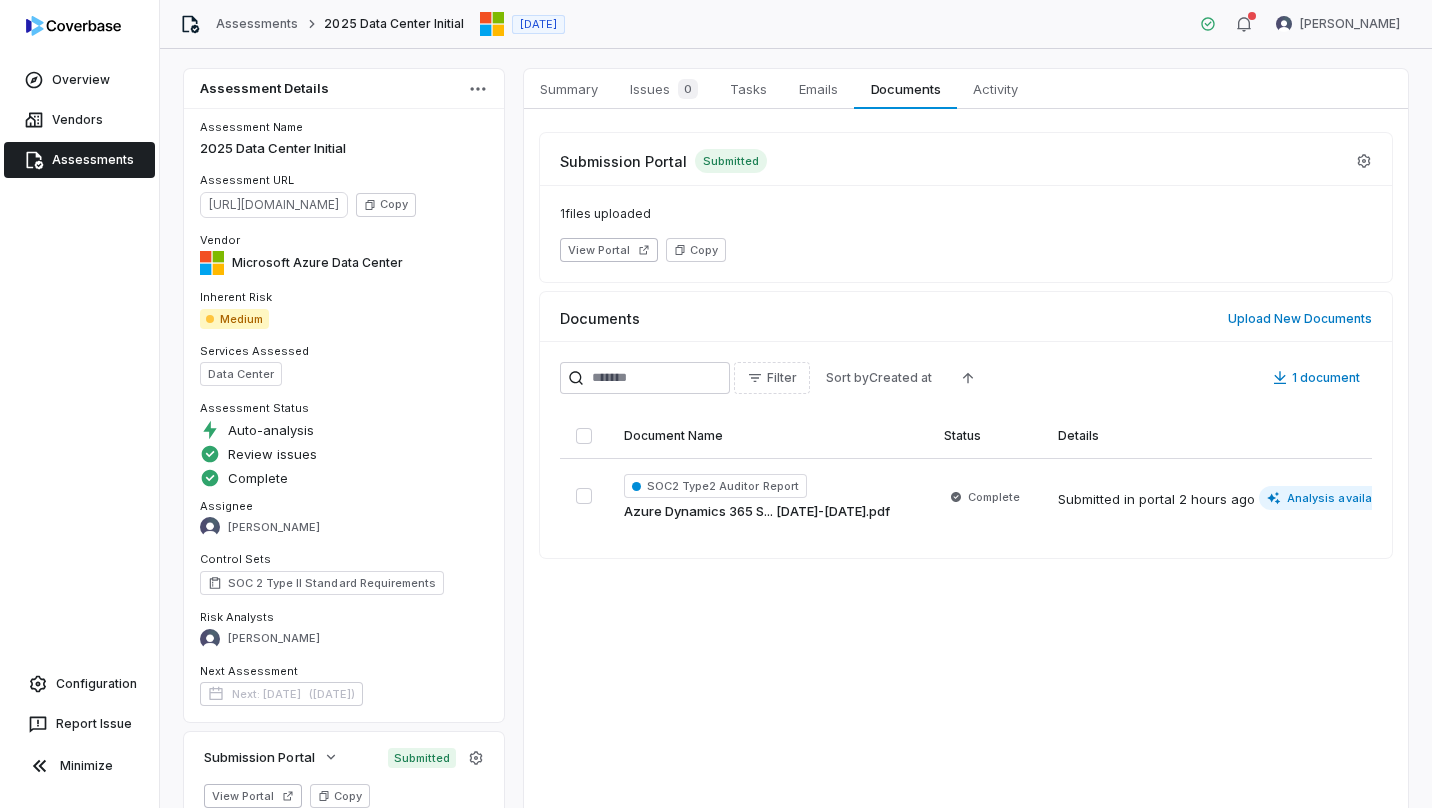 scroll, scrollTop: 0, scrollLeft: 0, axis: both 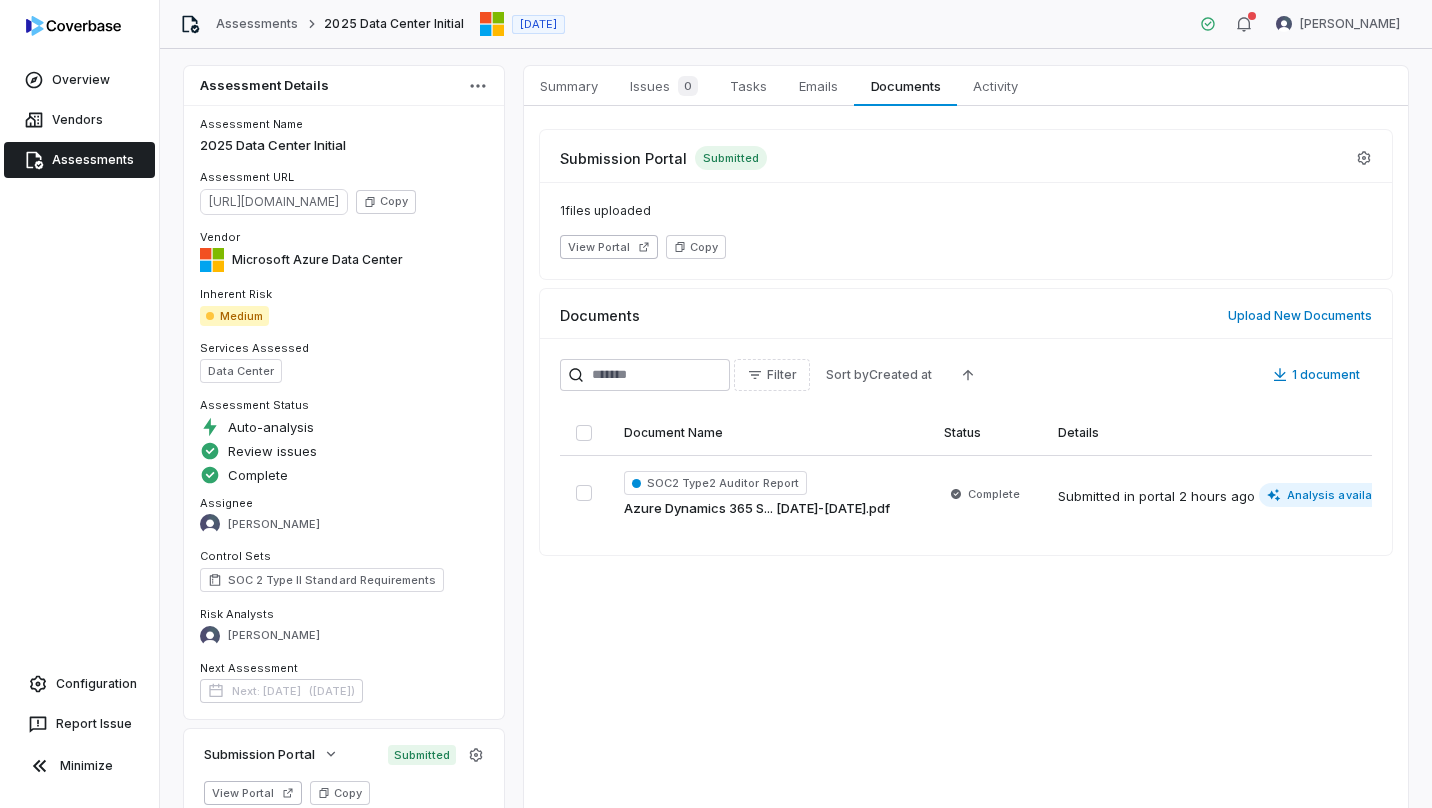 click on "Vendors" at bounding box center (79, 120) 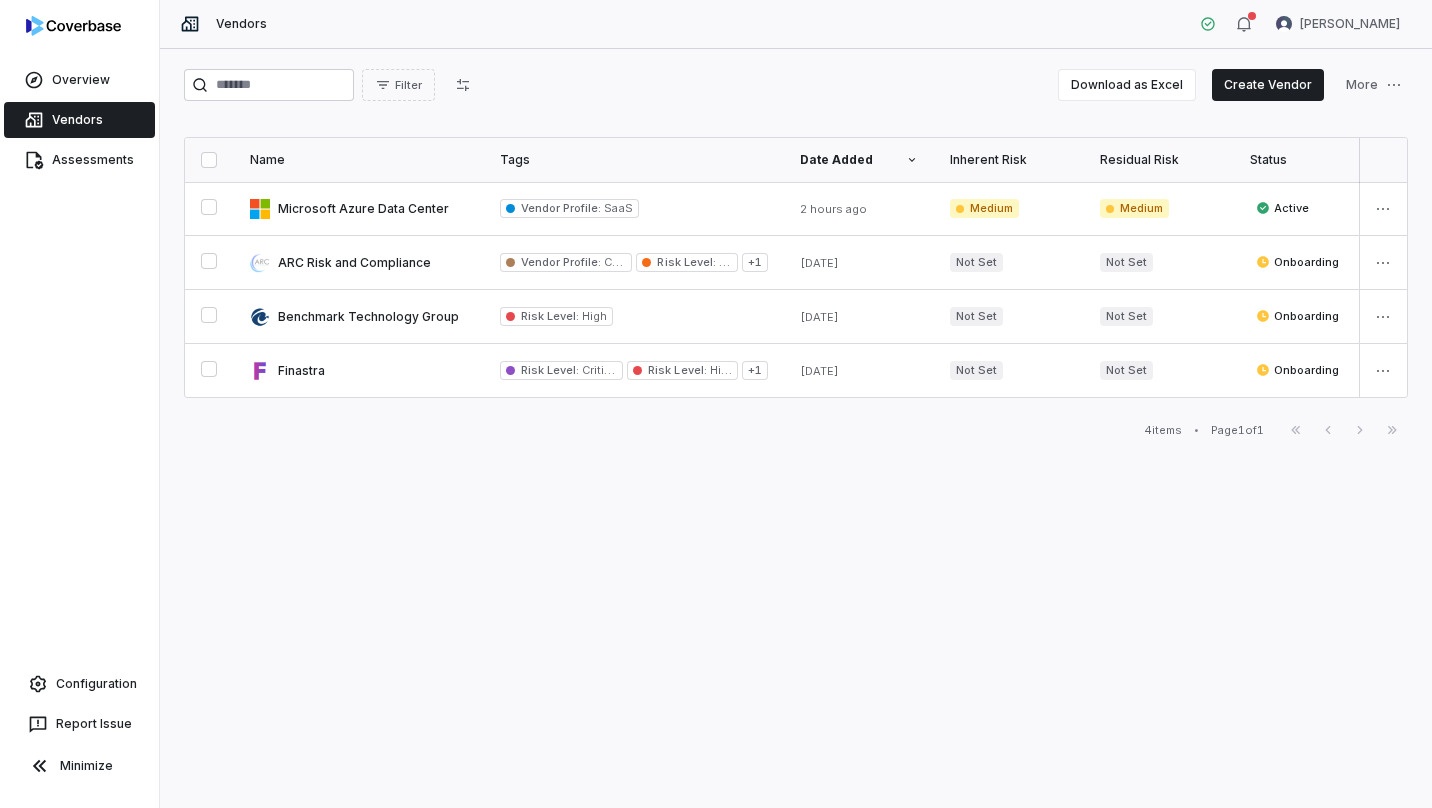 click at bounding box center [359, 262] 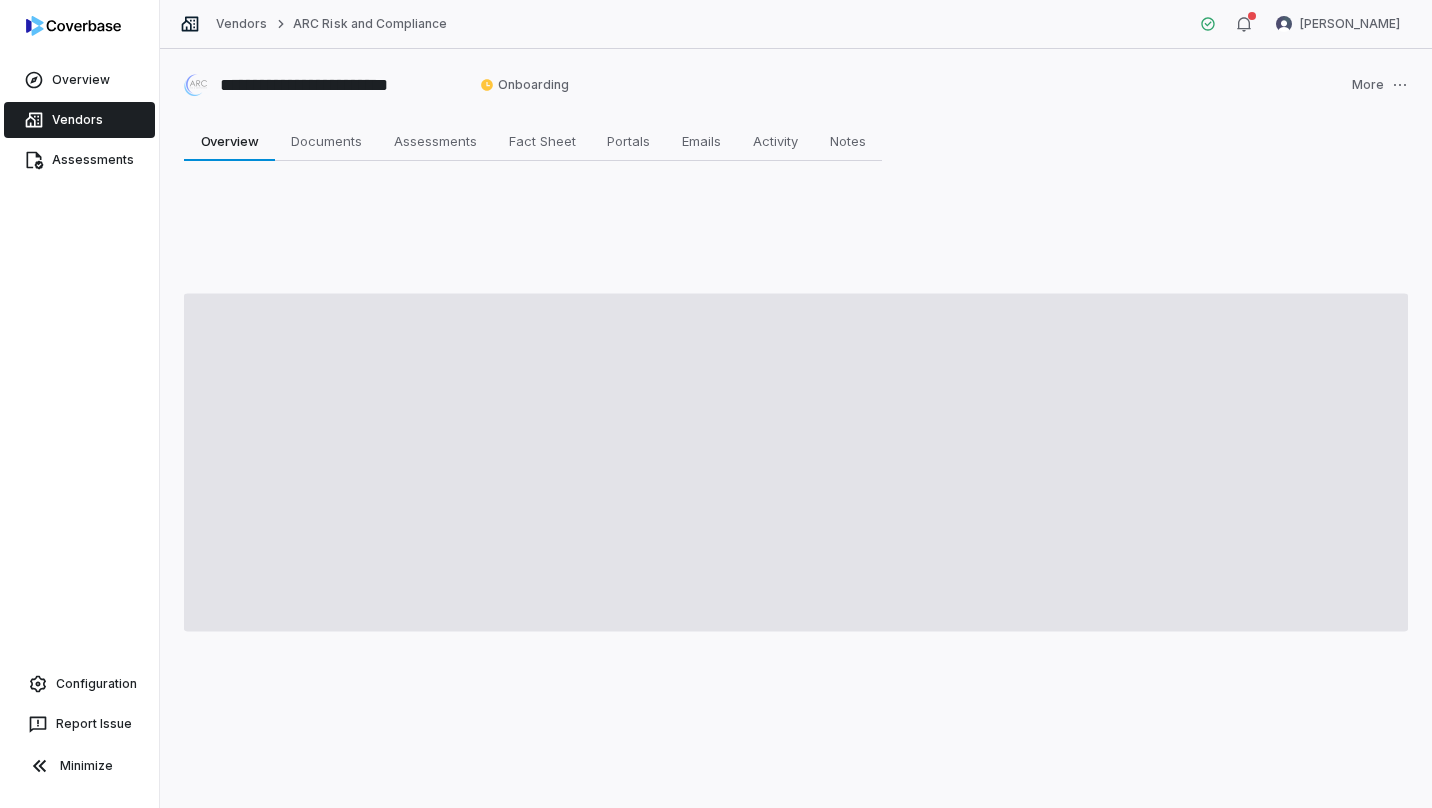 type on "*" 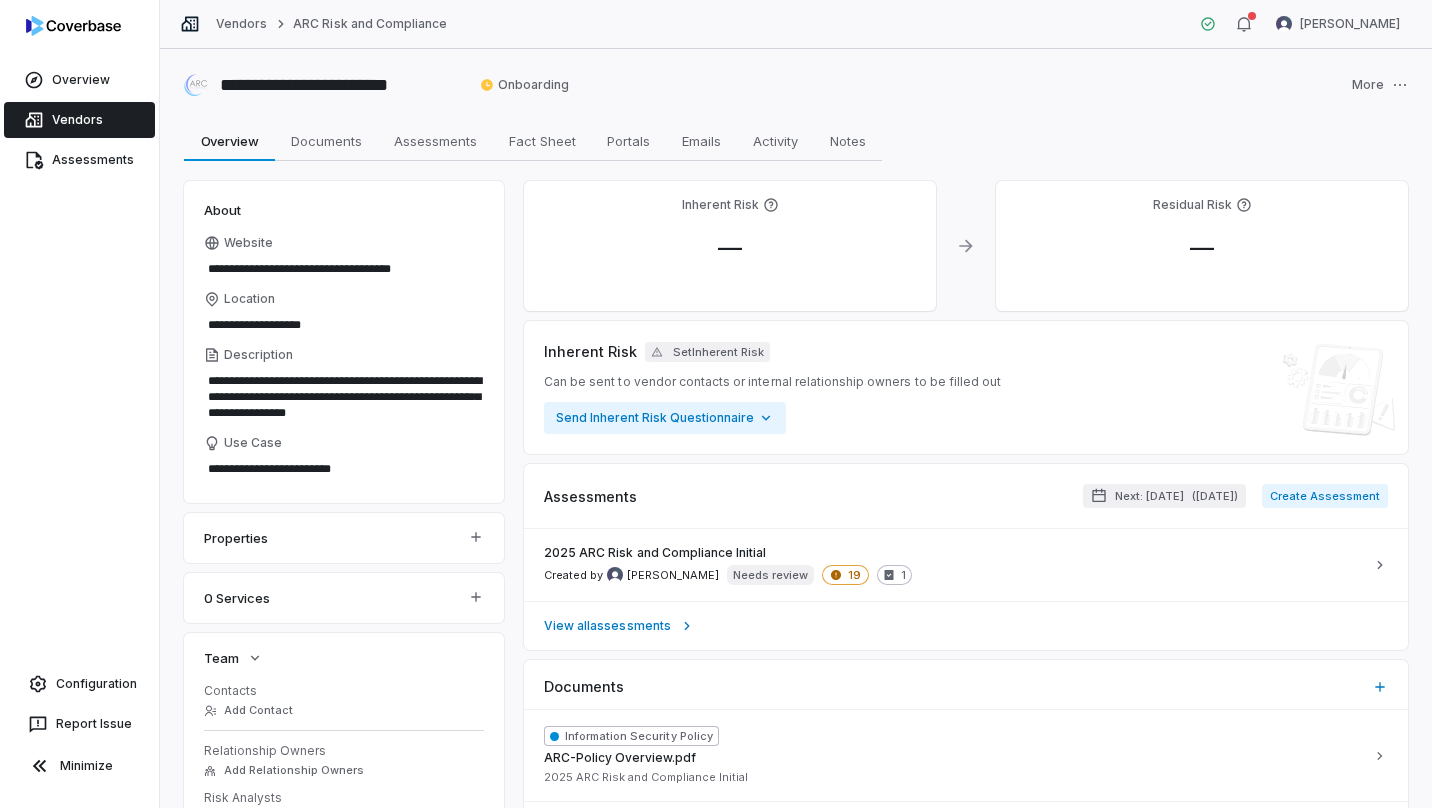 scroll, scrollTop: 16, scrollLeft: 0, axis: vertical 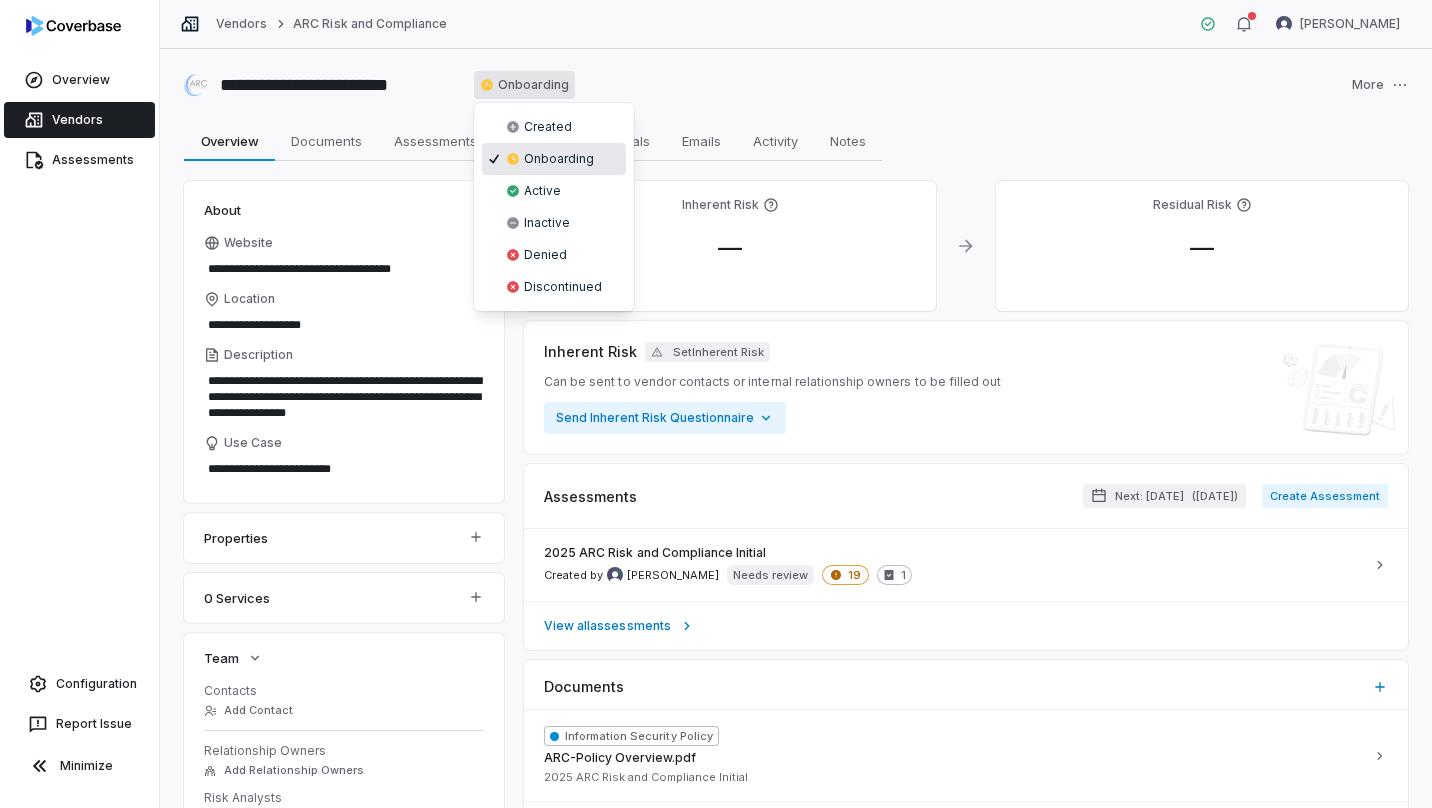 click on "**********" at bounding box center (716, 404) 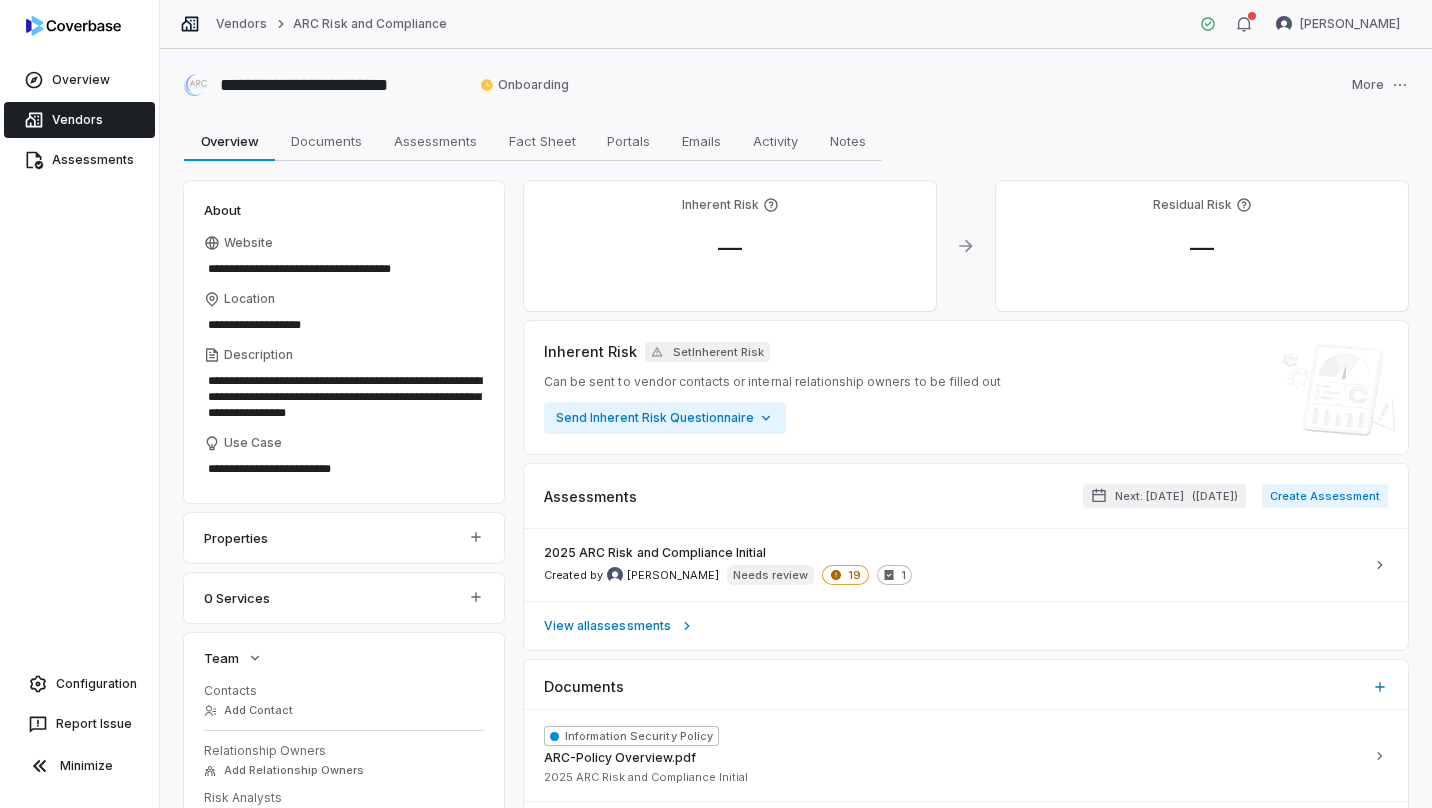 click on "**********" at bounding box center [716, 404] 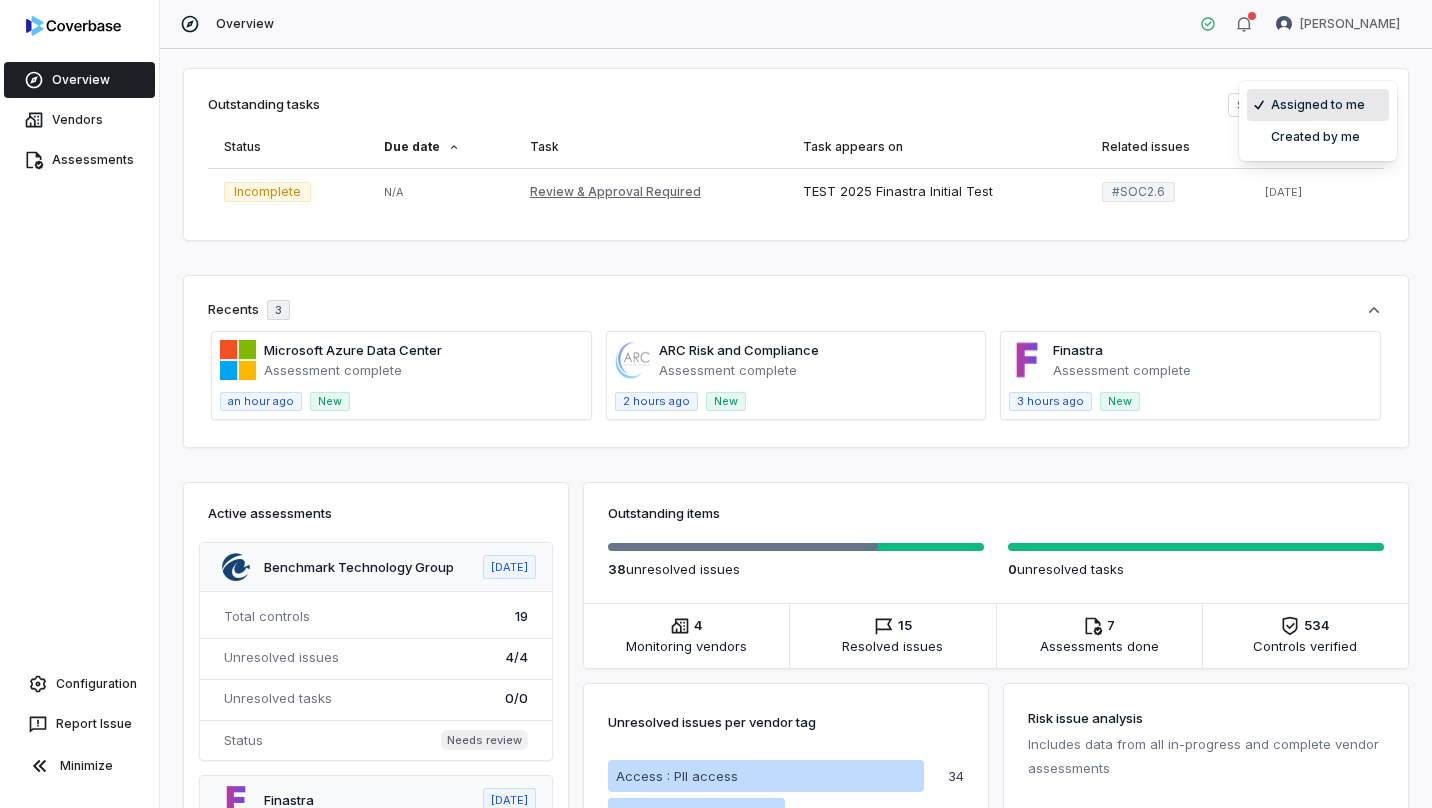 click on "Overview Vendors Assessments Configuration Report Issue Minimize Overview Eve Smith Outstanding tasks Show Assigned to me Status Due date Task Task appears on Related issues Created Incomplete N/A Review & Approval Required TEST 2025 Finastra Initial Test # SOC2.6 15 days ago Recents 3 Microsoft Azure Data Center Assessment complete an hour ago New ARC Risk and Compliance  Assessment complete 2 hours ago New Finastra Assessment complete 3 hours ago New Active assessments Benchmark Technology Group Jul 14, 2025 Total controls 19 Unresolved issues 4  /  4 Unresolved tasks 0  /  0 Status Needs review Finastra Jul 25, 2025 Total controls 155 Unresolved issues 13  /  13 Unresolved tasks 0  /  0 Status Needs review ARC Risk and Compliance  Jul 10, 2025 Total controls 64 Unresolved issues 19  /  27 Unresolved tasks 1  /  1 Status Needs review Finastra Jul 9, 2025 Total controls 124 Unresolved issues 2  /  2 Unresolved tasks 2  /  2 Status Needs review Outstanding items 38  unresolved issue s 0 s 4 15 7 2" at bounding box center [716, 404] 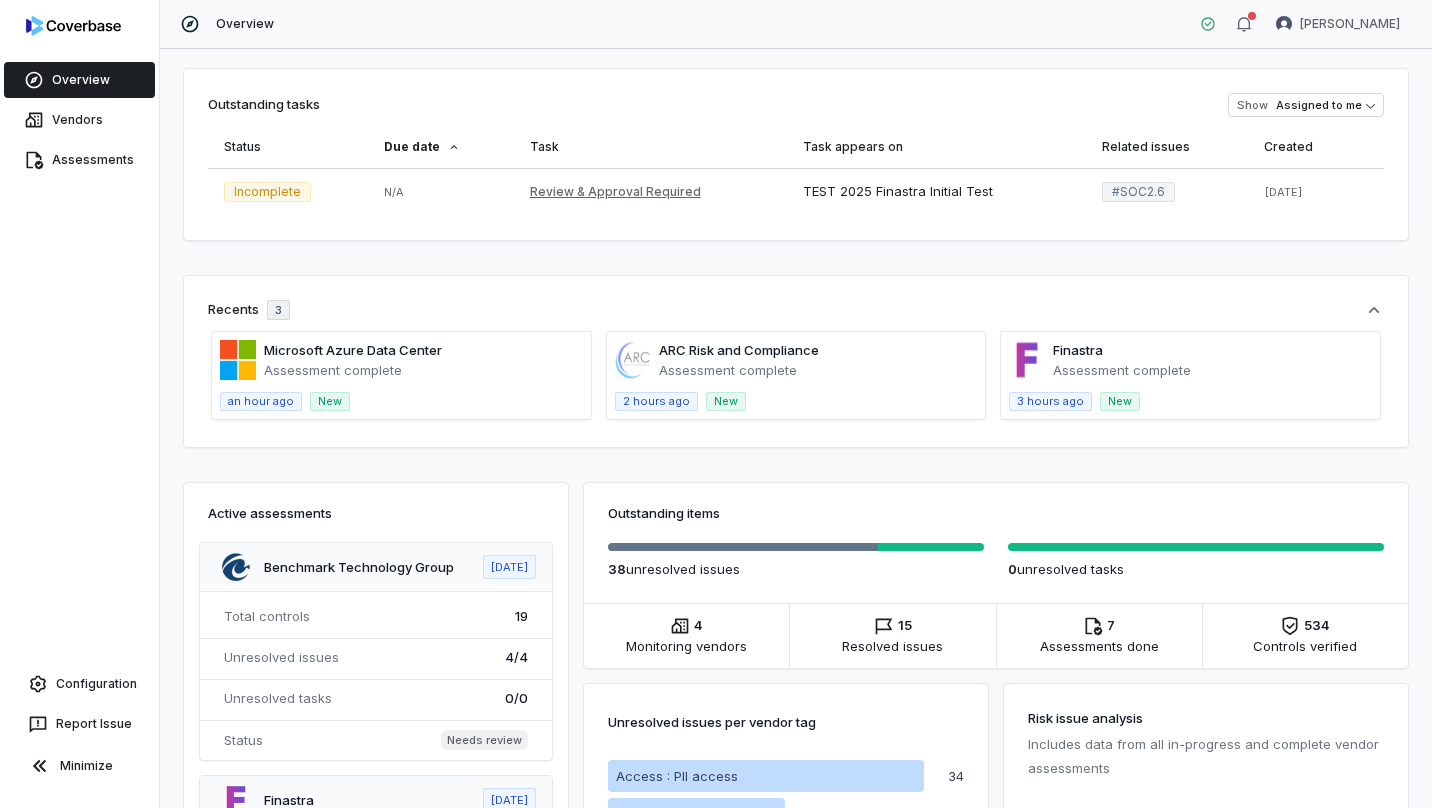 click on "Overview Vendors Assessments Configuration Report Issue Minimize Overview Eve Smith Outstanding tasks Show Assigned to me Status Due date Task Task appears on Related issues Created Incomplete N/A Review & Approval Required TEST 2025 Finastra Initial Test # SOC2.6 15 days ago Recents 3 Microsoft Azure Data Center Assessment complete an hour ago New ARC Risk and Compliance  Assessment complete 2 hours ago New Finastra Assessment complete 3 hours ago New Active assessments Benchmark Technology Group Jul 14, 2025 Total controls 19 Unresolved issues 4  /  4 Unresolved tasks 0  /  0 Status Needs review Finastra Jul 25, 2025 Total controls 155 Unresolved issues 13  /  13 Unresolved tasks 0  /  0 Status Needs review ARC Risk and Compliance  Jul 10, 2025 Total controls 64 Unresolved issues 19  /  27 Unresolved tasks 1  /  1 Status Needs review Finastra Jul 9, 2025 Total controls 124 Unresolved issues 2  /  2 Unresolved tasks 2  /  2 Status Needs review Outstanding items 38  unresolved issue s 0 s 4 15" at bounding box center [716, 404] 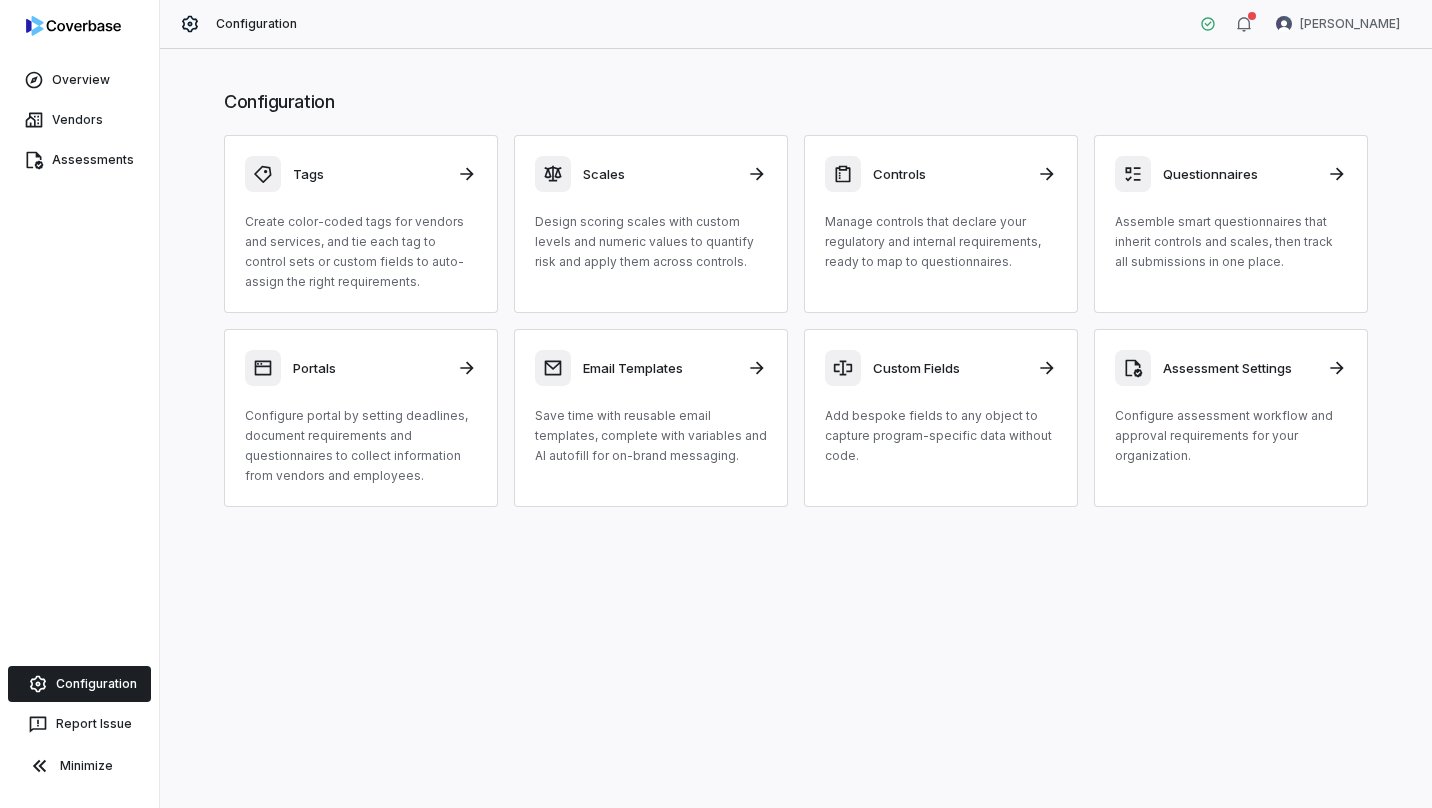click on "Manage controls that declare your regulatory and internal requirements, ready to map to questionnaires." at bounding box center [941, 242] 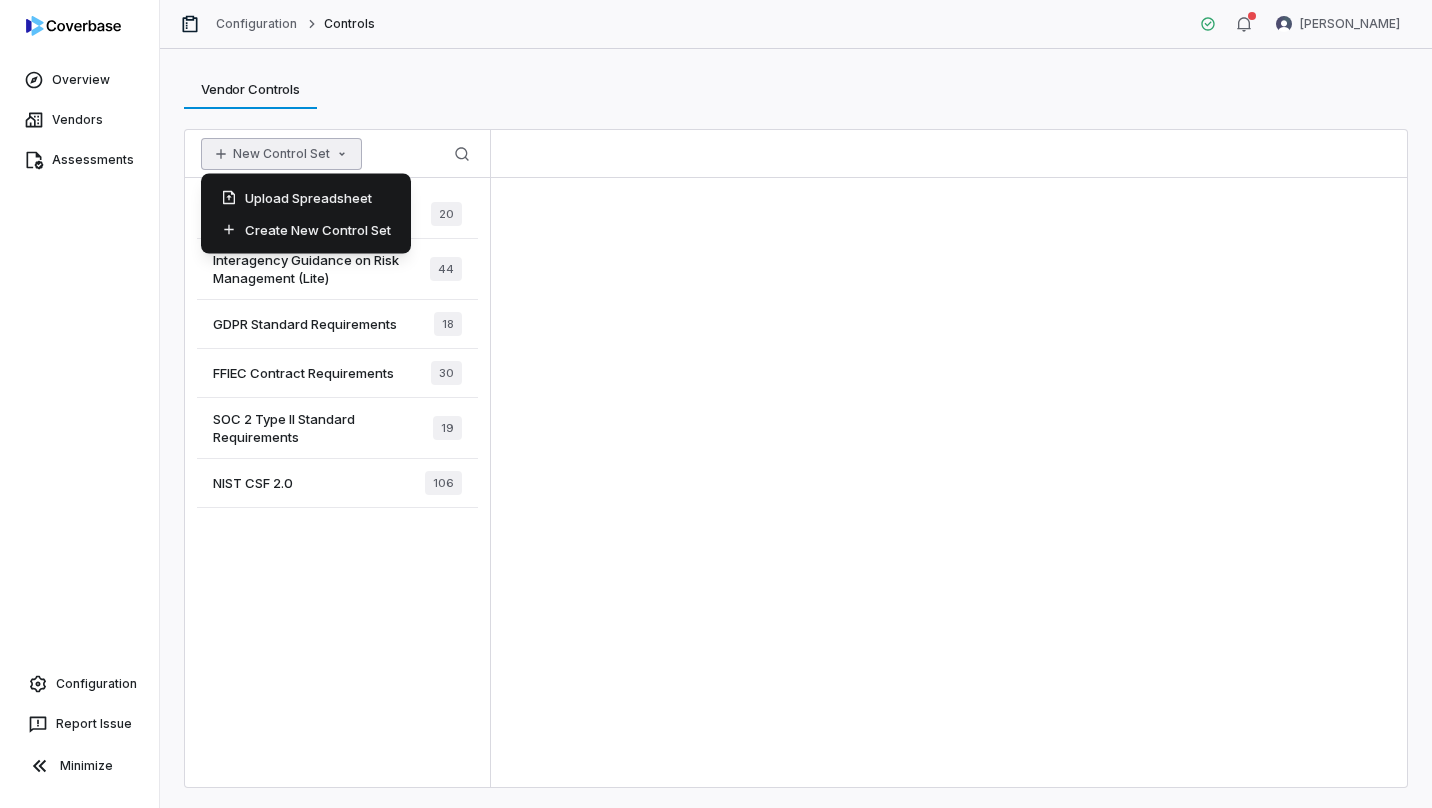 click on "New Control Set" at bounding box center (281, 154) 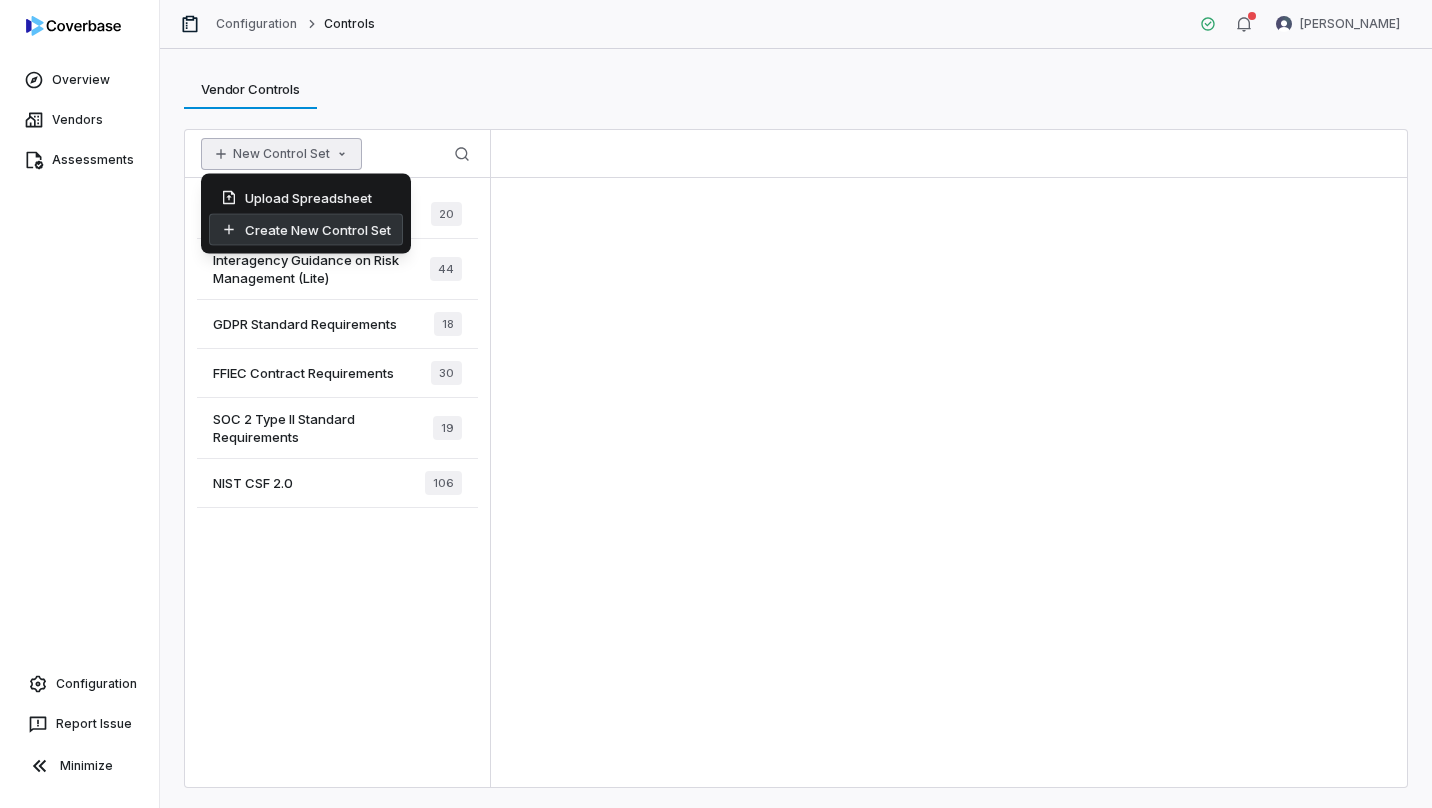 click on "Create New Control Set" at bounding box center [306, 230] 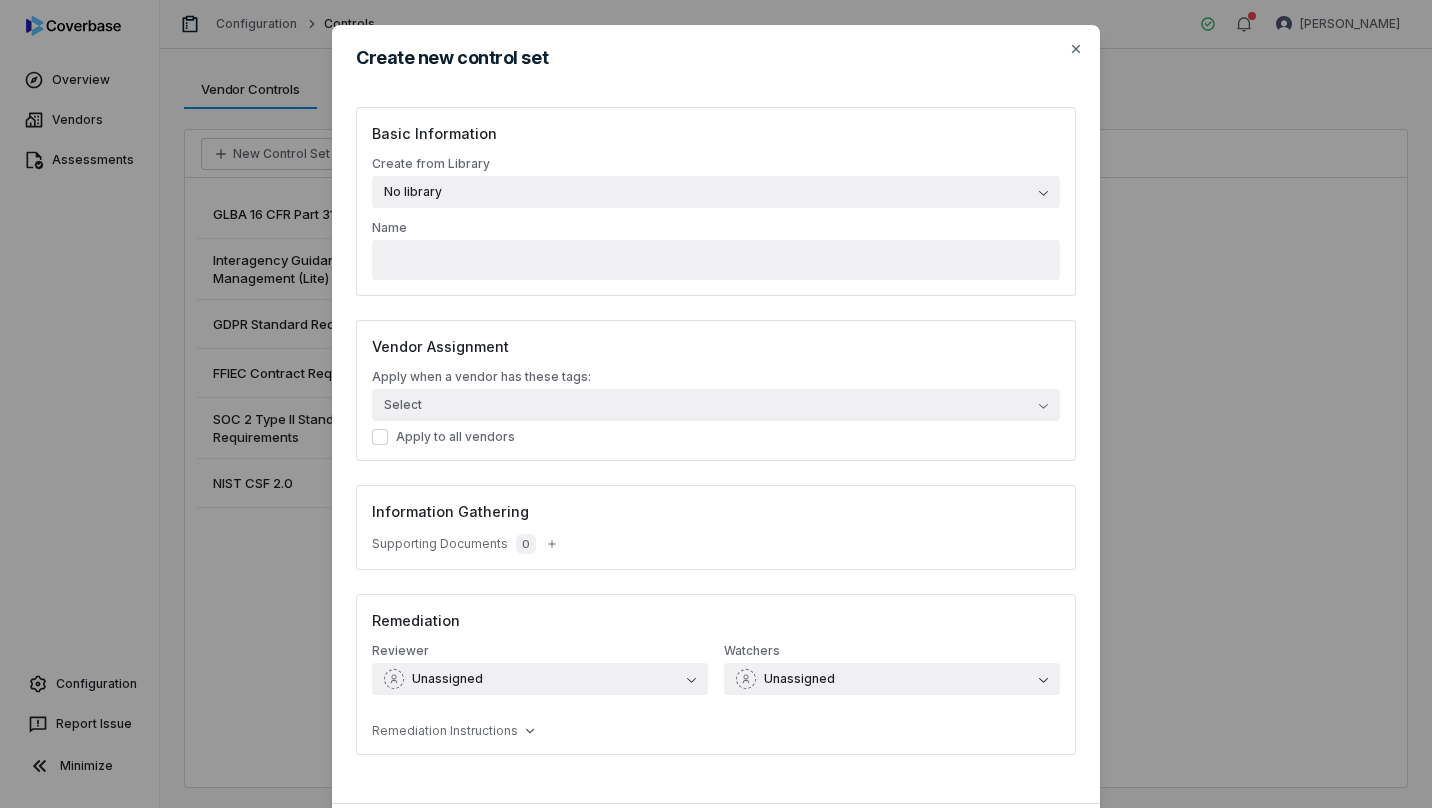 scroll, scrollTop: 0, scrollLeft: 0, axis: both 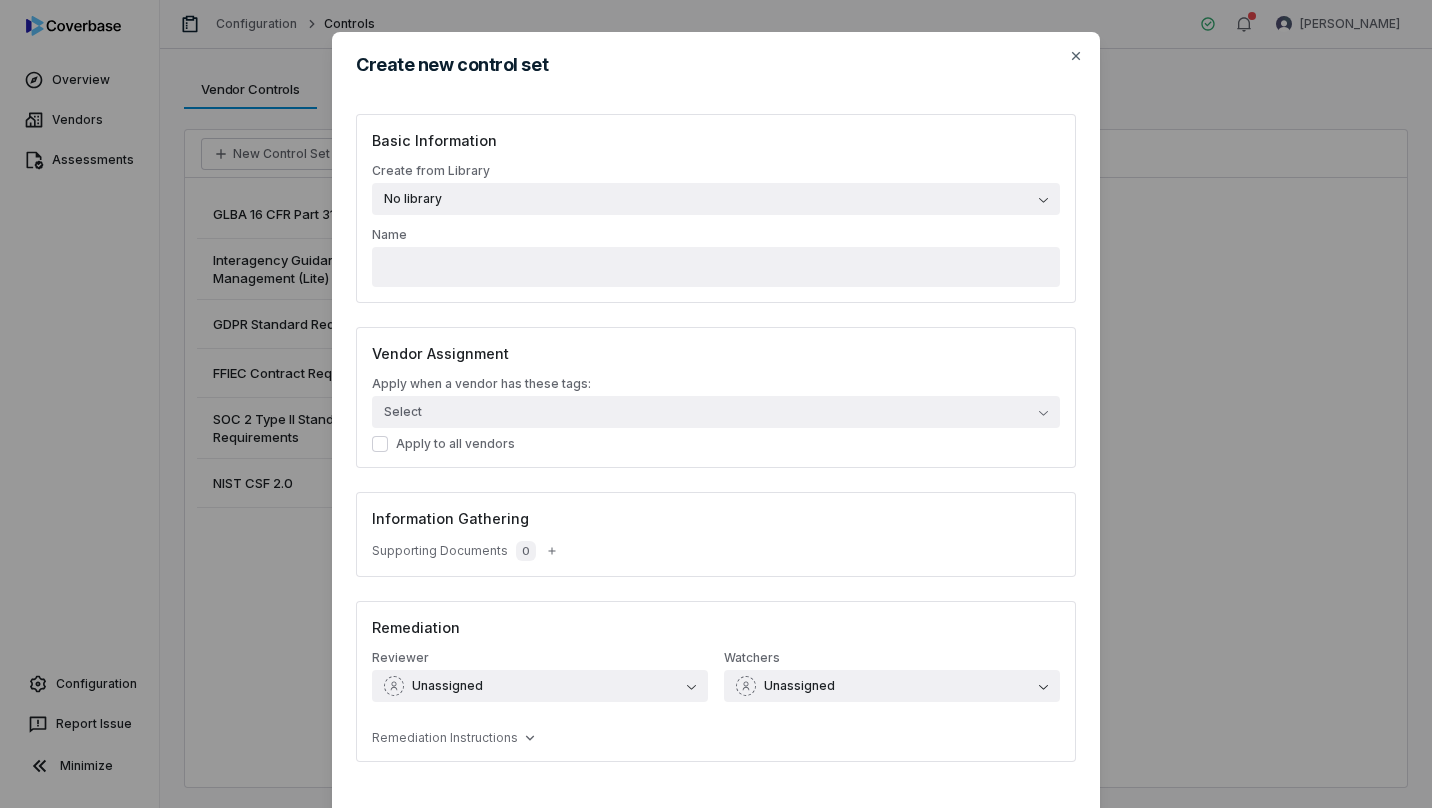 click on "No library" at bounding box center (716, 199) 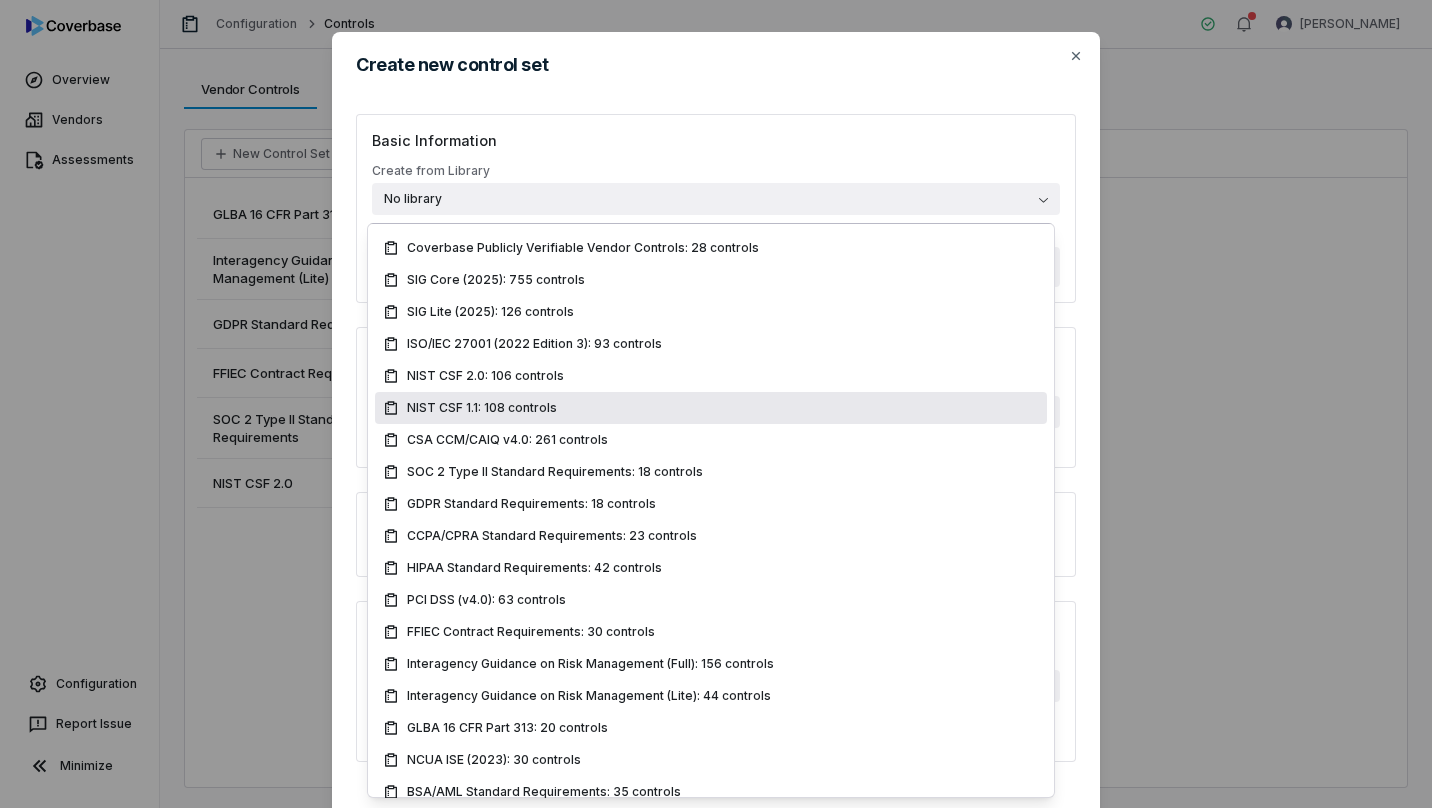 scroll, scrollTop: 54, scrollLeft: 0, axis: vertical 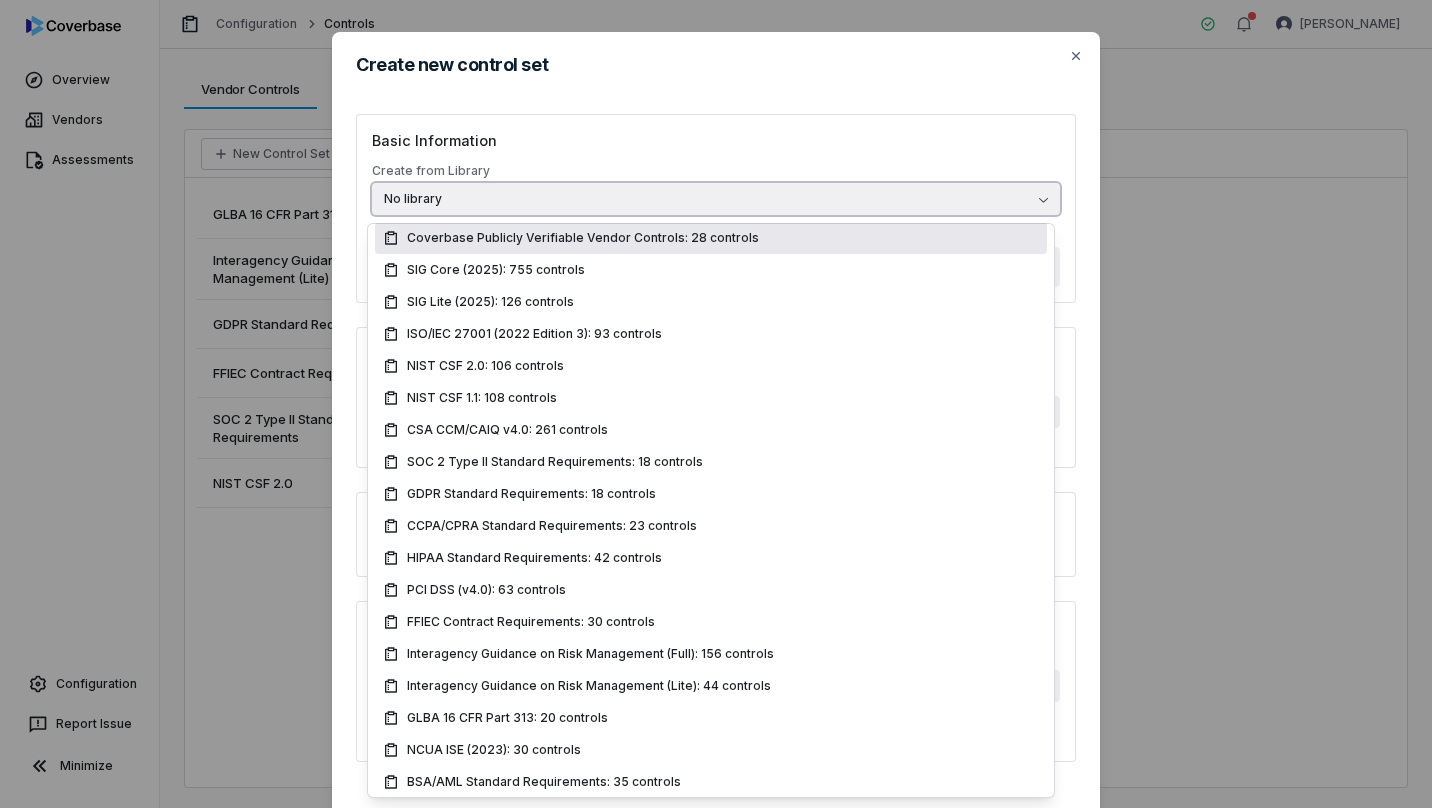 click on "No library" at bounding box center [716, 199] 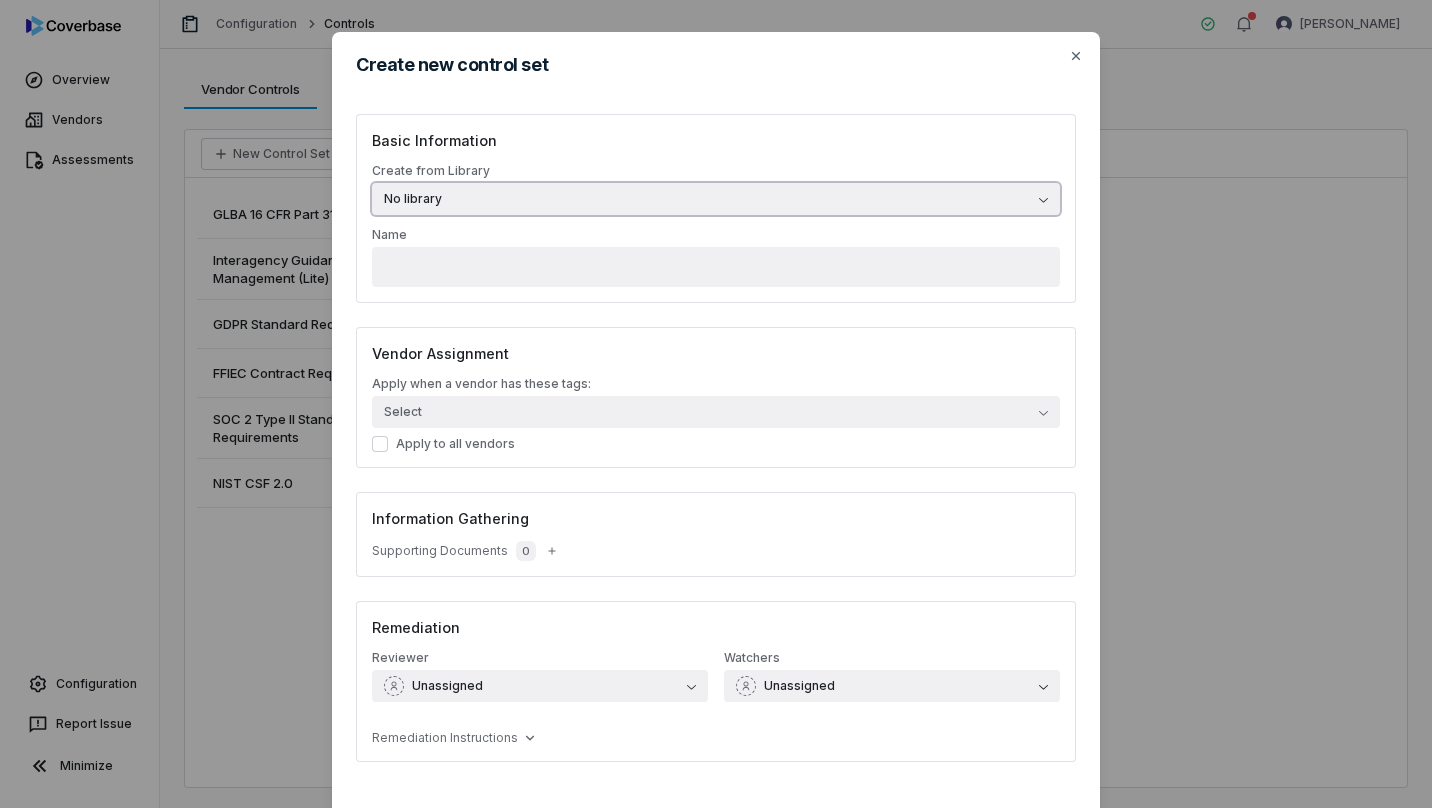 click on "No library" at bounding box center [716, 199] 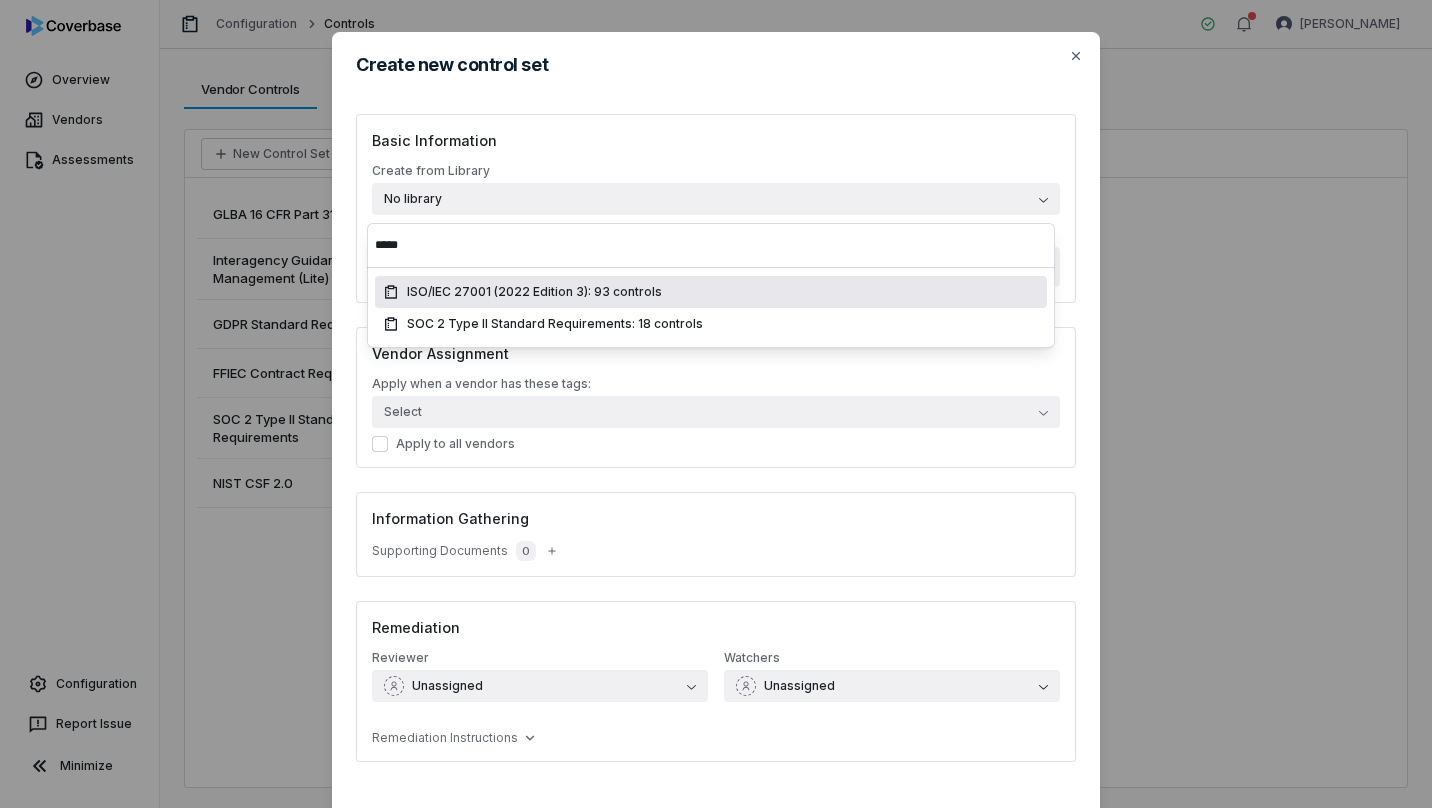 drag, startPoint x: 419, startPoint y: 242, endPoint x: 348, endPoint y: 244, distance: 71.02816 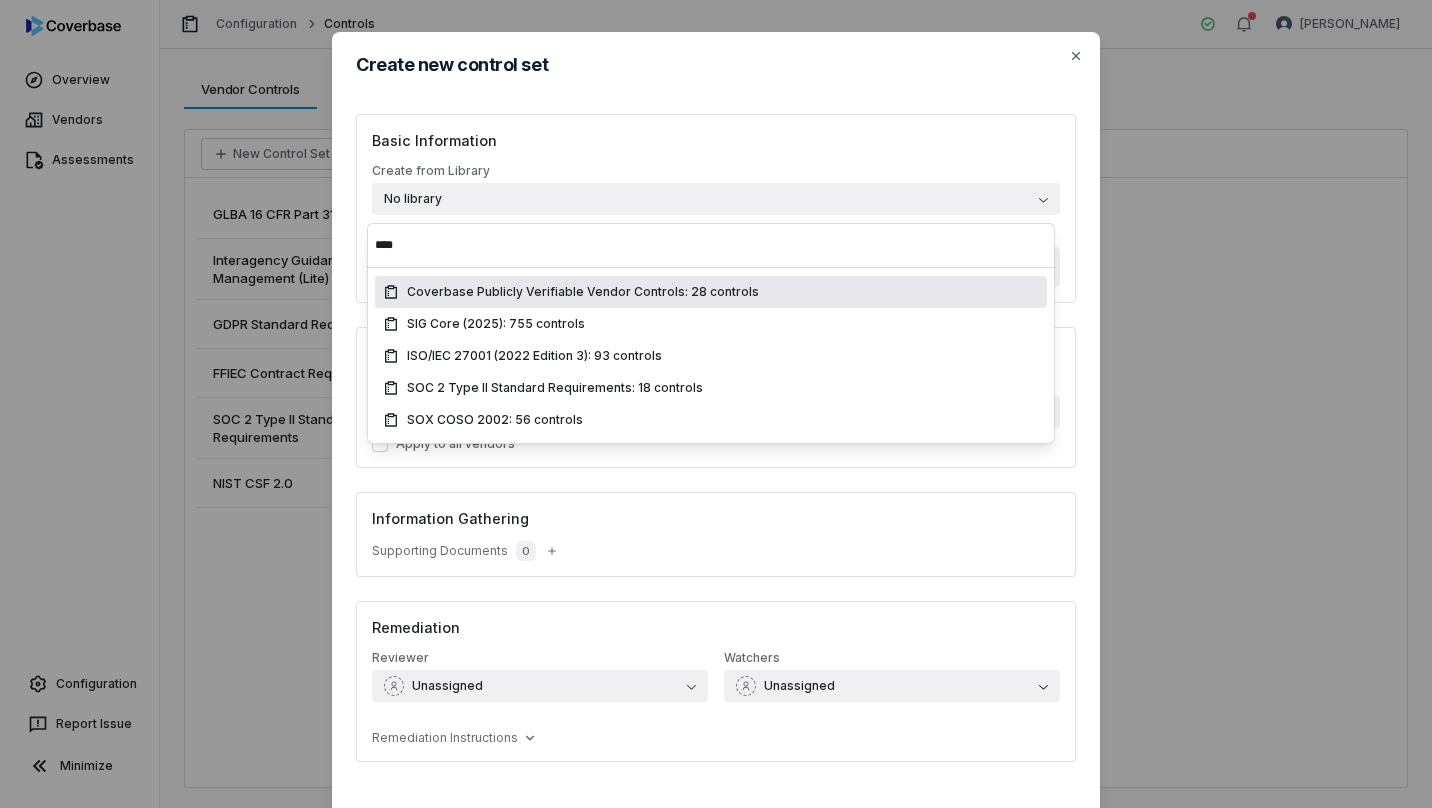 click on "***" at bounding box center (711, 245) 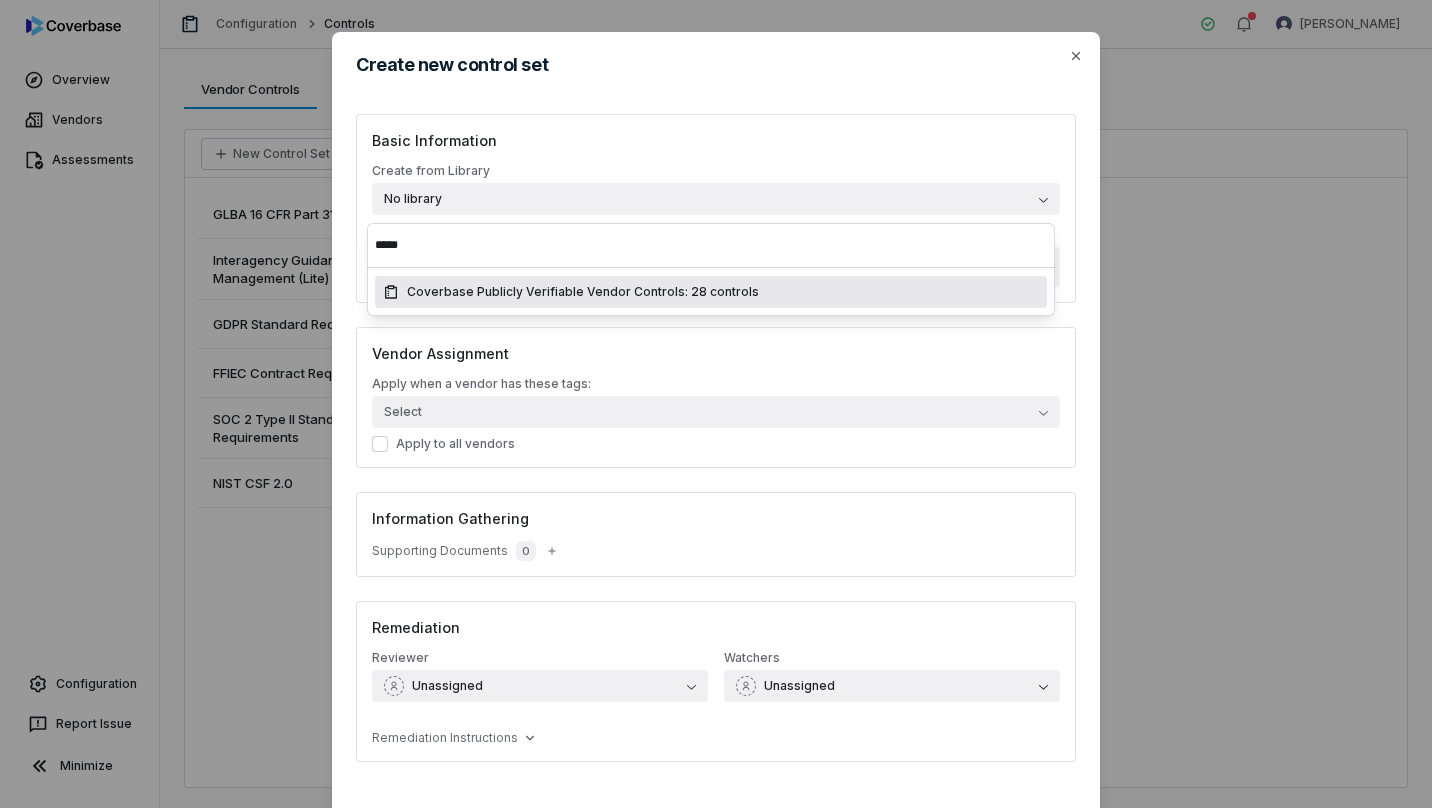 type on "*****" 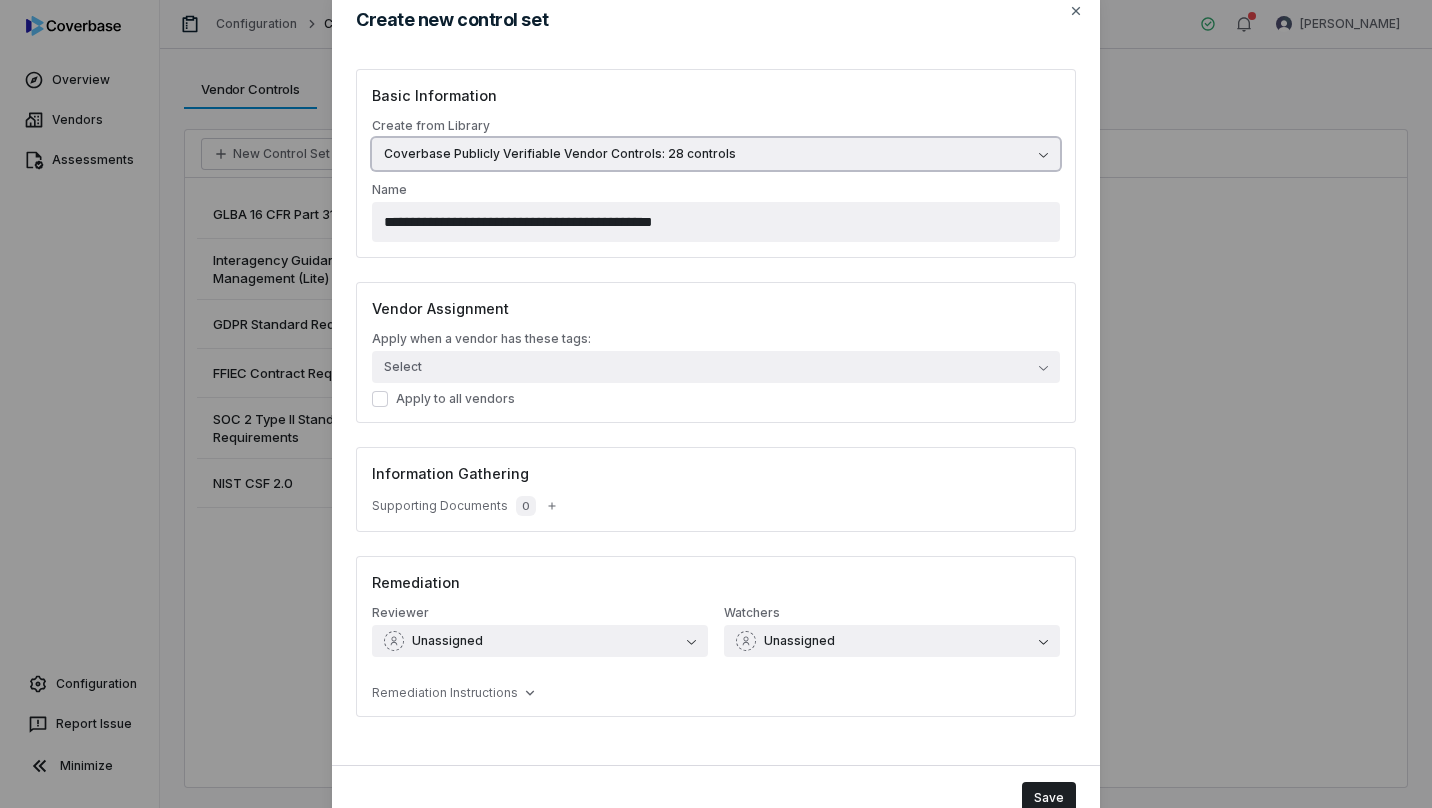 scroll, scrollTop: 82, scrollLeft: 0, axis: vertical 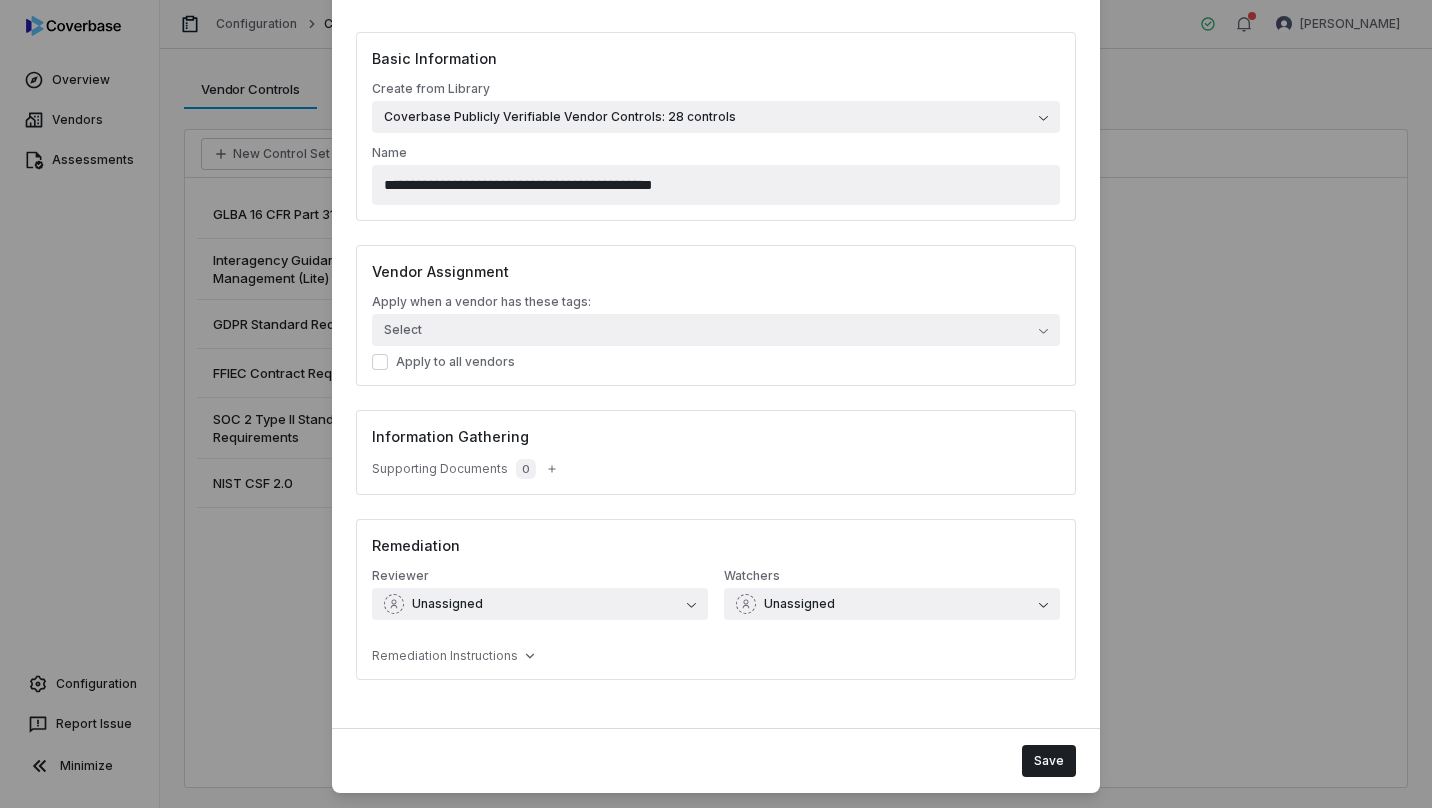 click on "Select" at bounding box center [716, 330] 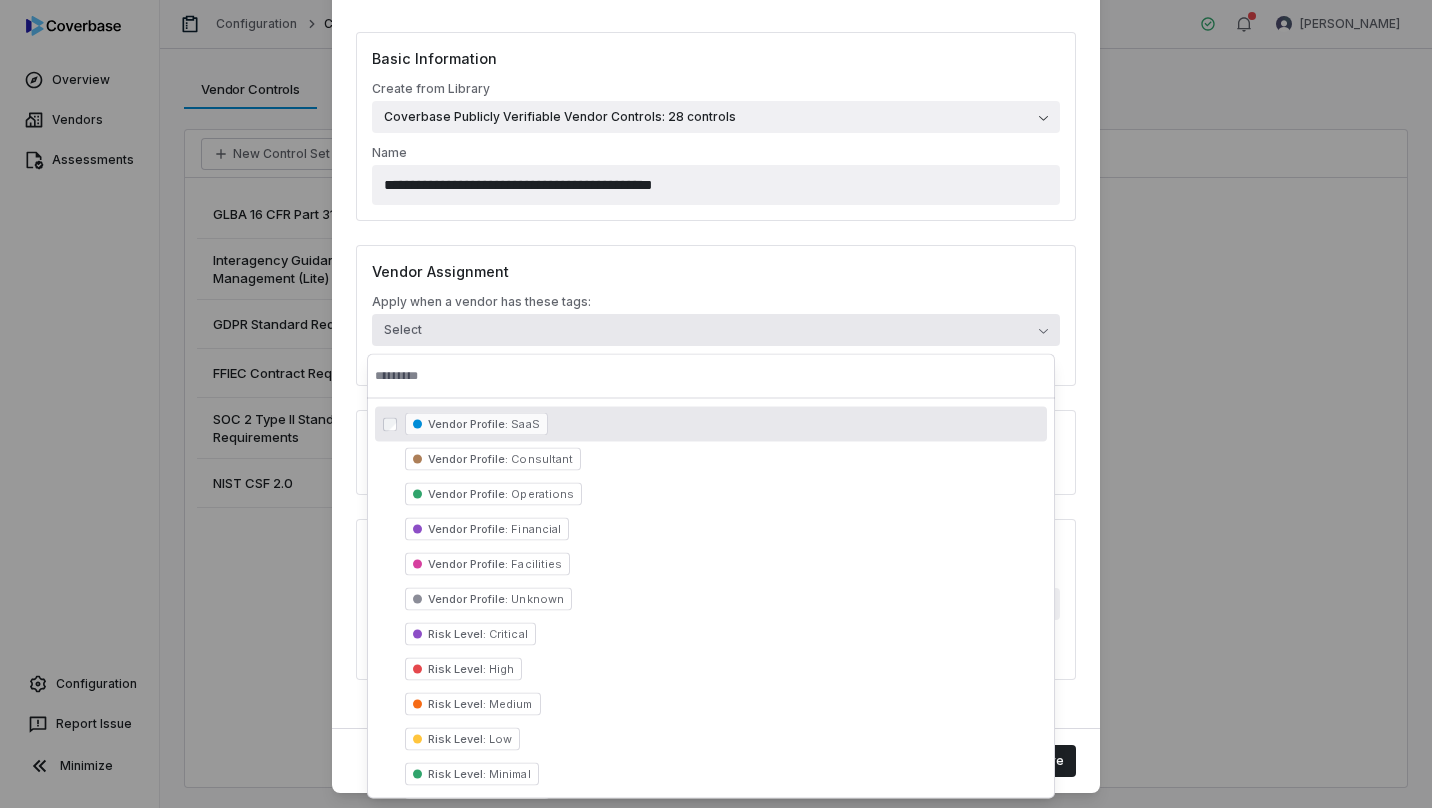 click on "Apply when a vendor has these tags:" at bounding box center [716, 302] 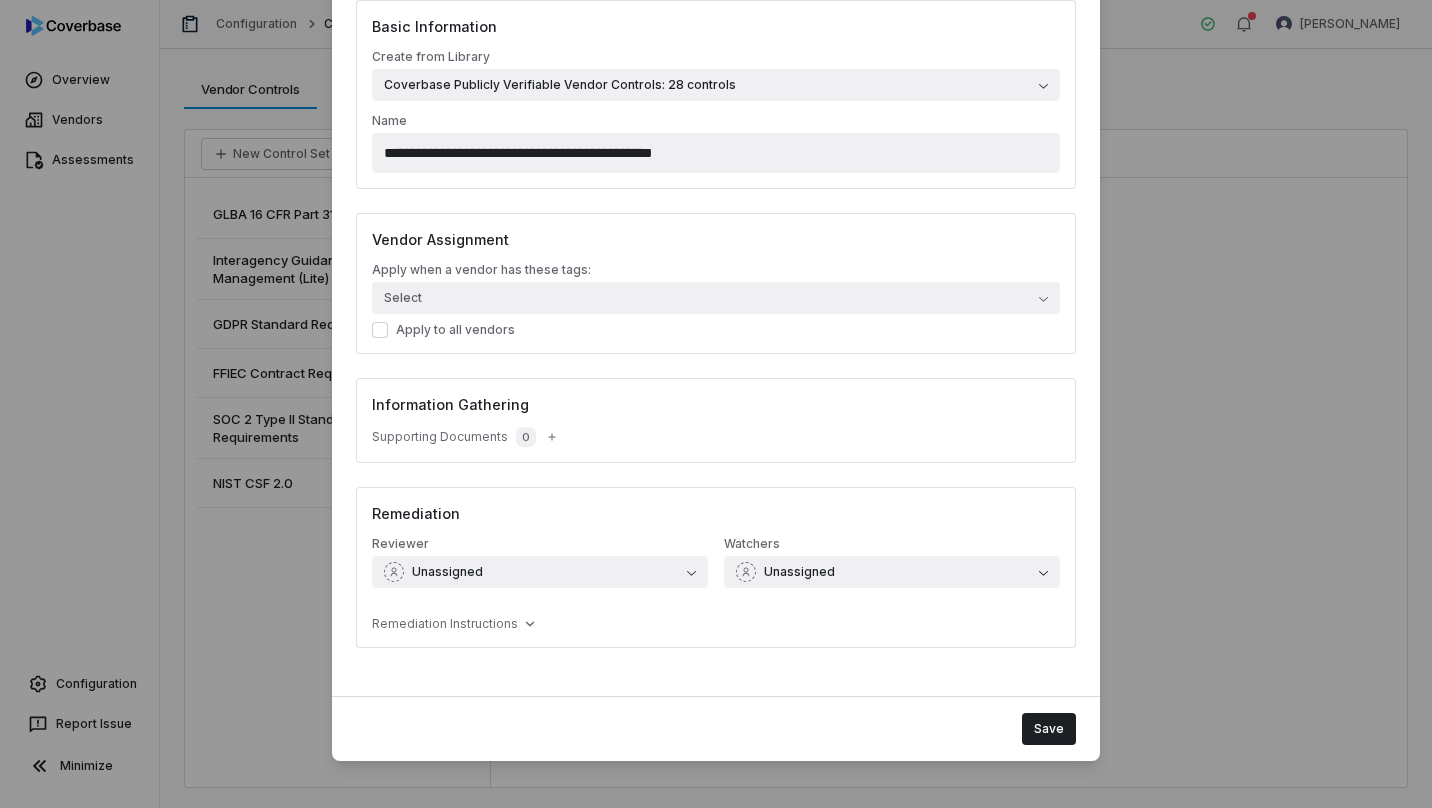 scroll, scrollTop: 115, scrollLeft: 0, axis: vertical 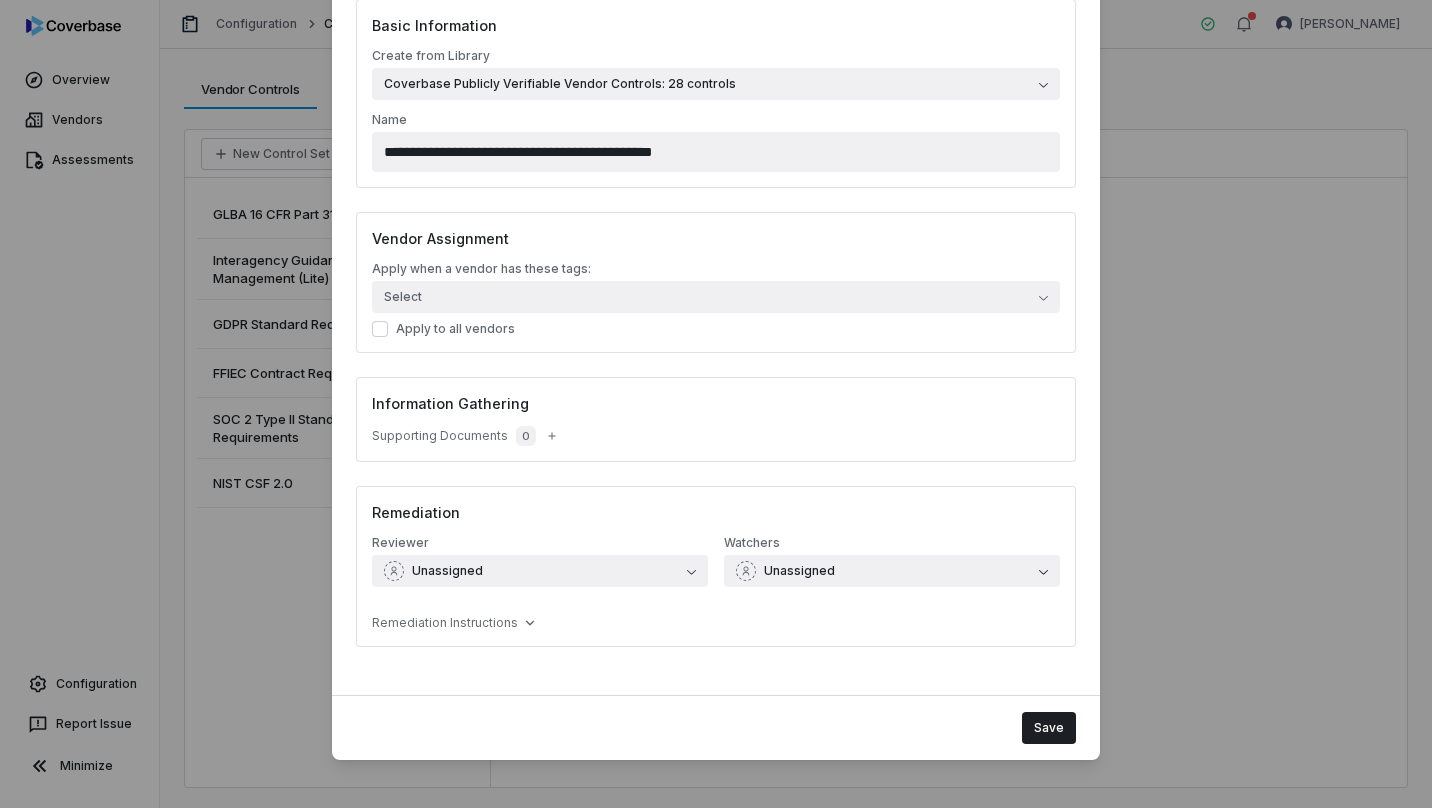 click 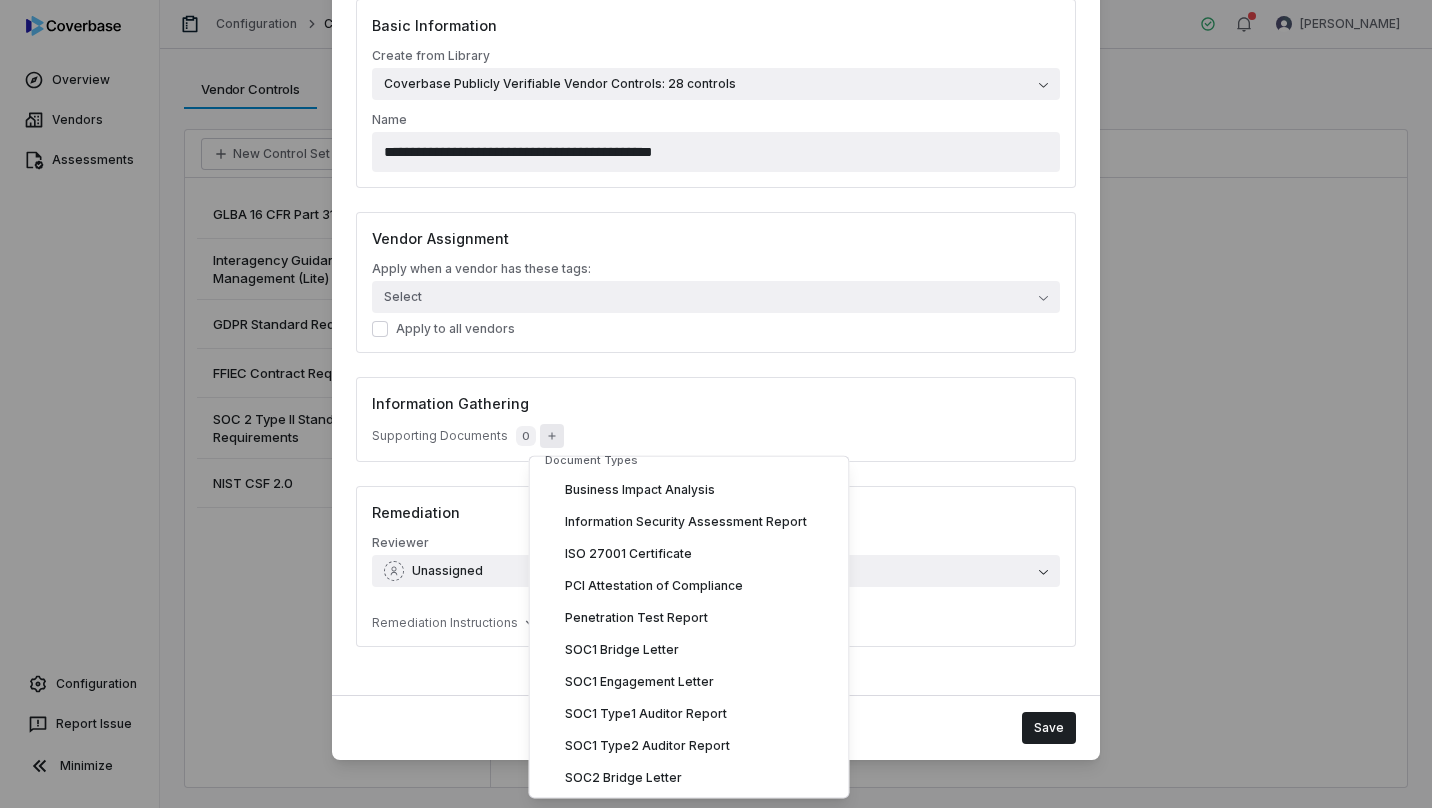 scroll, scrollTop: 0, scrollLeft: 0, axis: both 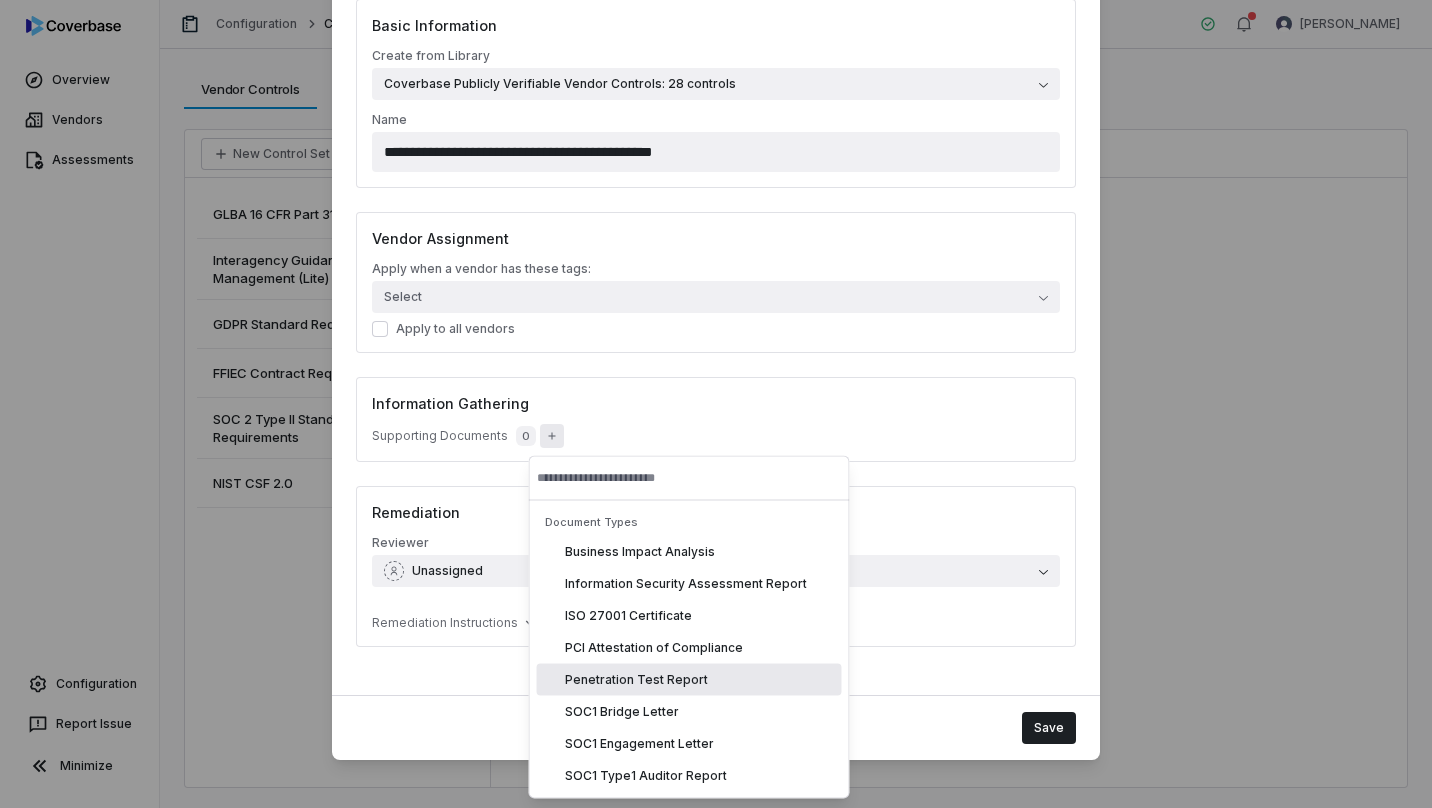 click on "Information Gathering" at bounding box center [716, 403] 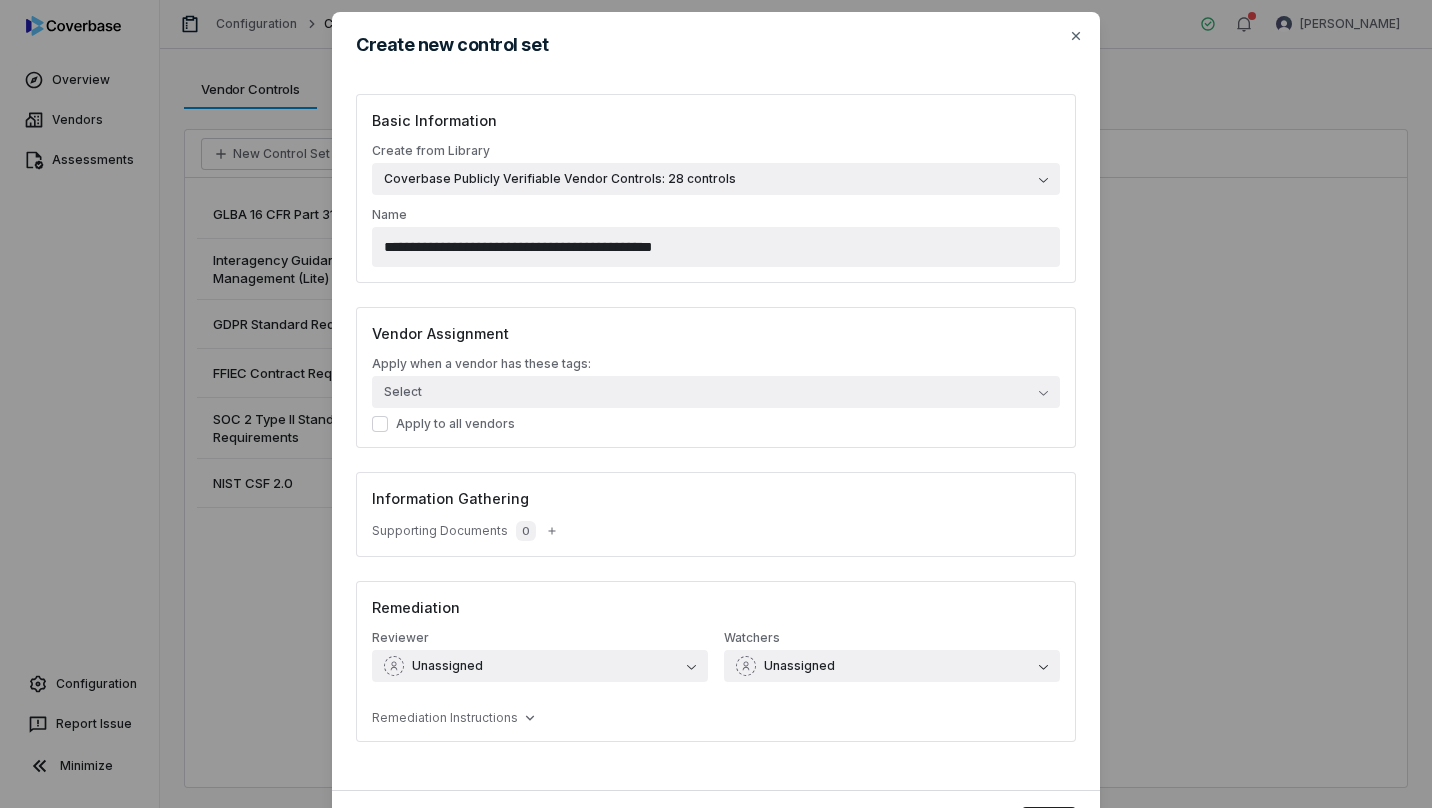 scroll, scrollTop: 0, scrollLeft: 0, axis: both 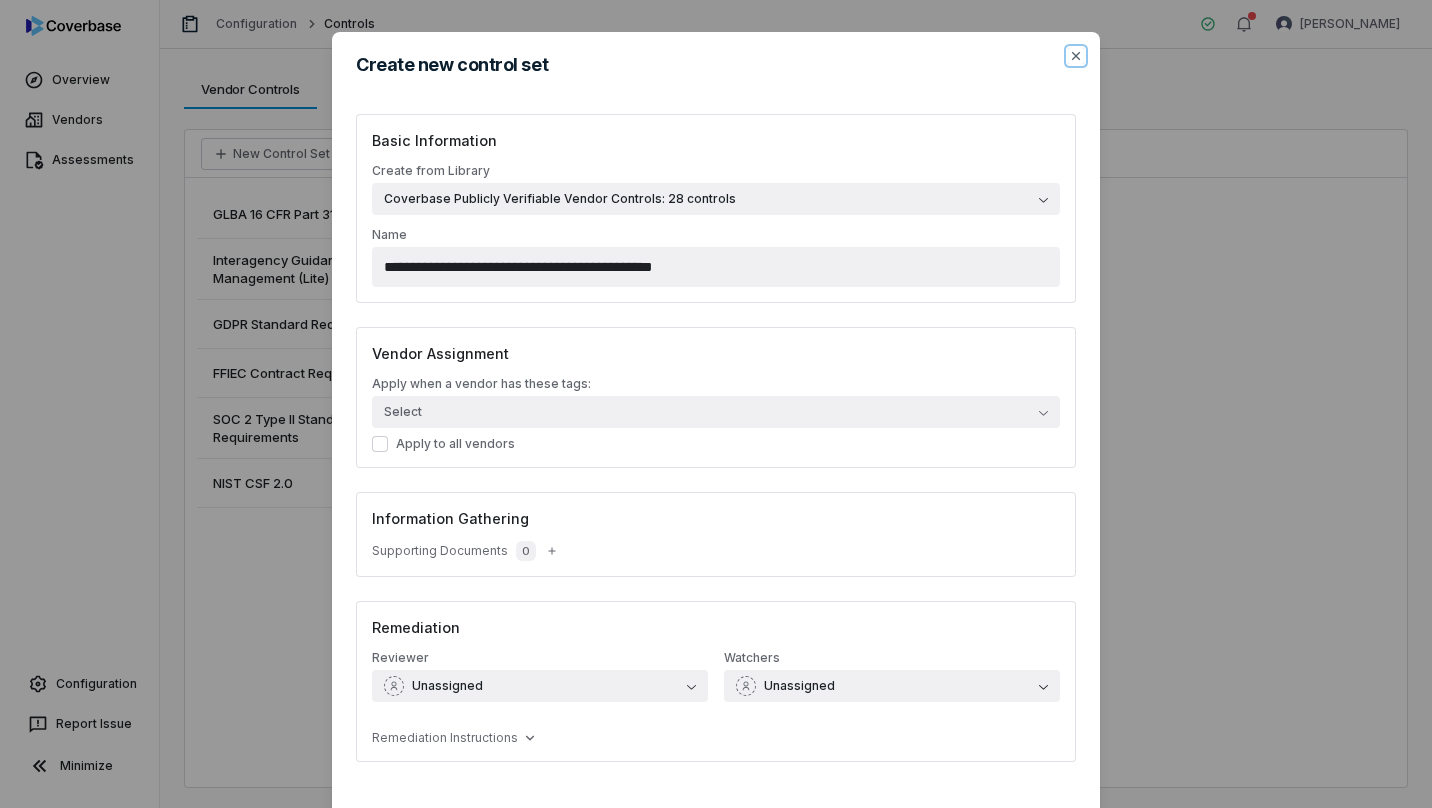click 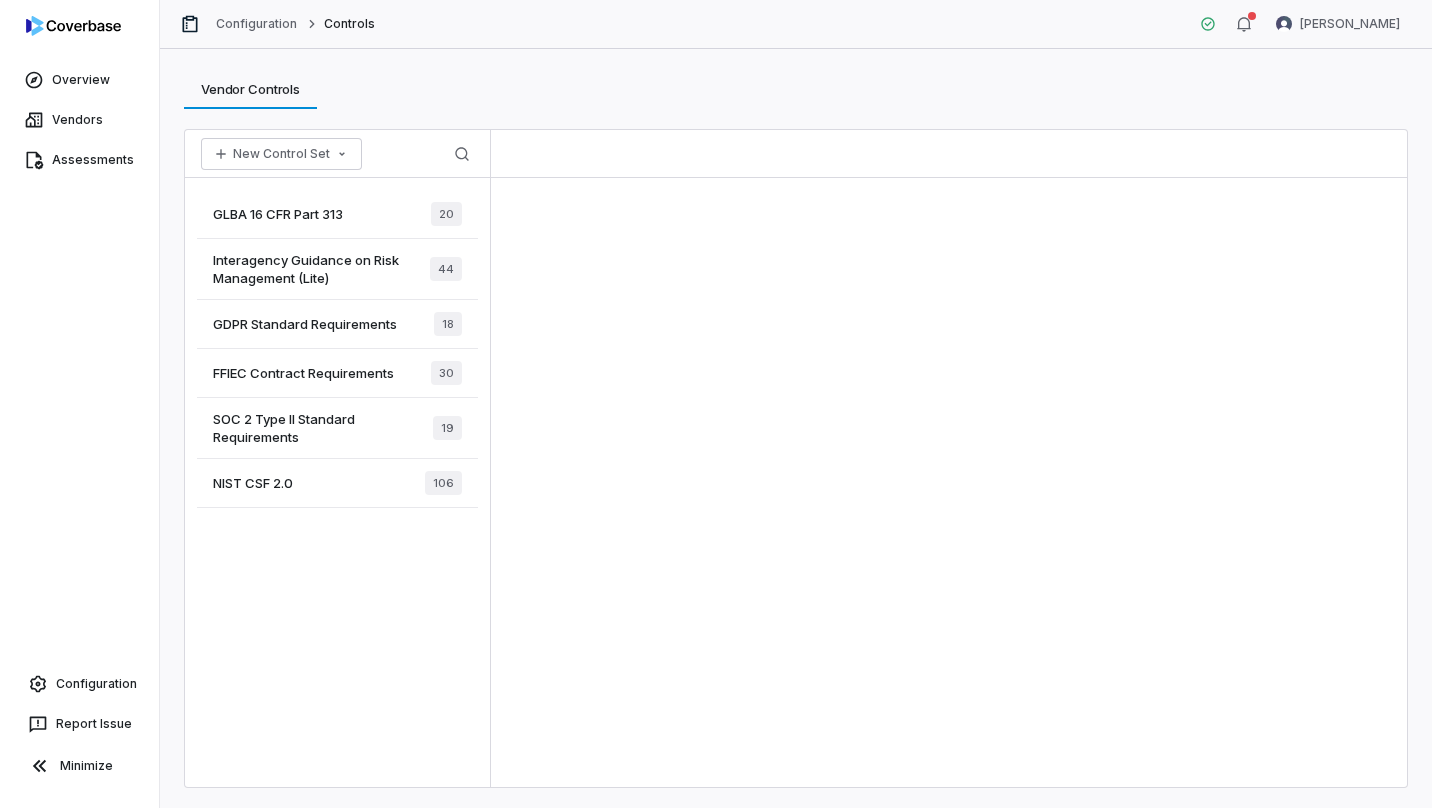 click on "SOC 2 Type II Standard Requirements" at bounding box center [323, 428] 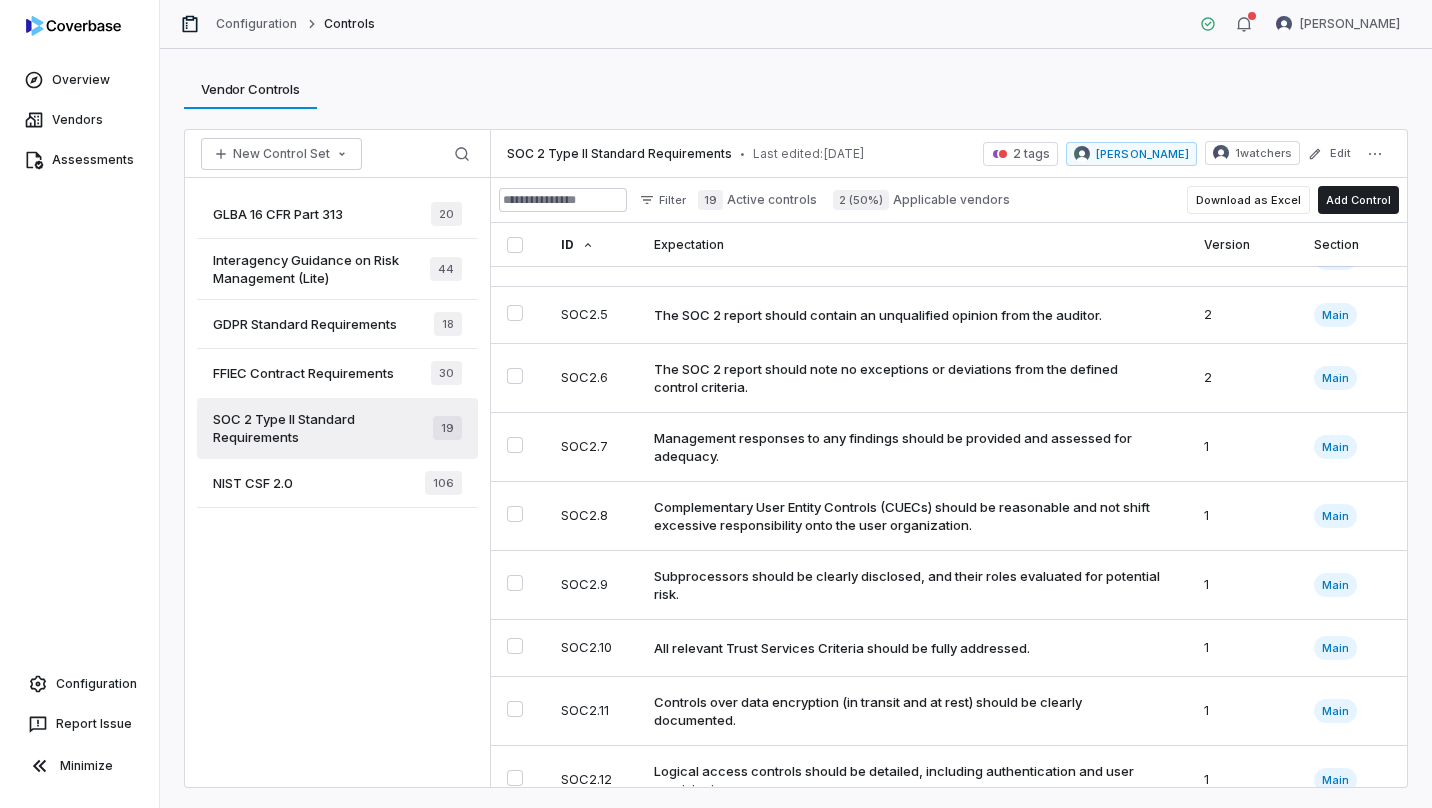 scroll, scrollTop: 0, scrollLeft: 0, axis: both 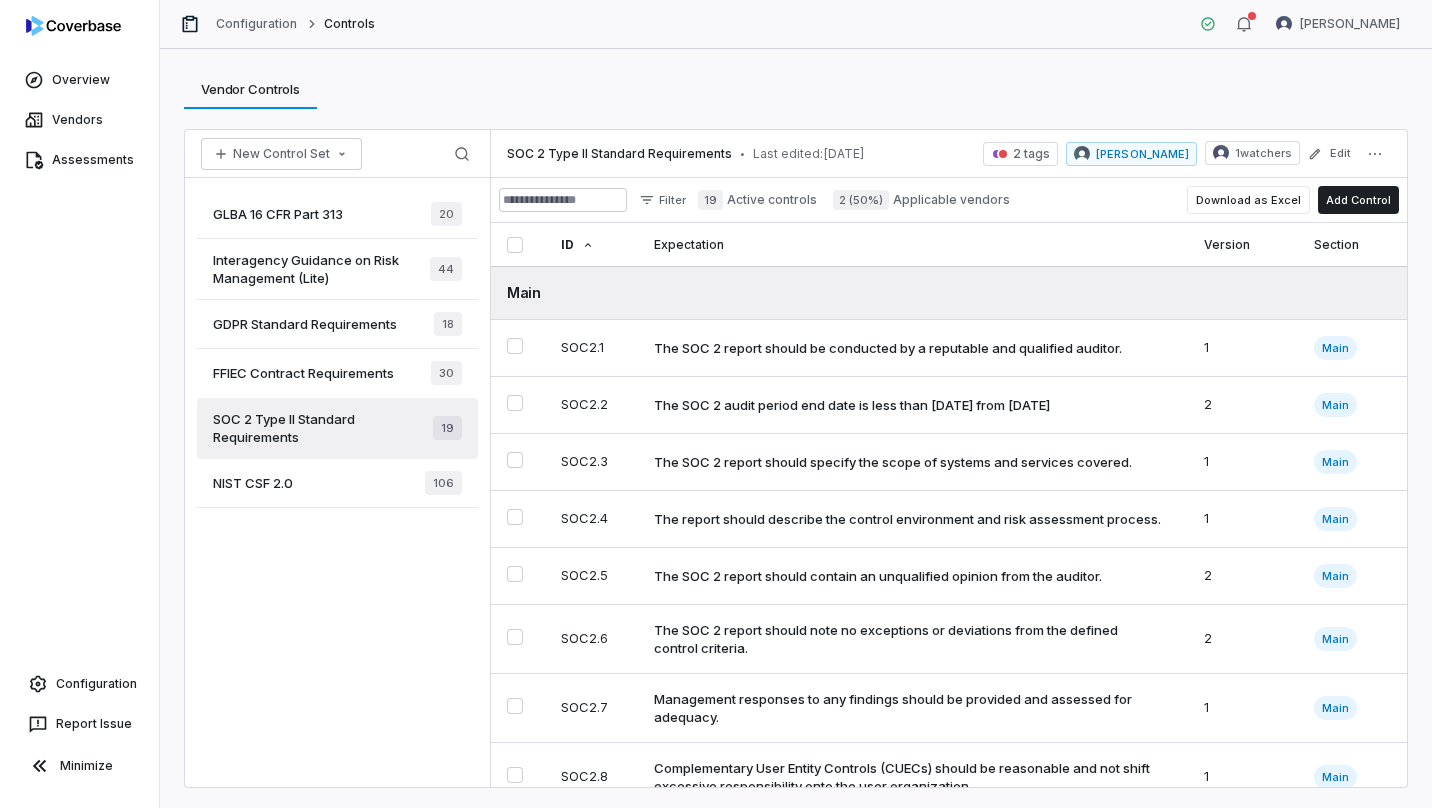 click on "Vendor Controls Vendor Controls" at bounding box center [796, 89] 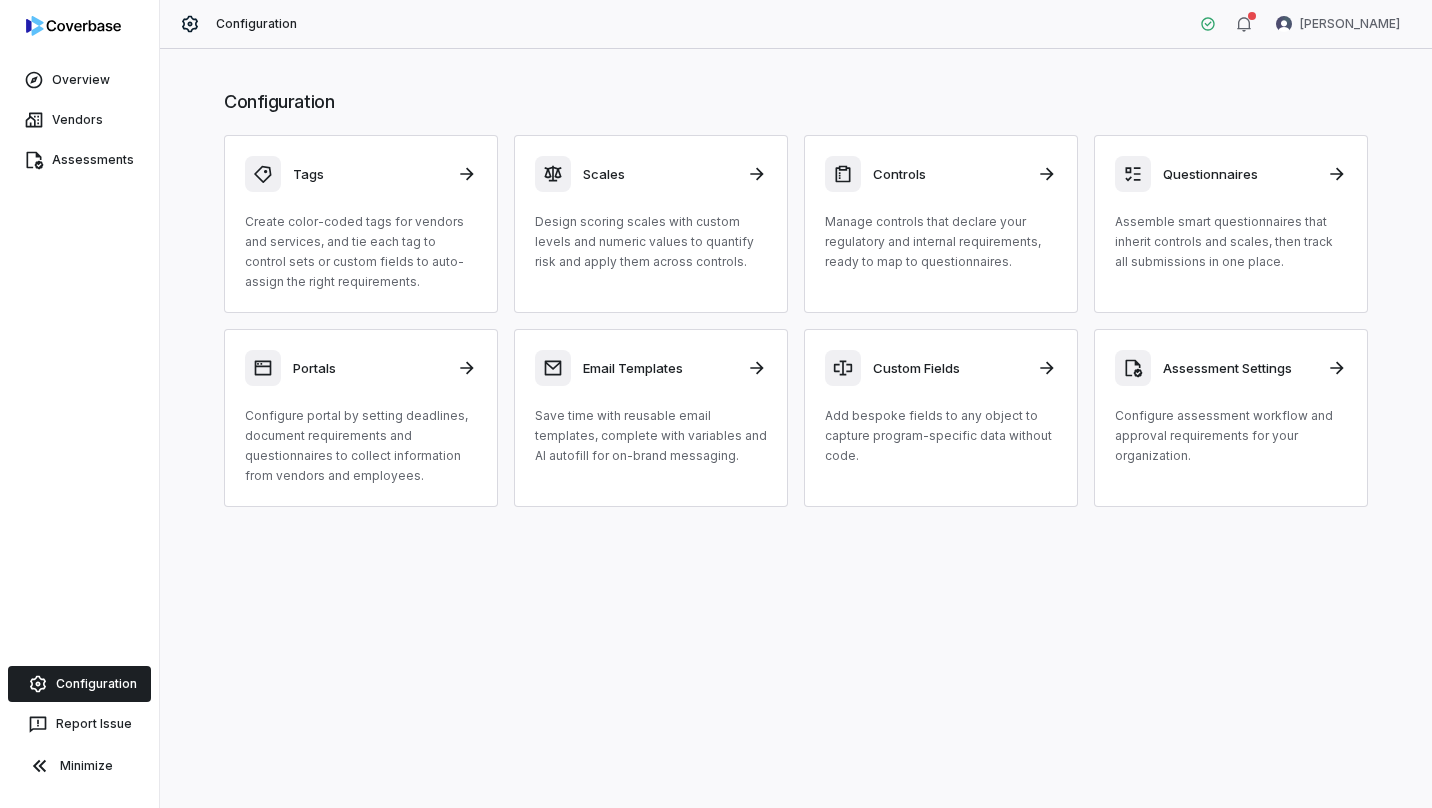 click on "Add bespoke fields to any object to capture program-specific data without code." at bounding box center (941, 436) 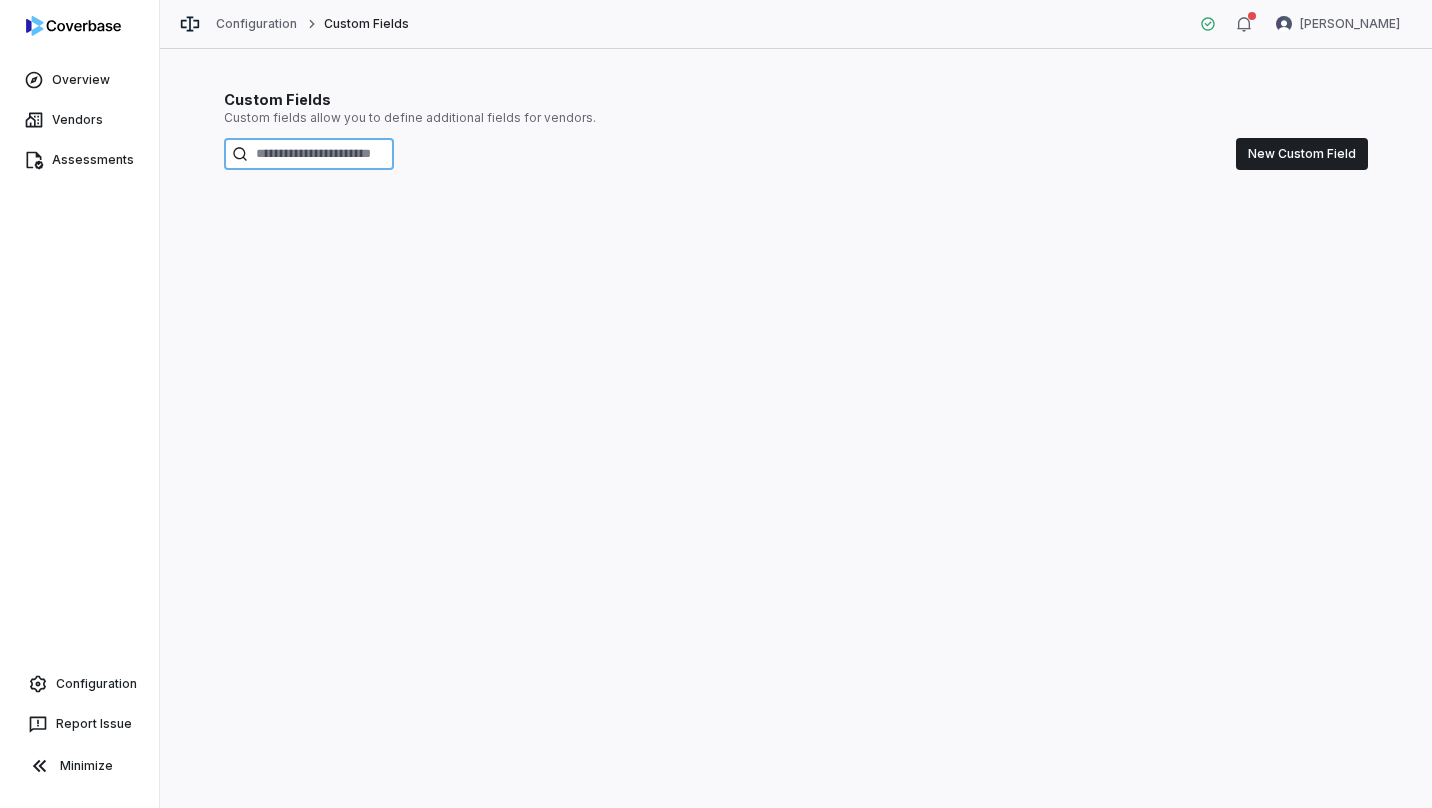 click at bounding box center (309, 154) 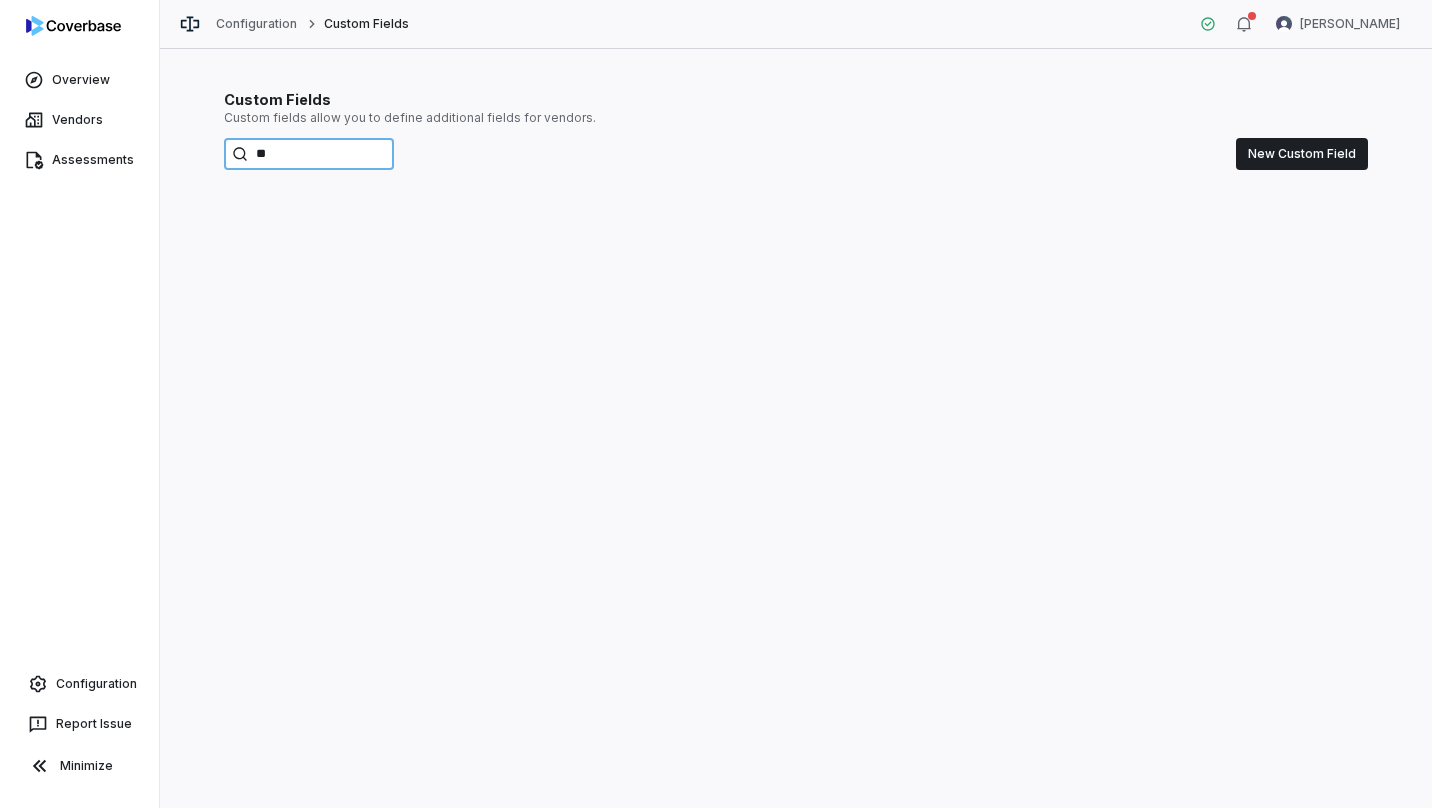 type on "*" 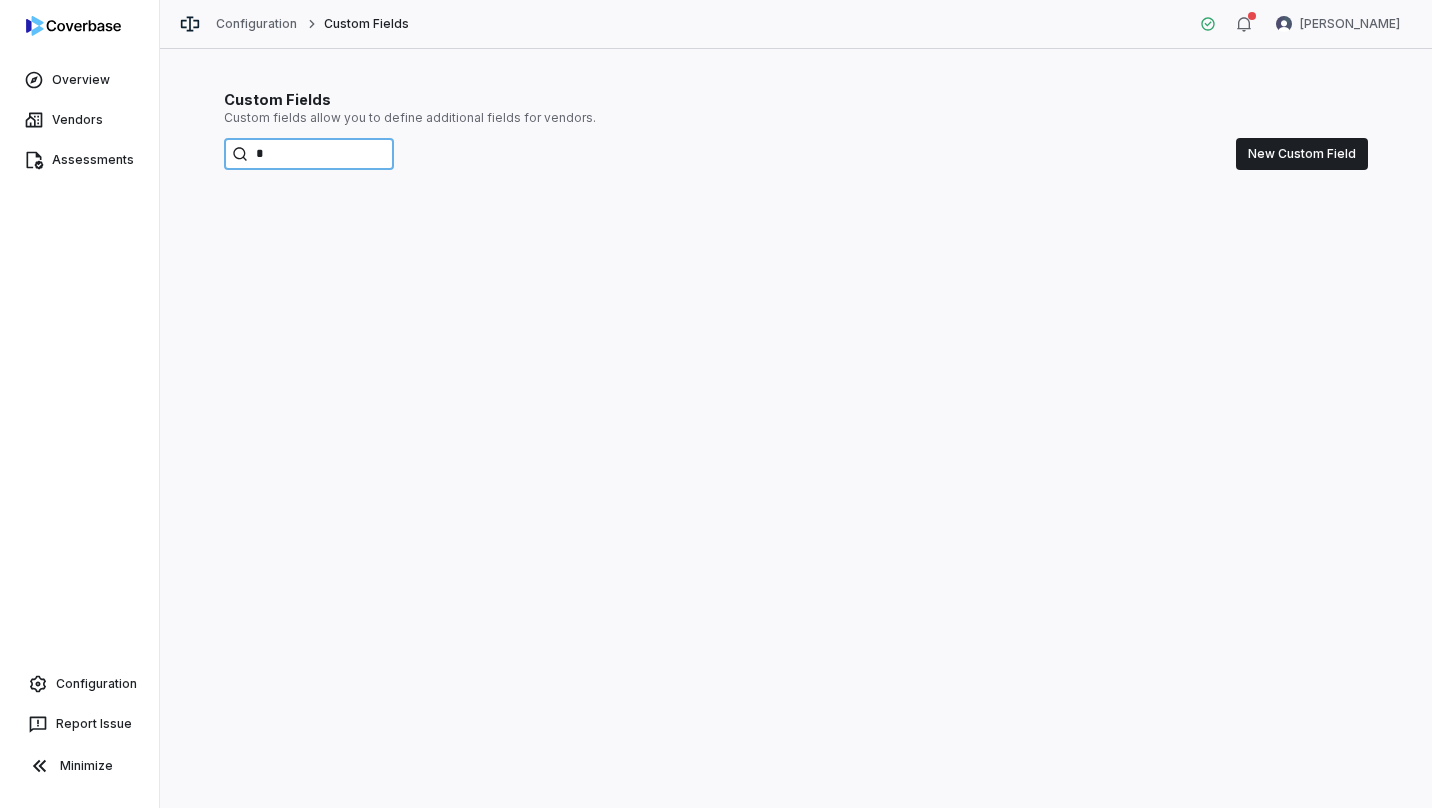 type 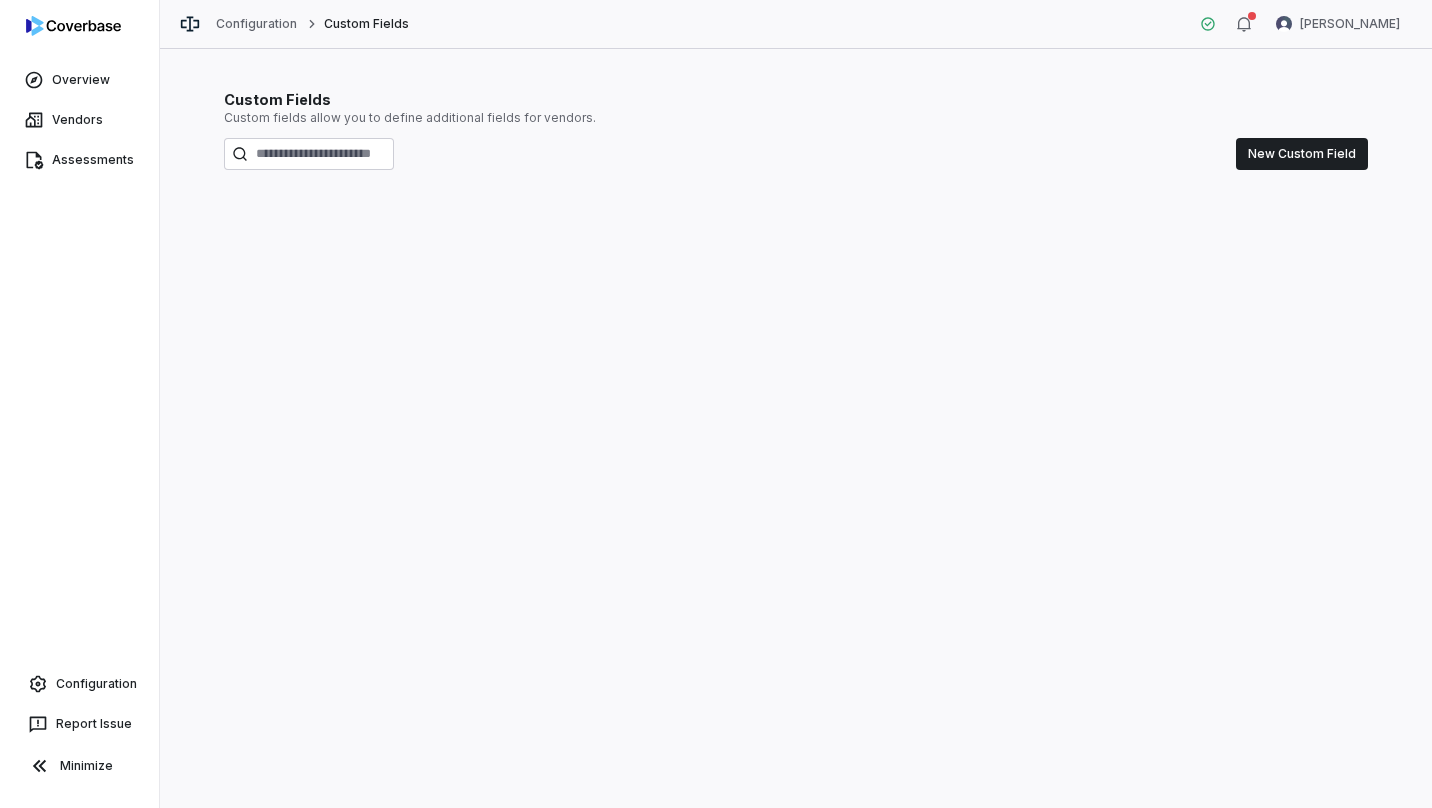click on "Vendors" at bounding box center (79, 120) 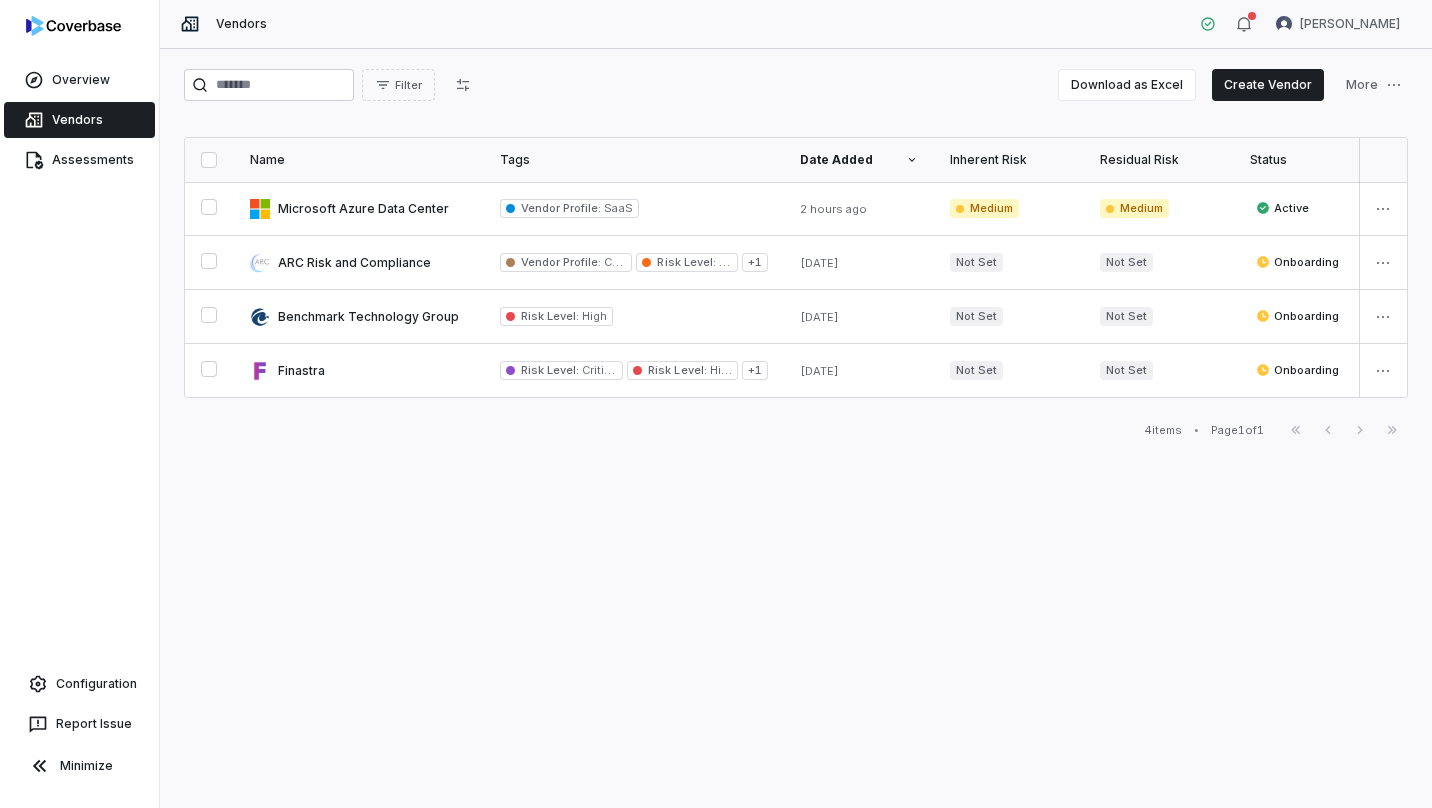 click on "Overview Vendors Assessments Configuration Report Issue Minimize Vendors Eve Smith Filter Download as Excel Create Vendor More Name Tags Date Added Inherent Risk Residual Risk Status Last Assessed Assessment Outcome Next Assessment Services Risk Analysts Relationship Owners Watchers Microsoft Azure Data Center Vendor Profile :   SaaS 2 hours ago Medium Medium Active Jul 25, 2025 Approve Jul 25, 2027 Data Center Eve Smith Eve Smith None   ARC Risk and Compliance  Vendor Profile :   Consultant Risk Level :   Medium + 1 15 days ago Not Set Not Set Onboarding Jul 10, 2025 - Jul 10, 2027 None None None   Benchmark Technology Group Risk Level :   High 16 days ago Not Set Not Set Onboarding Jul 14, 2025 - Jul 14, 2027 Equipment Tobe Stokes Ian Foster Eve Smith   Finastra Risk Level :   Critical Risk Level :   High + 1 16 days ago Not Set Not Set Onboarding Jul 25, 2025 - Jul 9, 2027 Primary System Ian Foster None Tobe Stokes   4  items • Page  1  of  1 First Page Previous Next Last Page
*" at bounding box center (716, 404) 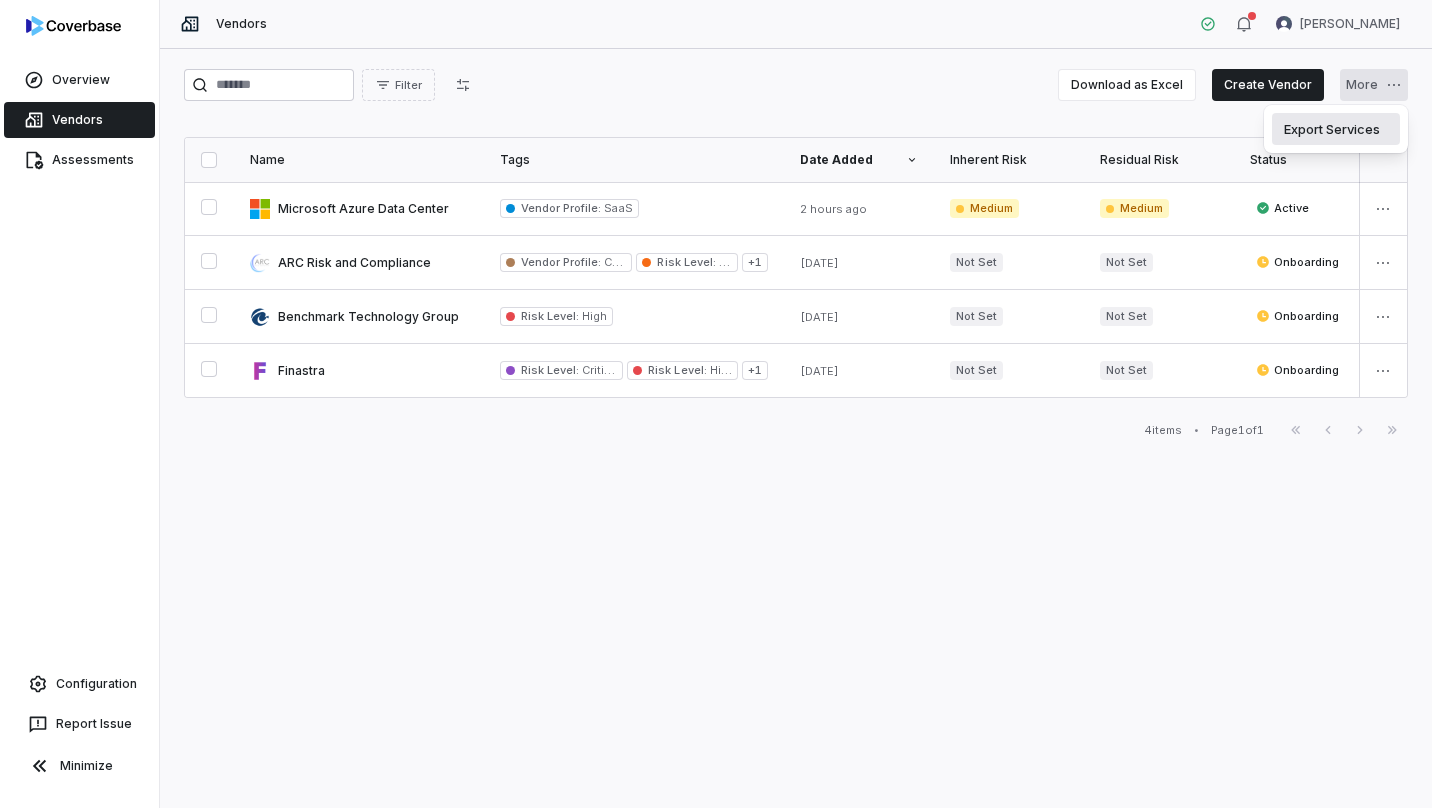 click on "Export Services" at bounding box center [1336, 129] 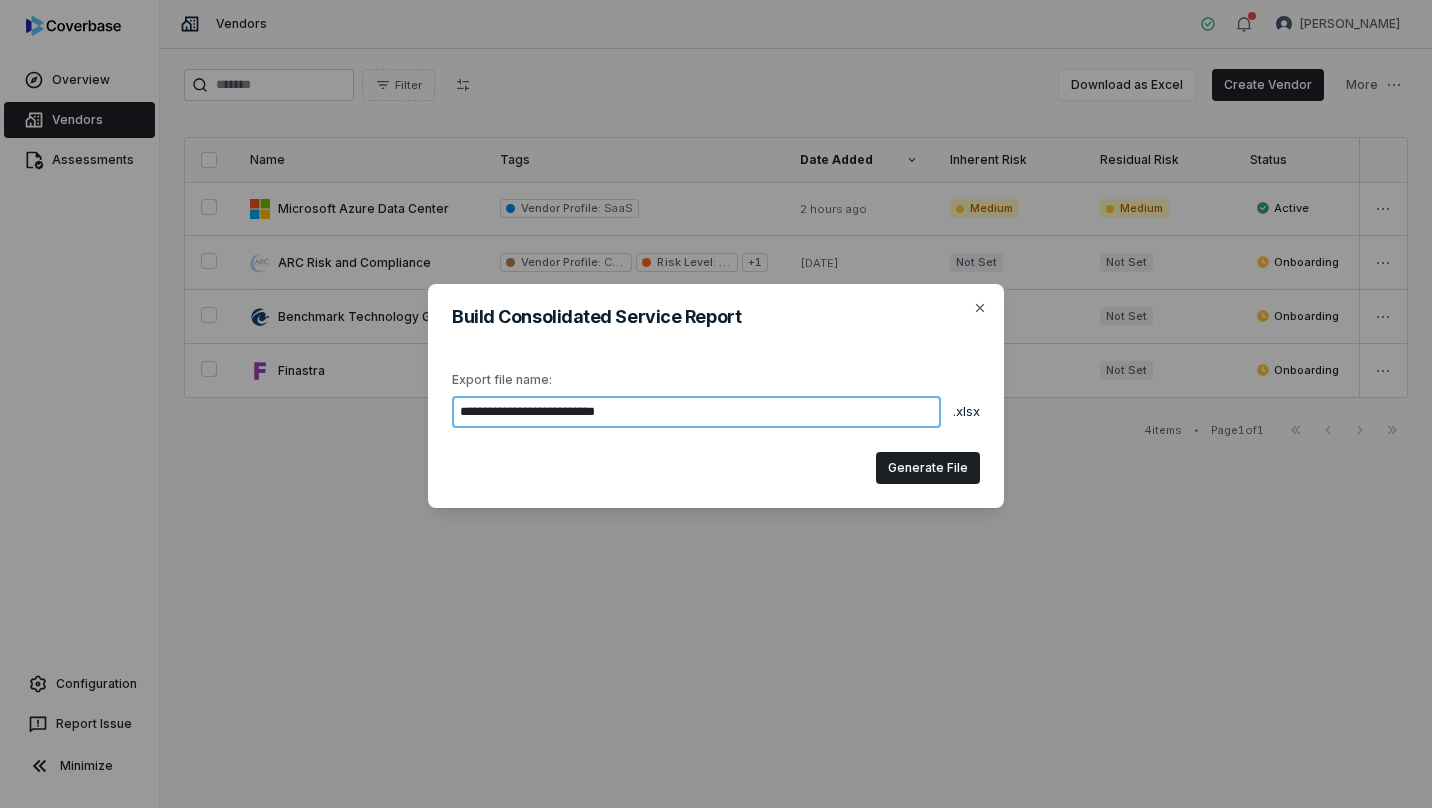 click on "**********" at bounding box center [696, 412] 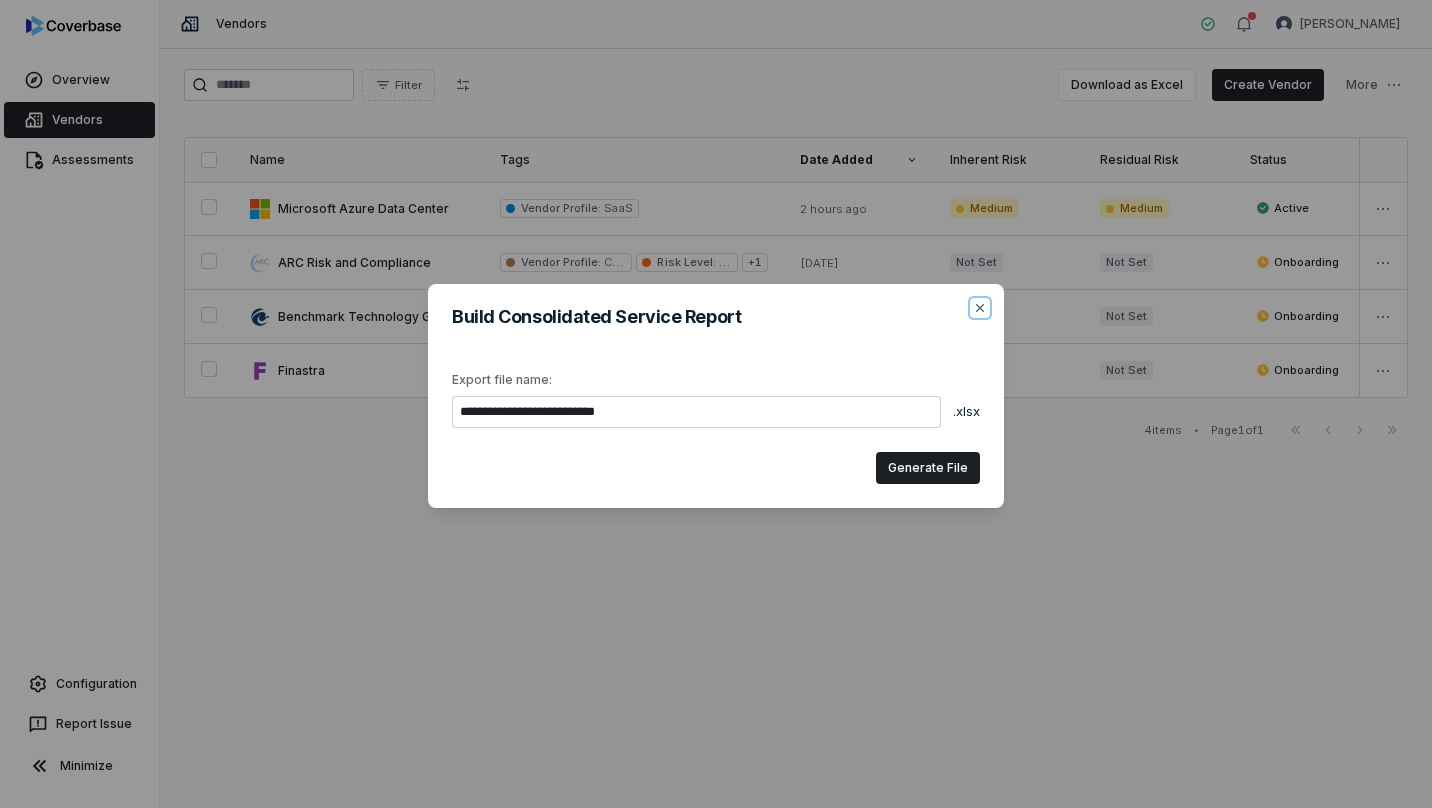 click 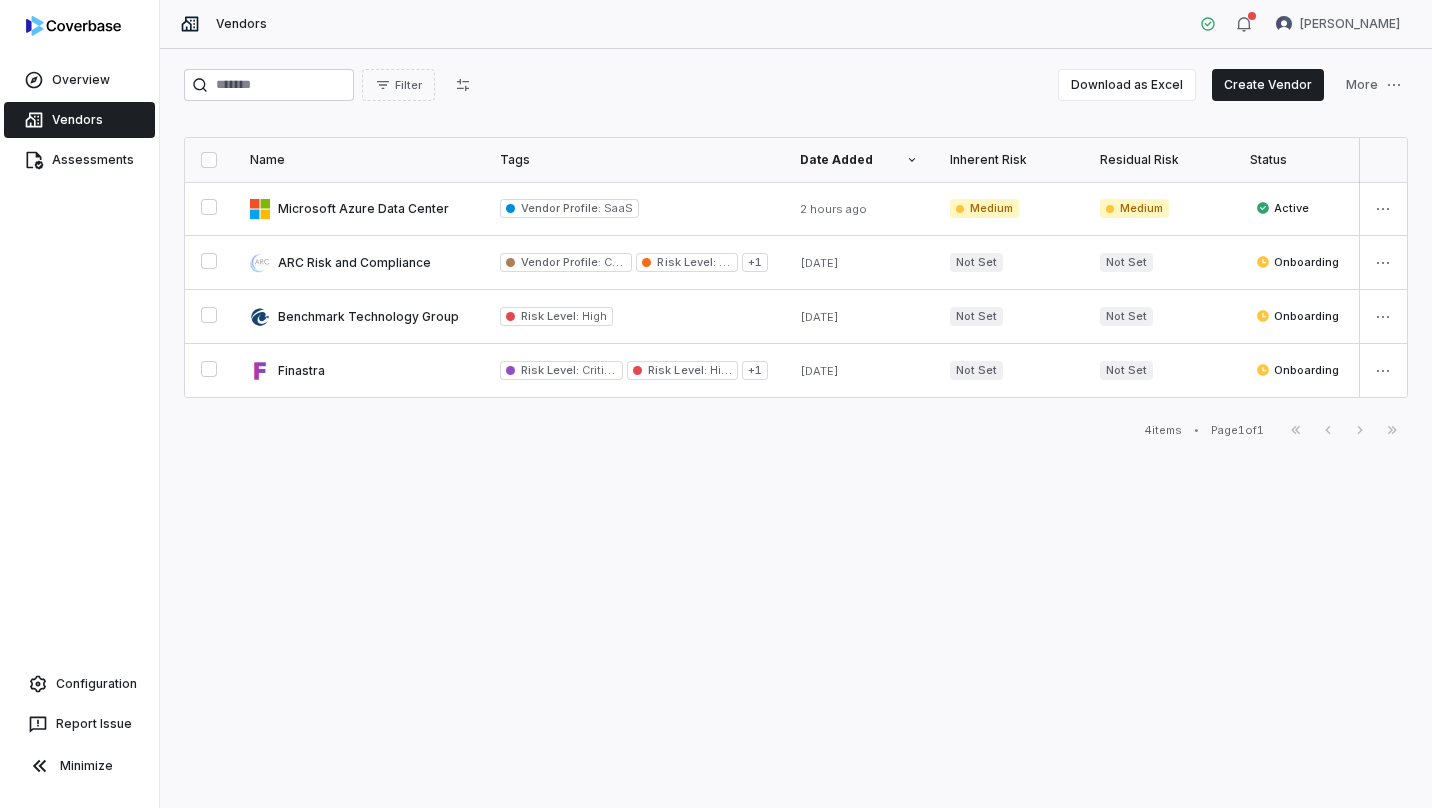 click on "Filter" at bounding box center (408, 85) 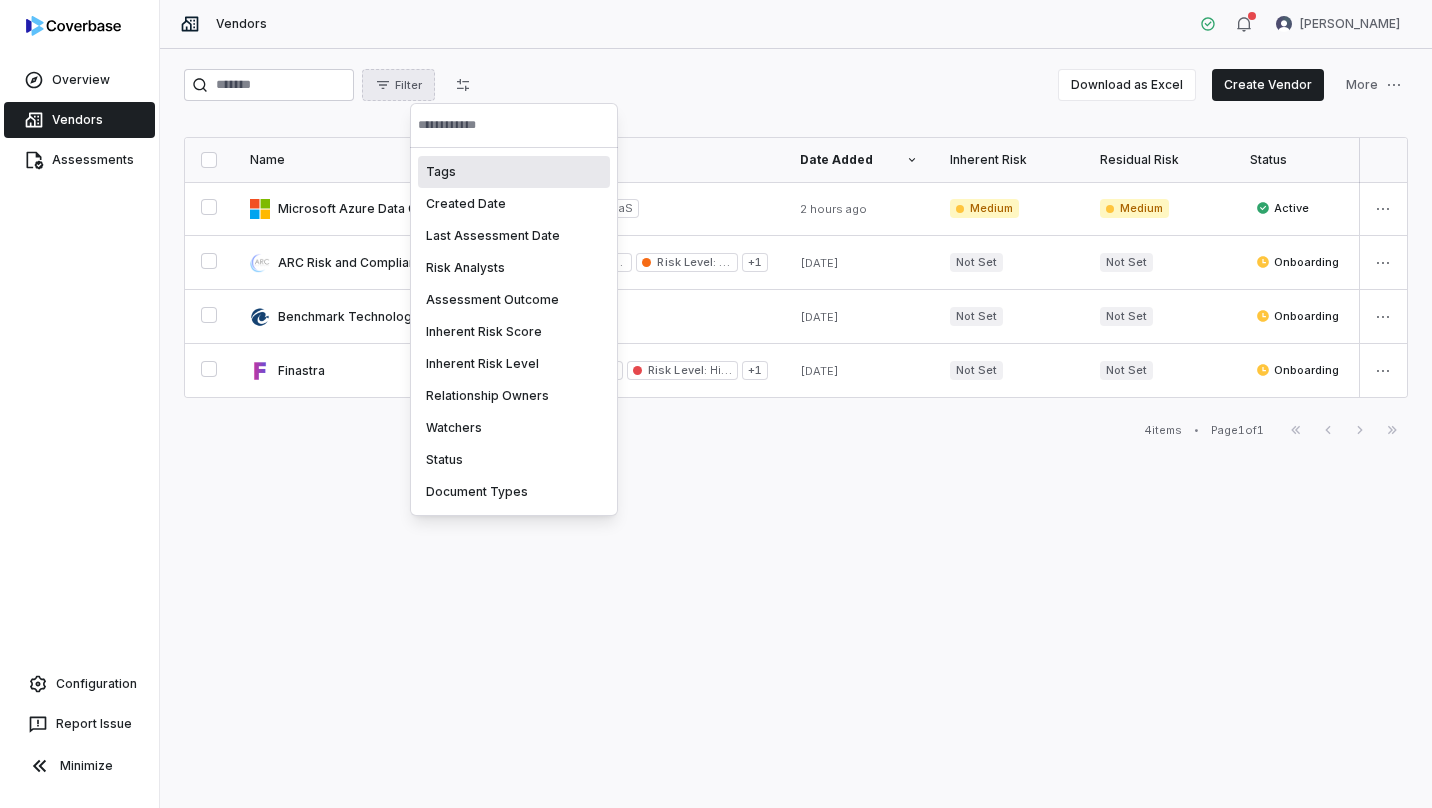 click on "Overview Vendors Assessments Configuration Report Issue Minimize Vendors Eve Smith Filter Download as Excel Create Vendor More Name Tags Date Added Inherent Risk Residual Risk Status Last Assessed Assessment Outcome Next Assessment Services Risk Analysts Relationship Owners Watchers Microsoft Azure Data Center Vendor Profile :   SaaS 2 hours ago Medium Medium Active Jul 25, 2025 Approve Jul 25, 2027 Data Center Eve Smith Eve Smith None   ARC Risk and Compliance  Vendor Profile :   Consultant Risk Level :   Medium + 1 15 days ago Not Set Not Set Onboarding Jul 10, 2025 - Jul 10, 2027 None None None   Benchmark Technology Group Risk Level :   High 16 days ago Not Set Not Set Onboarding Jul 14, 2025 - Jul 14, 2027 Equipment Tobe Stokes Ian Foster Eve Smith   Finastra Risk Level :   Critical Risk Level :   High + 1 16 days ago Not Set Not Set Onboarding Jul 25, 2025 - Jul 9, 2027 Primary System Ian Foster None Tobe Stokes   4  items • Page  1  of  1 First Page Previous Next Last Page
*" at bounding box center [716, 404] 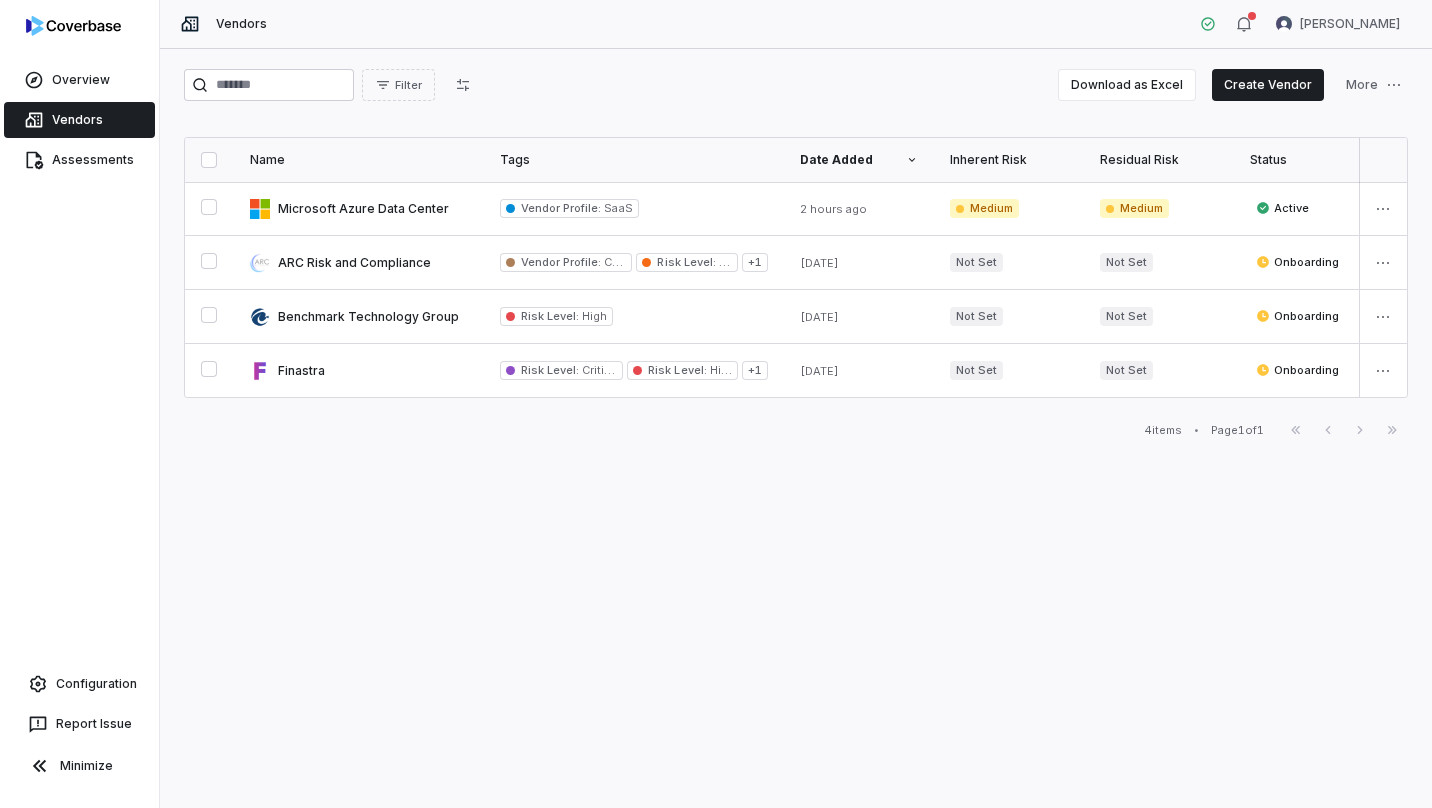 click 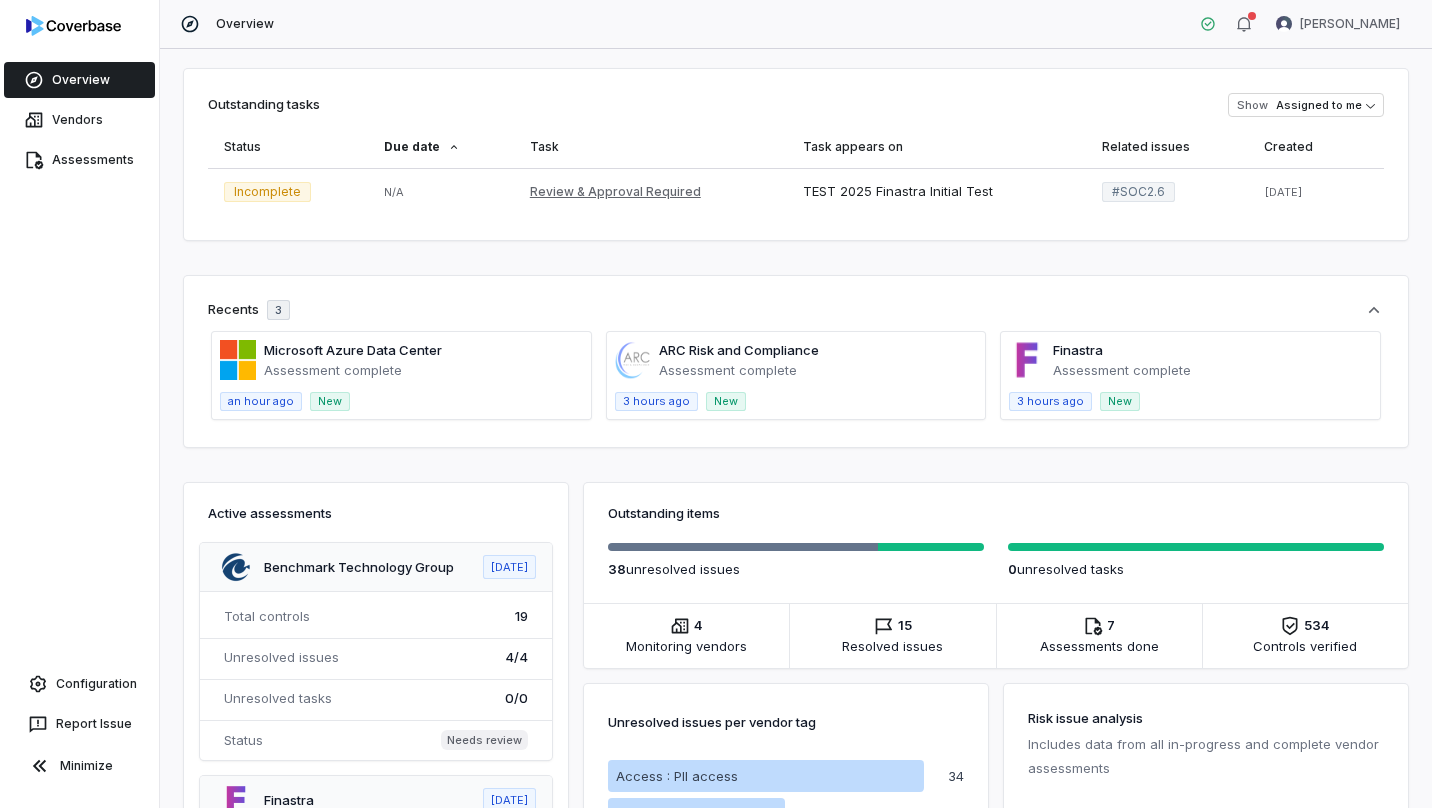 click on "Outstanding items" at bounding box center (996, 505) 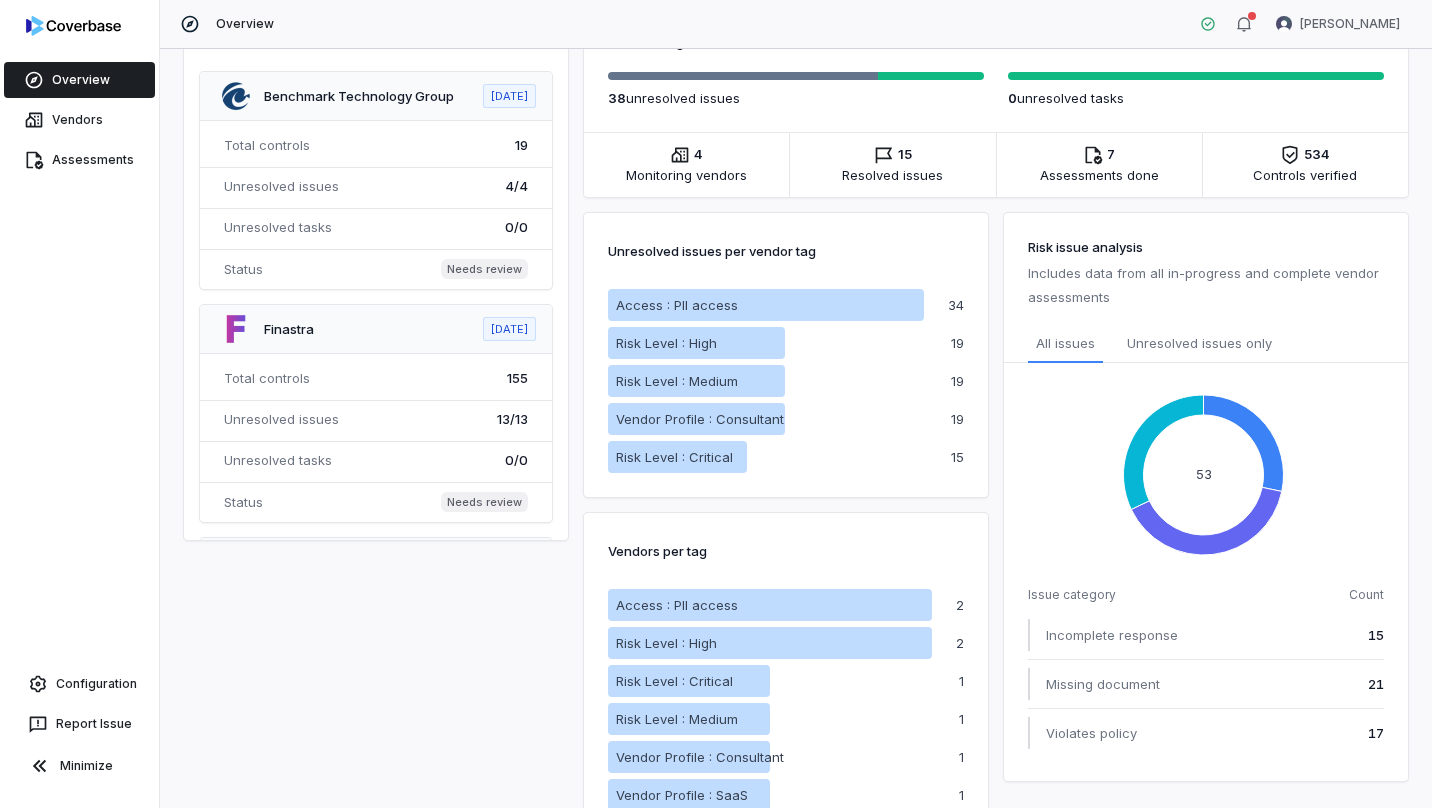 scroll, scrollTop: 489, scrollLeft: 0, axis: vertical 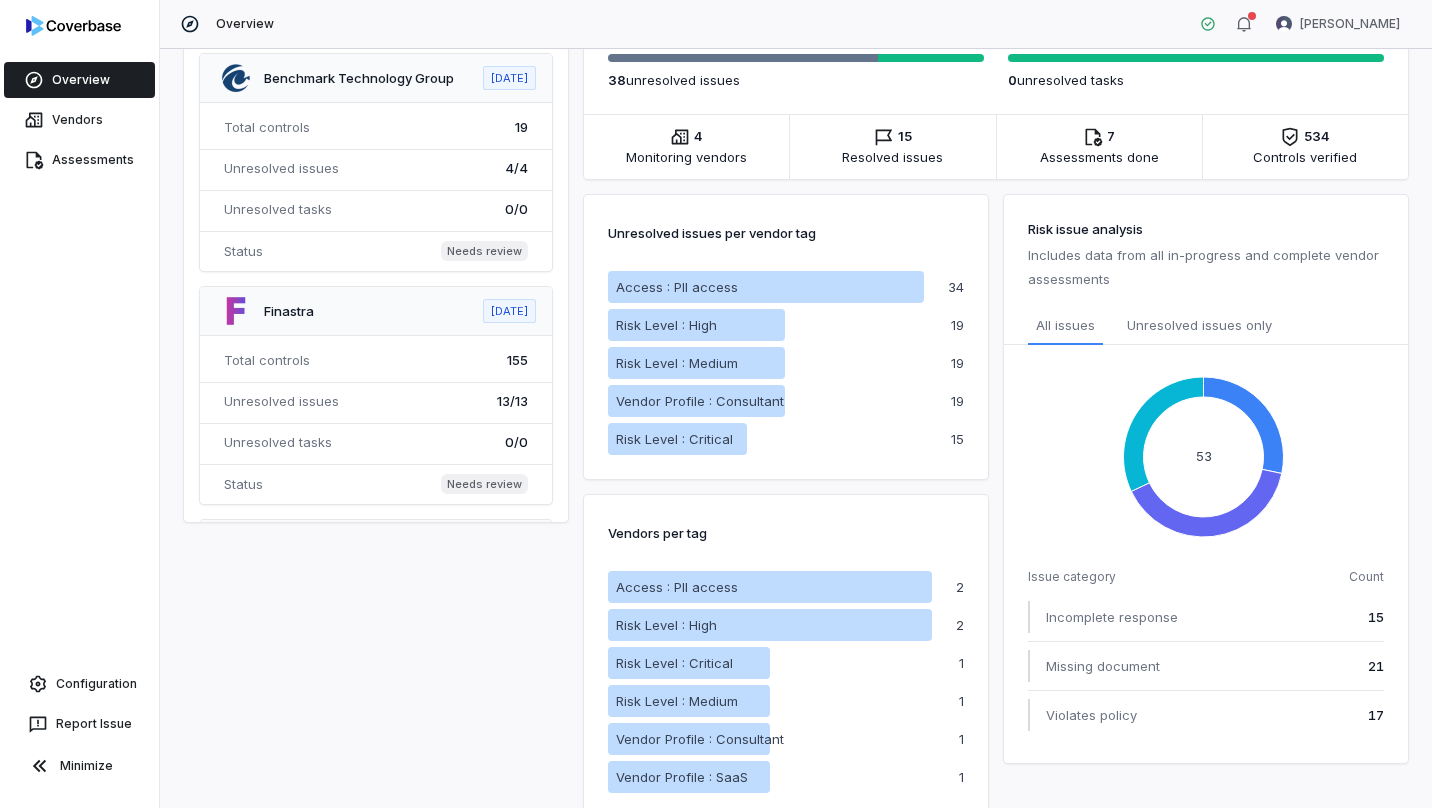 click on "19" at bounding box center (957, 363) 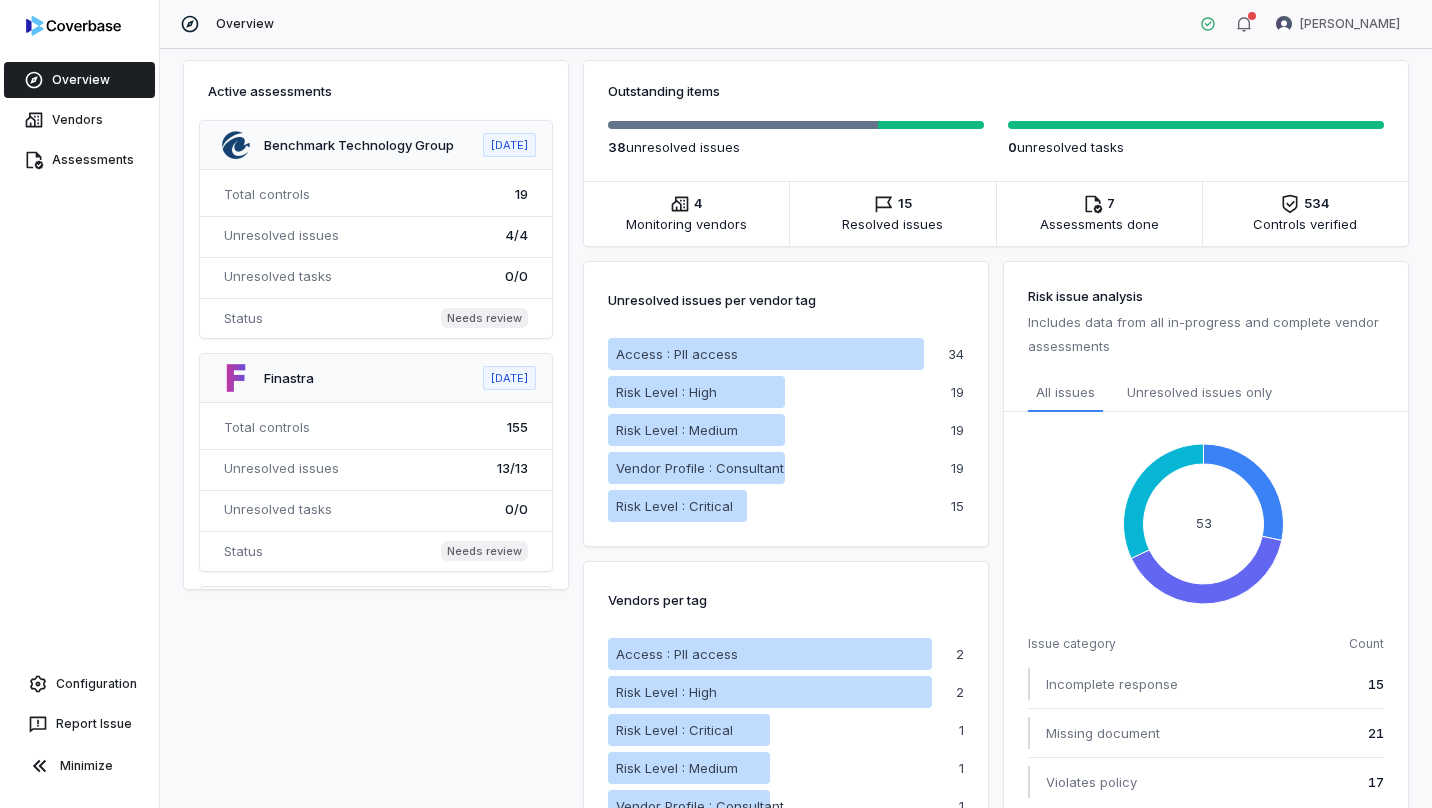 scroll, scrollTop: 383, scrollLeft: 0, axis: vertical 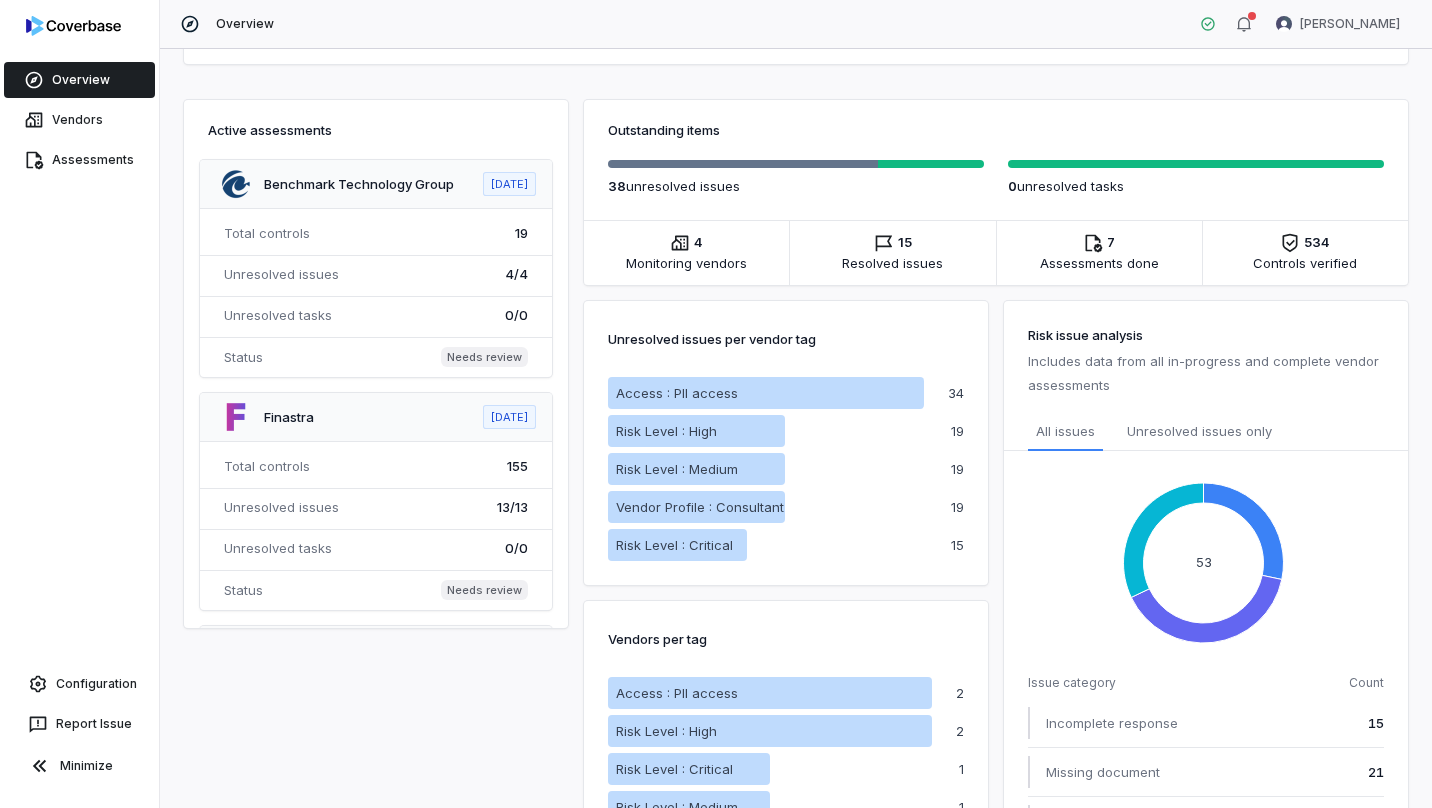 click on "Unresolved issues per vendor tag Access : PII access Risk Level : High Risk Level : Medium Vendor Profile : Consultant Risk Level : Critical 34 19 19 19 15" at bounding box center (786, 443) 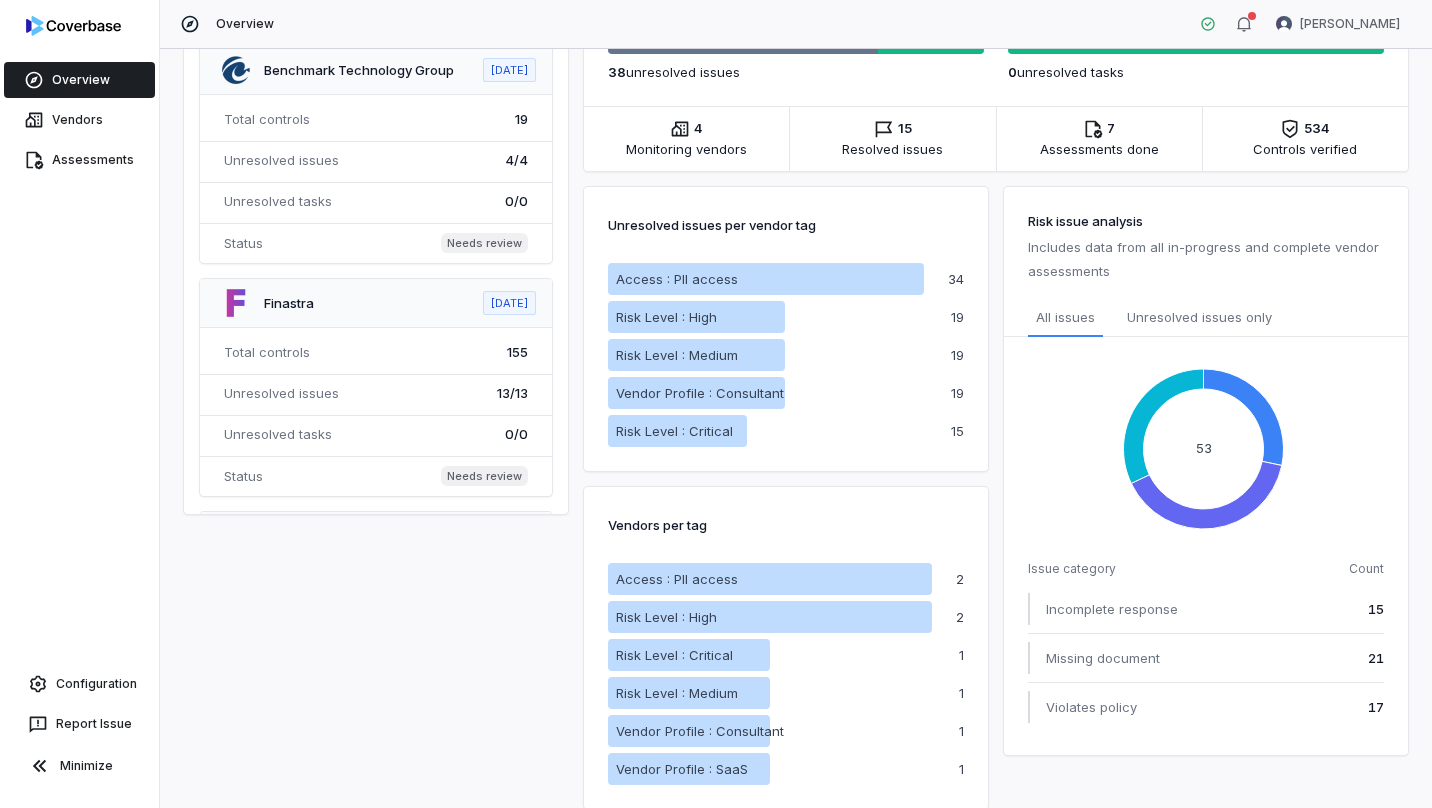 scroll, scrollTop: 498, scrollLeft: 0, axis: vertical 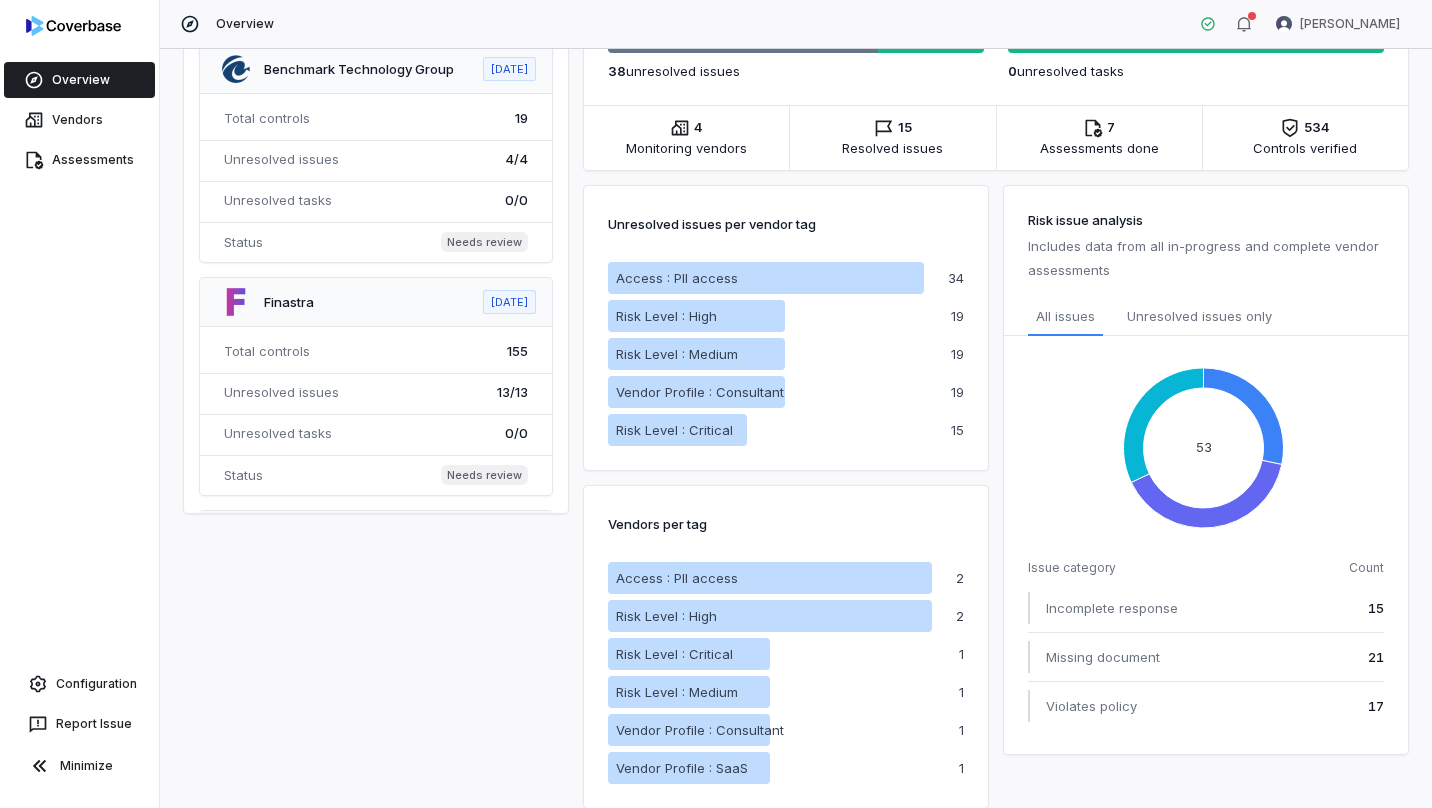 click on "Access : PII access" at bounding box center (770, 578) 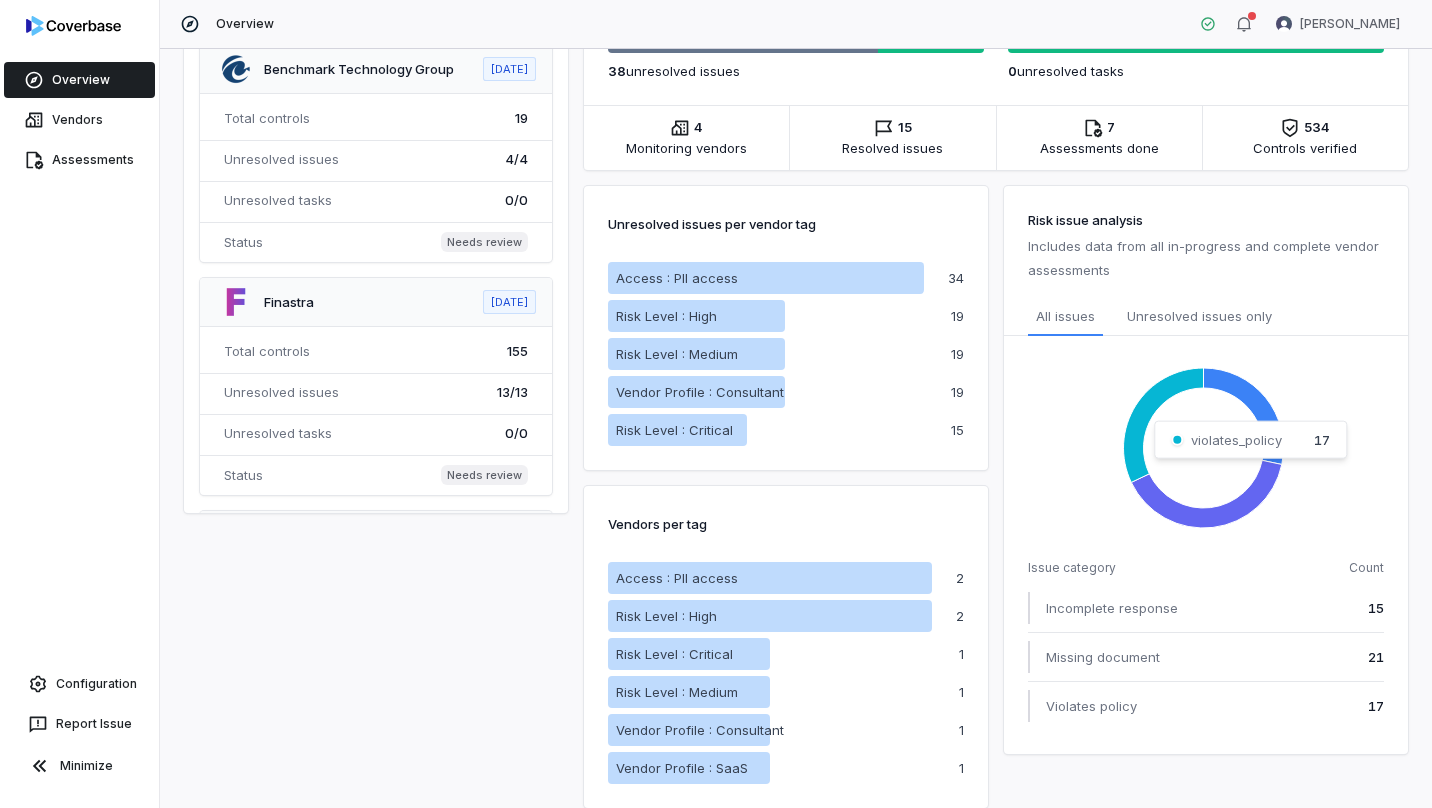click 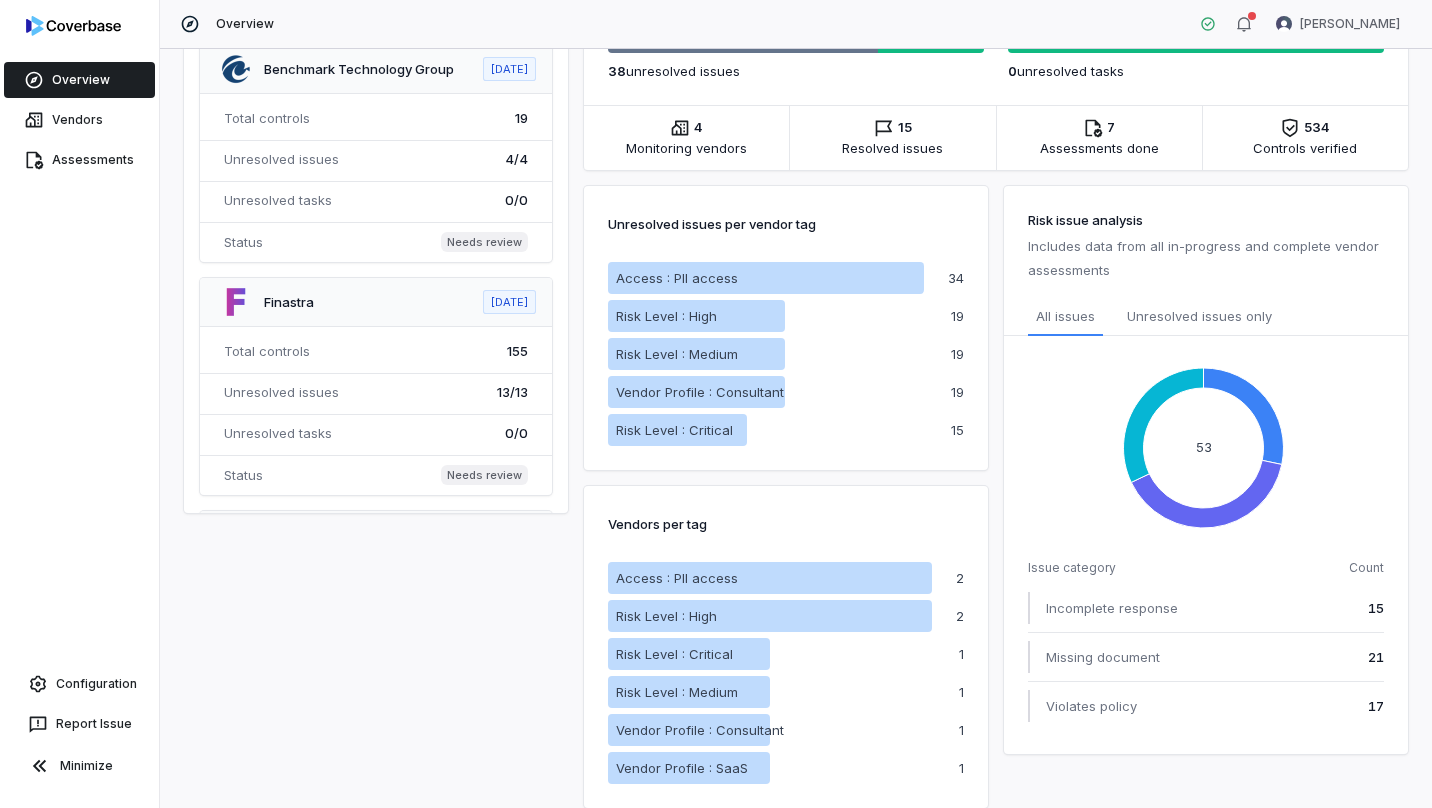 click on "Unresolved issues only" at bounding box center [1199, 317] 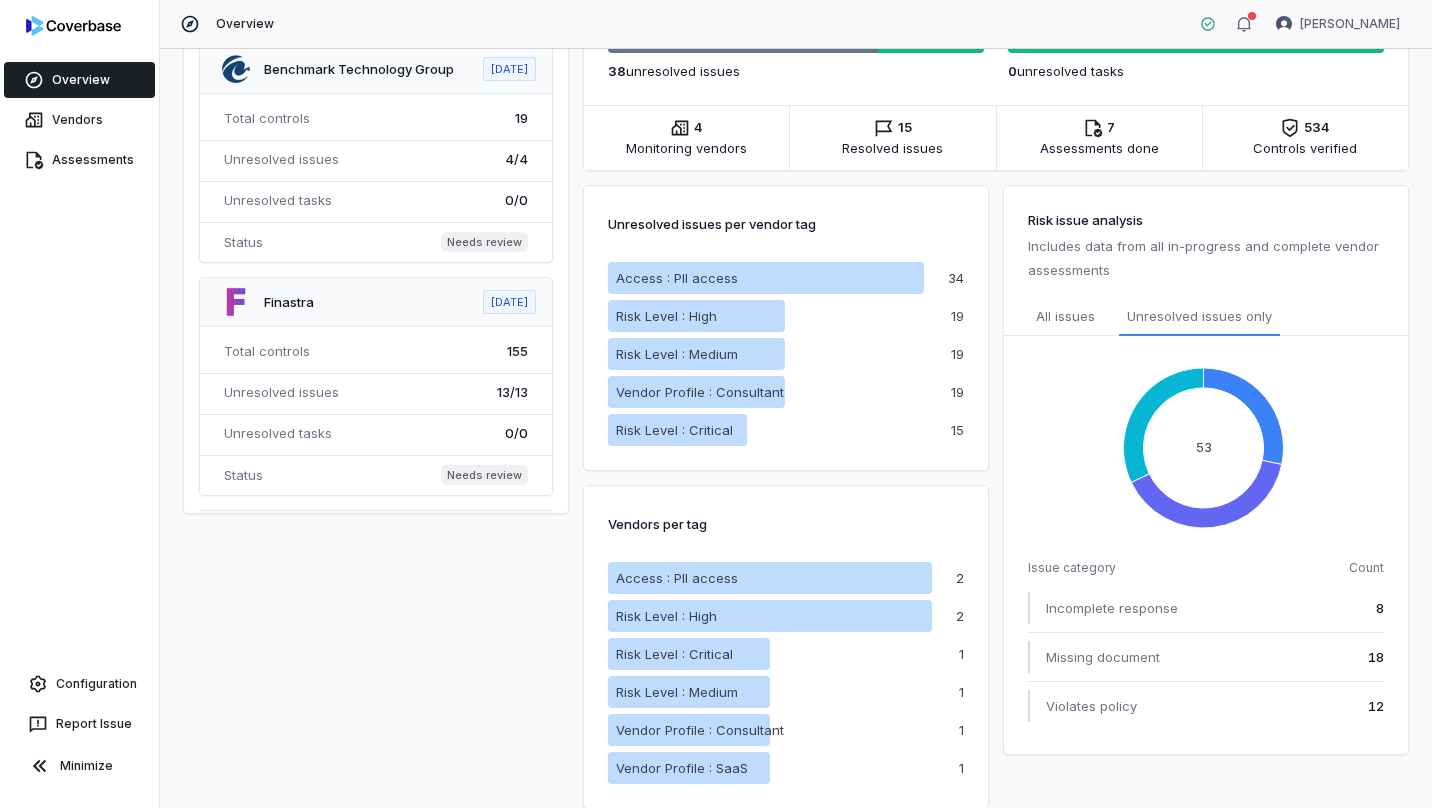 click on "All issues" at bounding box center [1065, 317] 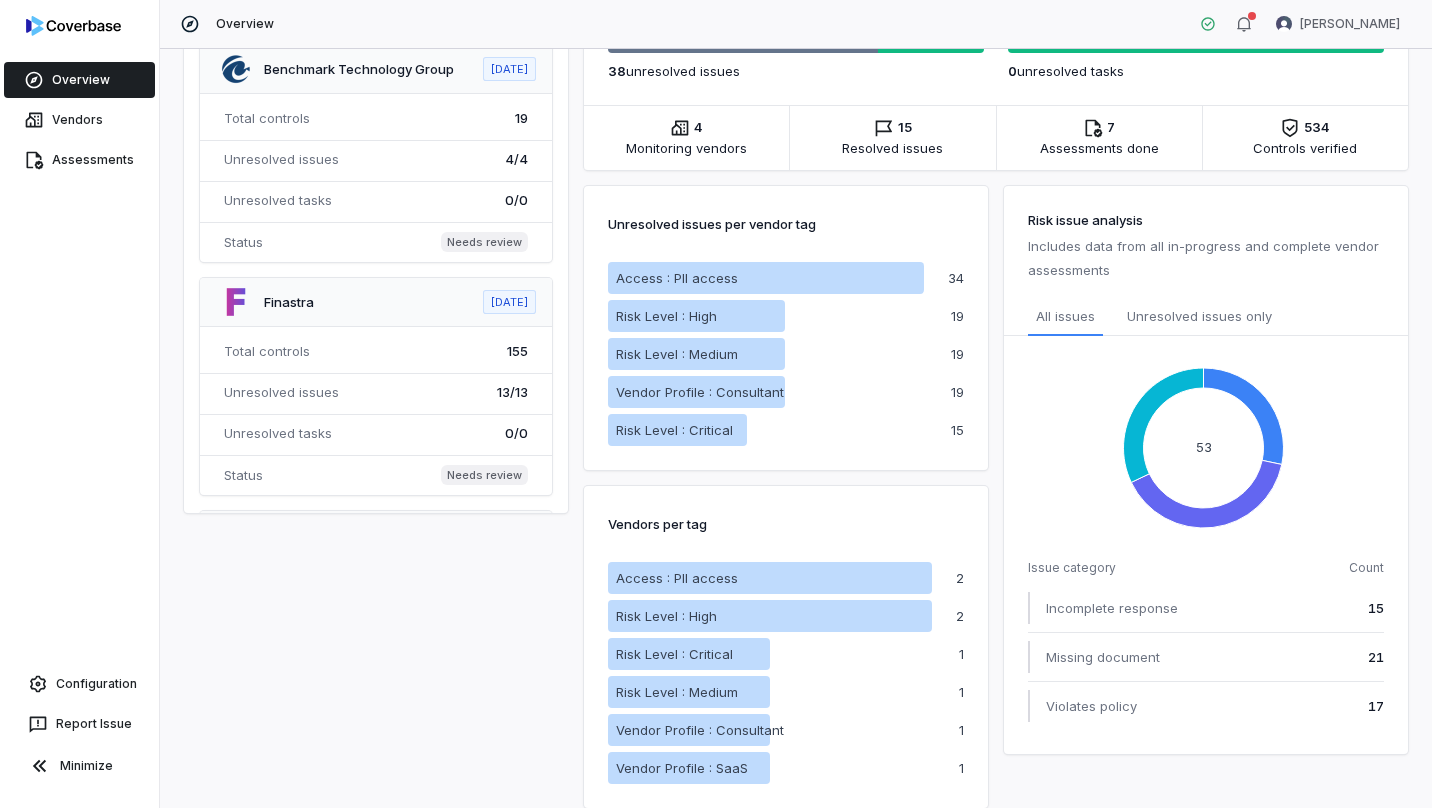 click on "Unresolved issues only" at bounding box center (1199, 317) 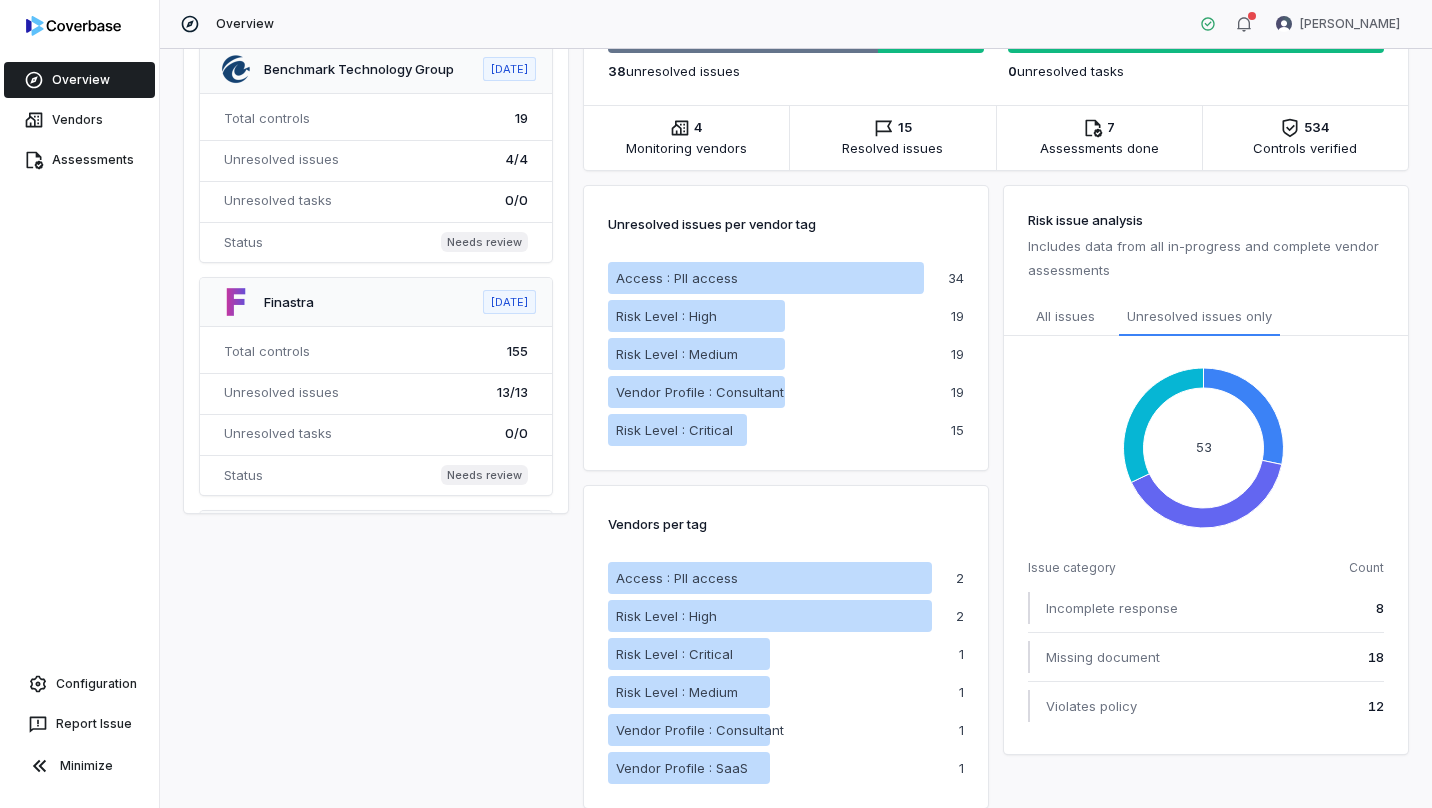 click on "All issues" at bounding box center [1065, 317] 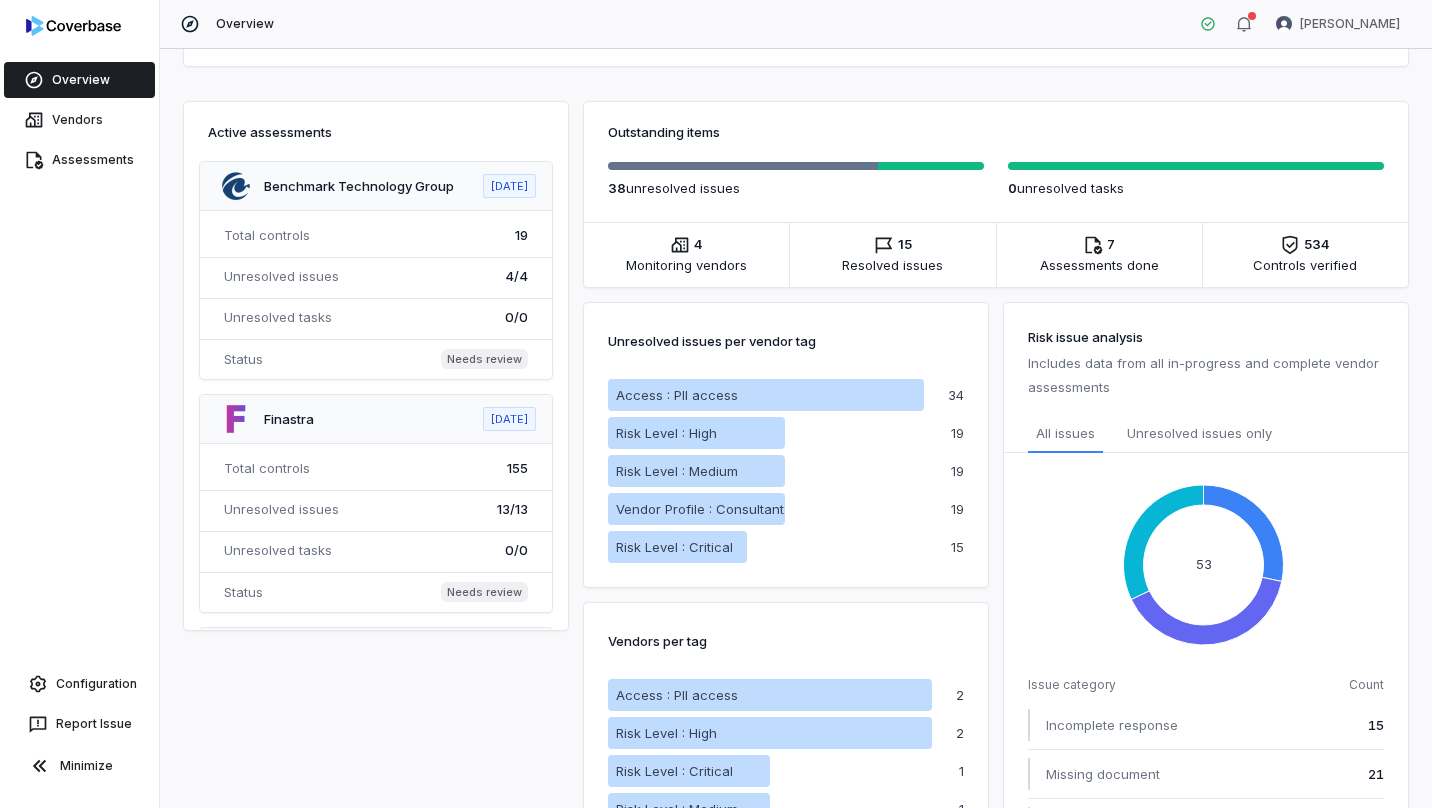 scroll, scrollTop: 334, scrollLeft: 0, axis: vertical 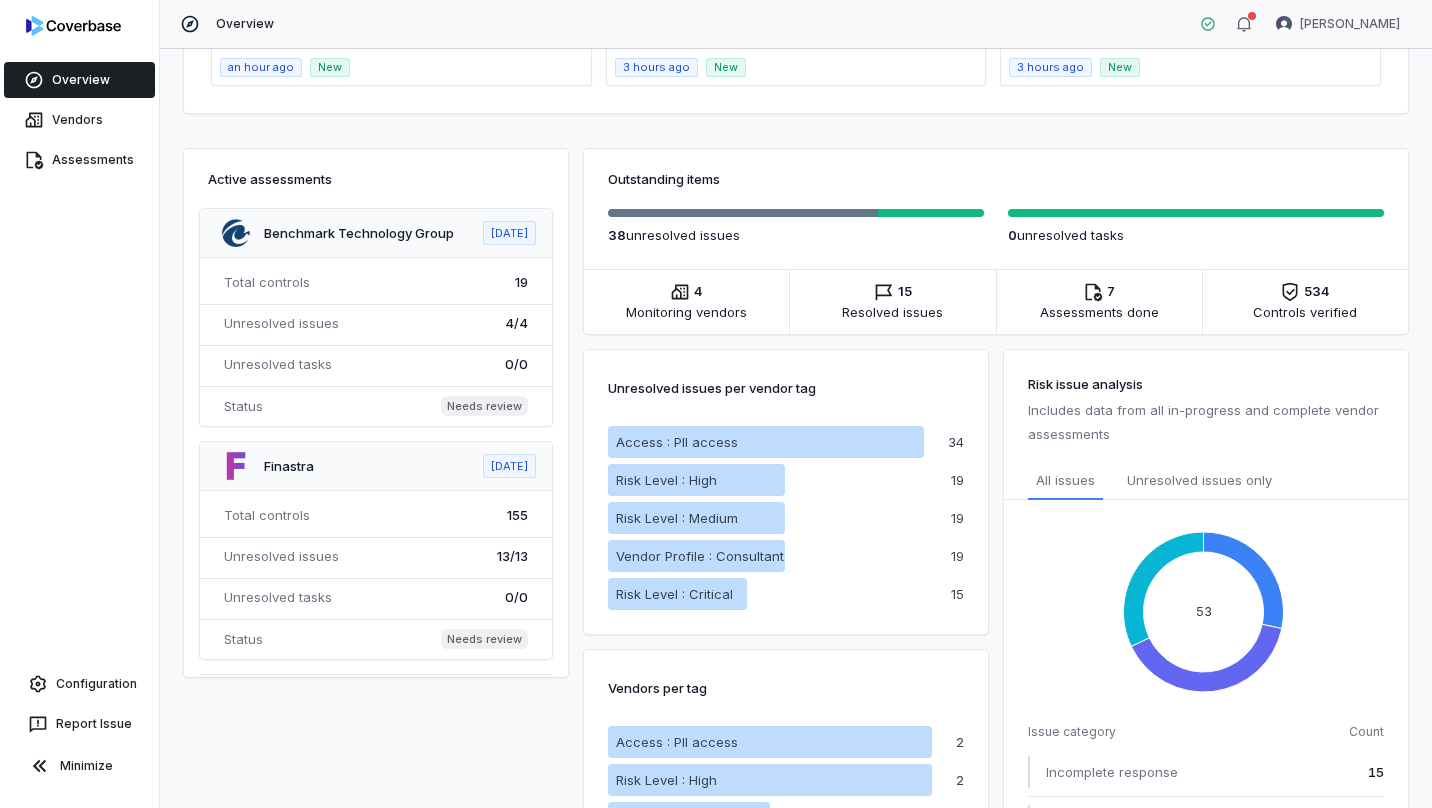 click on "Controls verified" at bounding box center (1305, 312) 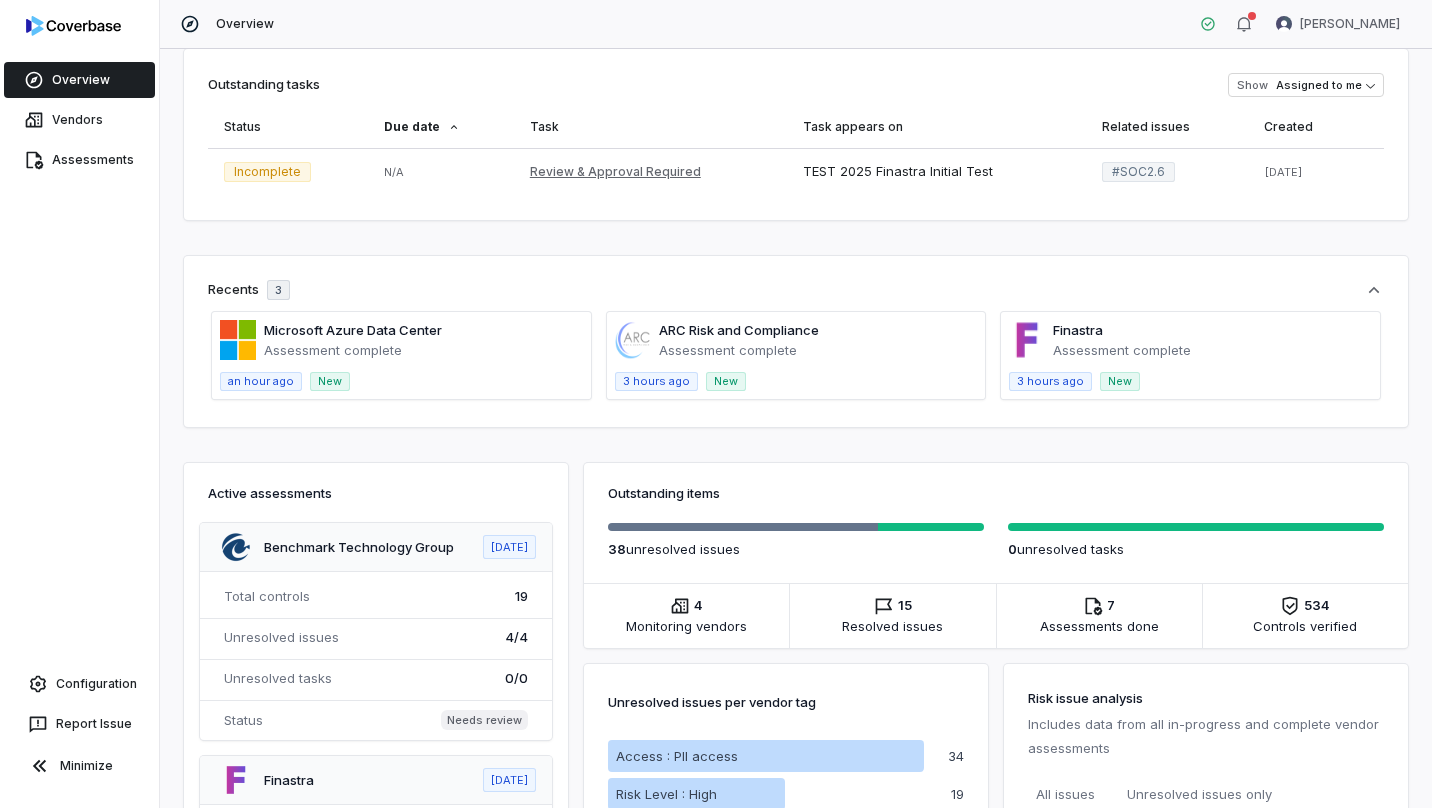 scroll, scrollTop: 0, scrollLeft: 0, axis: both 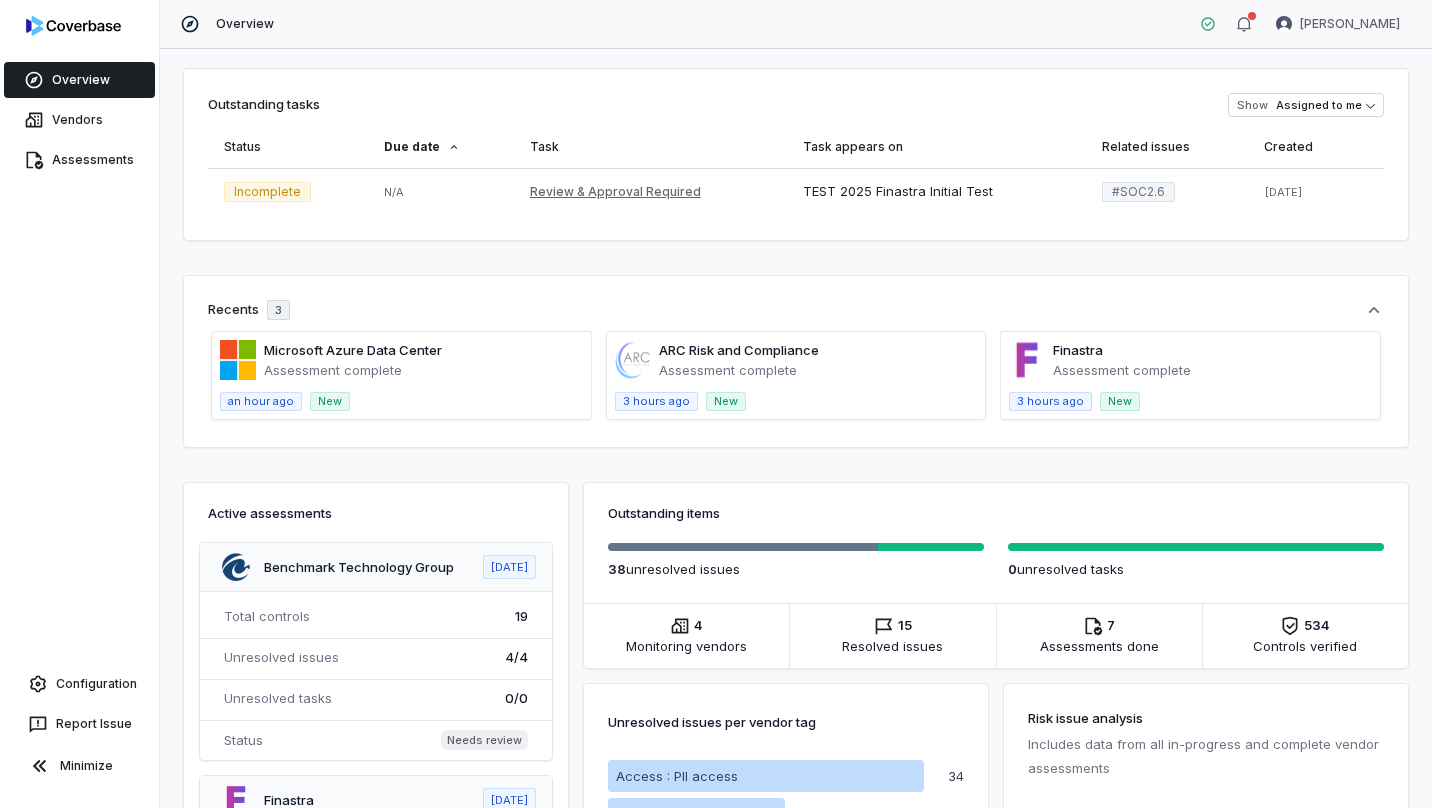 click at bounding box center (931, 547) 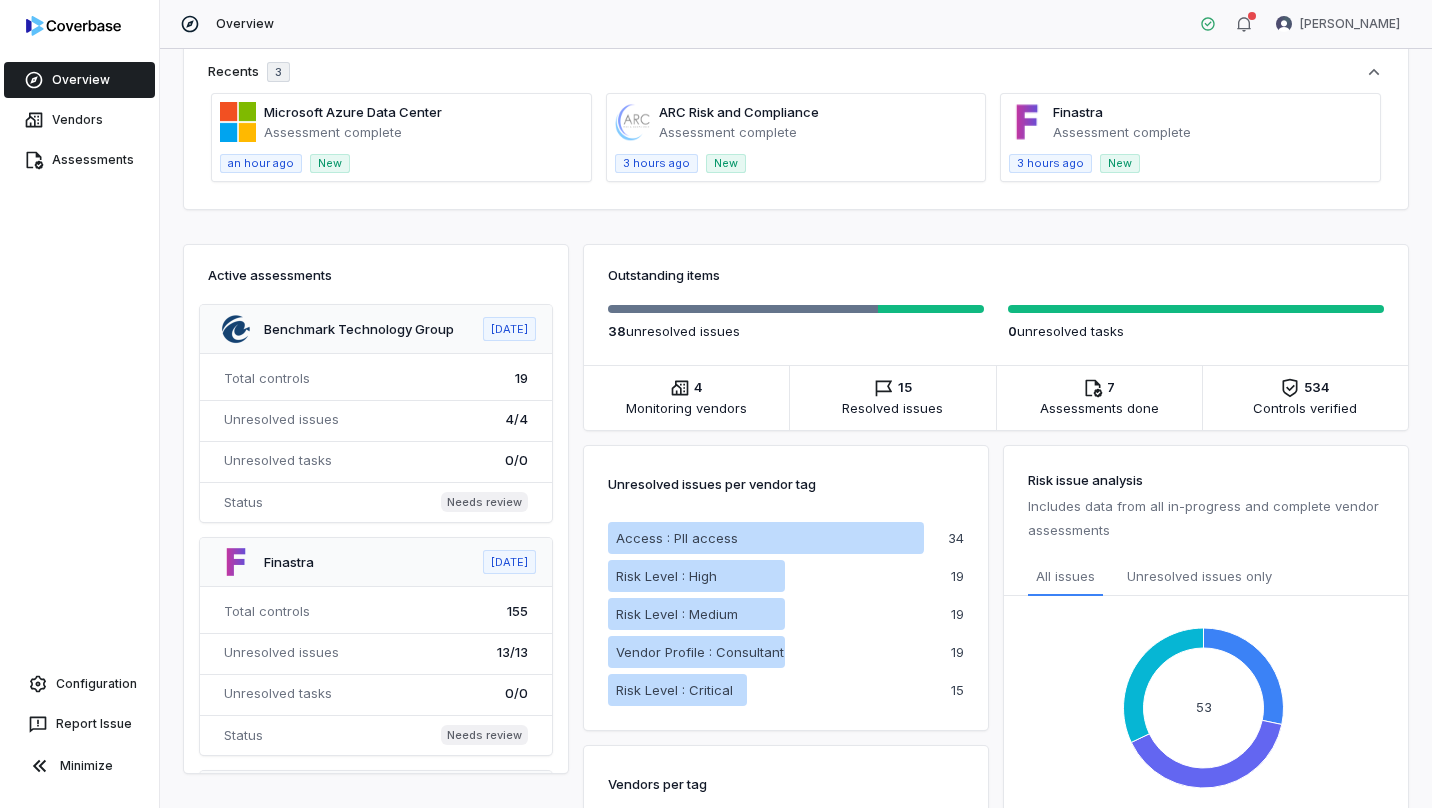 scroll, scrollTop: 238, scrollLeft: 0, axis: vertical 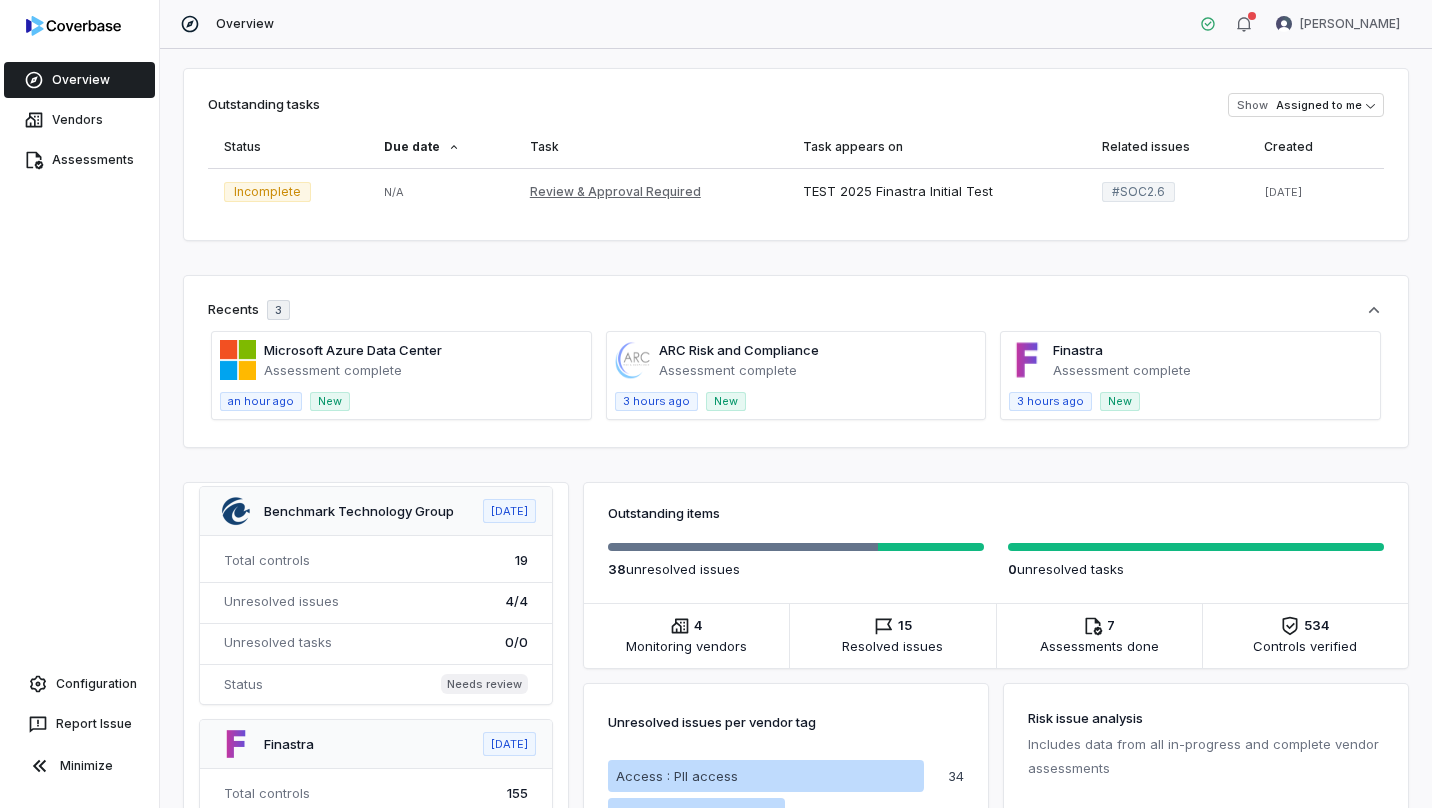 click at bounding box center (376, 595) 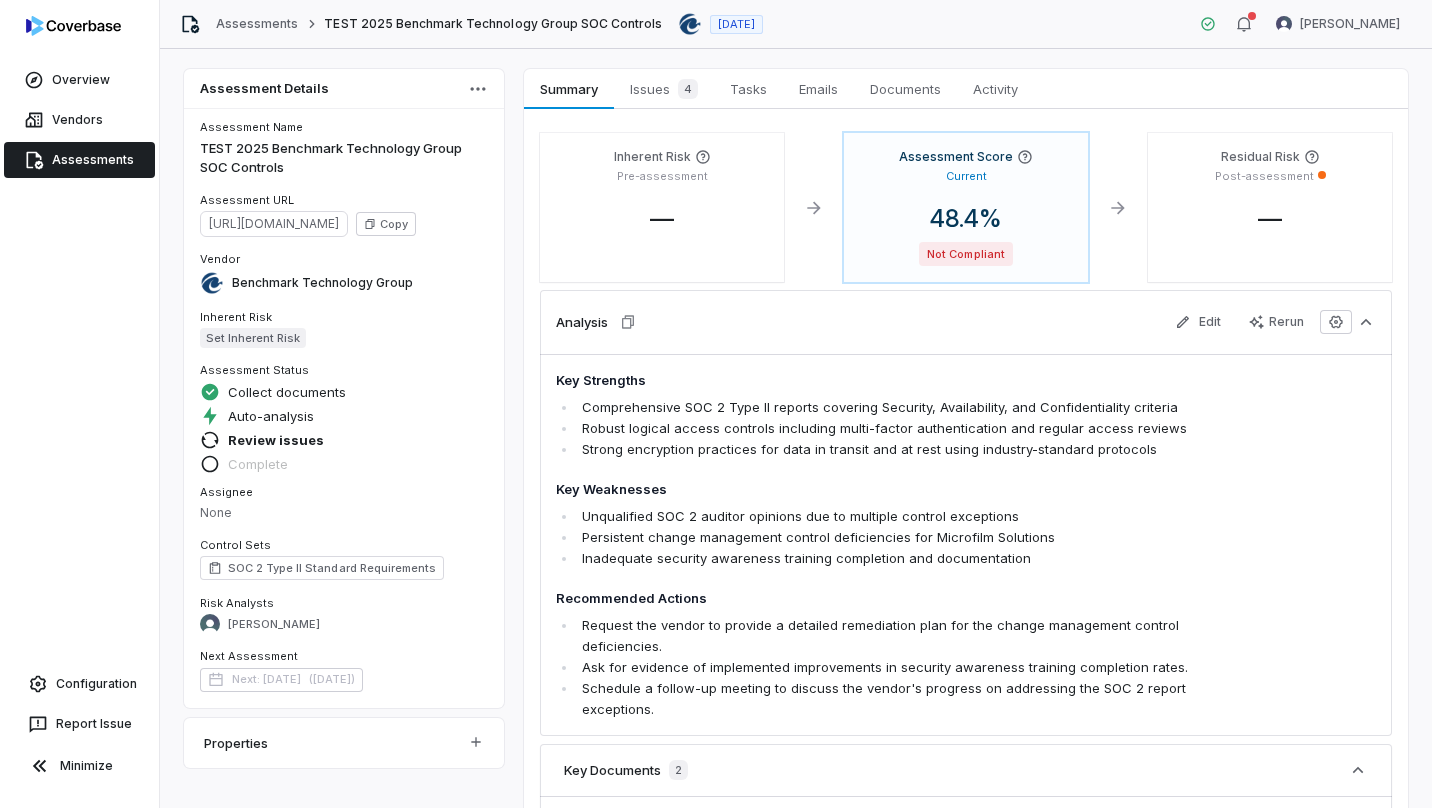 click on "Issues 4" at bounding box center (664, 89) 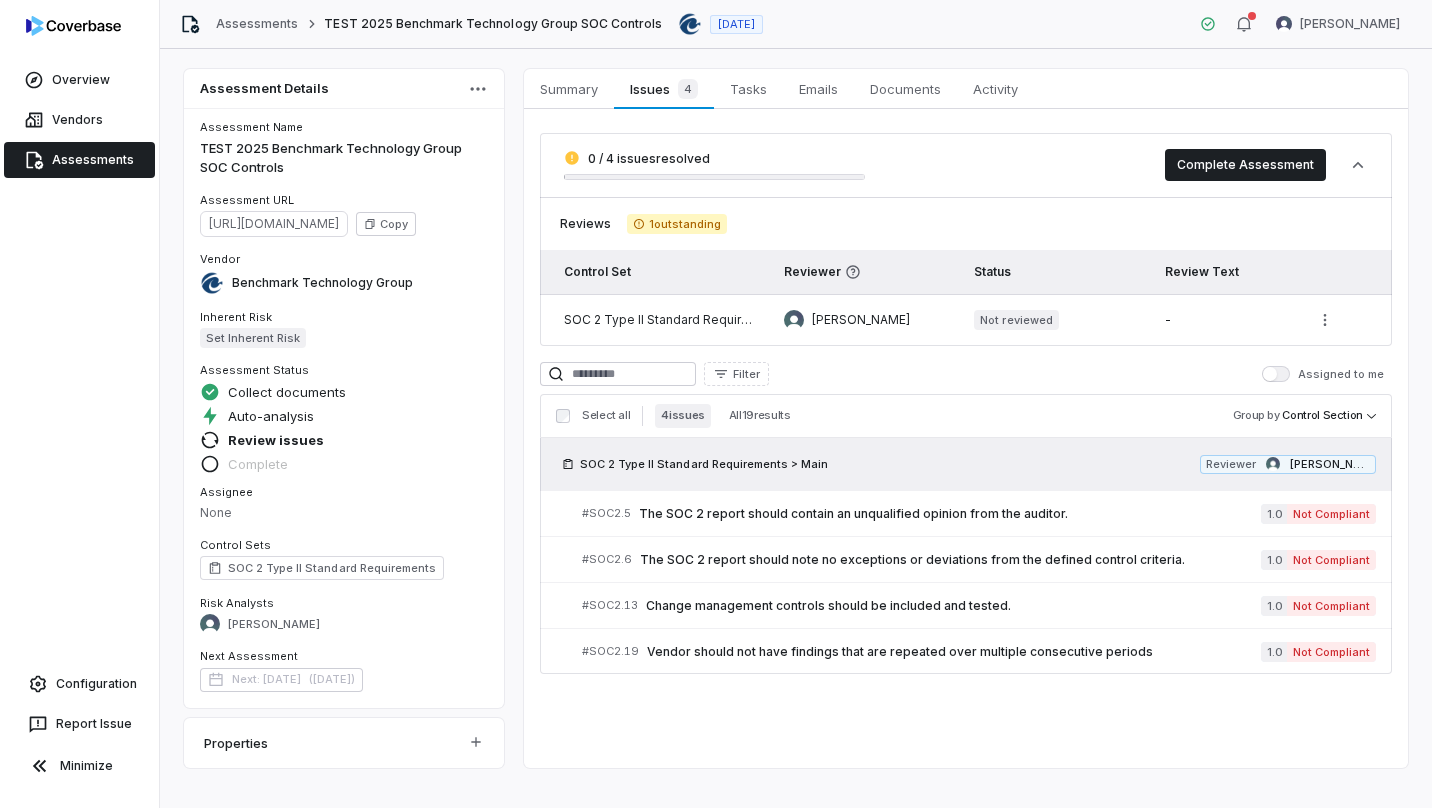 click on "Vendors" at bounding box center (79, 120) 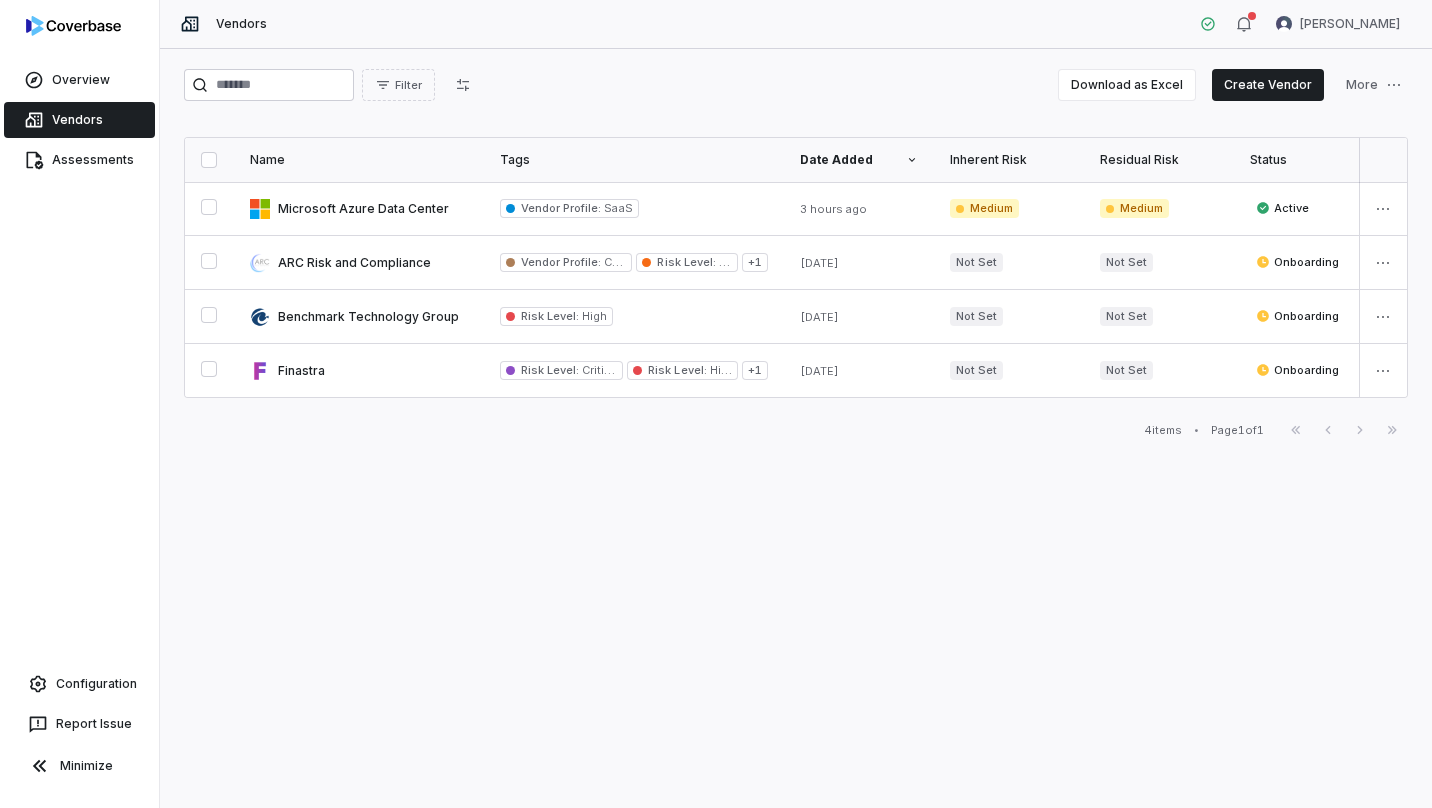 click at bounding box center [359, 208] 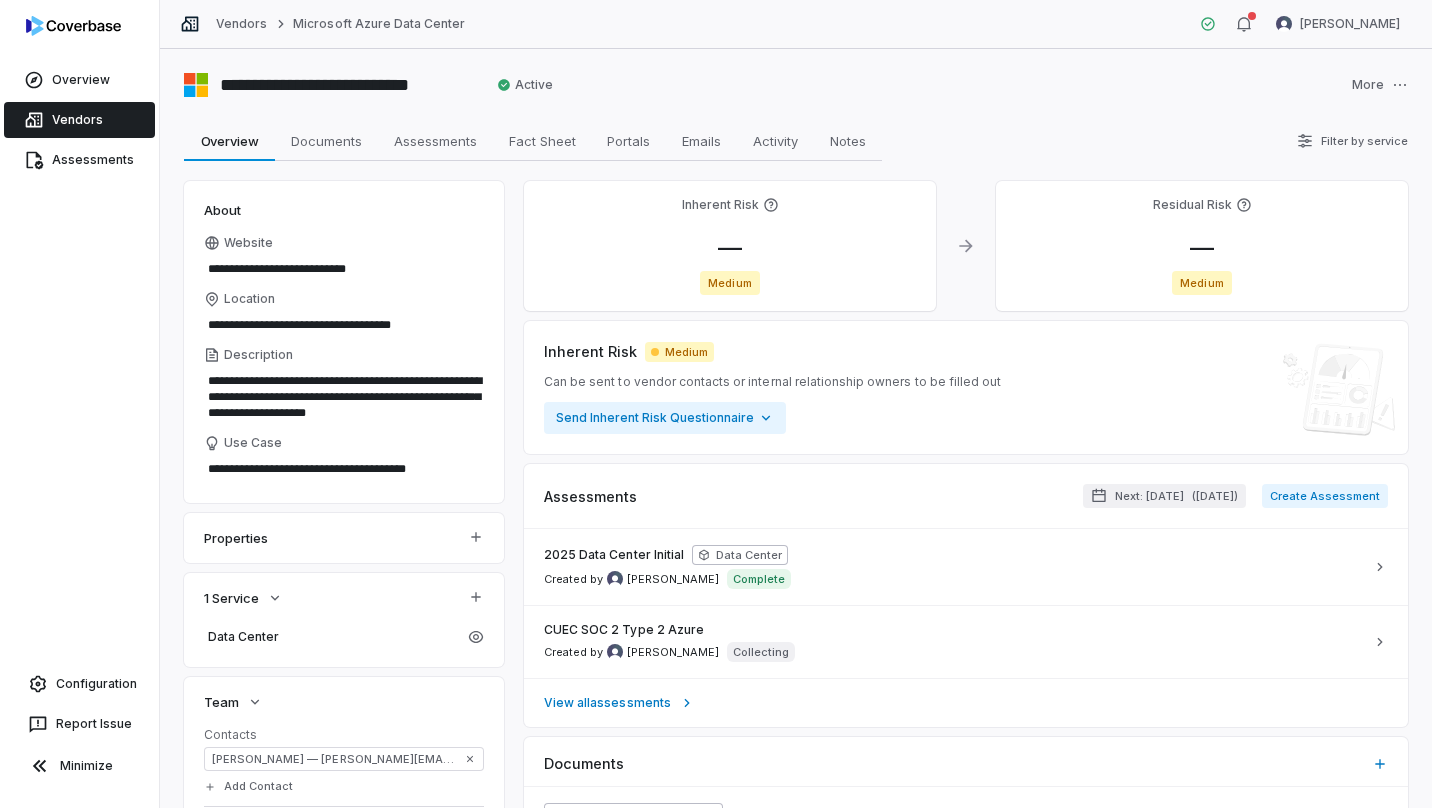 click on "Assessments" at bounding box center [435, 141] 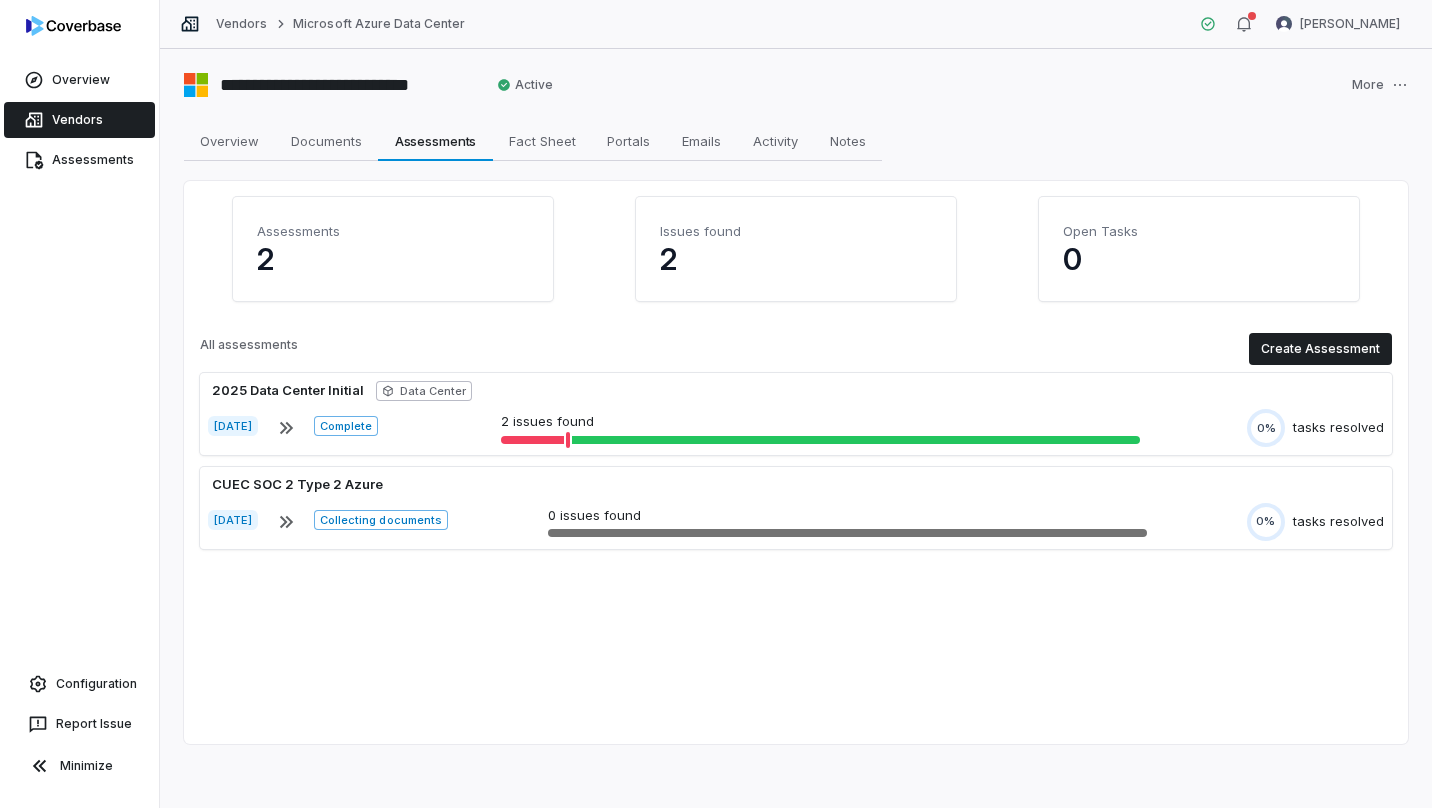 click on "Create Assessment" at bounding box center (1320, 349) 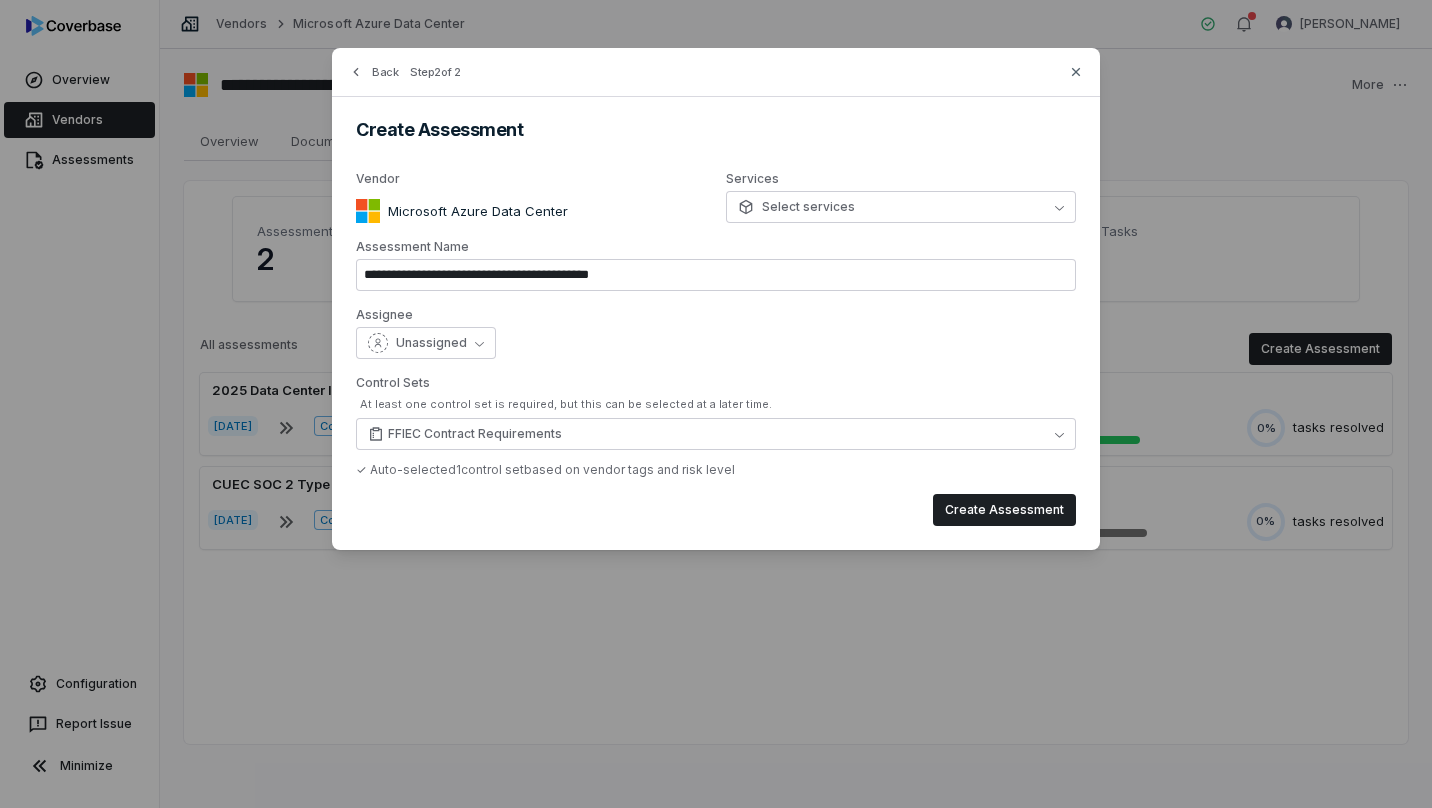 click on "Select services" at bounding box center [796, 207] 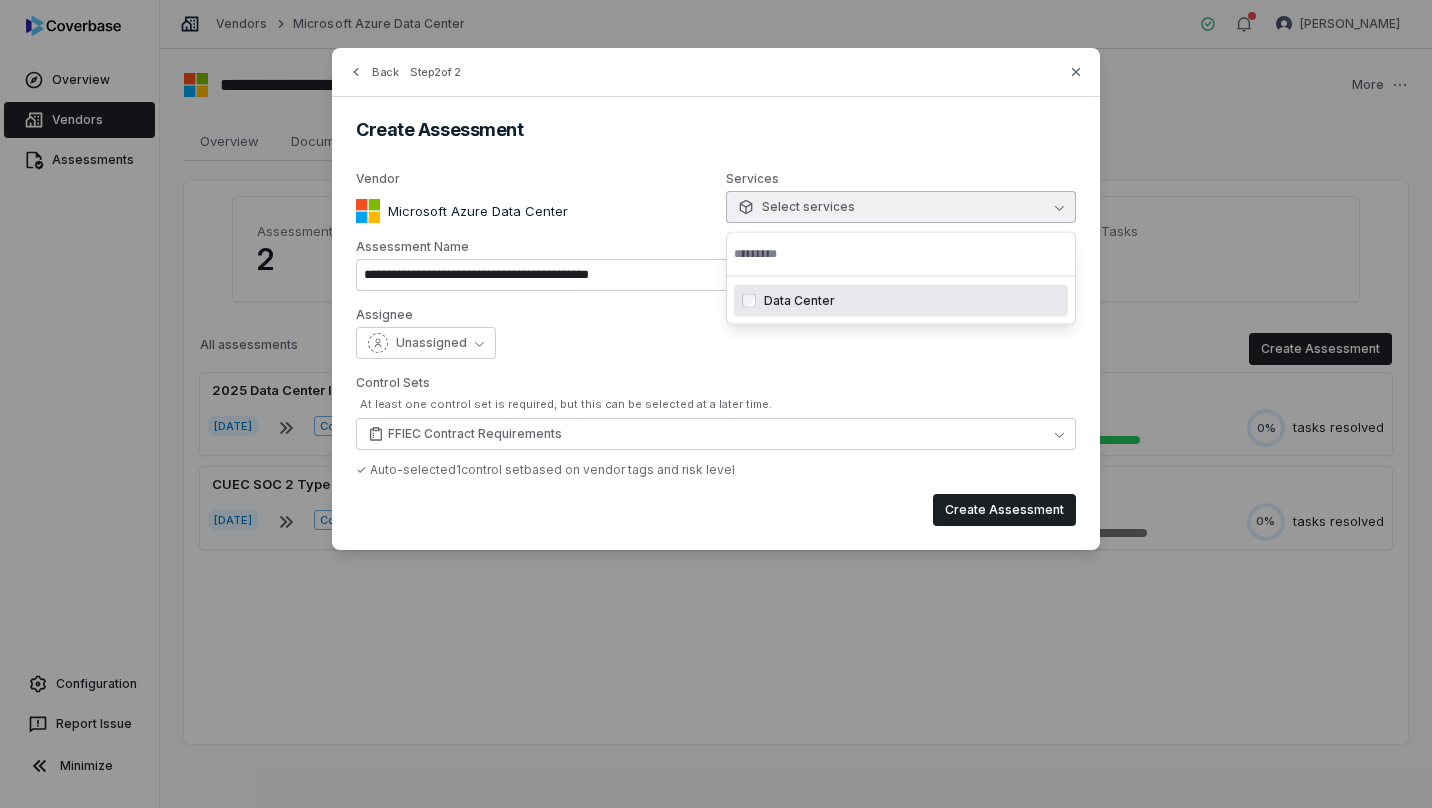 type on "**********" 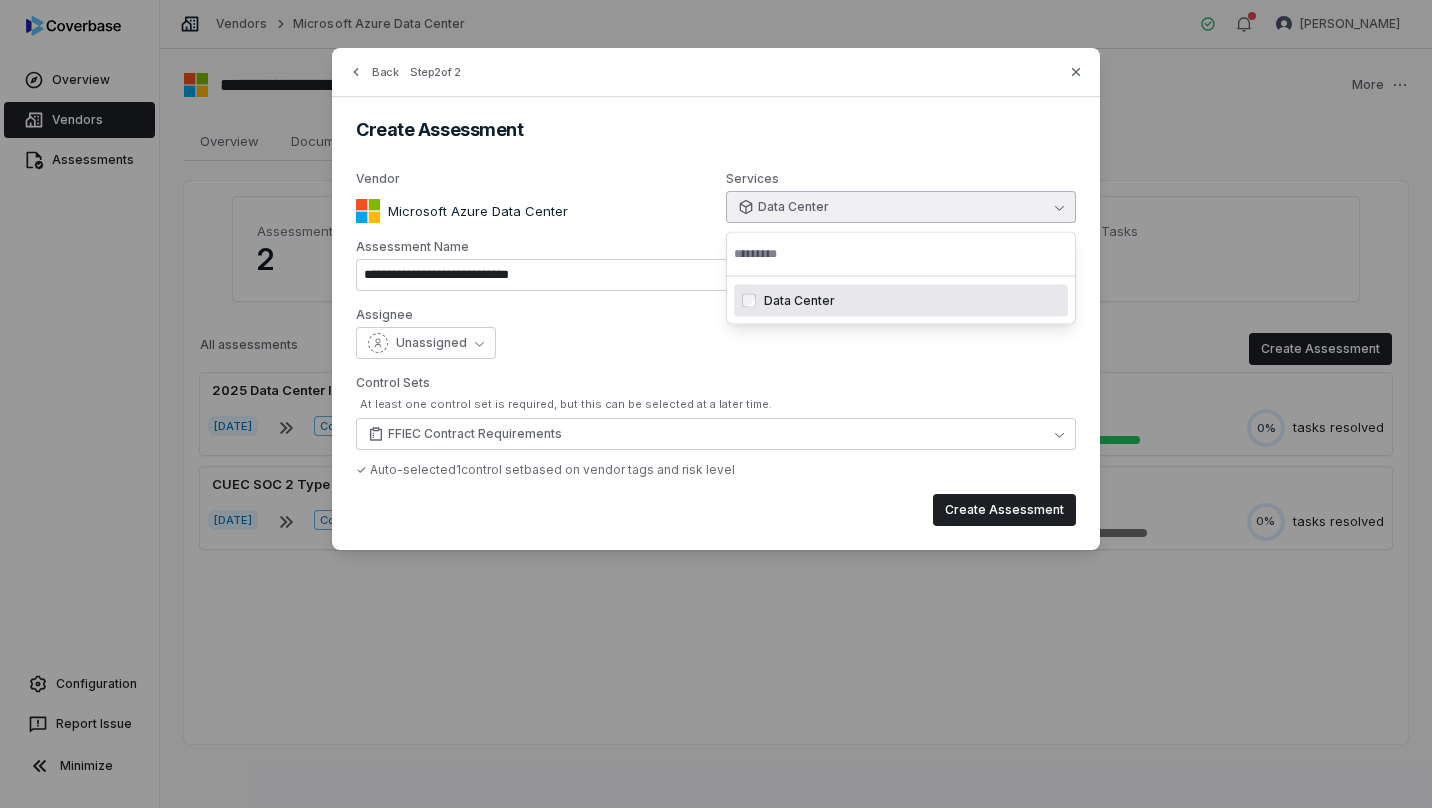 click on "Assignee Unassigned" at bounding box center (716, 333) 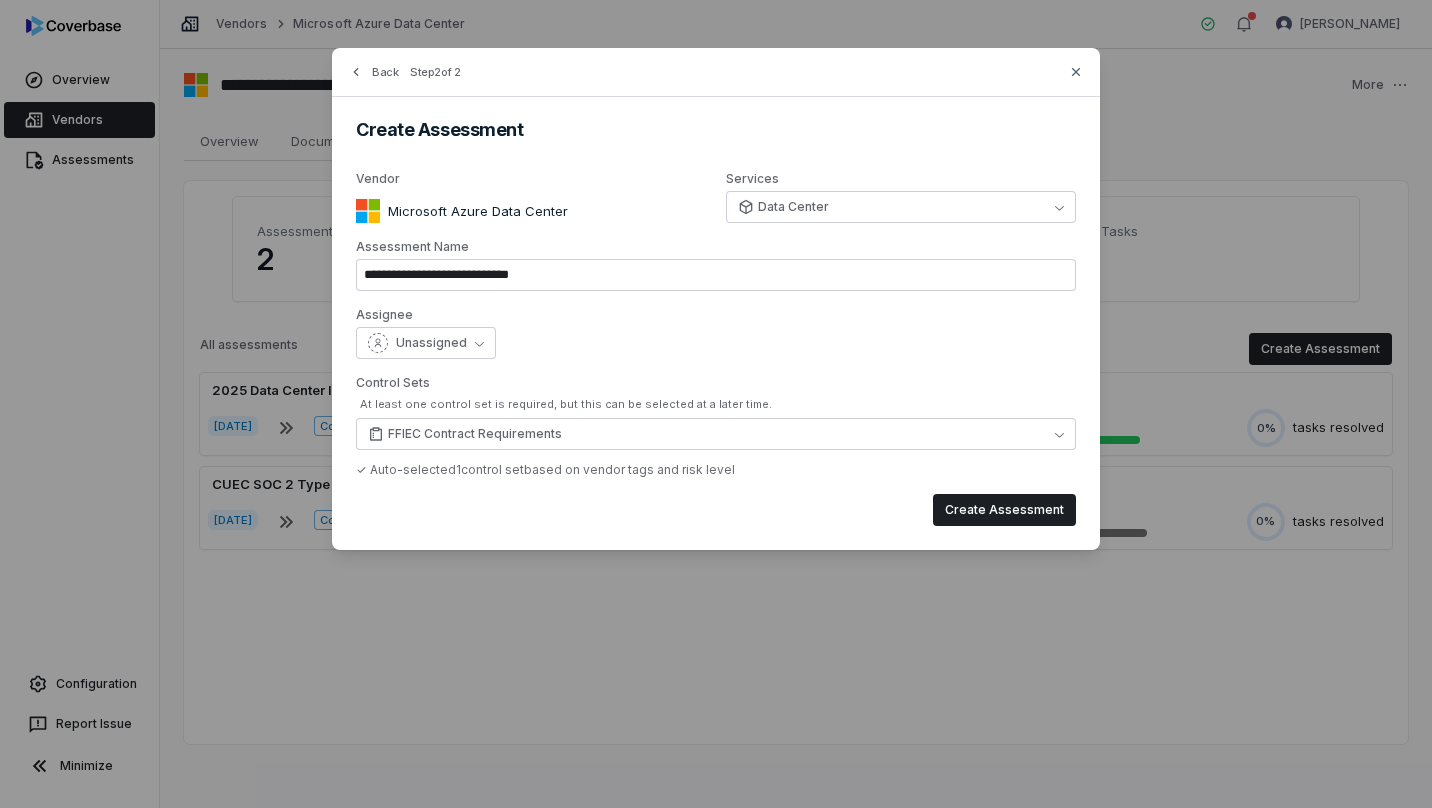 click on "Unassigned" at bounding box center [431, 343] 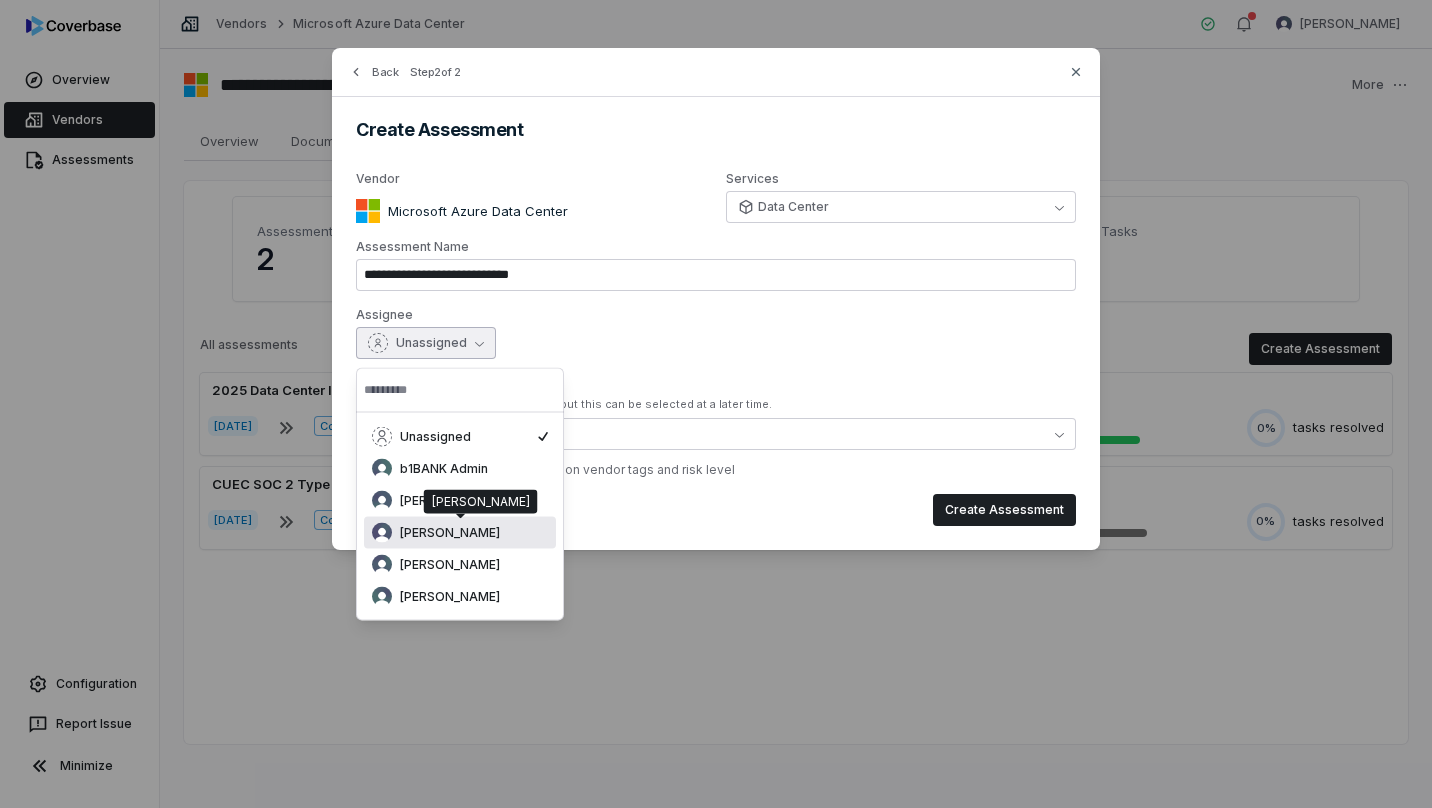 click on "[PERSON_NAME]" at bounding box center [450, 533] 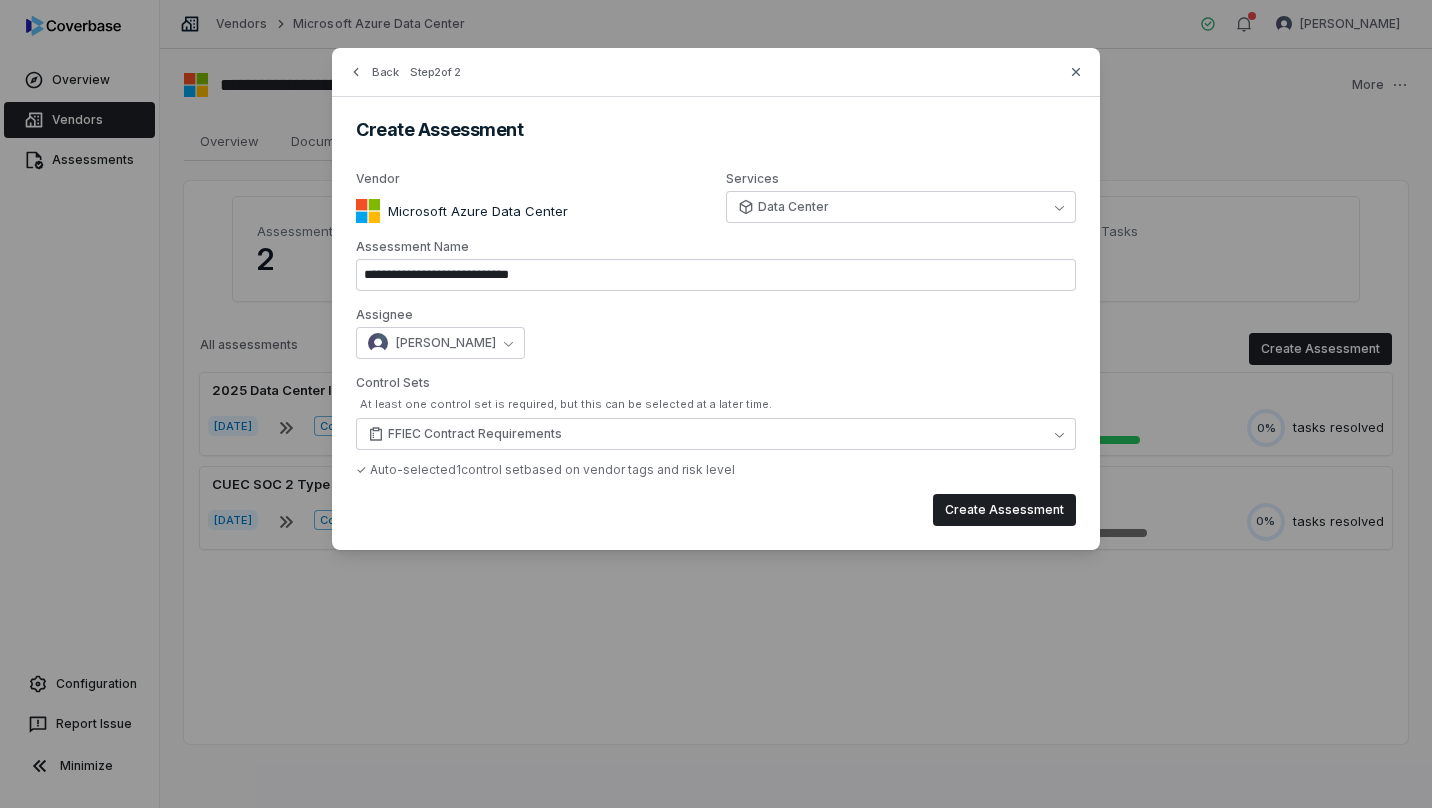 click on "FFIEC Contract Requirements" at bounding box center [475, 434] 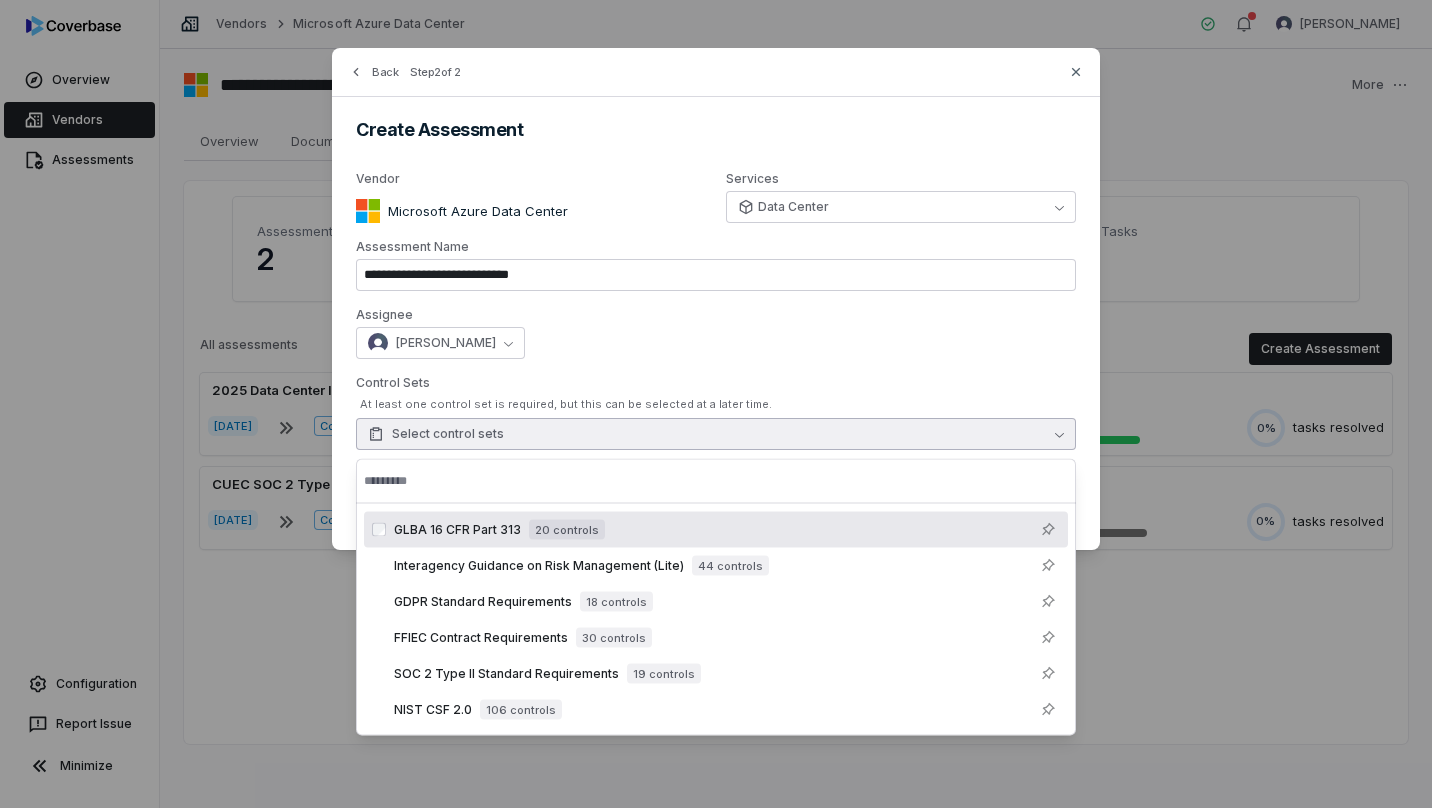 click at bounding box center (716, 481) 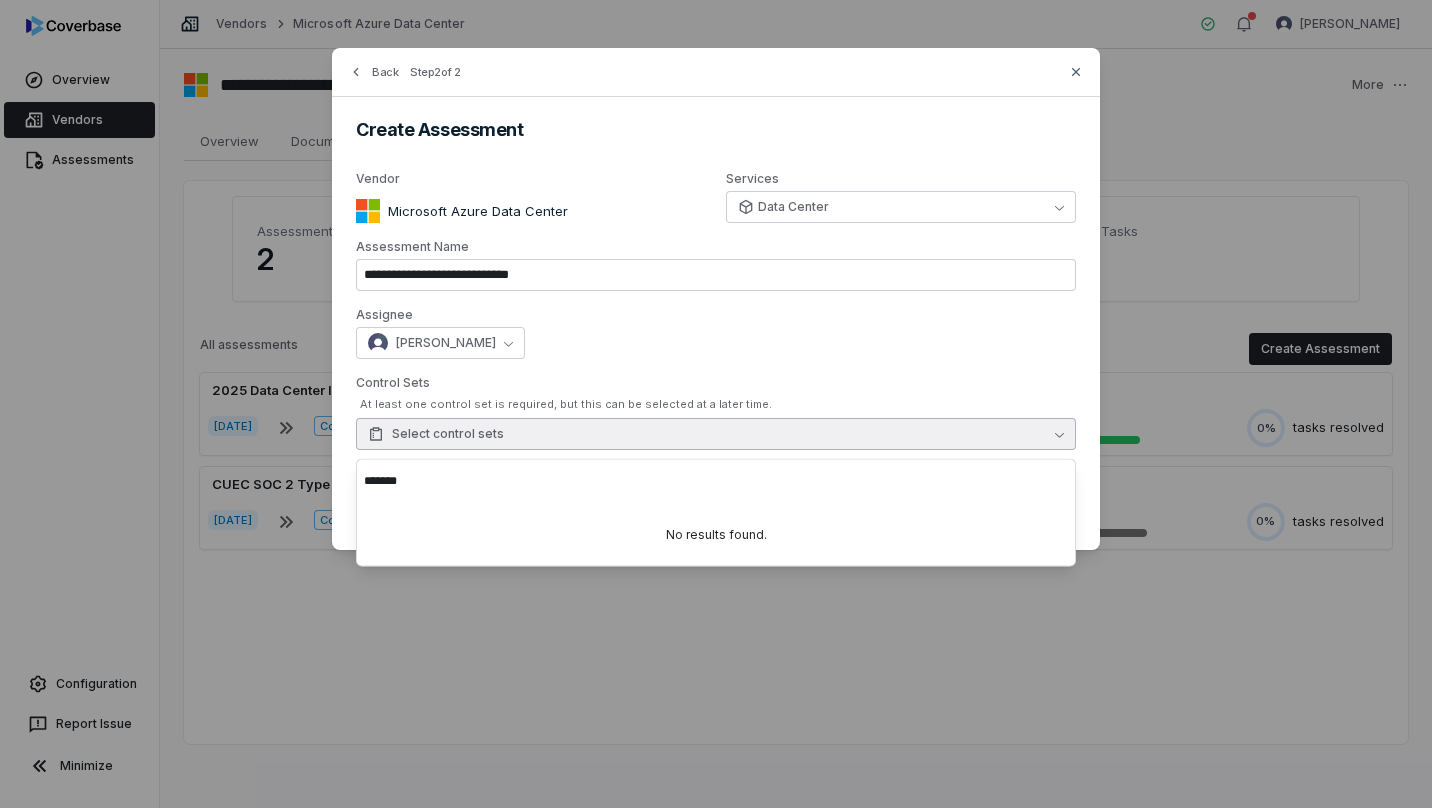 type on "*******" 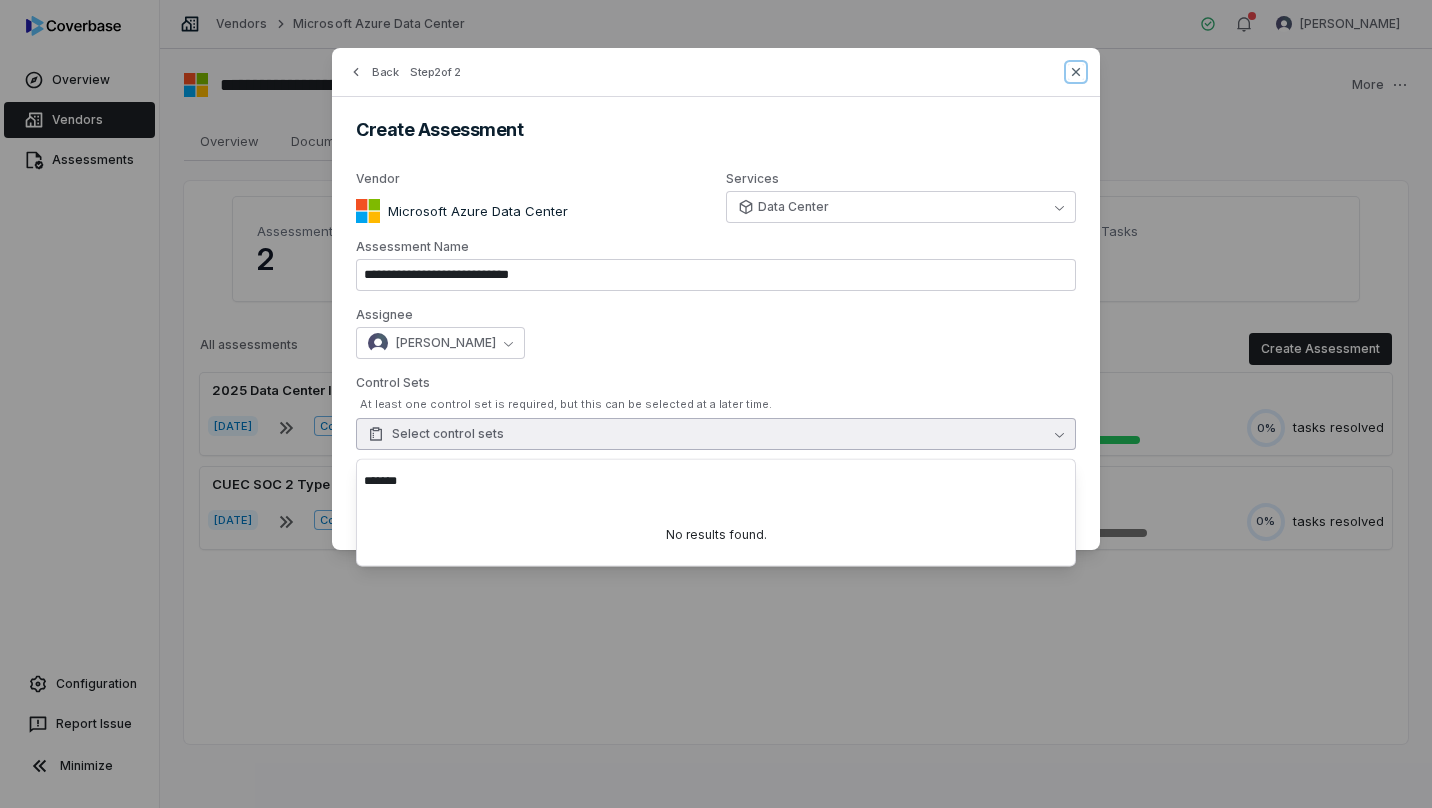 click 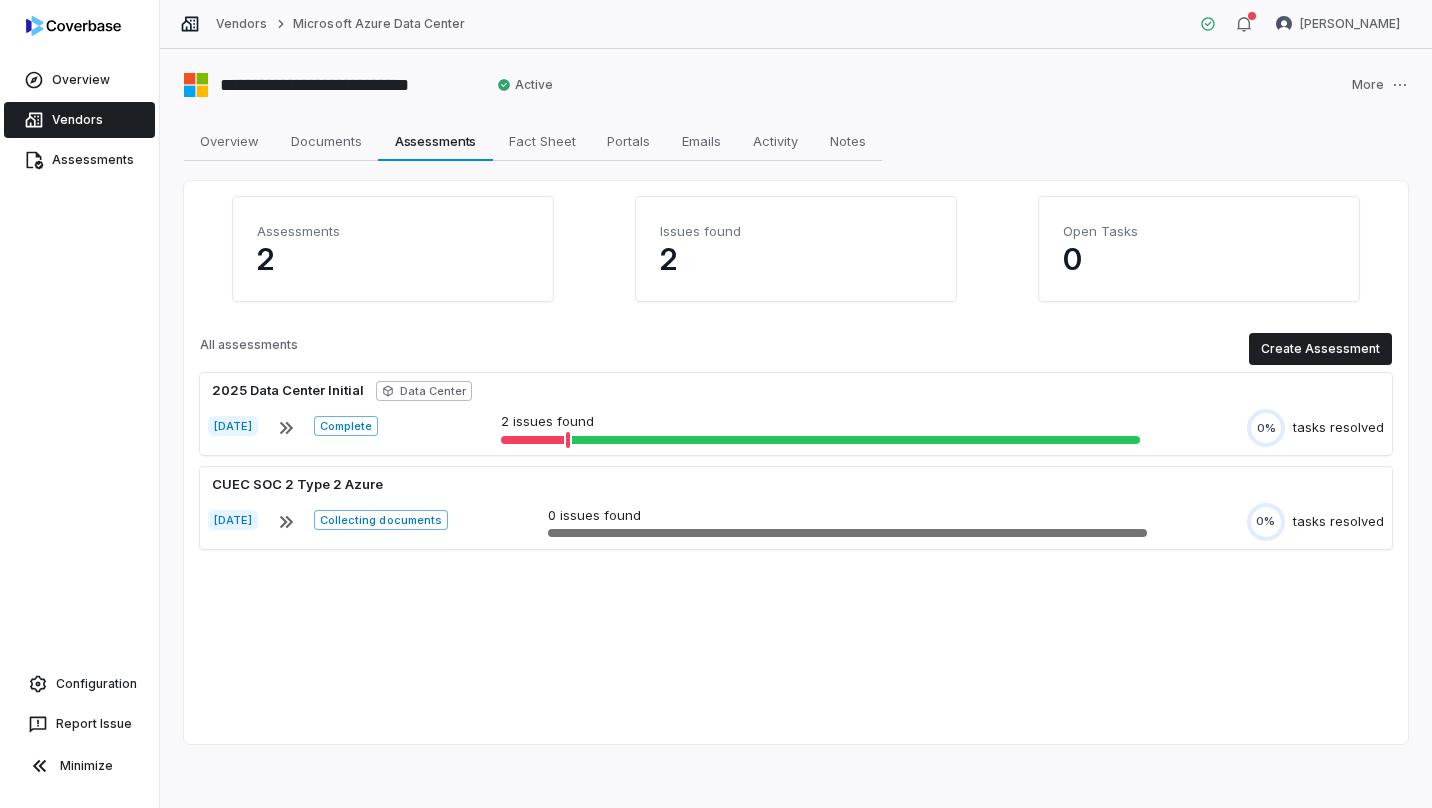 click on "Overview" at bounding box center (79, 80) 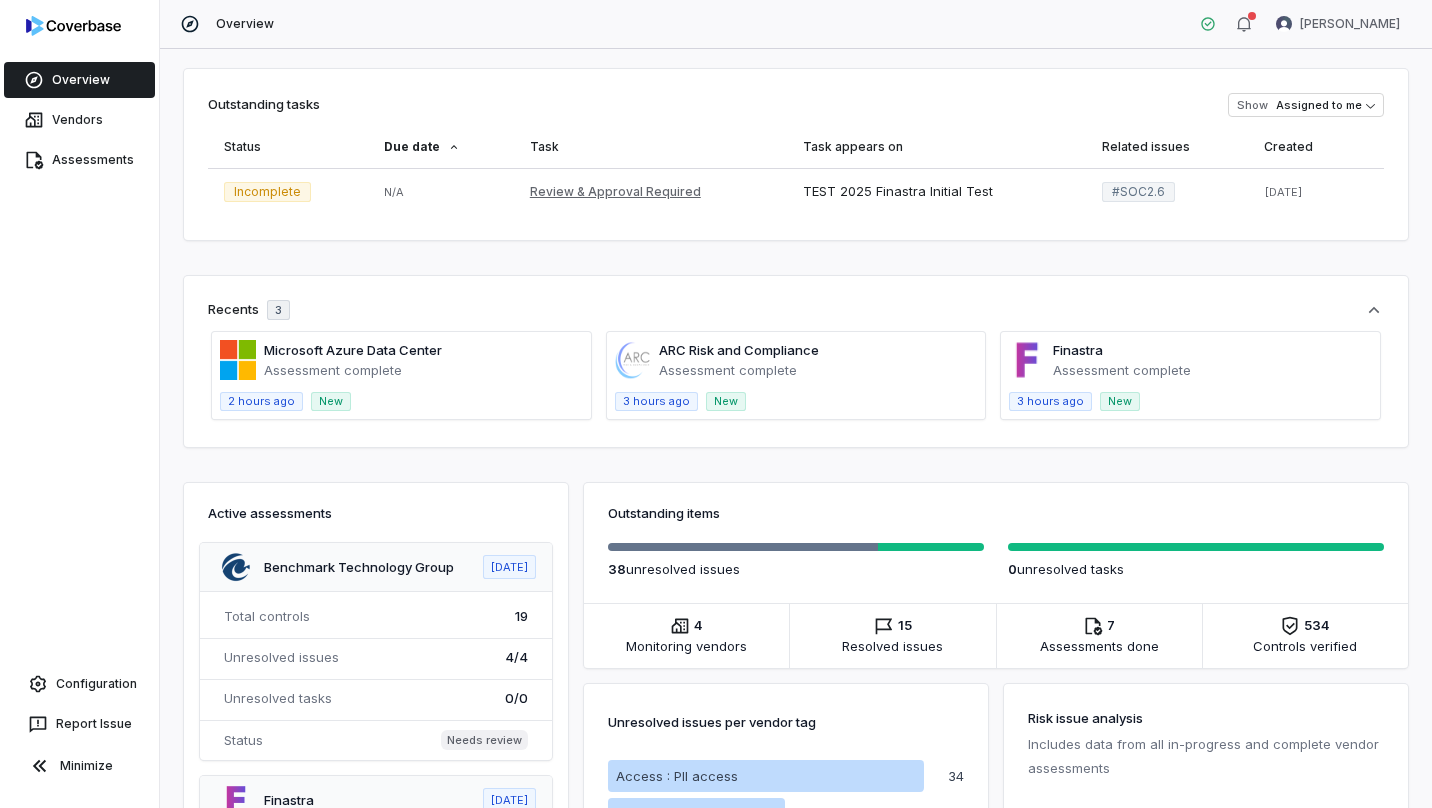 click on "Configuration" at bounding box center (79, 684) 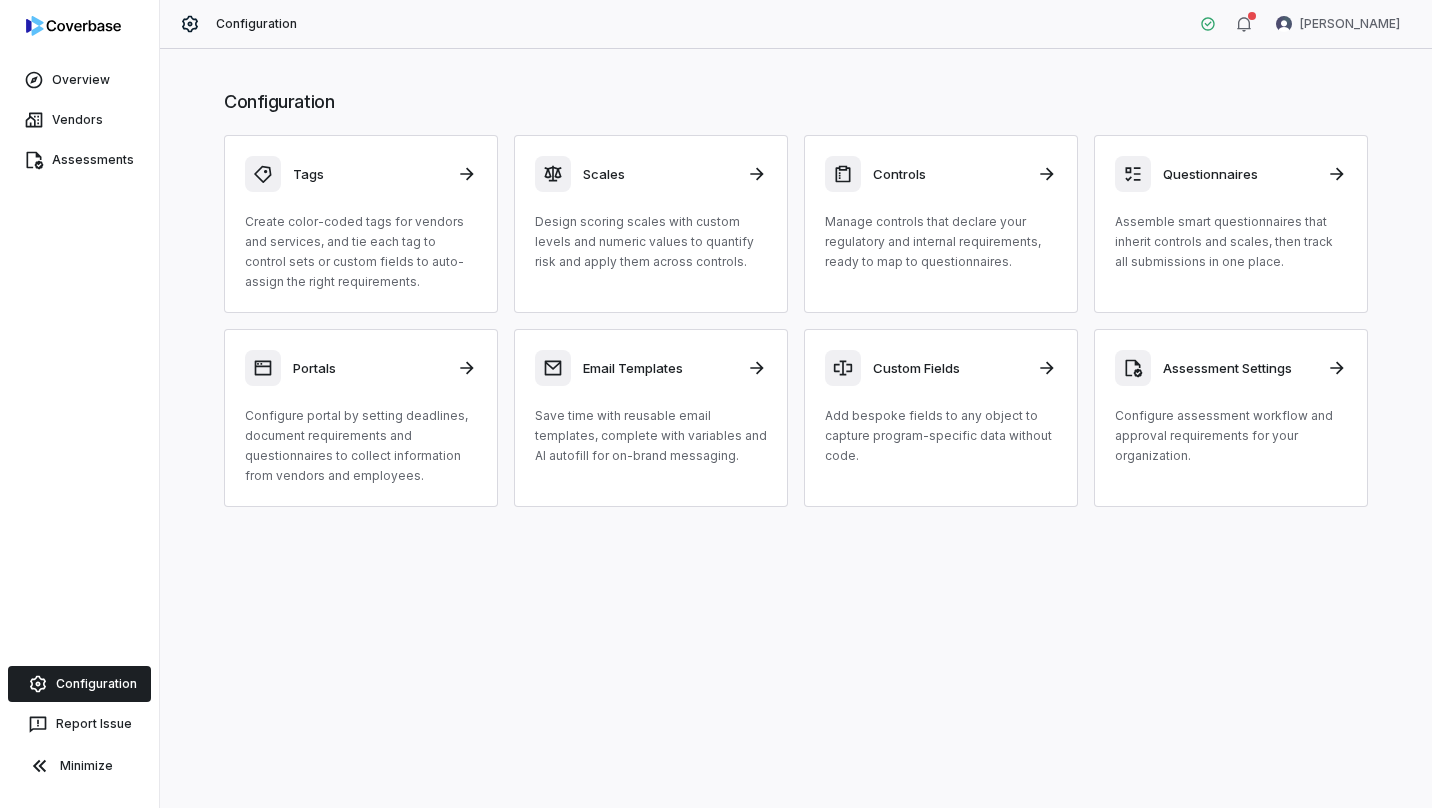 click on "Manage controls that declare your regulatory and internal requirements, ready to map to questionnaires." at bounding box center (941, 242) 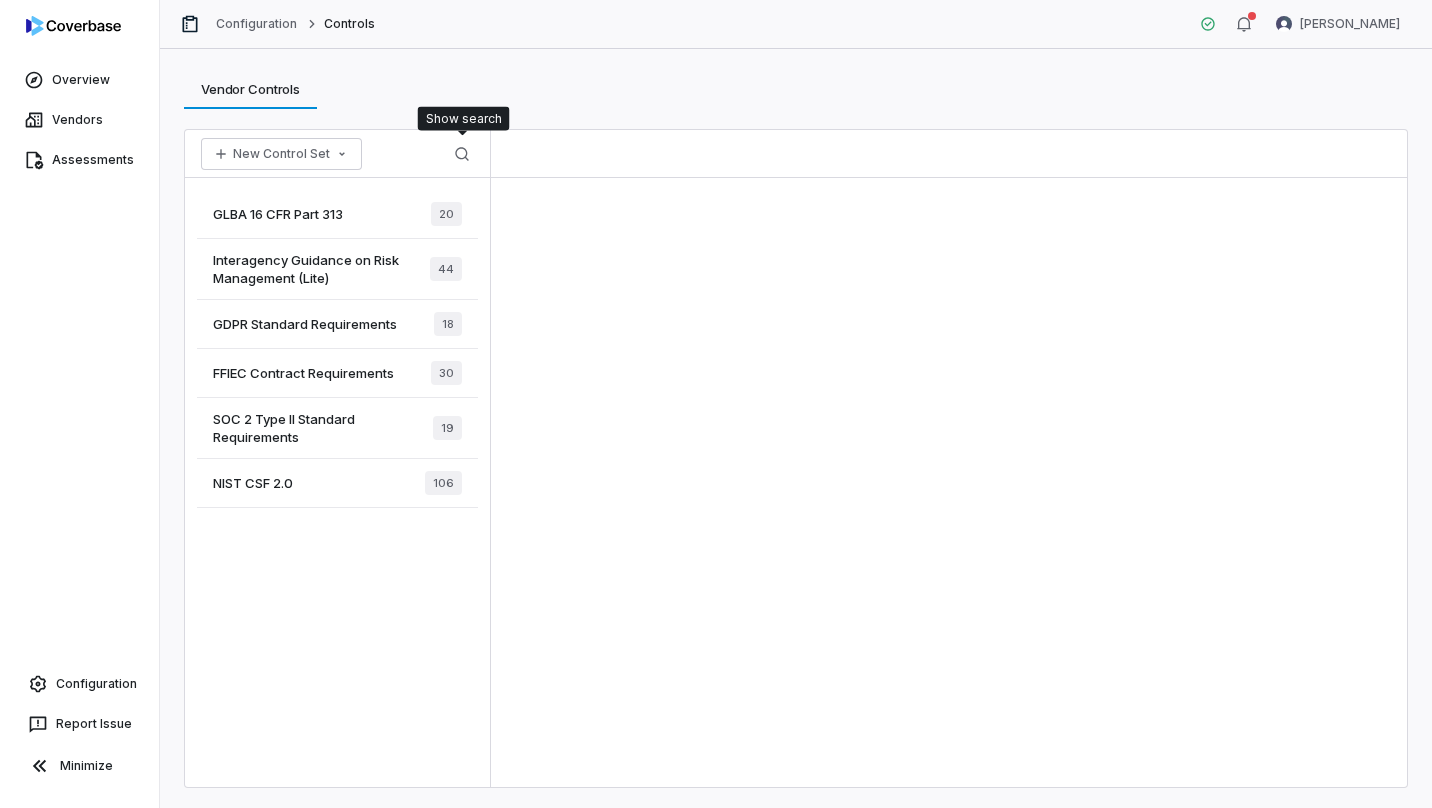 click 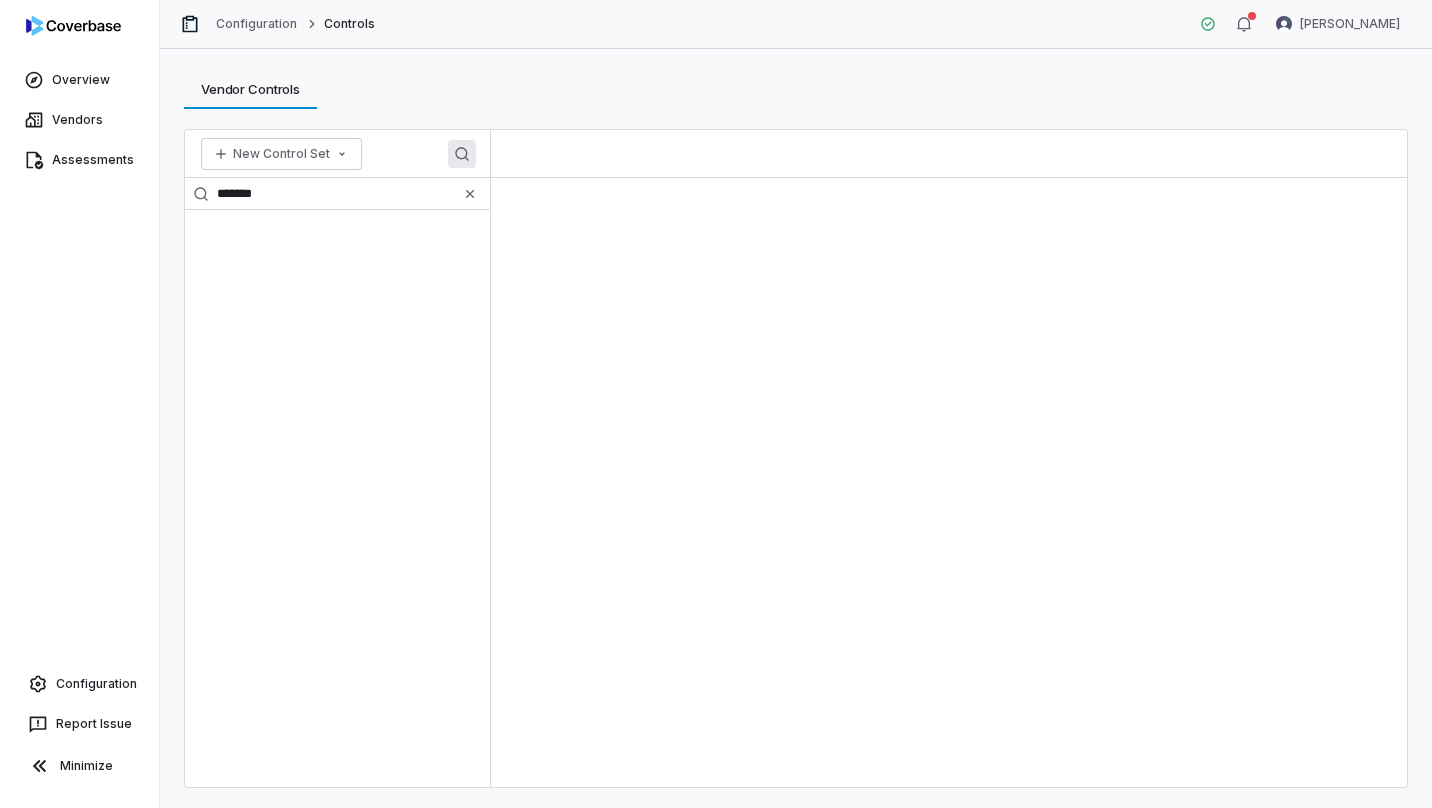 type on "*******" 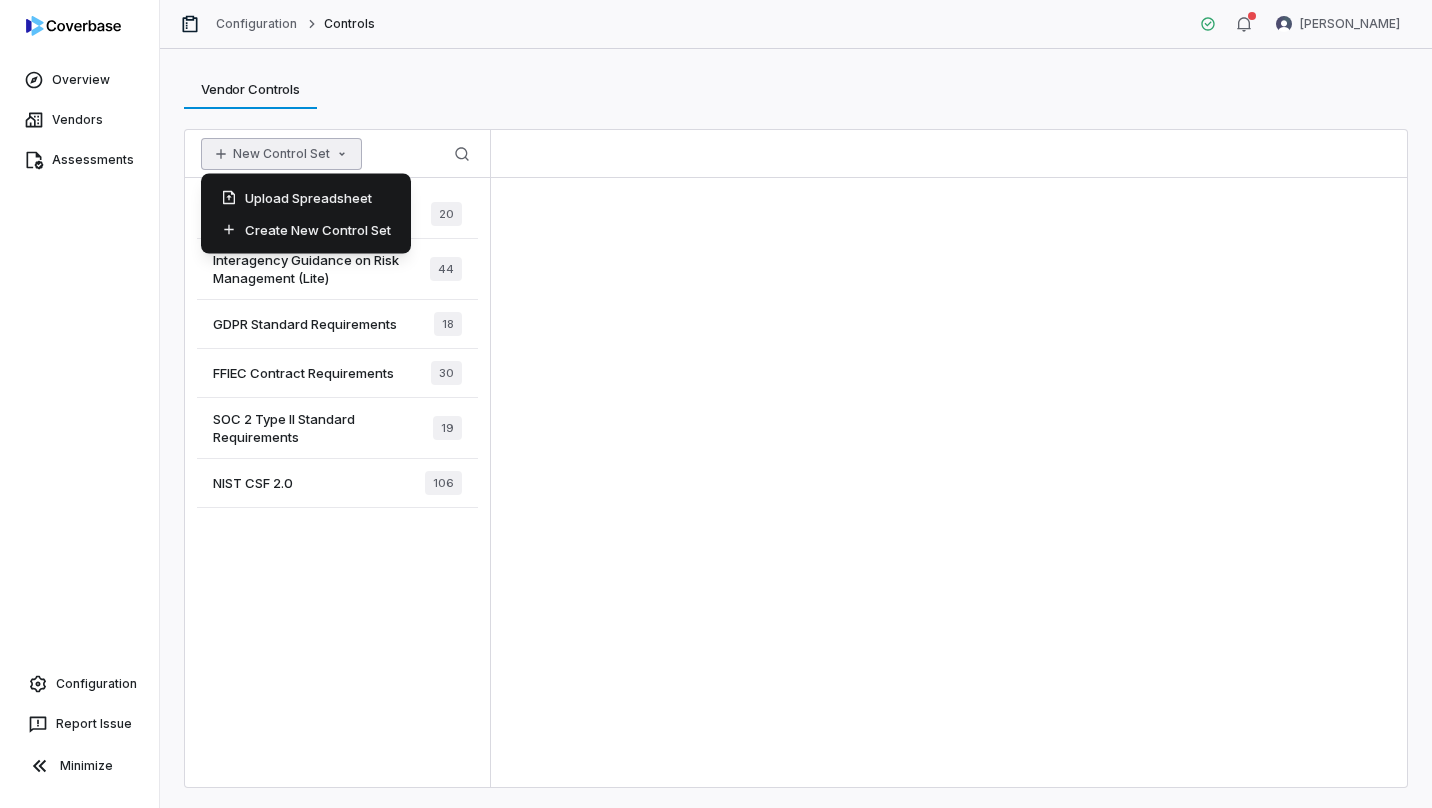 click on "New Control Set" at bounding box center [281, 154] 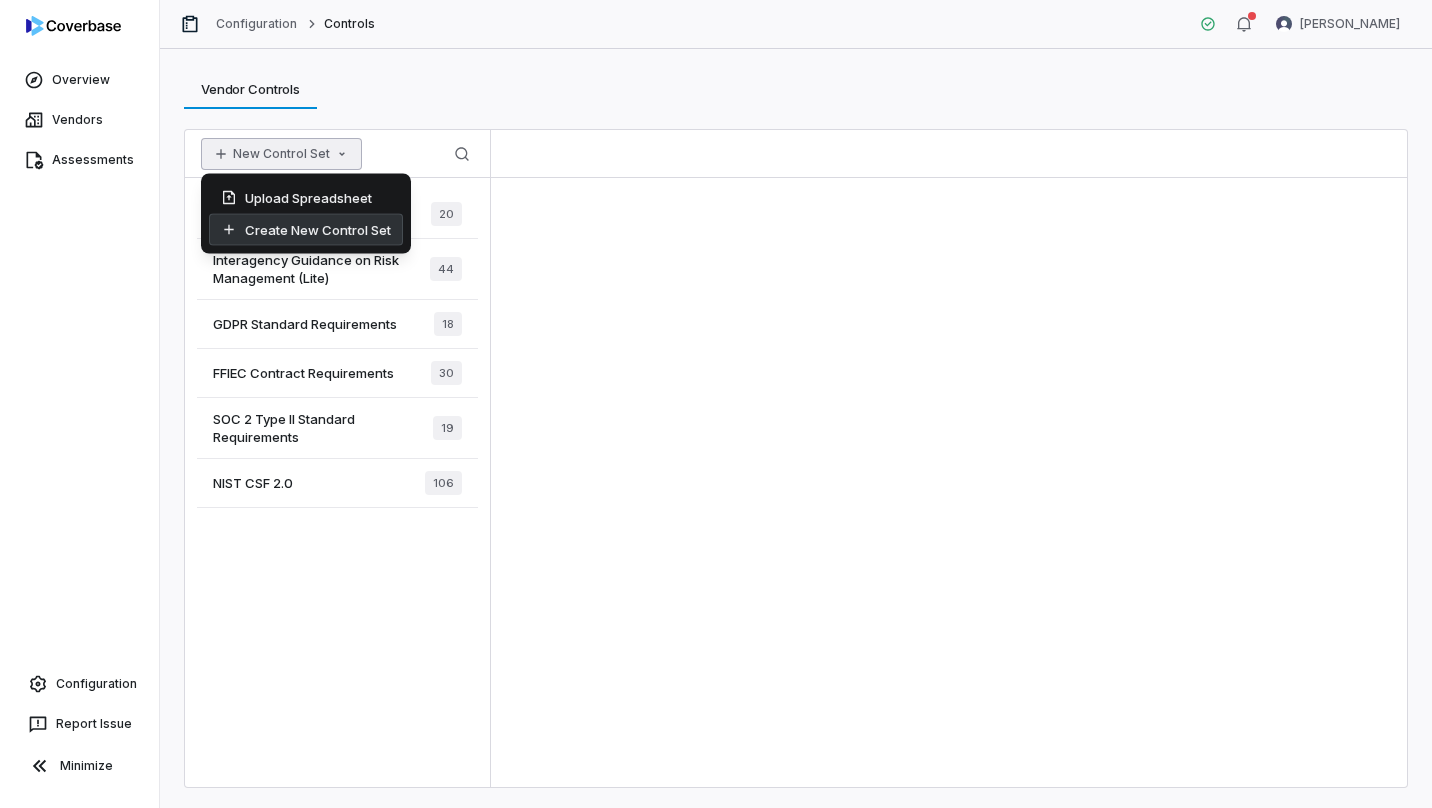 click on "Create New Control Set" at bounding box center (306, 230) 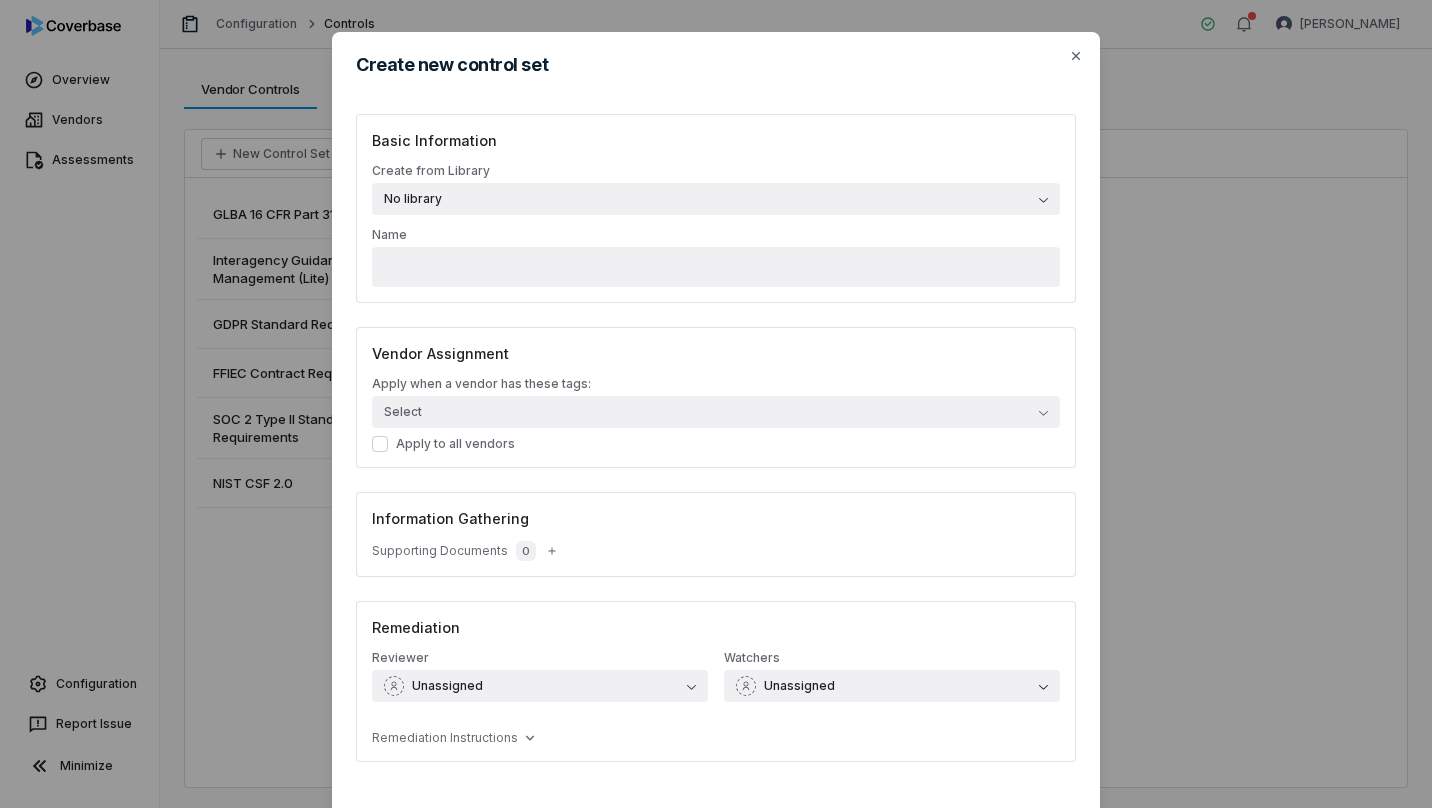 click on "No library" at bounding box center [413, 199] 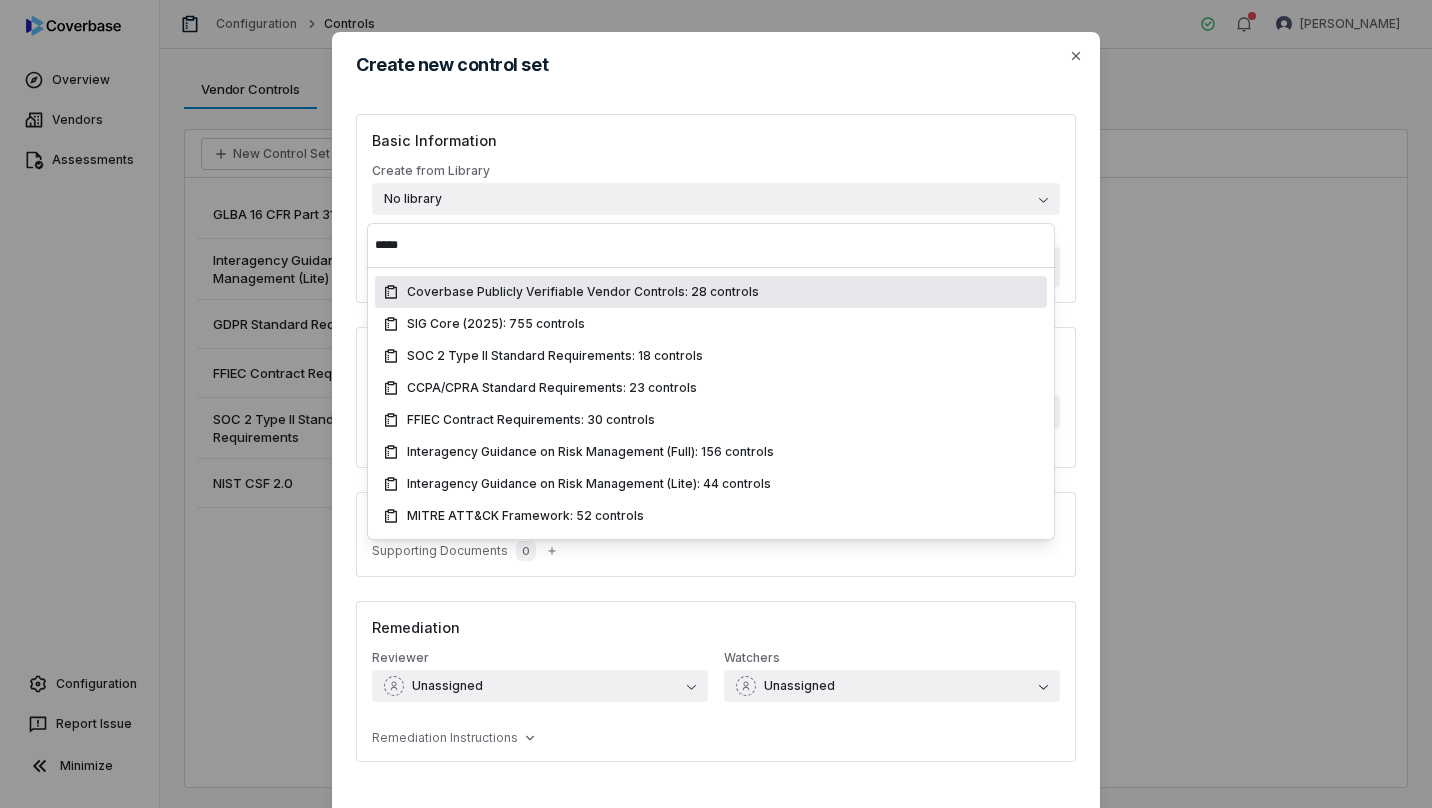 type on "******" 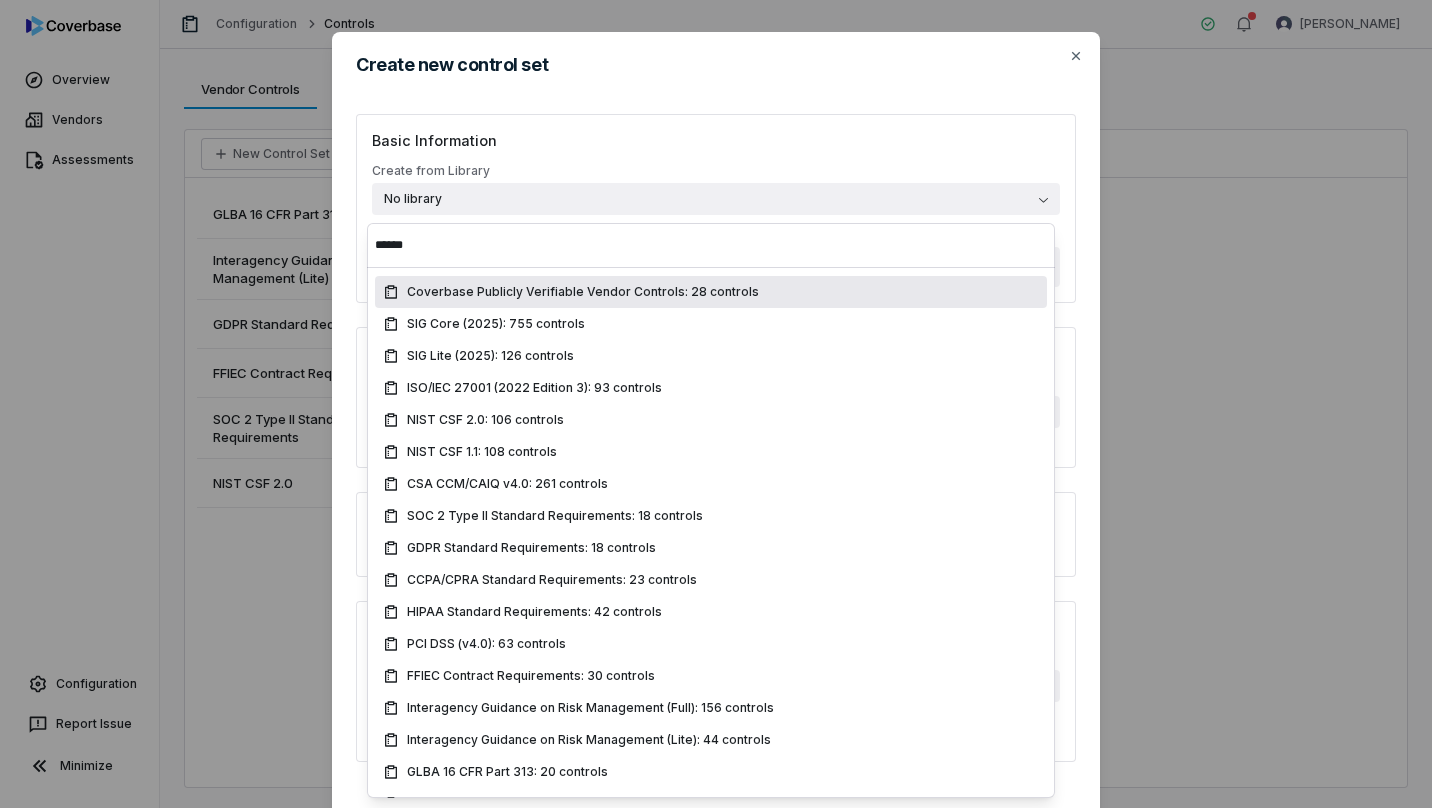 type 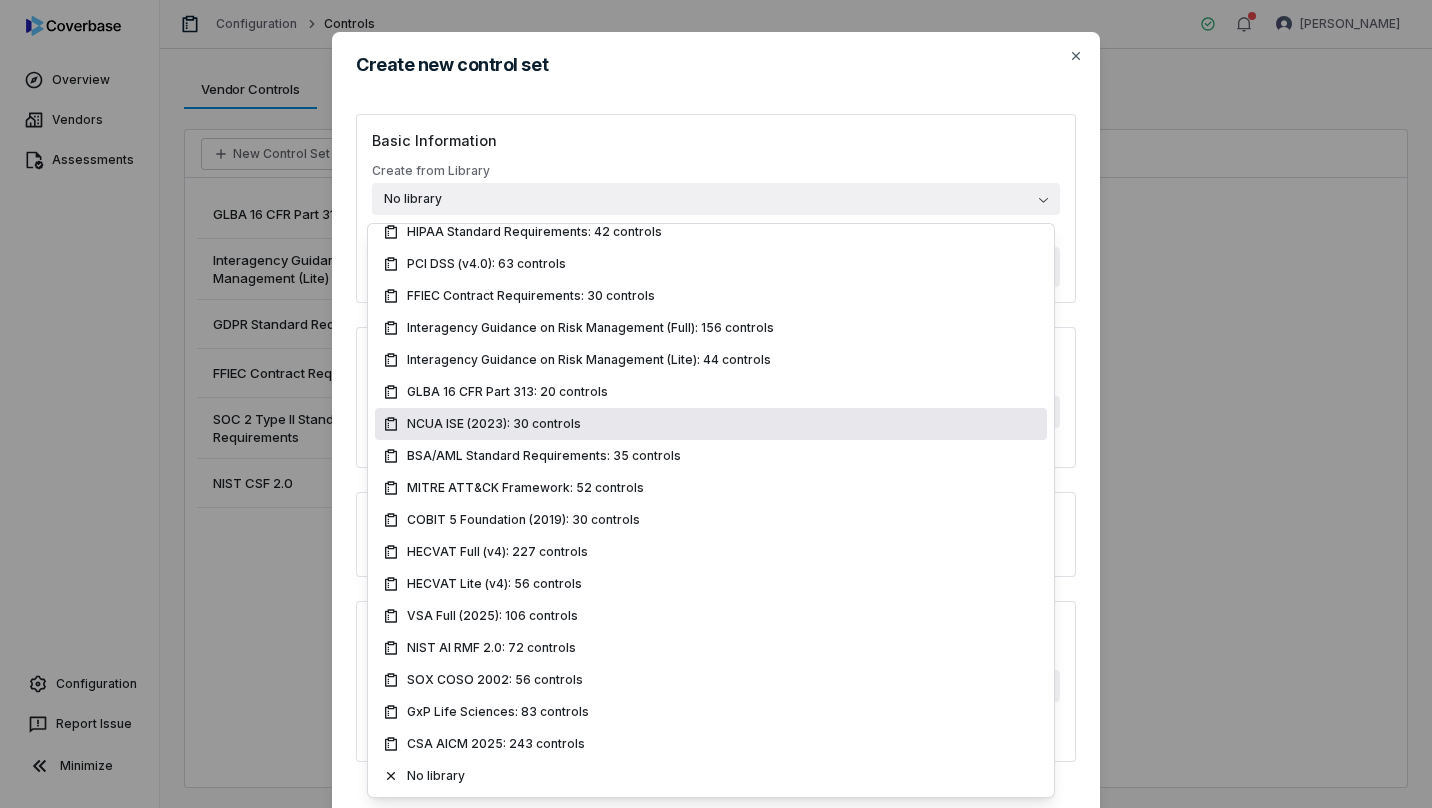 scroll, scrollTop: 382, scrollLeft: 0, axis: vertical 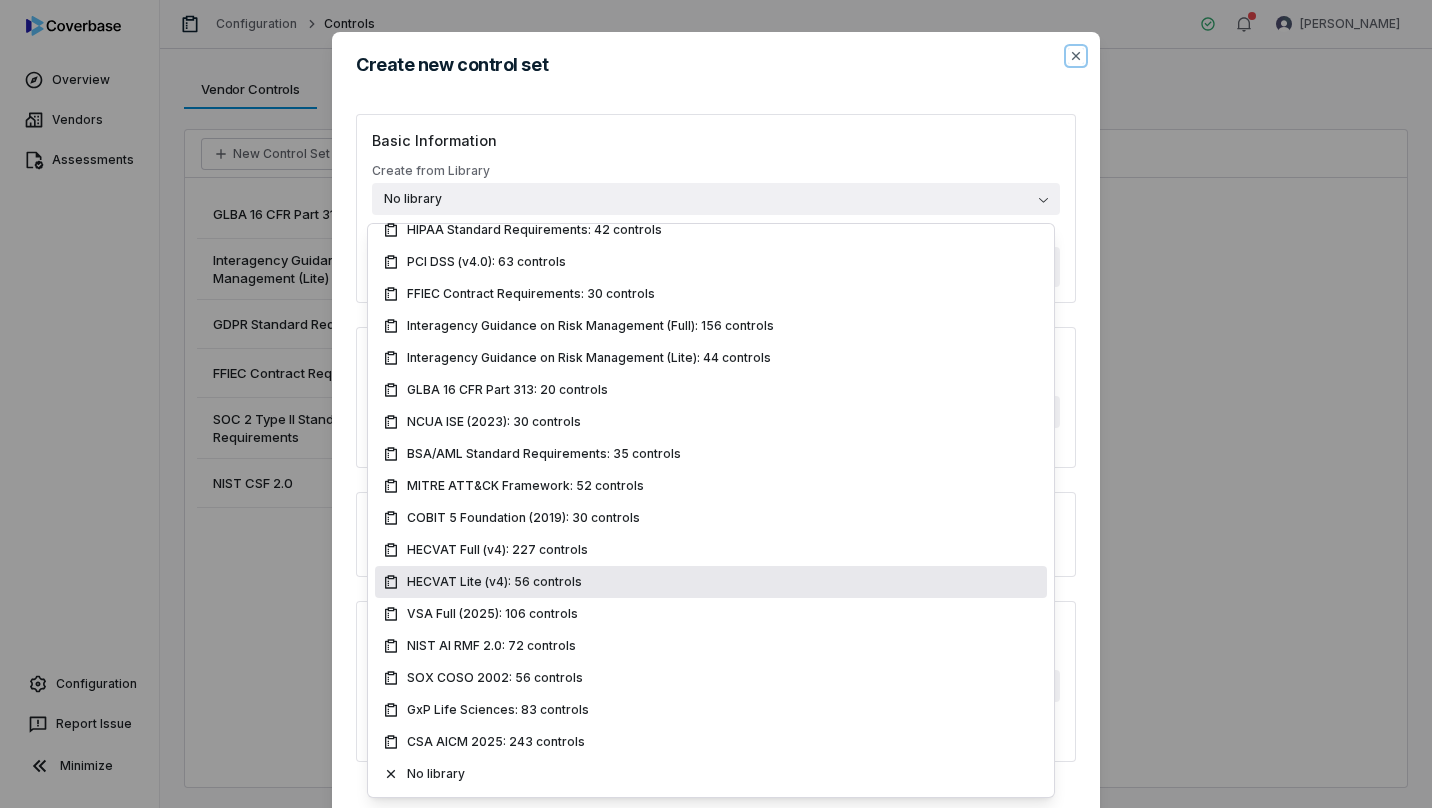 click 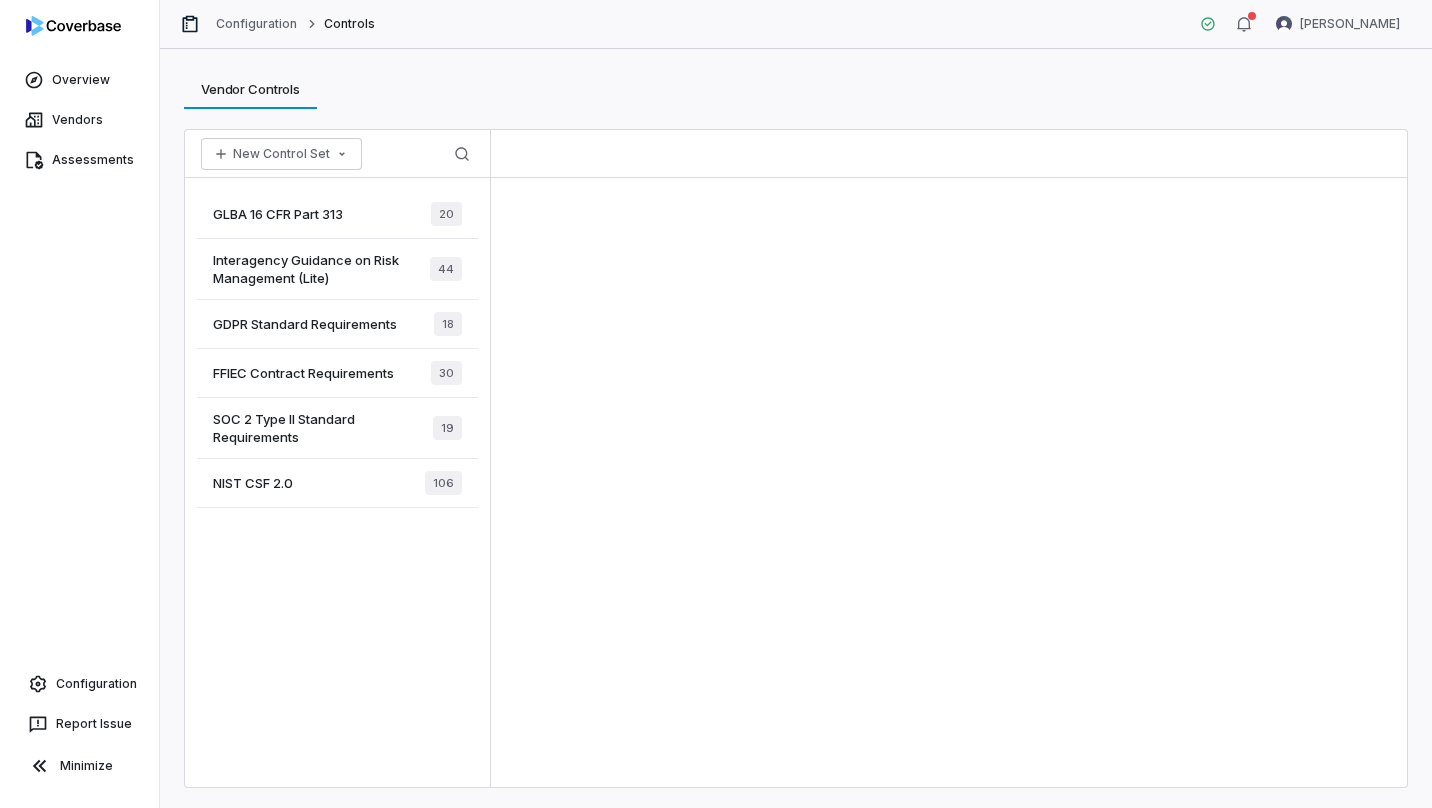 click at bounding box center (949, 458) 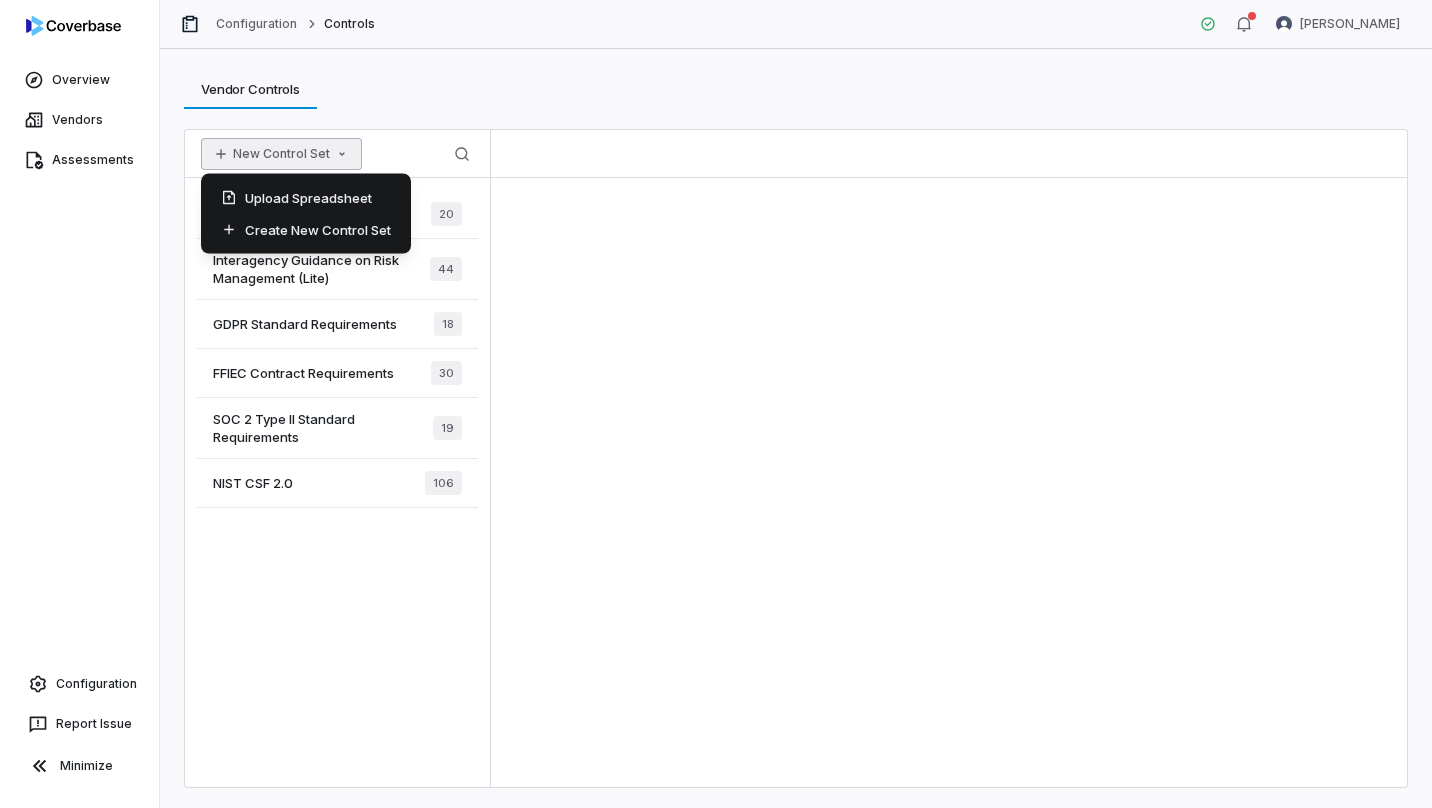 click on "New Control Set" at bounding box center (281, 154) 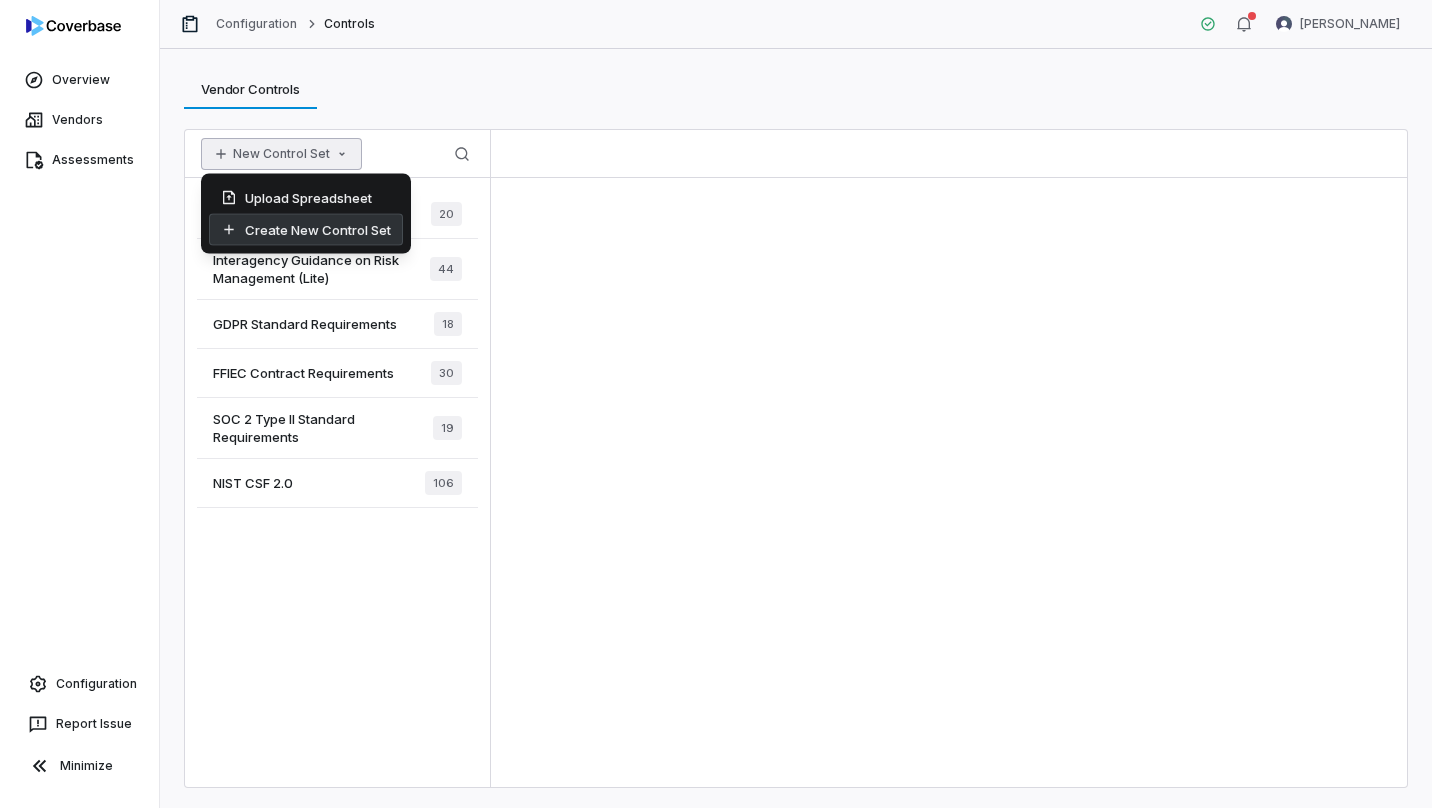 click on "Create New Control Set" at bounding box center (306, 230) 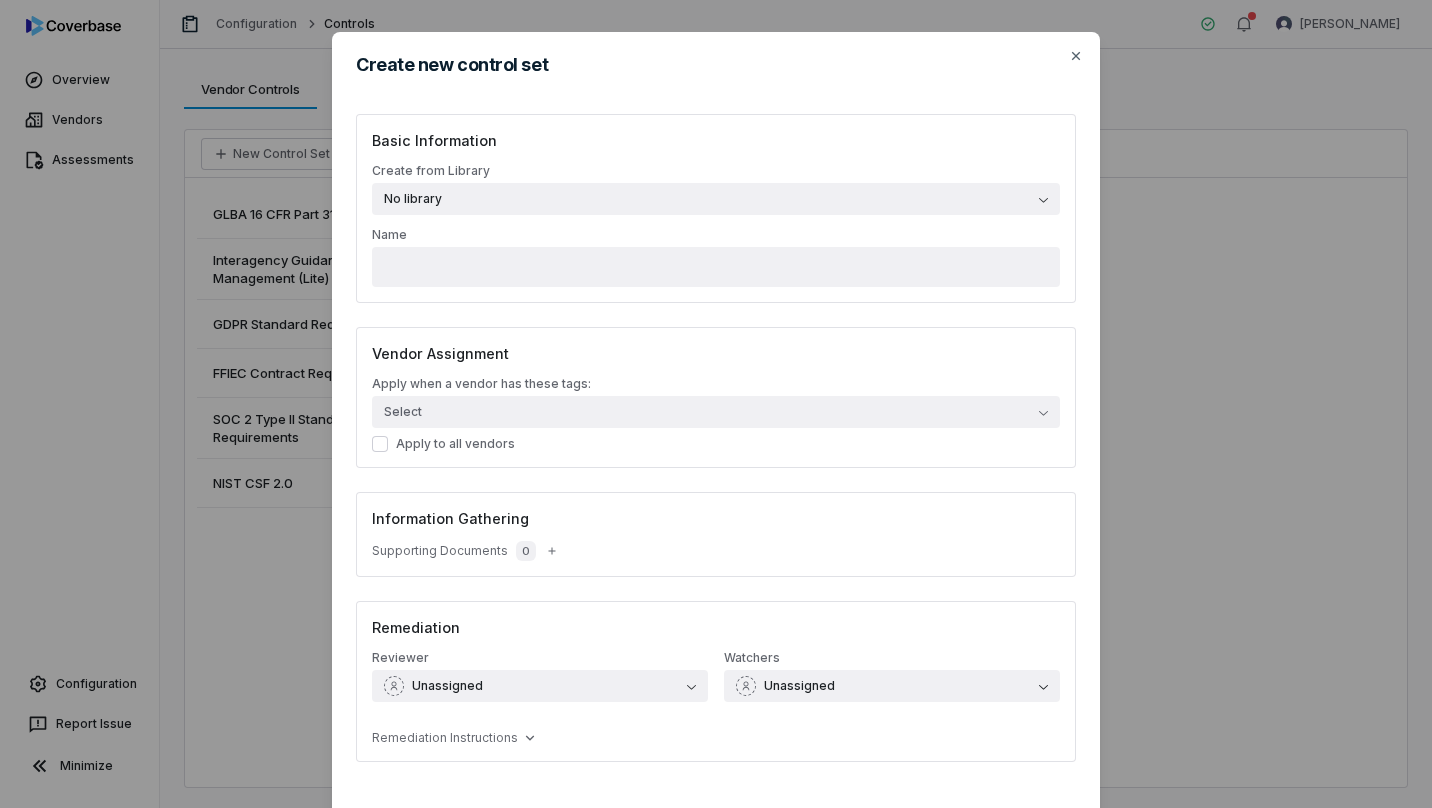 click on "No library" at bounding box center (716, 199) 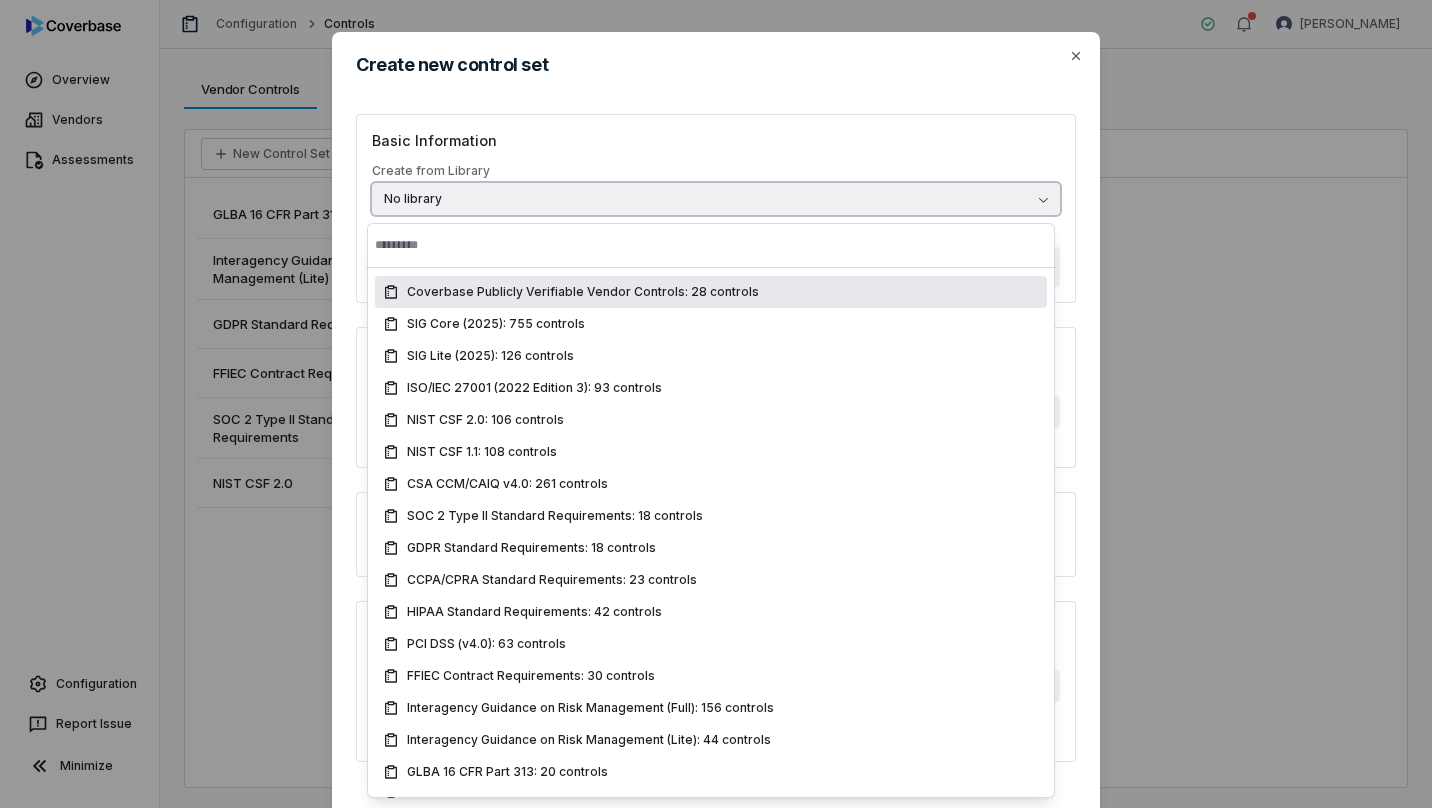 click on "No library" at bounding box center (716, 199) 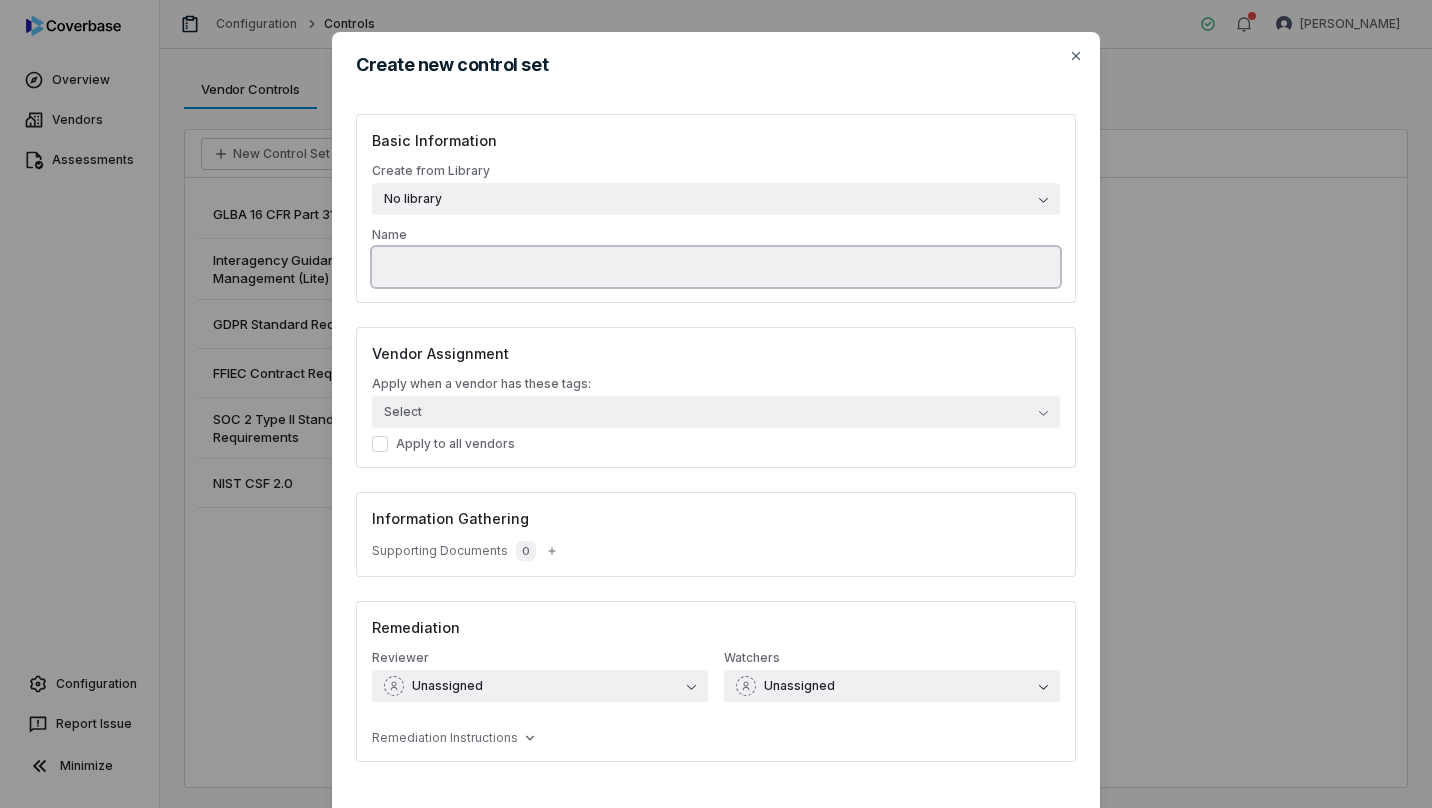 click on "Name" at bounding box center (716, 267) 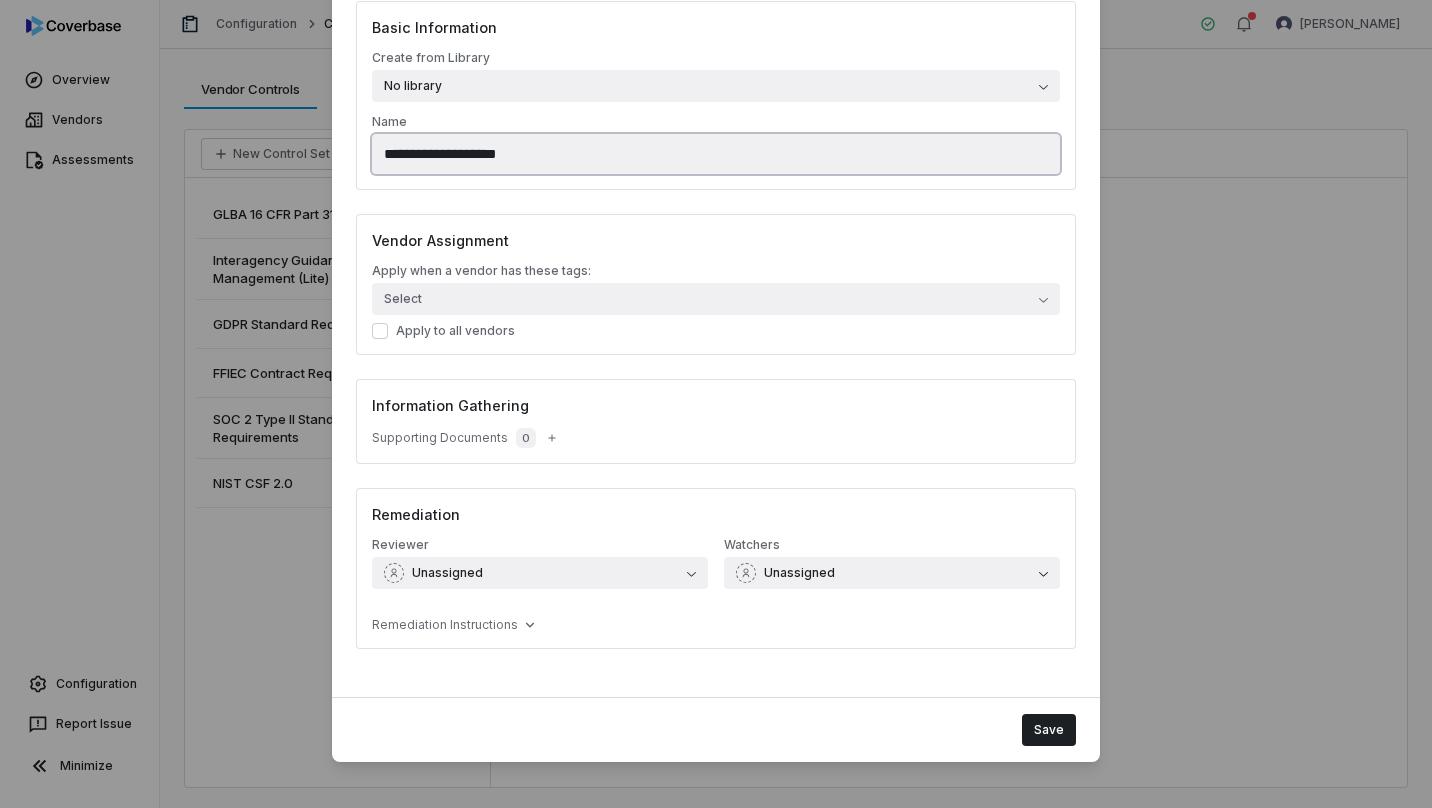 scroll, scrollTop: 115, scrollLeft: 0, axis: vertical 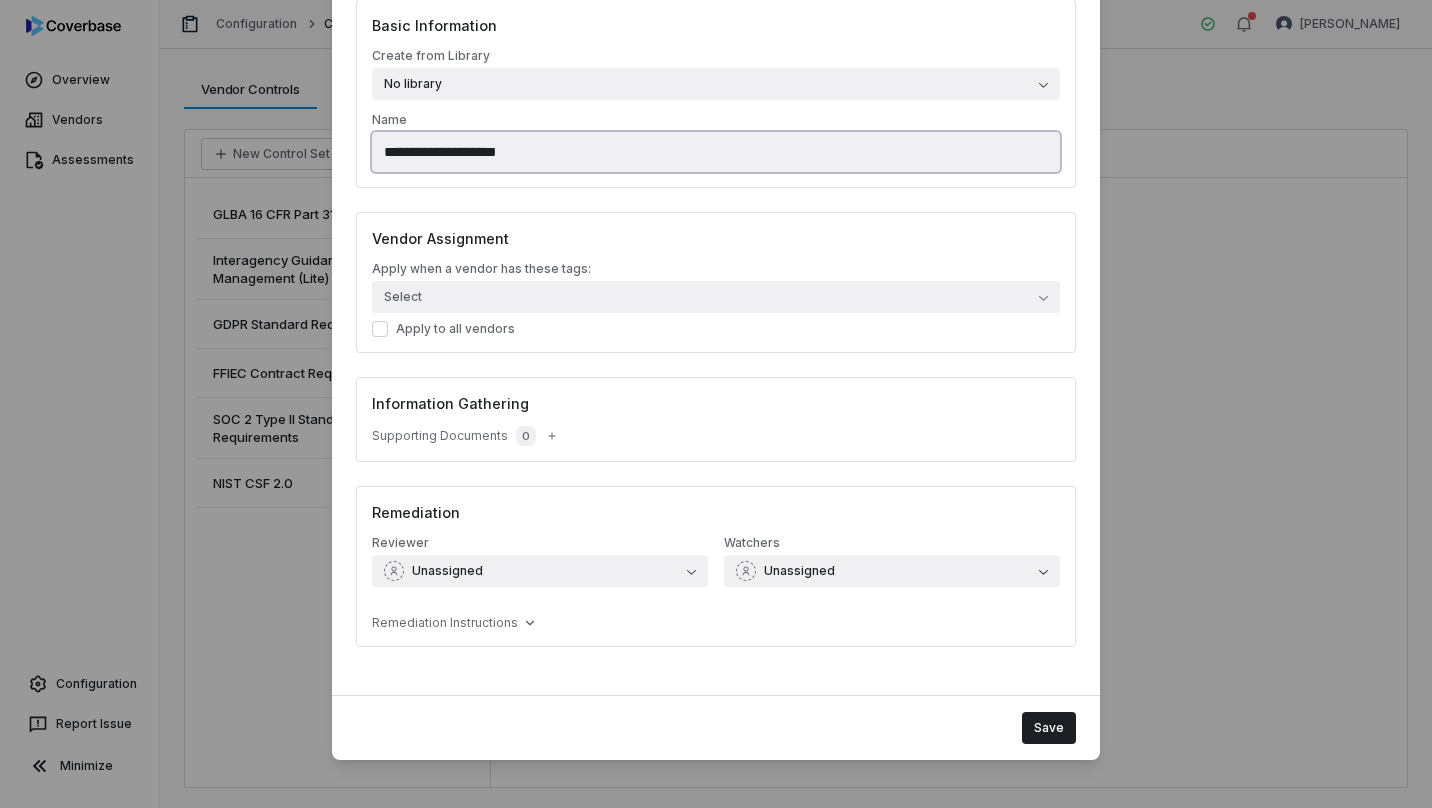 type on "**********" 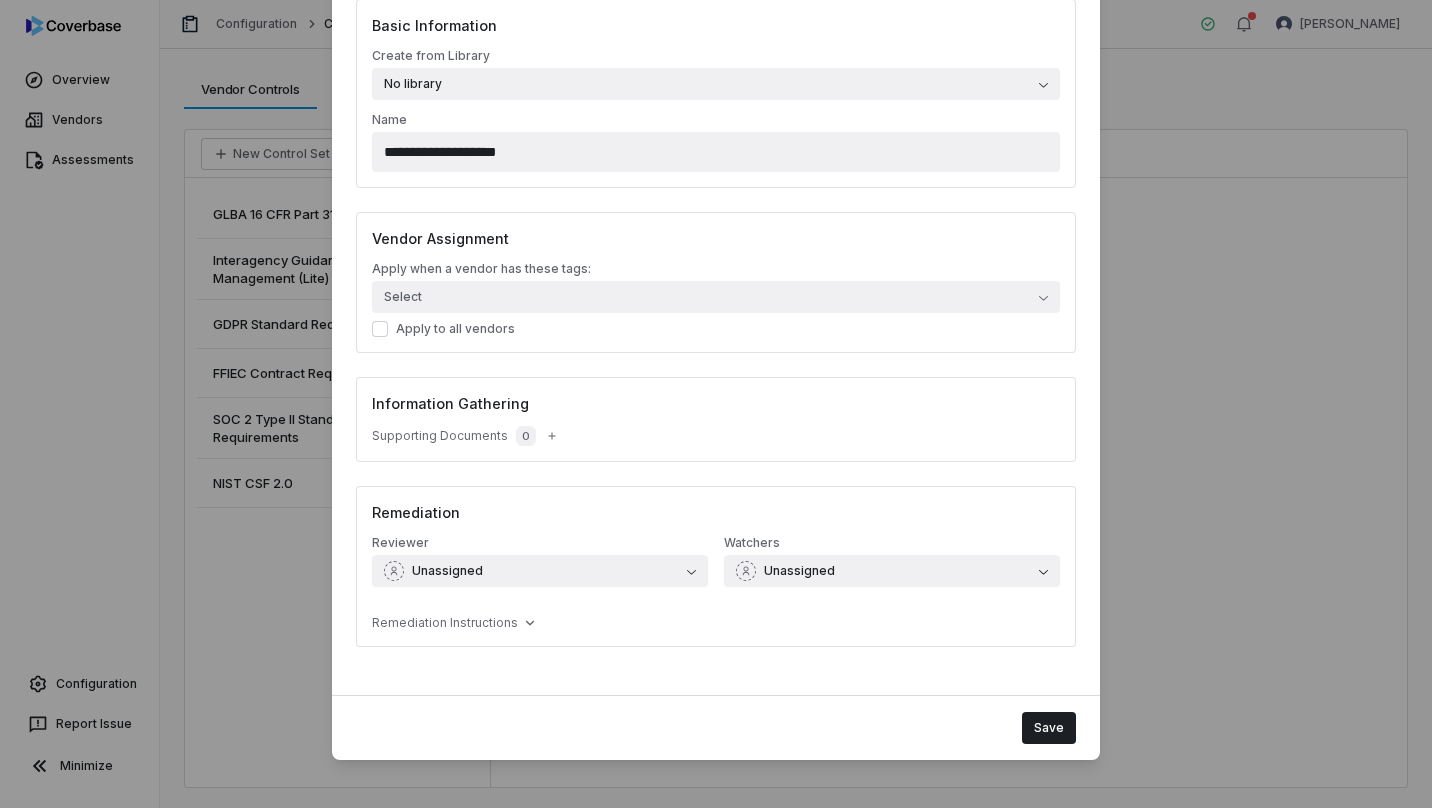 click on "Select" at bounding box center (716, 297) 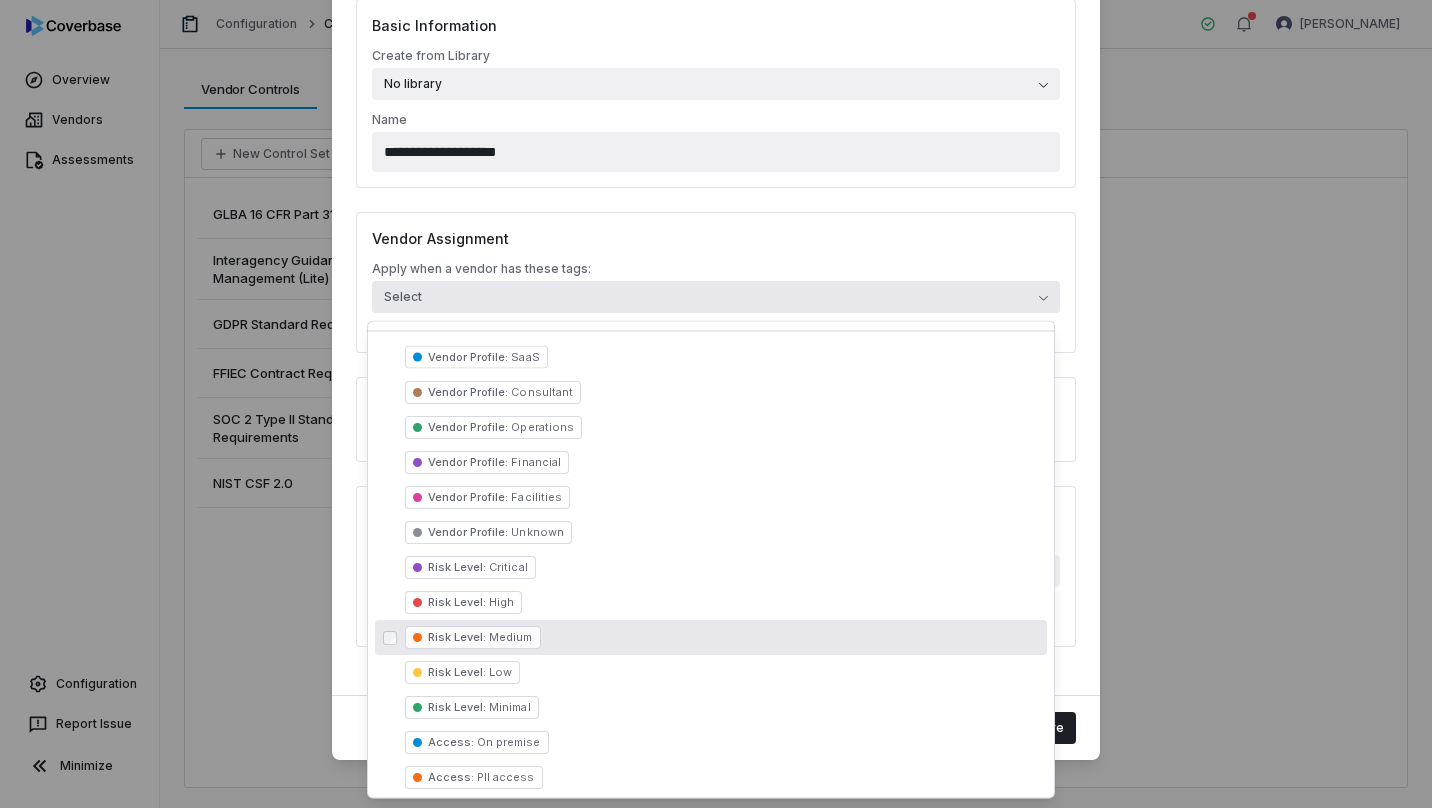 scroll, scrollTop: 0, scrollLeft: 0, axis: both 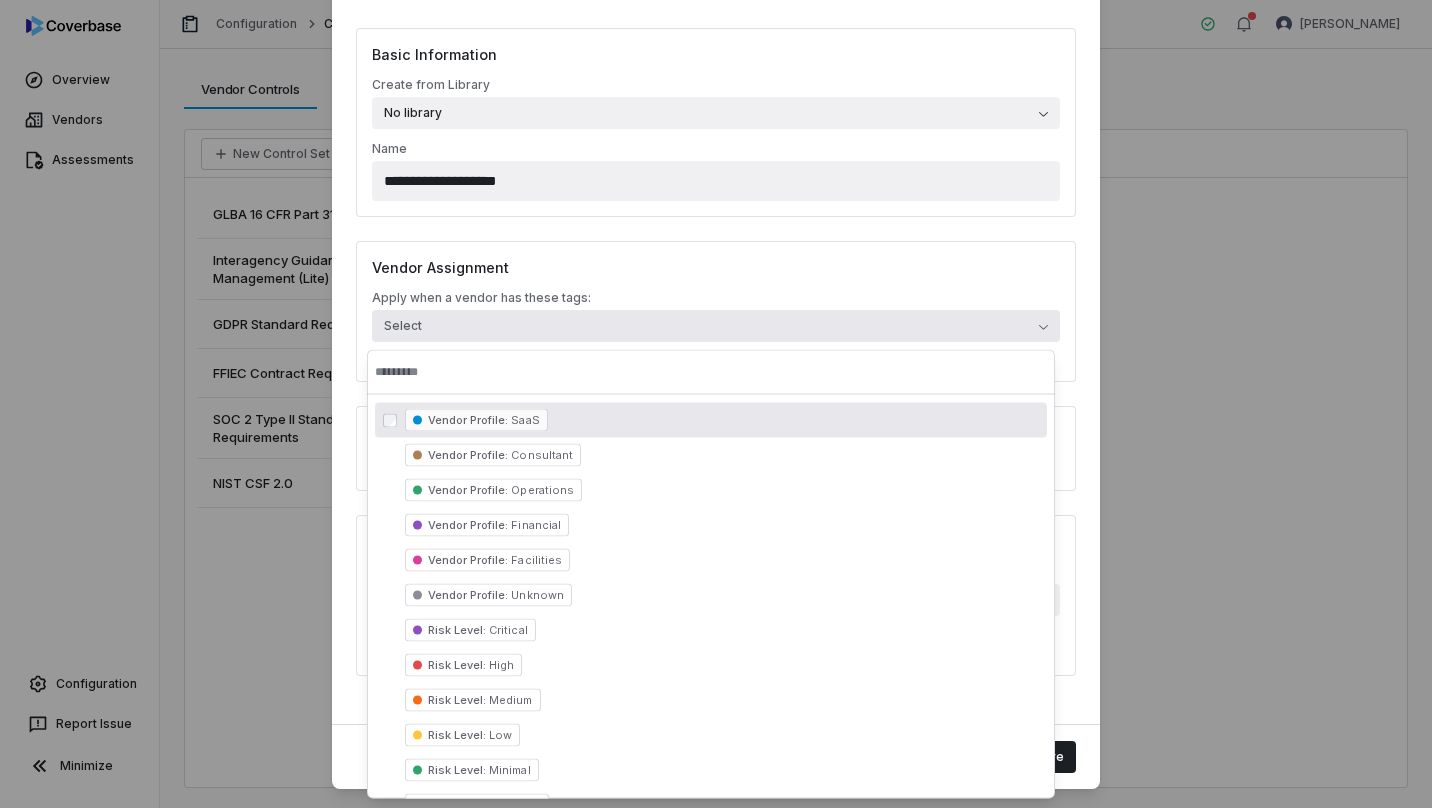 click at bounding box center [711, 372] 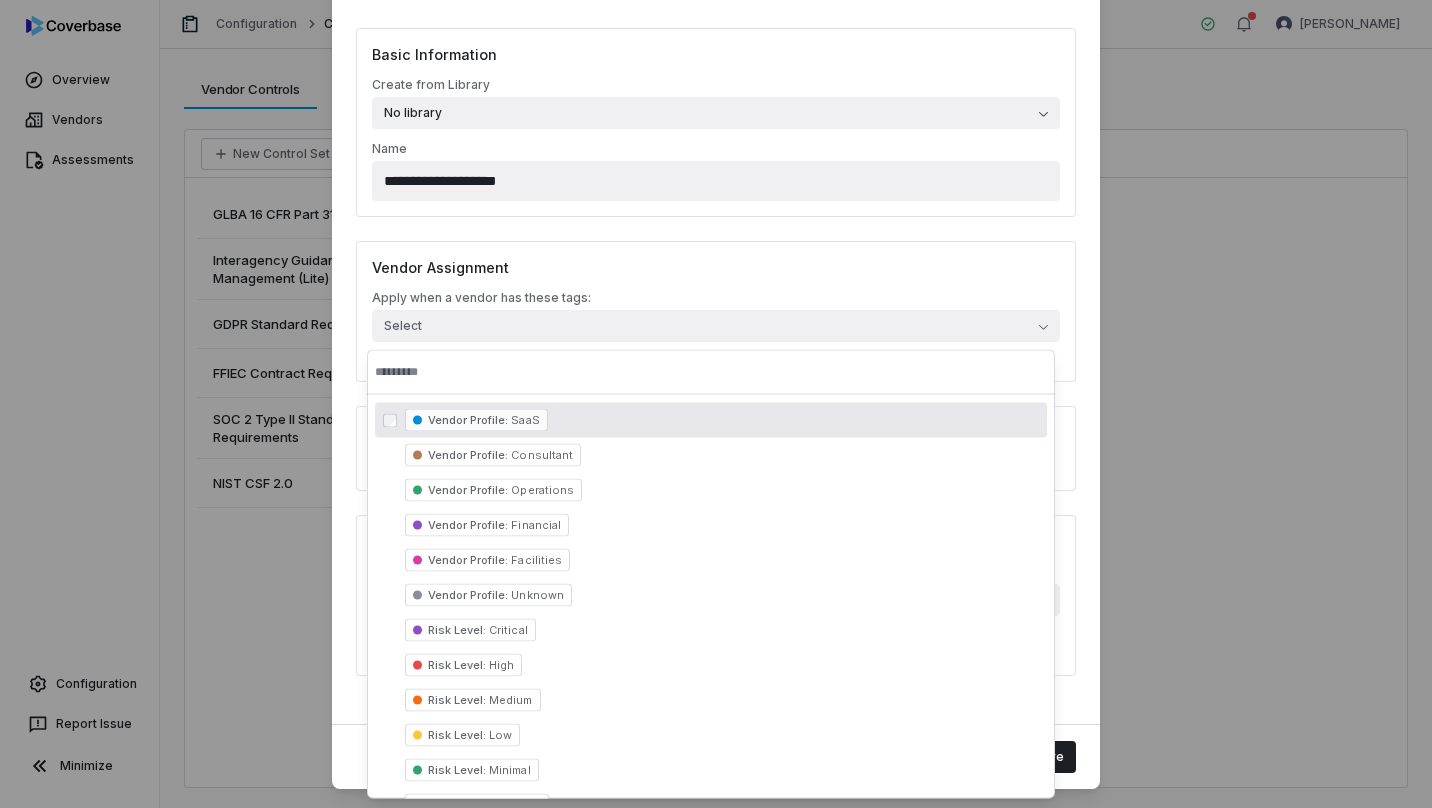 click on "Vendor Assignment" at bounding box center [716, 267] 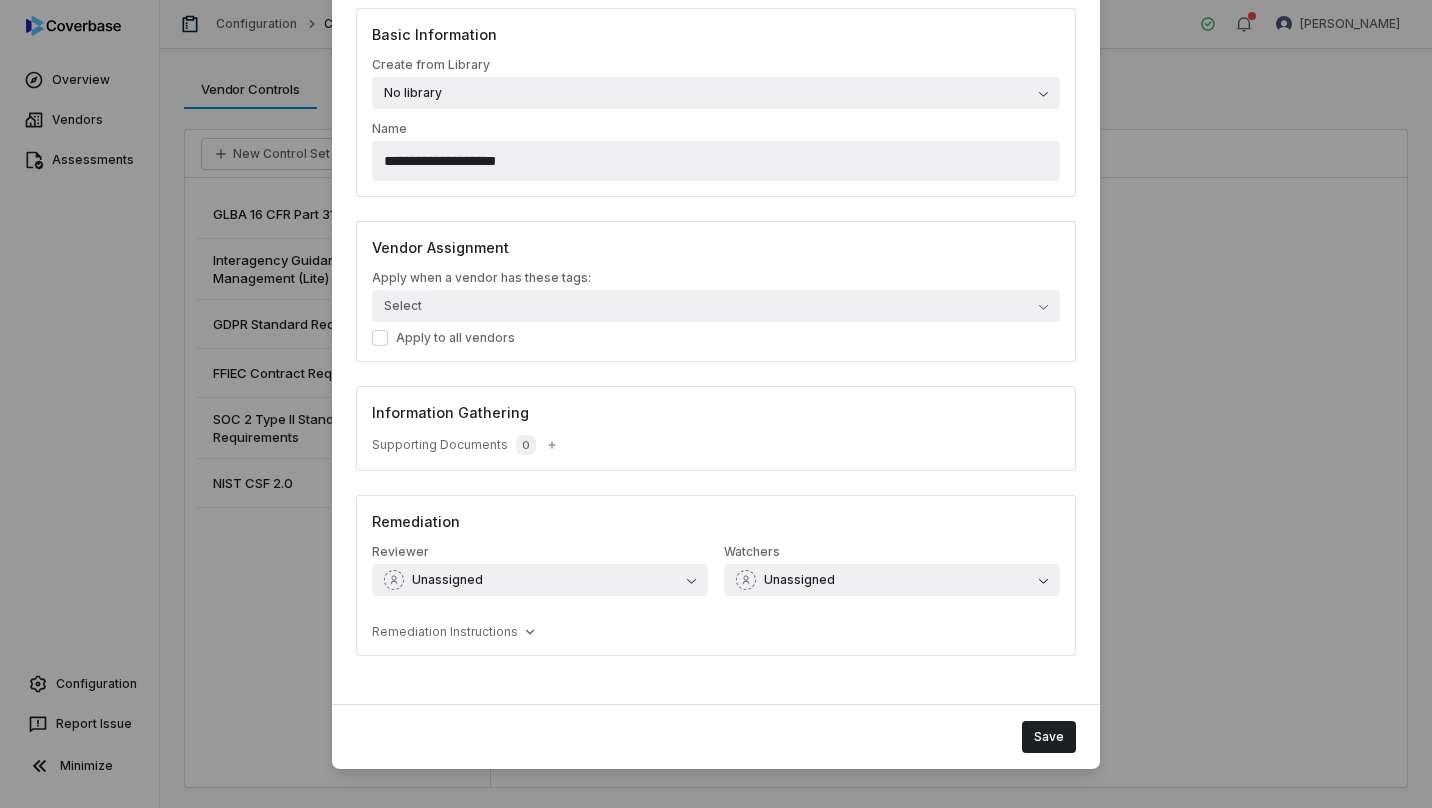 scroll, scrollTop: 115, scrollLeft: 0, axis: vertical 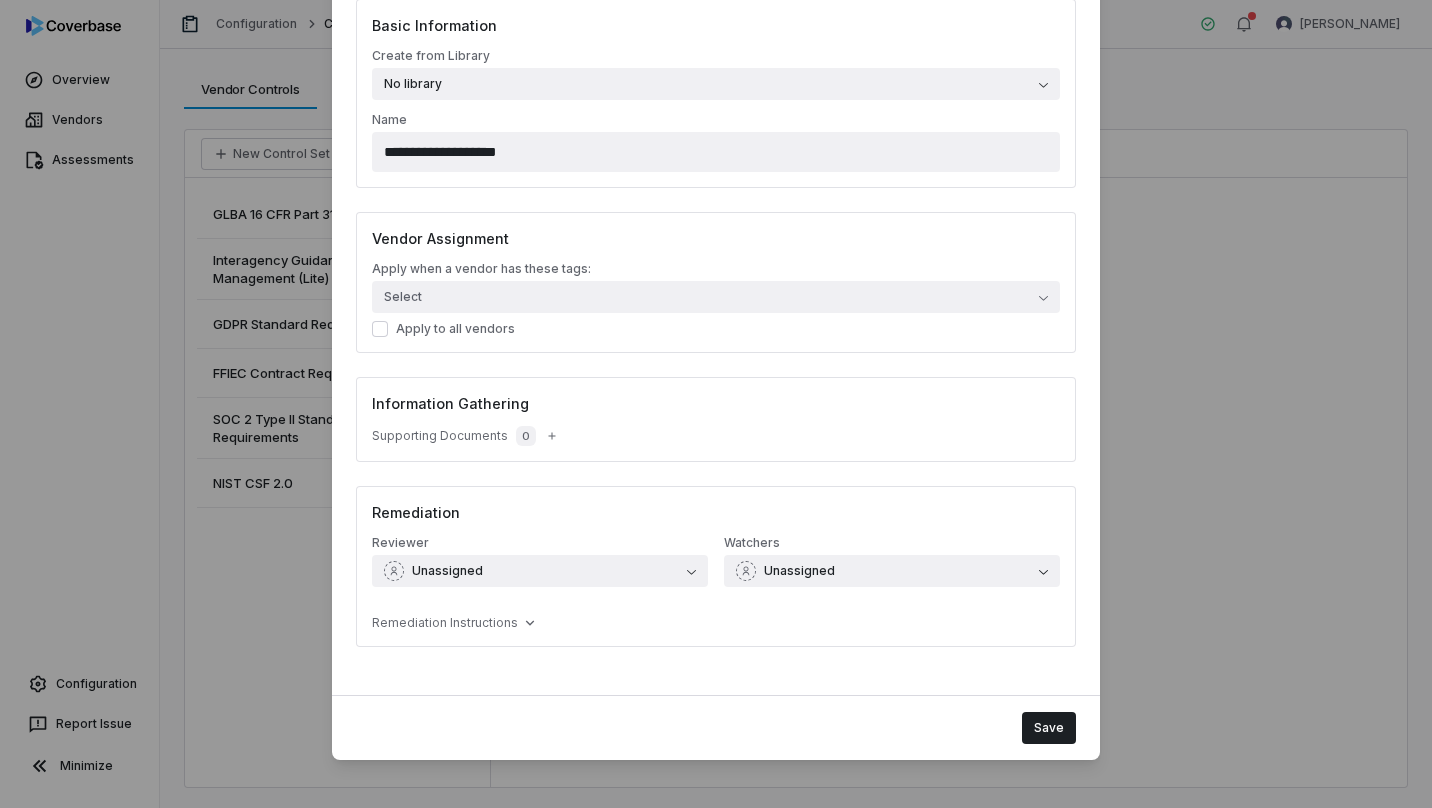 click at bounding box center [552, 436] 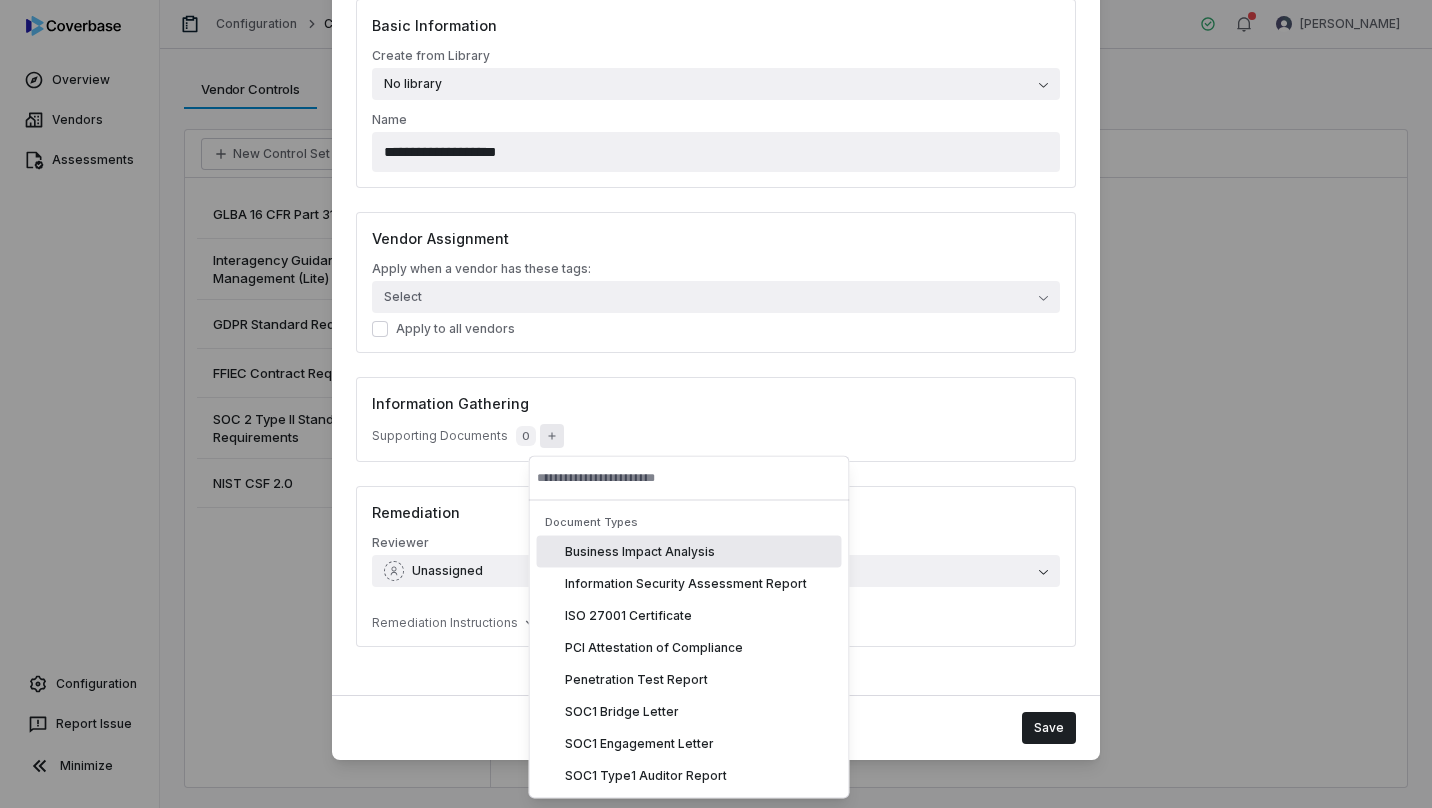 click on "Business Impact Analysis" at bounding box center (640, 552) 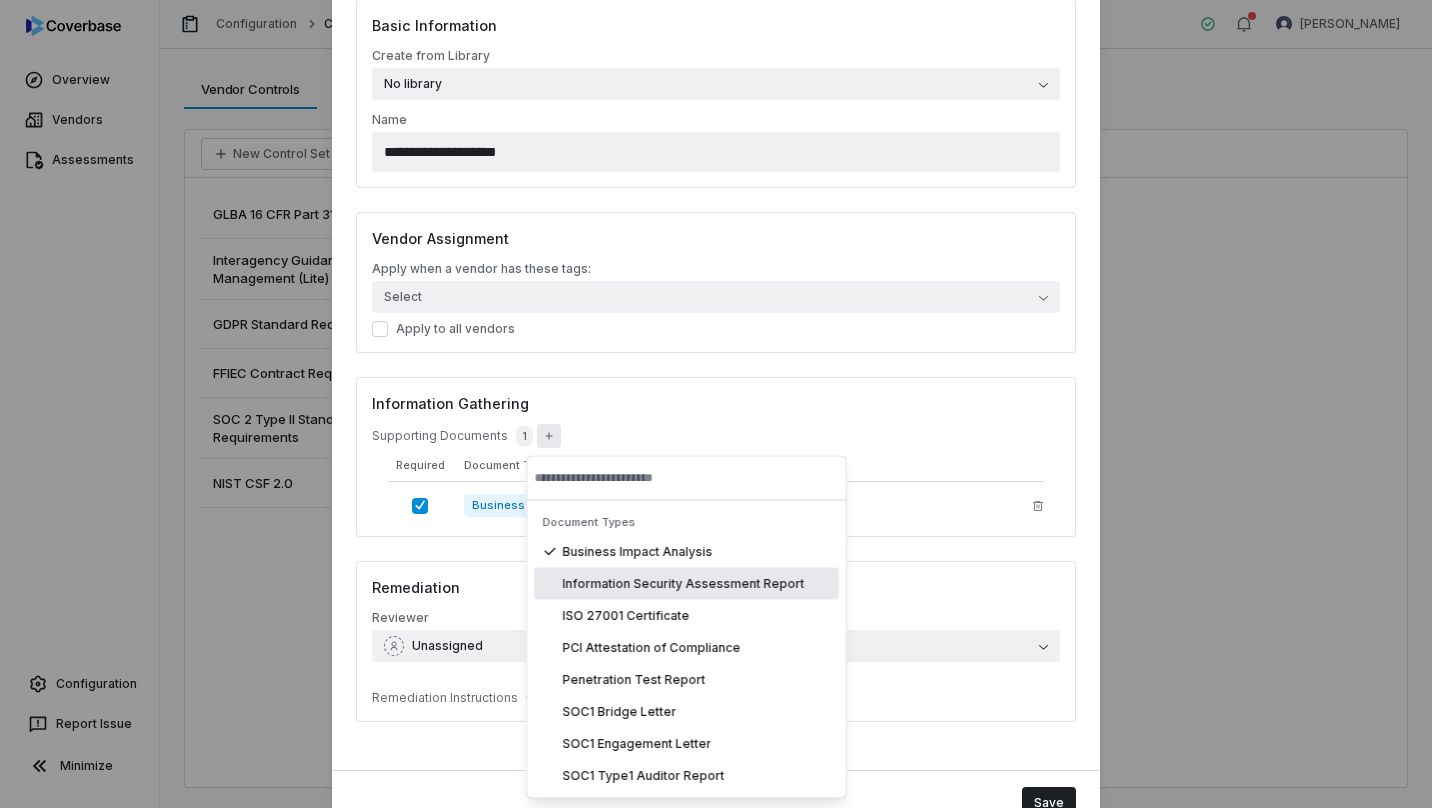 click on "Information Security Assessment Report" at bounding box center (683, 584) 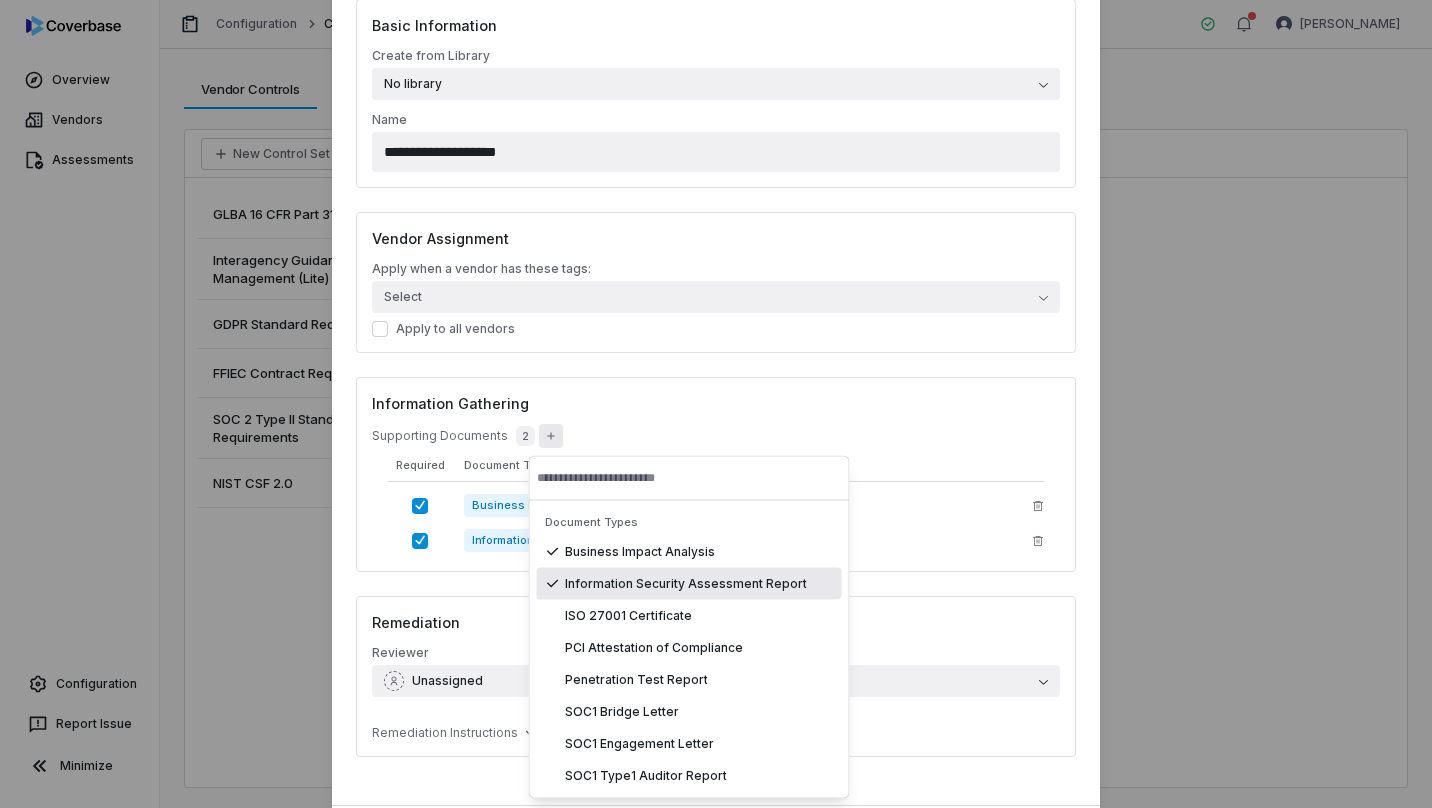 click on "Information Security Assessment Report" at bounding box center (686, 584) 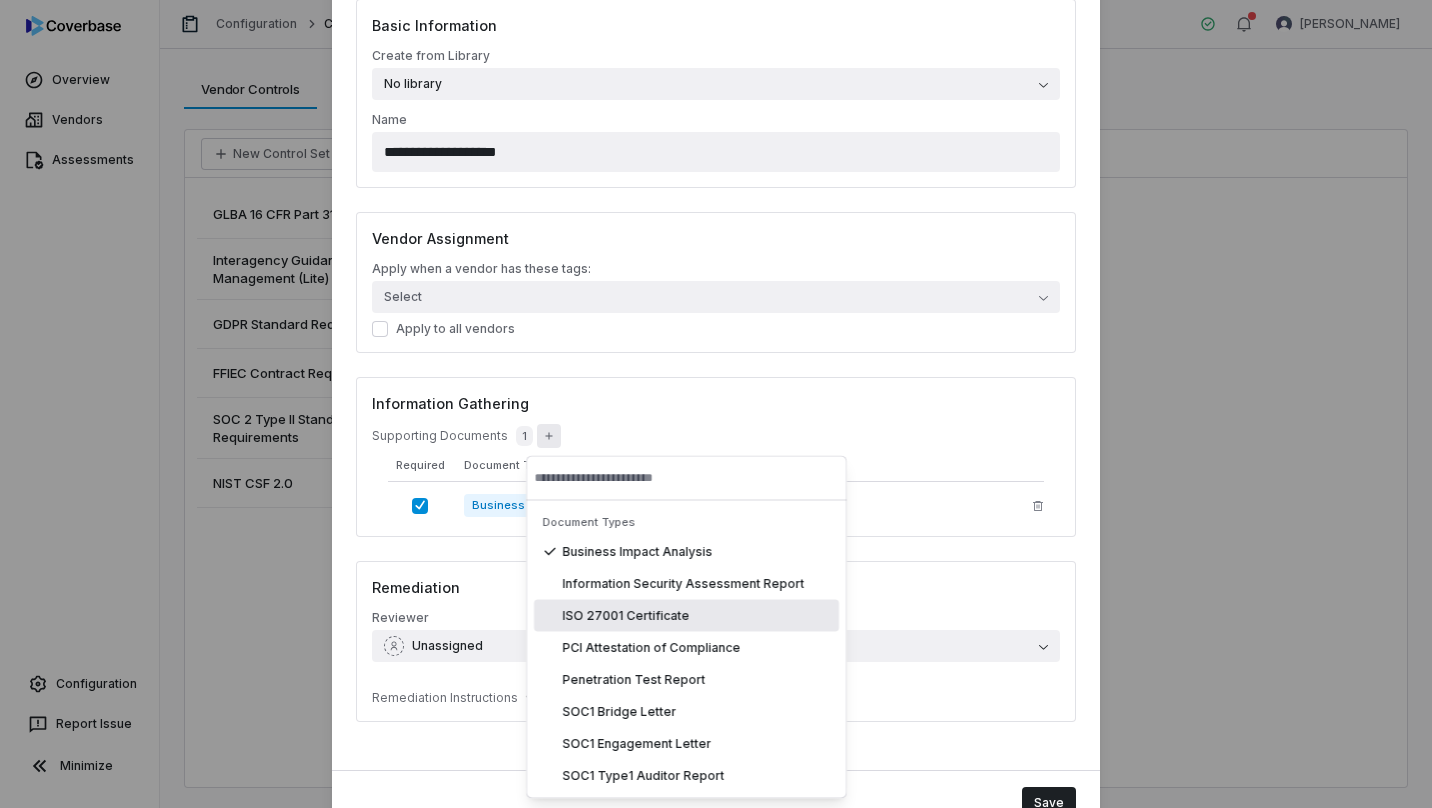 click on "ISO 27001 Certificate" at bounding box center [625, 616] 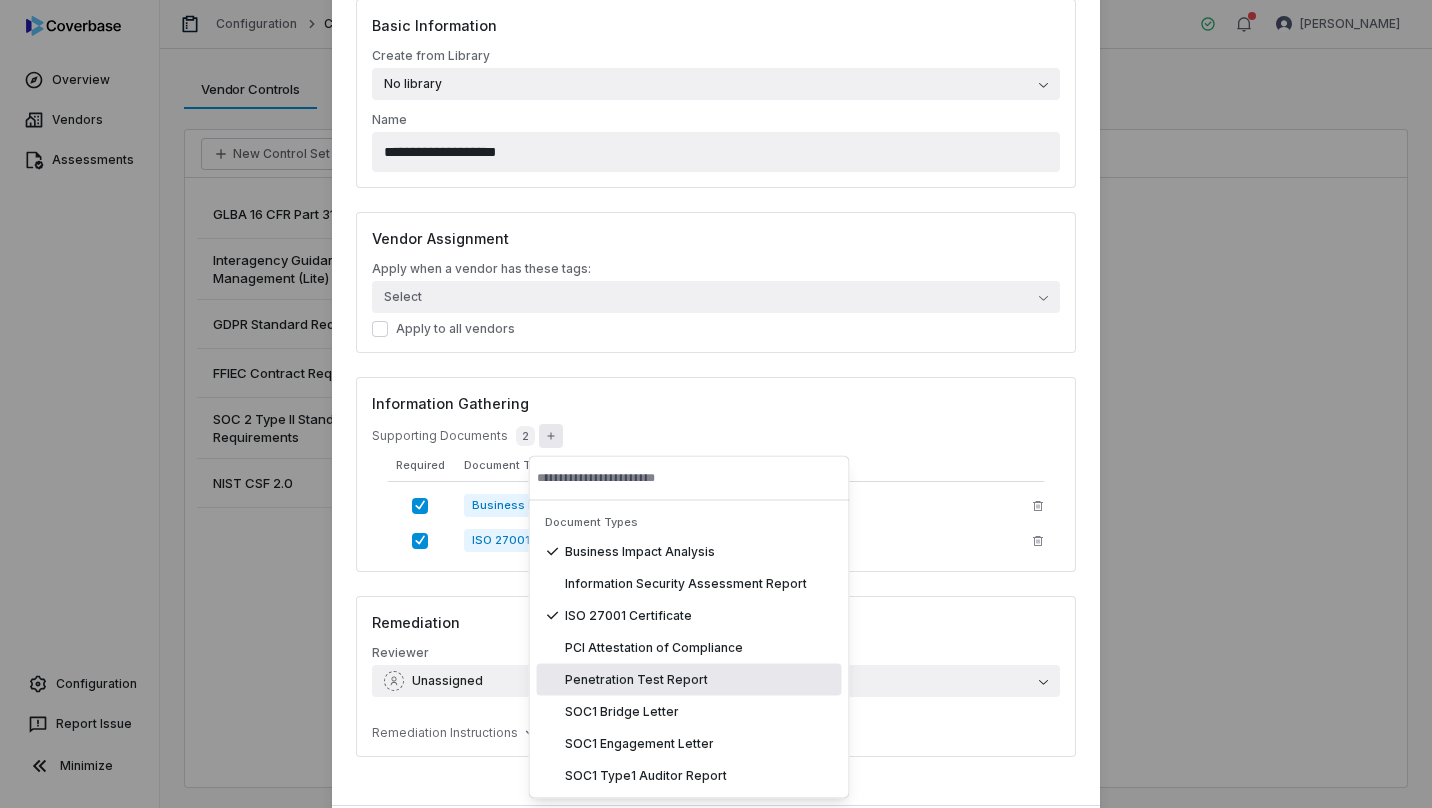 click on "Penetration Test Report" at bounding box center (636, 680) 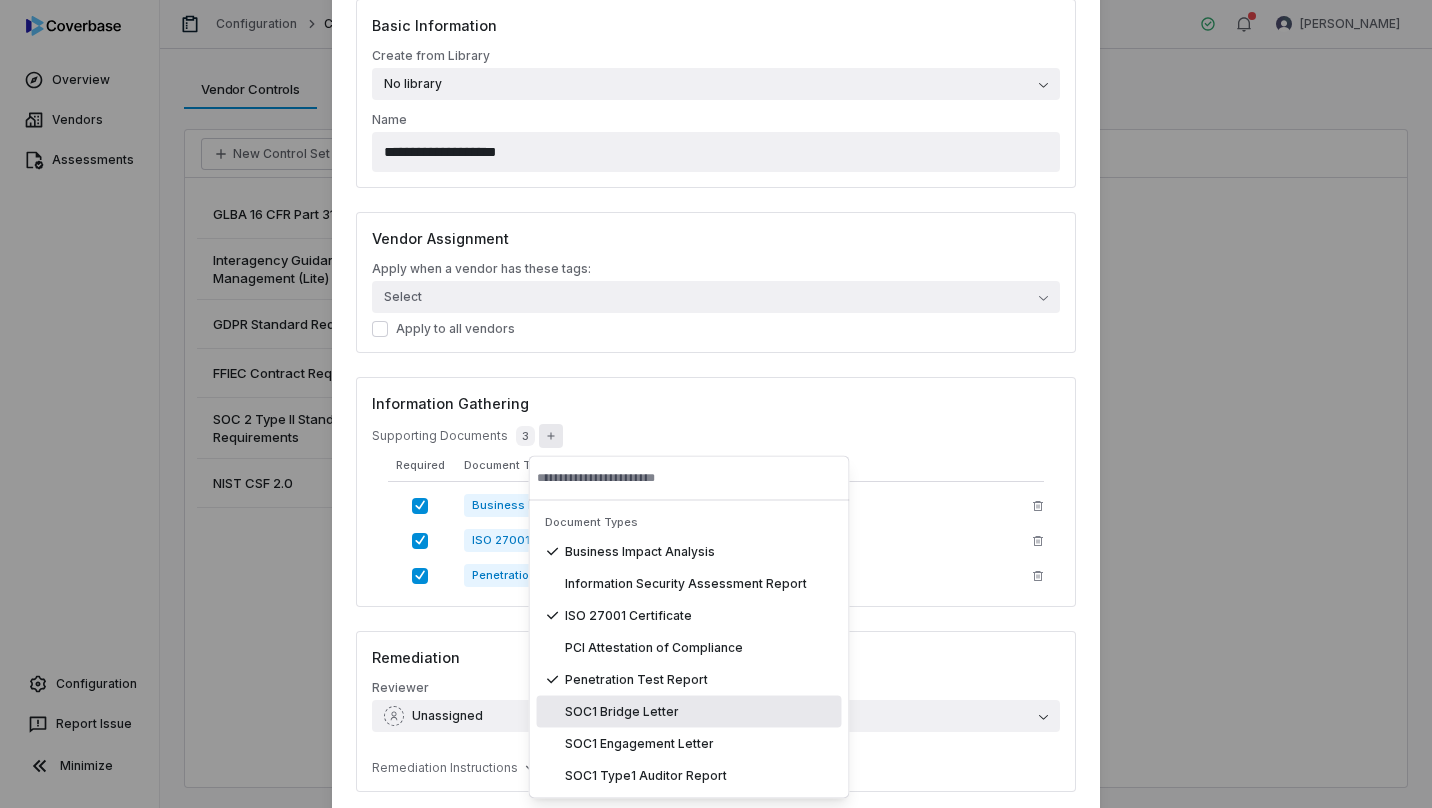 click on "SOC1 Bridge Letter" at bounding box center (622, 712) 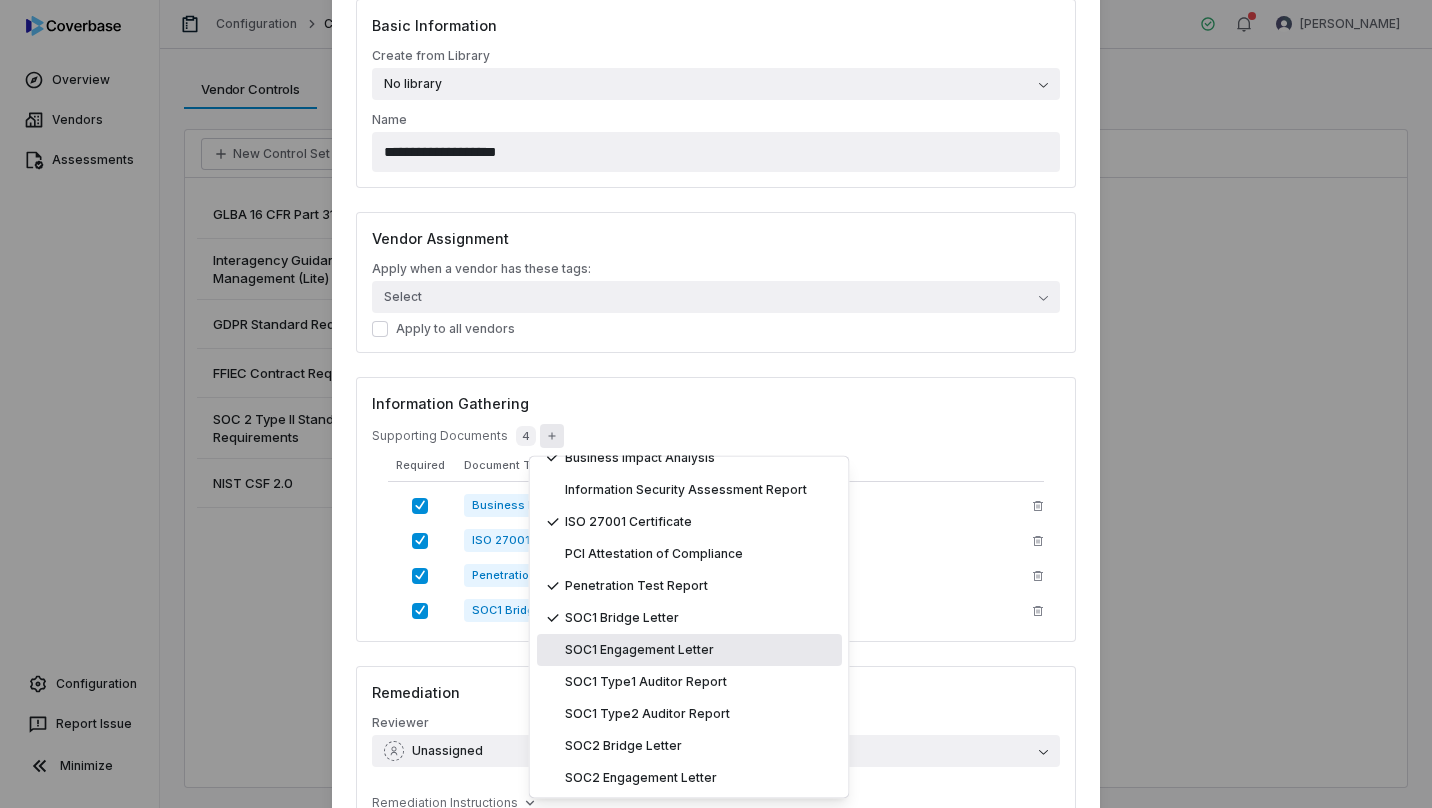 scroll, scrollTop: 130, scrollLeft: 0, axis: vertical 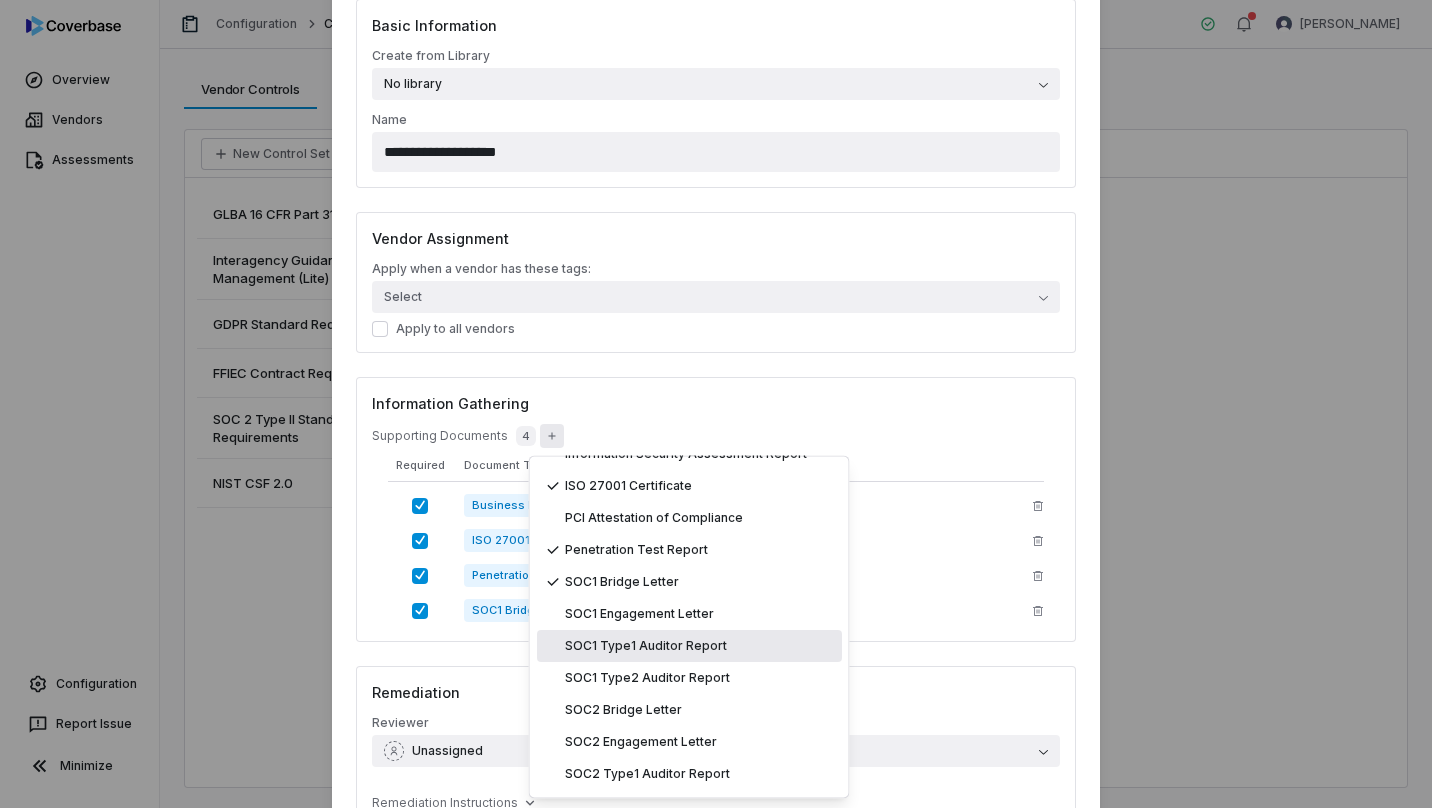 click on "SOC1 Type1 Auditor Report" at bounding box center (646, 646) 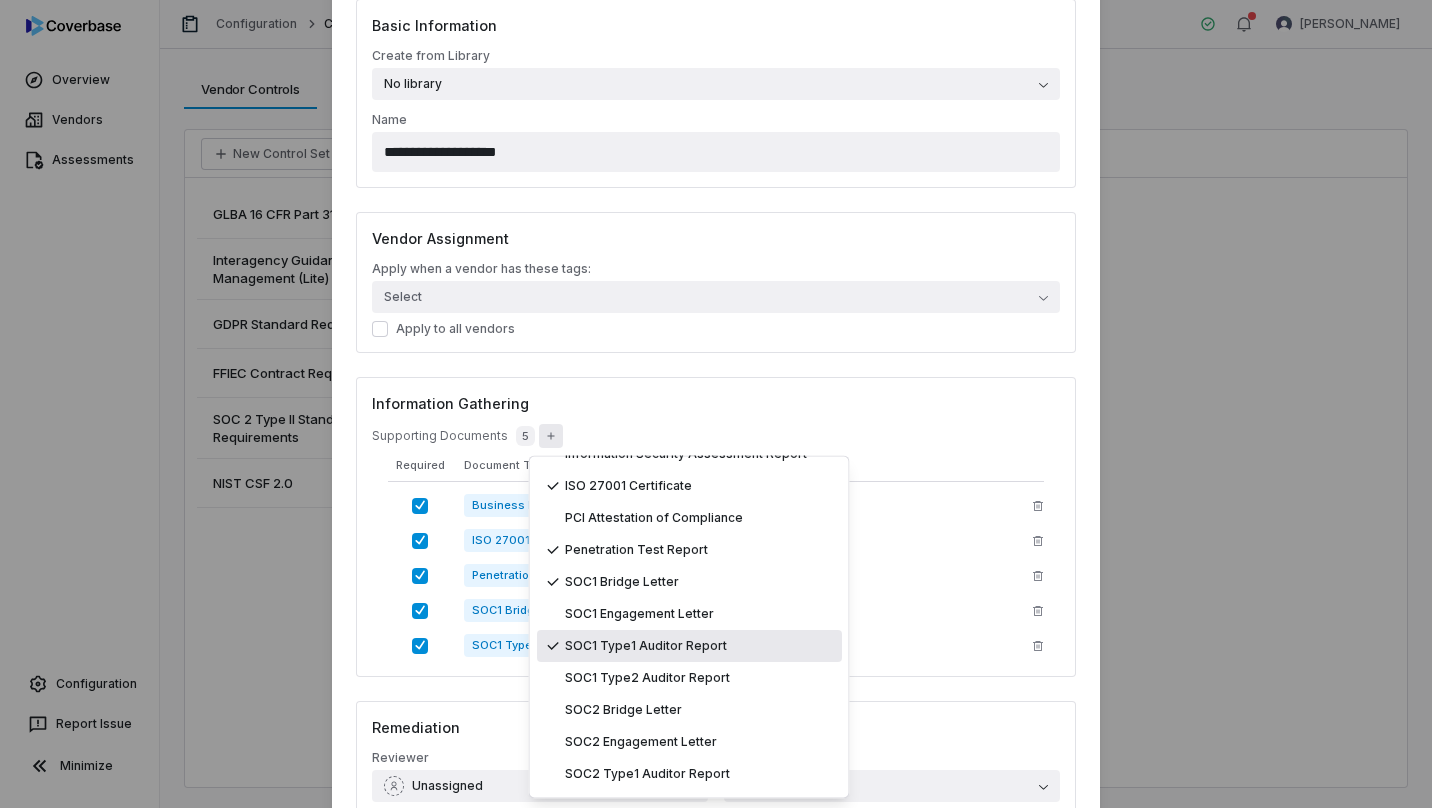click on "SOC1 Type1 Auditor Report" at bounding box center (646, 646) 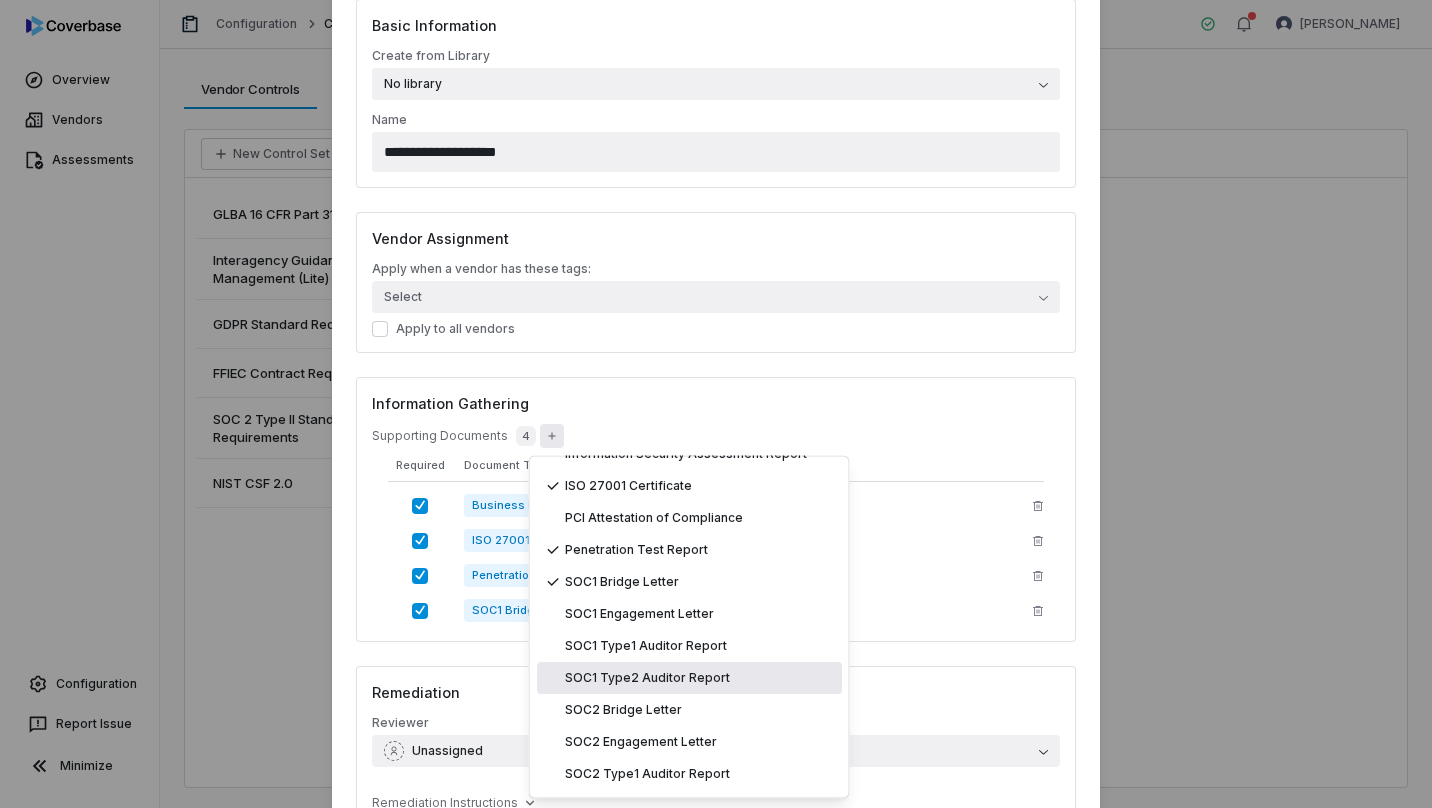 click on "SOC1 Type2 Auditor Report" at bounding box center [647, 678] 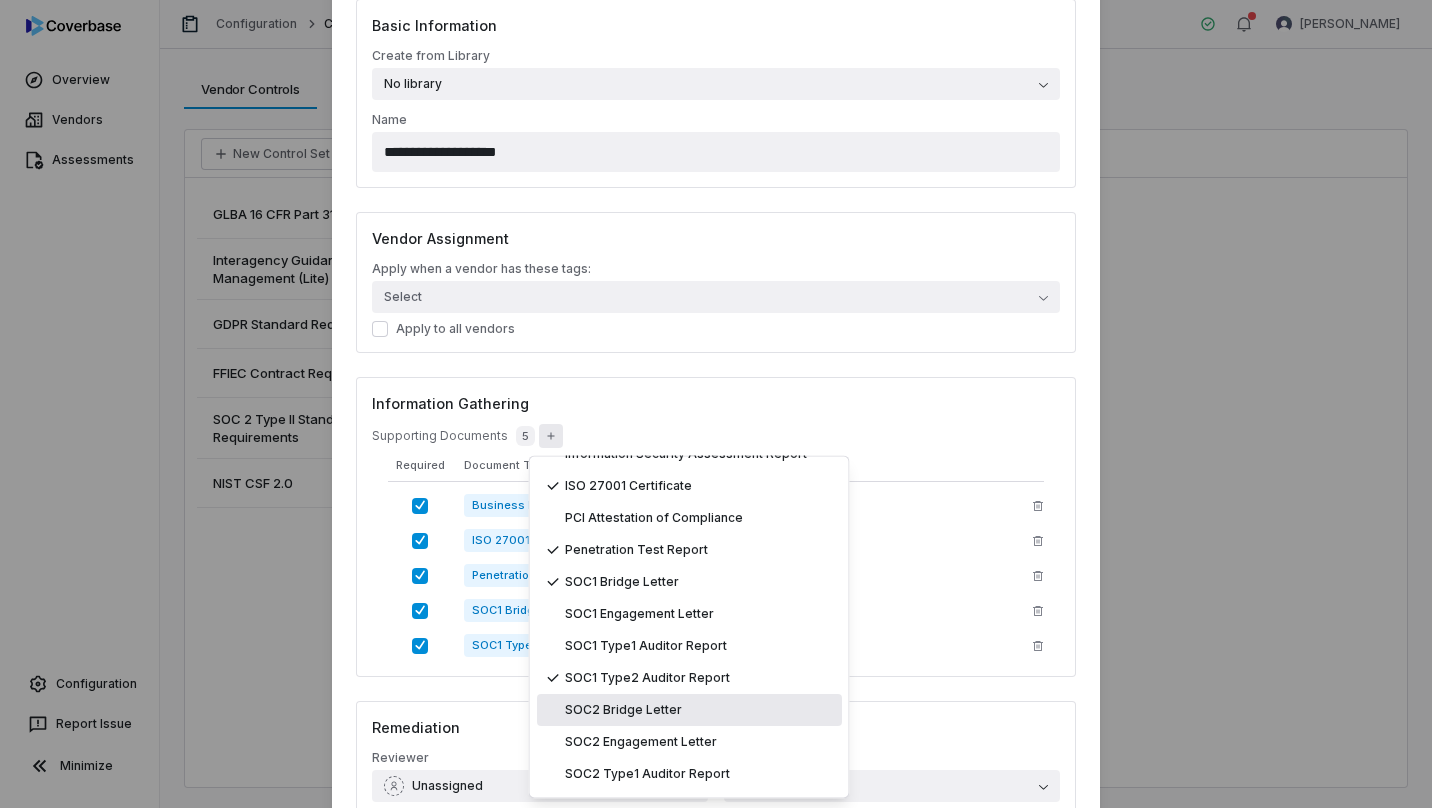 click on "SOC2 Bridge Letter" at bounding box center [689, 710] 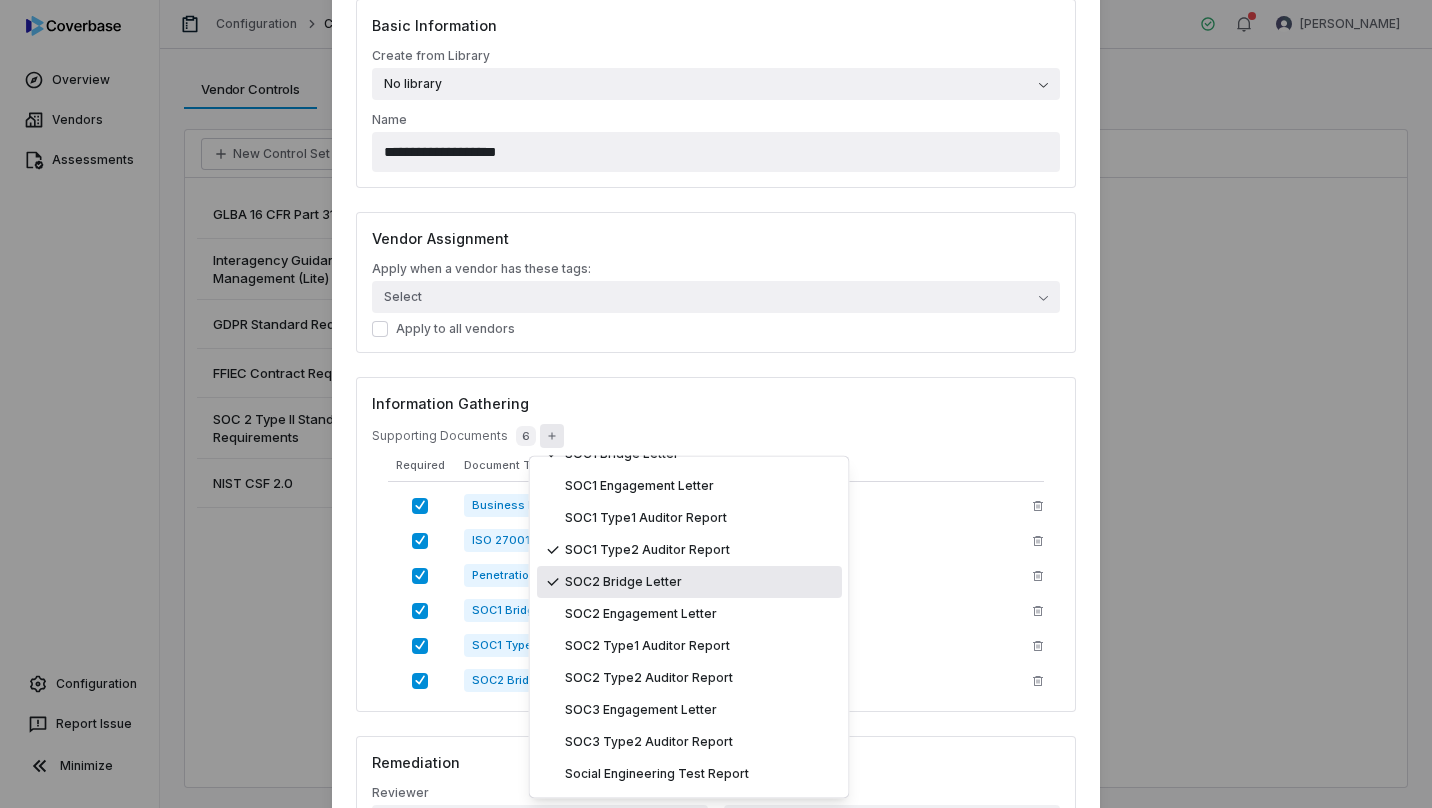 scroll, scrollTop: 259, scrollLeft: 0, axis: vertical 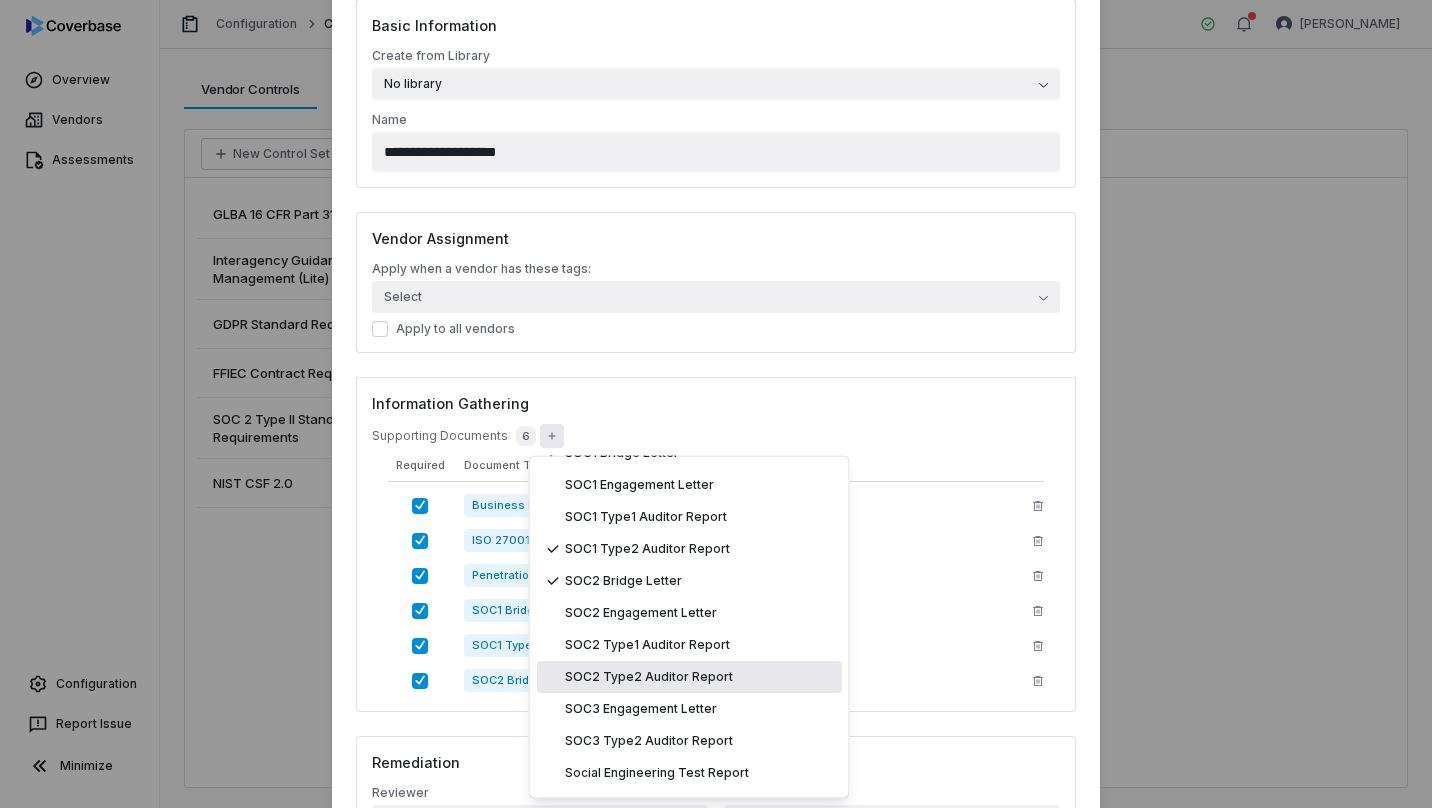 click on "SOC2 Type2 Auditor Report" at bounding box center (649, 677) 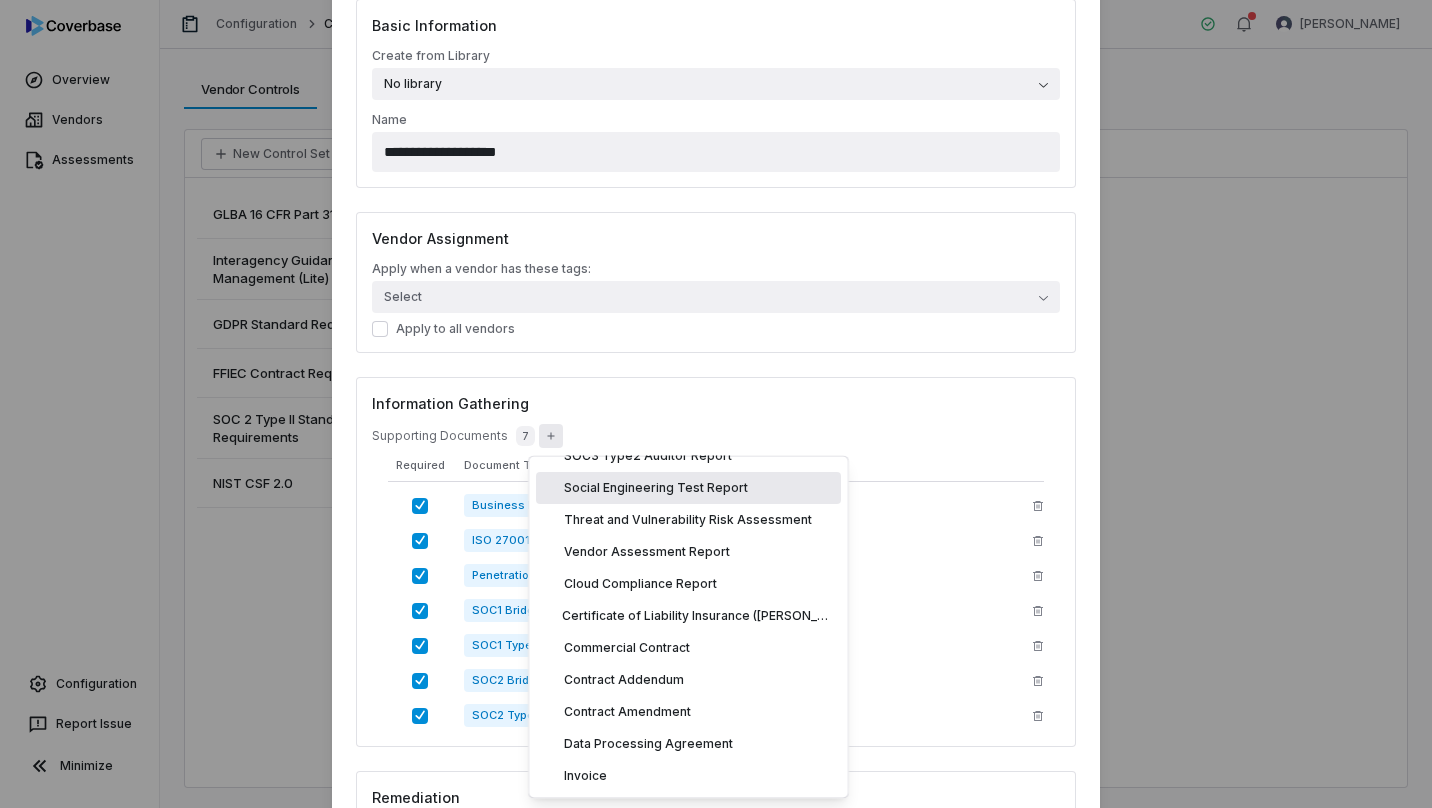 scroll, scrollTop: 546, scrollLeft: 0, axis: vertical 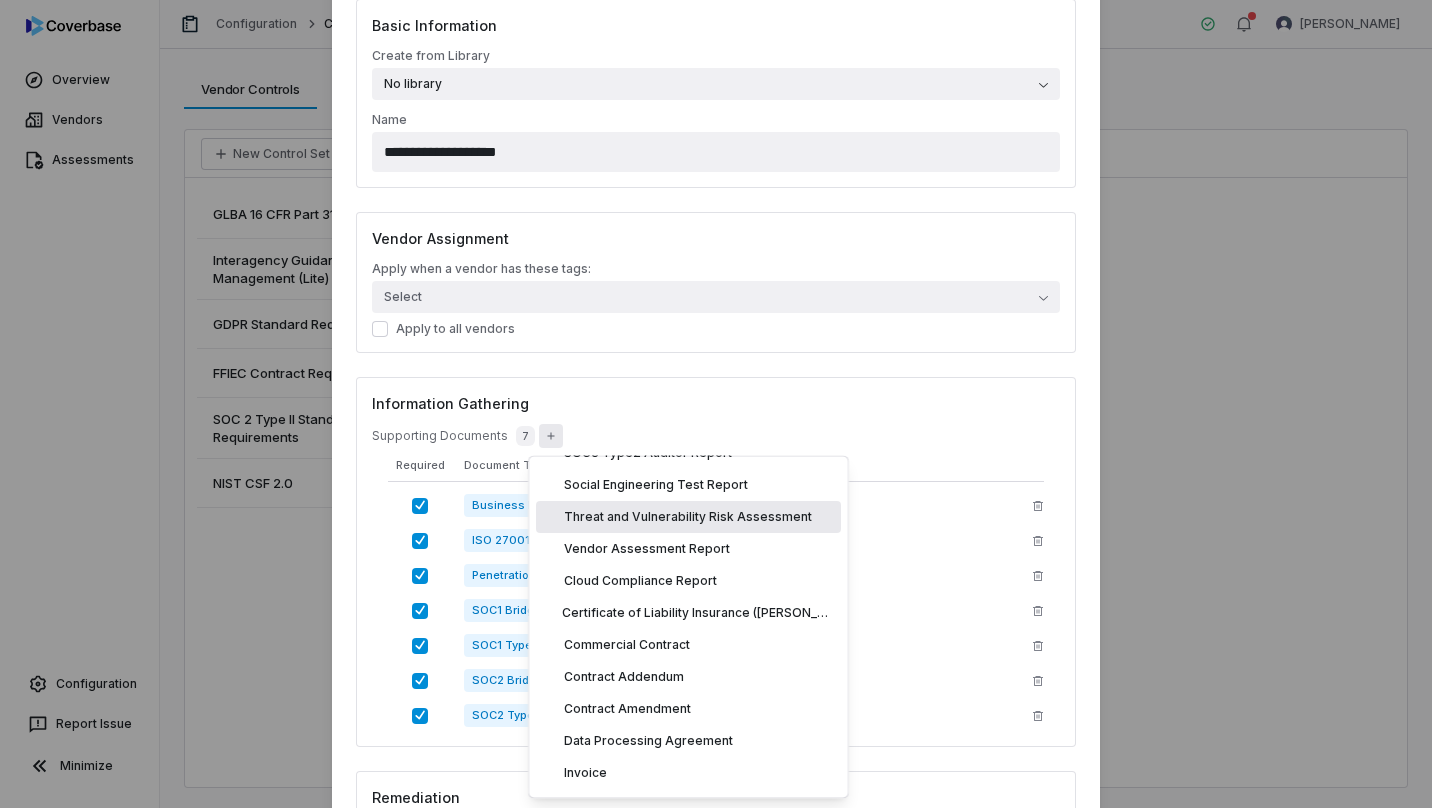 click on "Threat and Vulnerability Risk Assessment" at bounding box center [688, 518] 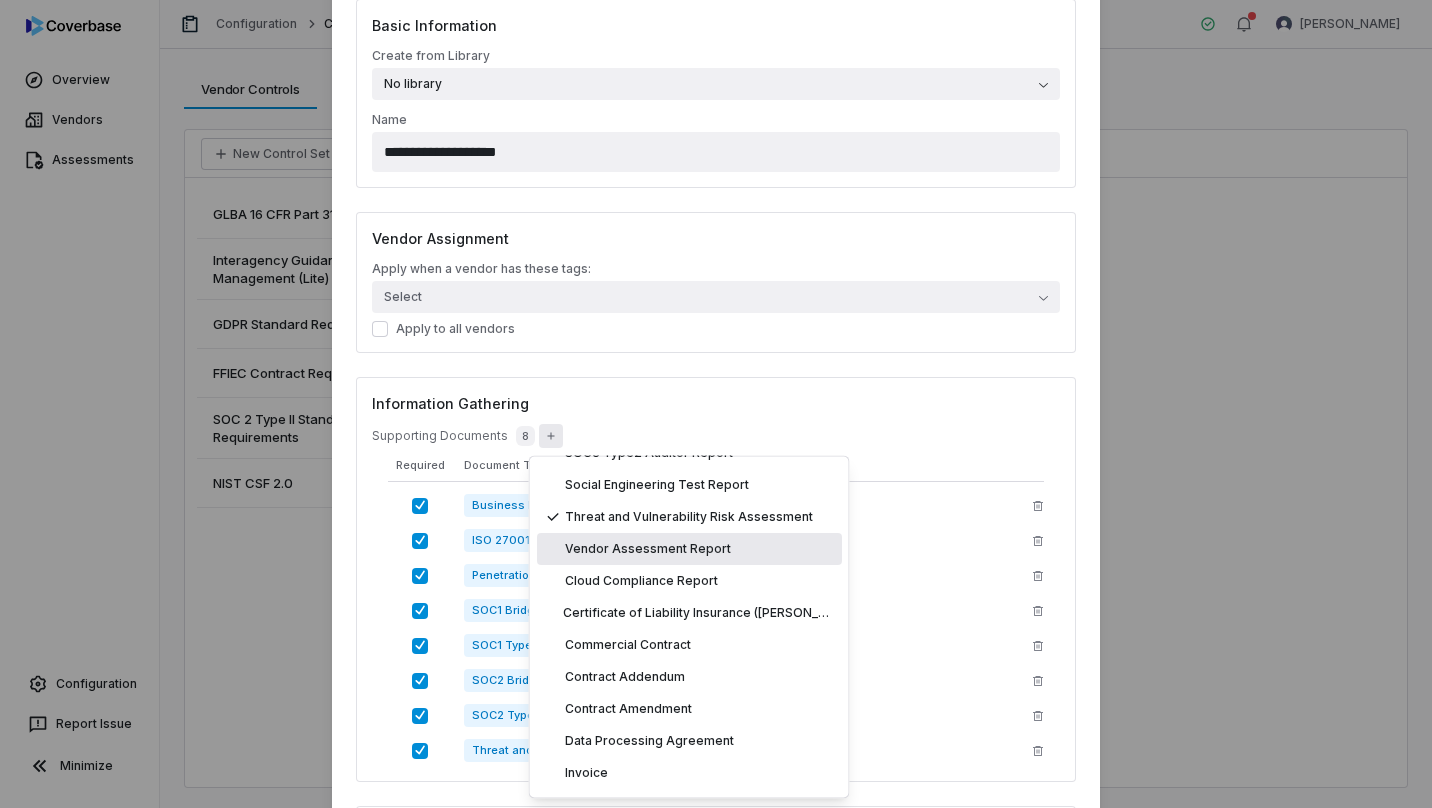 click on "Vendor Assessment Report" at bounding box center (648, 550) 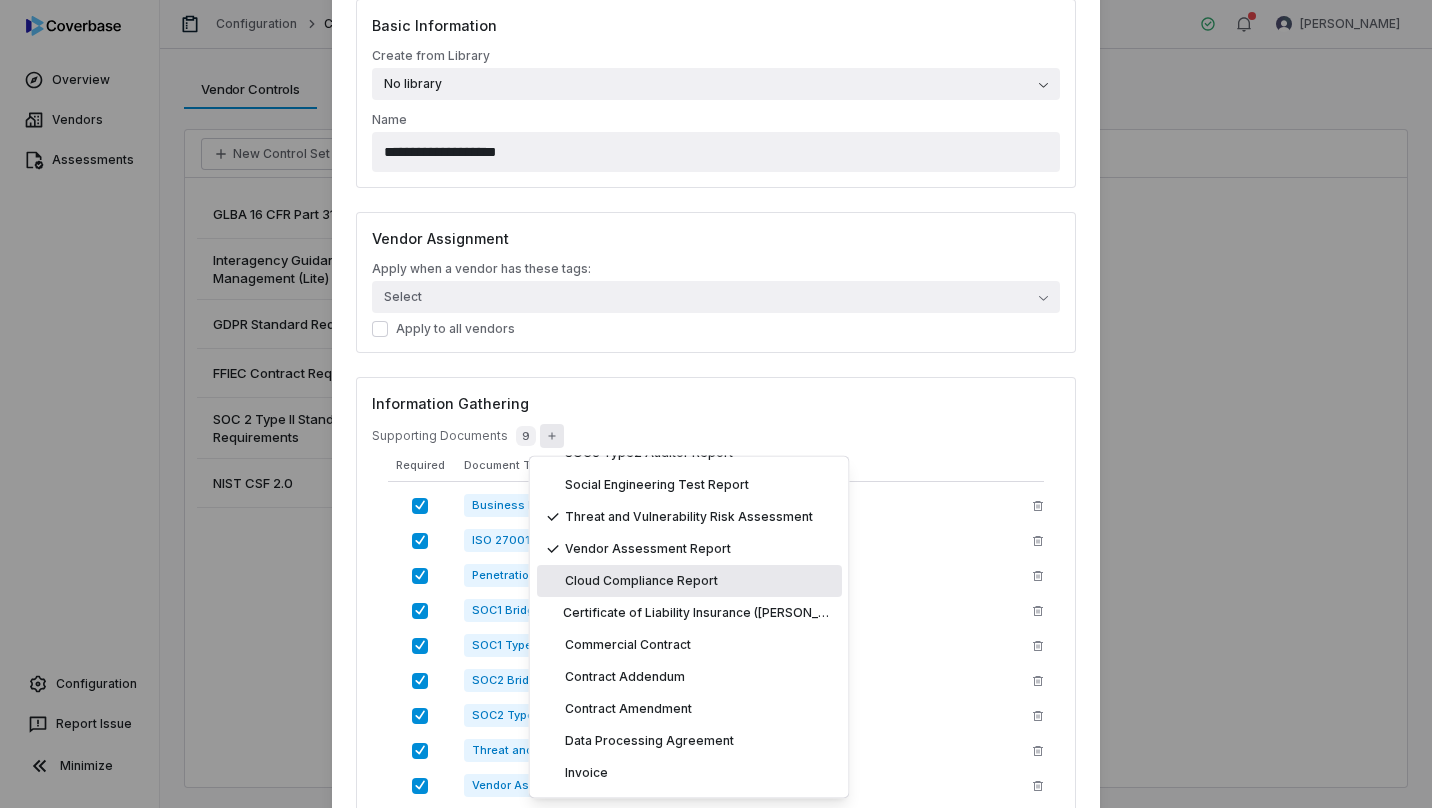 click on "Cloud Compliance Report" at bounding box center [641, 582] 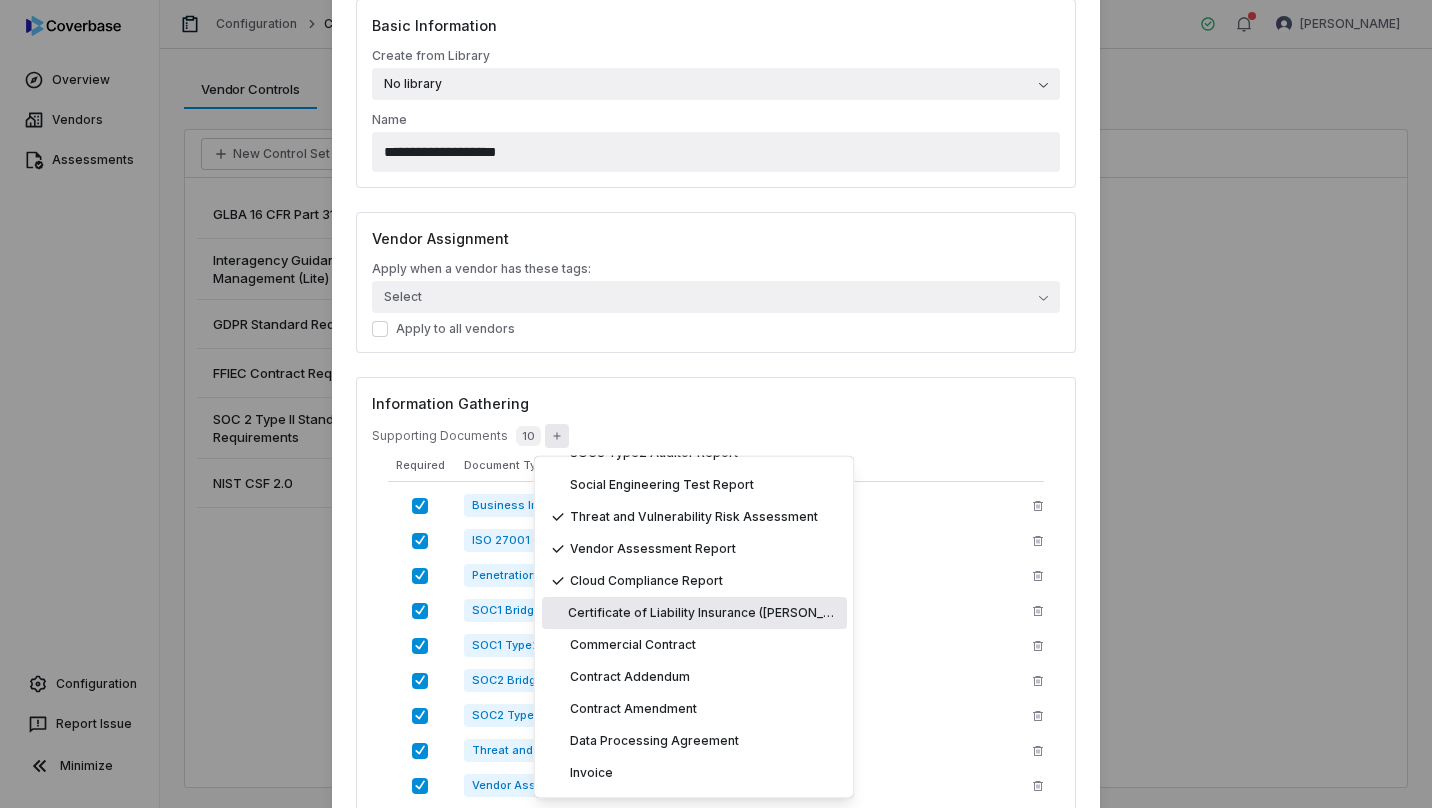 click on "Certificate of Liability Insurance (ACORD 25)" at bounding box center (702, 614) 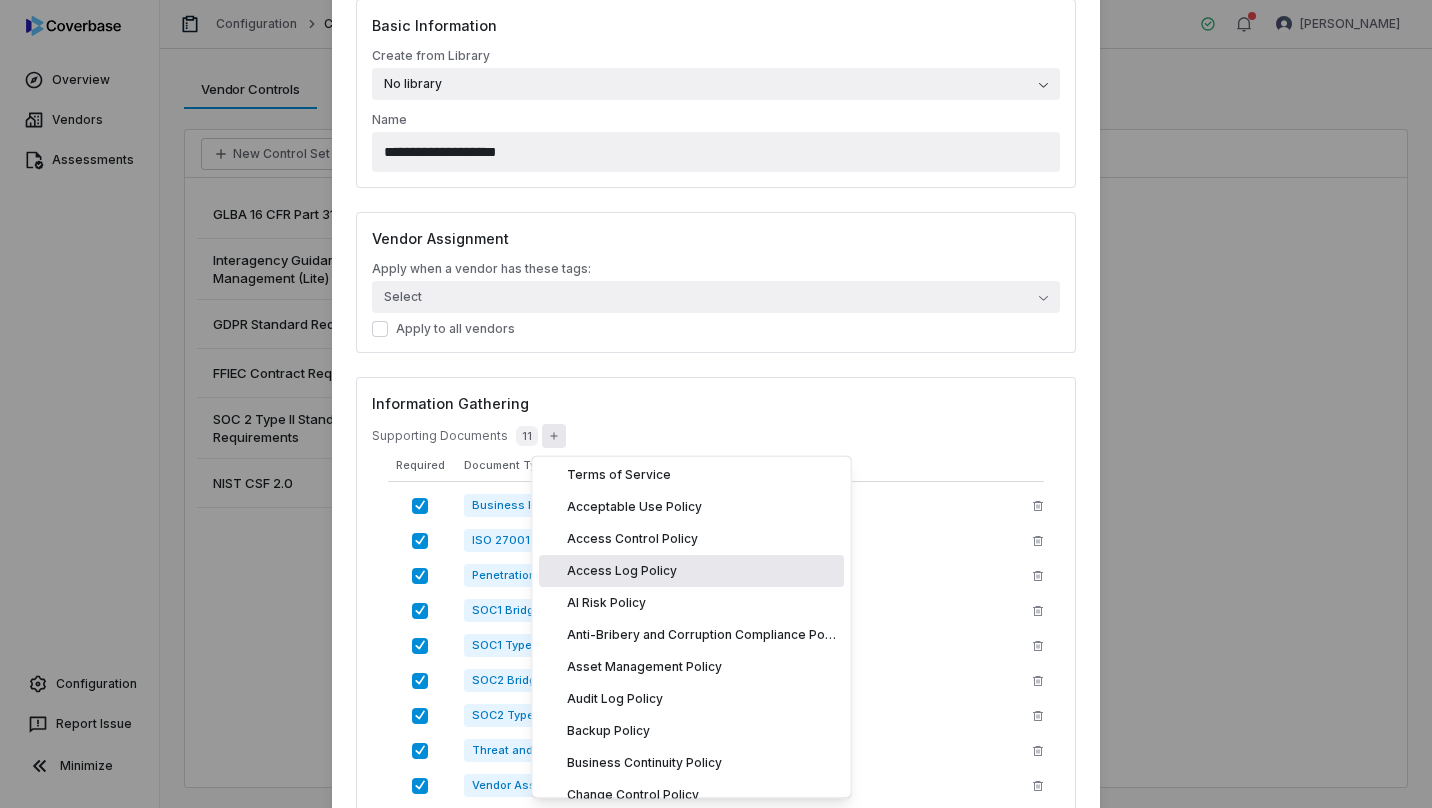 scroll, scrollTop: 1182, scrollLeft: 0, axis: vertical 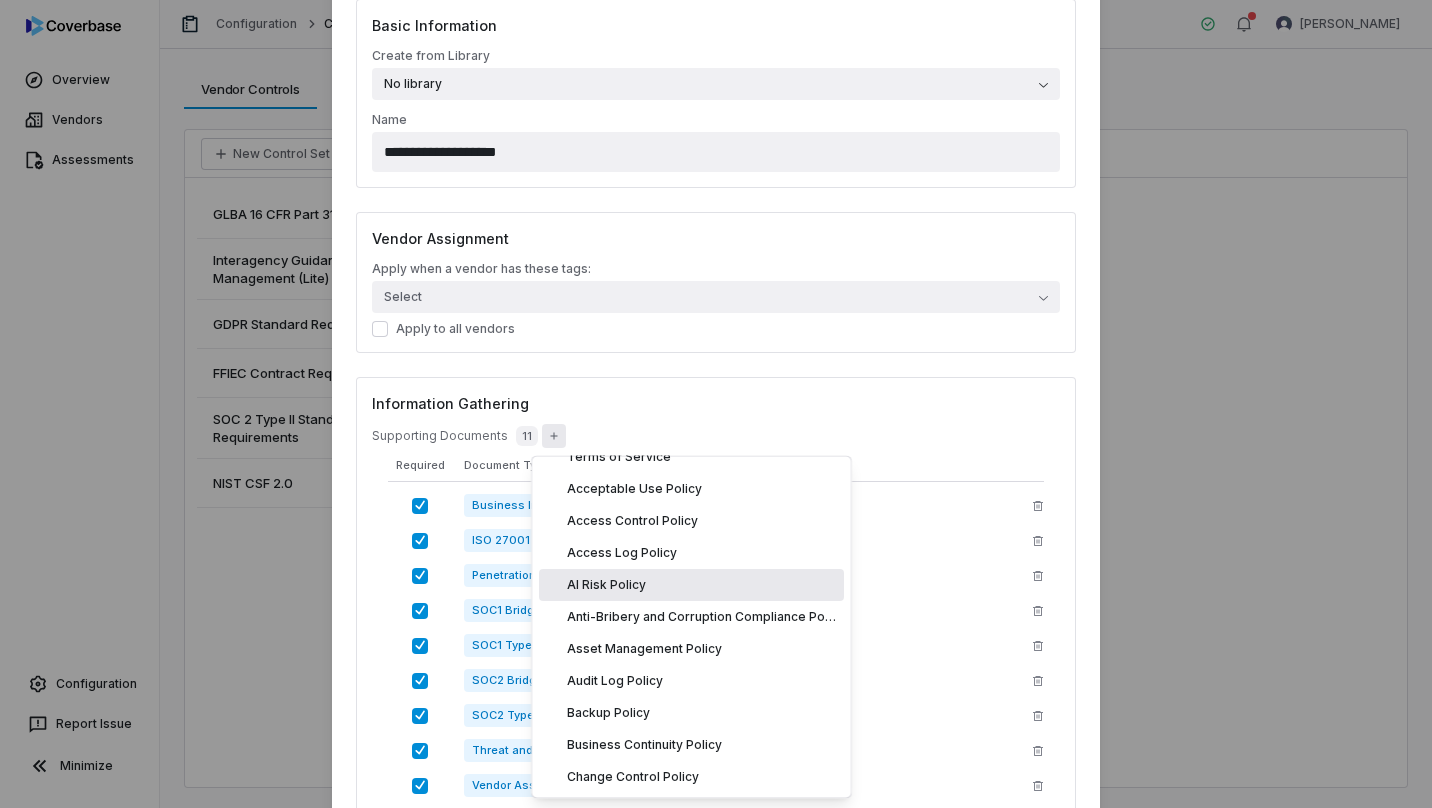 click on "AI Risk Policy" at bounding box center [691, 586] 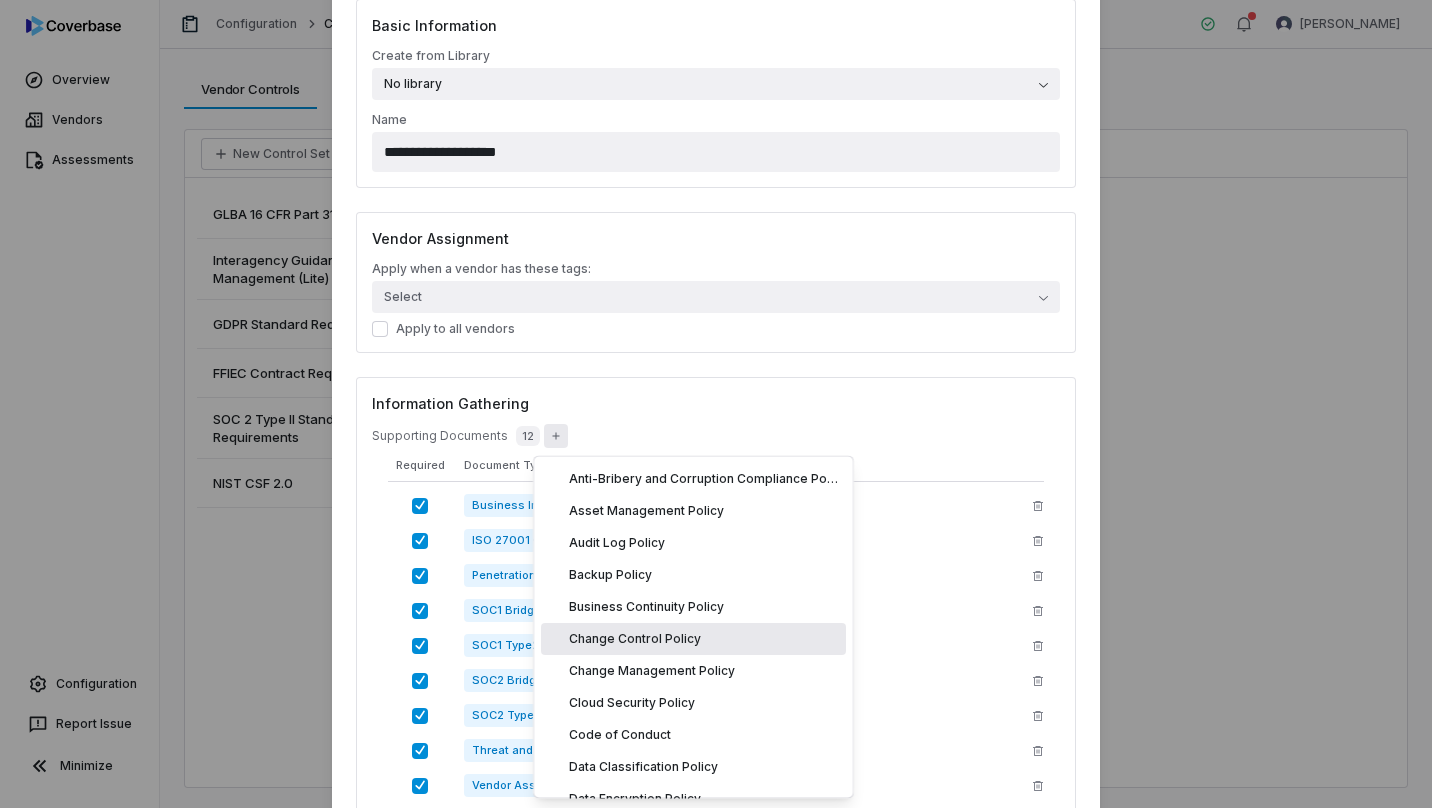 scroll, scrollTop: 1303, scrollLeft: 0, axis: vertical 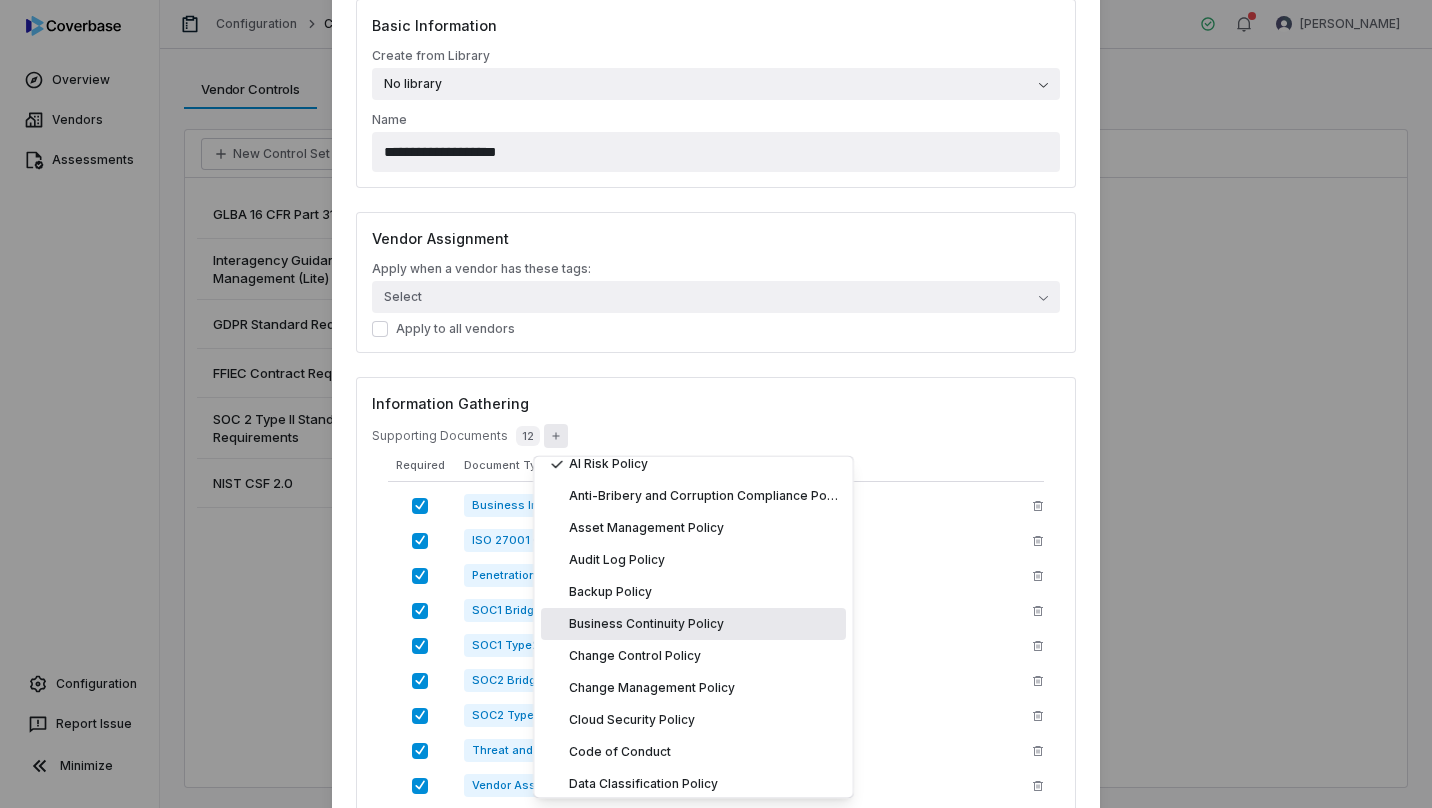 click on "Business Continuity Policy" at bounding box center [646, 625] 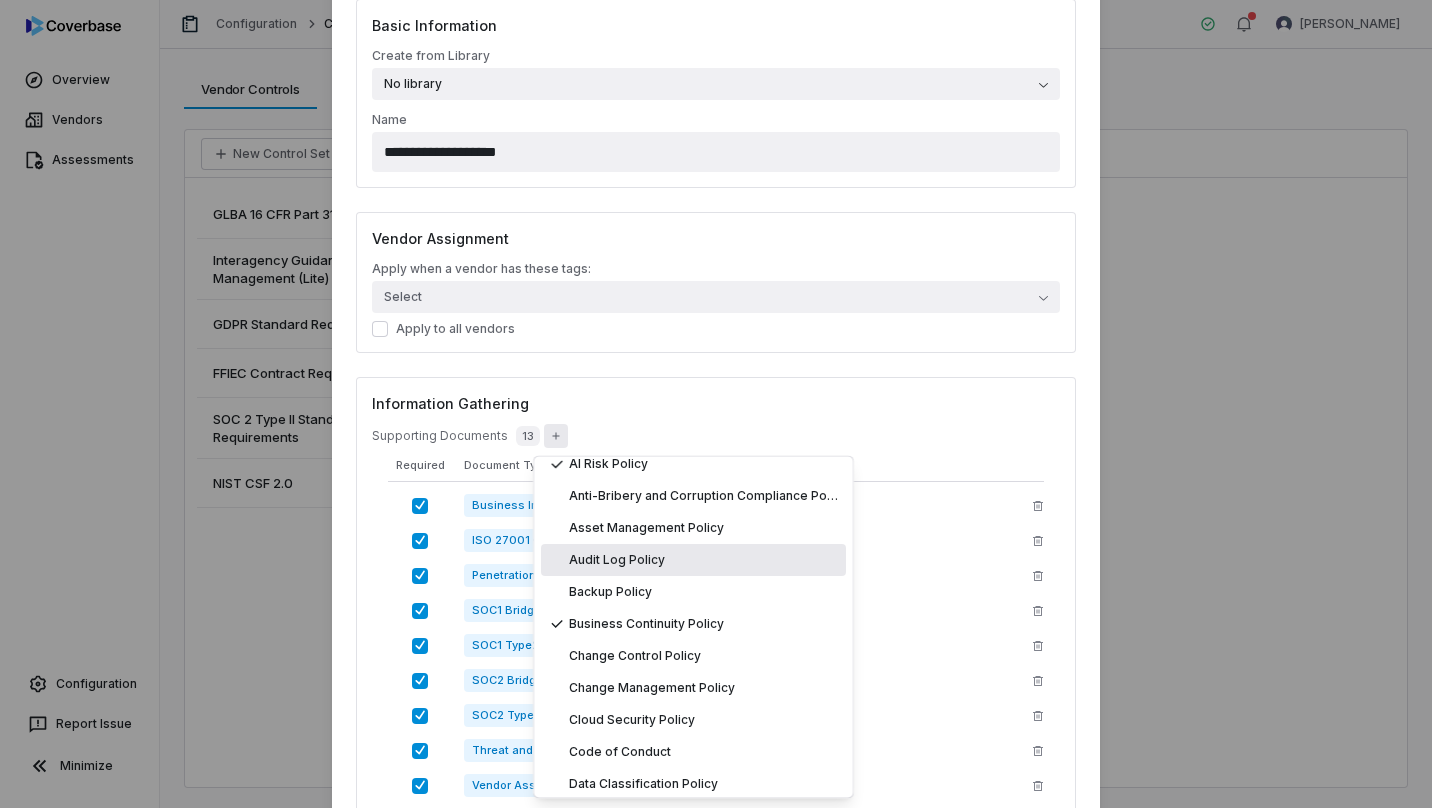 click on "Audit Log Policy" at bounding box center [693, 561] 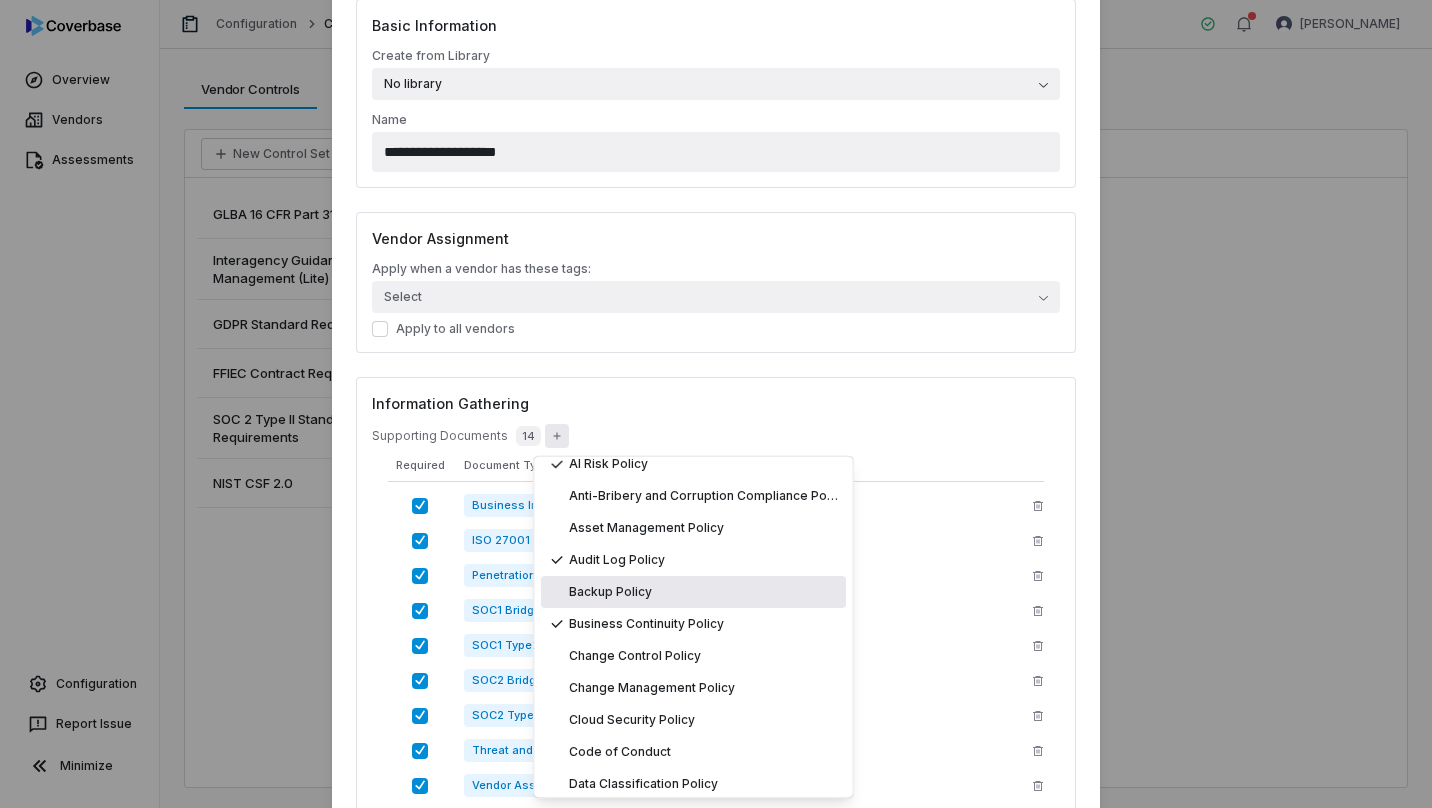 click on "Backup Policy" at bounding box center (693, 593) 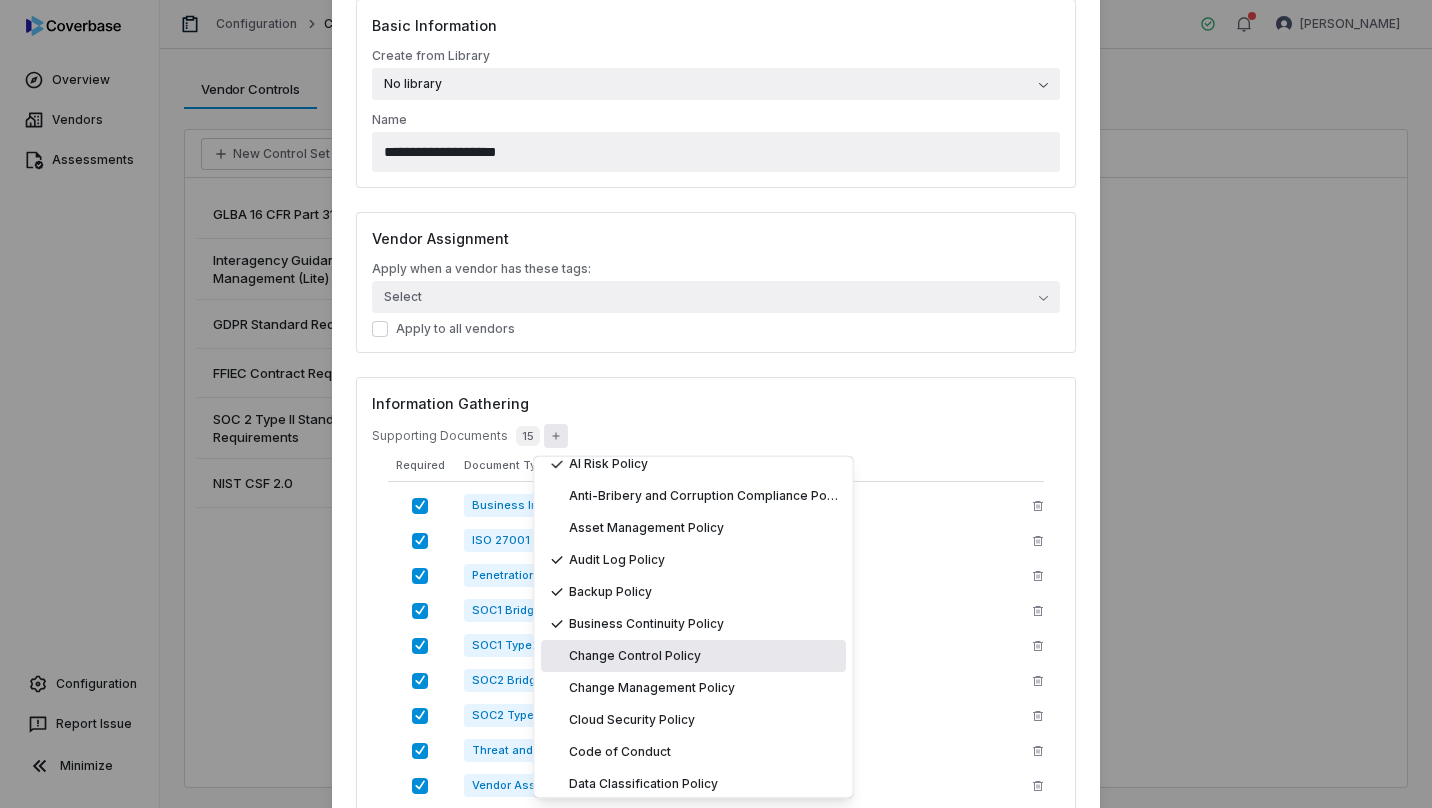 click on "Change Control Policy" at bounding box center [635, 657] 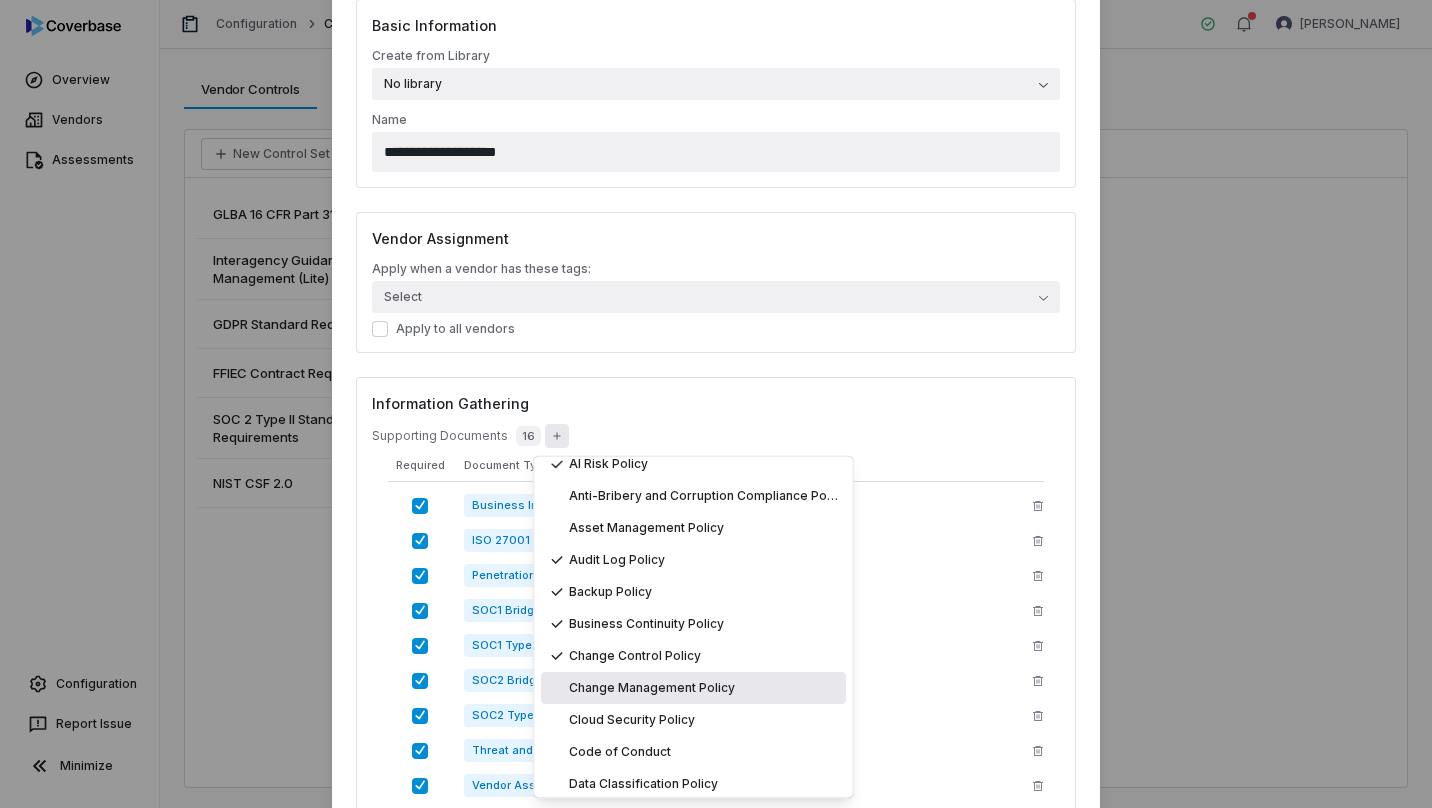 click on "Change Management Policy" at bounding box center (652, 689) 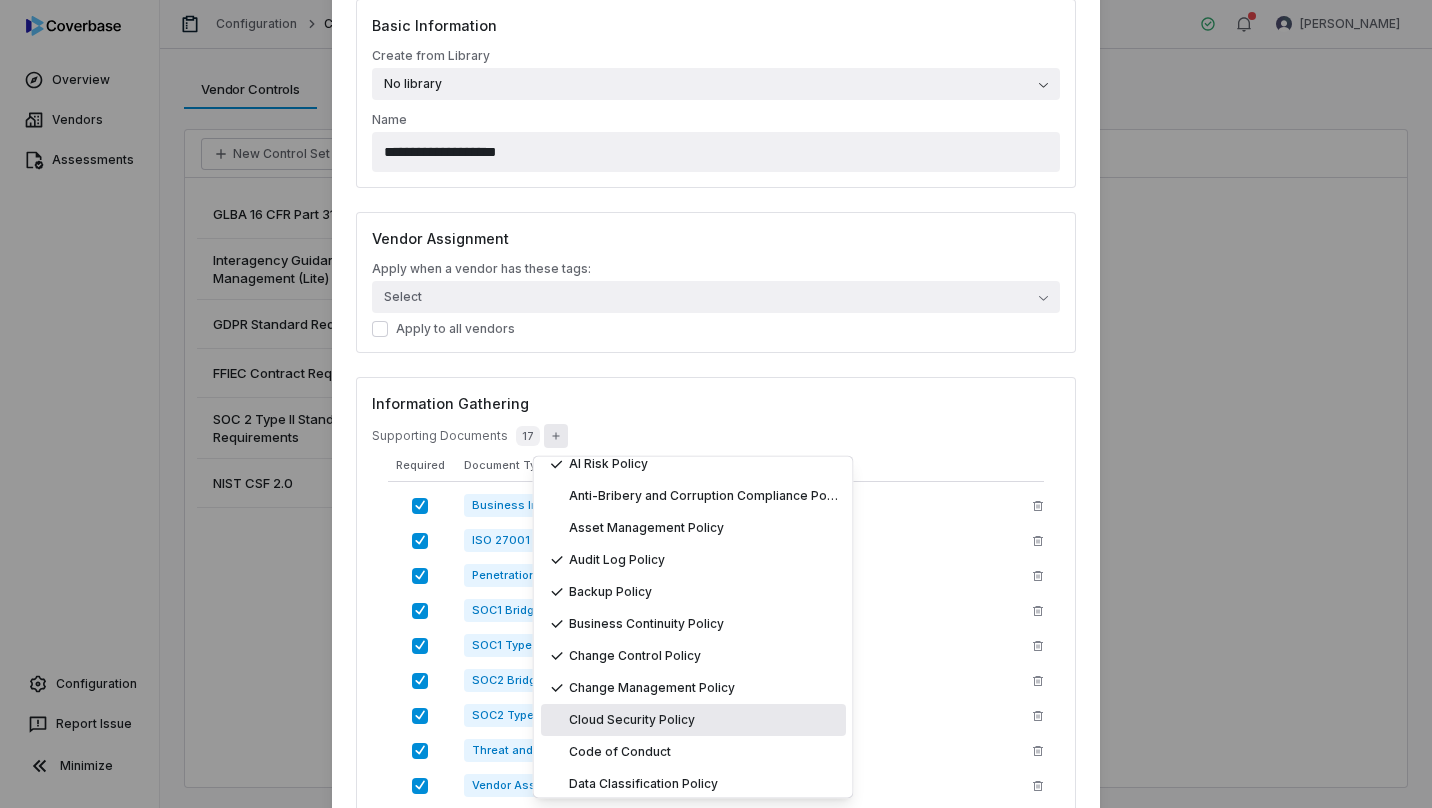 click on "Cloud Security Policy" at bounding box center (632, 721) 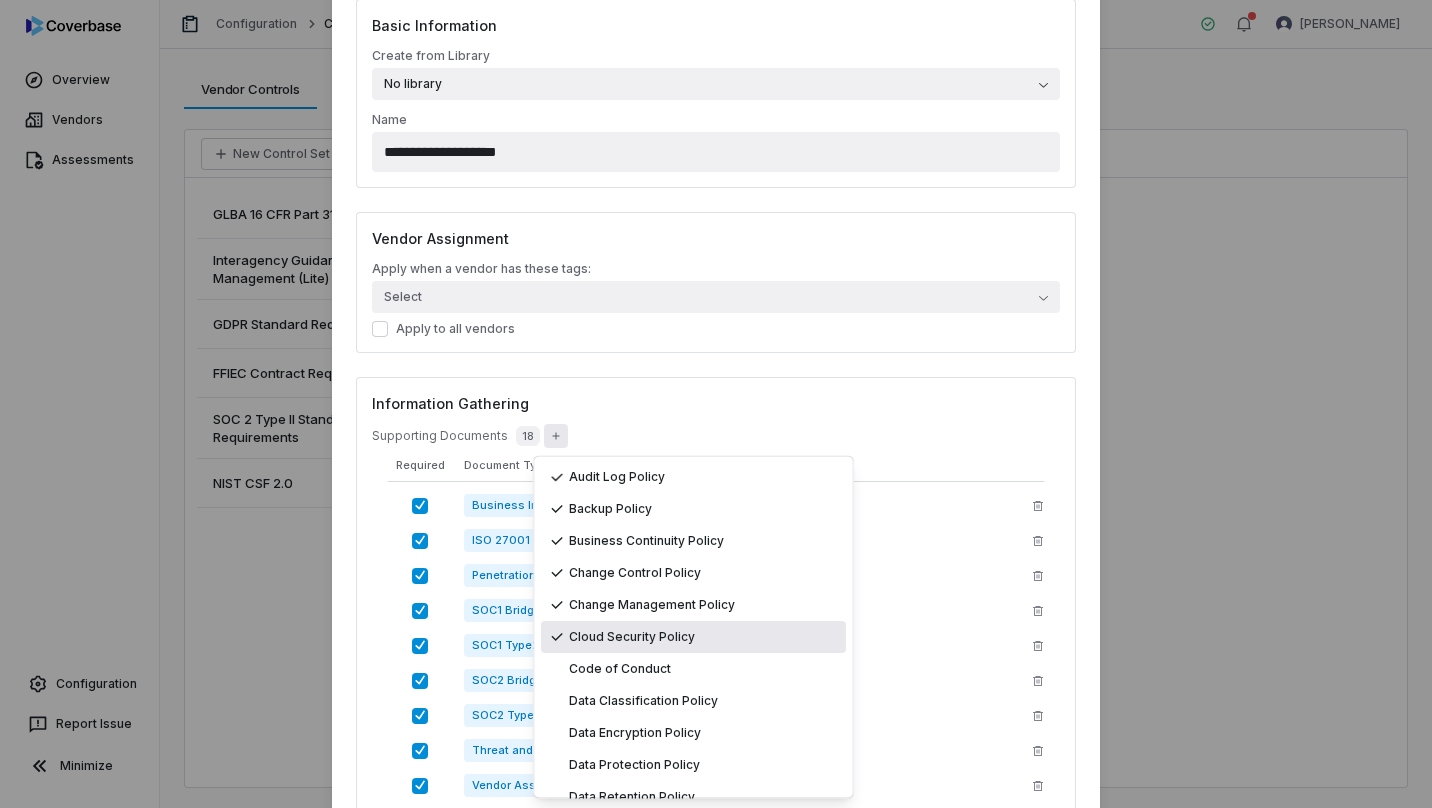 scroll, scrollTop: 1451, scrollLeft: 0, axis: vertical 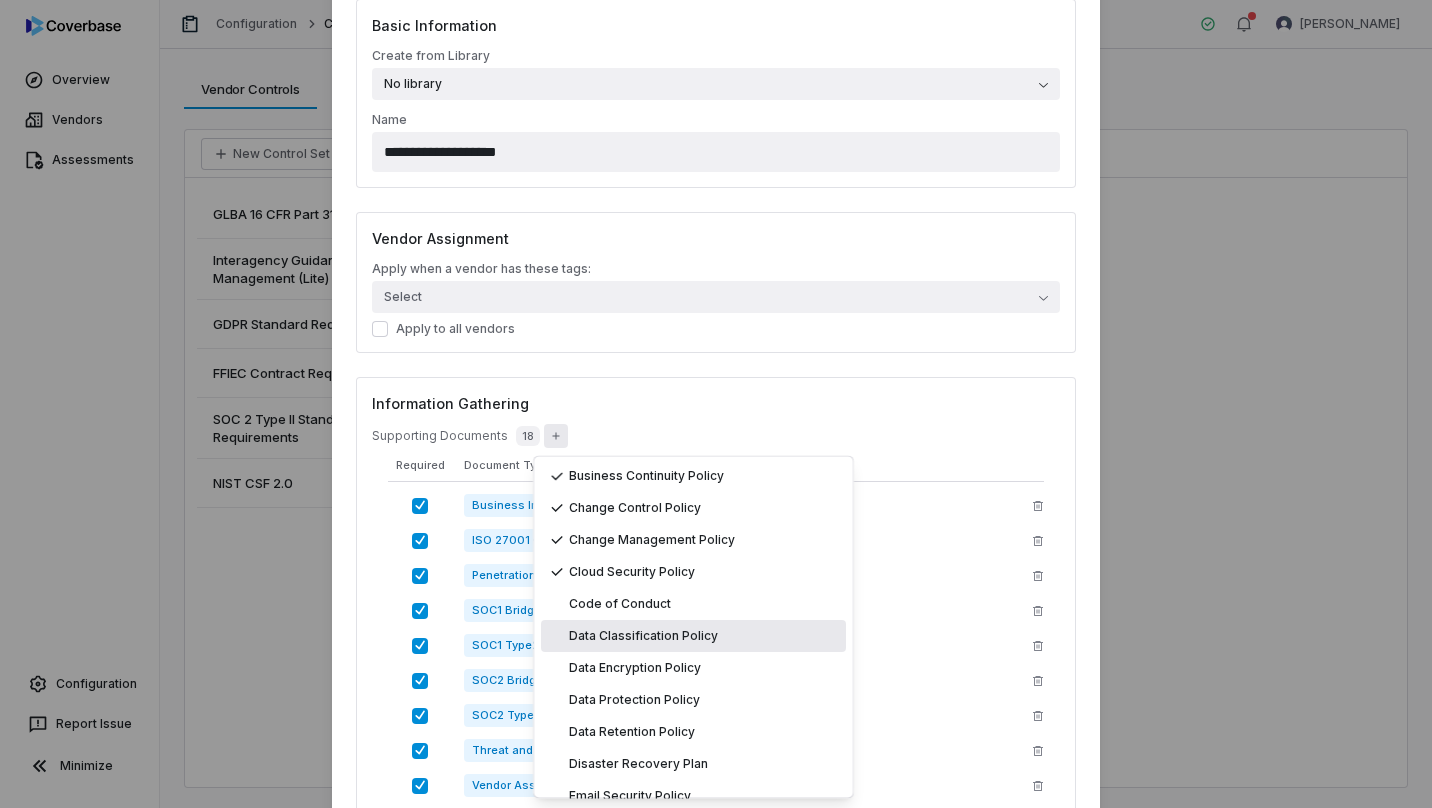 click on "Data Classification Policy" at bounding box center (643, 637) 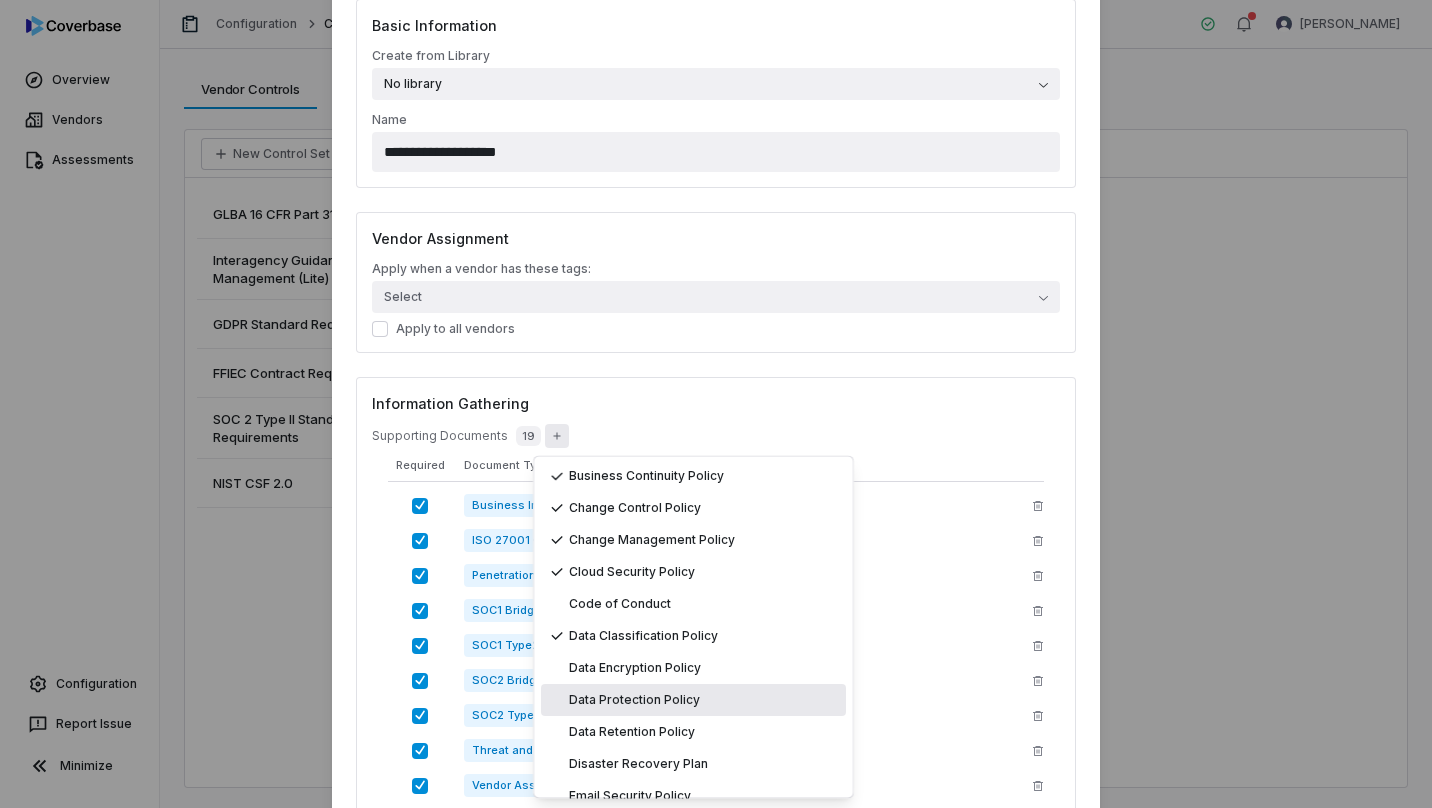 click on "Data Protection Policy" at bounding box center [634, 701] 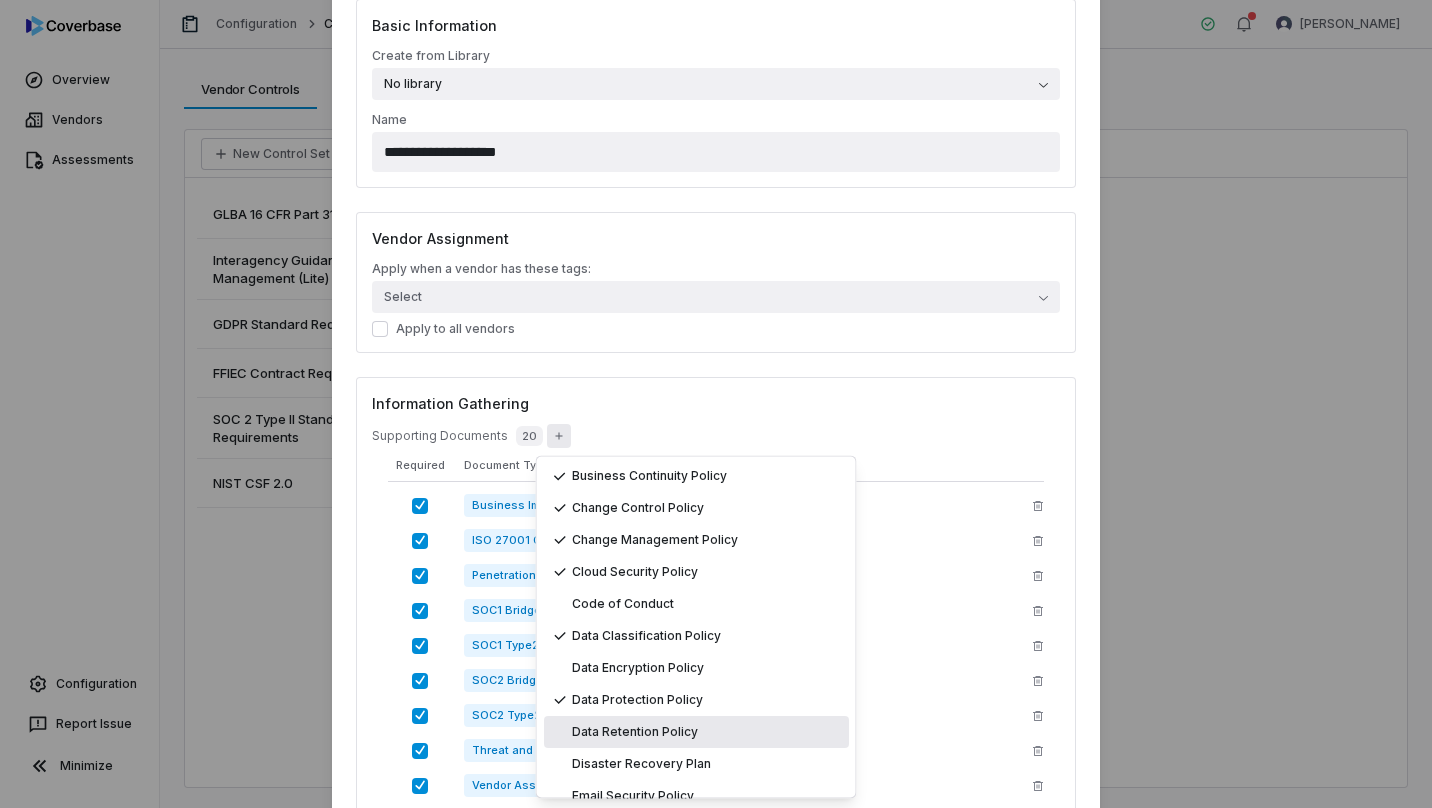 click on "Data Retention Policy" at bounding box center [696, 733] 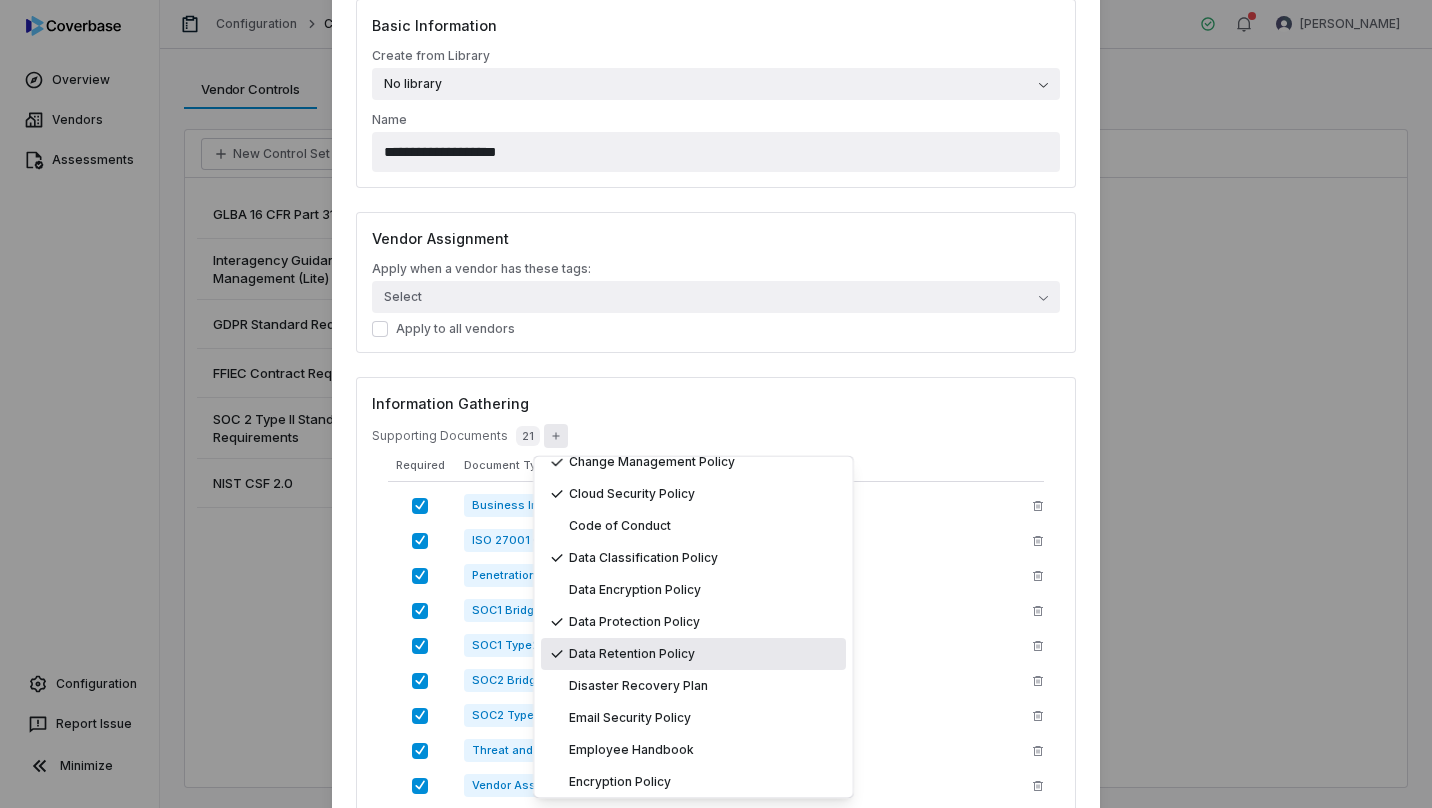 scroll, scrollTop: 1585, scrollLeft: 0, axis: vertical 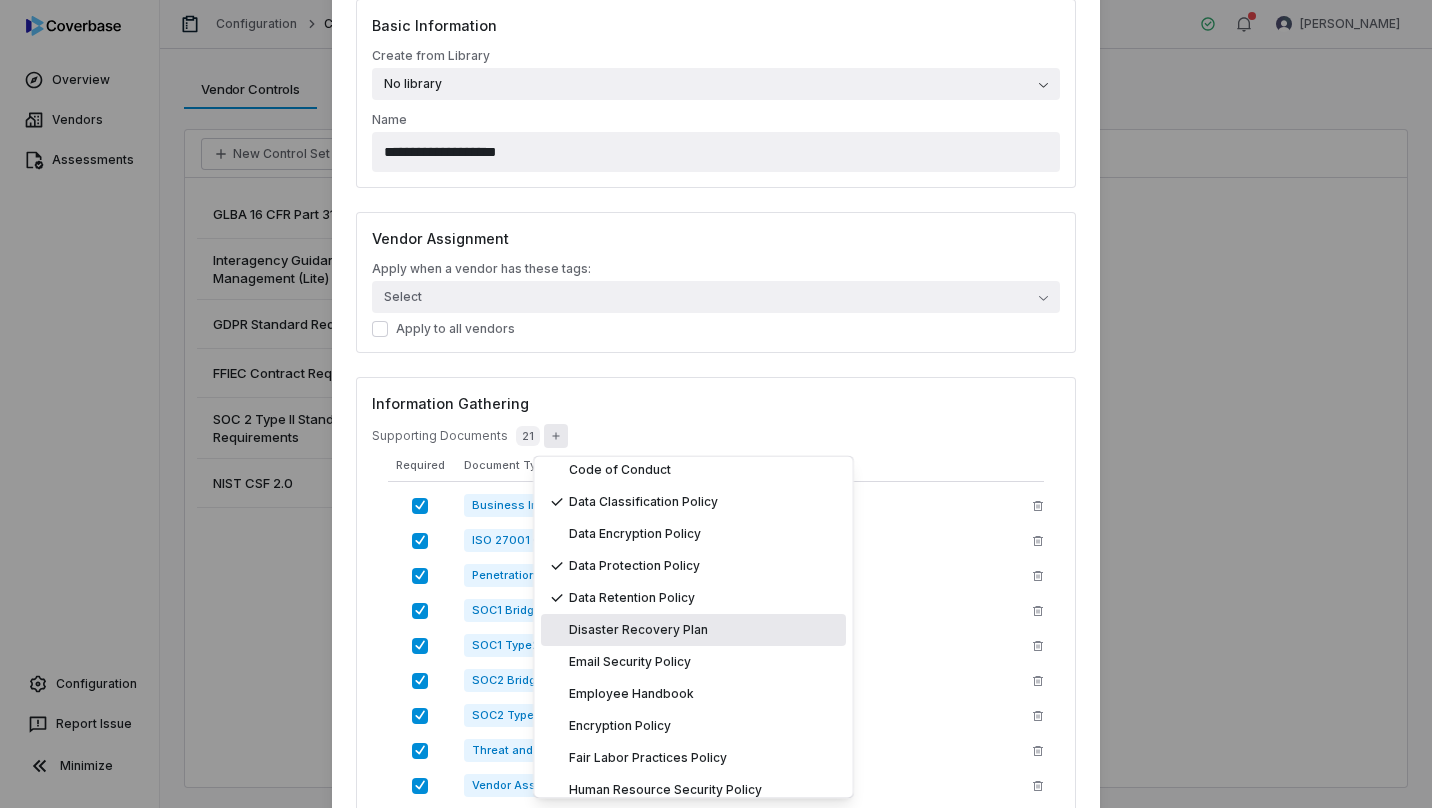 click on "Disaster Recovery Plan" at bounding box center (693, 631) 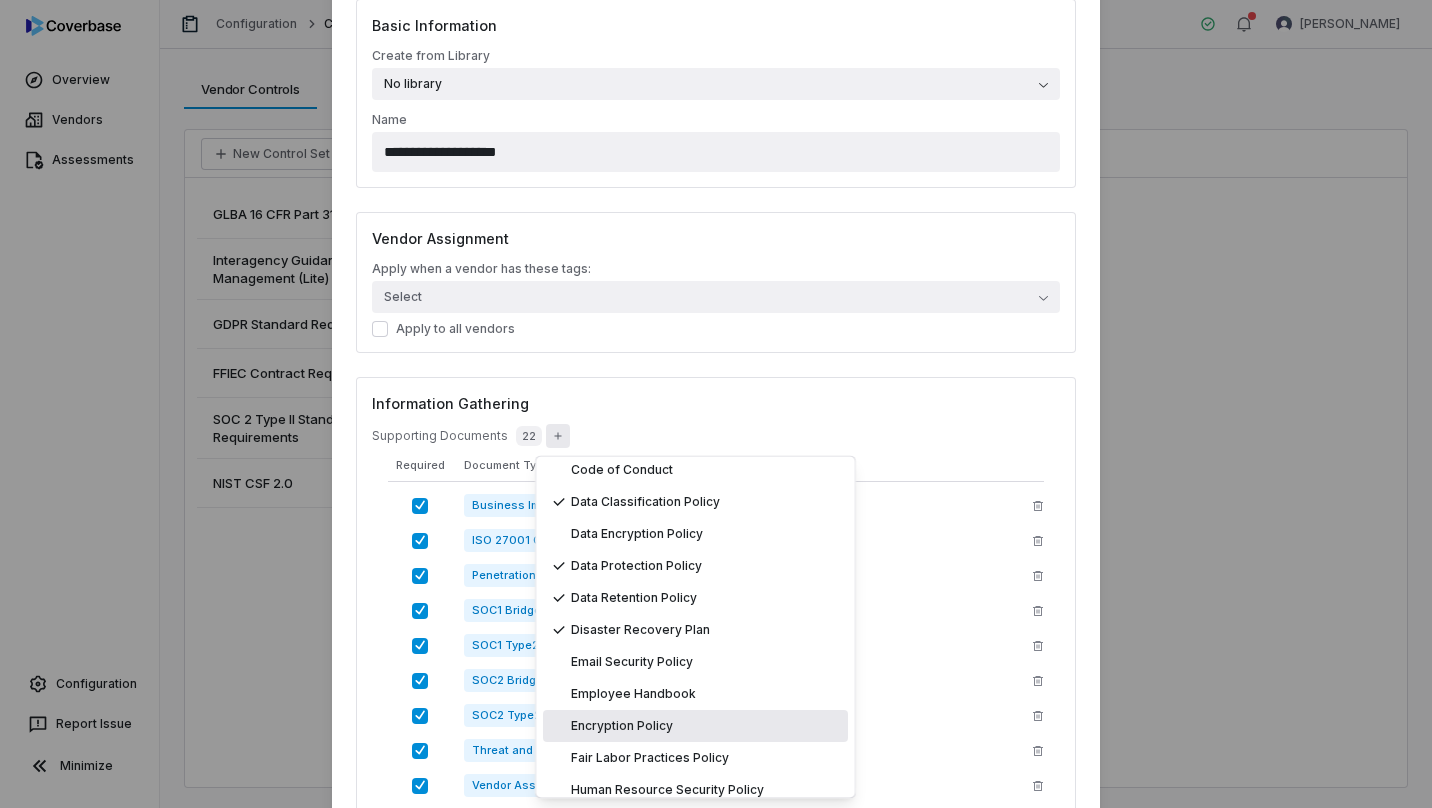 click on "Encryption Policy" at bounding box center (622, 727) 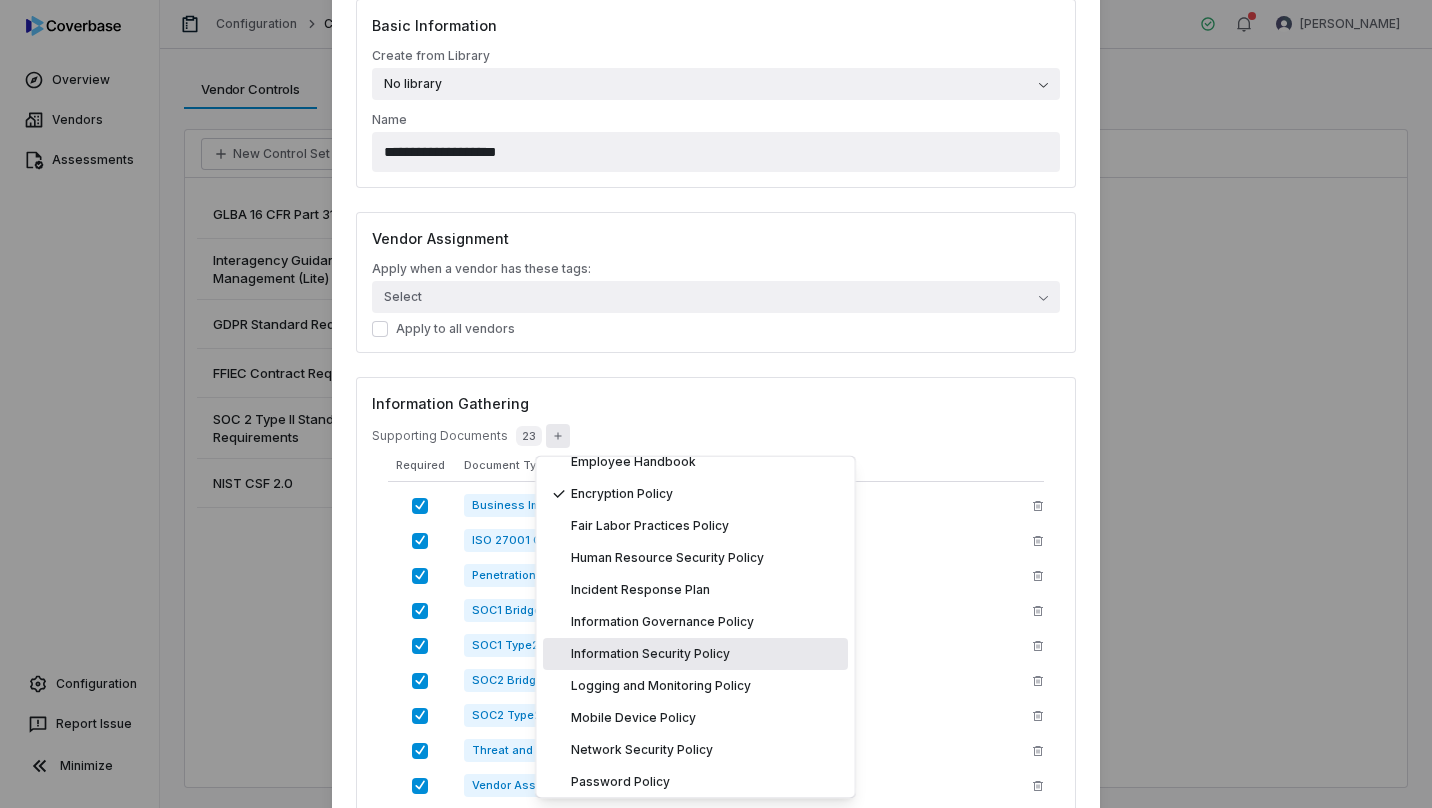 scroll, scrollTop: 1818, scrollLeft: 0, axis: vertical 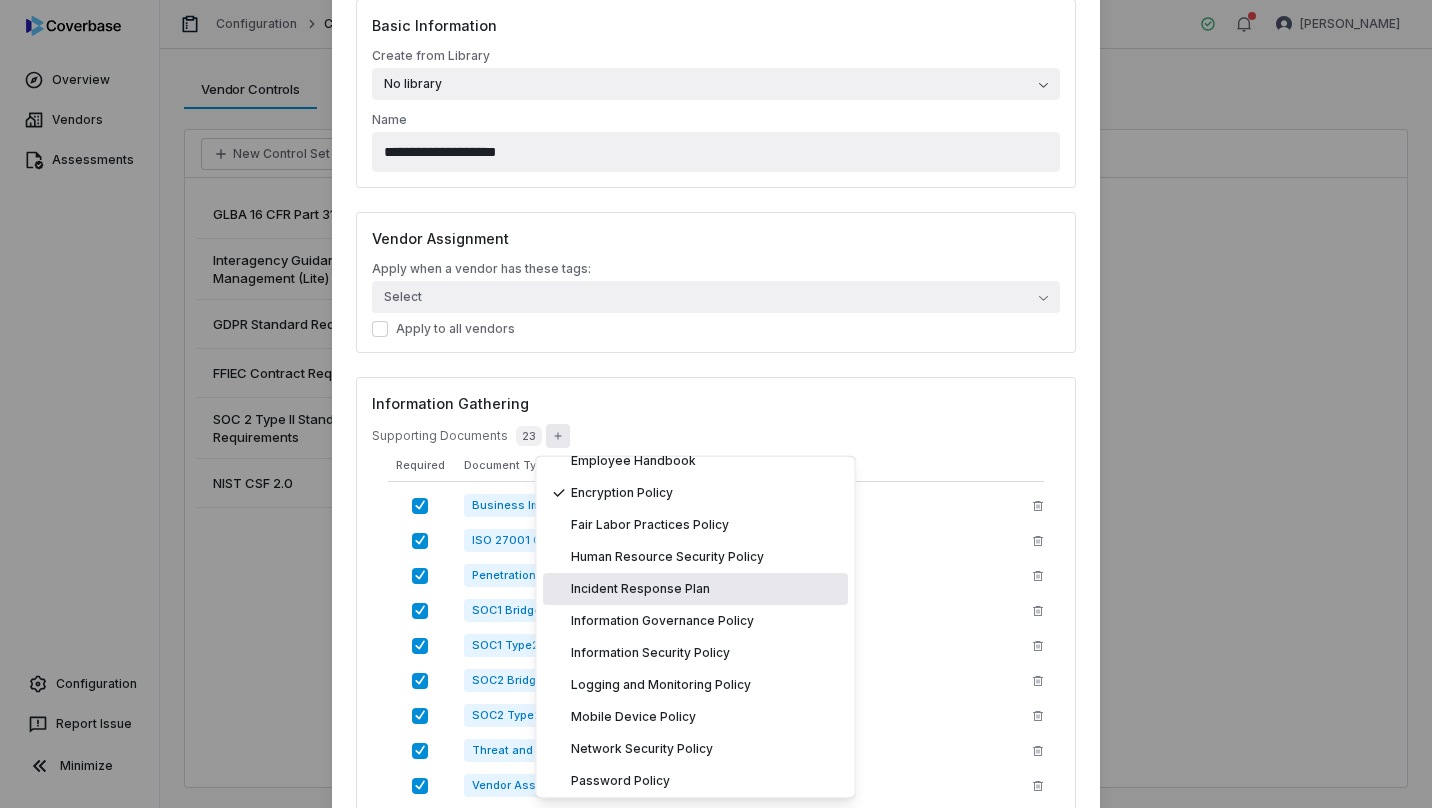 click on "Incident Response Plan" at bounding box center [640, 590] 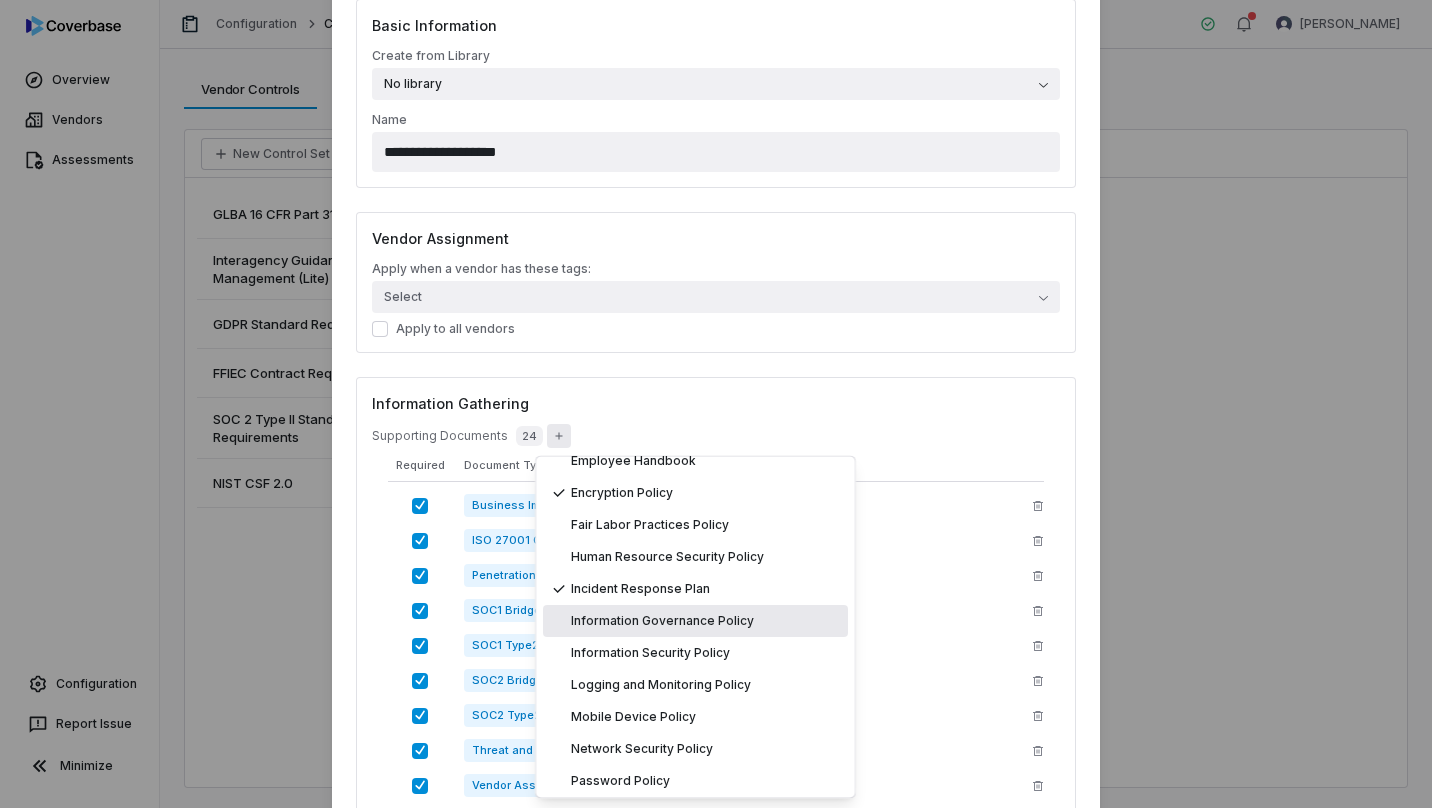 click on "Information Governance Policy" at bounding box center [662, 622] 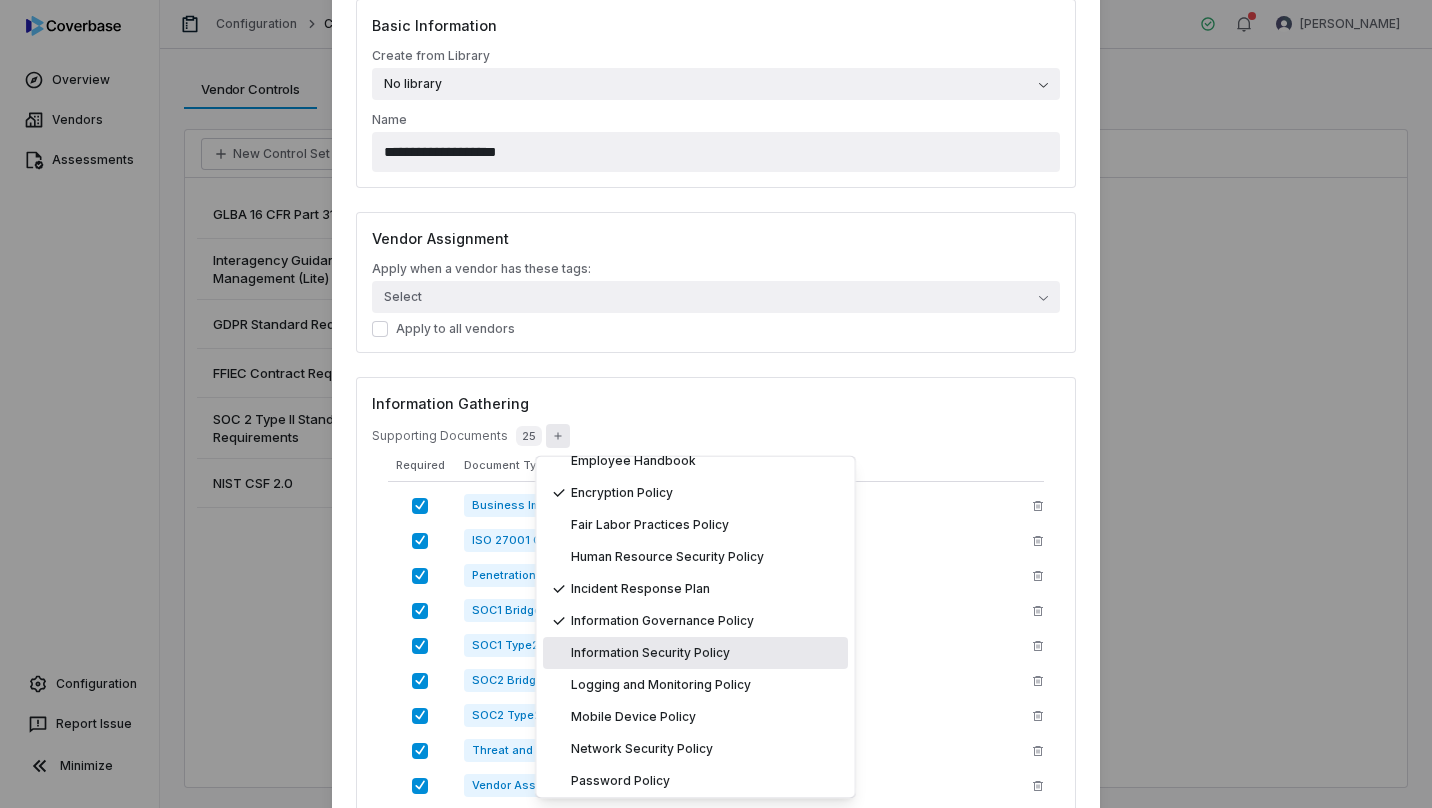 click on "Information Security Policy" at bounding box center [650, 654] 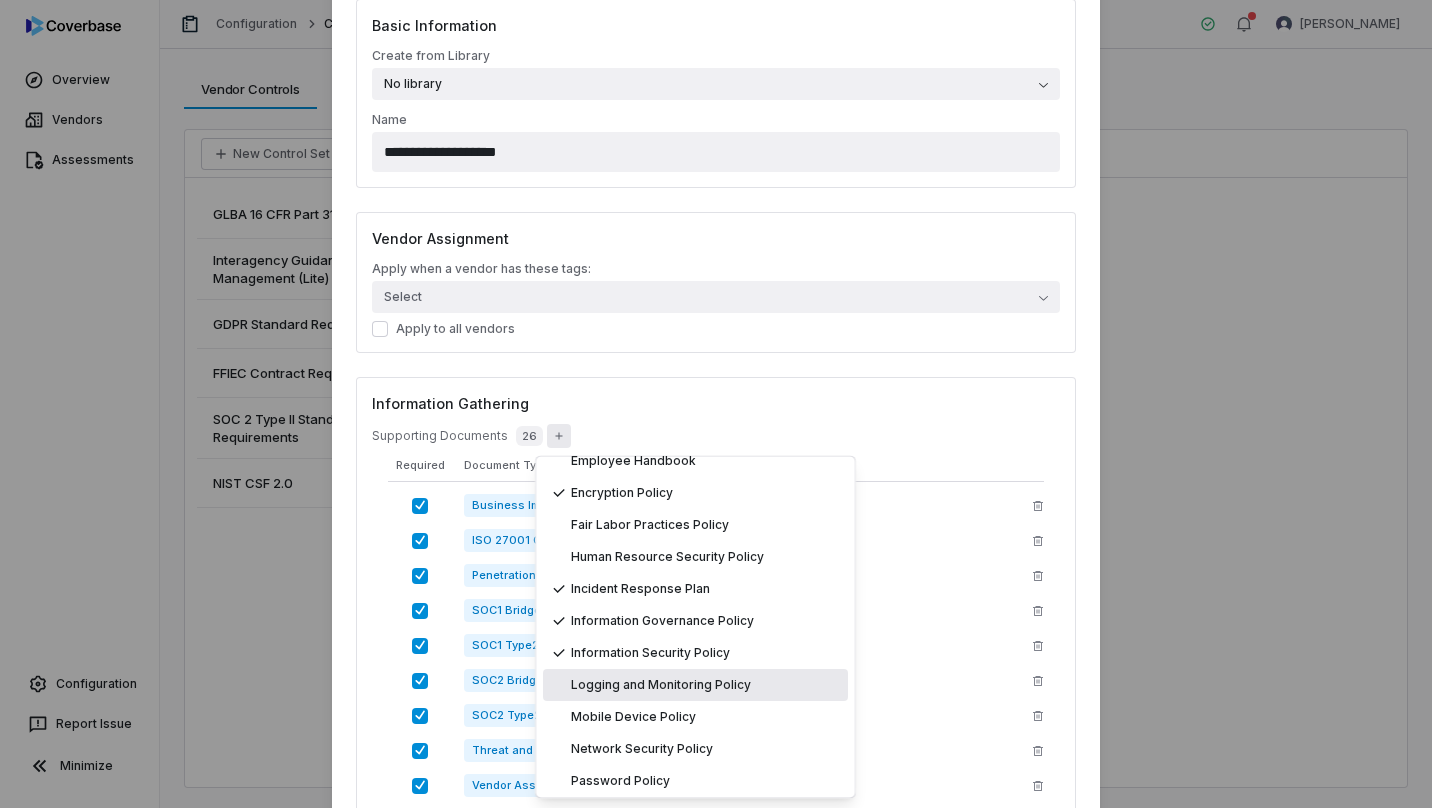 click on "Logging and Monitoring Policy" at bounding box center (695, 686) 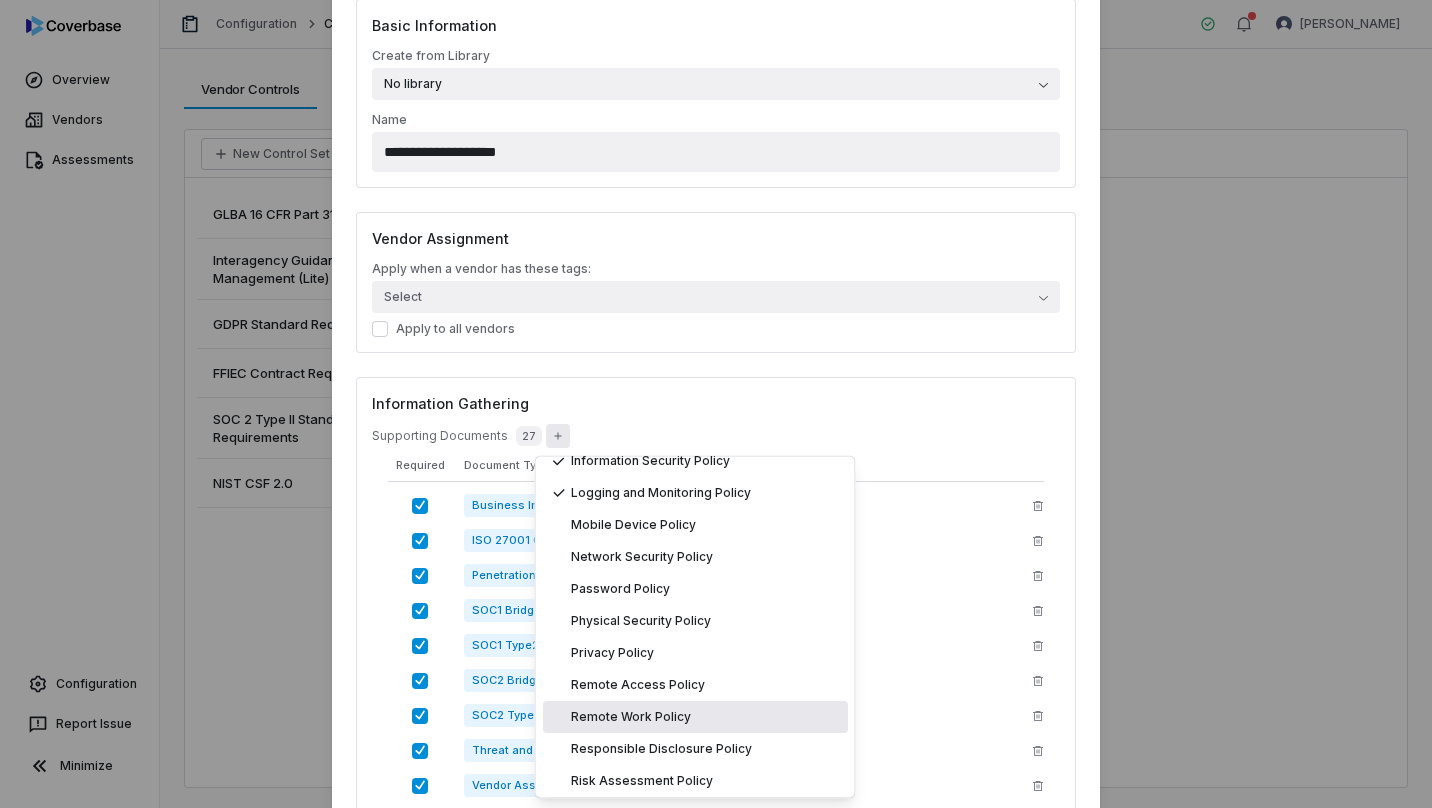 scroll, scrollTop: 2011, scrollLeft: 0, axis: vertical 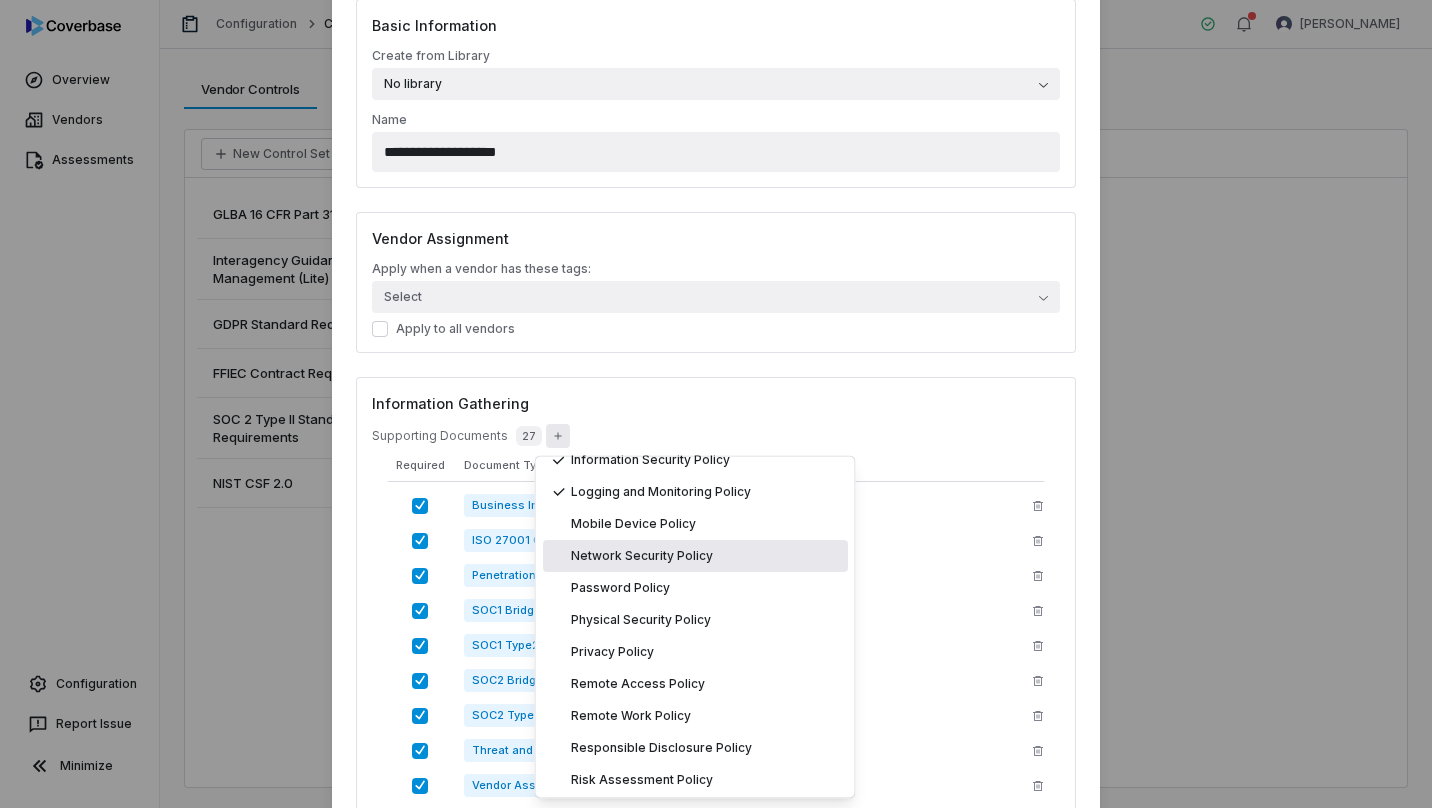 click on "Network Security Policy" at bounding box center [642, 557] 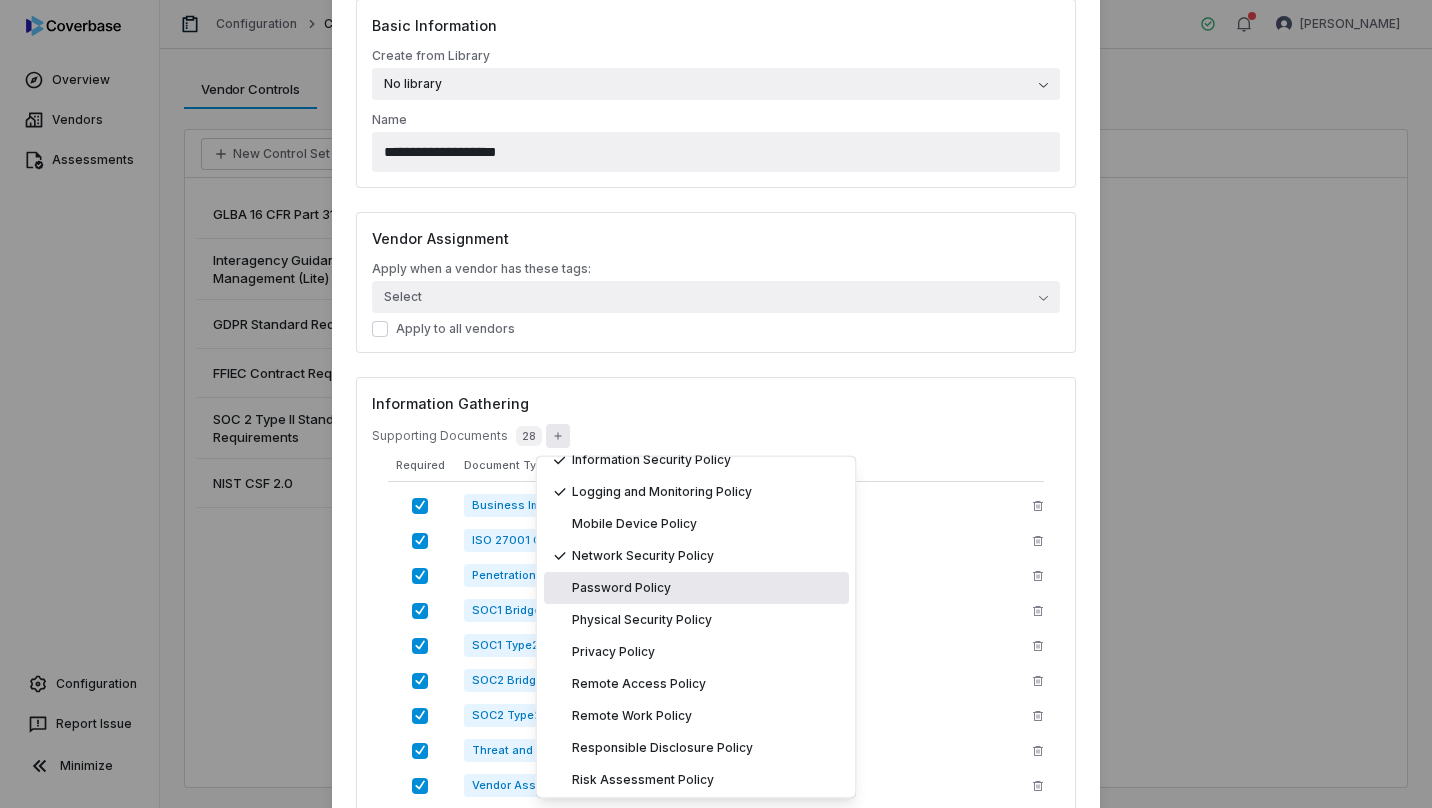 click on "Password Policy" at bounding box center (696, 589) 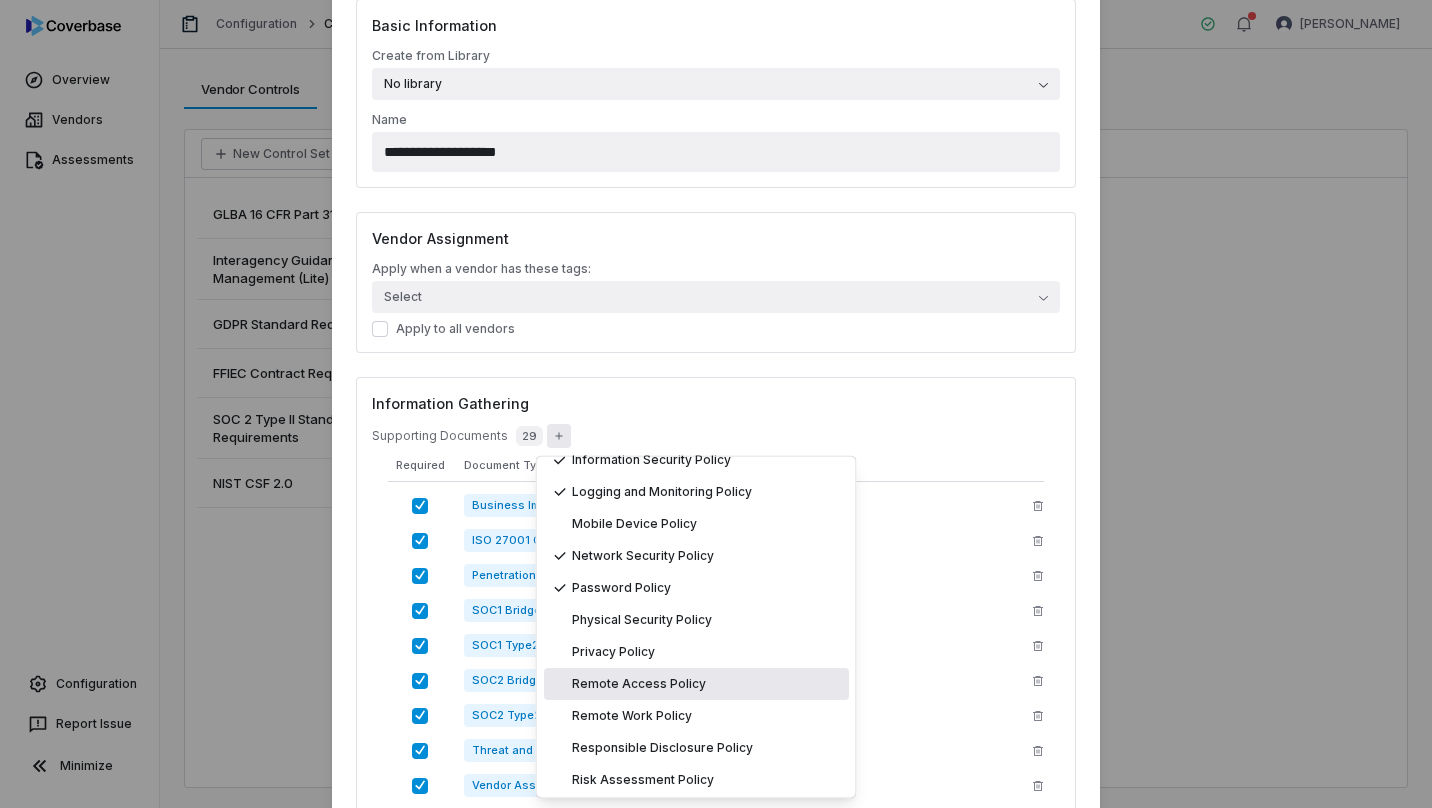 click on "Remote Access Policy" at bounding box center (639, 685) 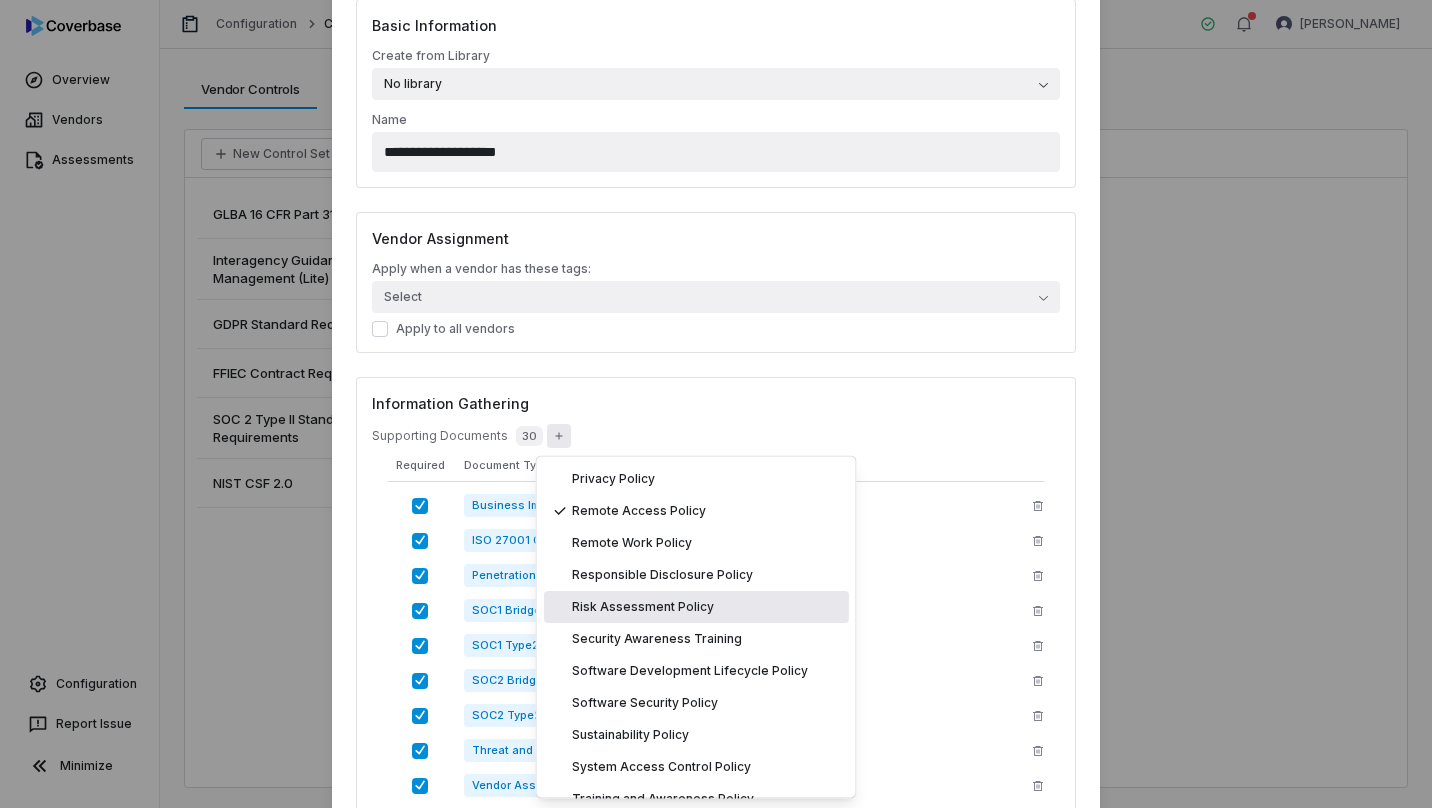 scroll, scrollTop: 2188, scrollLeft: 0, axis: vertical 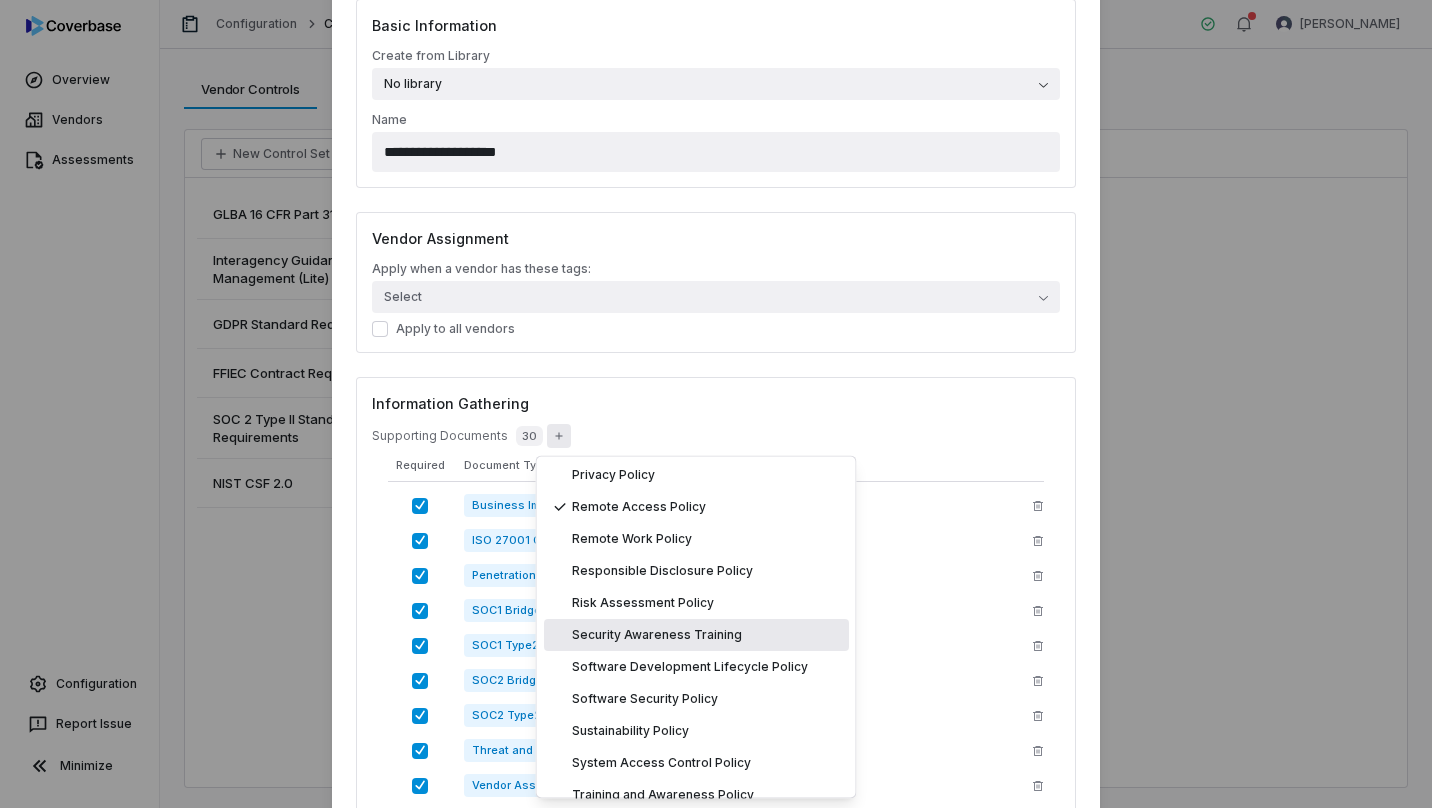 click on "Security Awareness Training" at bounding box center (657, 636) 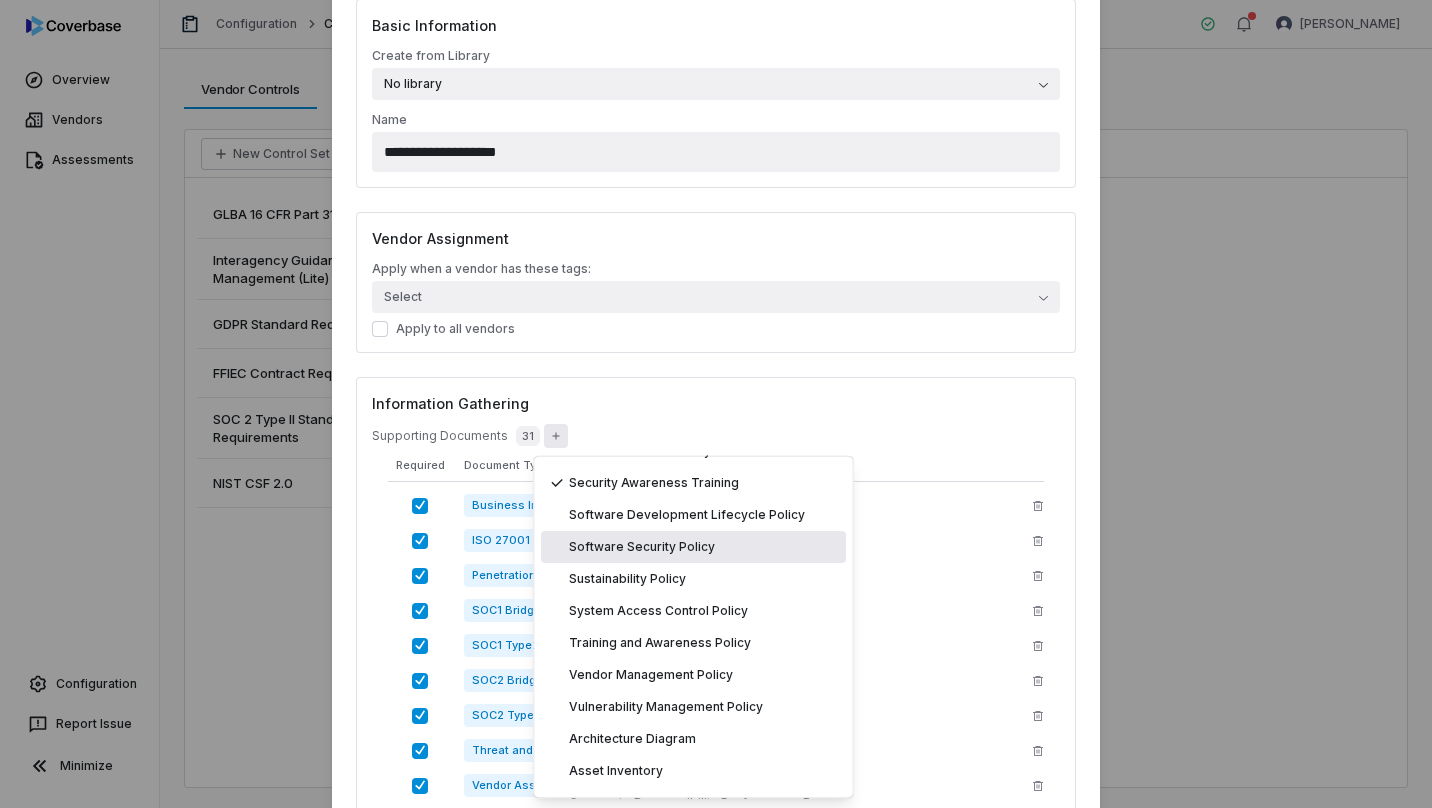scroll, scrollTop: 2359, scrollLeft: 0, axis: vertical 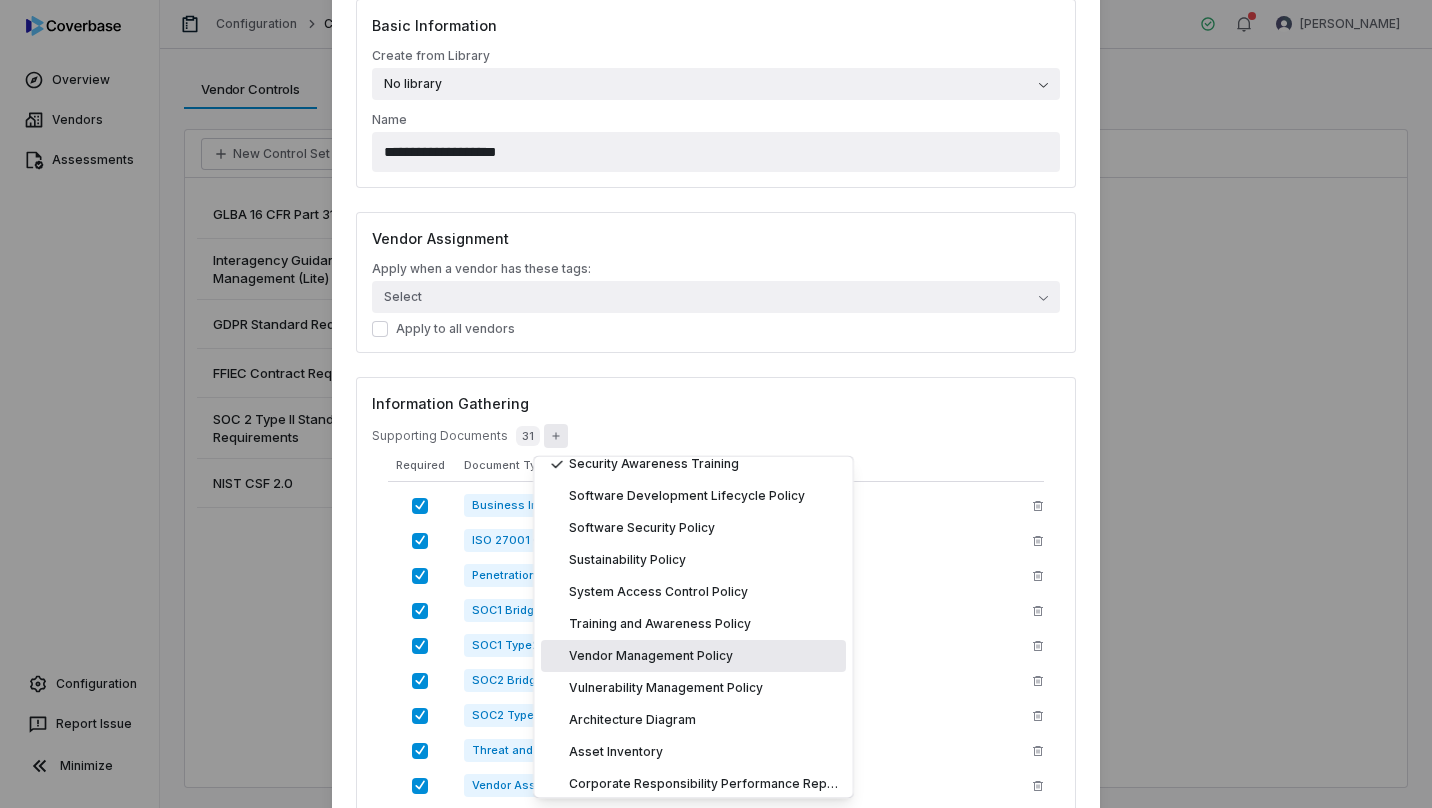 click on "Vendor Management Policy" at bounding box center [651, 657] 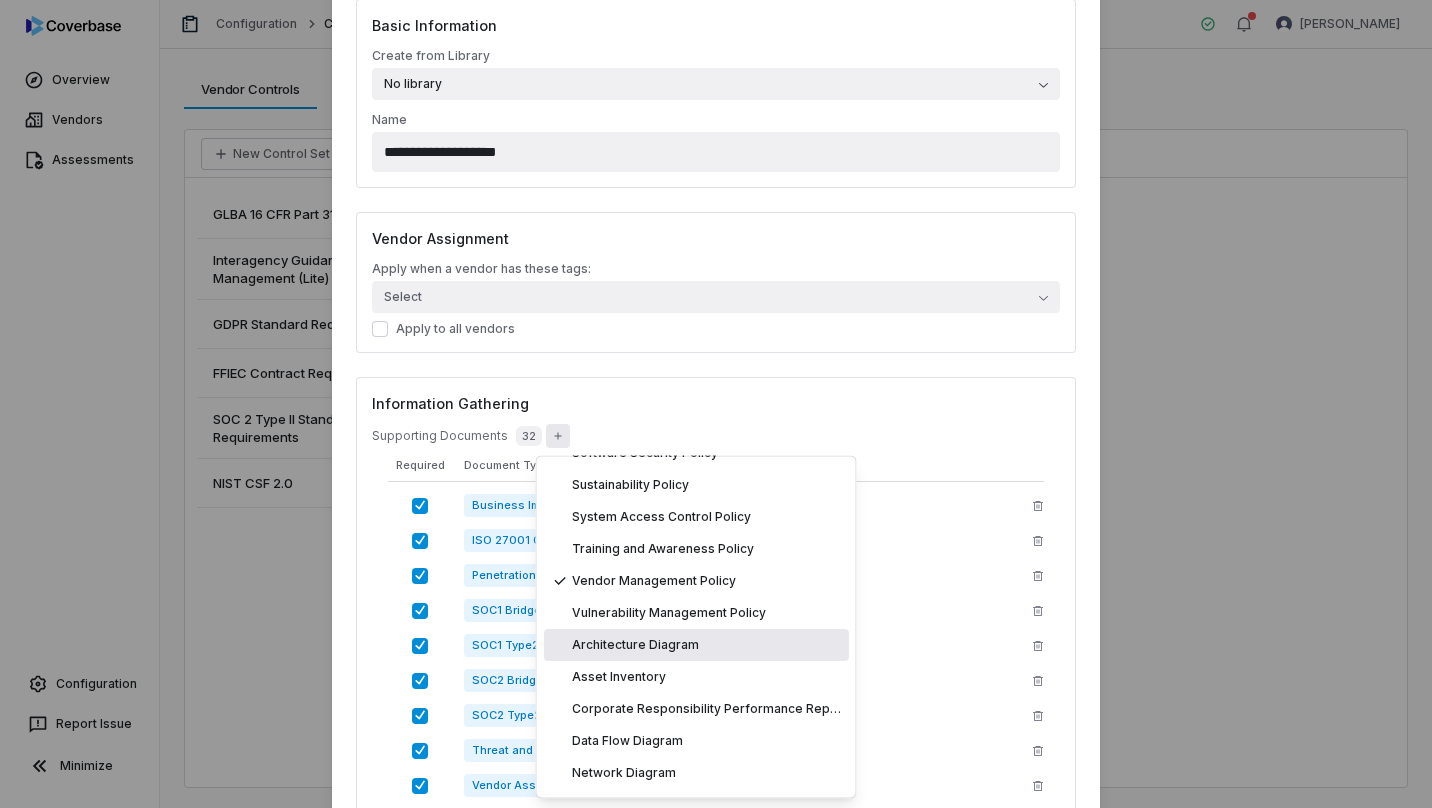scroll, scrollTop: 2475, scrollLeft: 0, axis: vertical 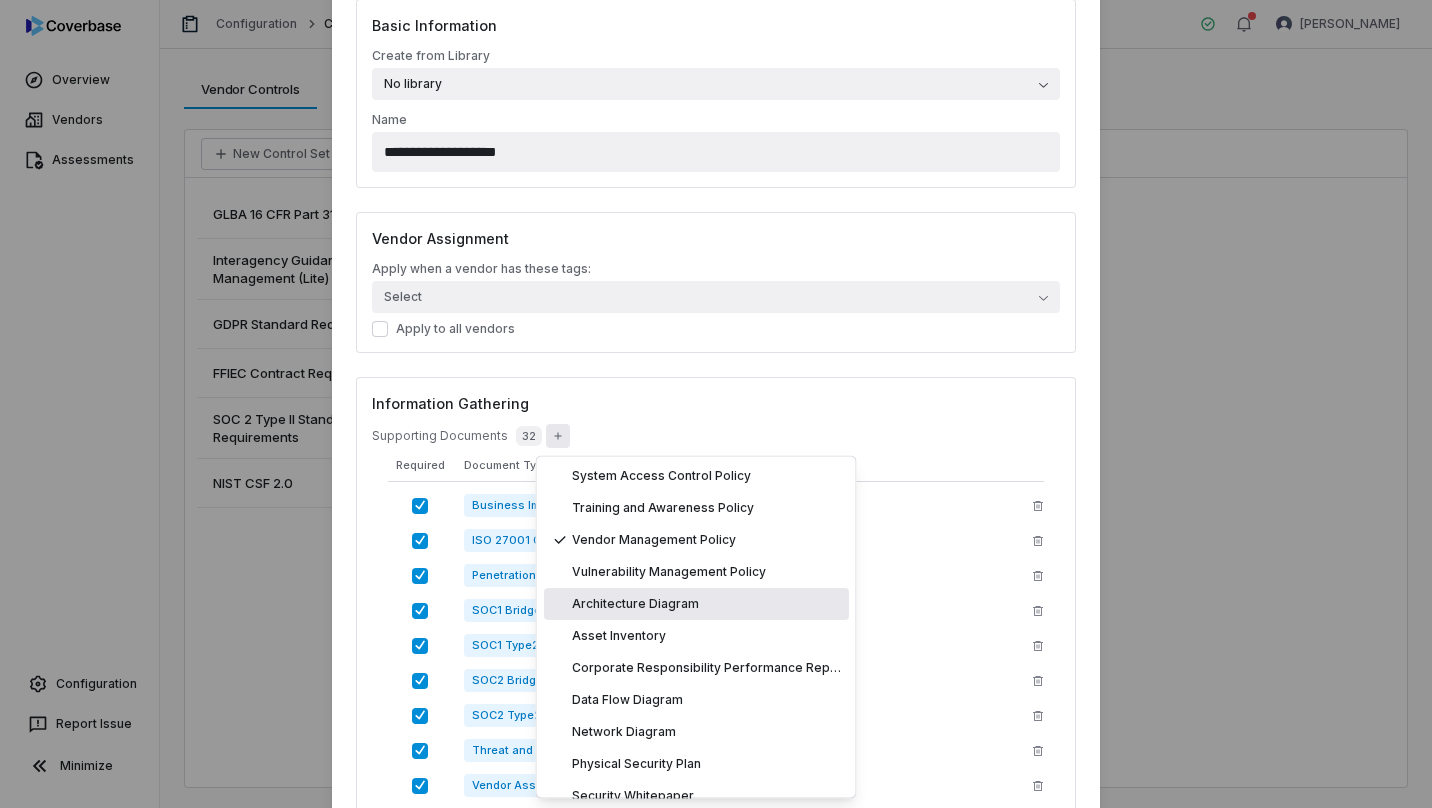 click on "Architecture Diagram" at bounding box center [635, 605] 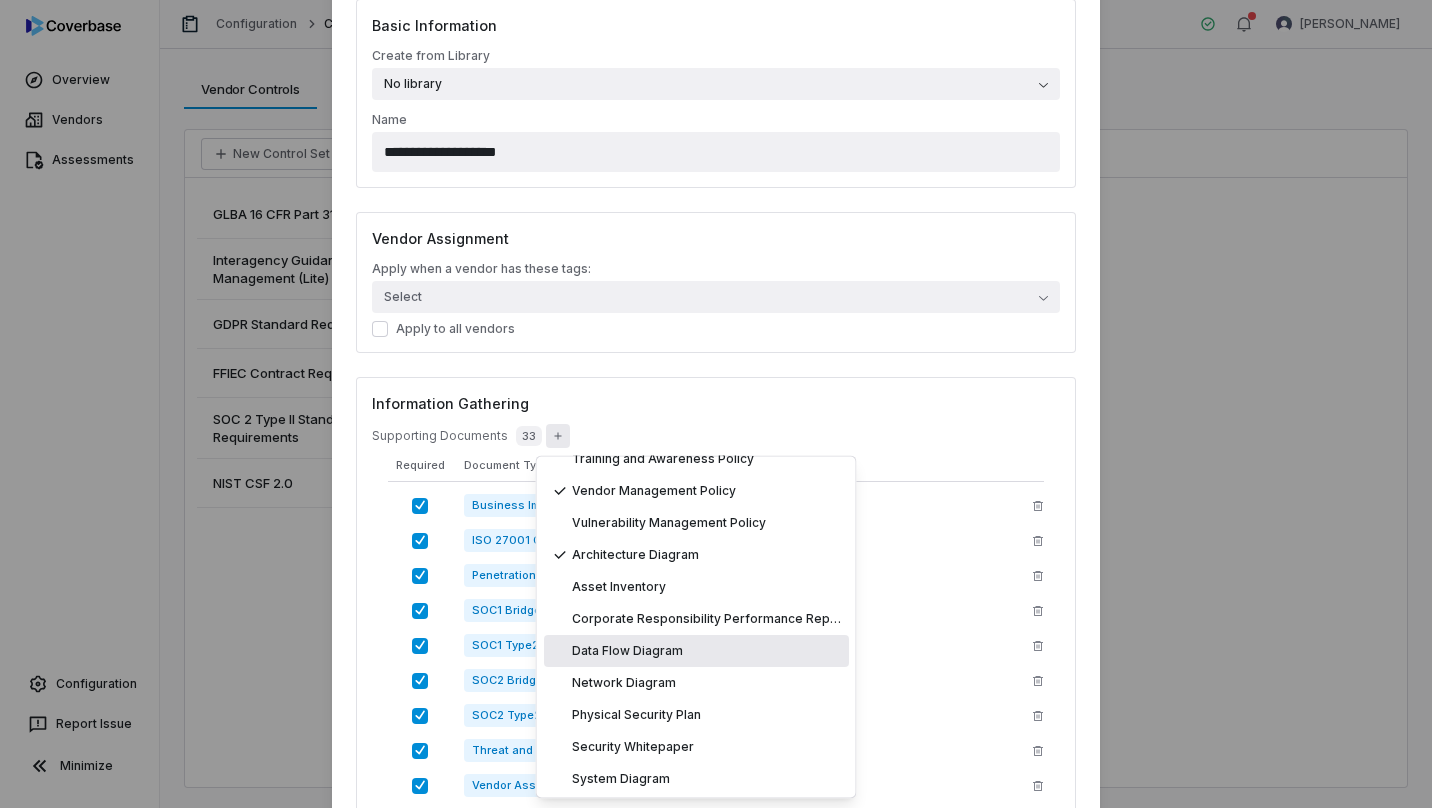 scroll, scrollTop: 2559, scrollLeft: 0, axis: vertical 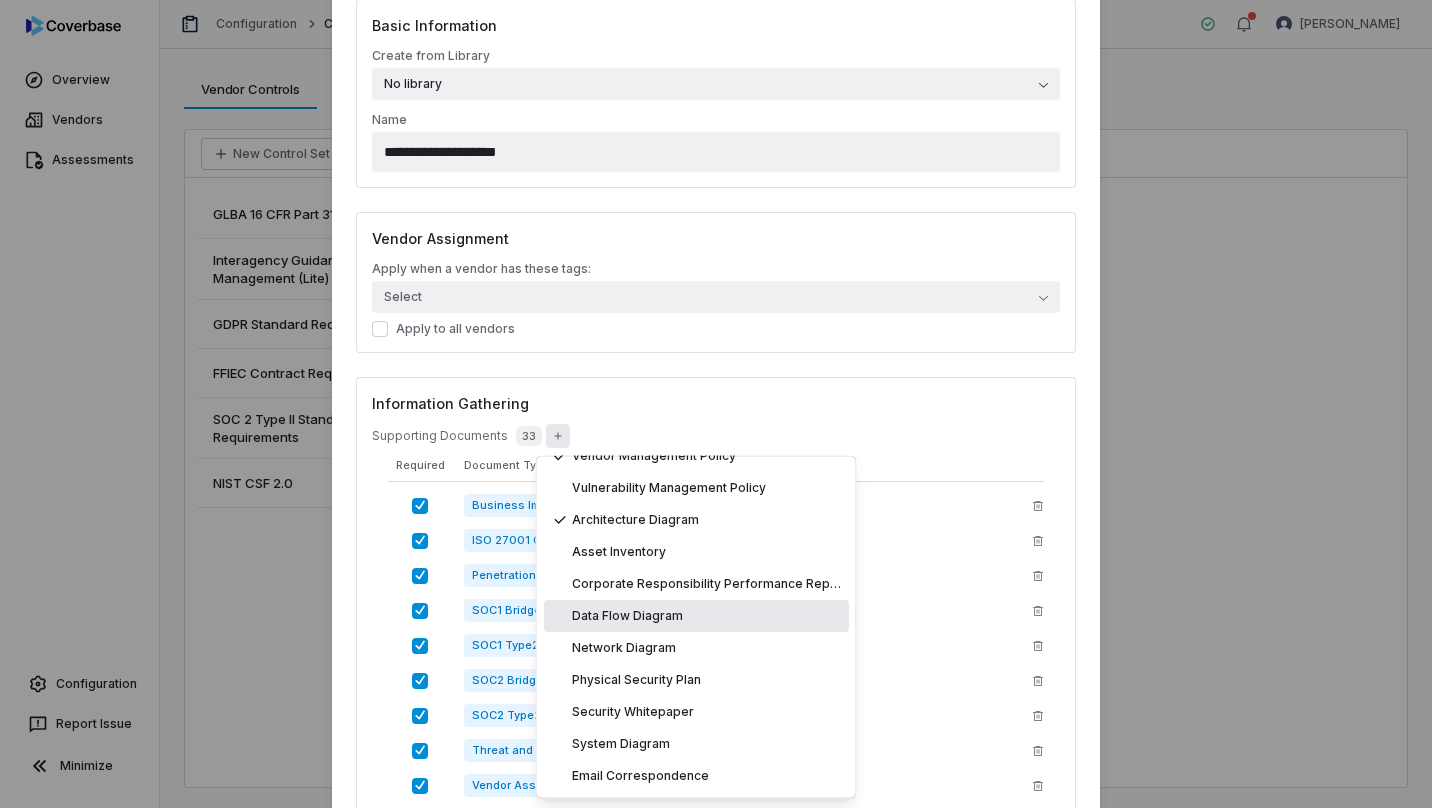 click on "Data Flow Diagram" at bounding box center (627, 617) 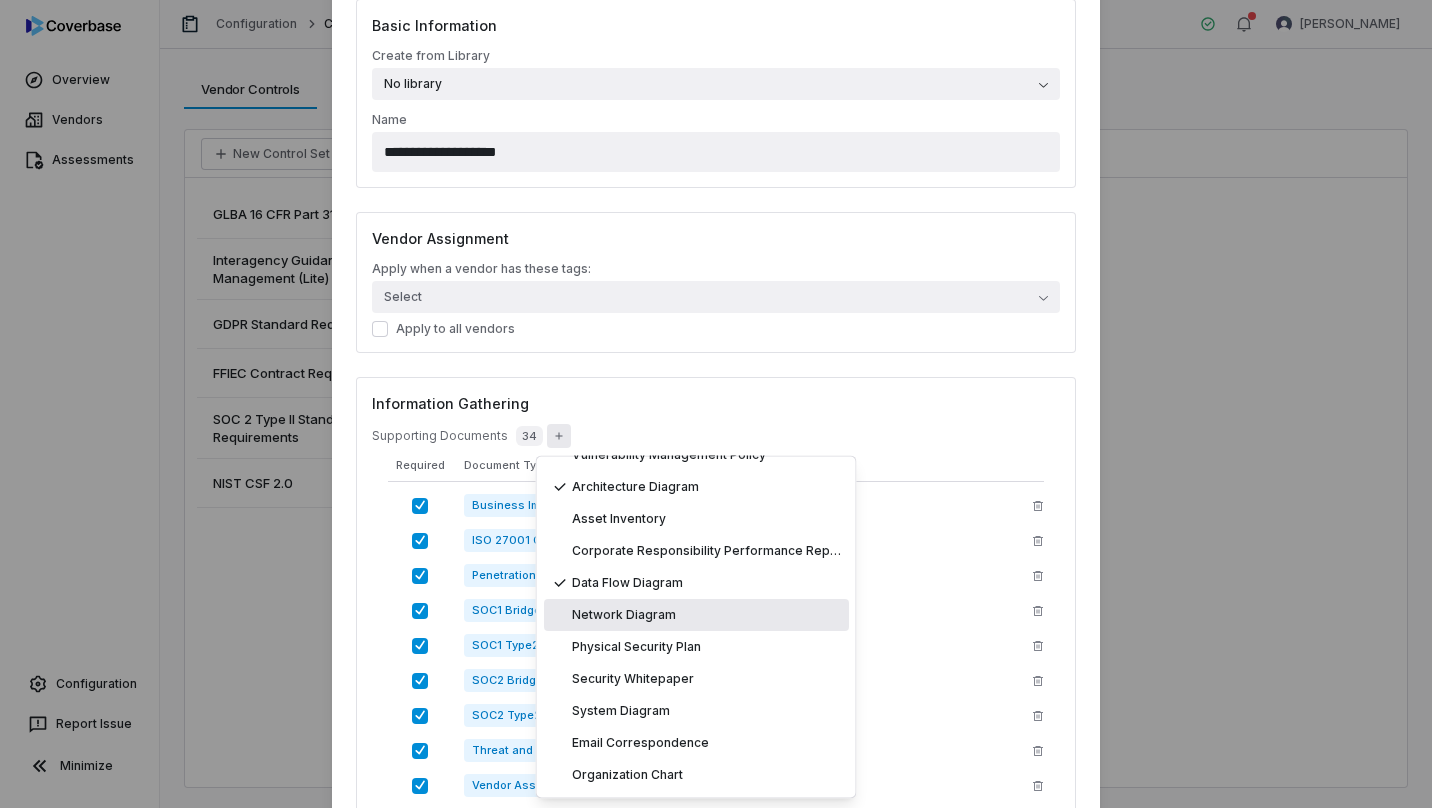 scroll, scrollTop: 2593, scrollLeft: 0, axis: vertical 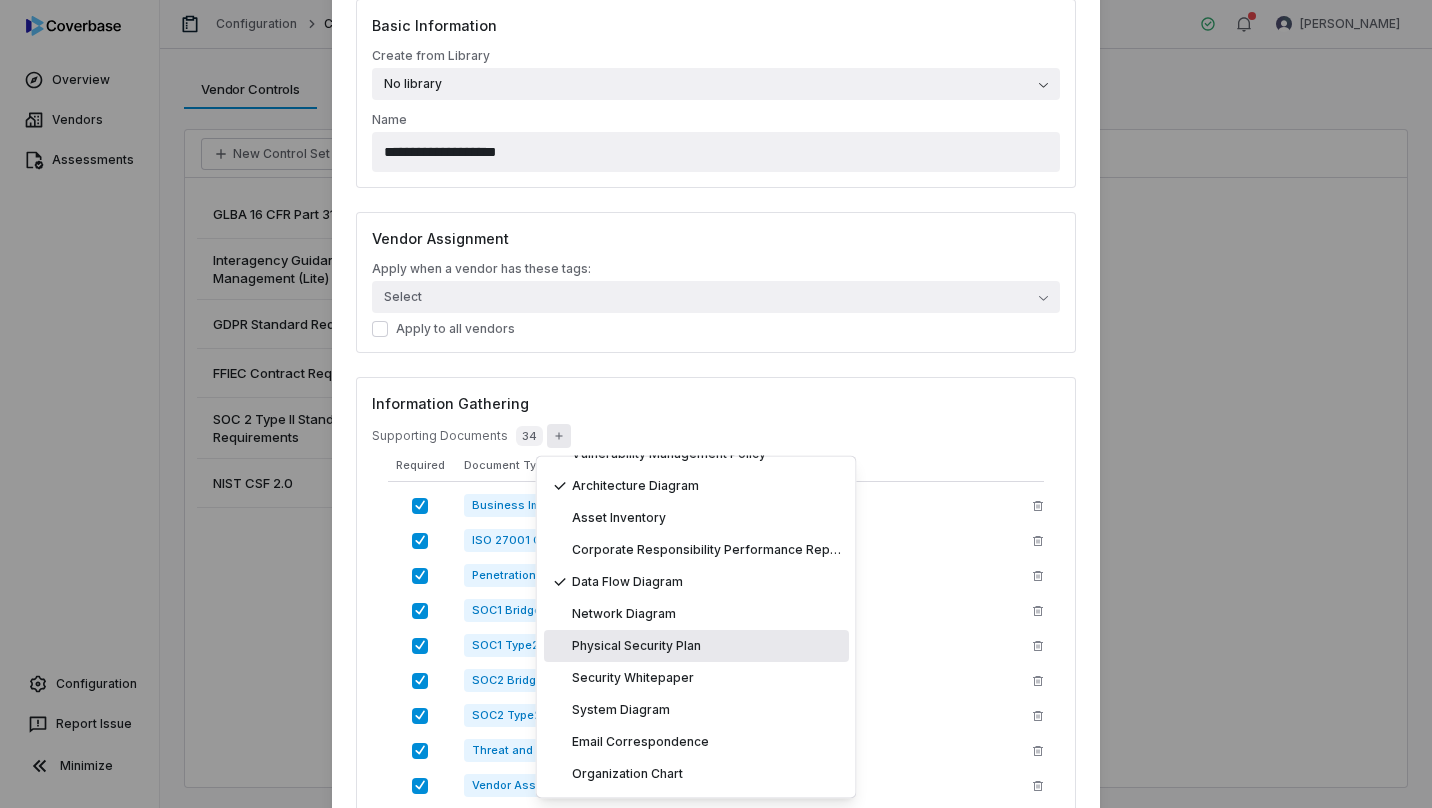 click on "Information Gathering" at bounding box center (716, 403) 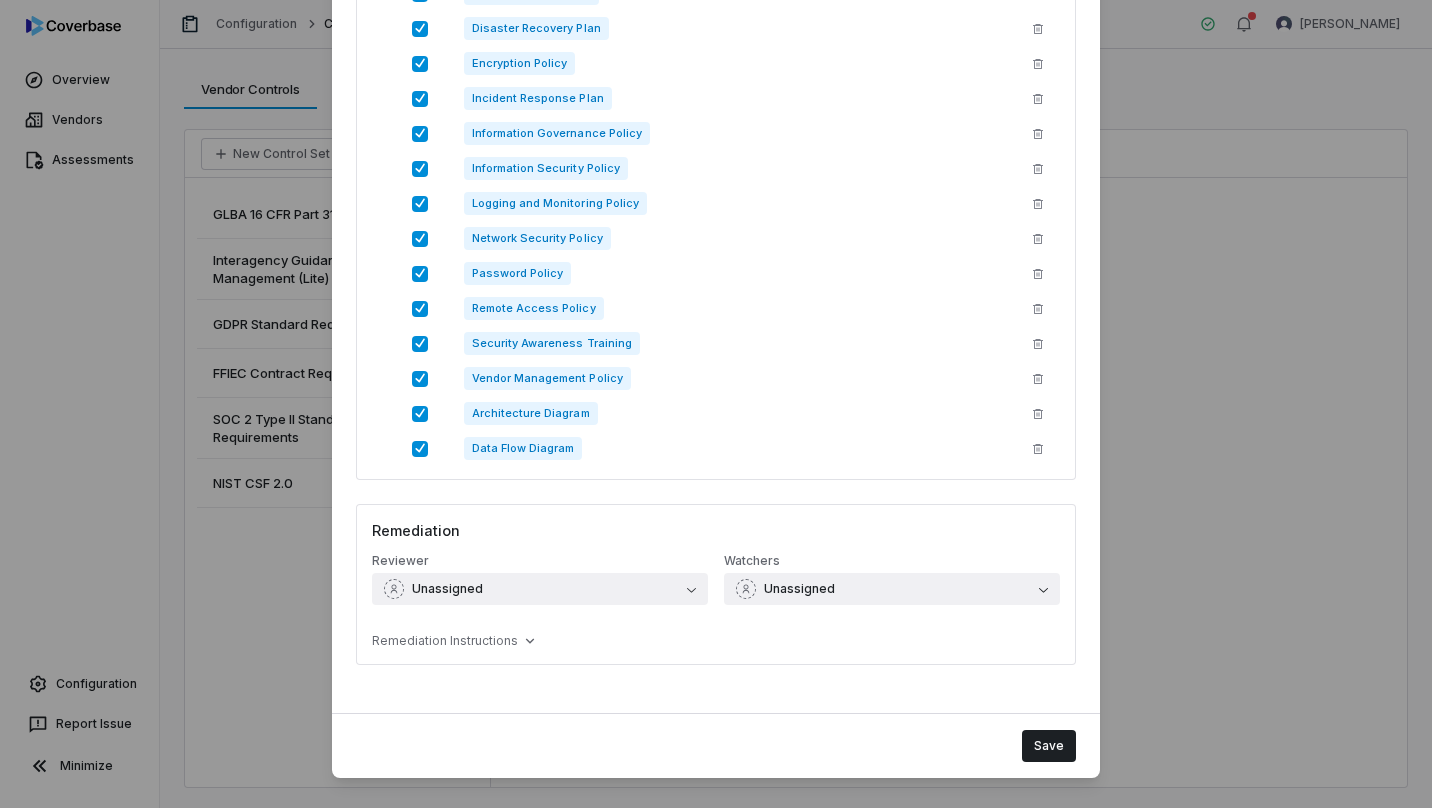 scroll, scrollTop: 1345, scrollLeft: 0, axis: vertical 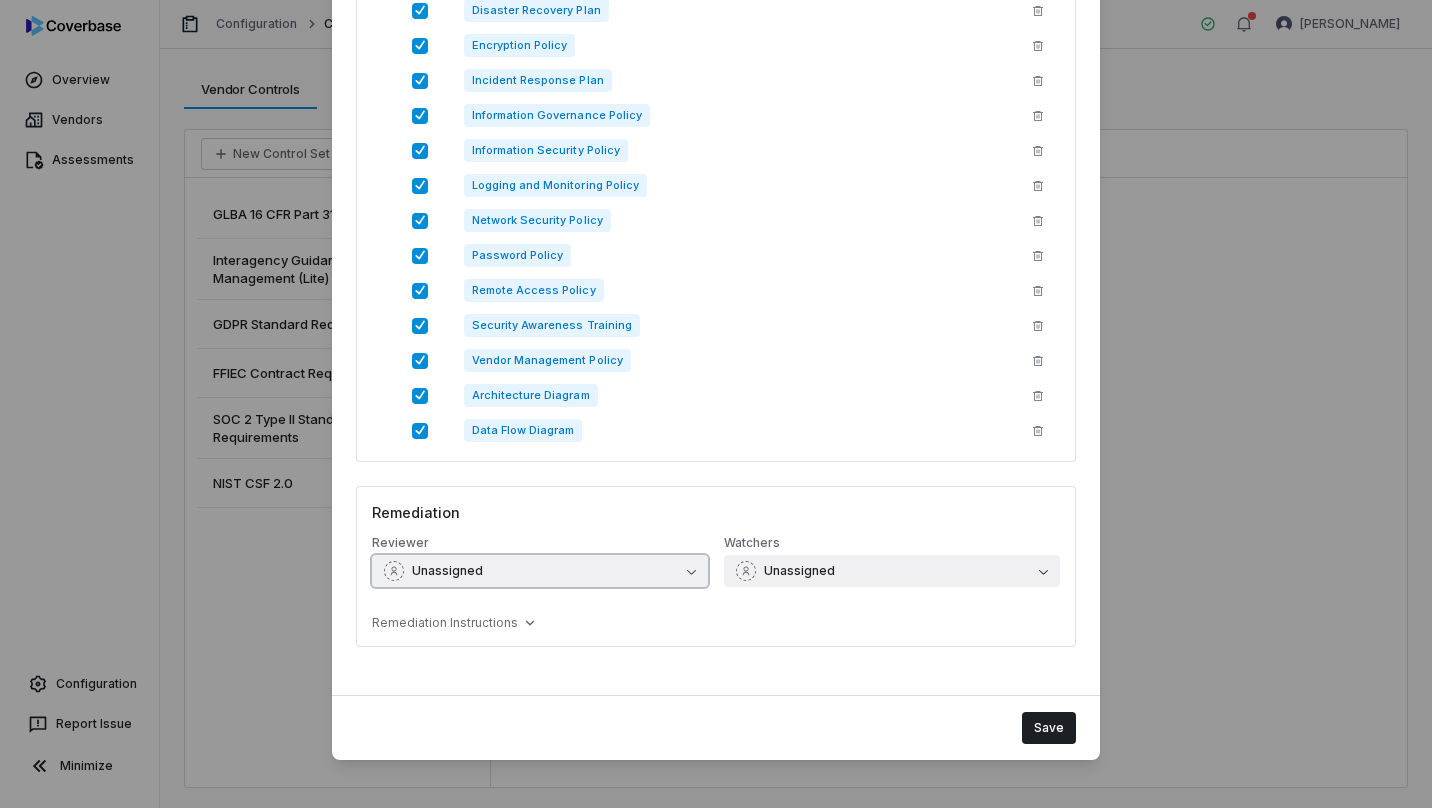 click on "Unassigned" at bounding box center [540, 571] 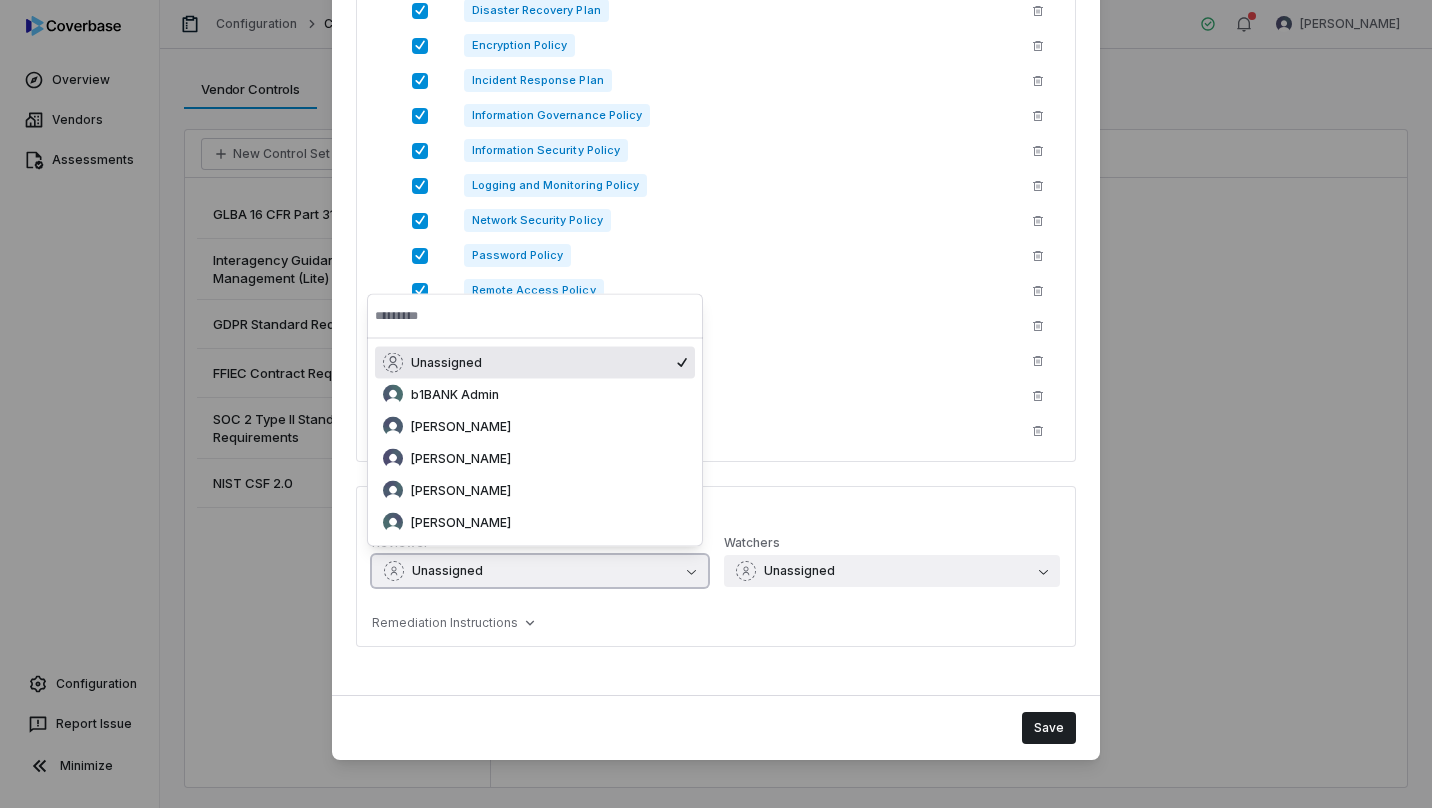 click on "Unassigned" at bounding box center (540, 571) 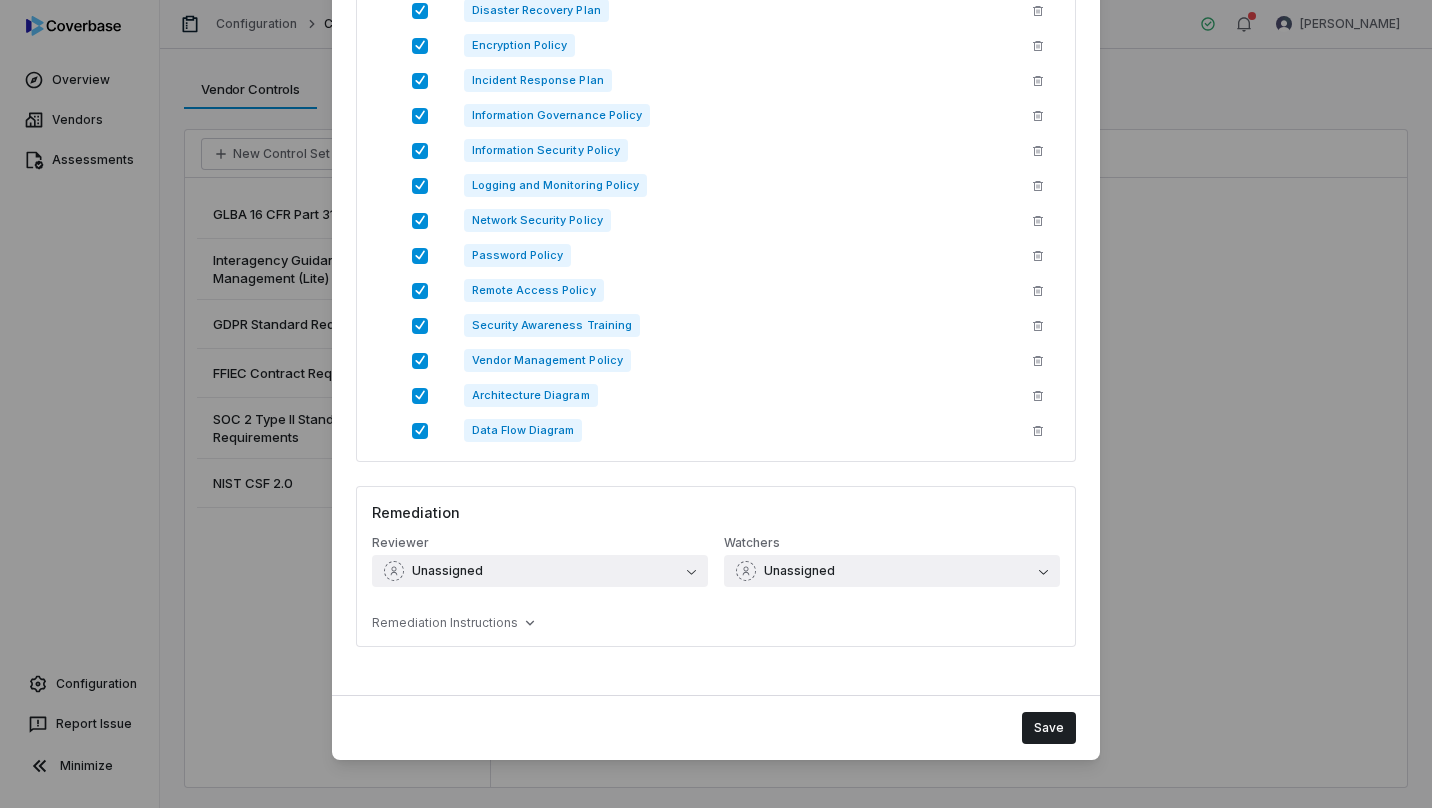 click on "Remediation Instructions" at bounding box center (445, 623) 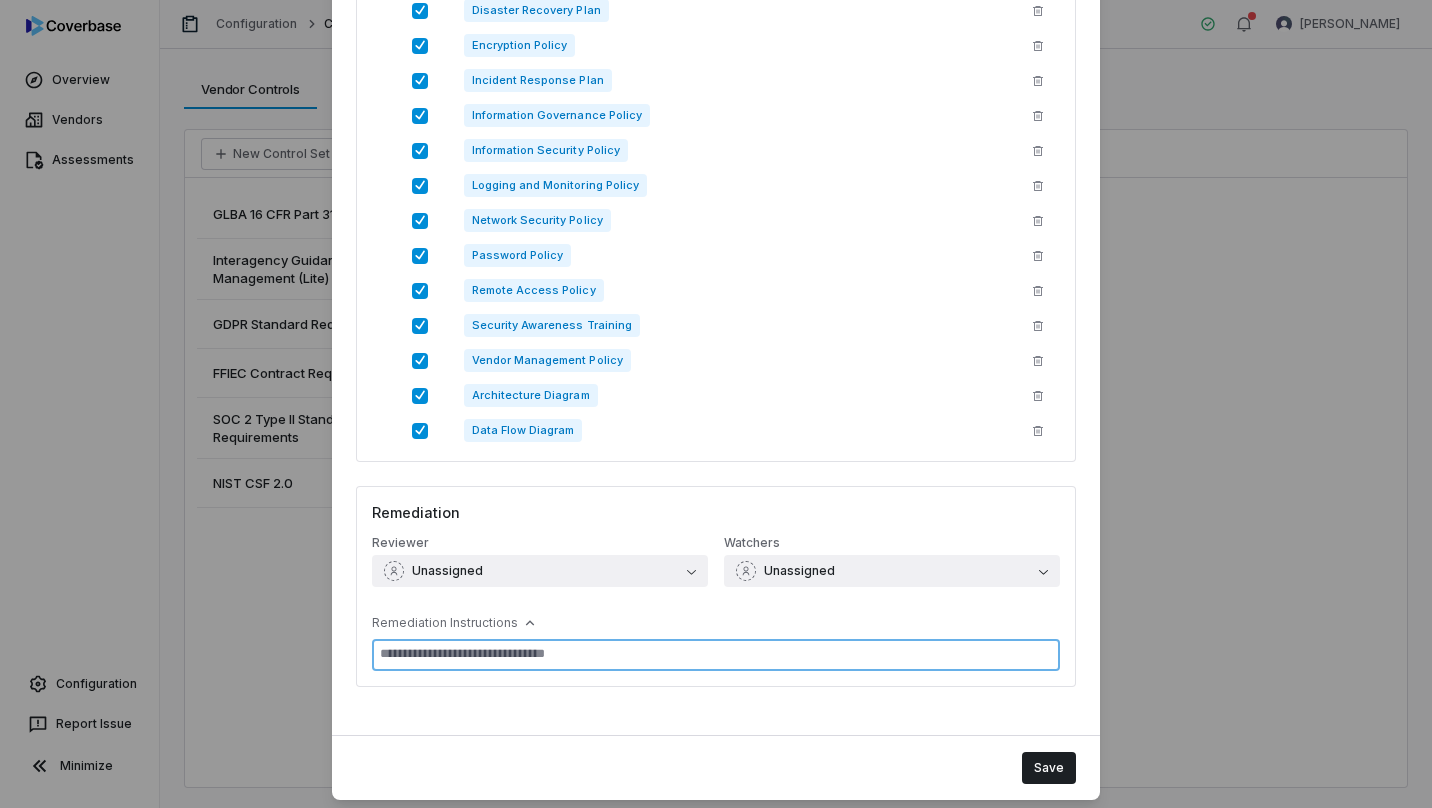 click at bounding box center [716, 655] 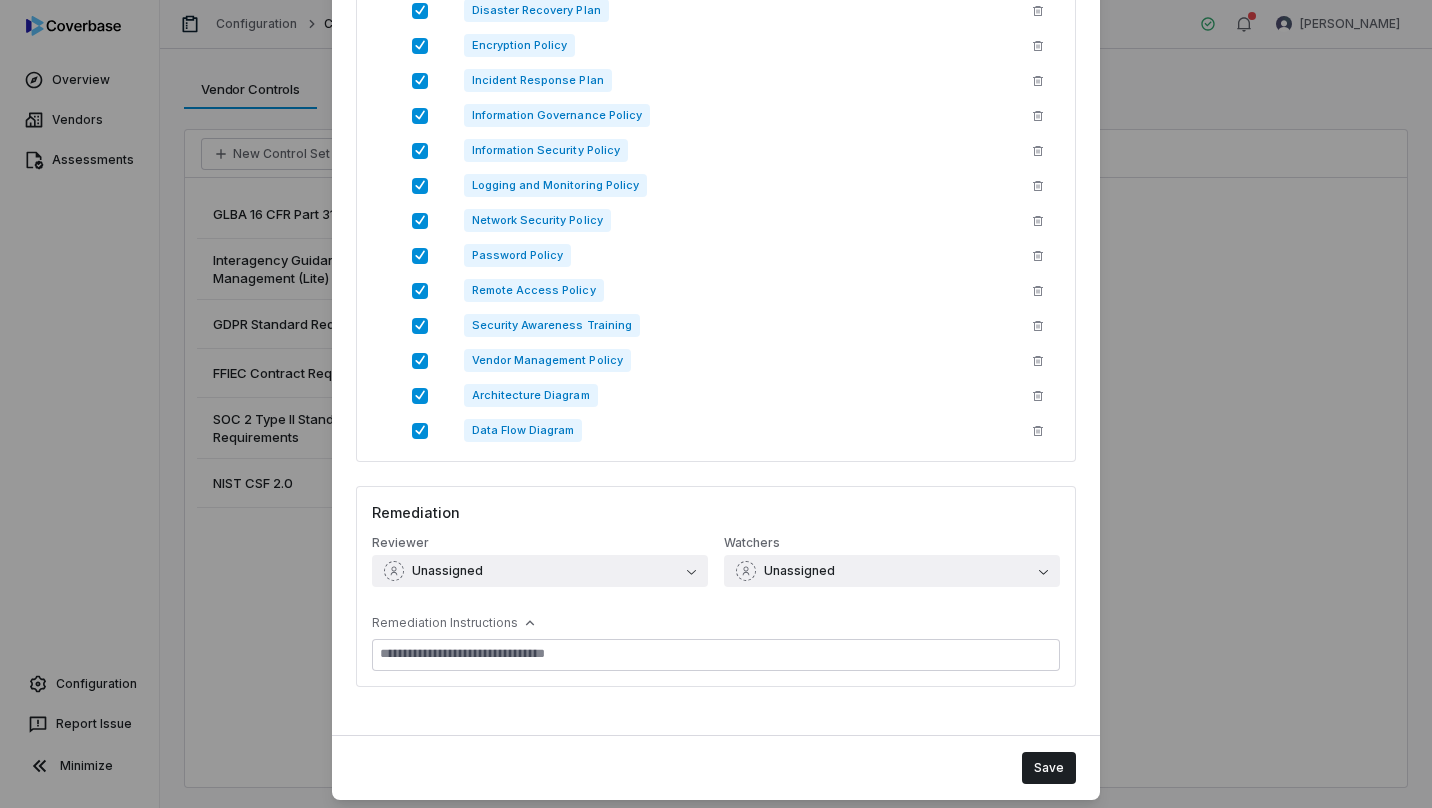 click on "Remediation Instructions" at bounding box center (716, 623) 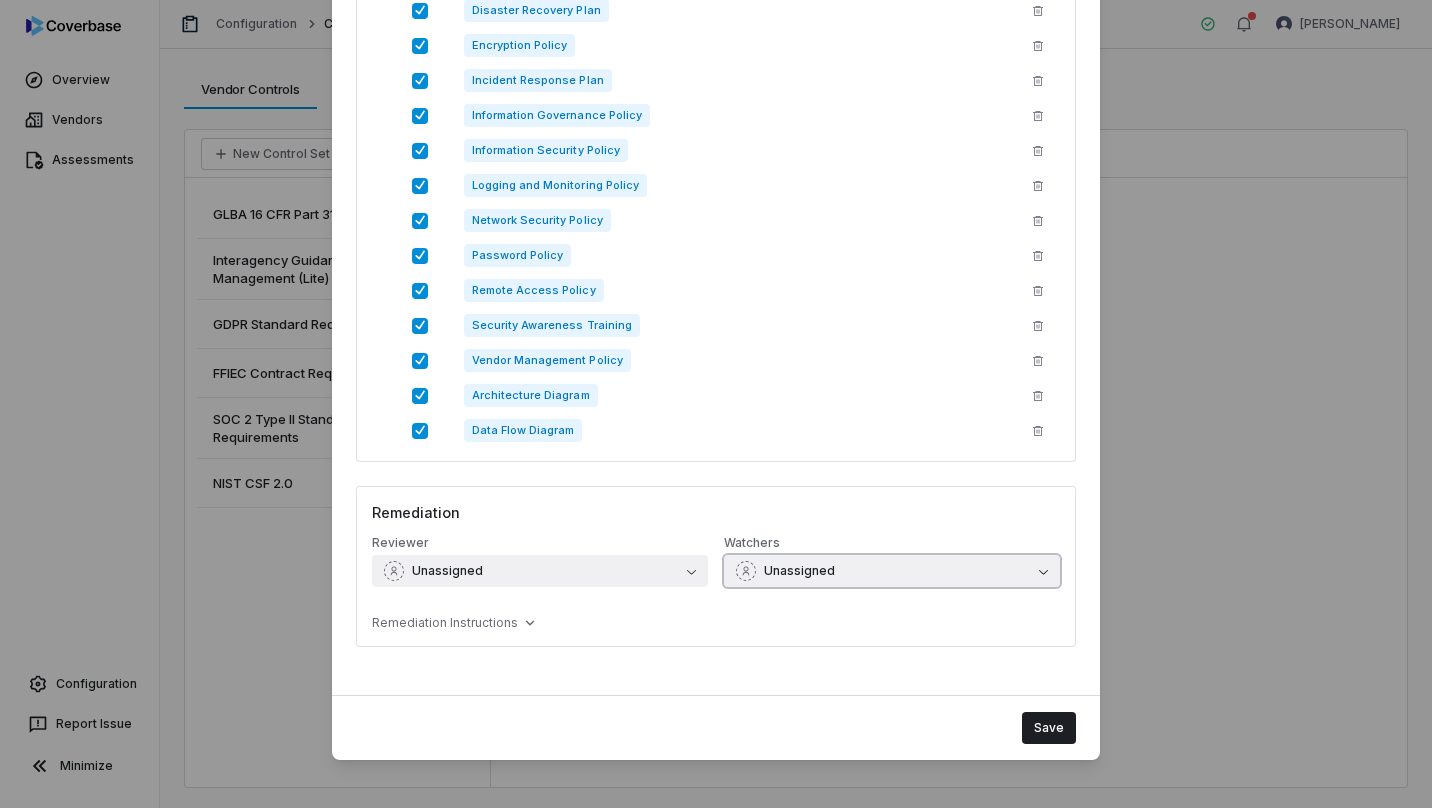 click on "Unassigned" at bounding box center (892, 571) 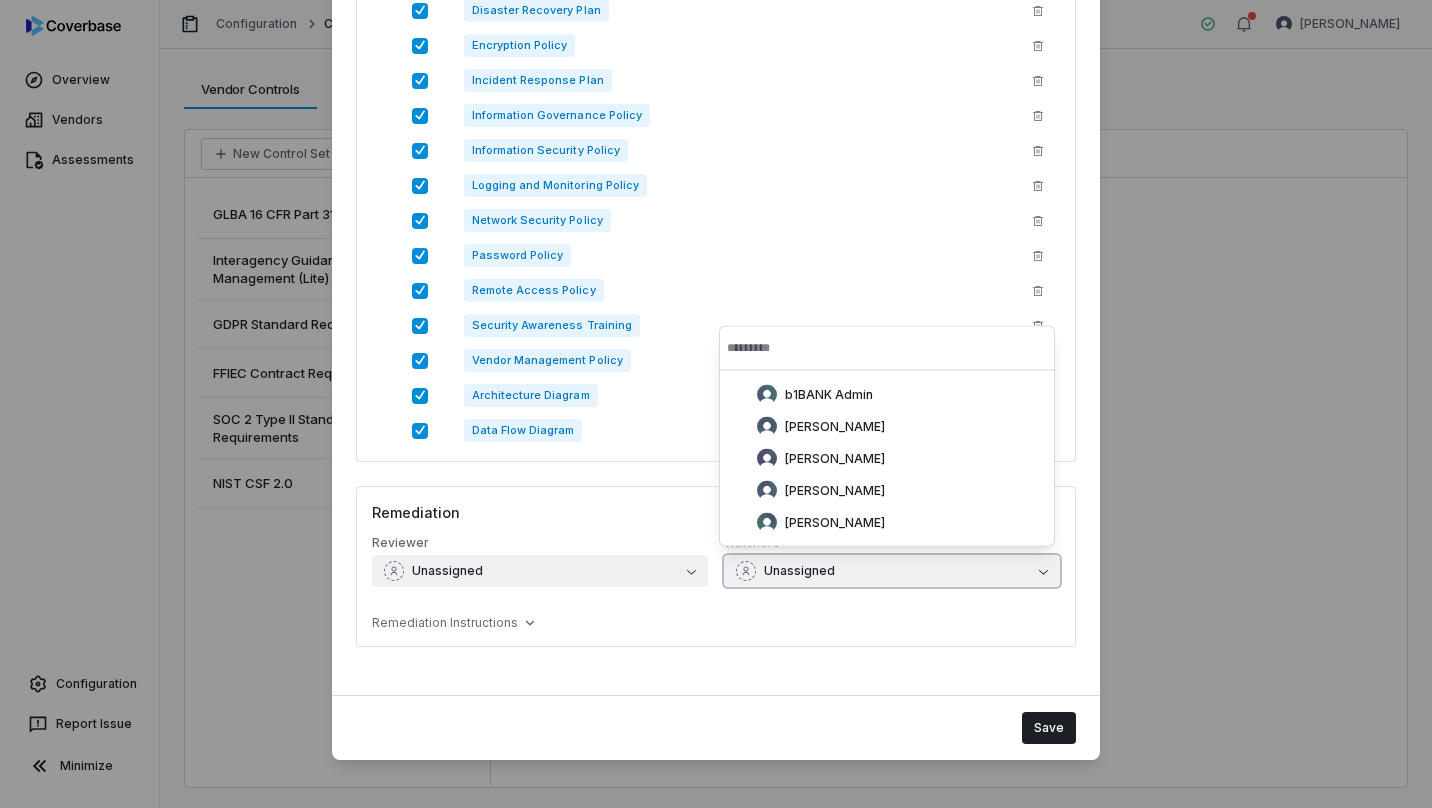 click on "Unassigned" at bounding box center (892, 571) 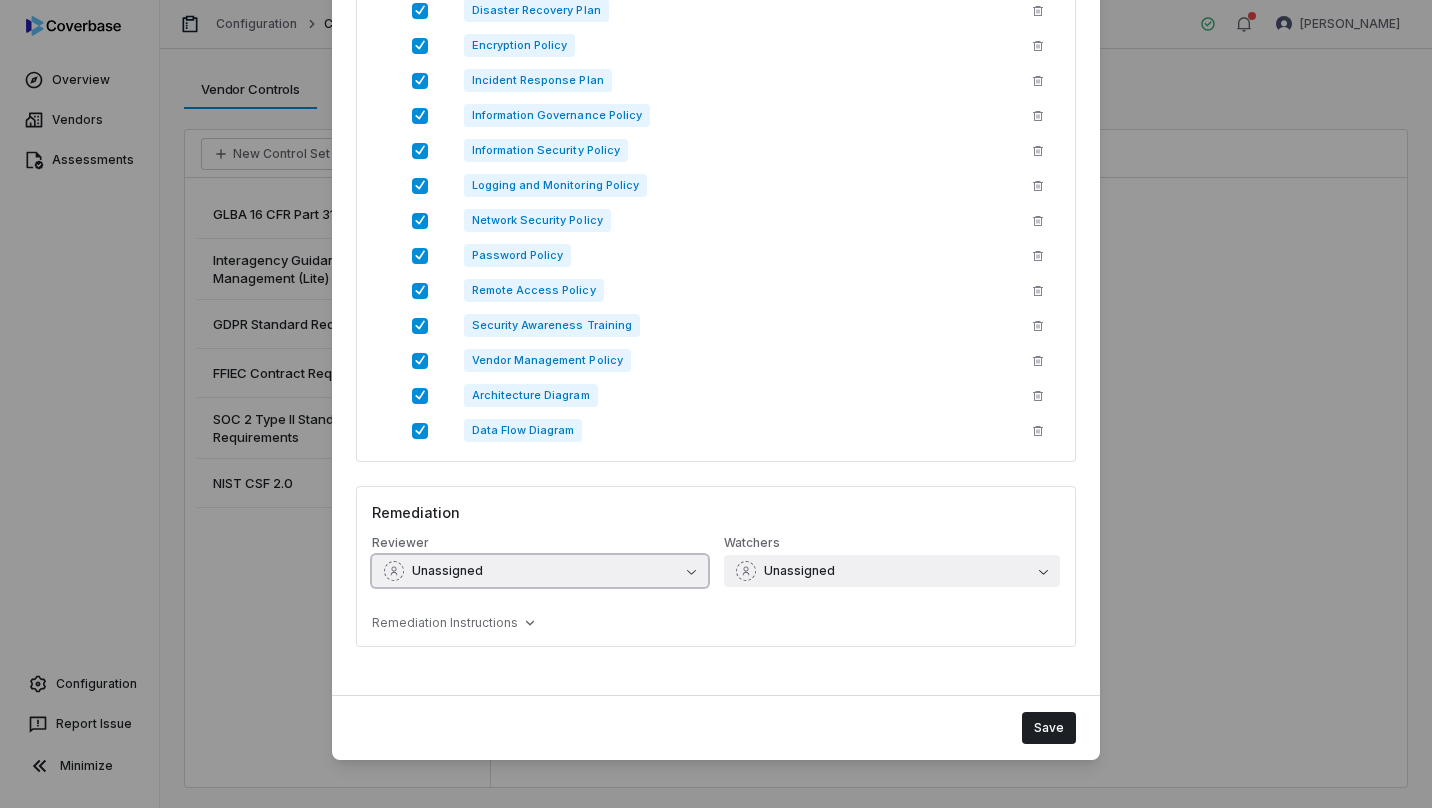click on "Unassigned" at bounding box center [540, 571] 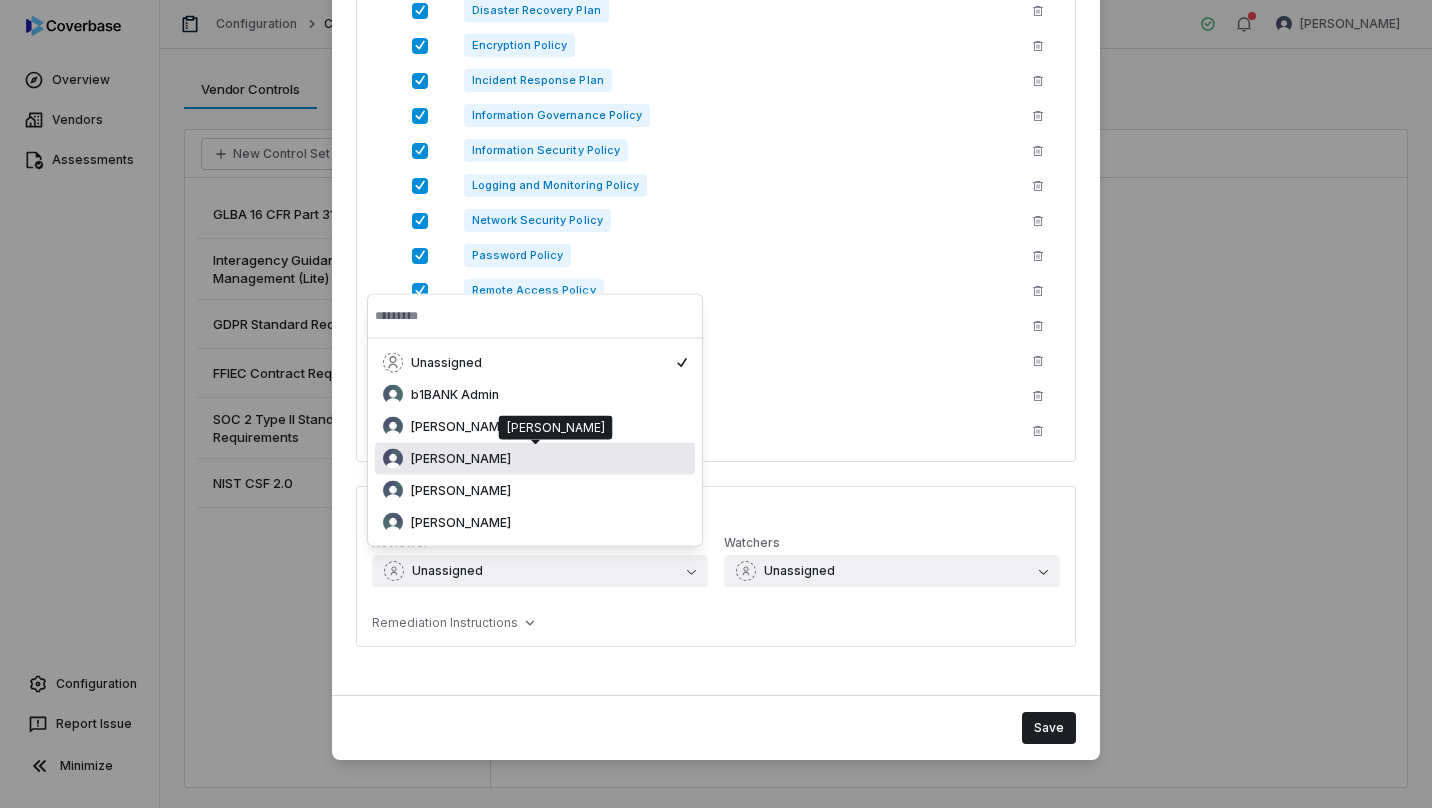 click on "[PERSON_NAME]" at bounding box center (535, 459) 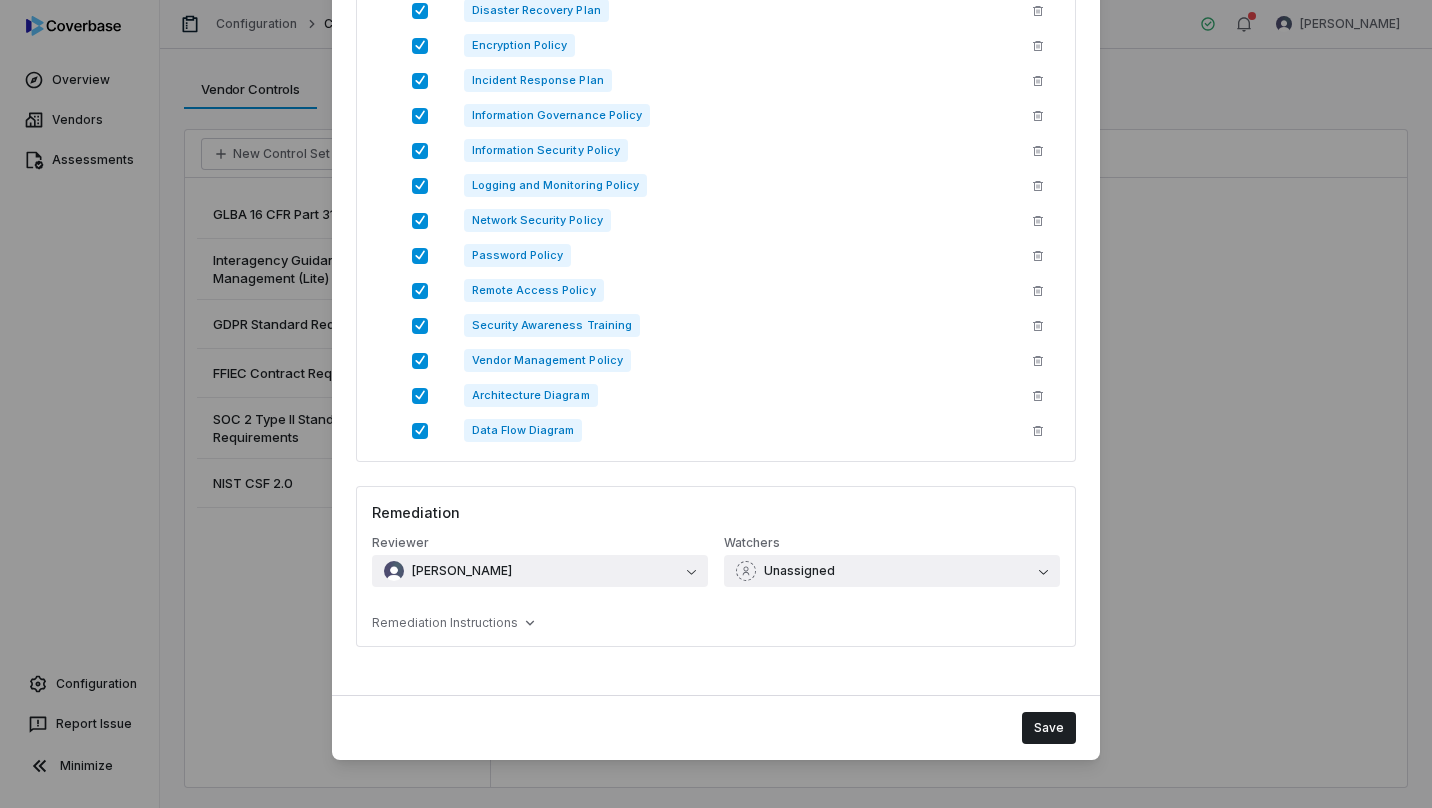 click on "Save" at bounding box center (1049, 728) 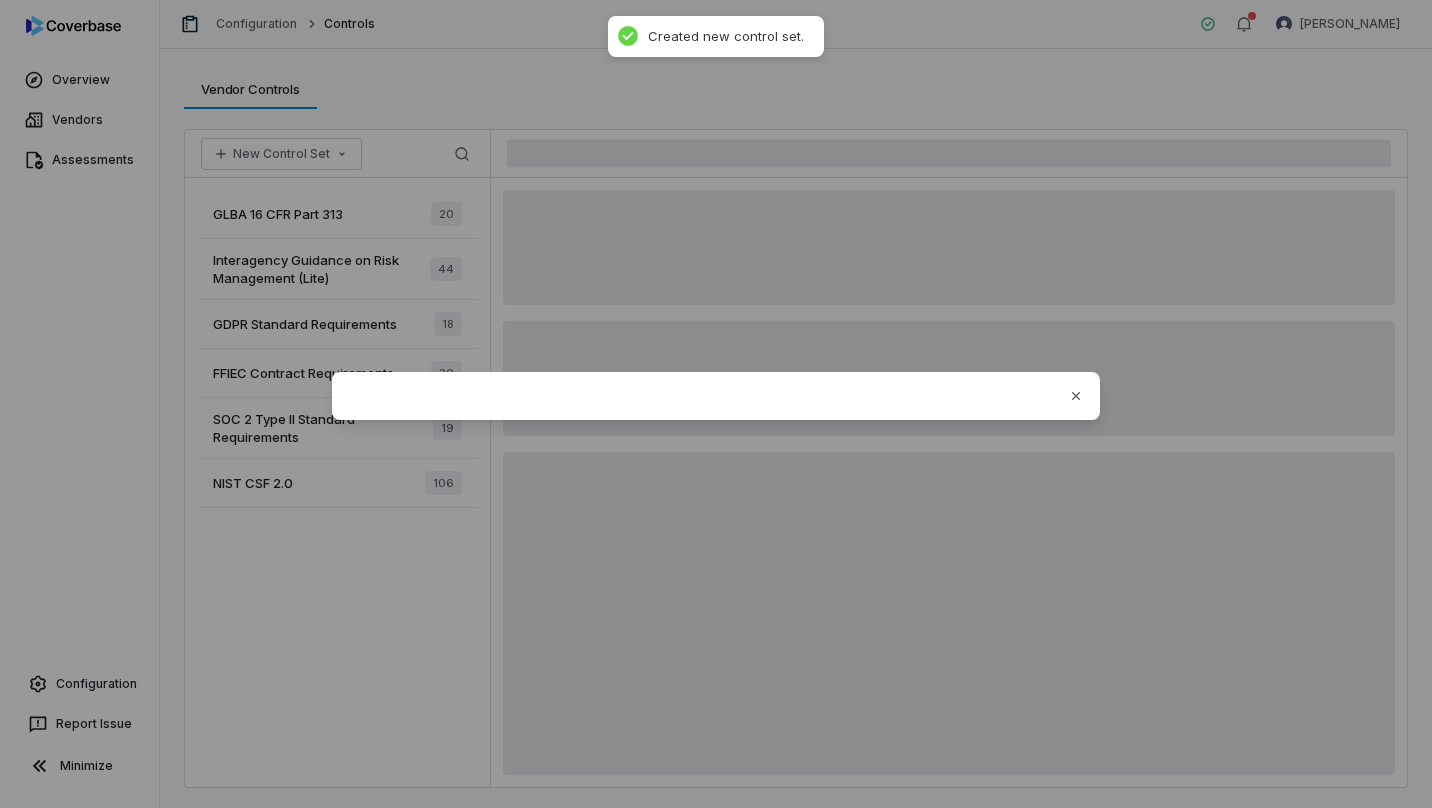 scroll, scrollTop: 0, scrollLeft: 0, axis: both 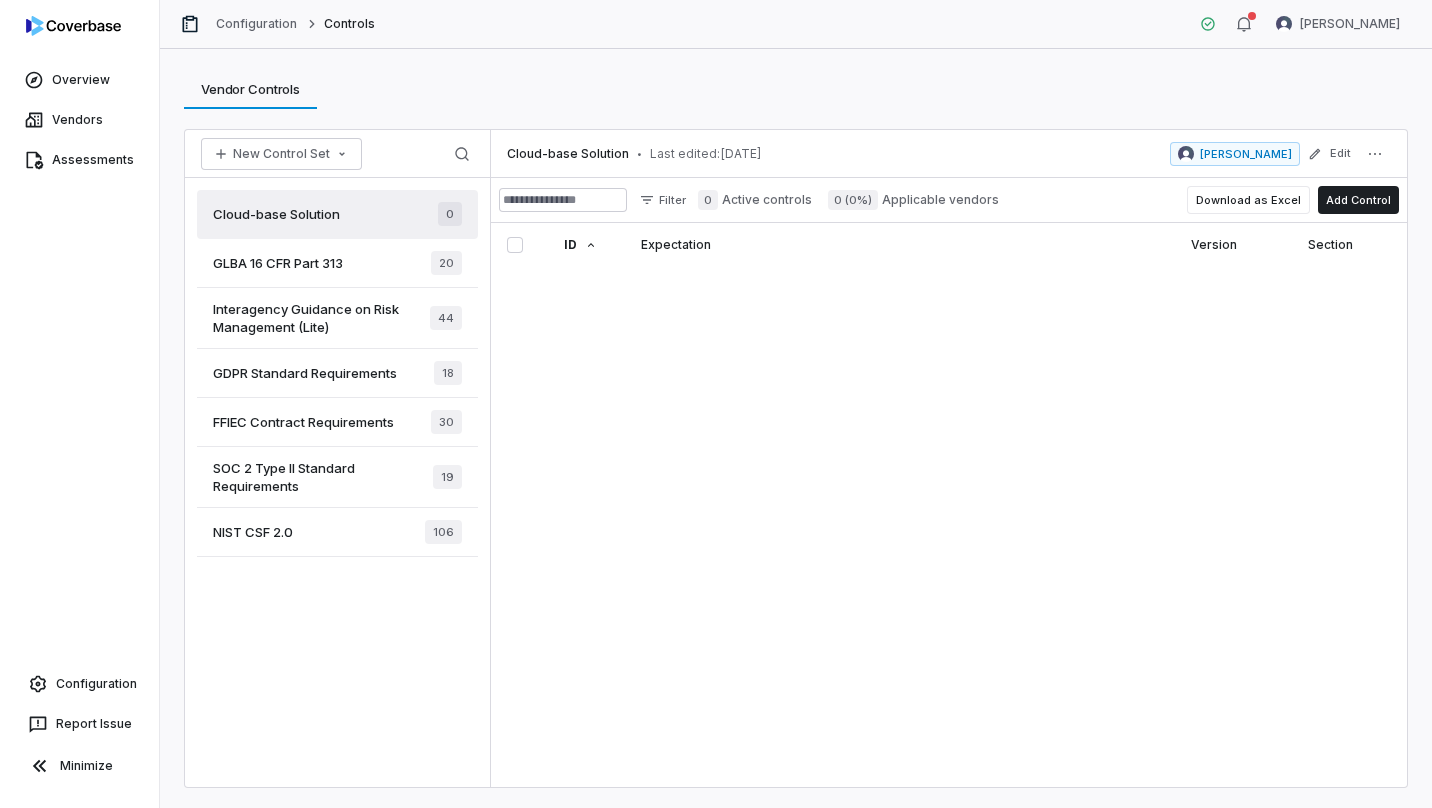 click on "Cloud-base Solution" at bounding box center (276, 214) 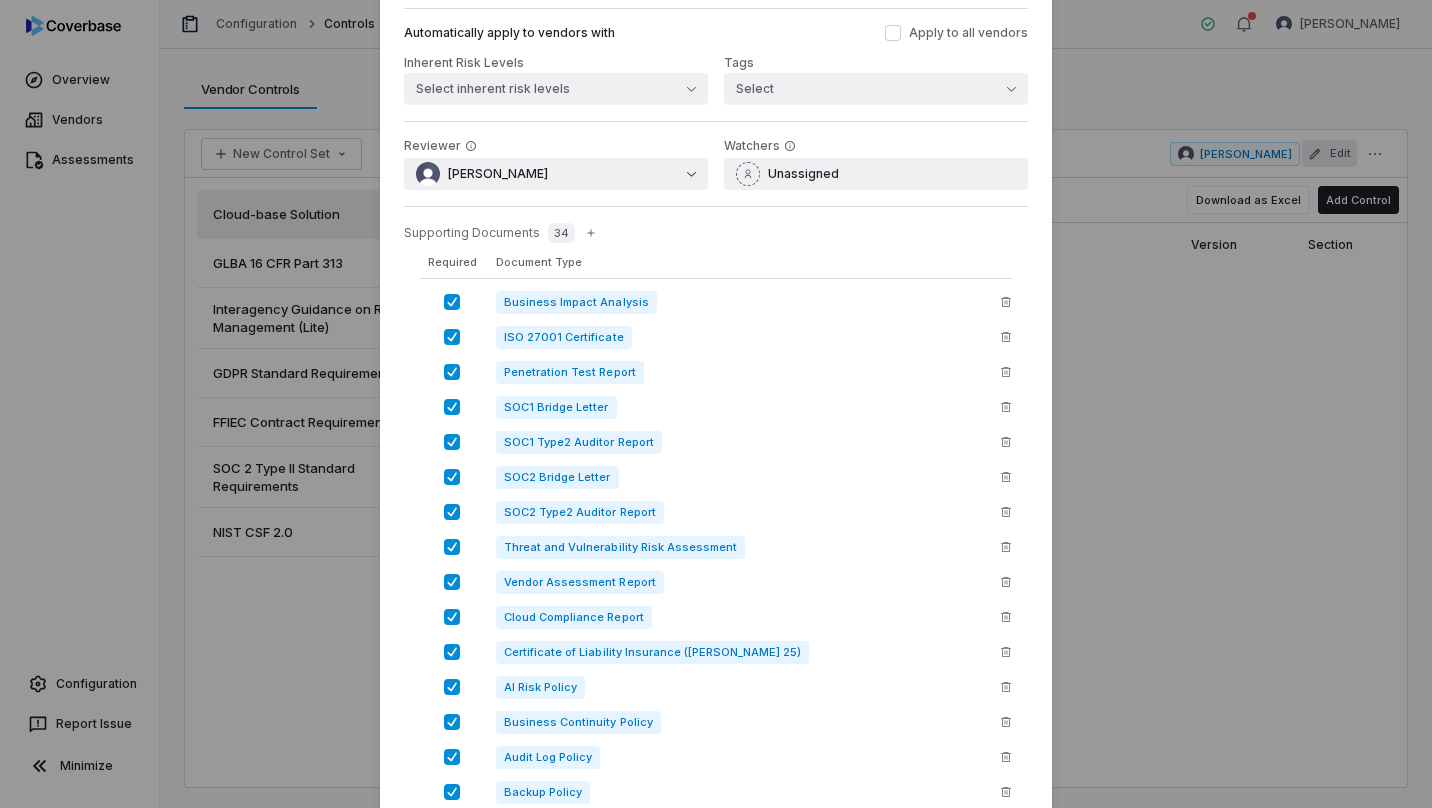 scroll, scrollTop: 181, scrollLeft: 0, axis: vertical 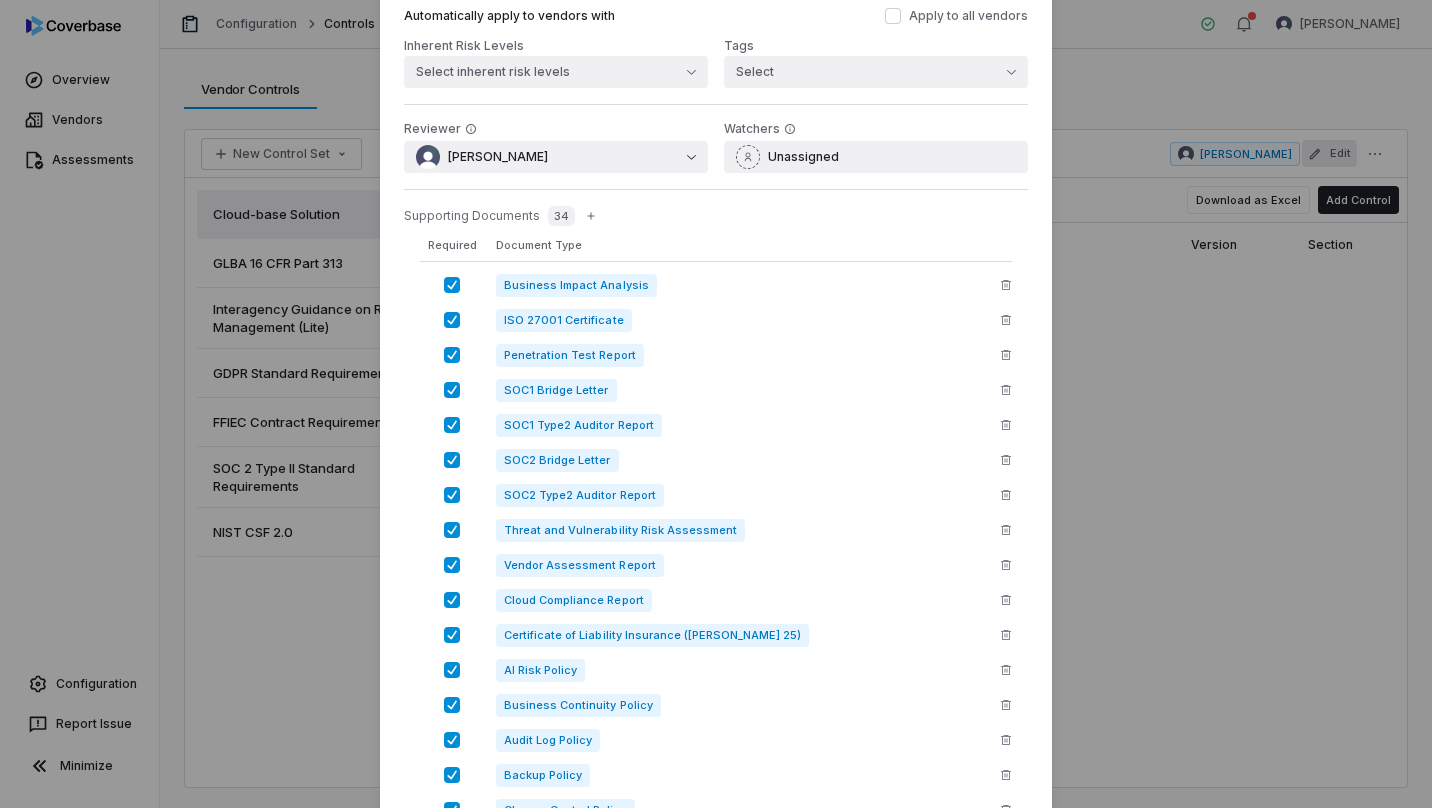 click on "Document Type" at bounding box center (539, 245) 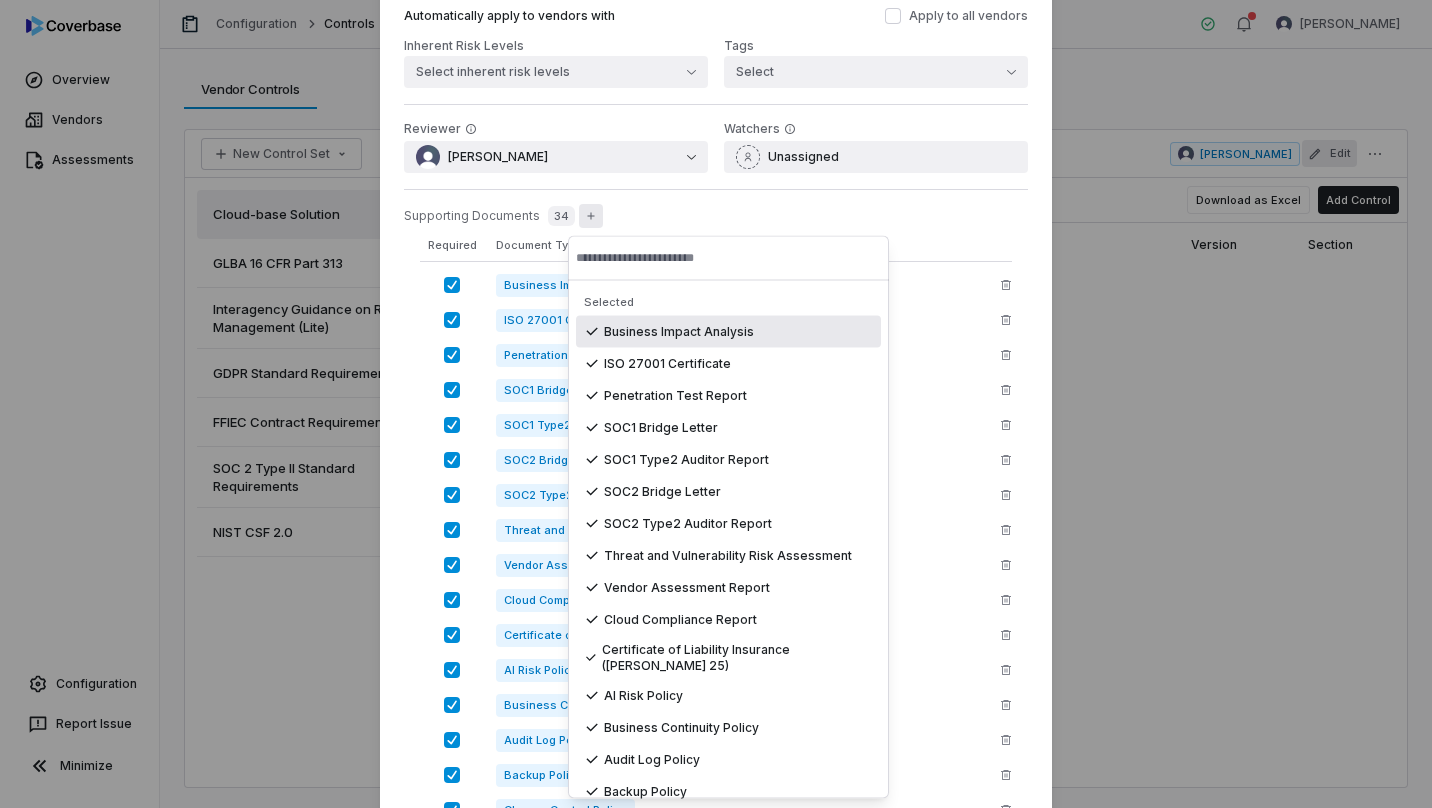 type on "*" 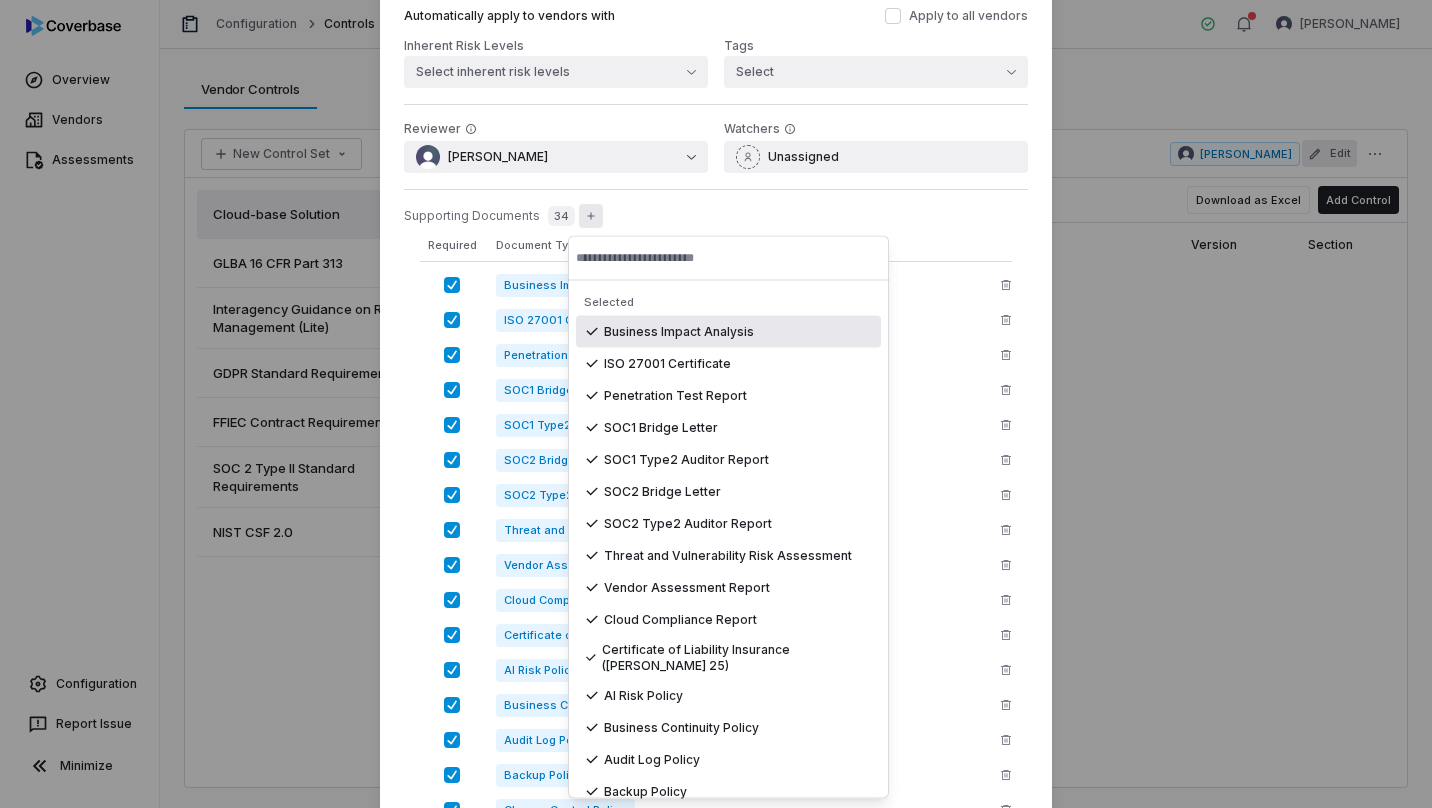 type on "*" 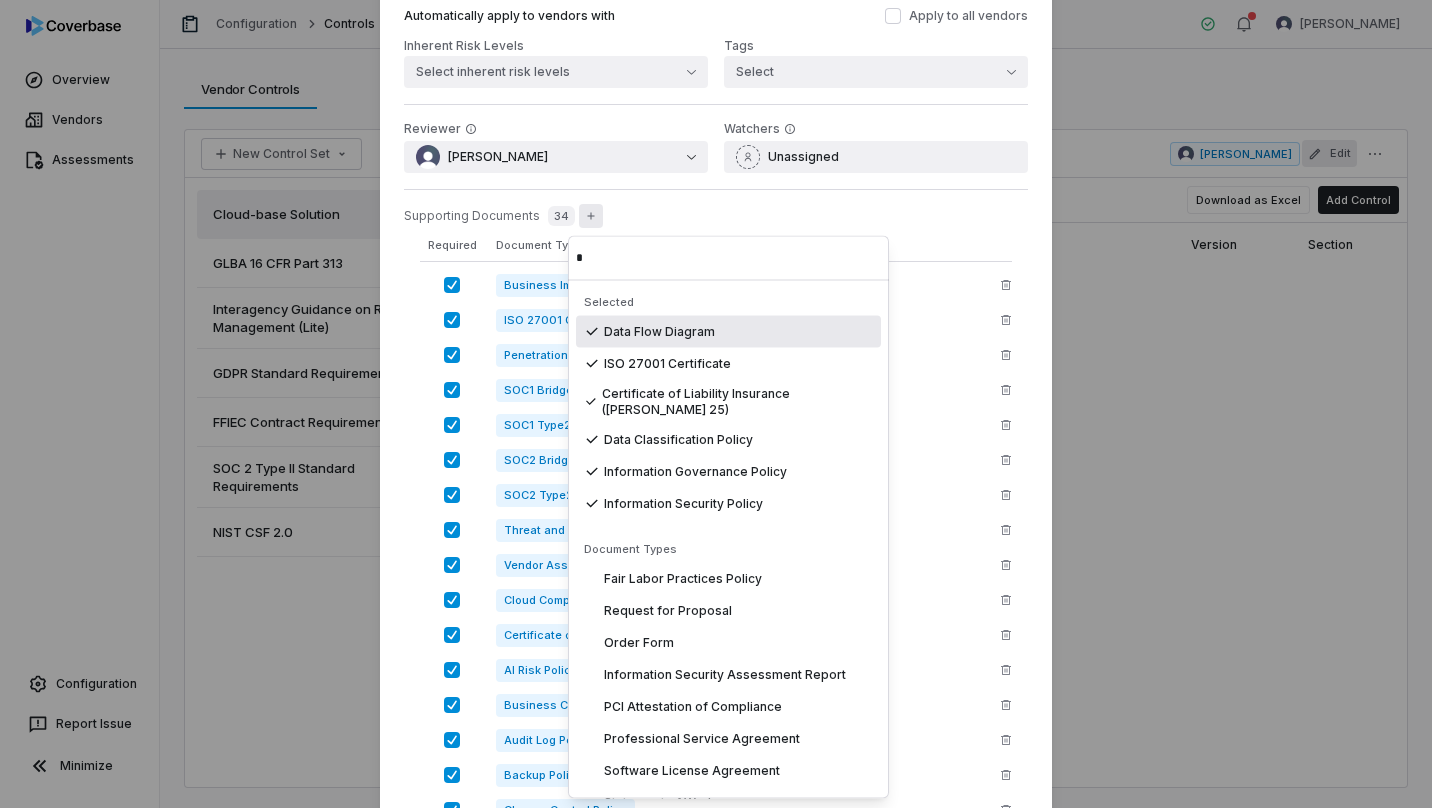 type on "*" 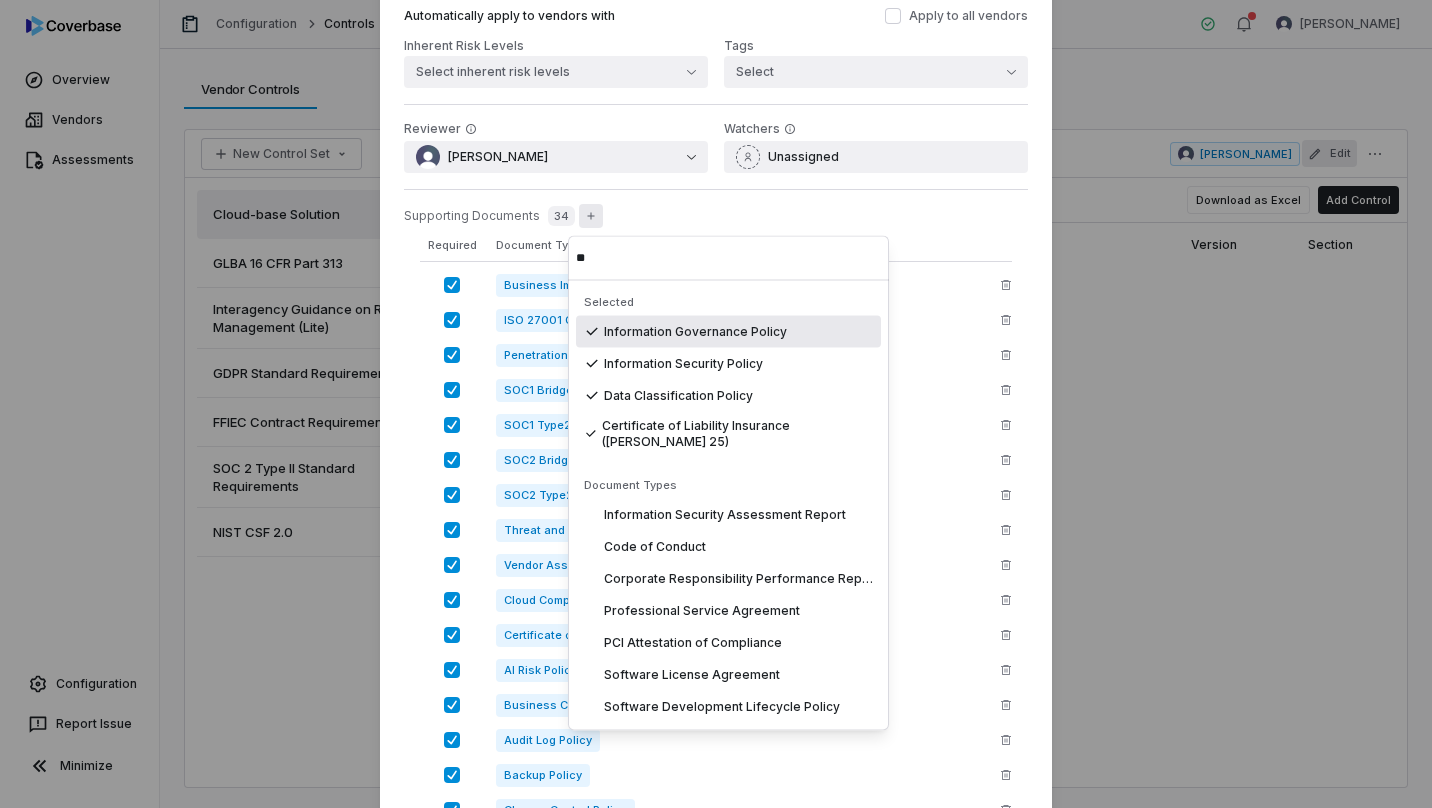 type on "*" 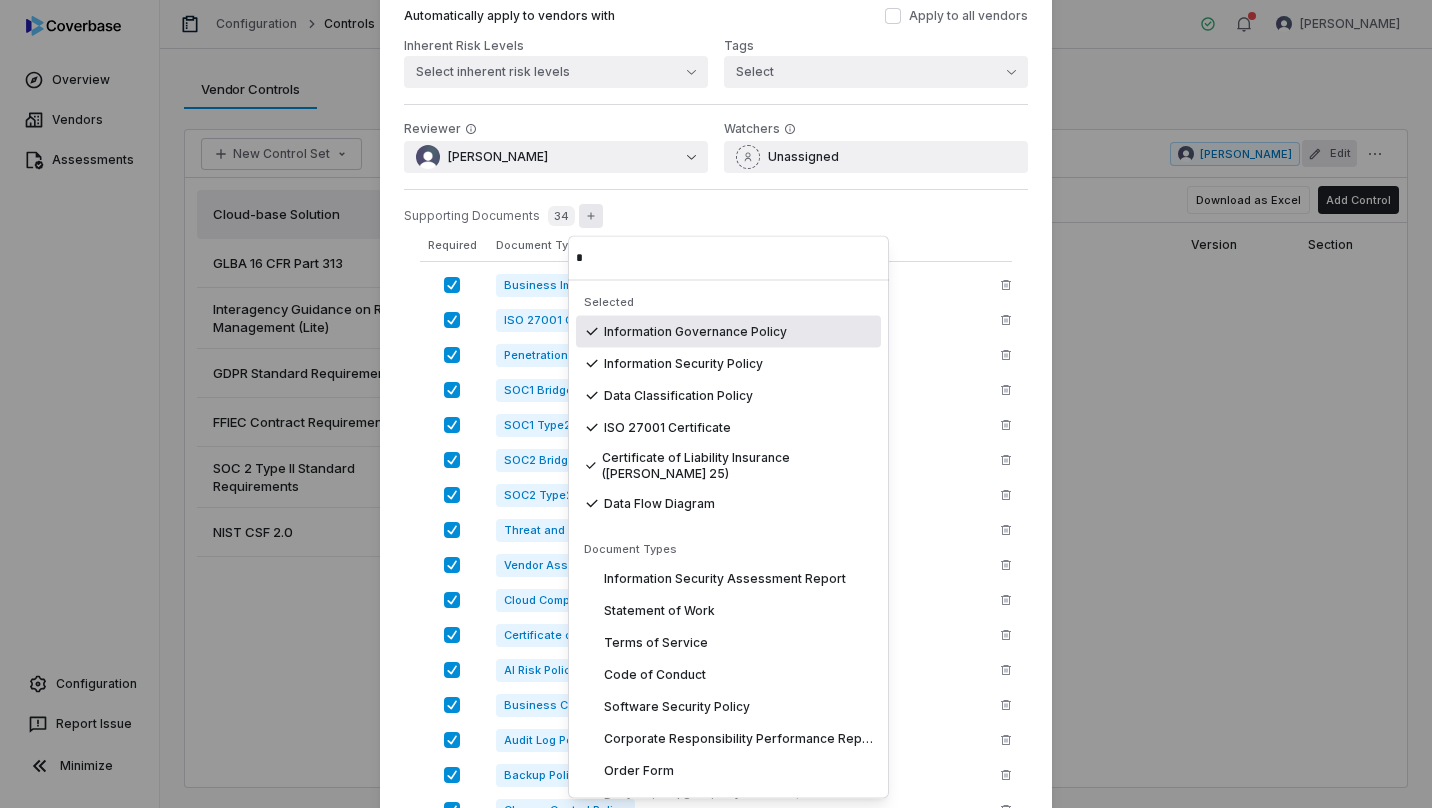 type on "*" 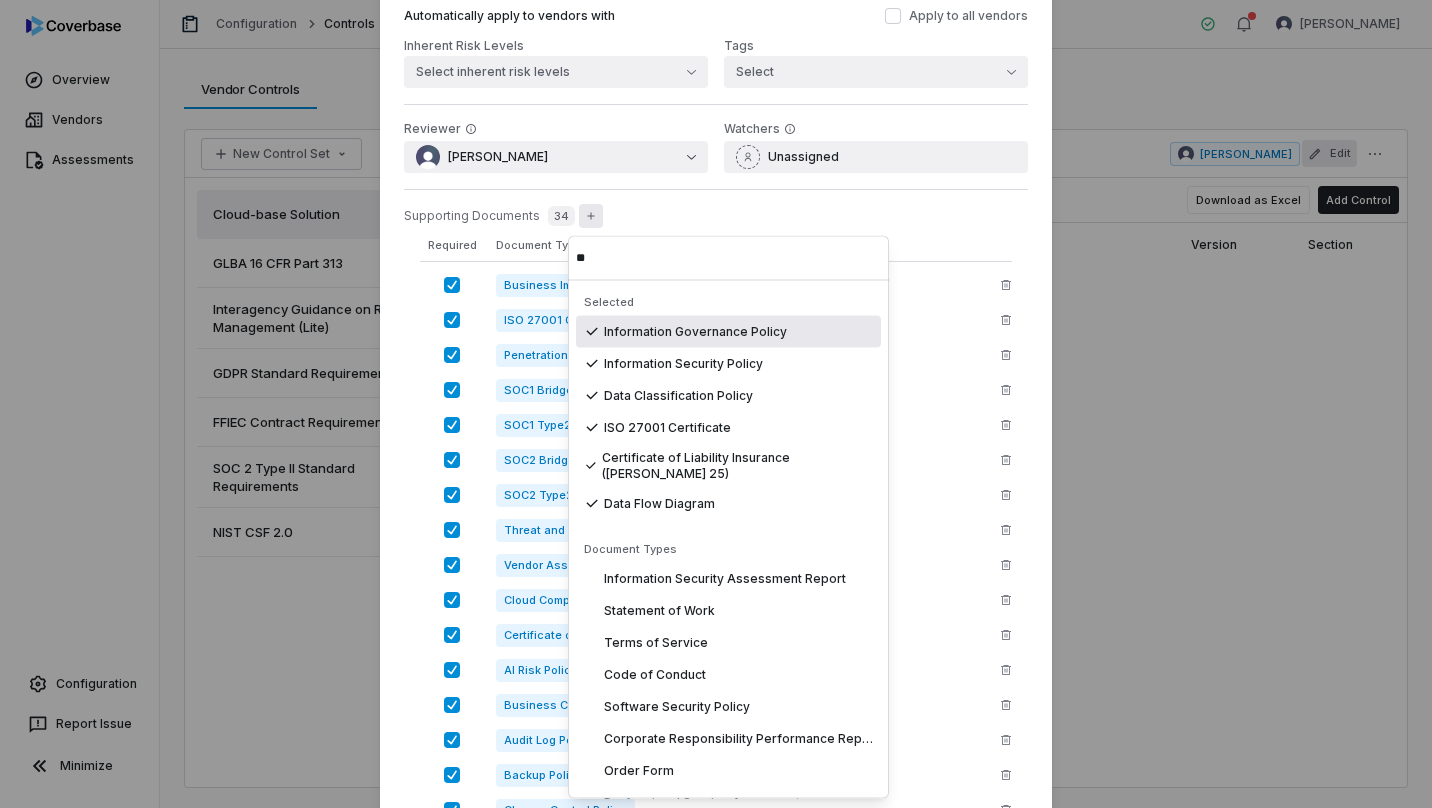 type on "*" 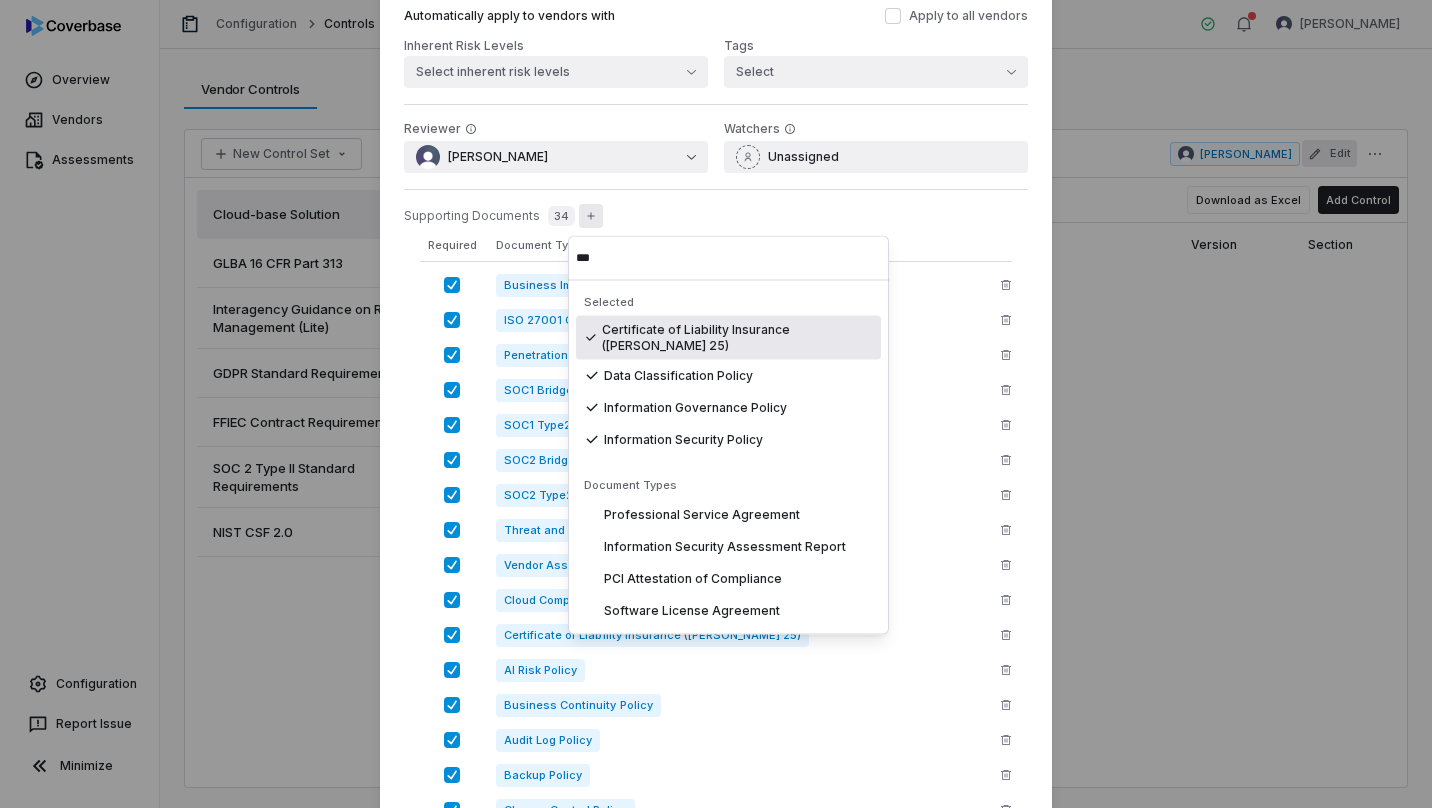 type on "*" 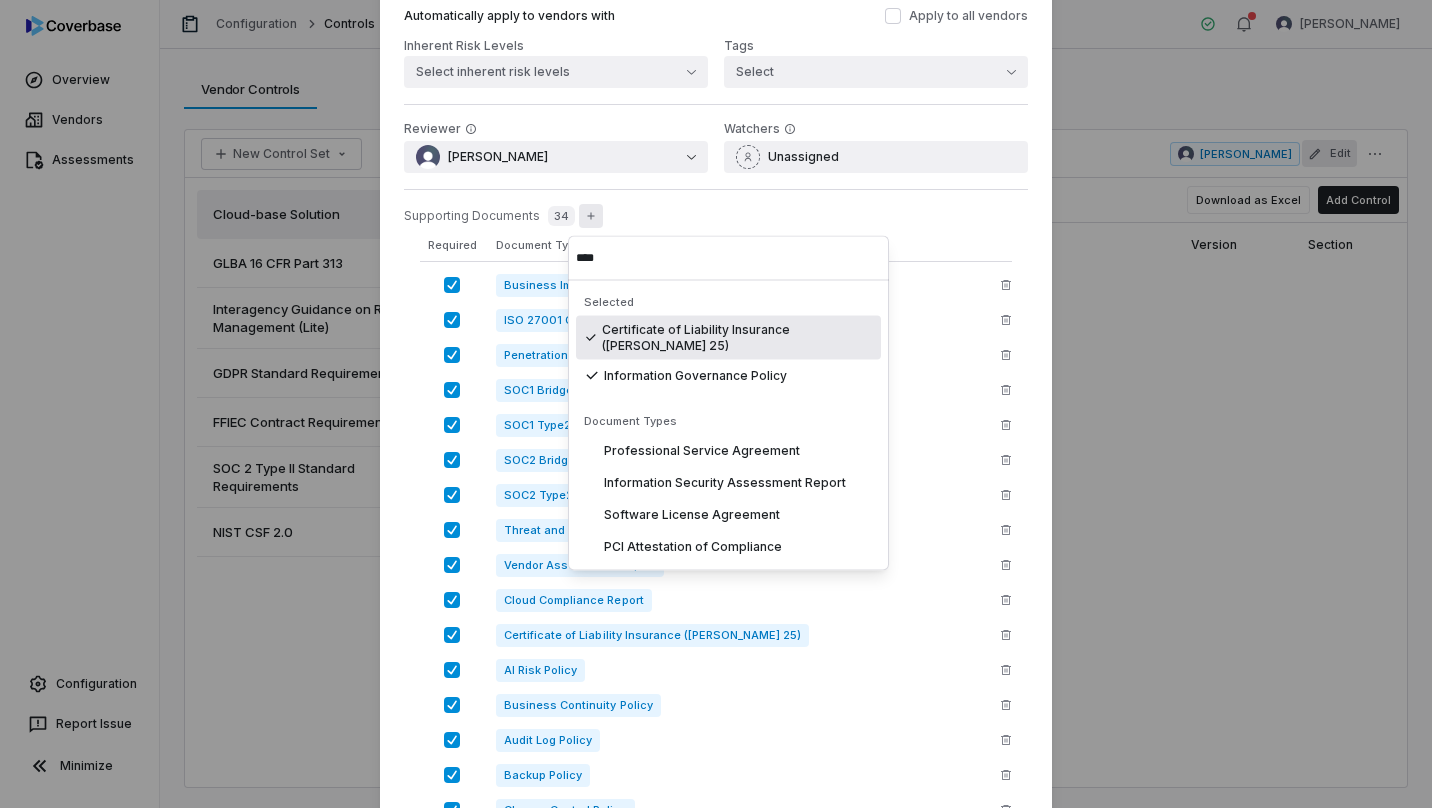 type on "*" 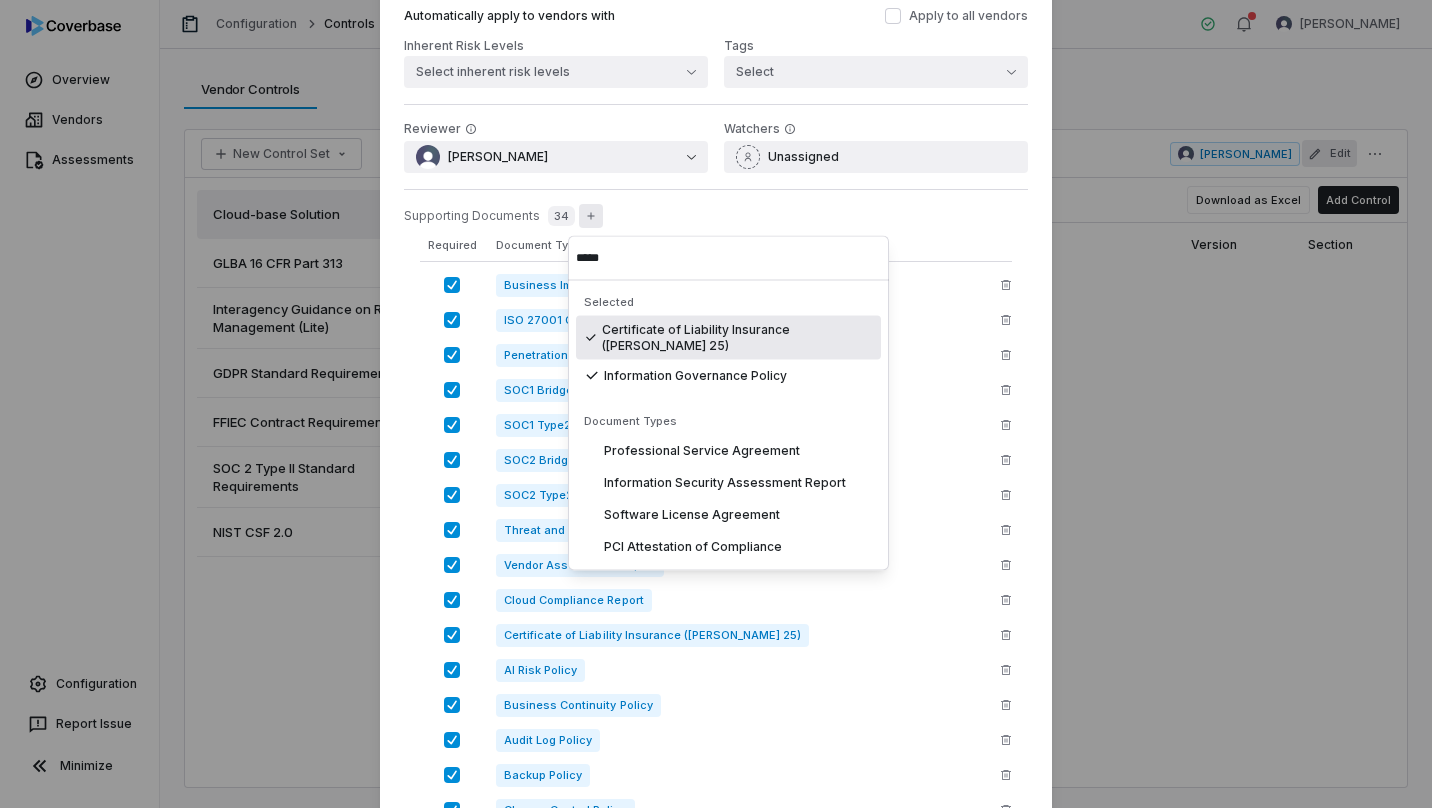 type on "*" 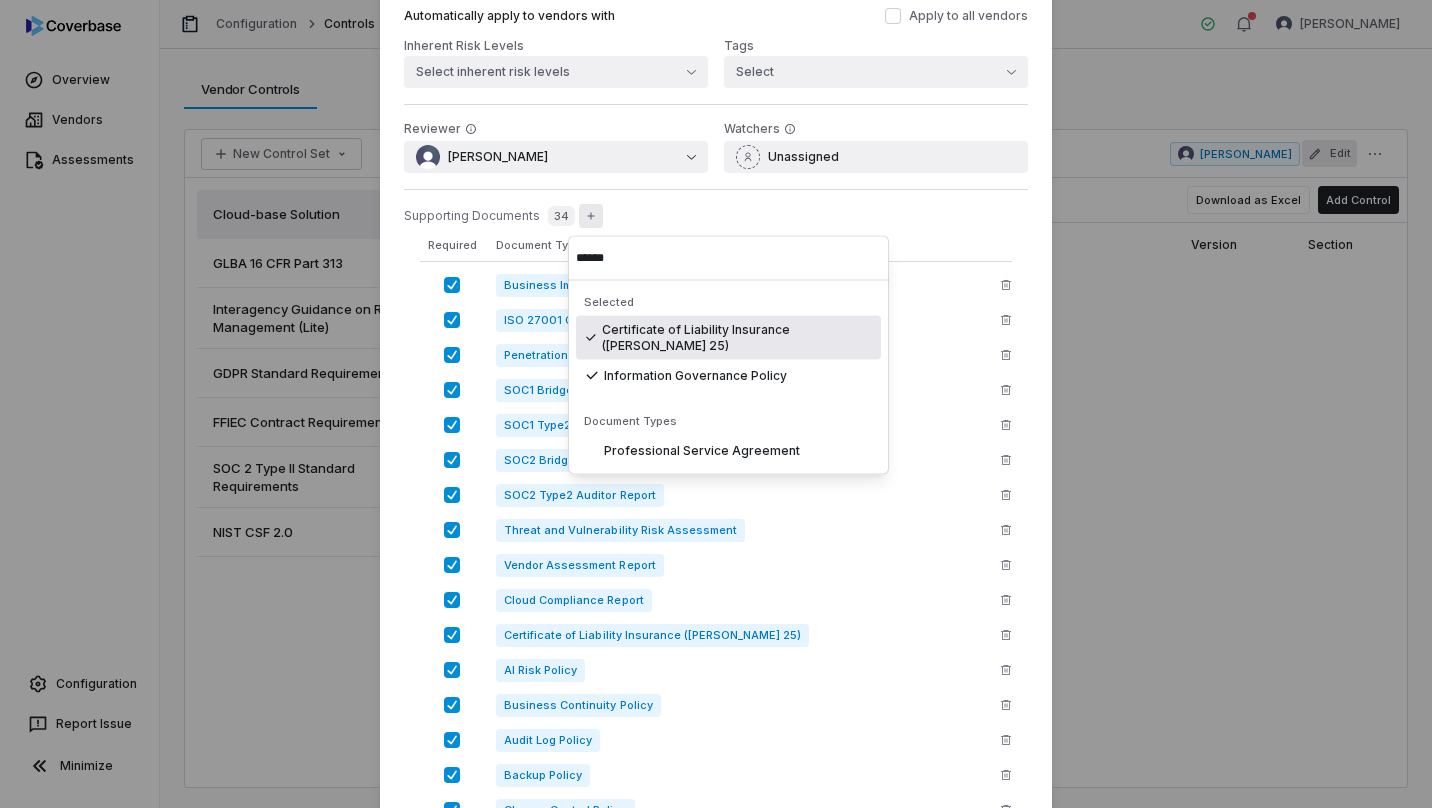 type on "*" 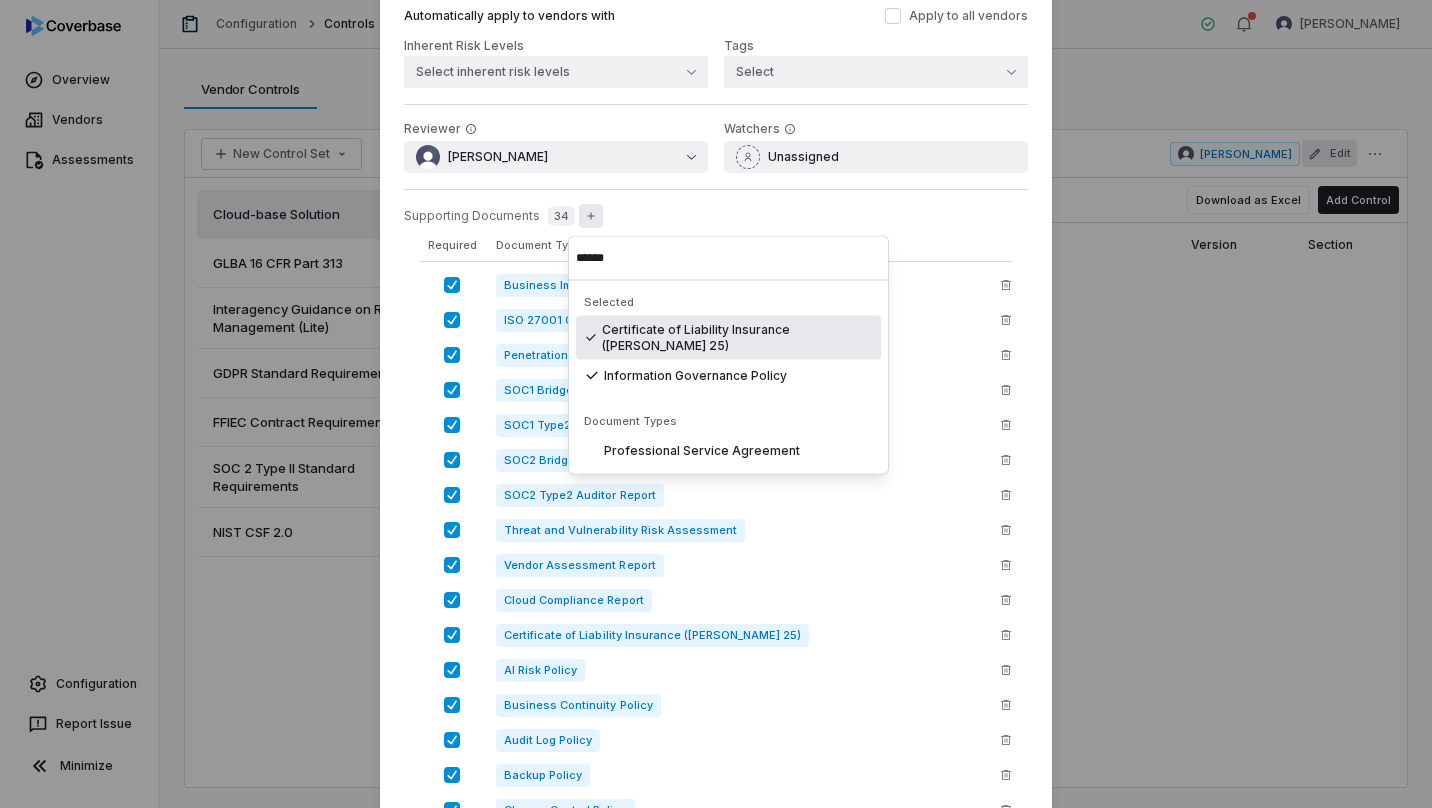 type on "*" 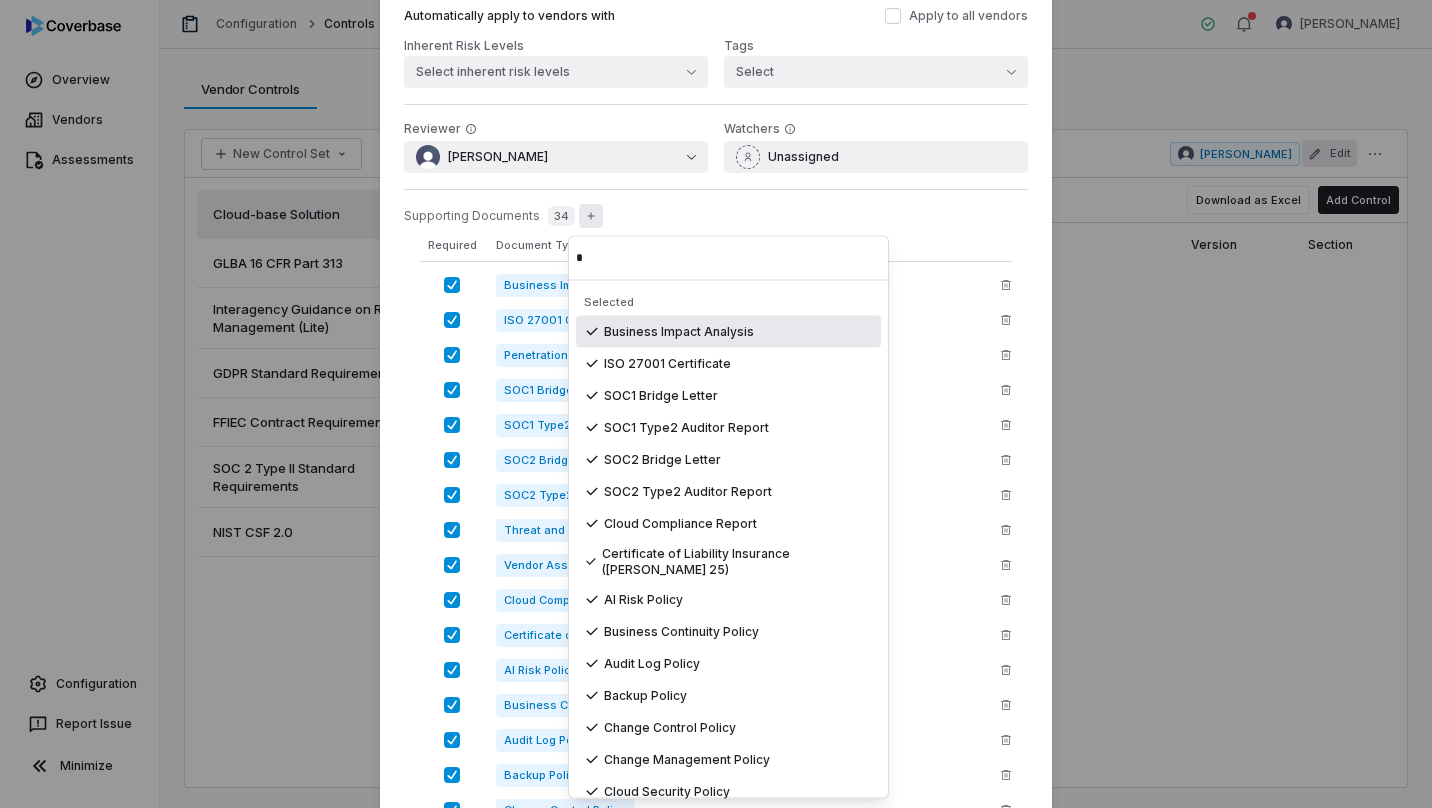 type on "*" 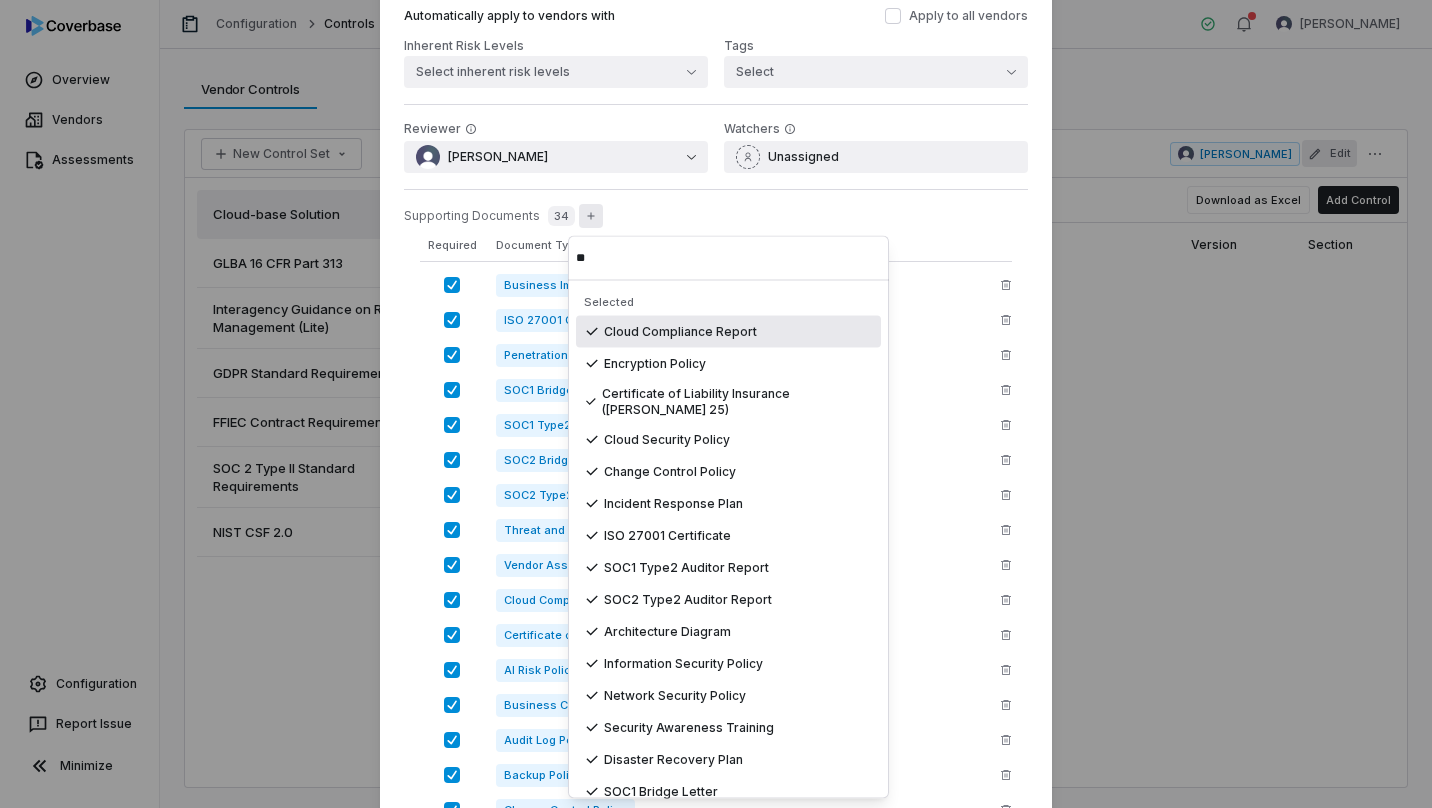 type on "*" 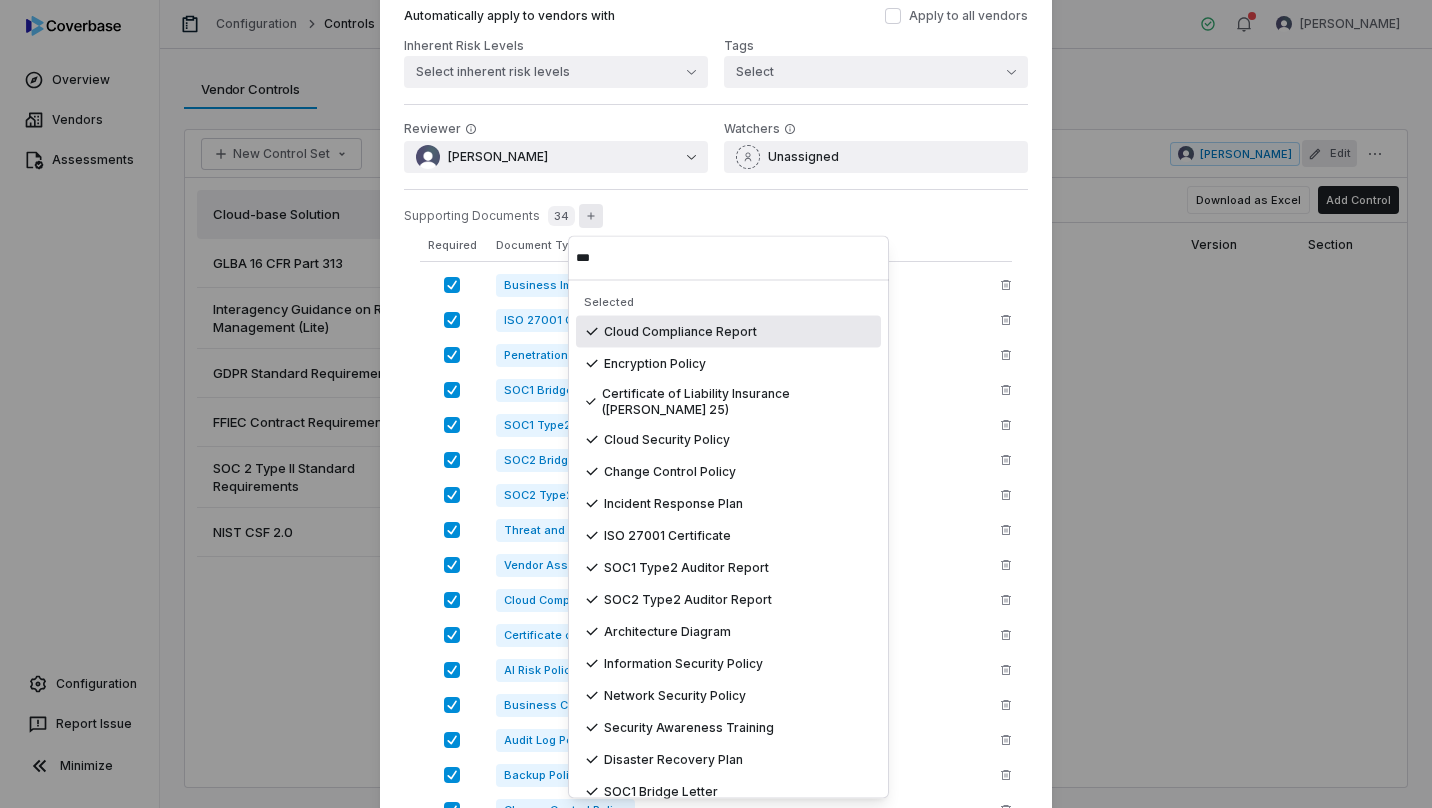 type on "*" 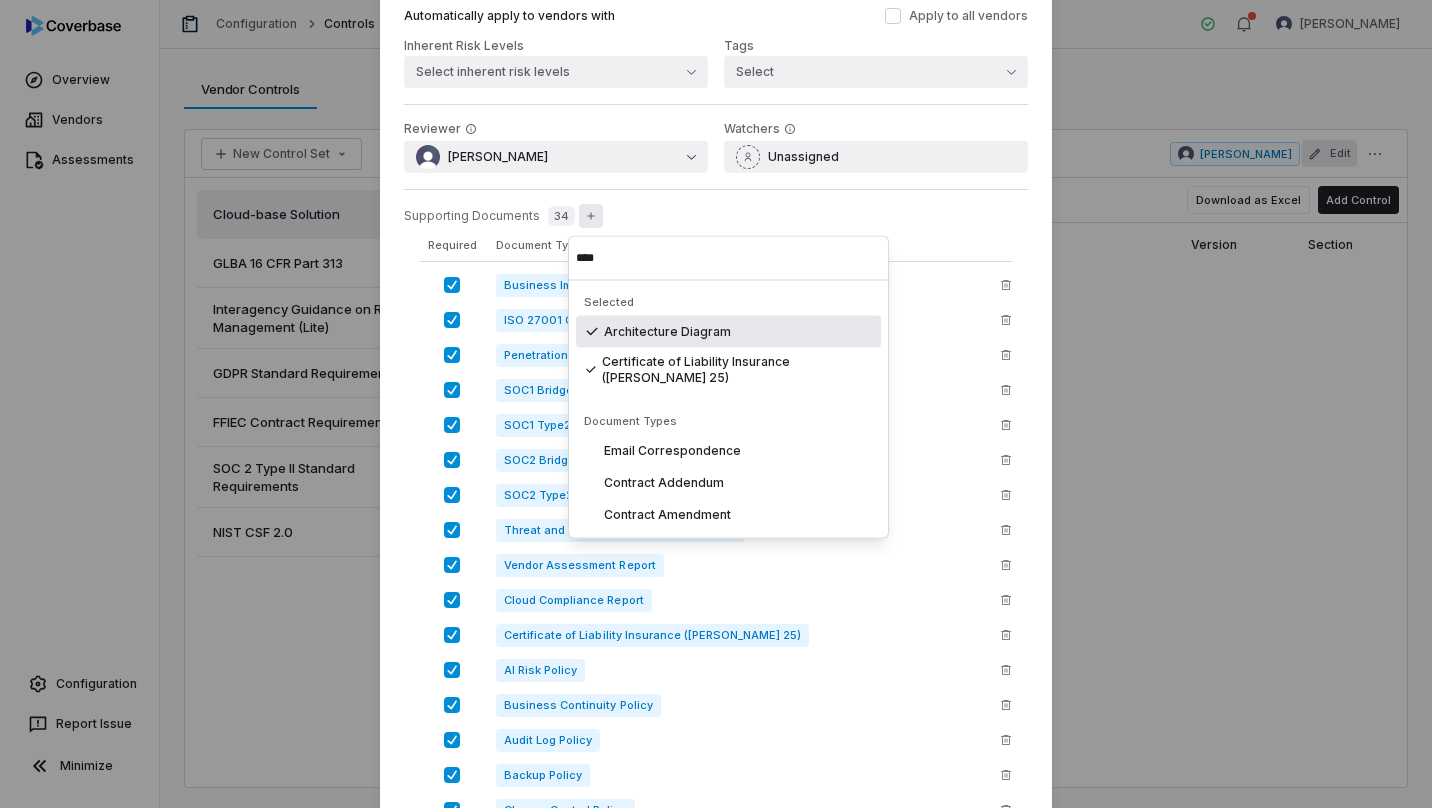type on "*" 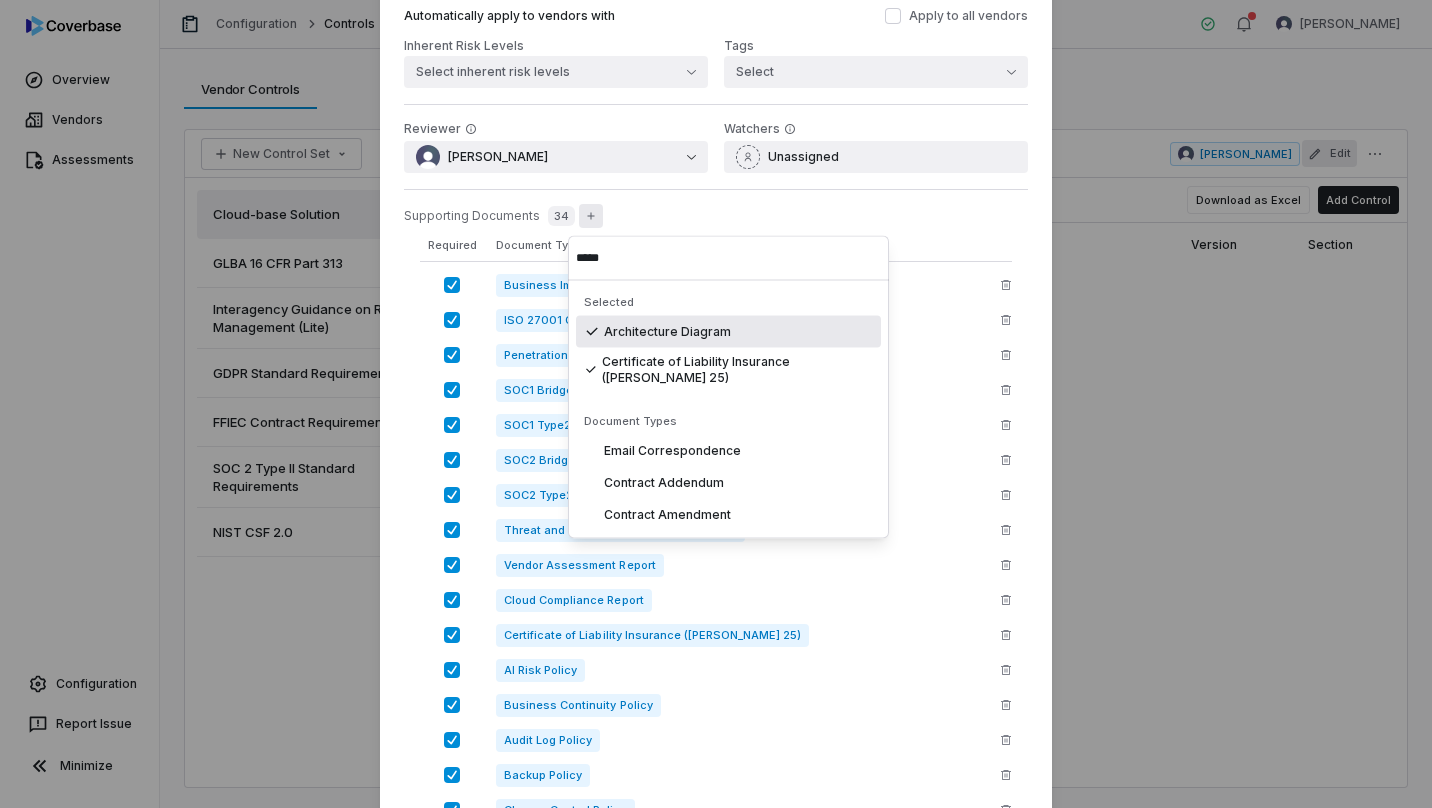 type on "*" 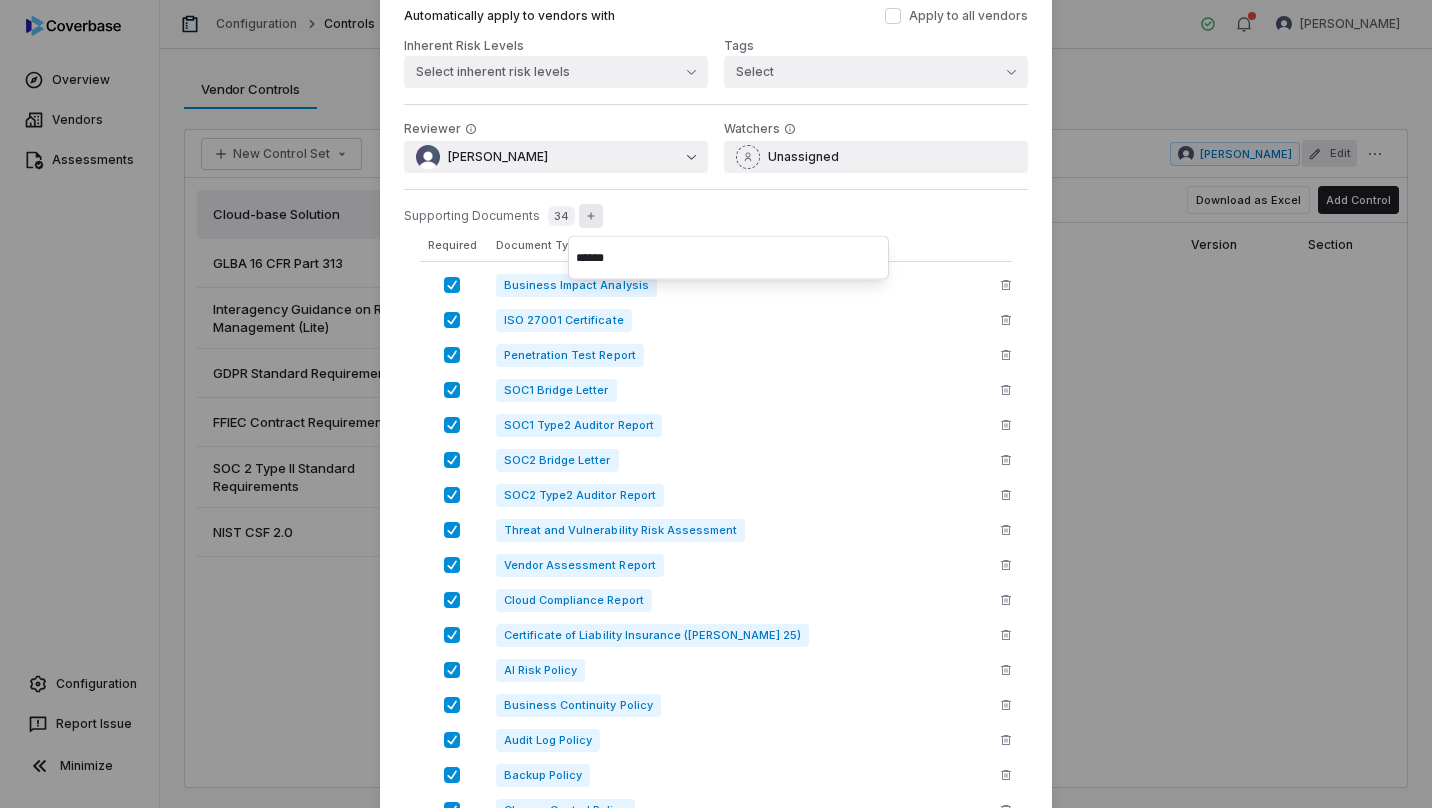 type on "*" 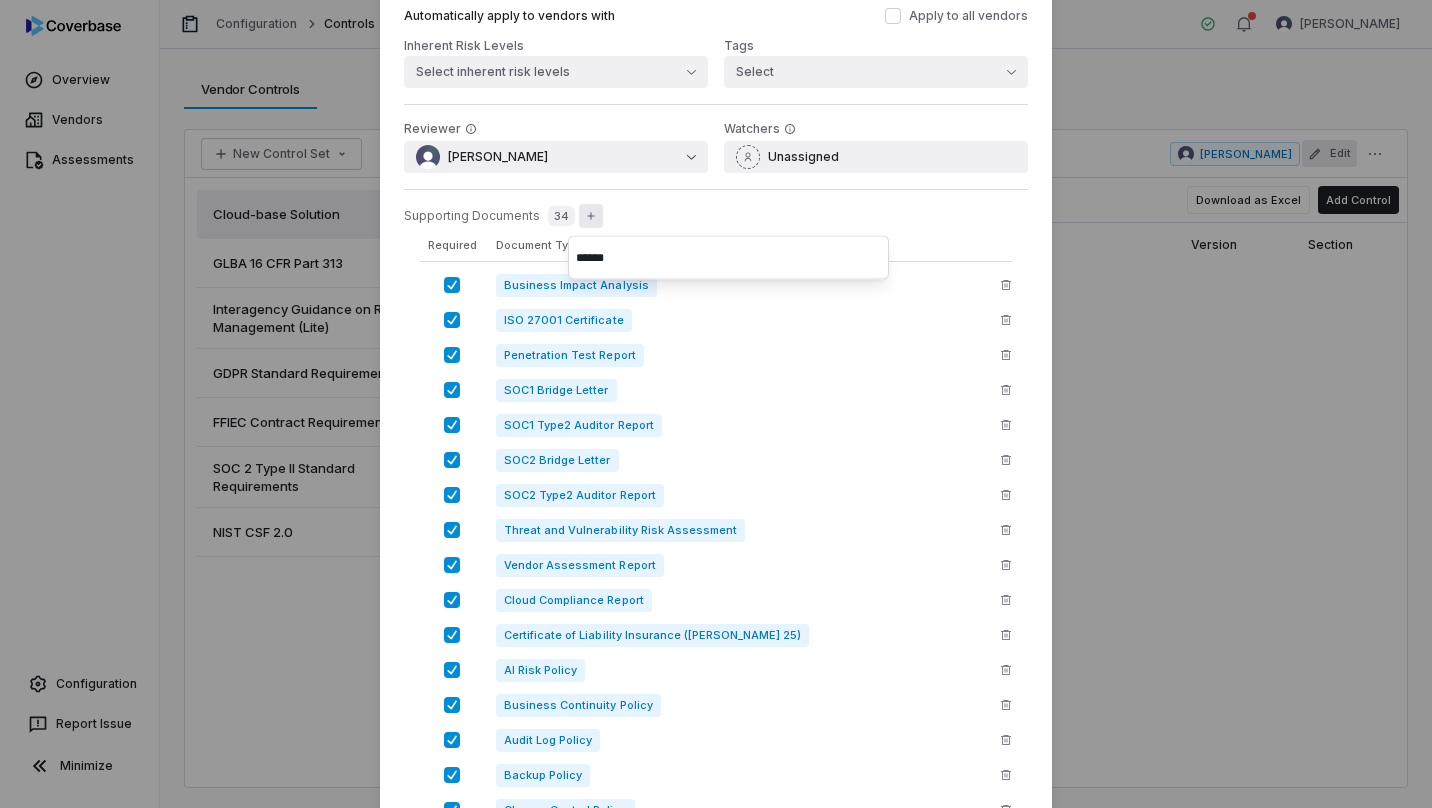 type 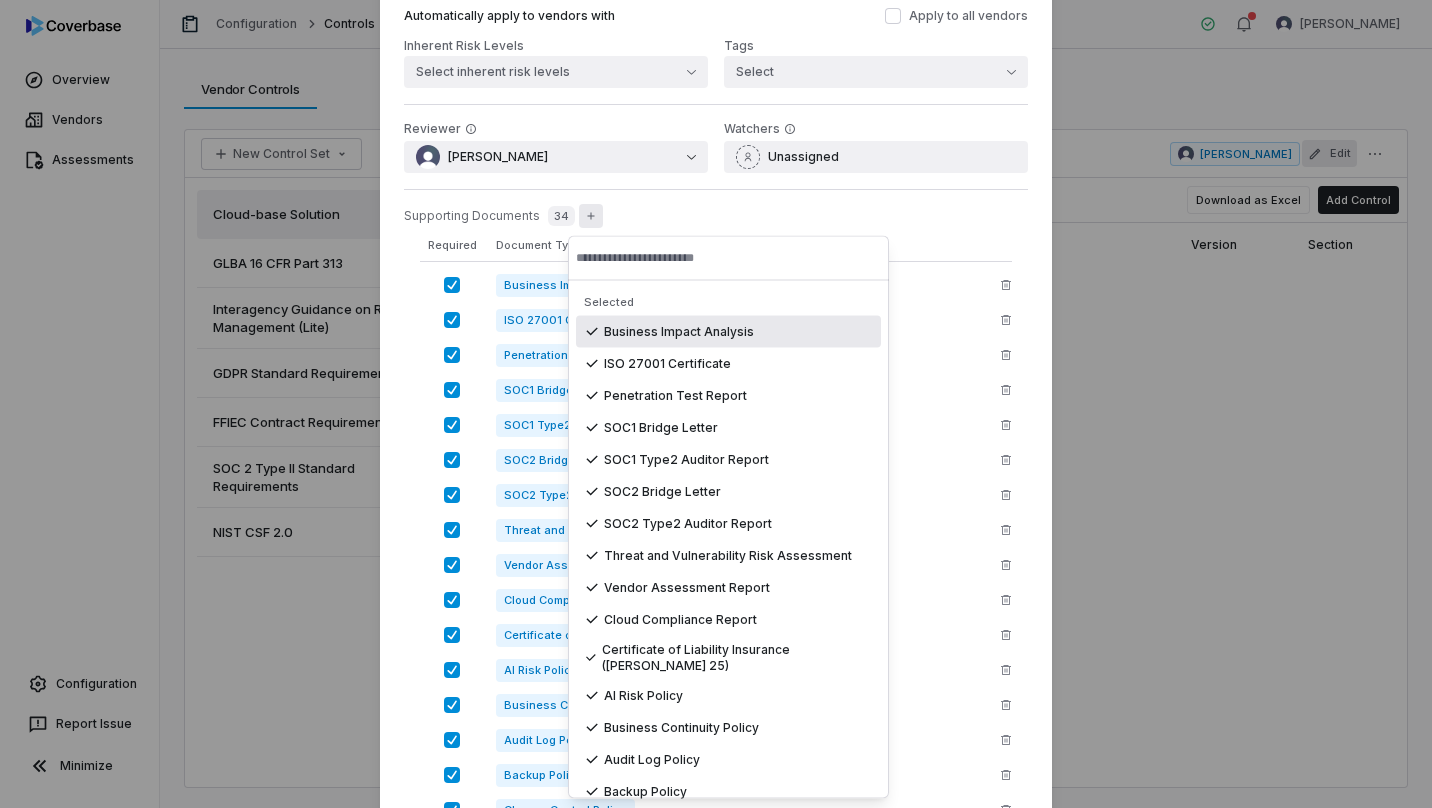 click on "Supporting Documents 34" at bounding box center [716, 216] 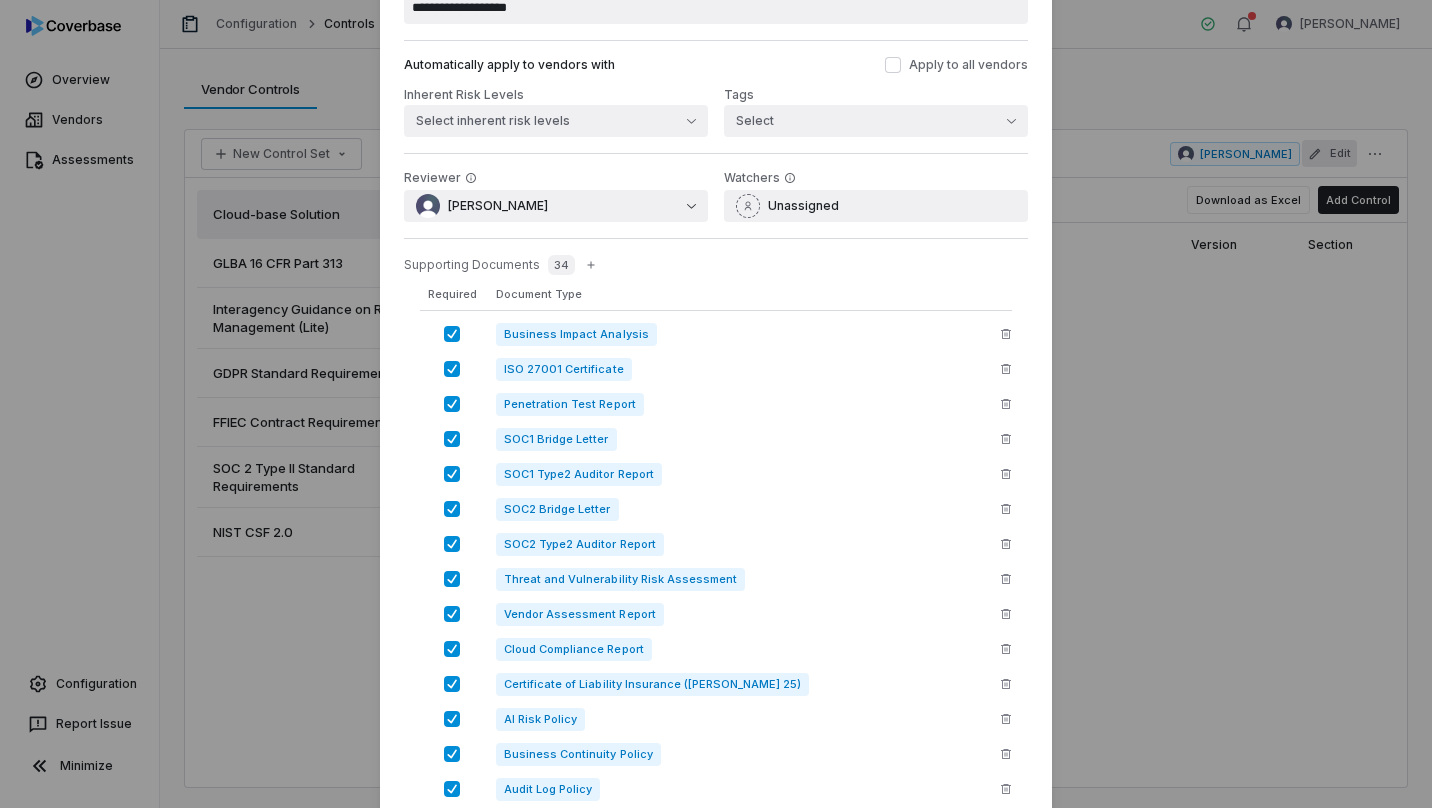 scroll, scrollTop: 128, scrollLeft: 0, axis: vertical 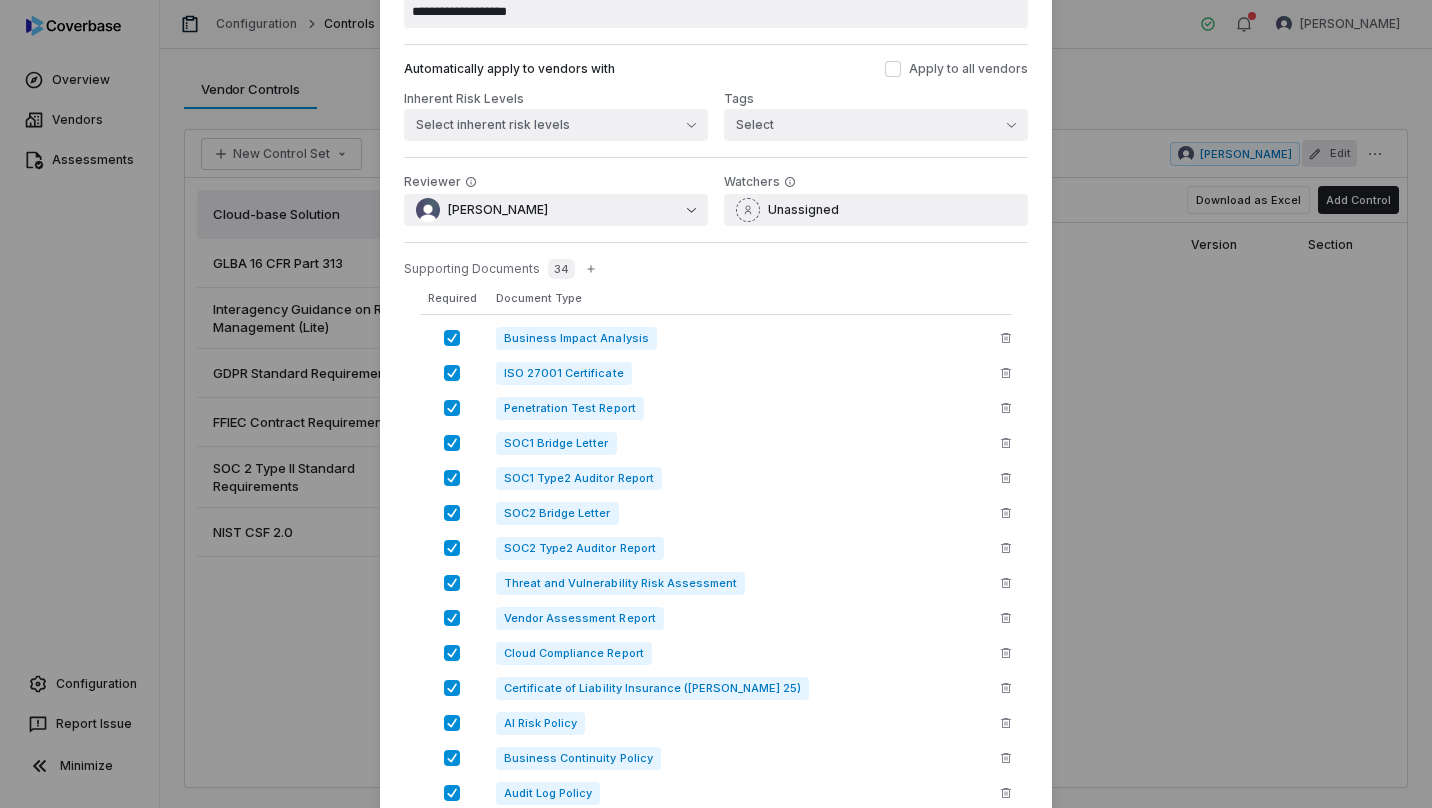 click on "Document Type" at bounding box center (539, 298) 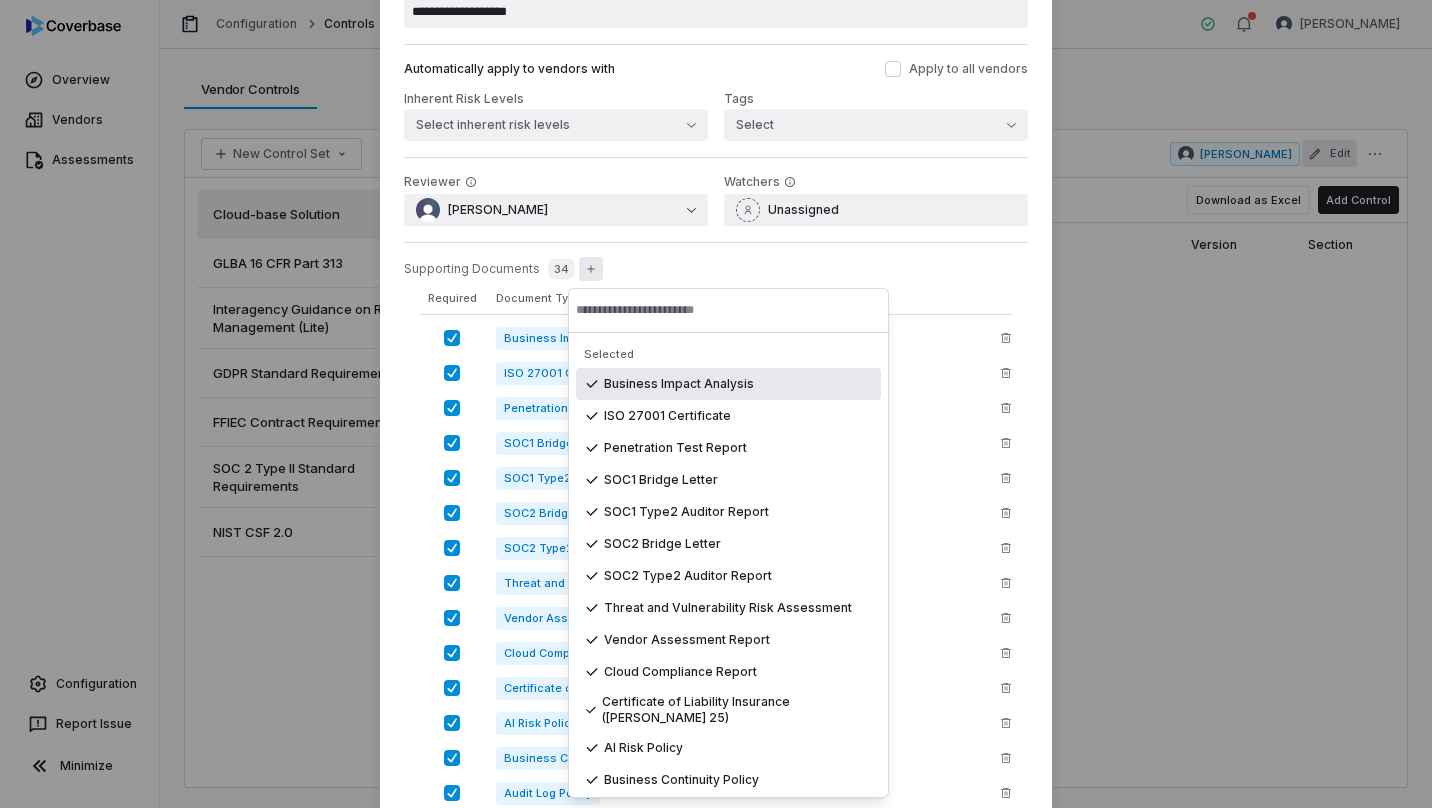 type on "*" 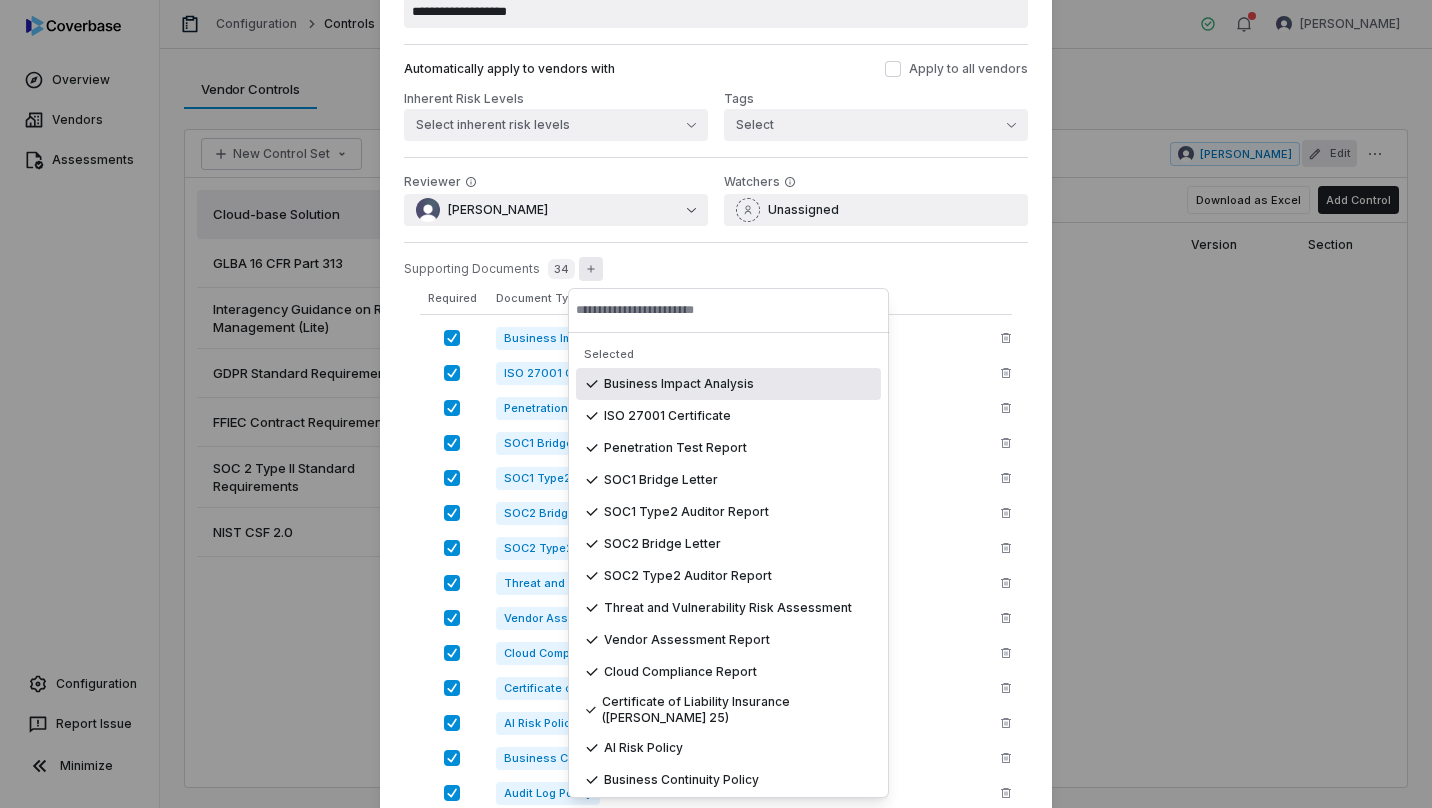 type on "*" 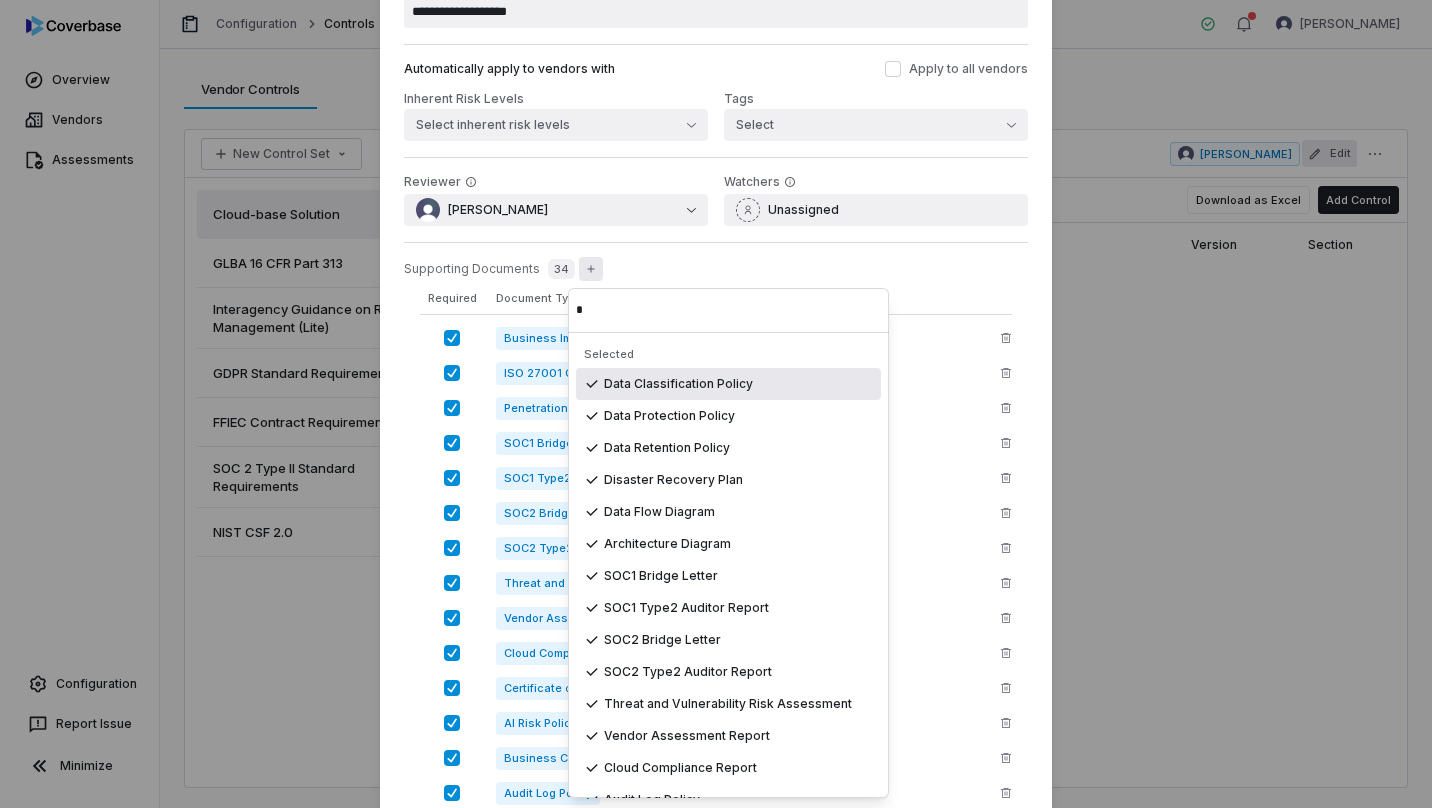 type on "*" 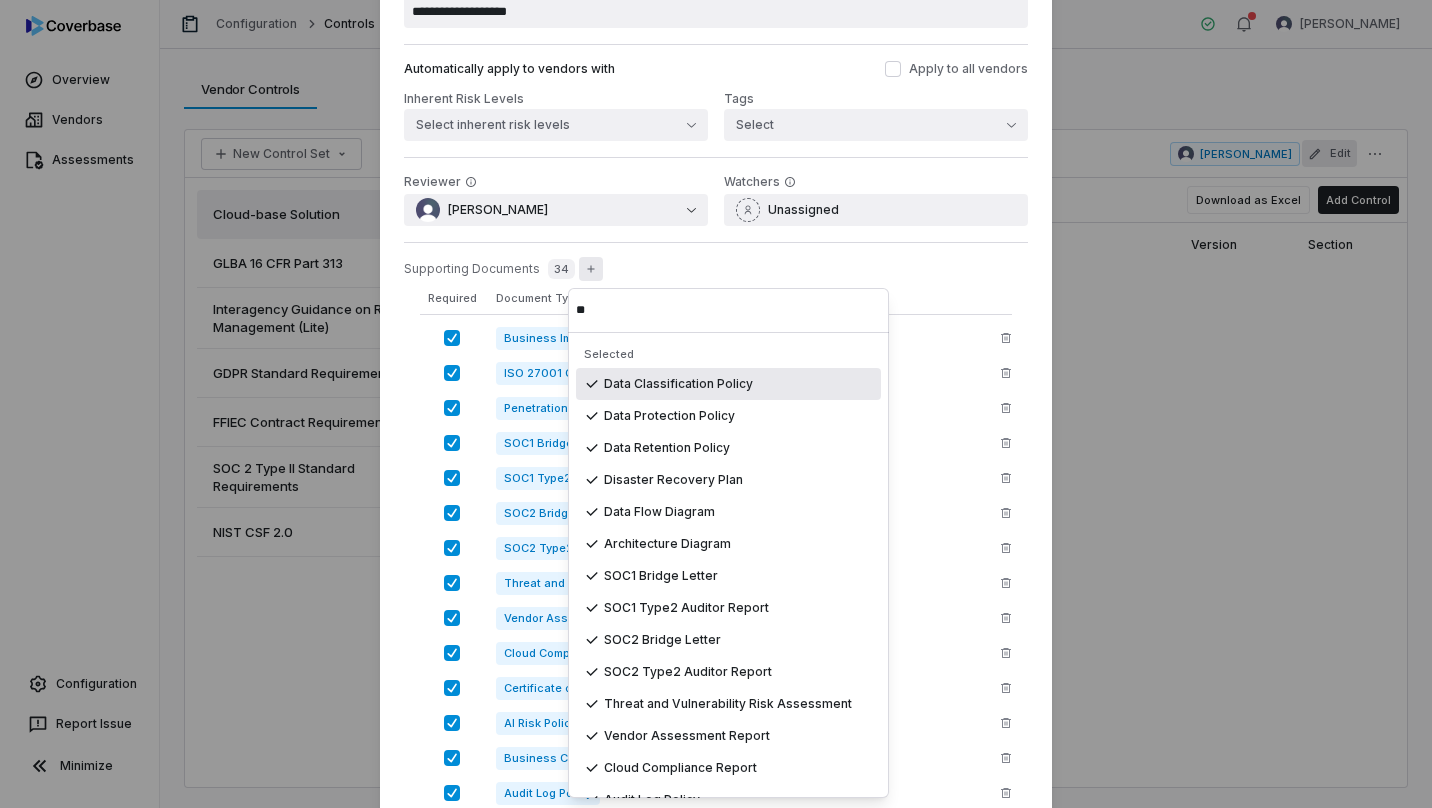 type on "*" 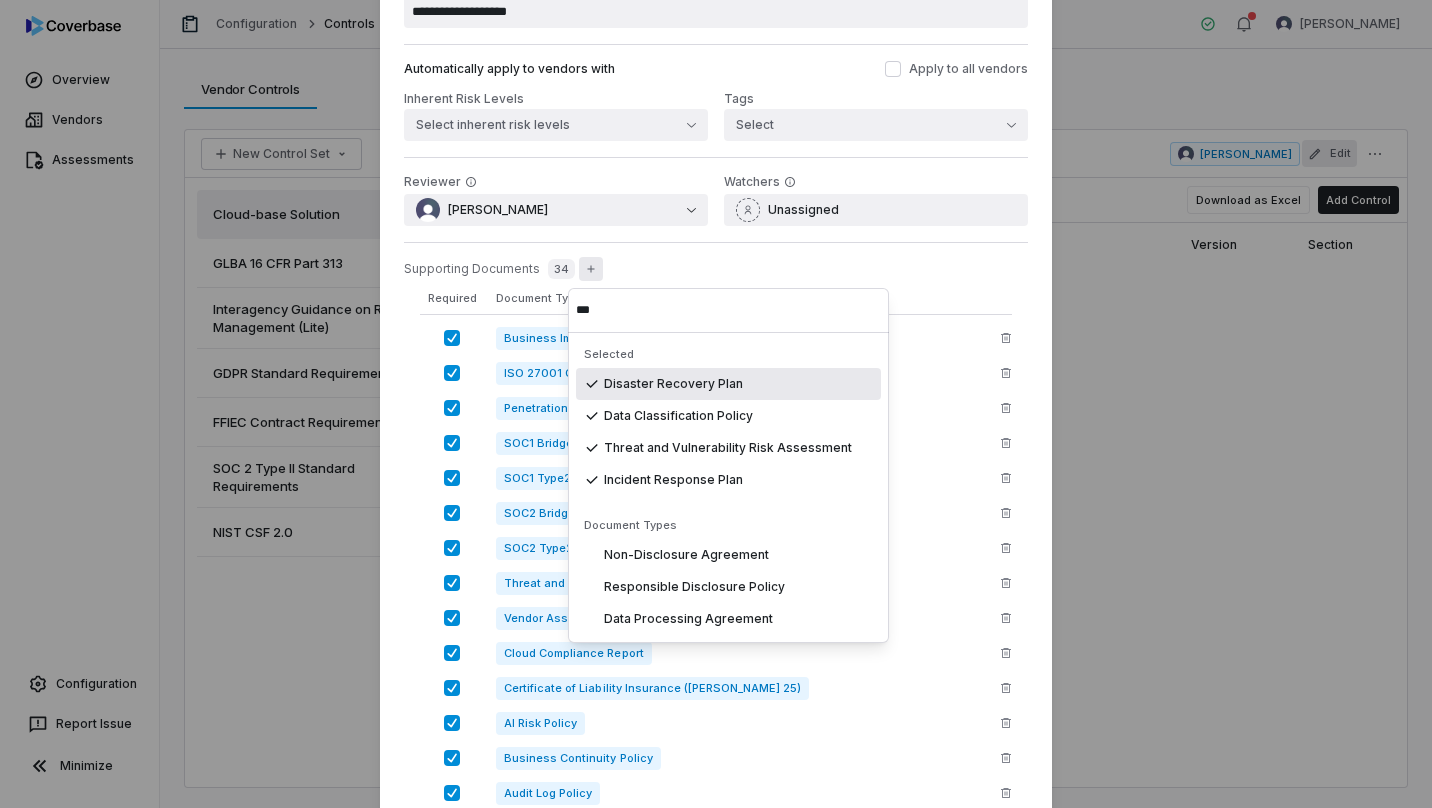 type on "*" 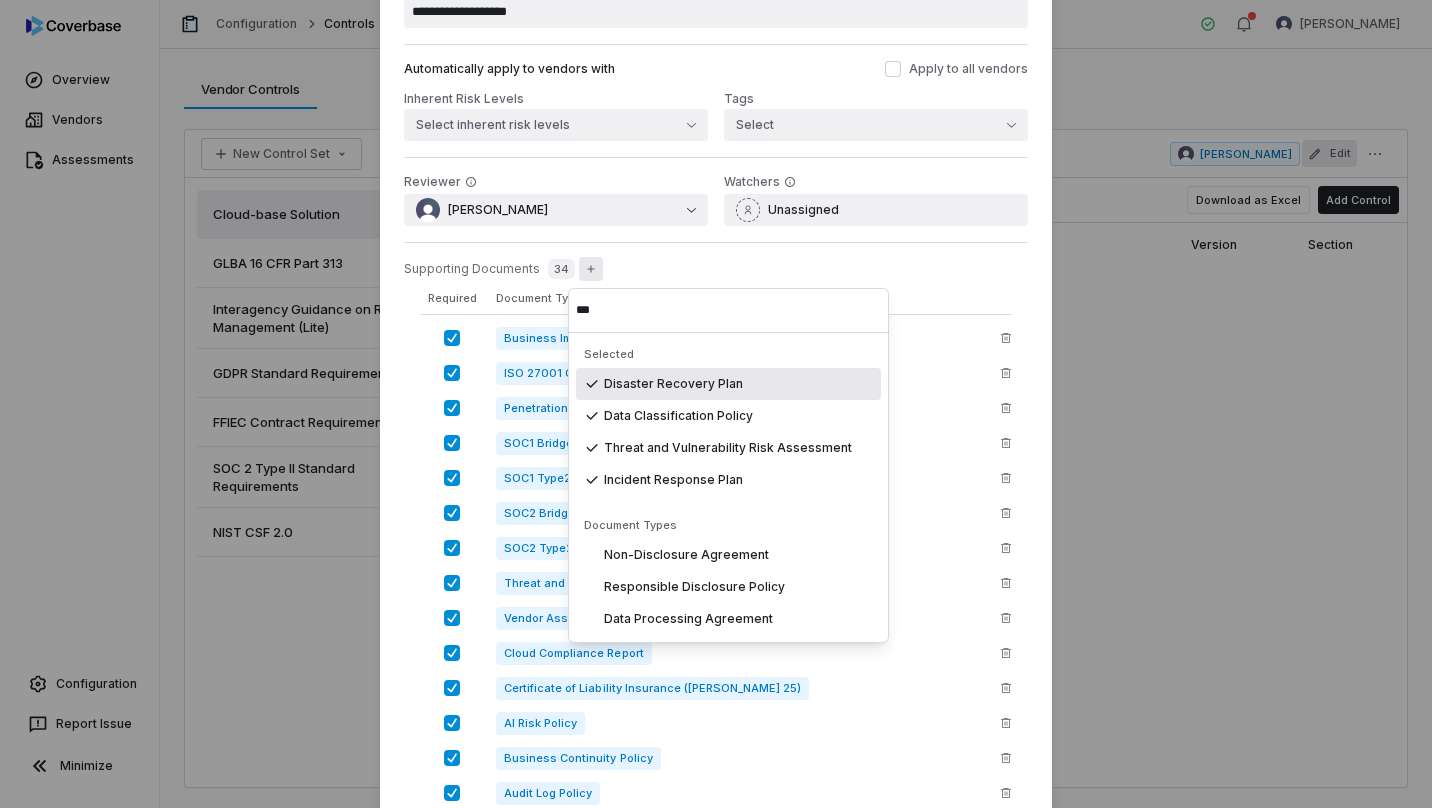type on "***" 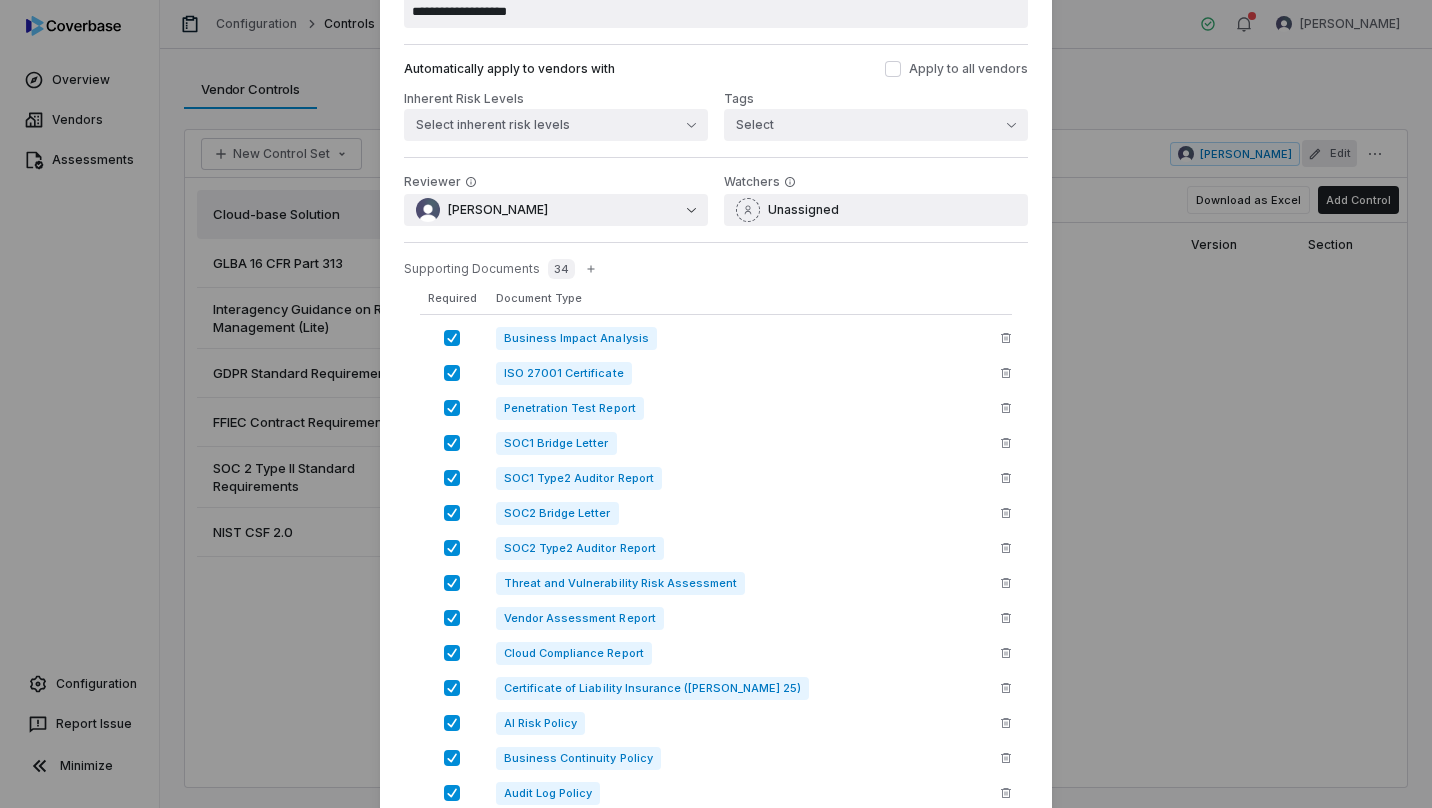 scroll, scrollTop: 0, scrollLeft: 0, axis: both 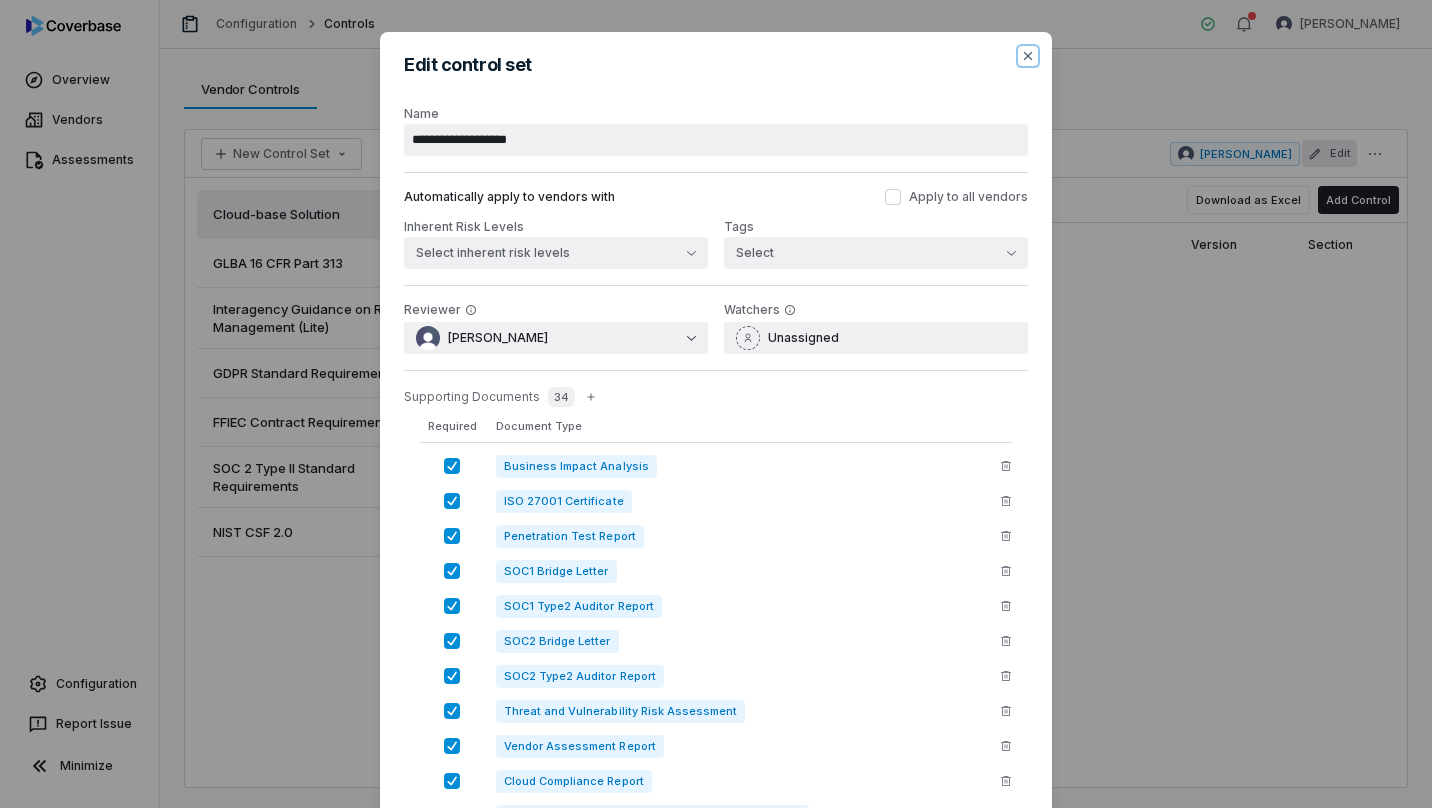 click 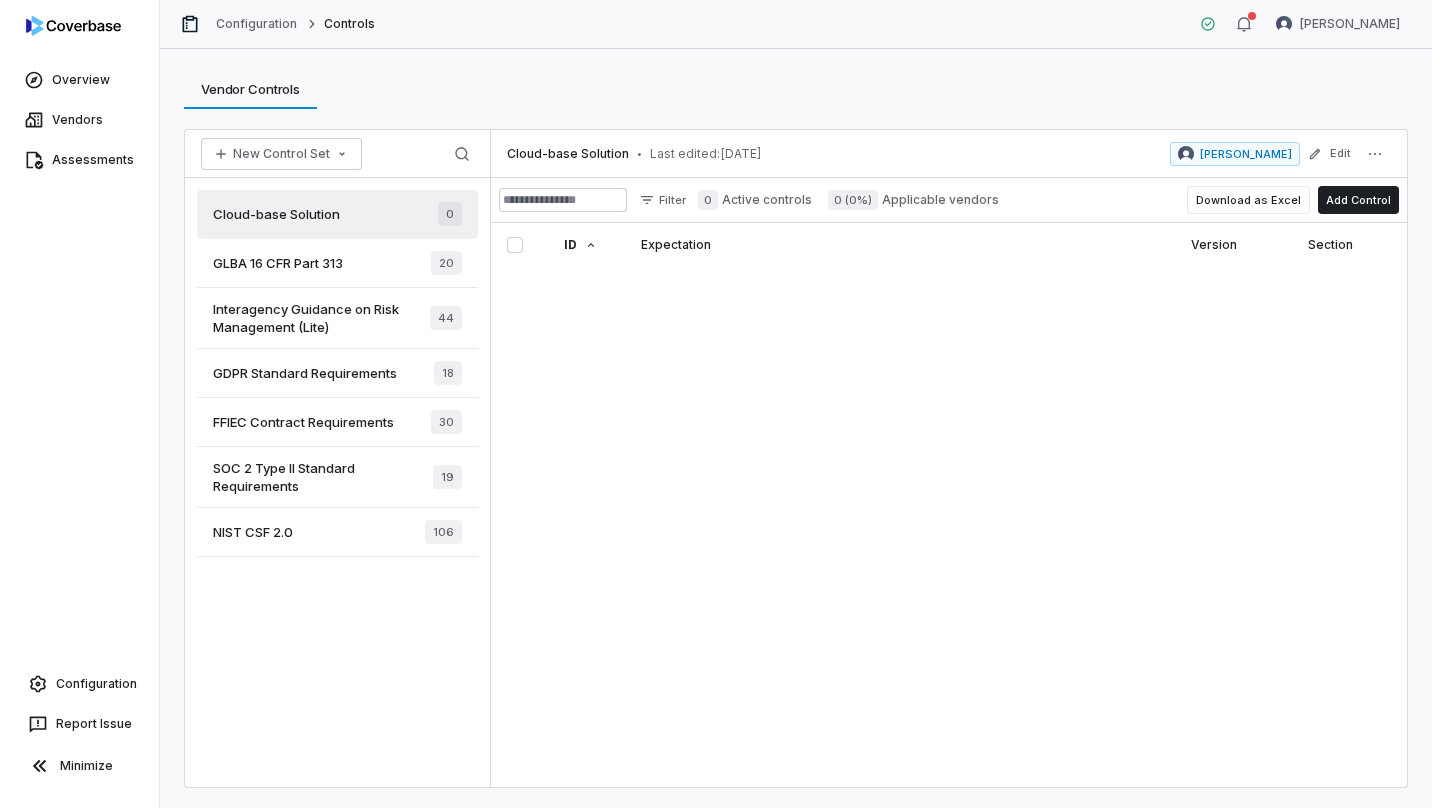 click on "Add Control" at bounding box center [1358, 200] 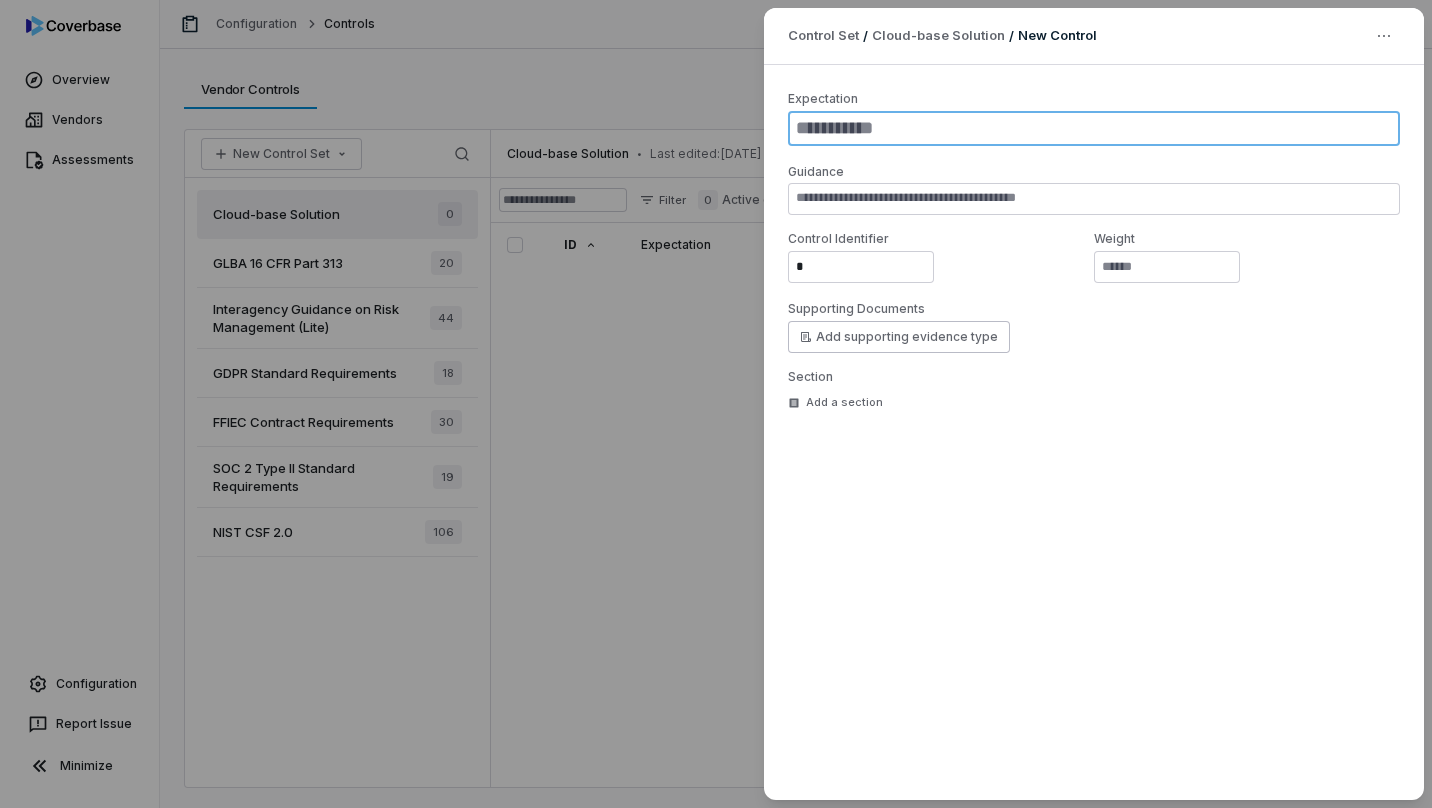 click at bounding box center (1094, 128) 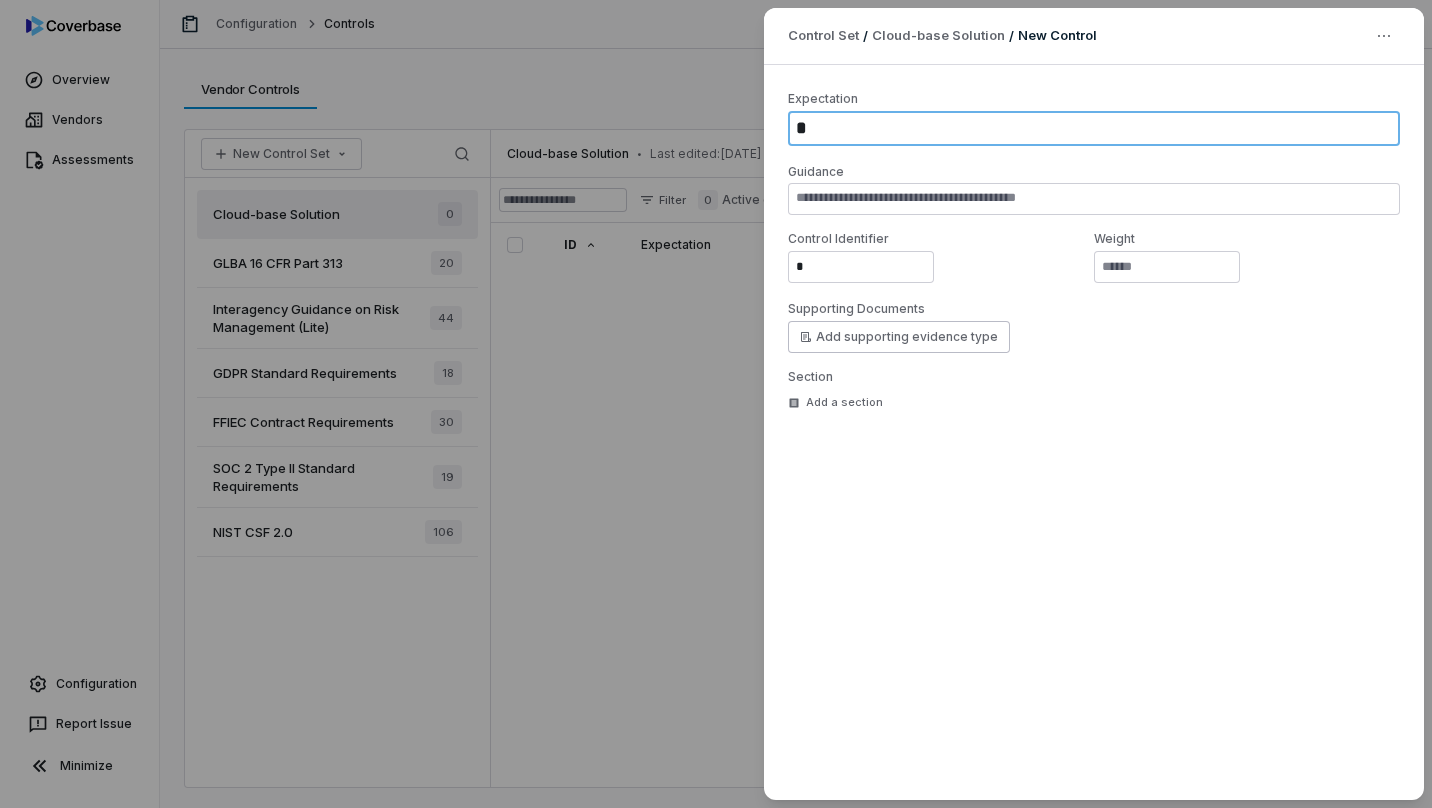 type on "*" 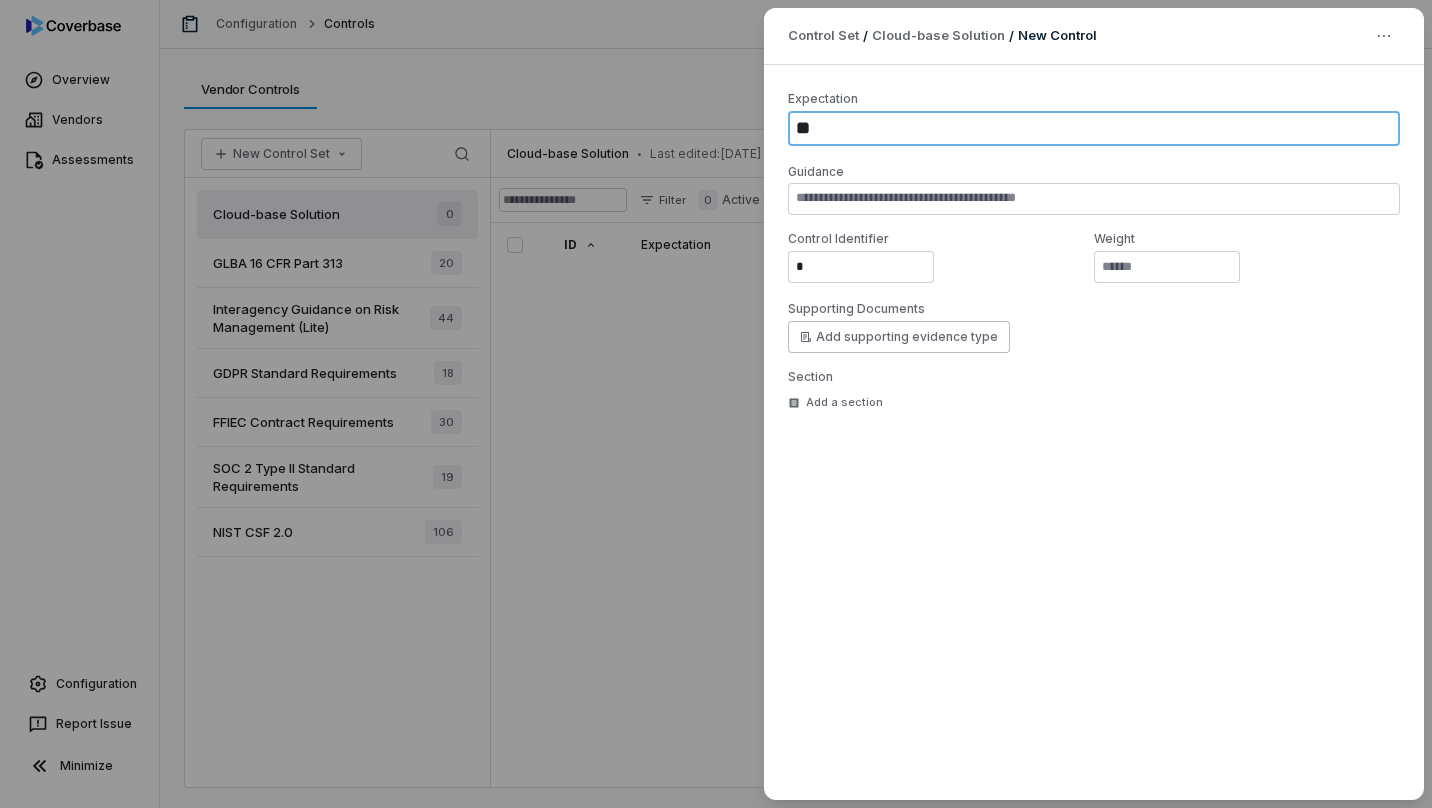 type on "*" 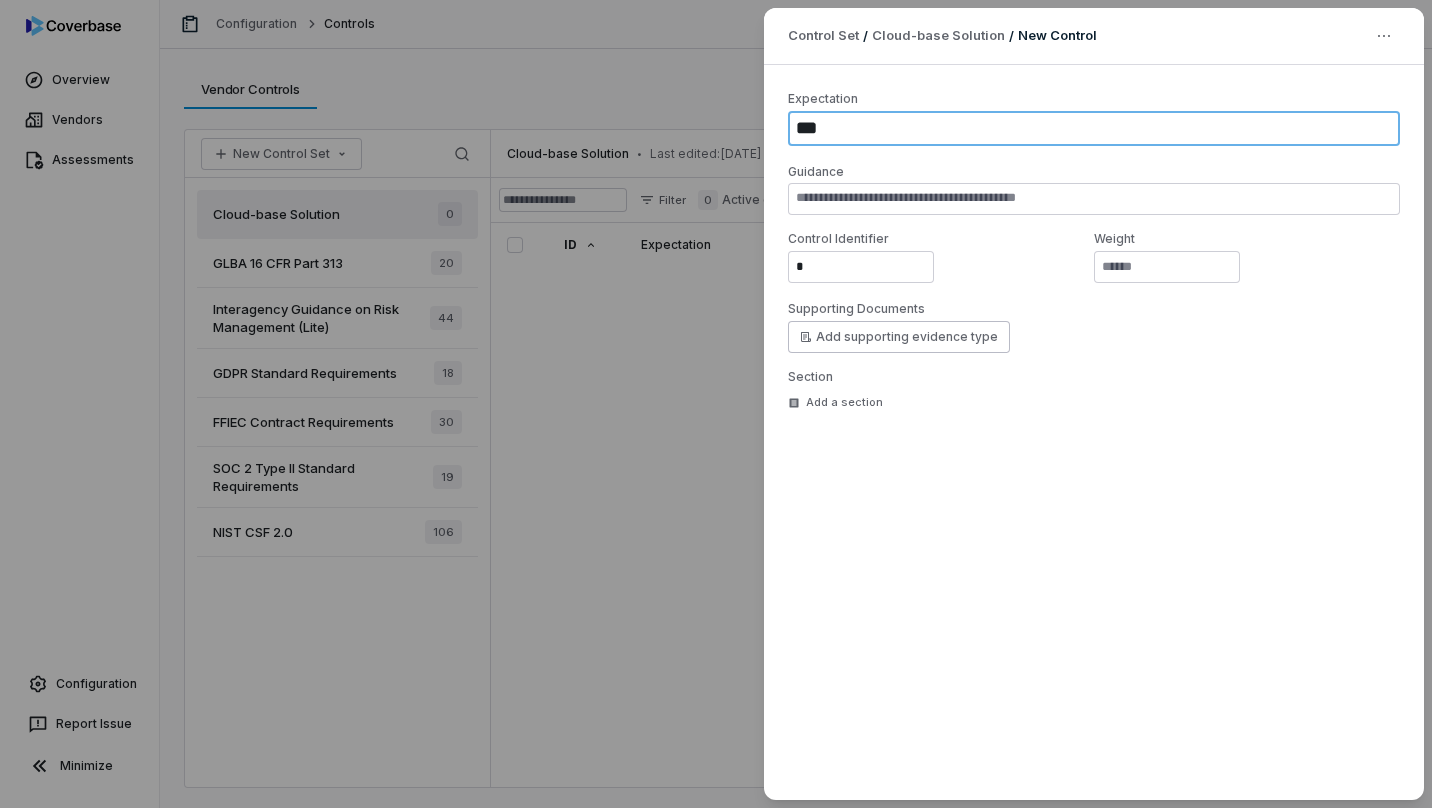 type on "*" 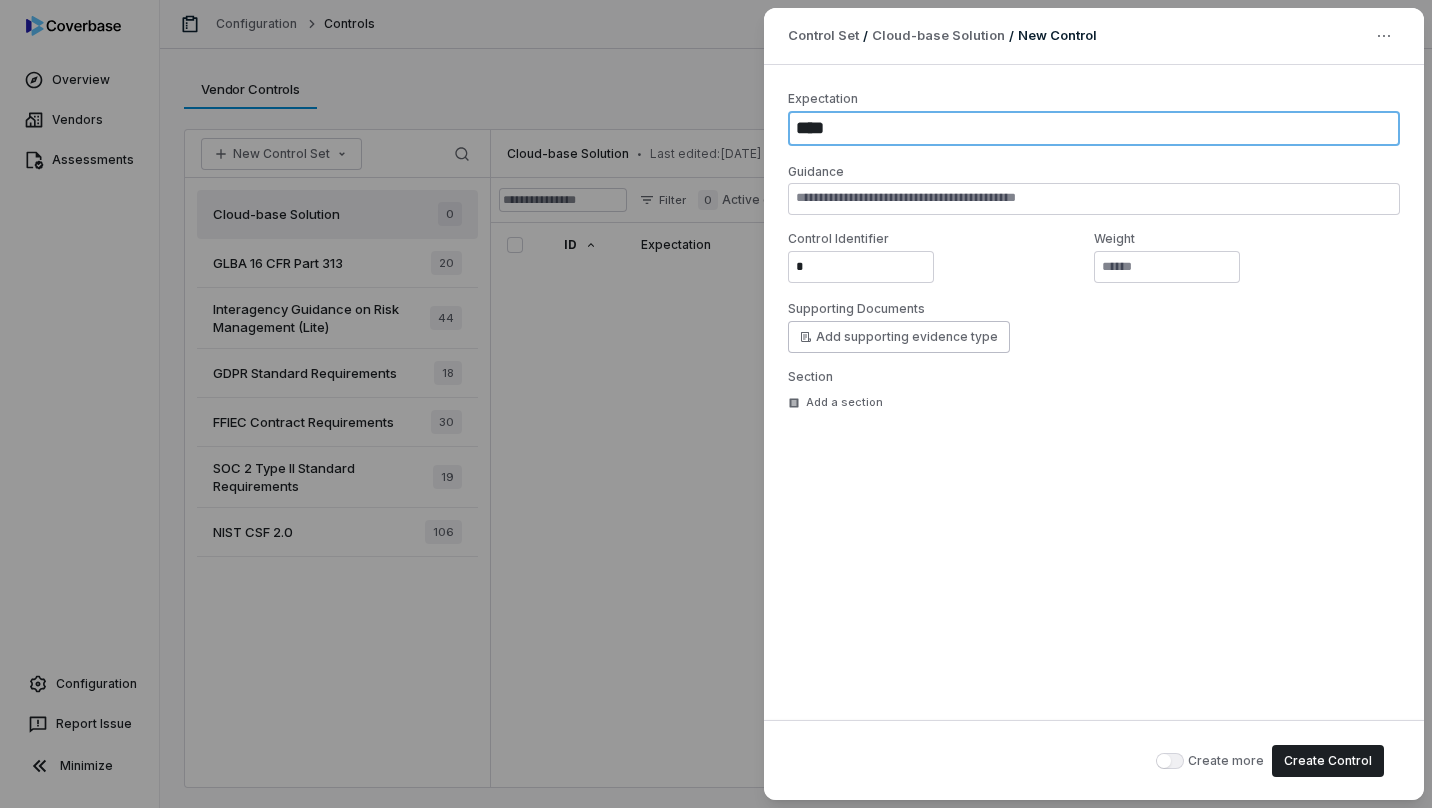 type on "*" 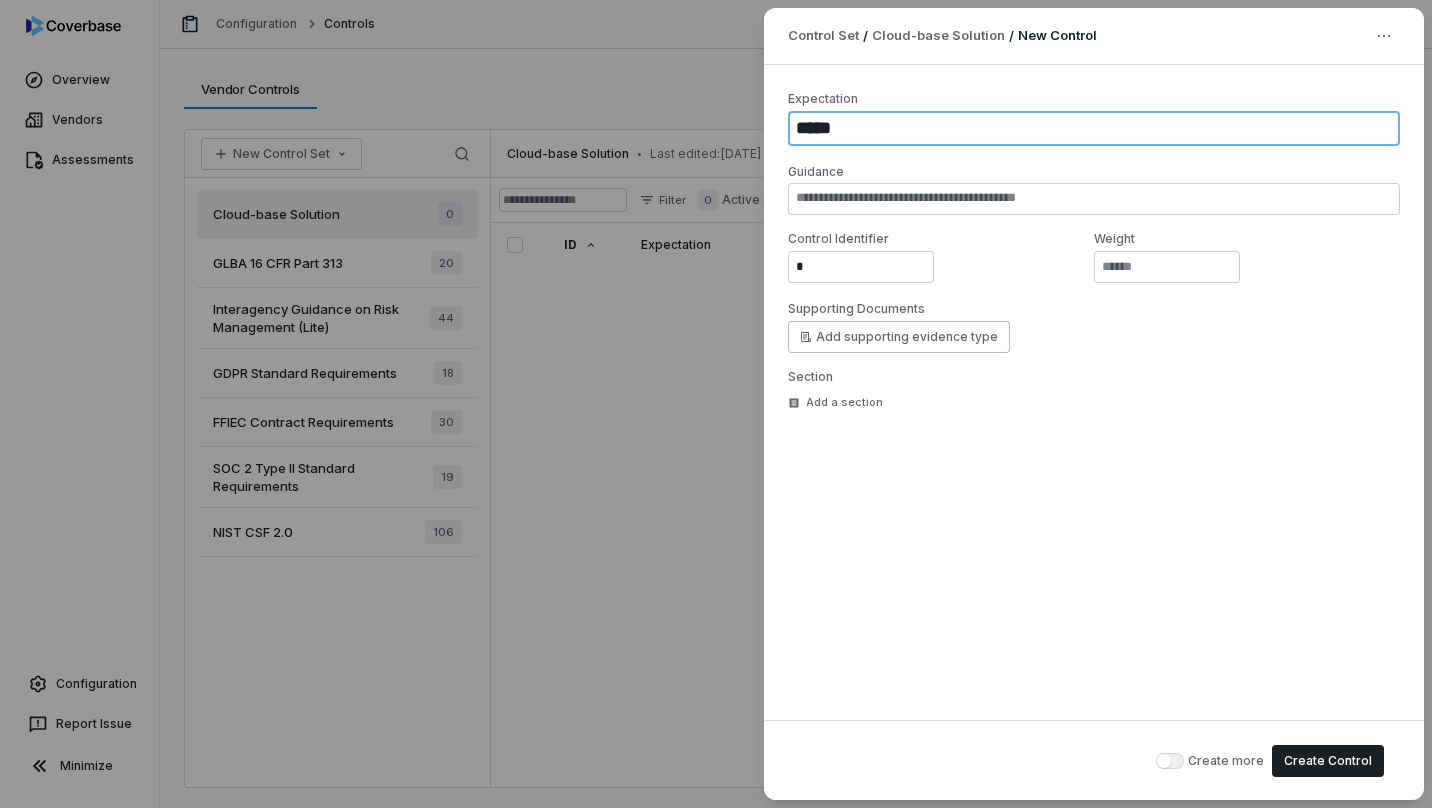 type on "*" 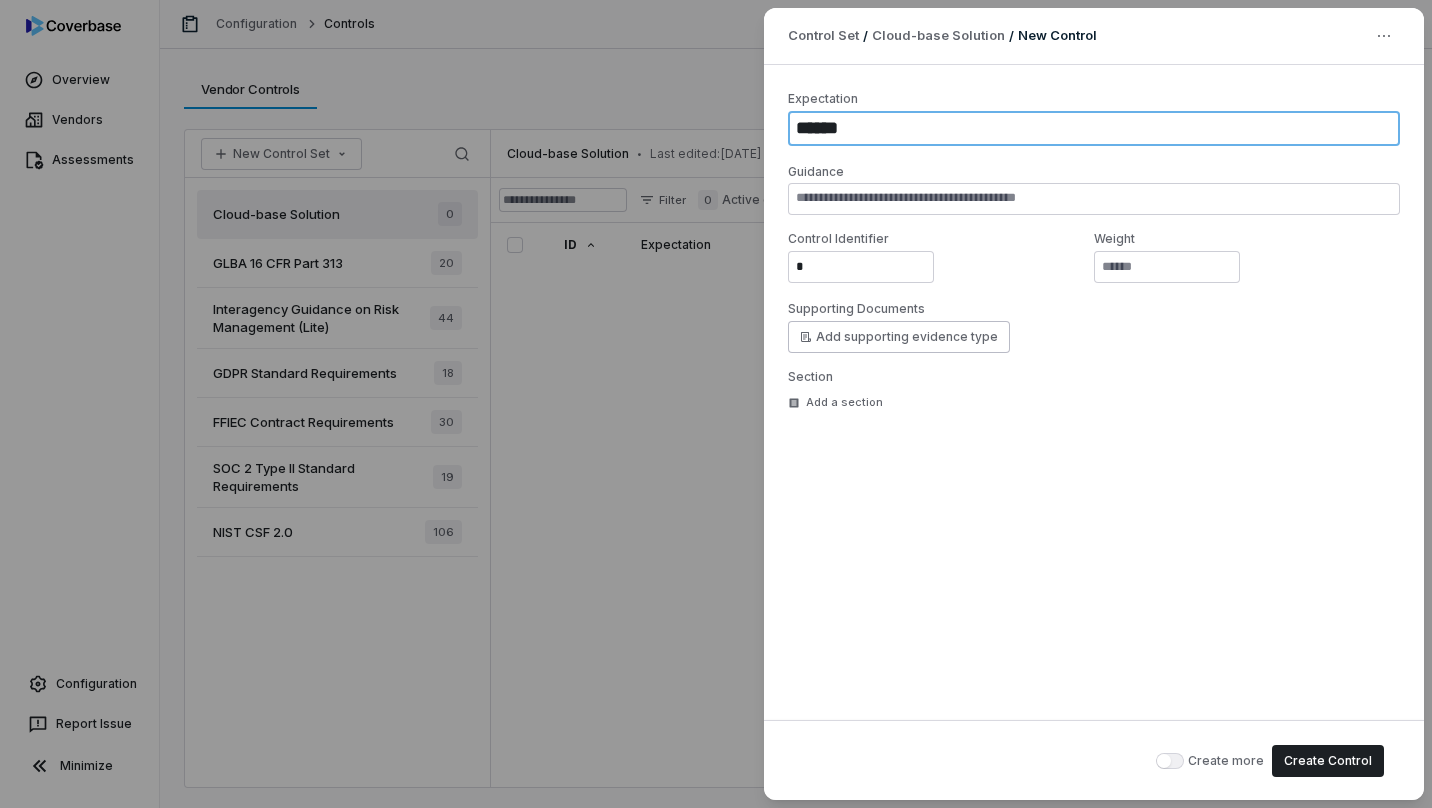 type on "*" 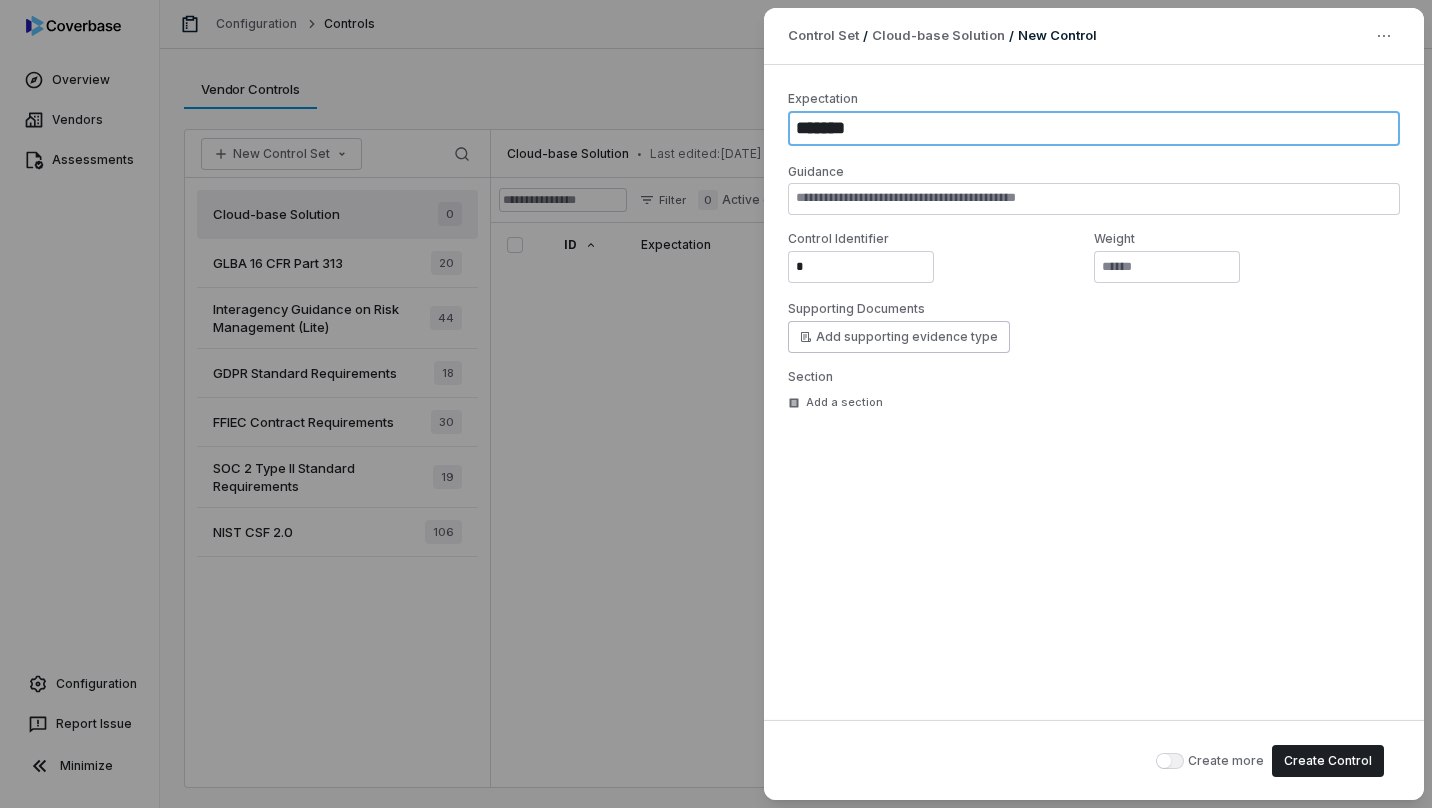 type on "********" 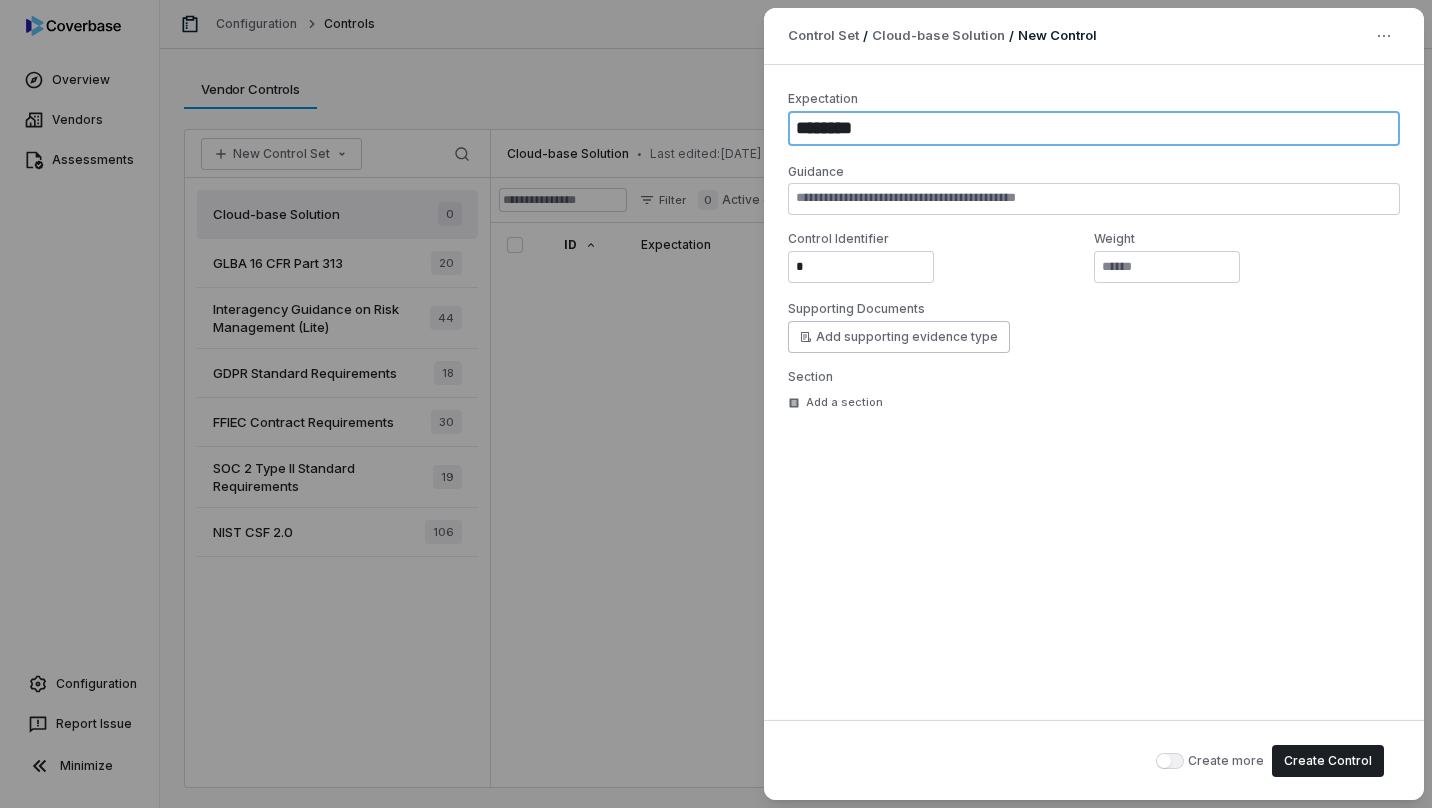 type on "*" 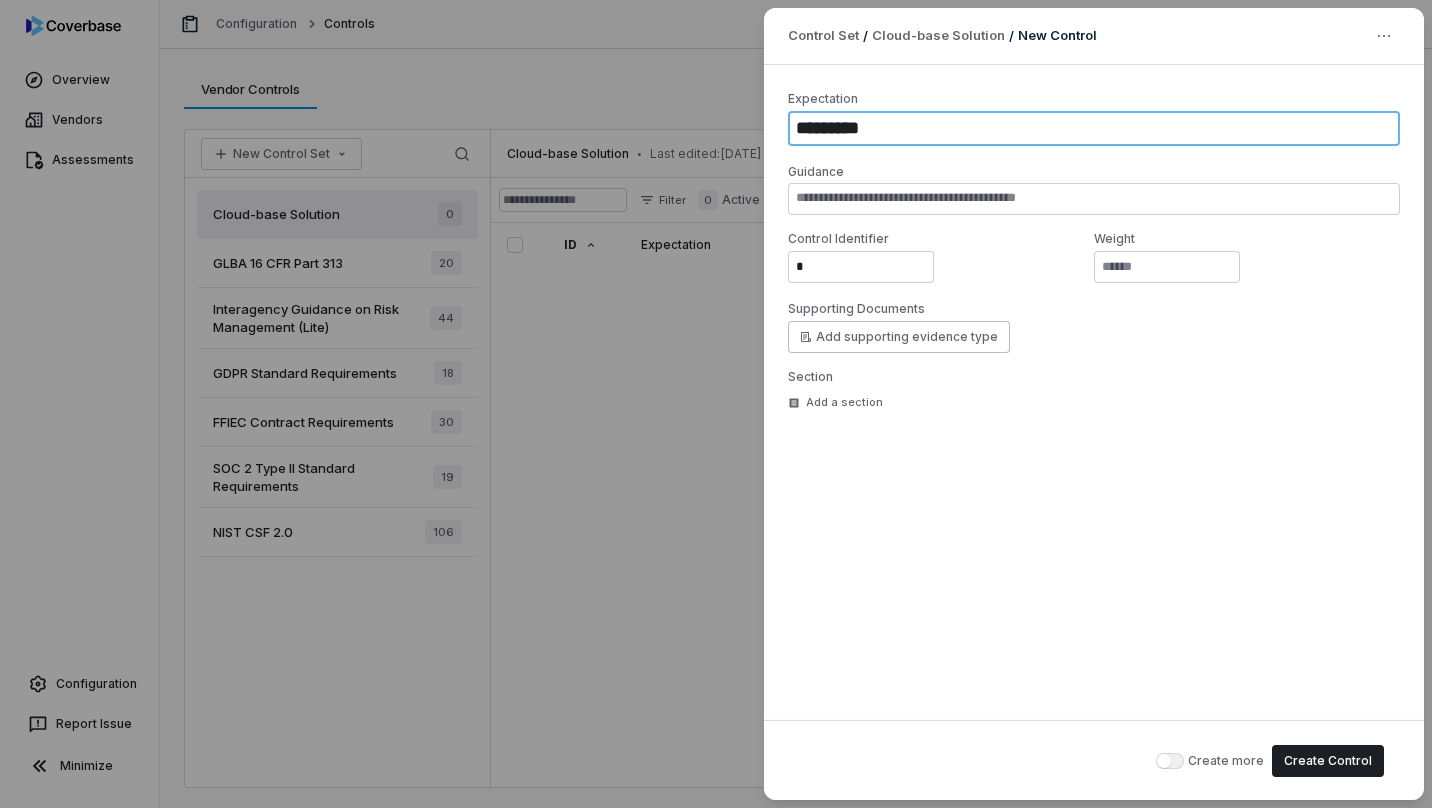 type on "*" 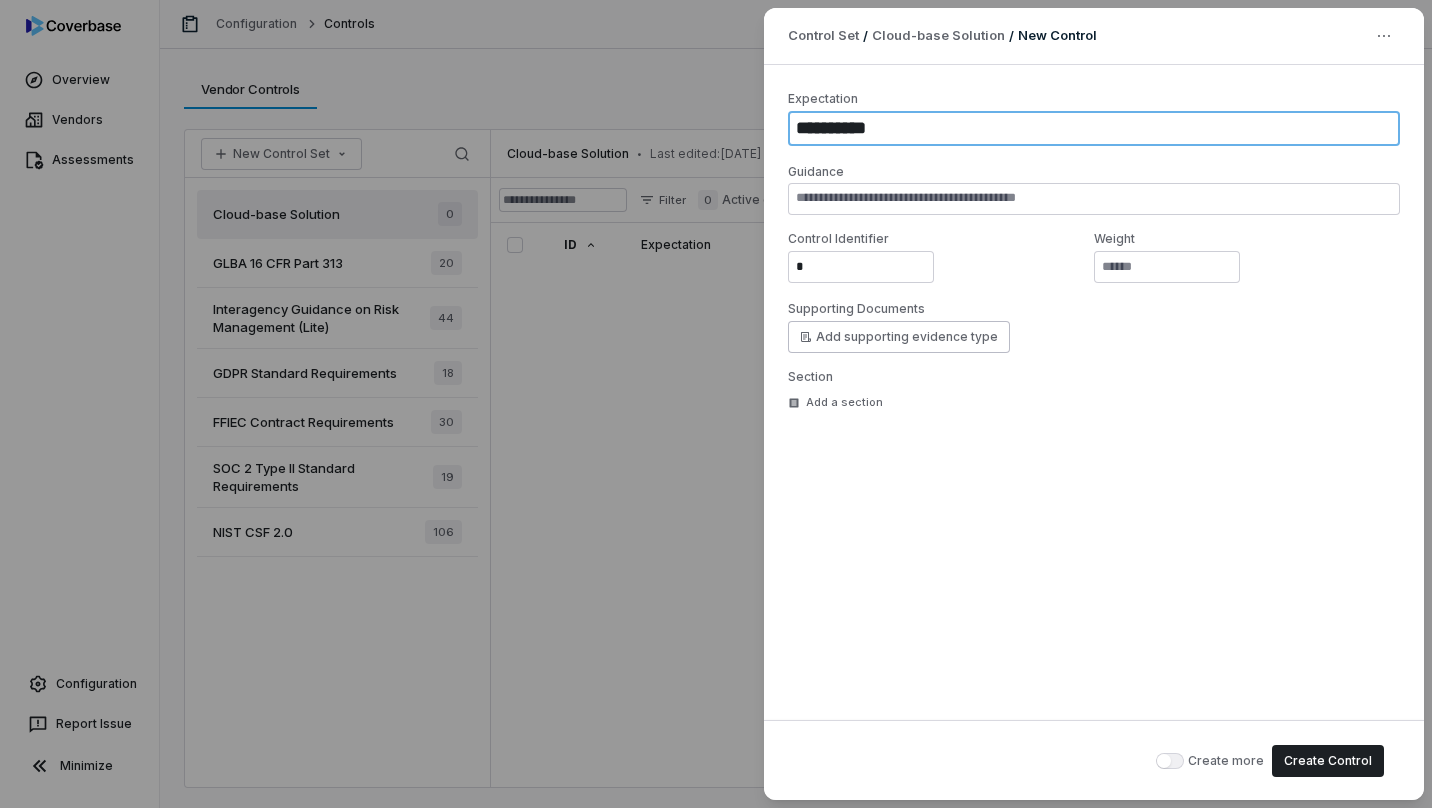 type on "*" 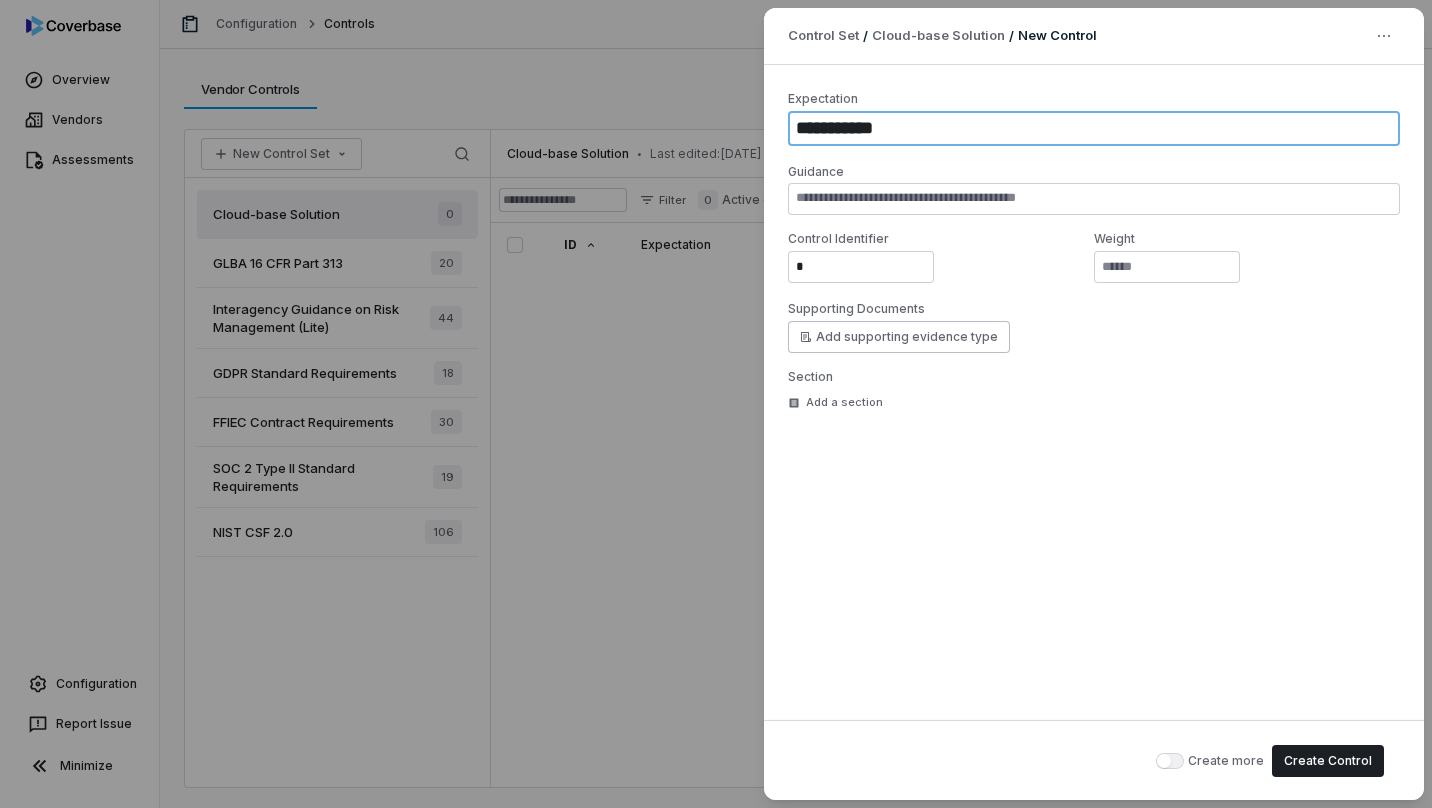 type on "*" 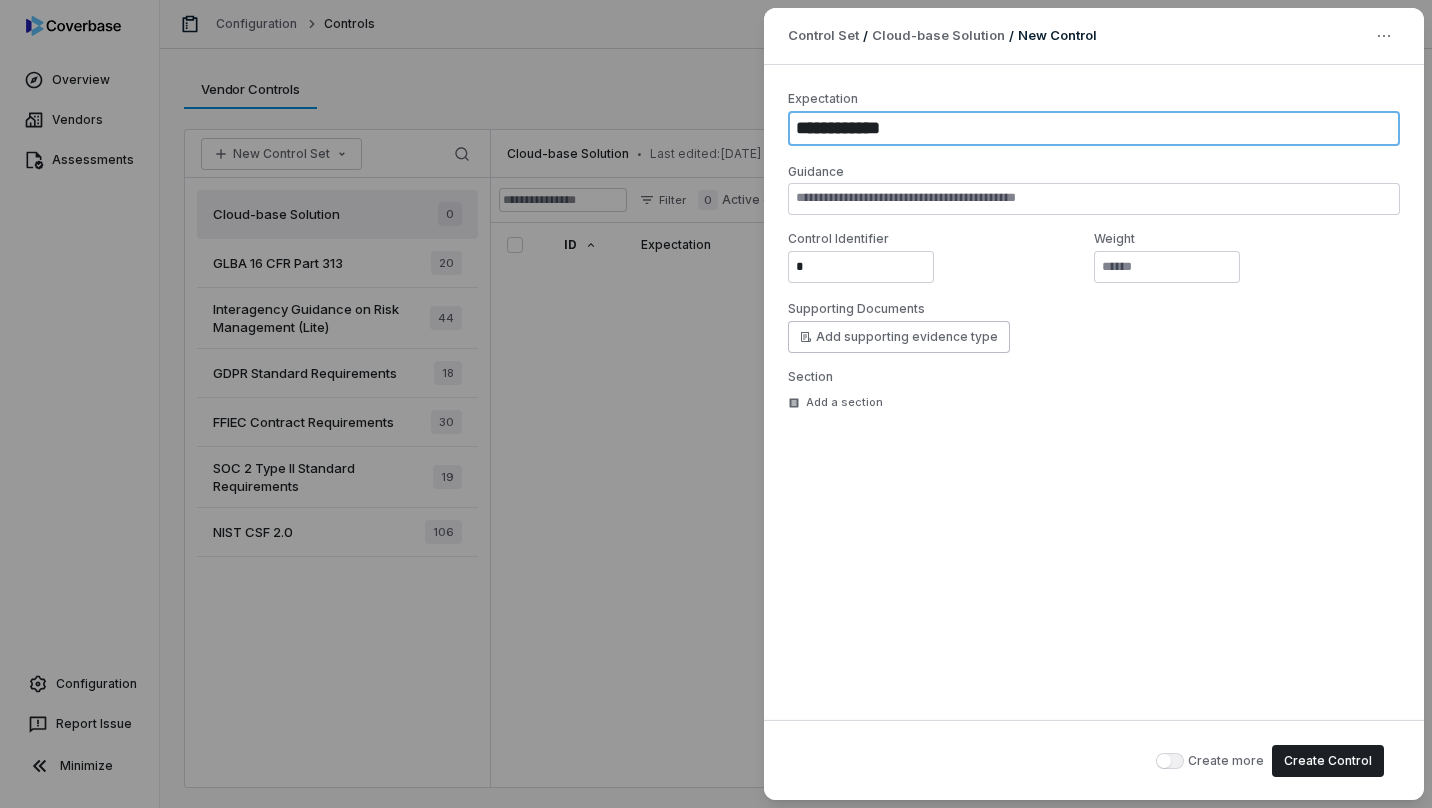 type on "*" 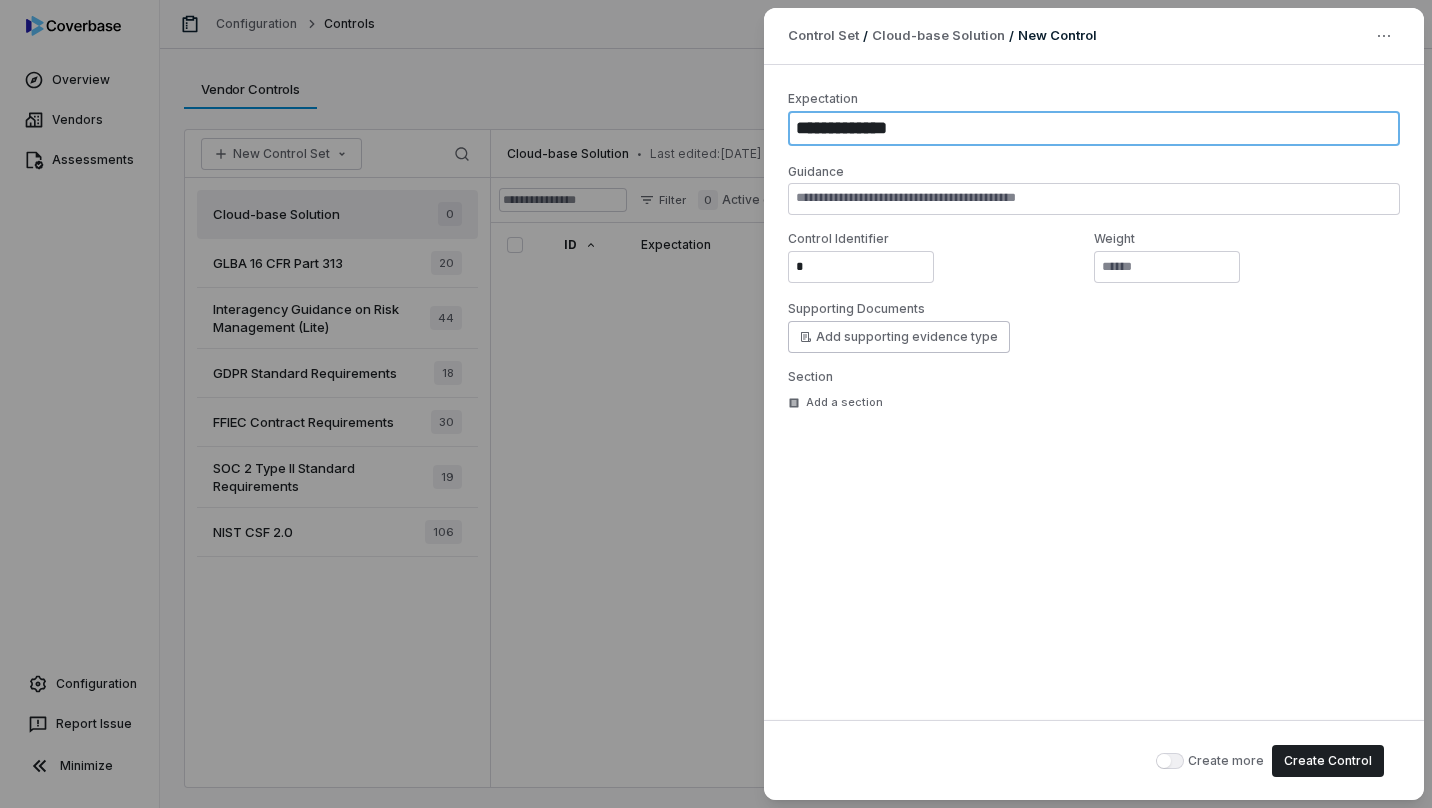 type on "*" 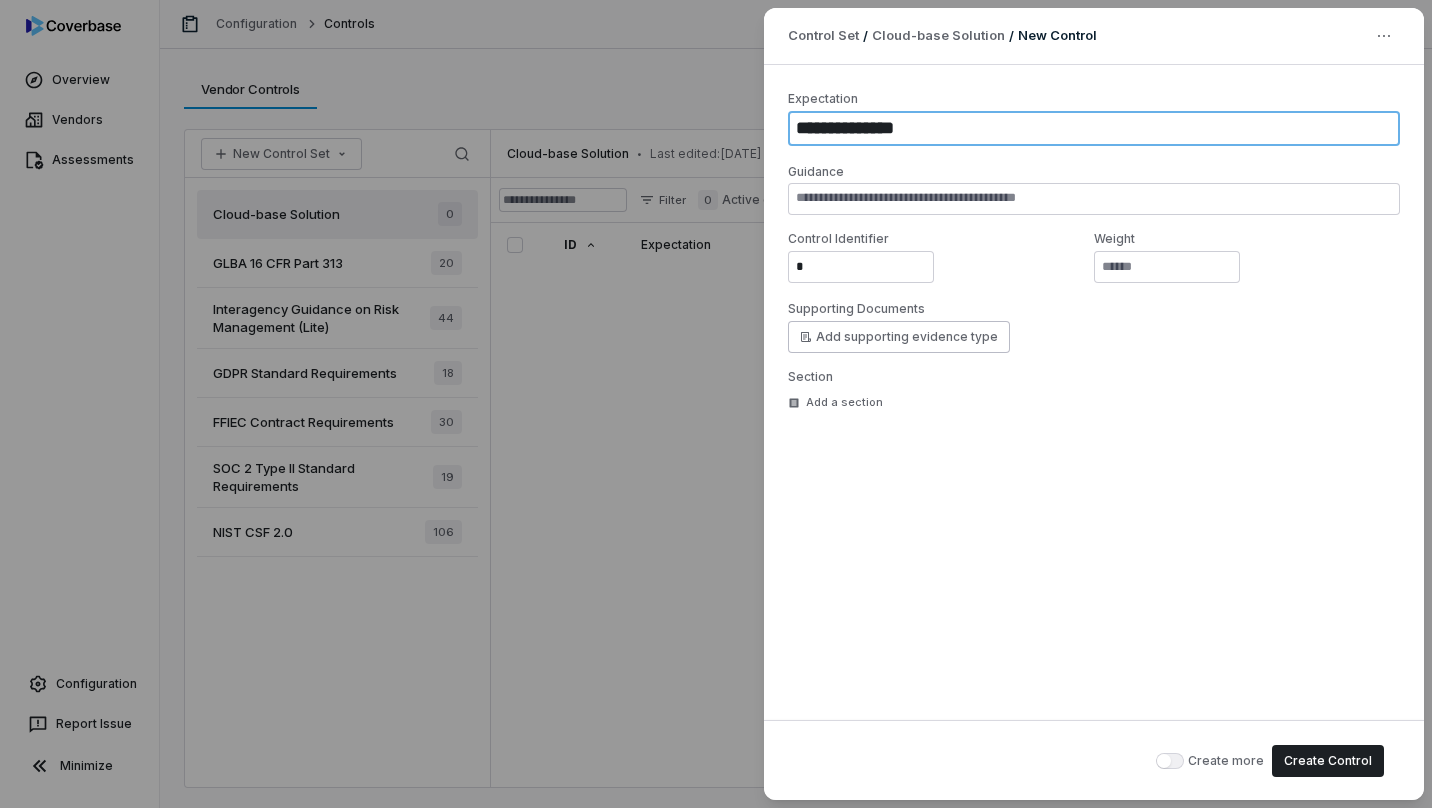 type on "*" 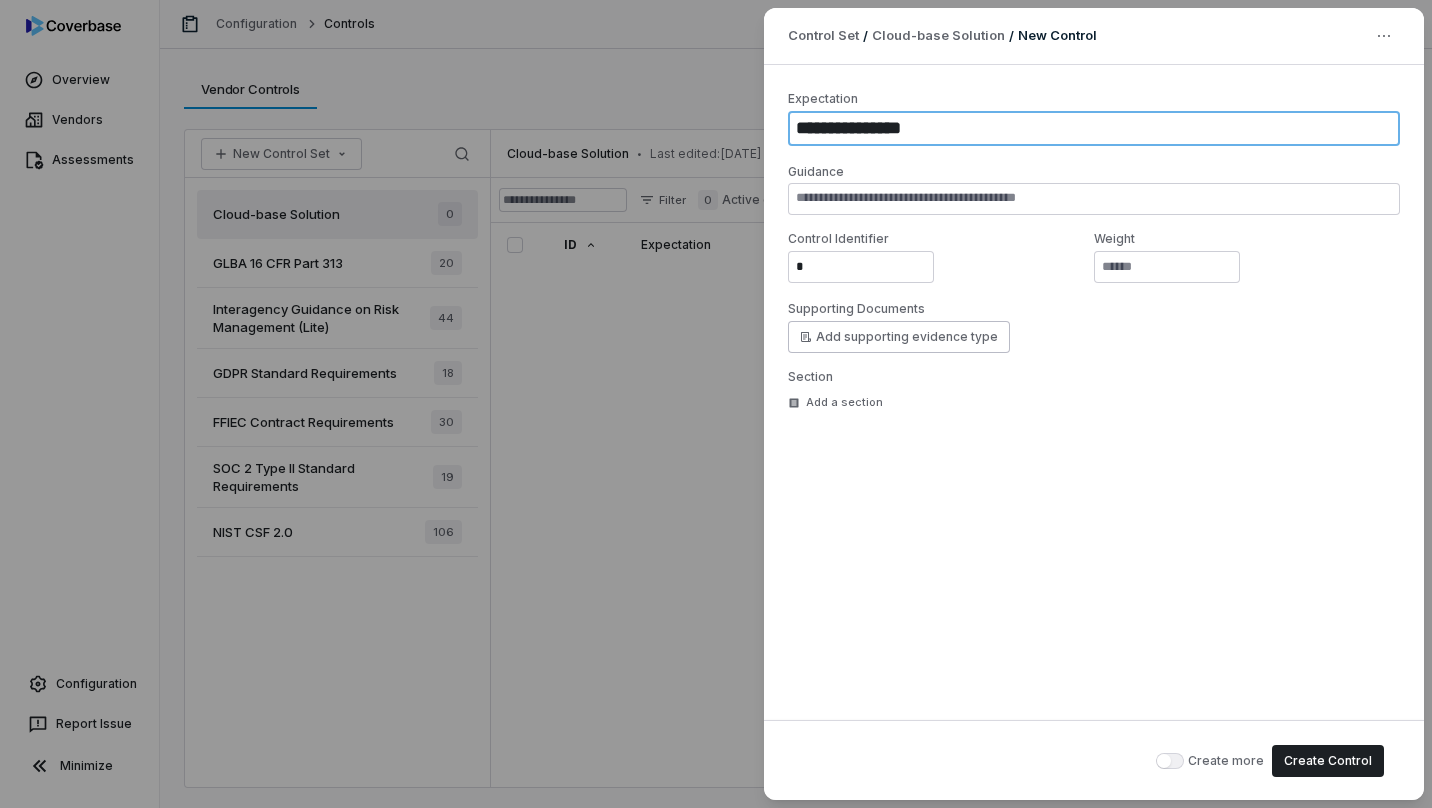 type on "*" 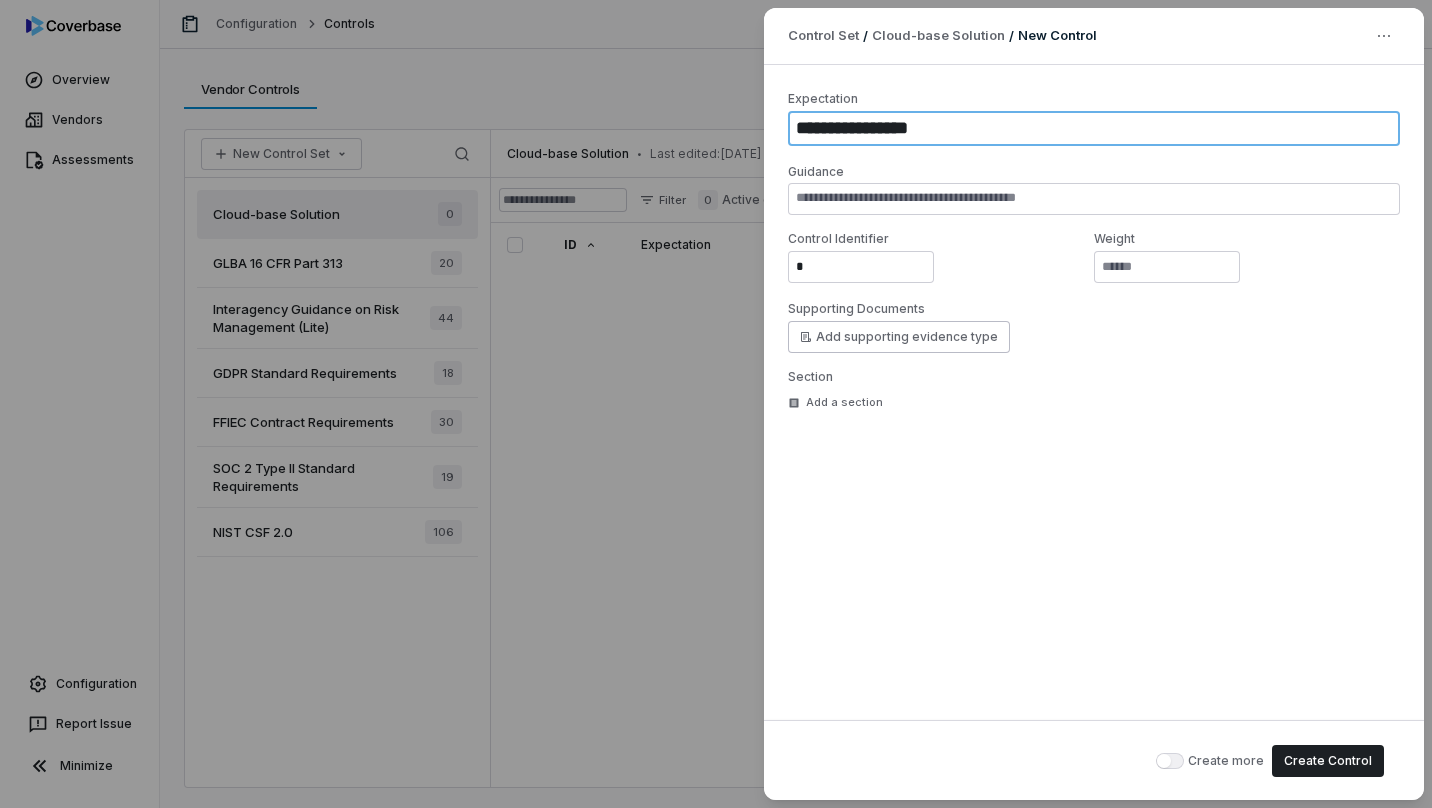 type on "*" 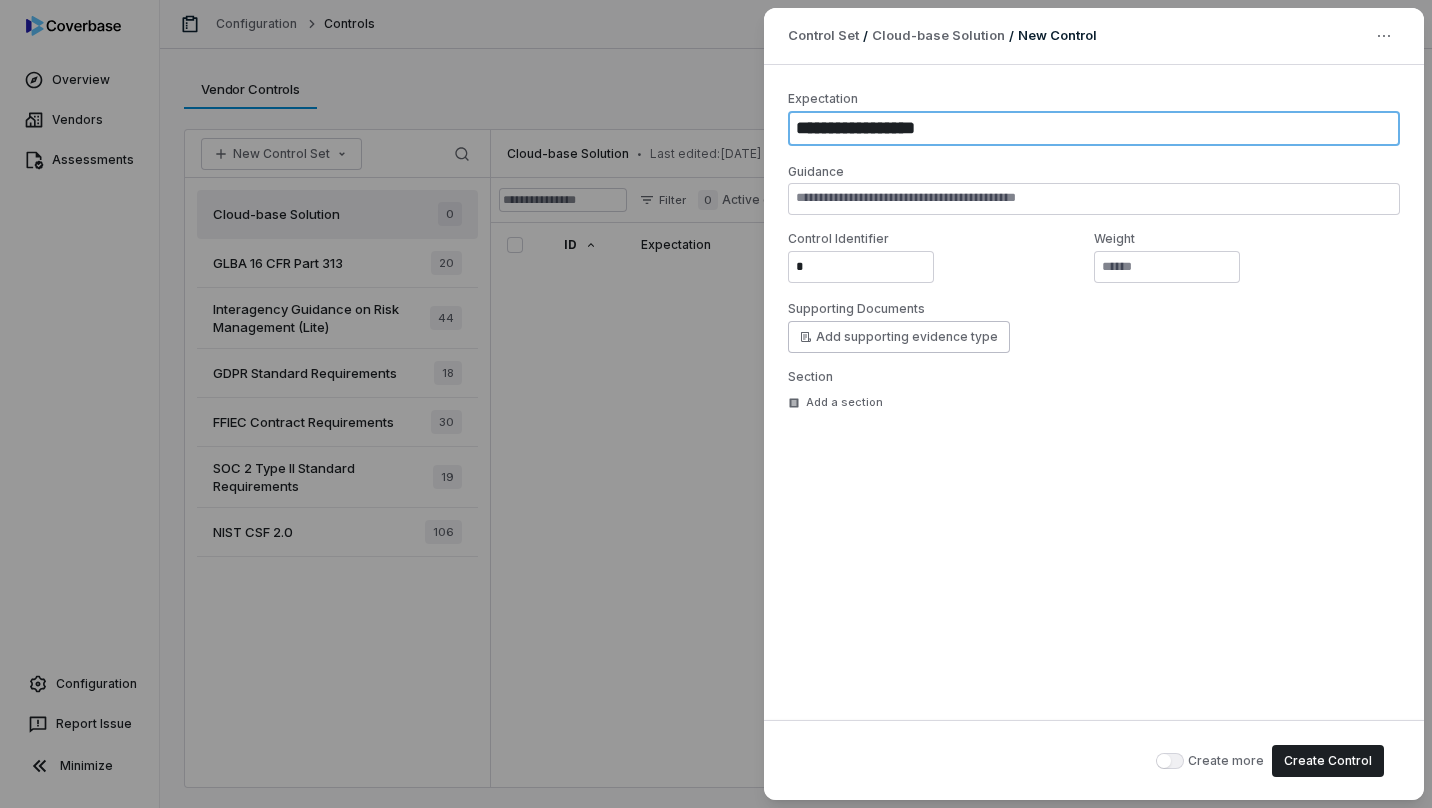 type on "*" 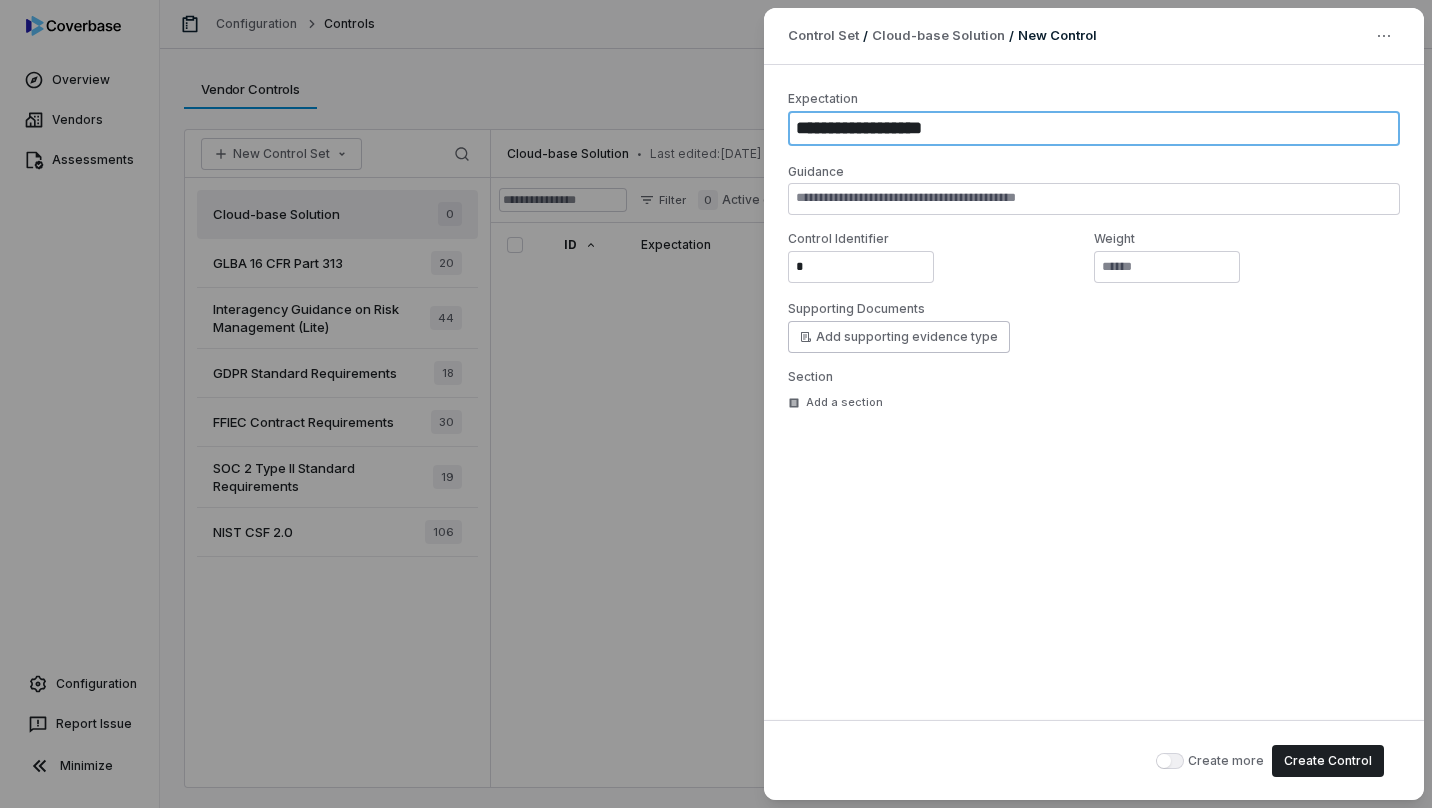 type on "*" 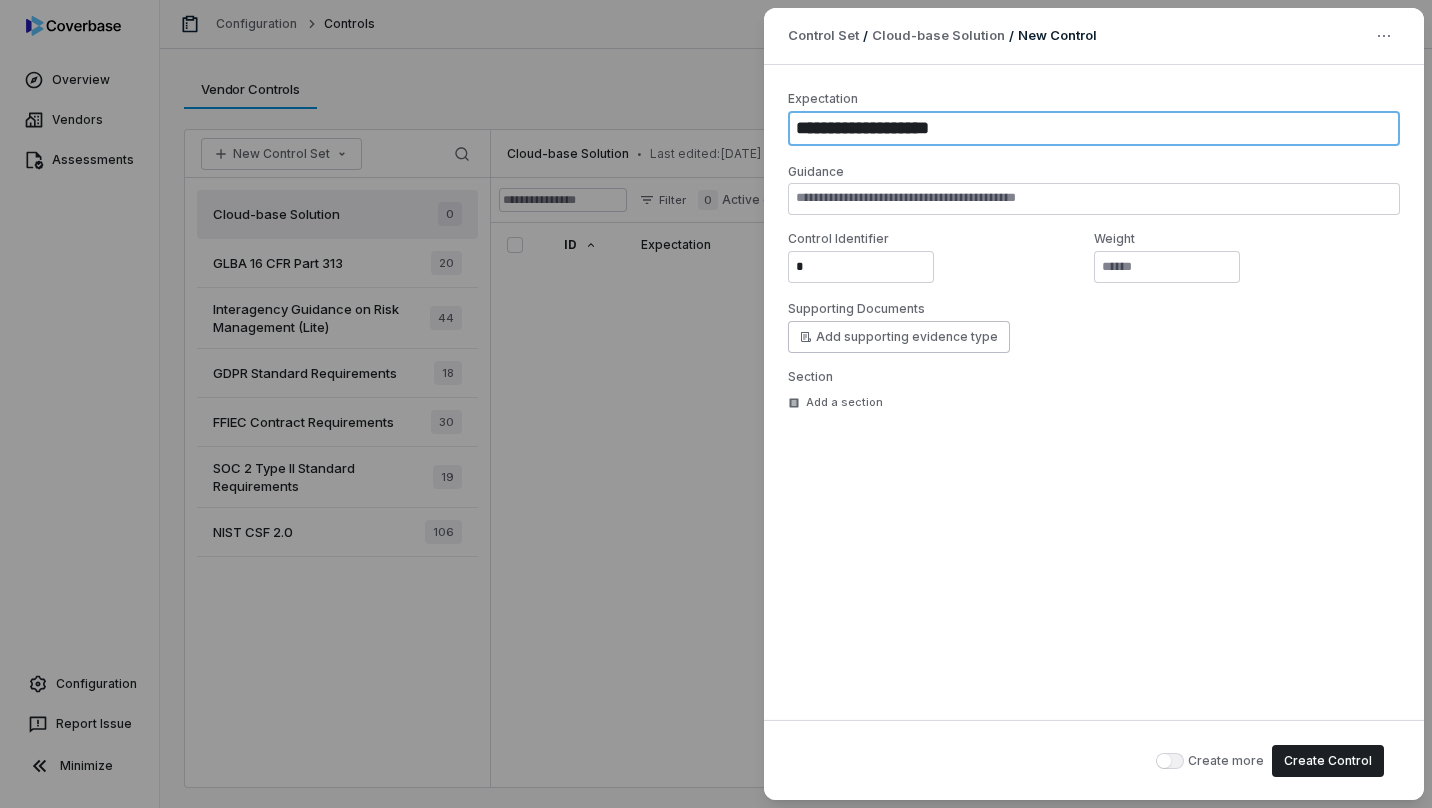 type on "**********" 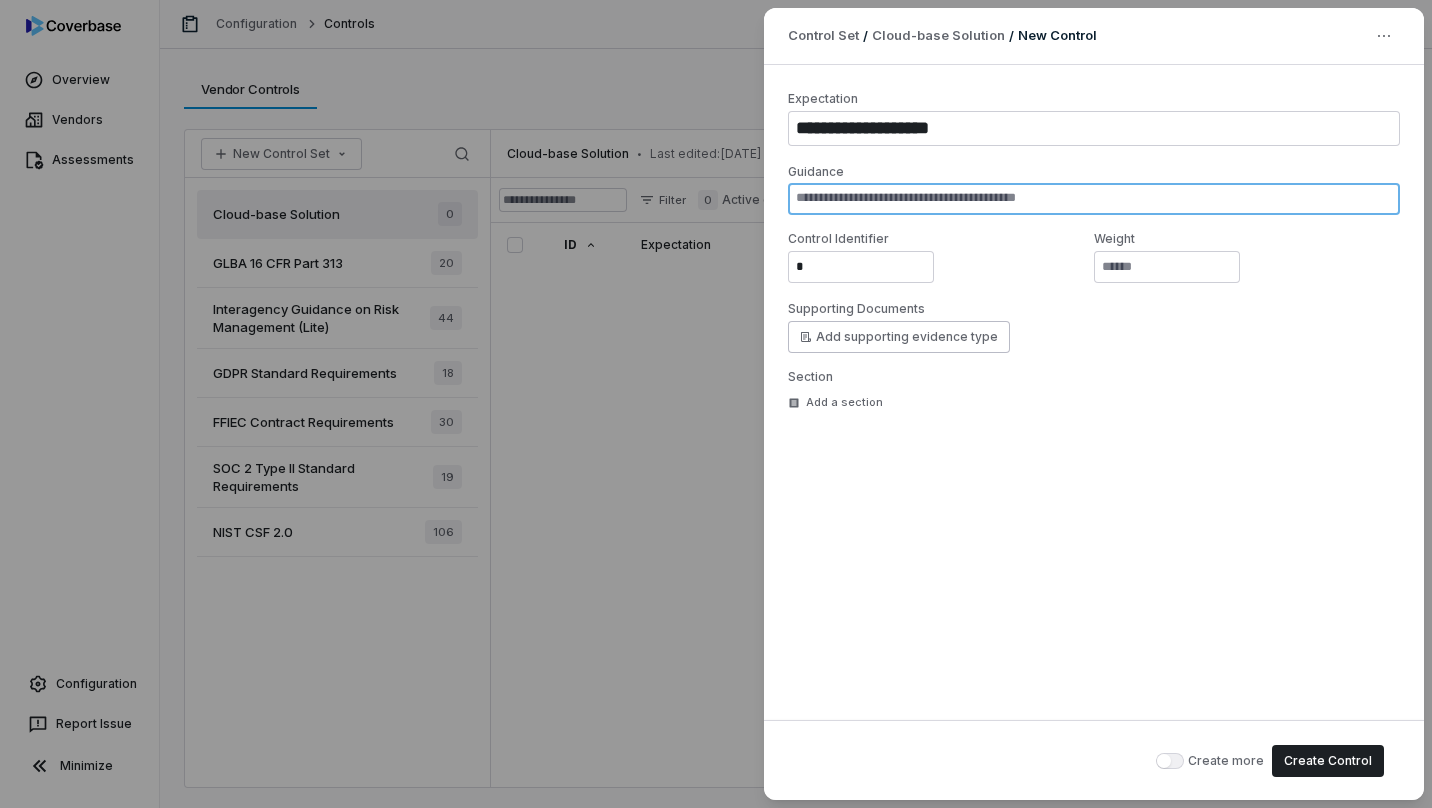 click at bounding box center (1094, 199) 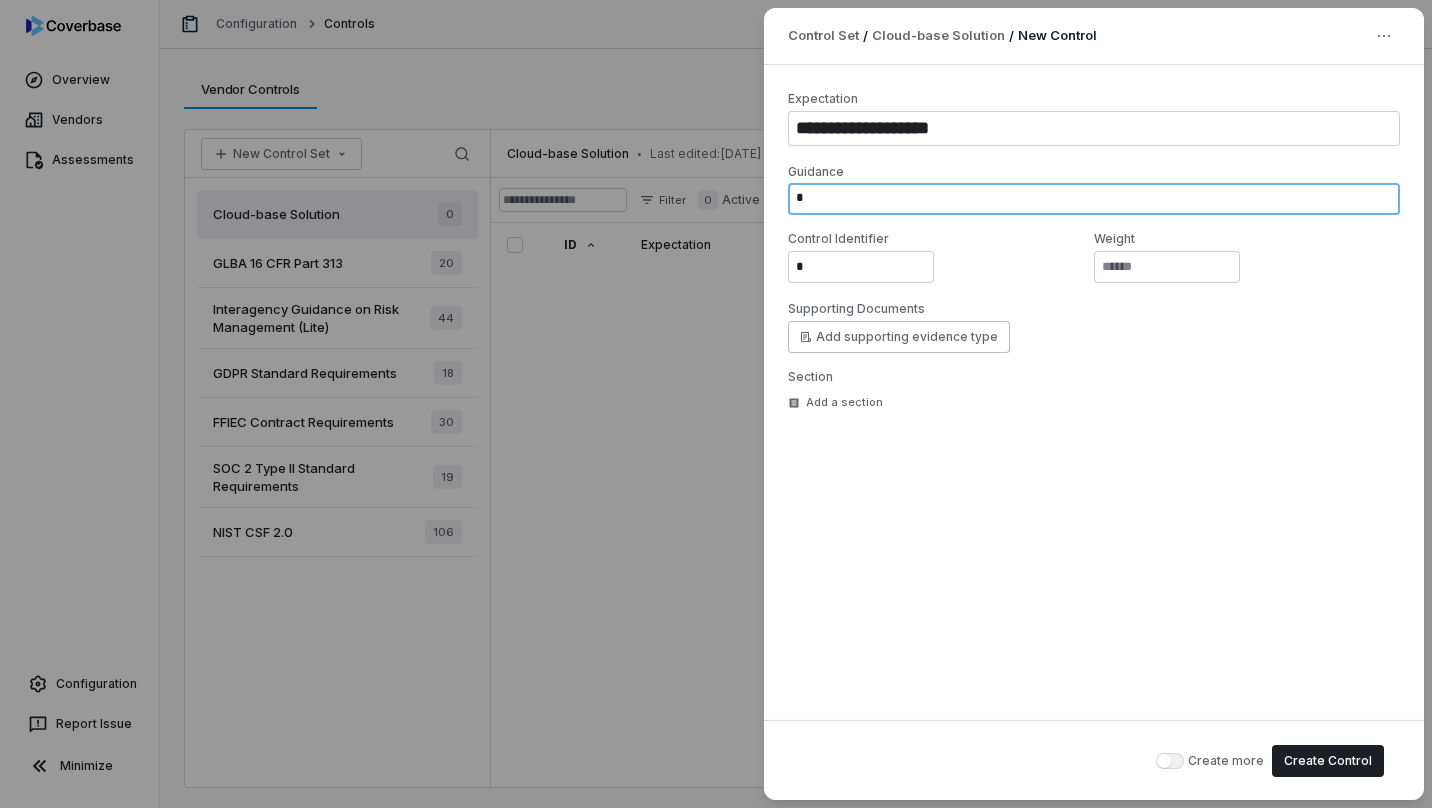 type on "*" 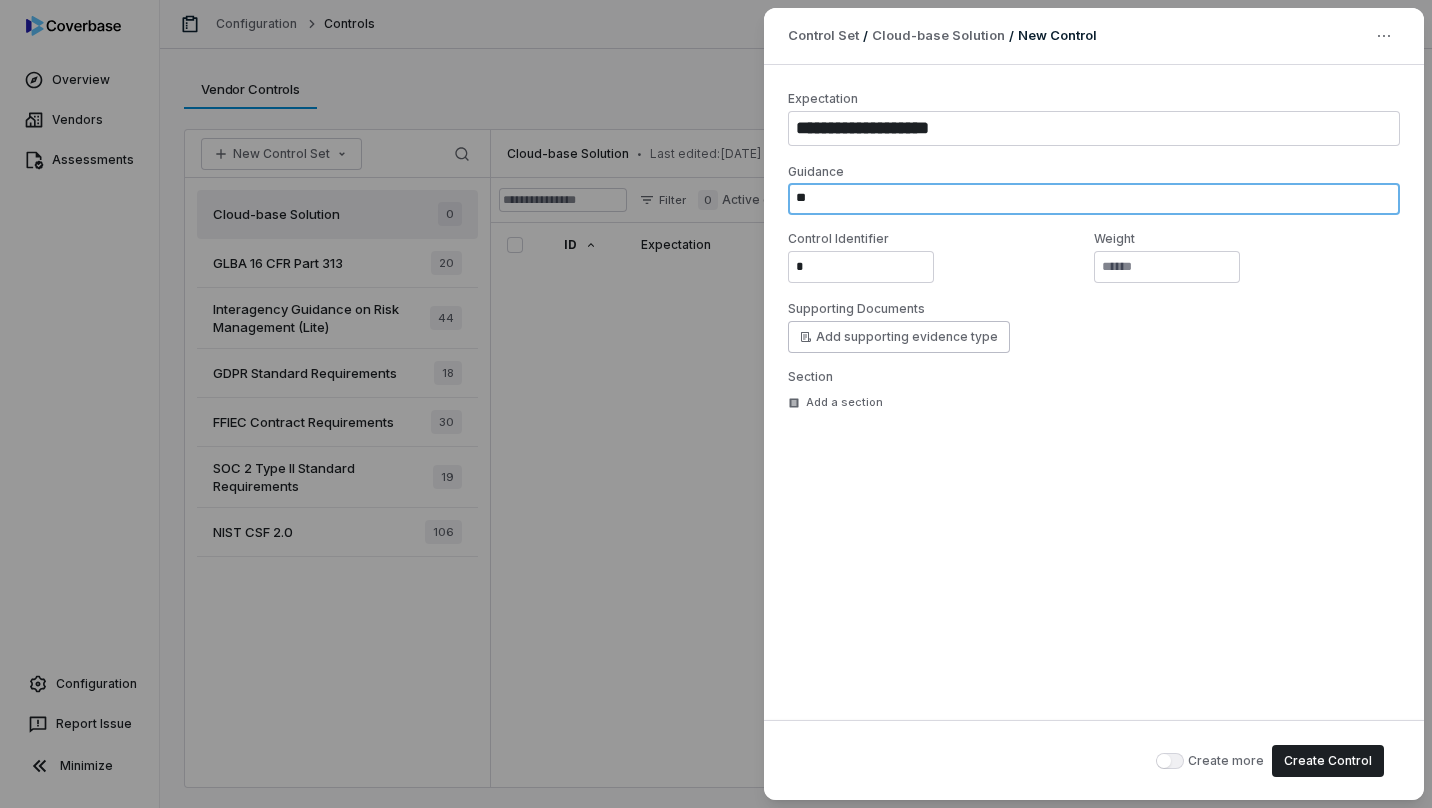 type on "*" 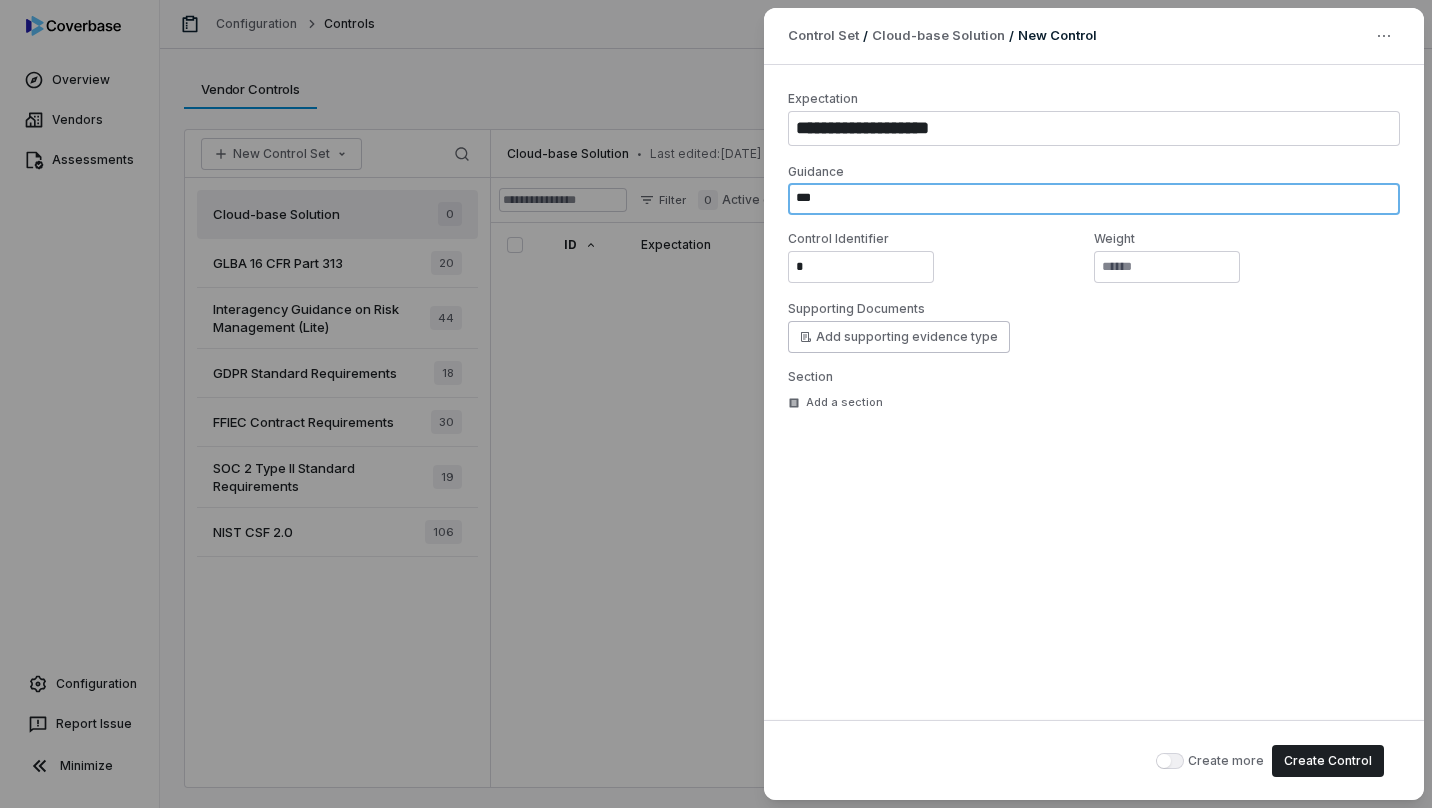 type on "*" 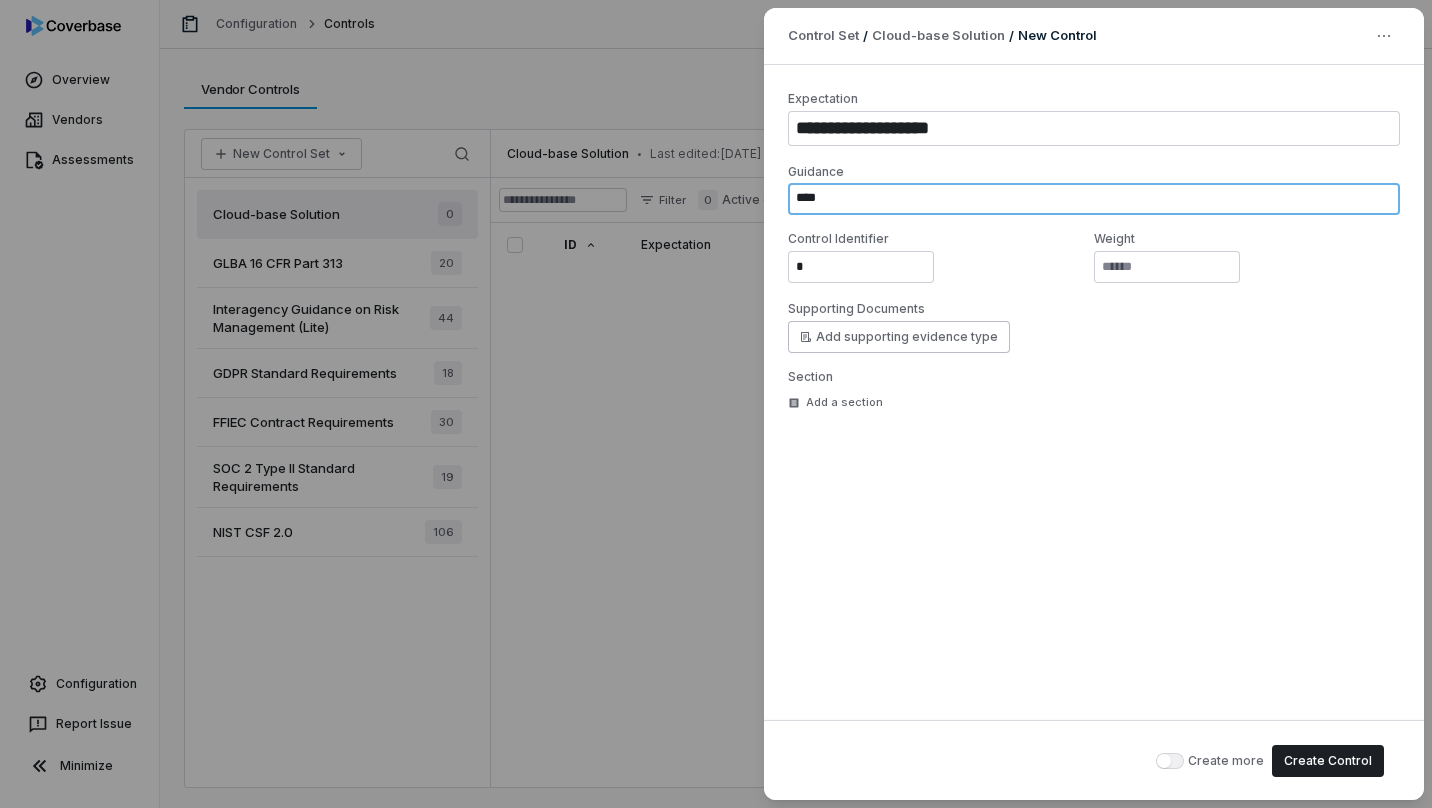 type on "*" 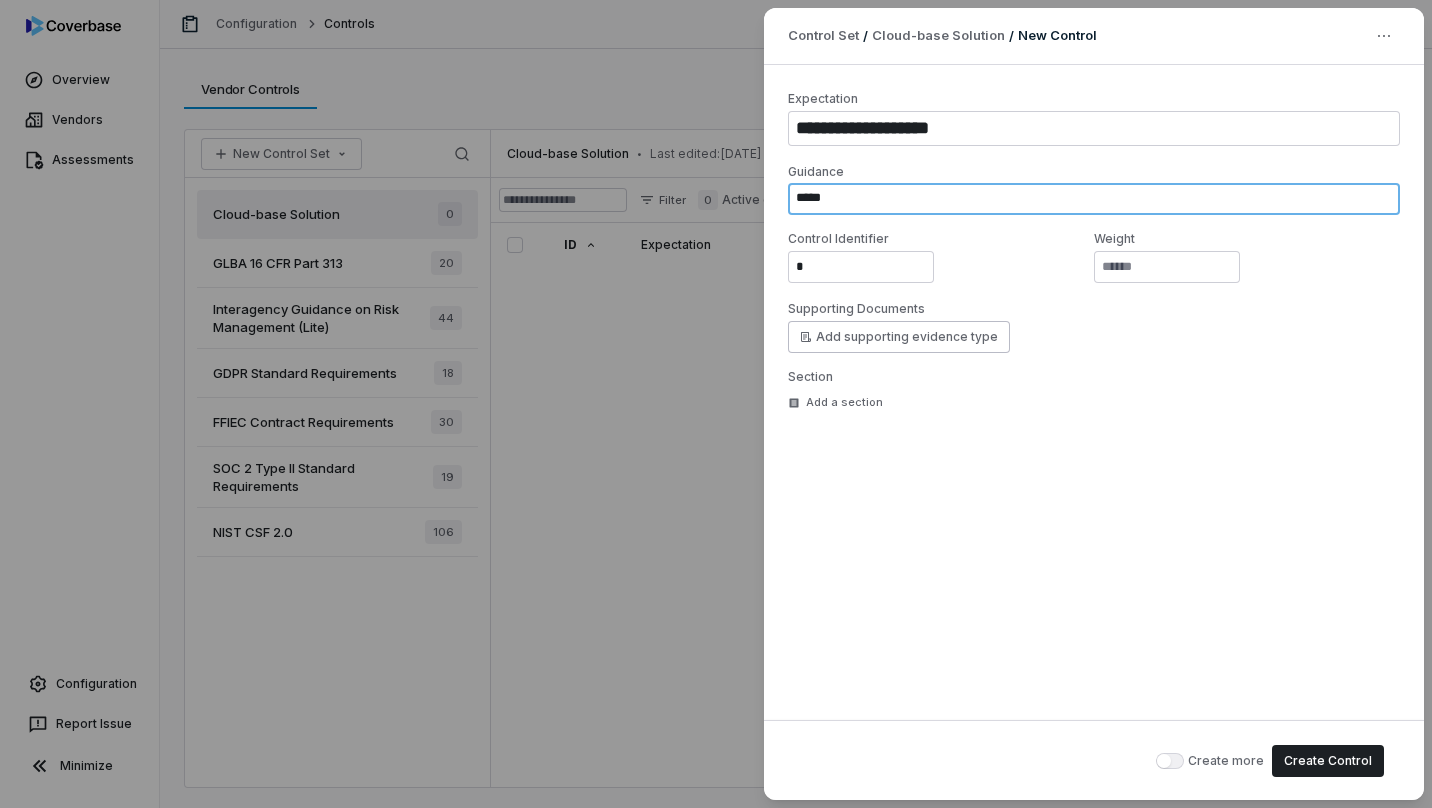 type on "*" 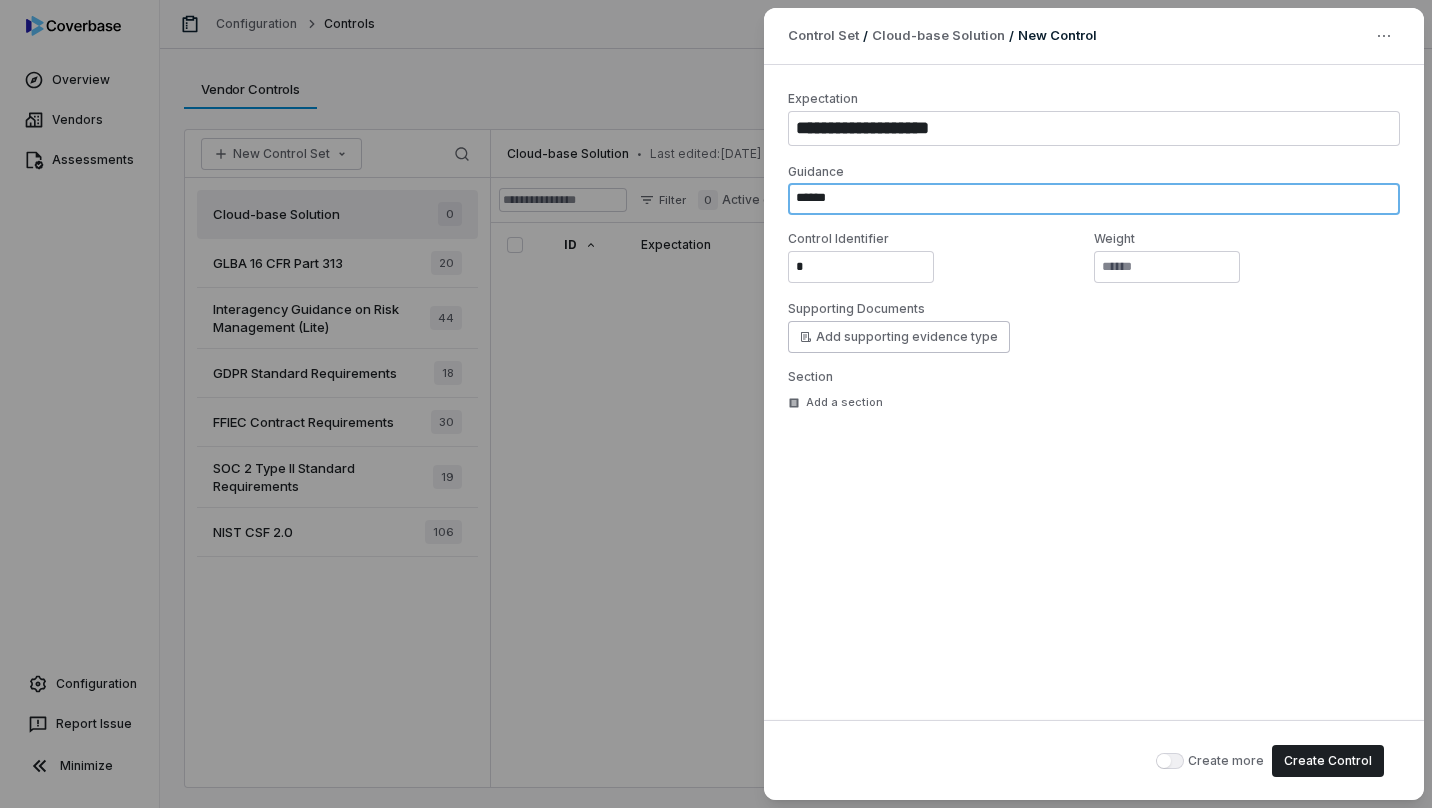 type on "*" 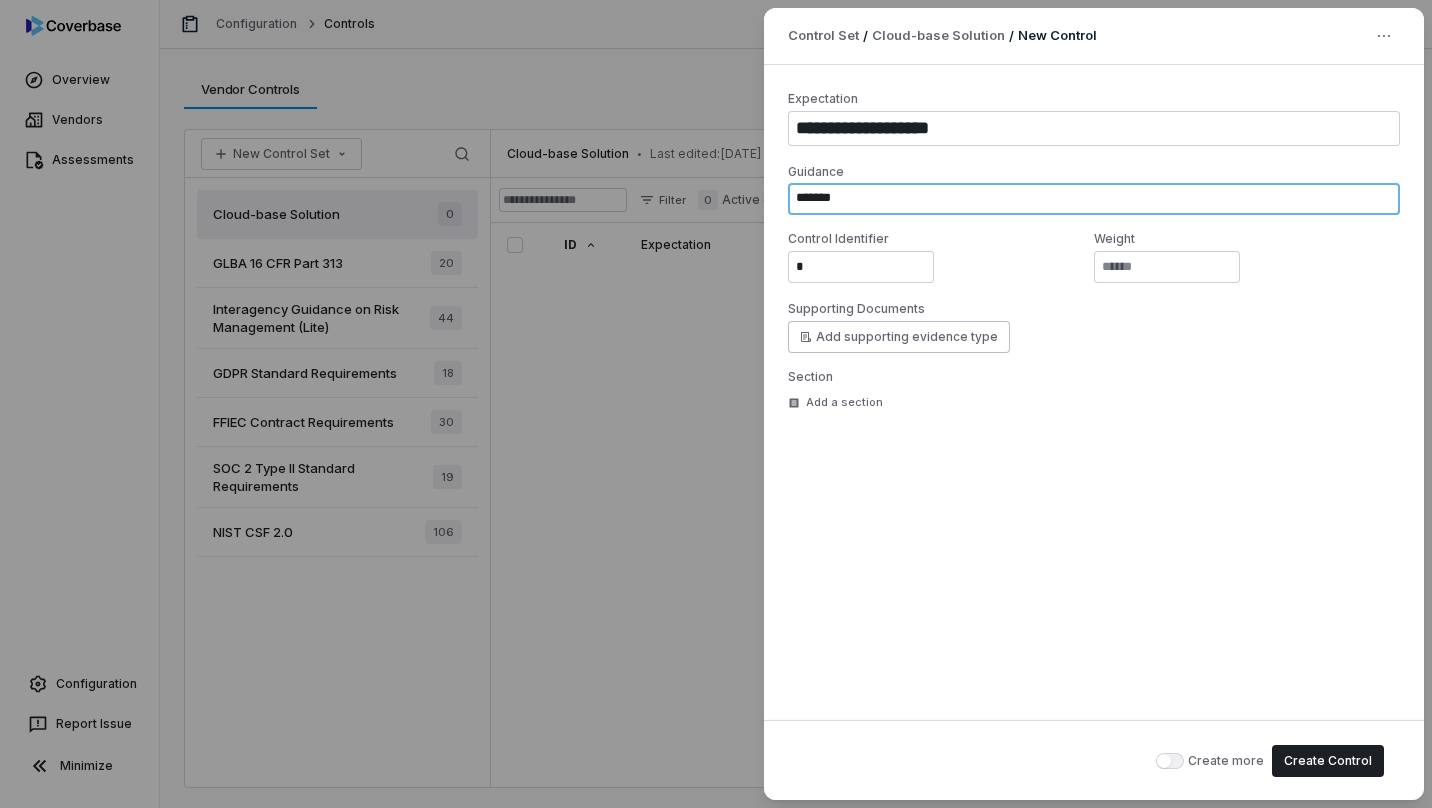 type on "*" 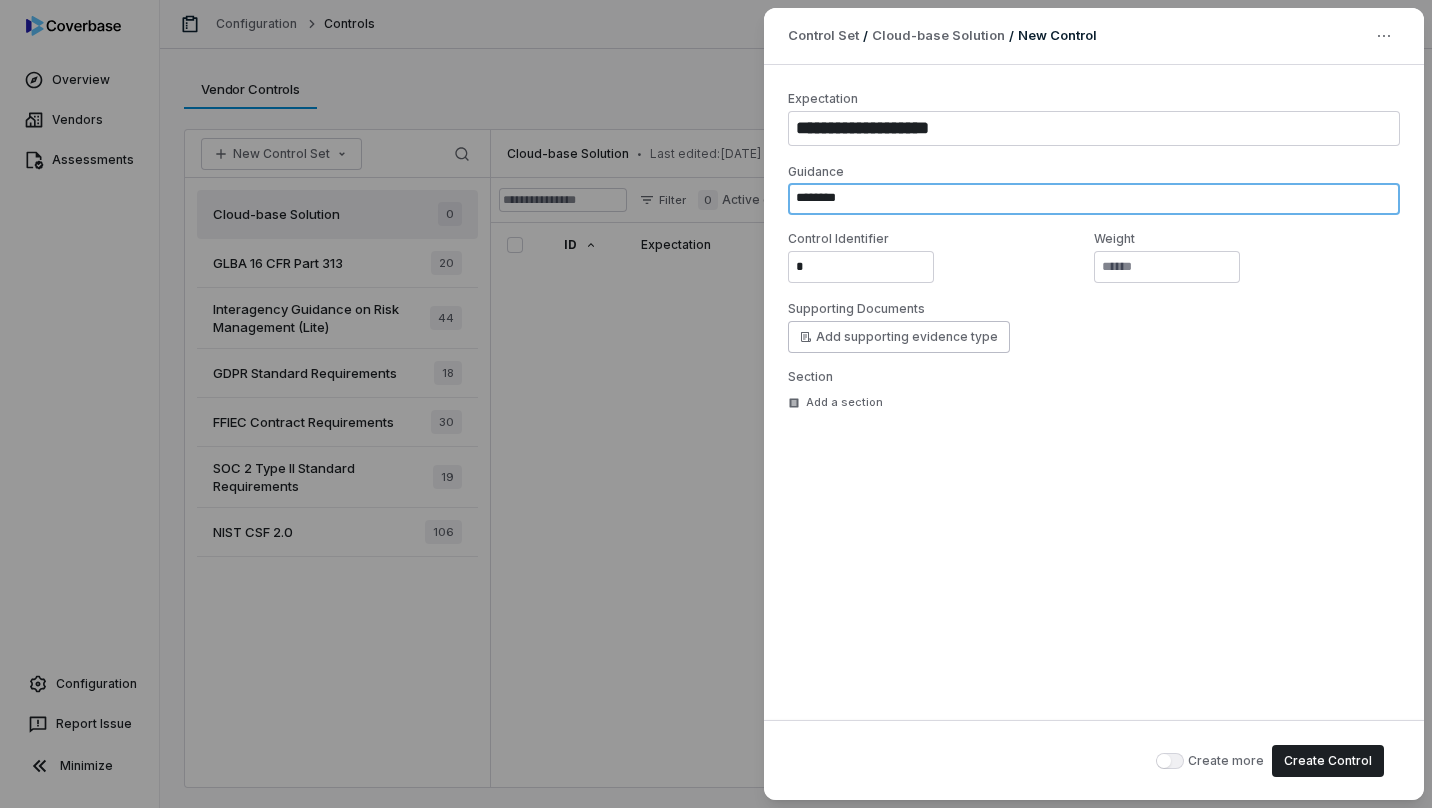 type on "*********" 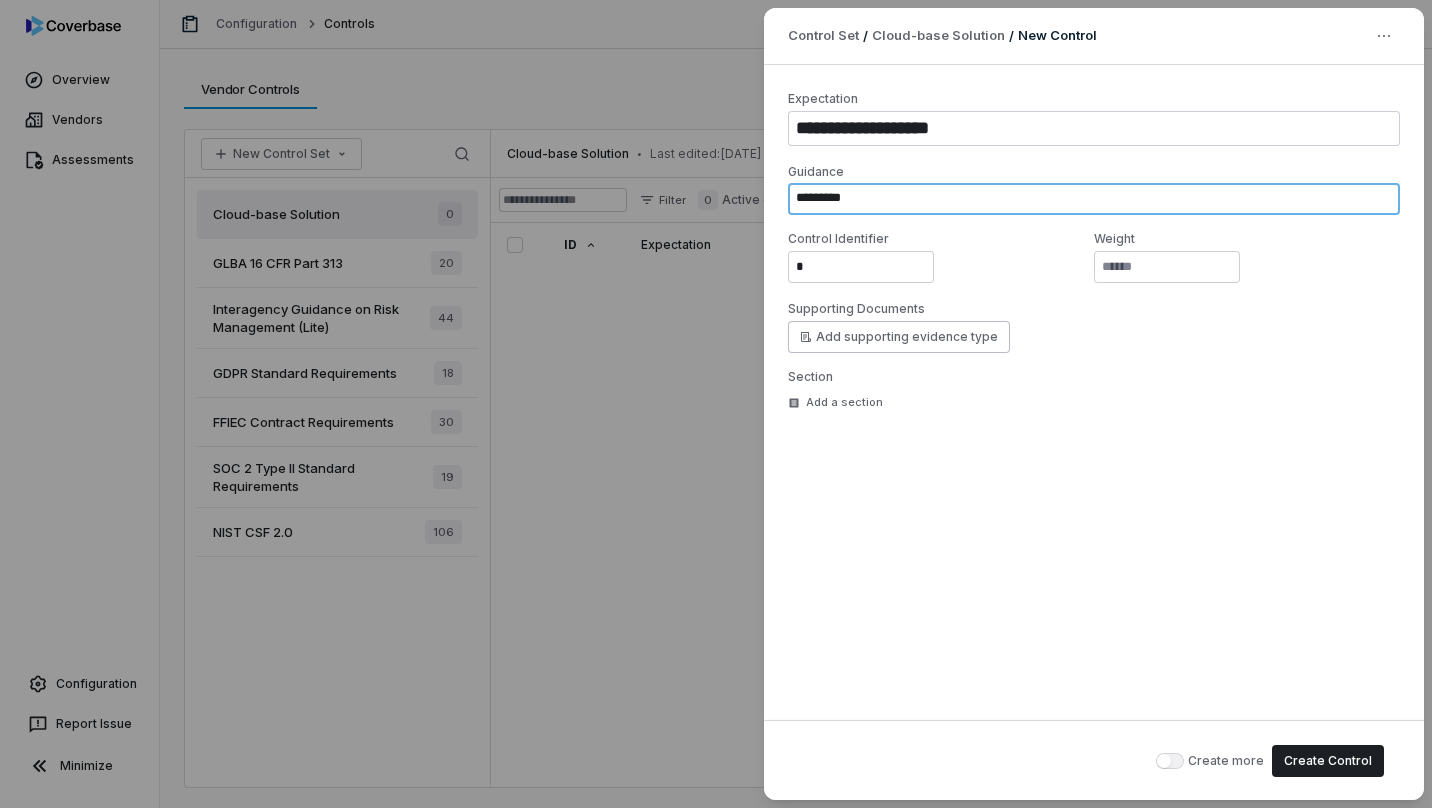 type on "*" 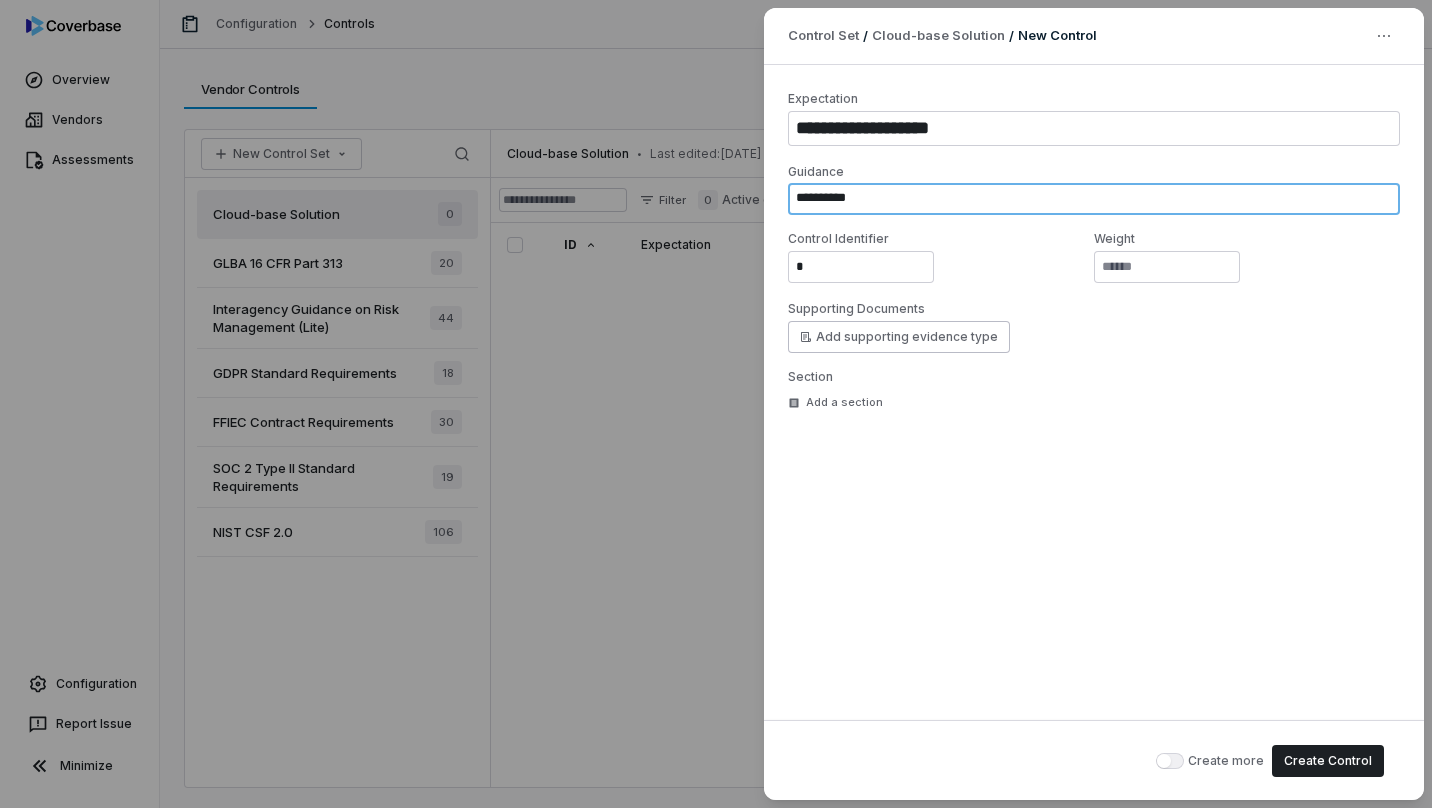 type on "*" 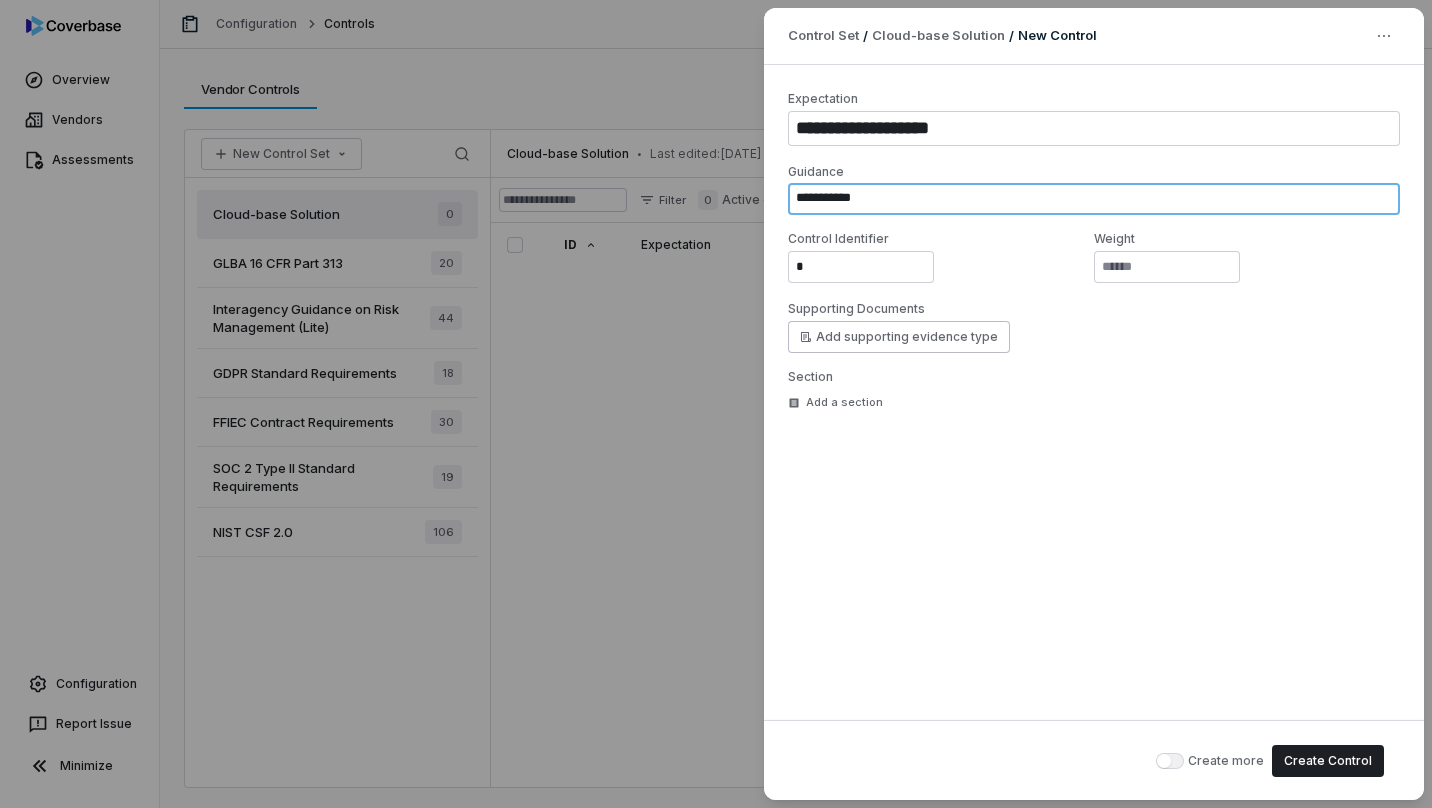 type on "*" 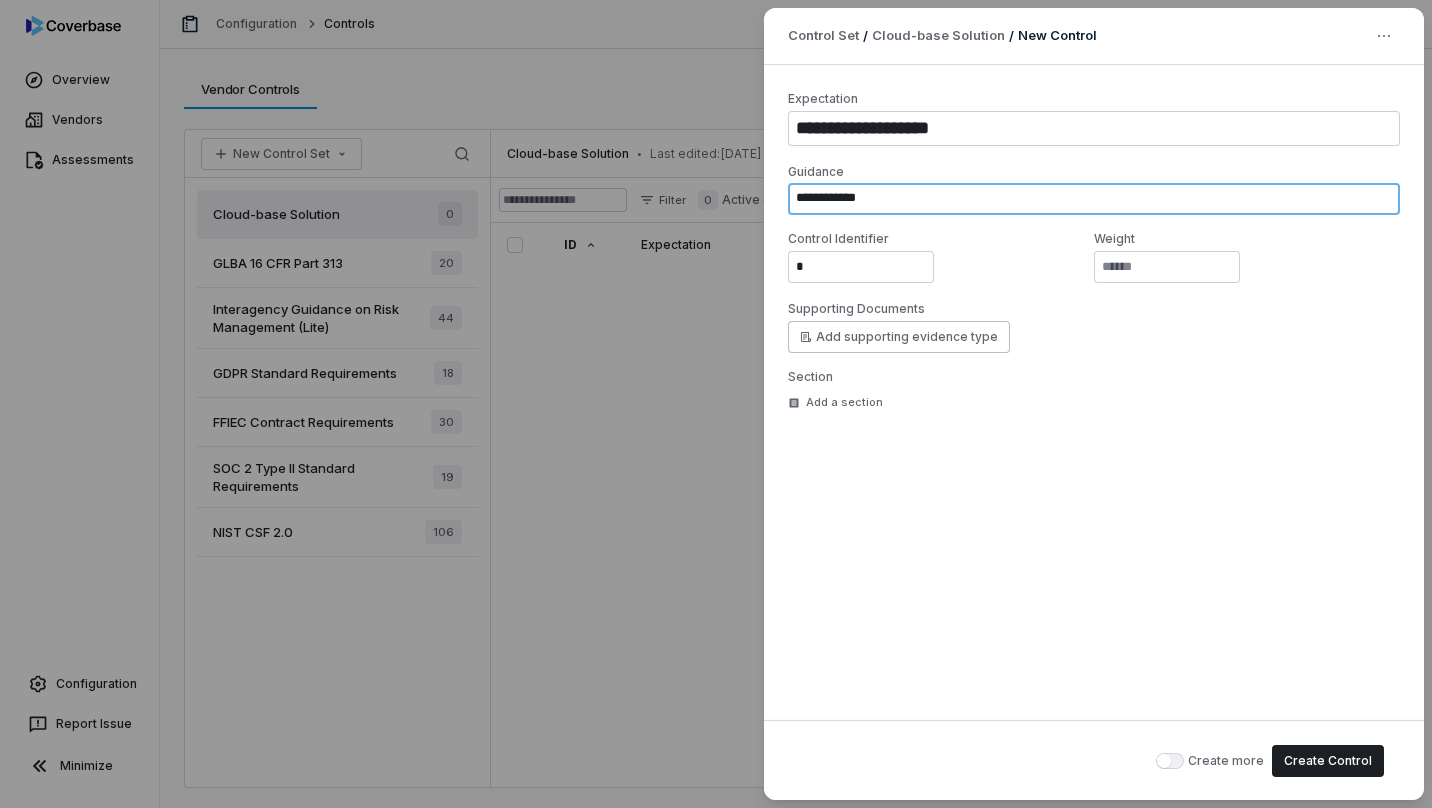 type on "*" 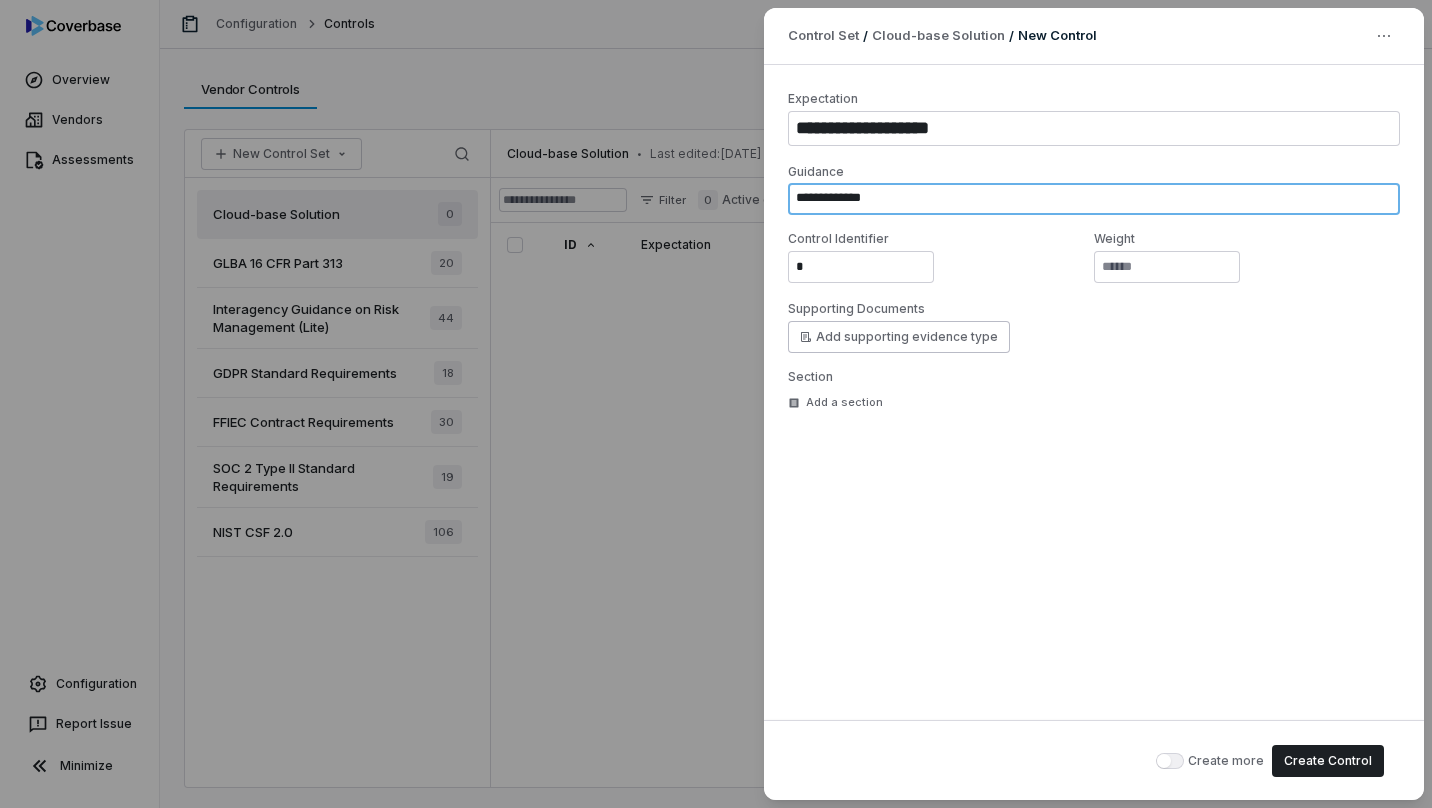 type on "*" 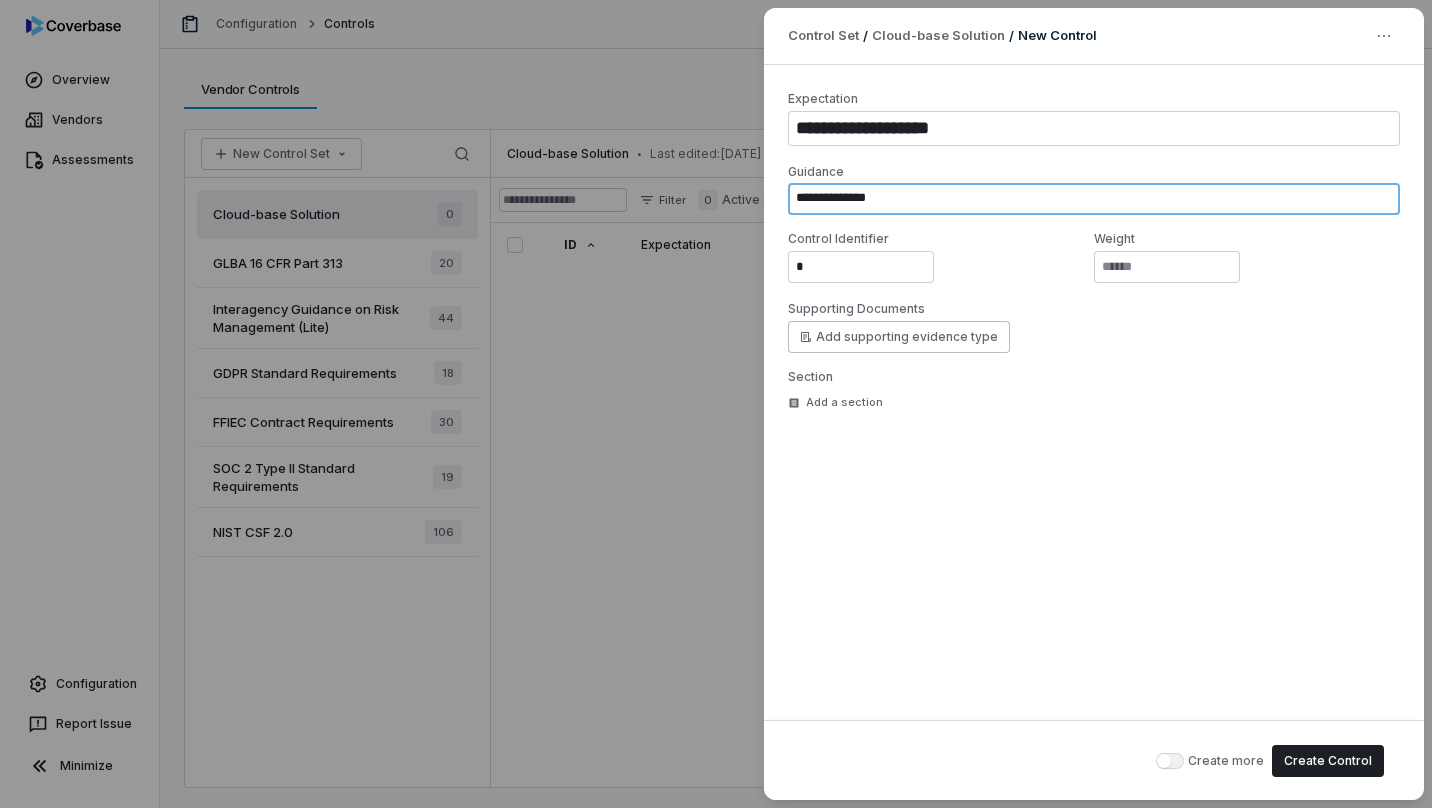 type on "*" 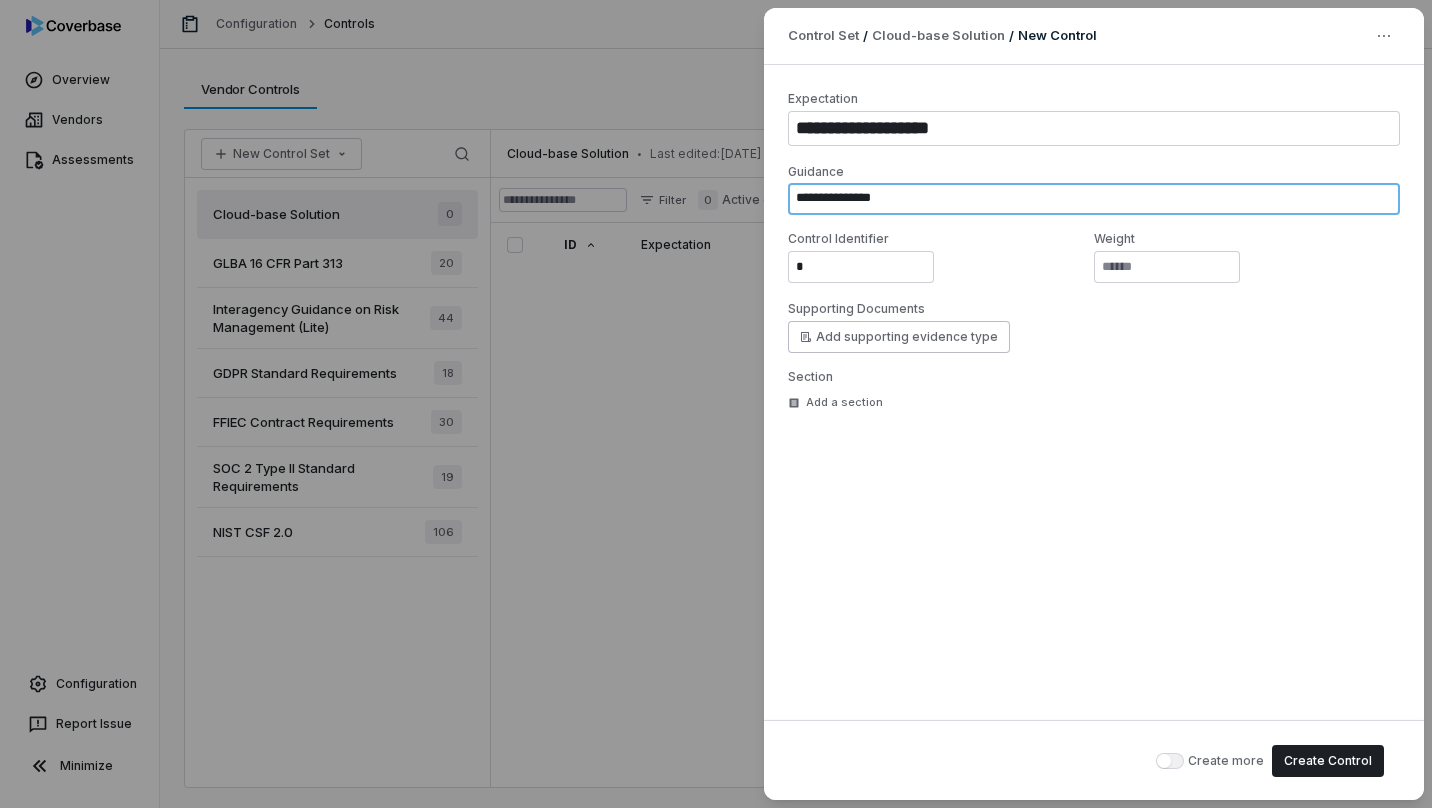 type on "*" 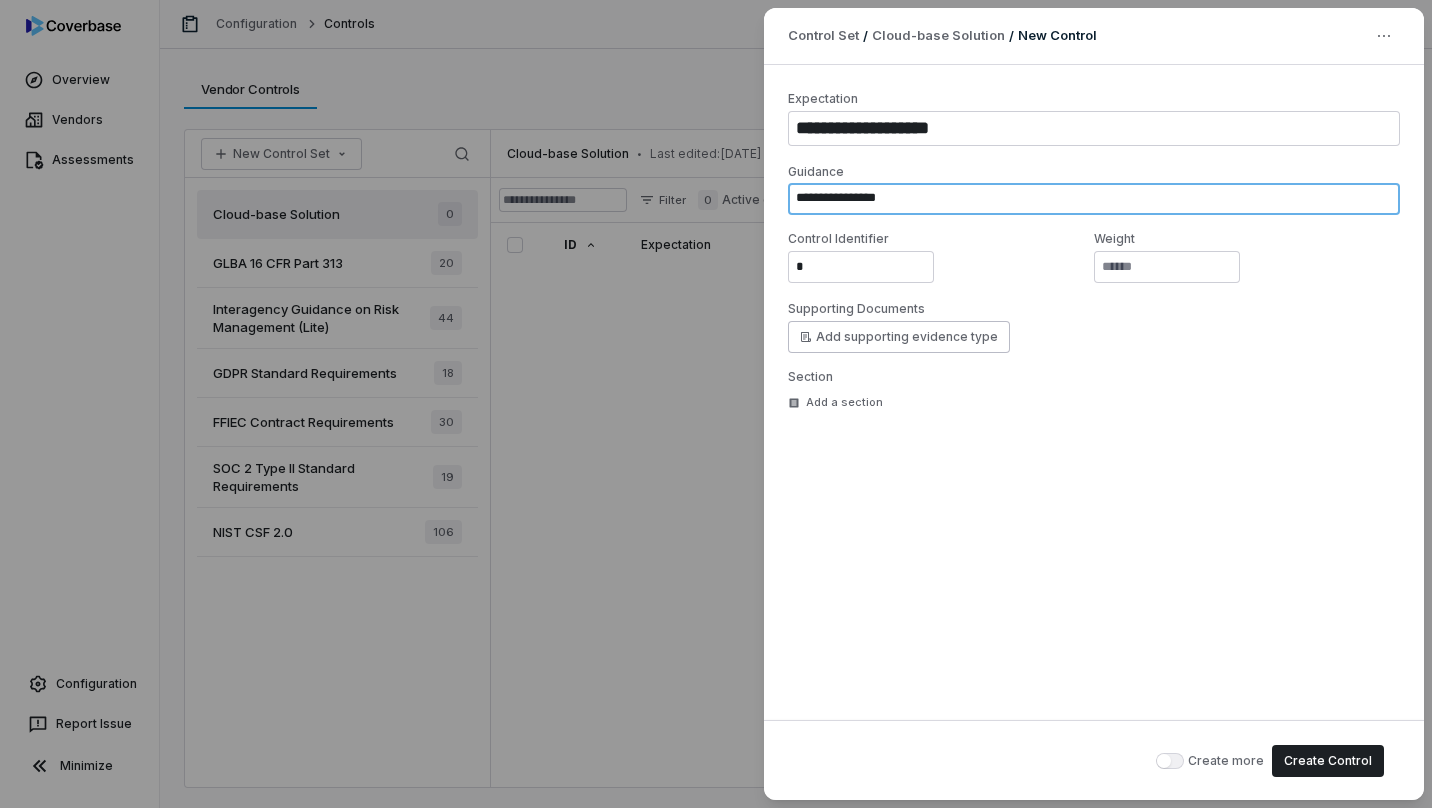 type on "*" 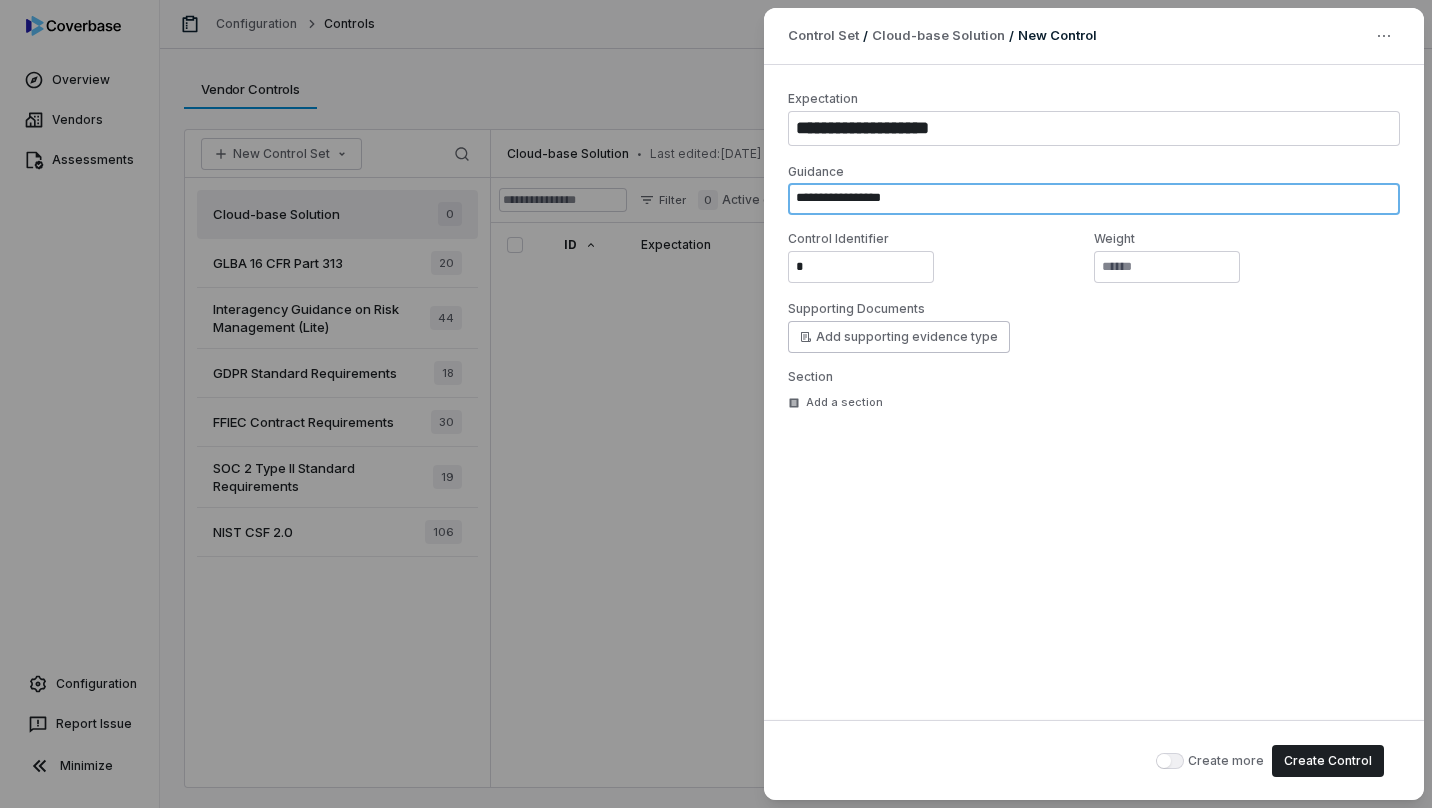 type on "*" 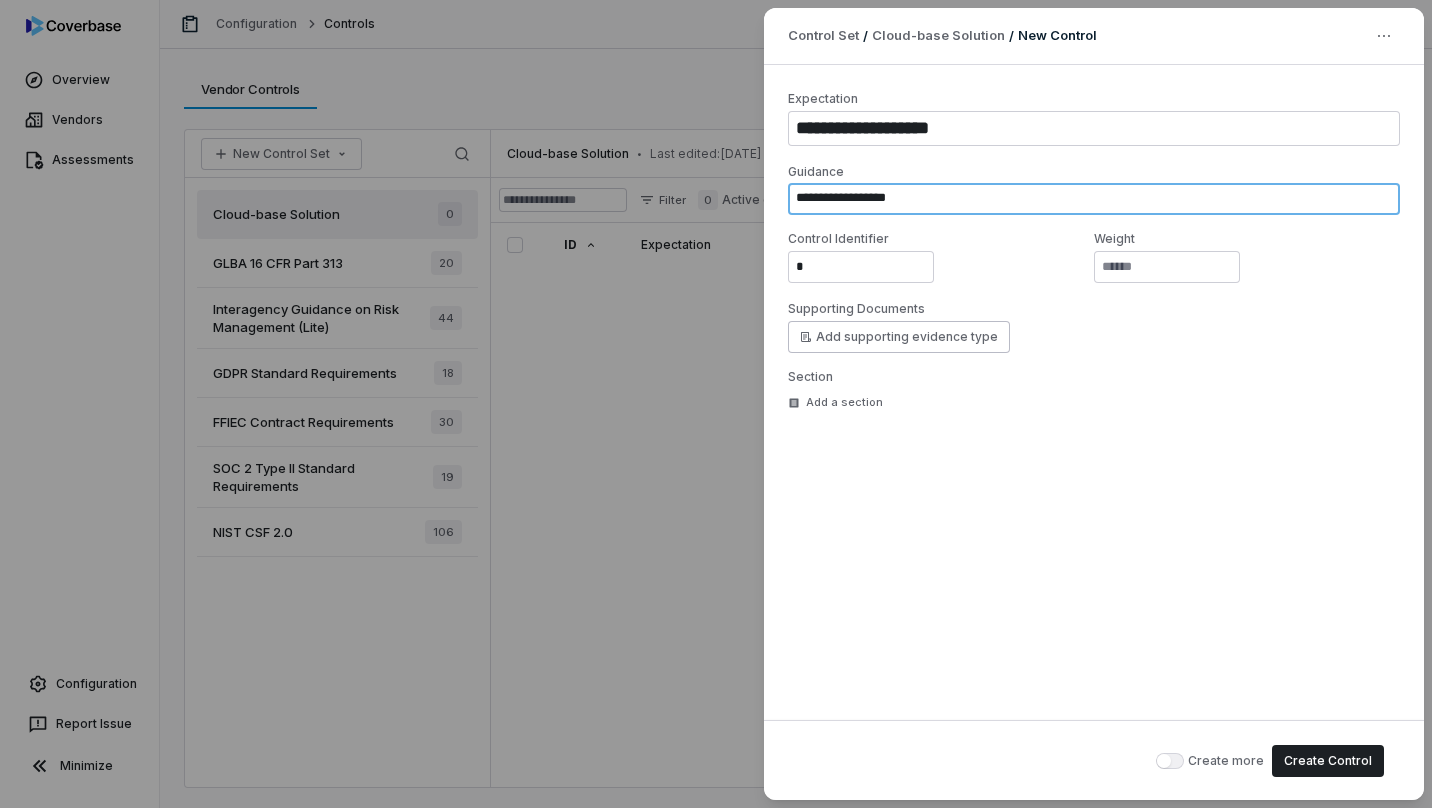 type on "*" 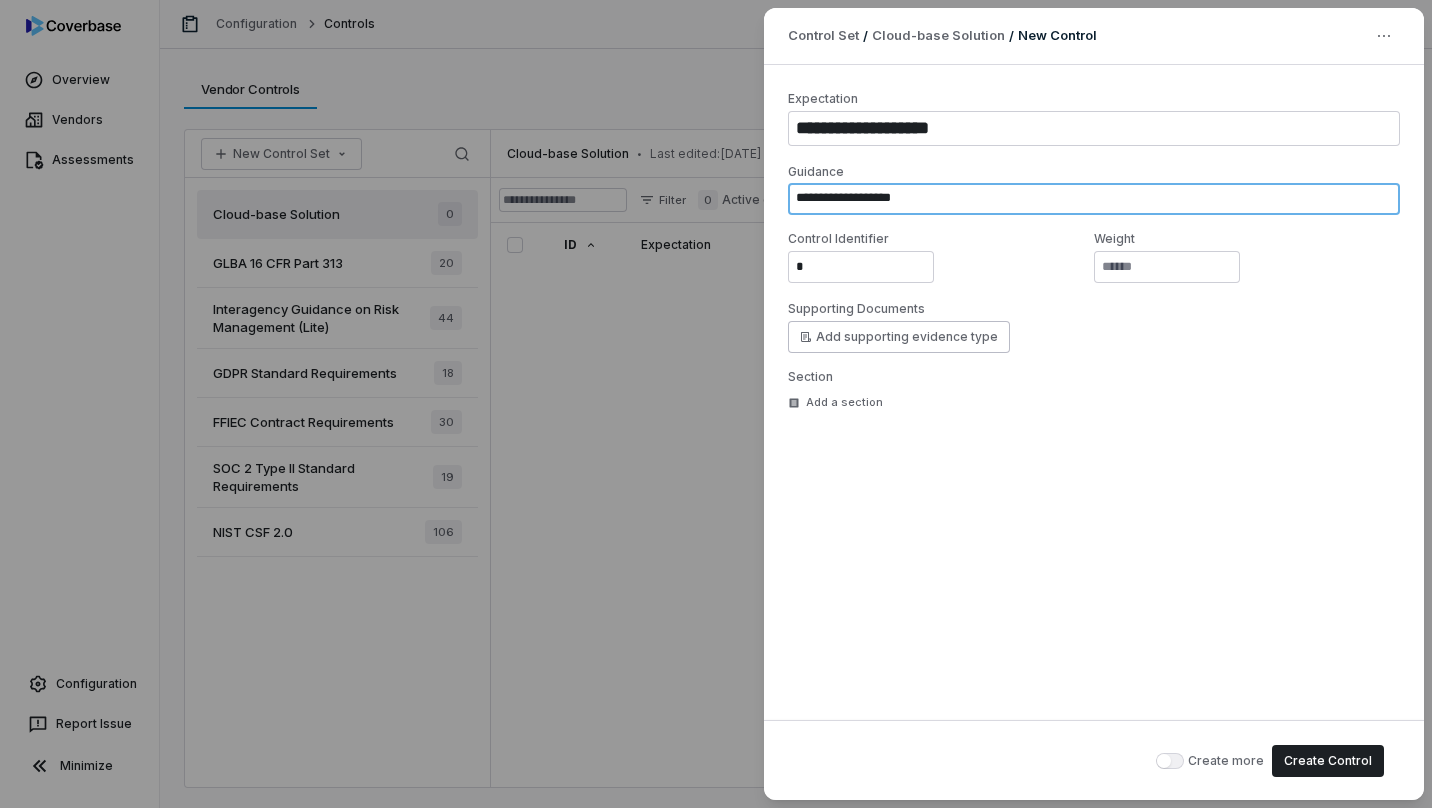 type on "*" 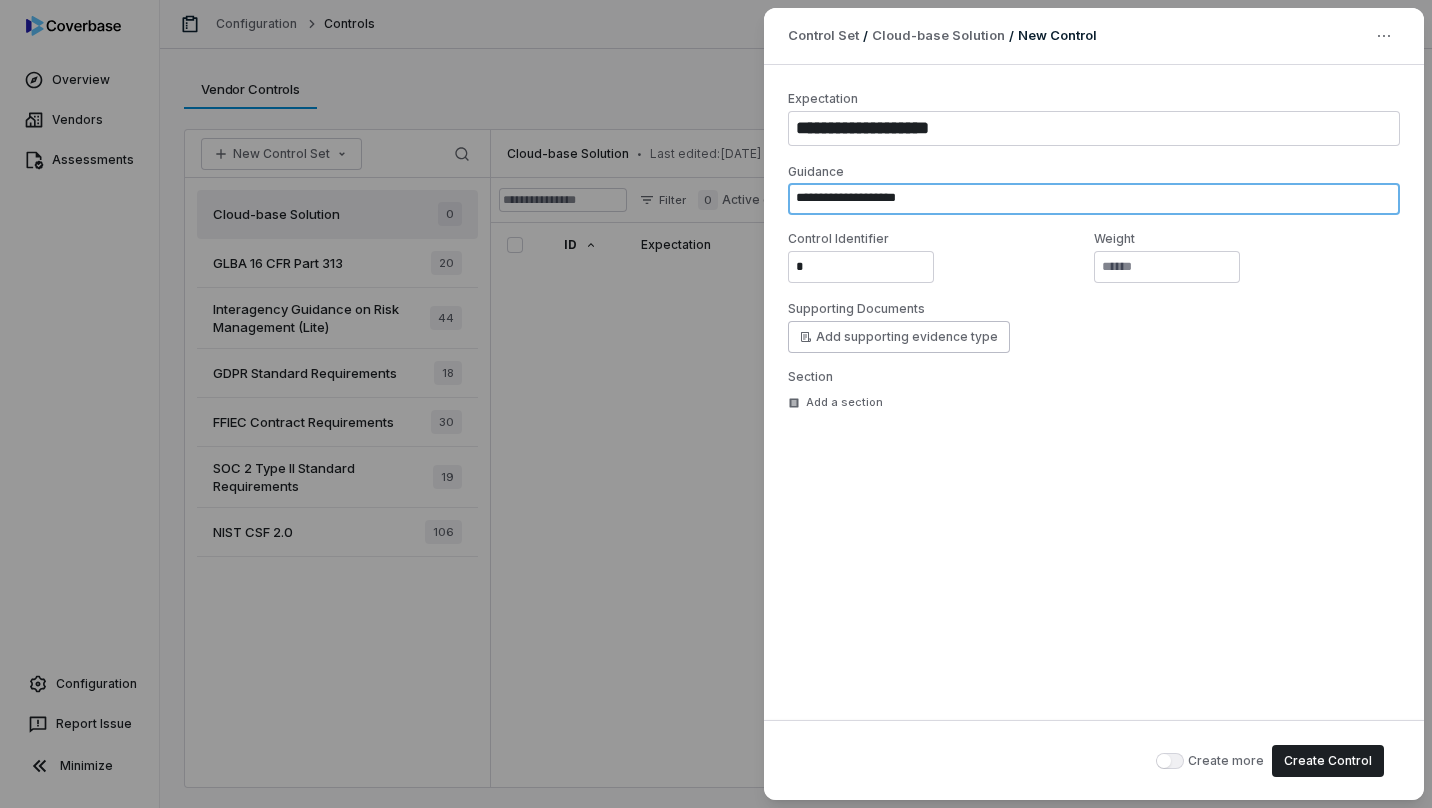 type on "*" 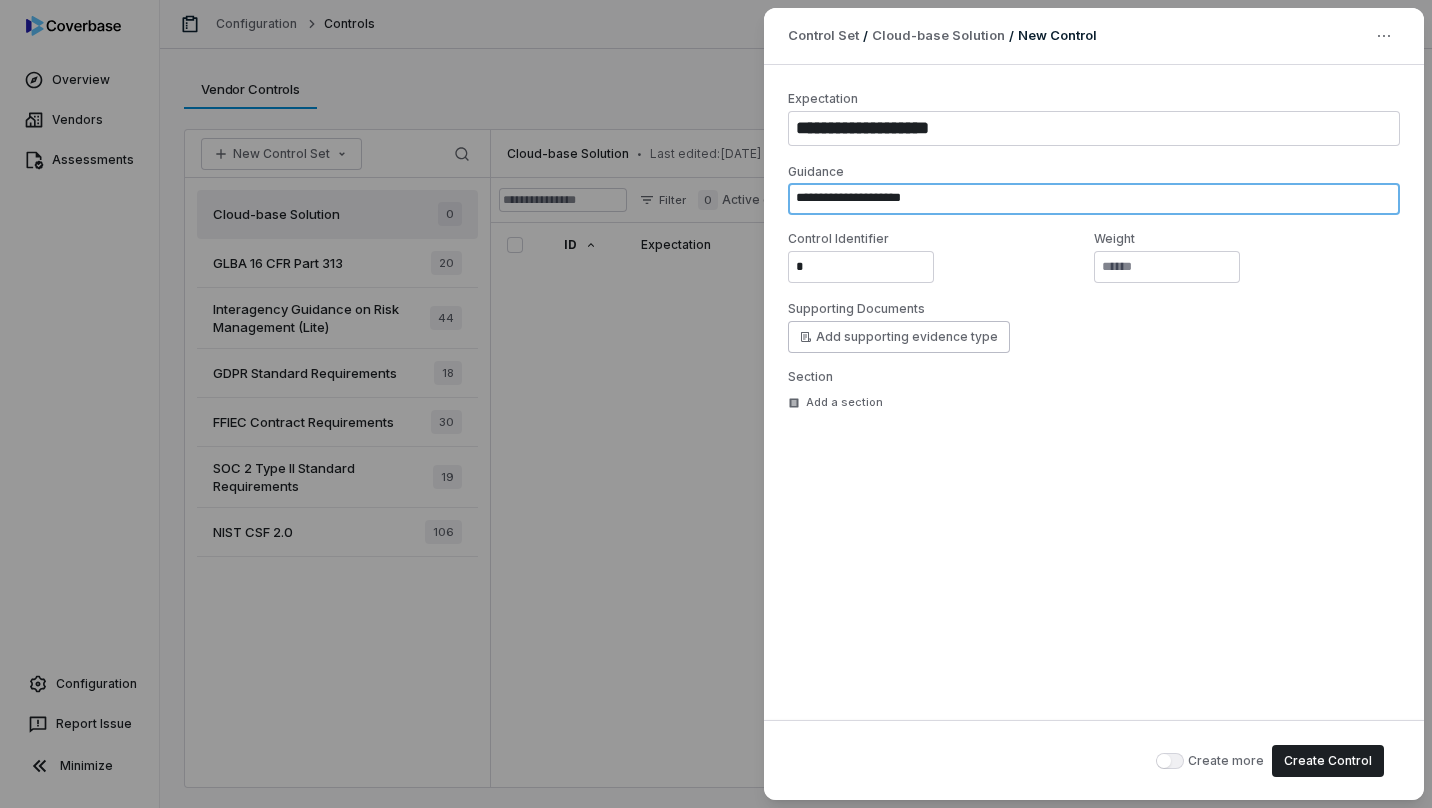 type on "*" 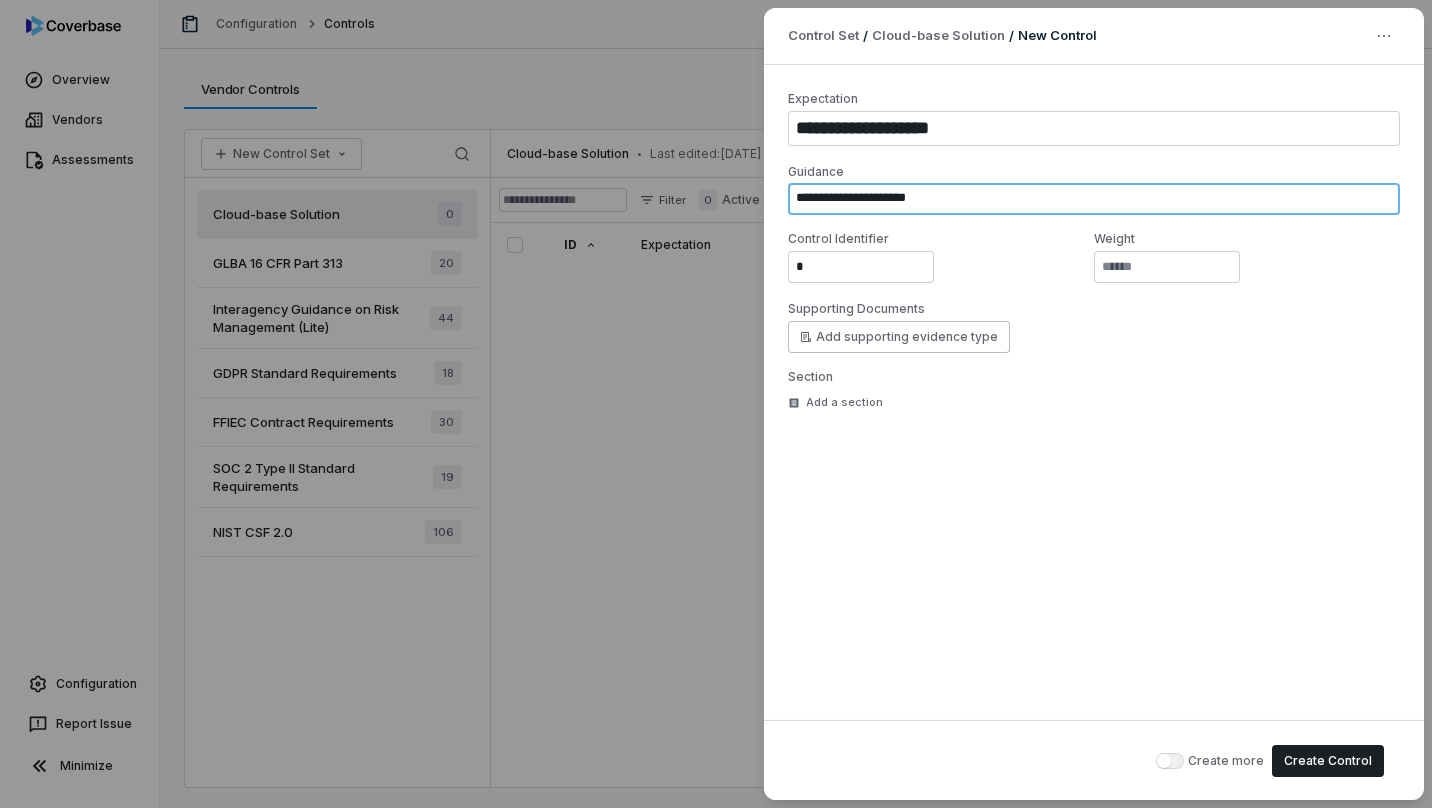 type on "*" 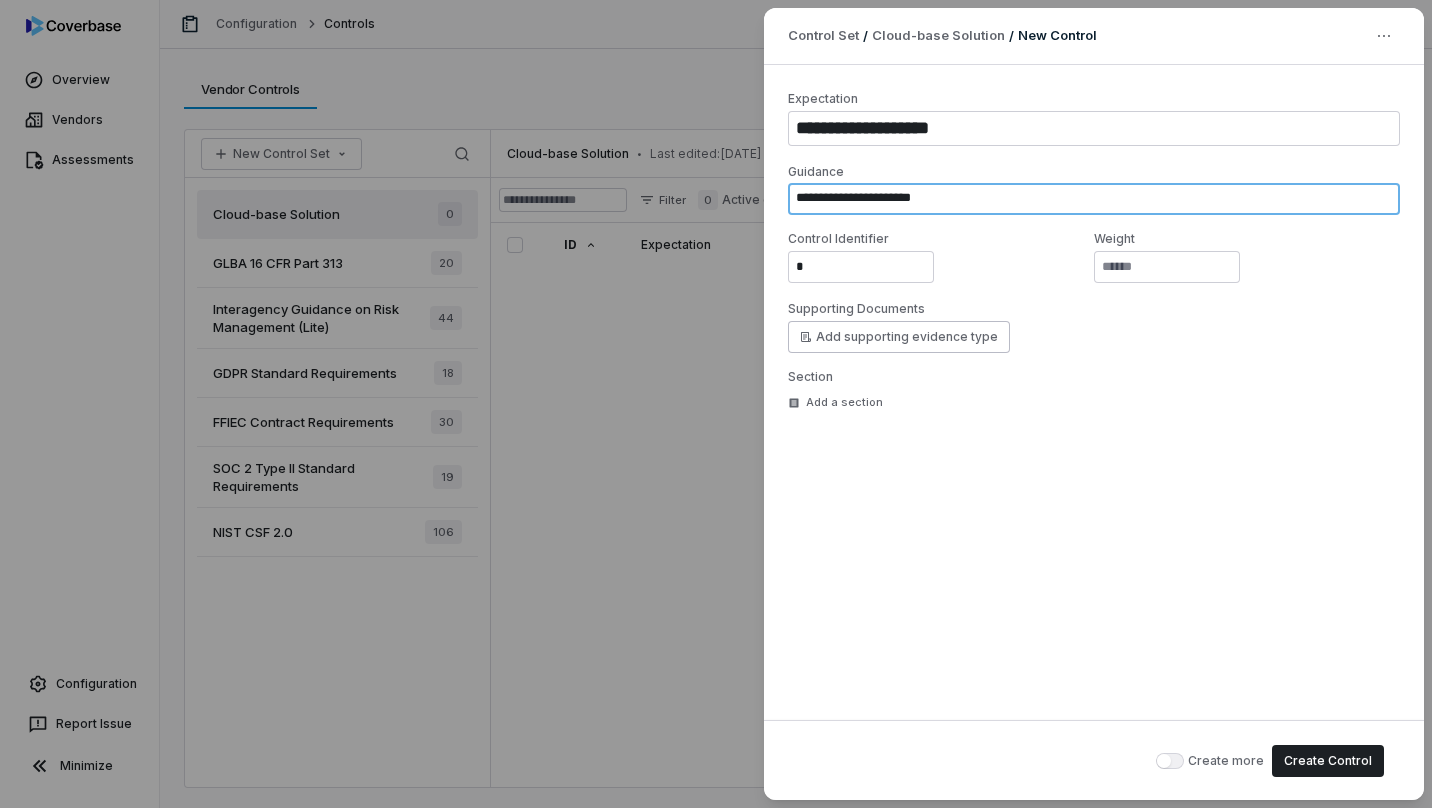 type on "*" 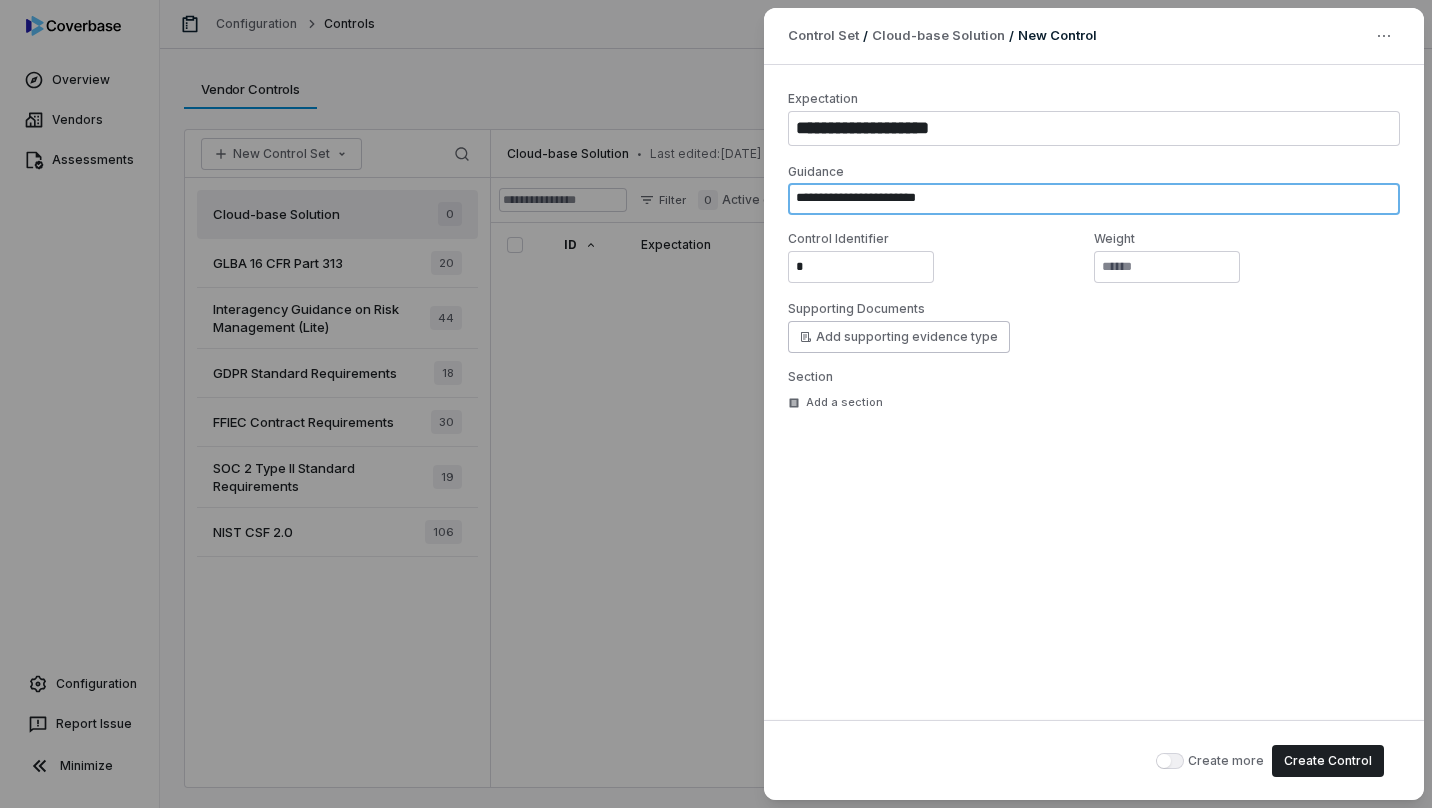 type on "*" 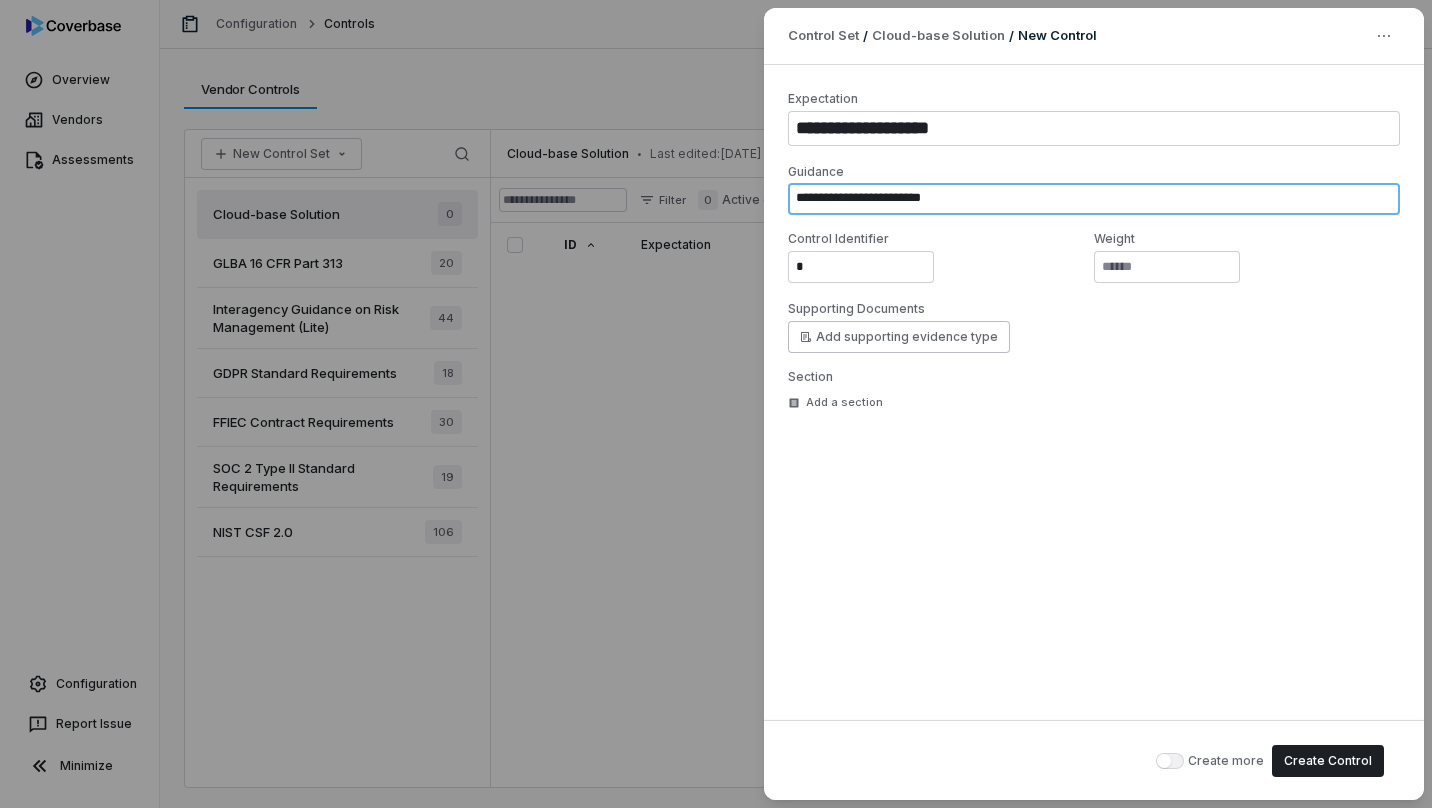 type on "*" 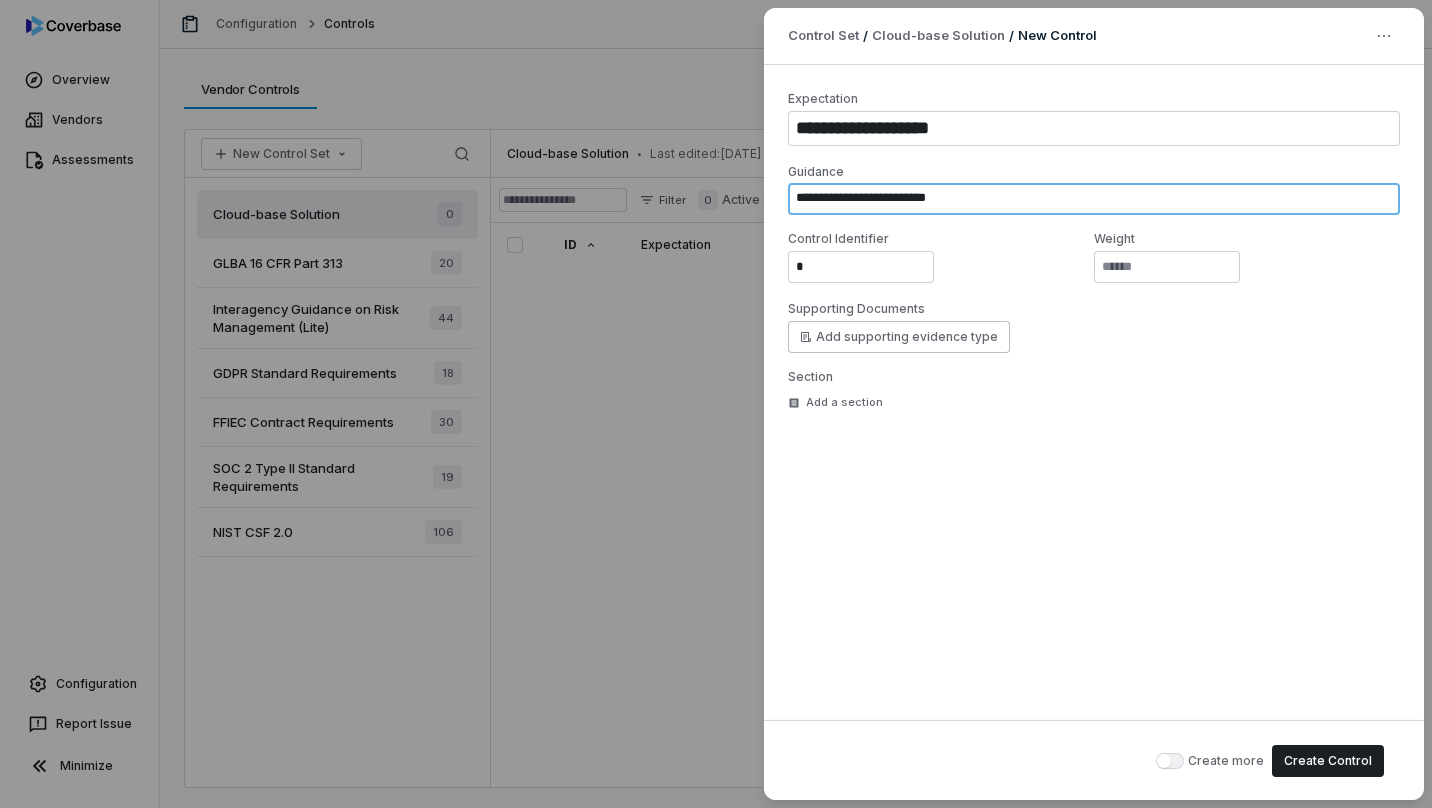 type on "*" 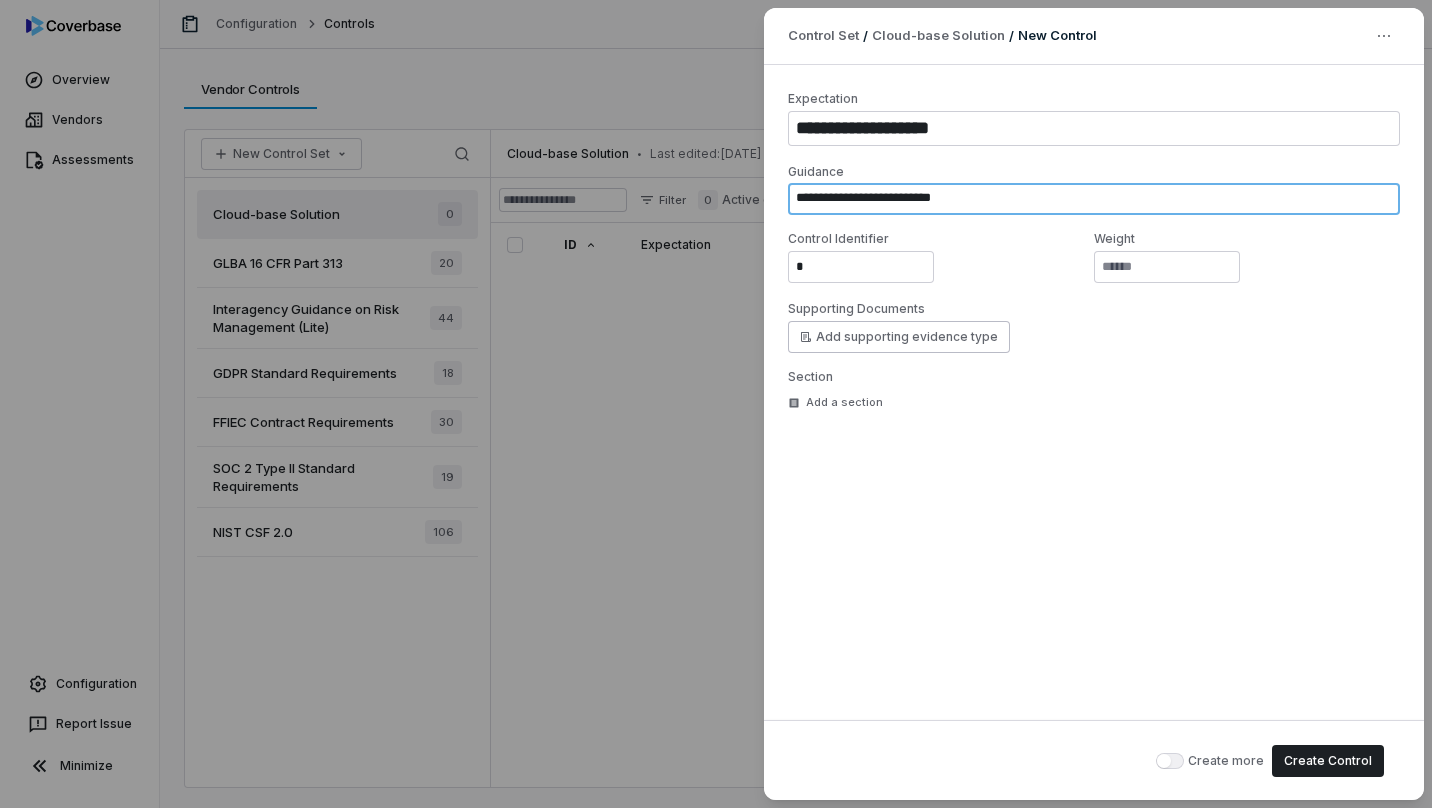 type on "*" 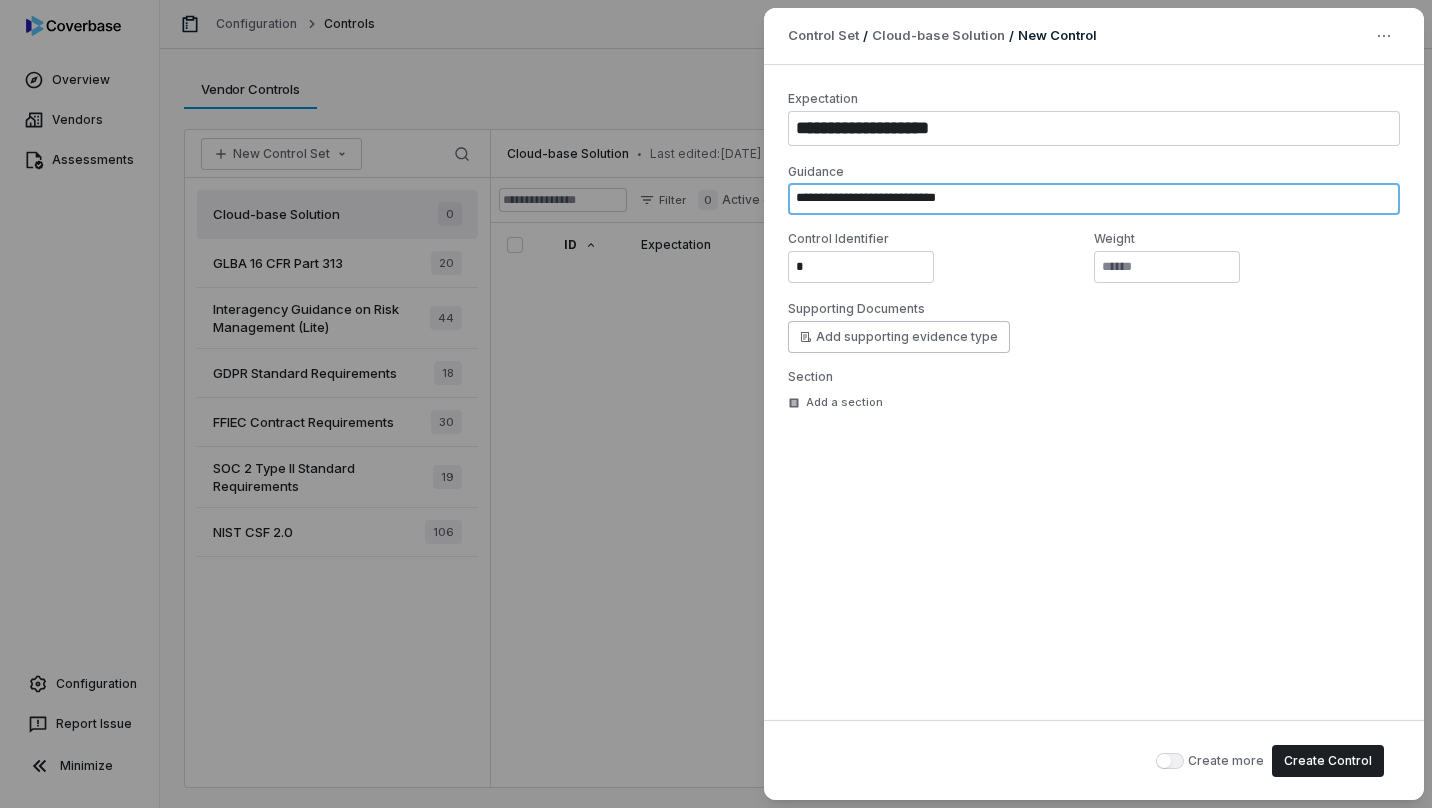 type on "*" 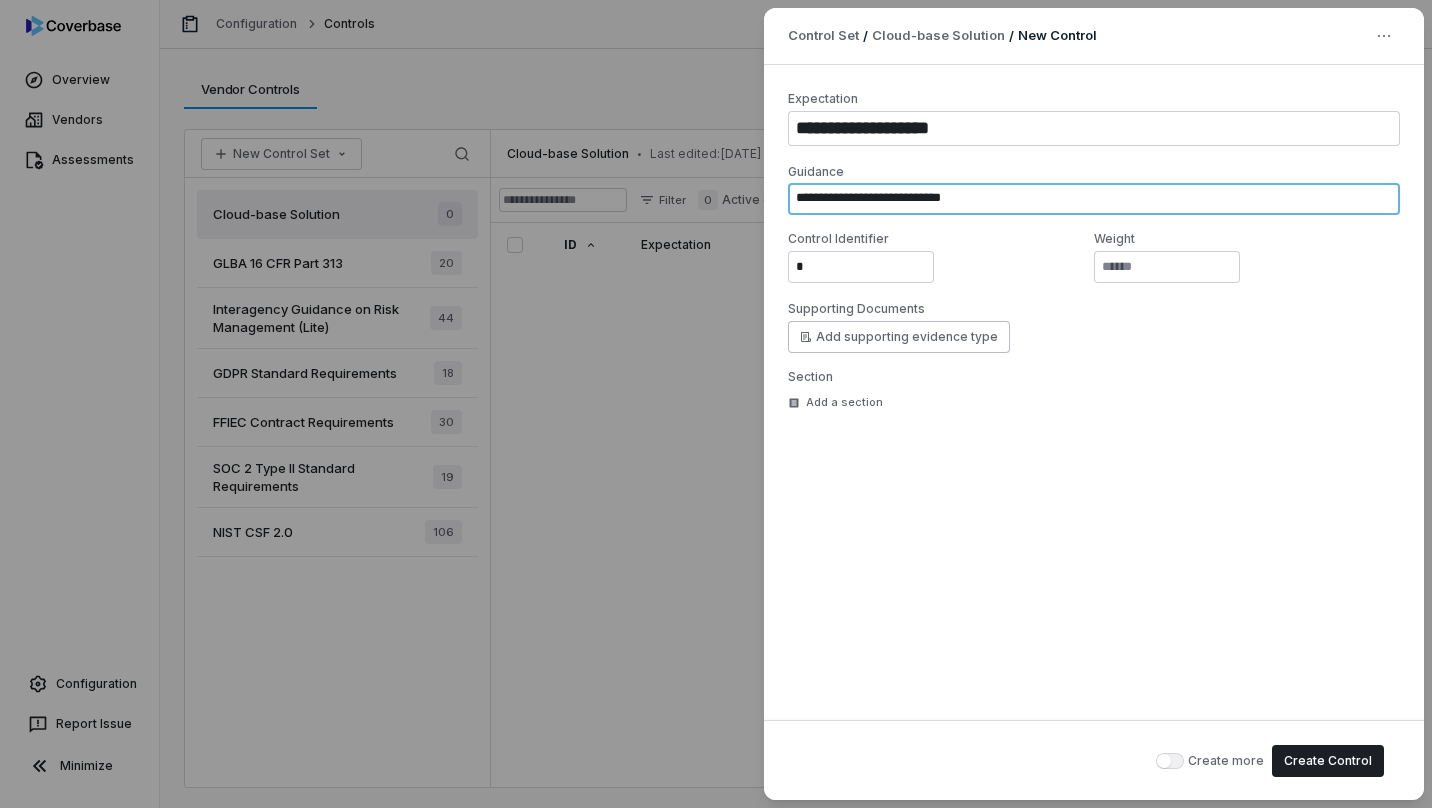 type on "*" 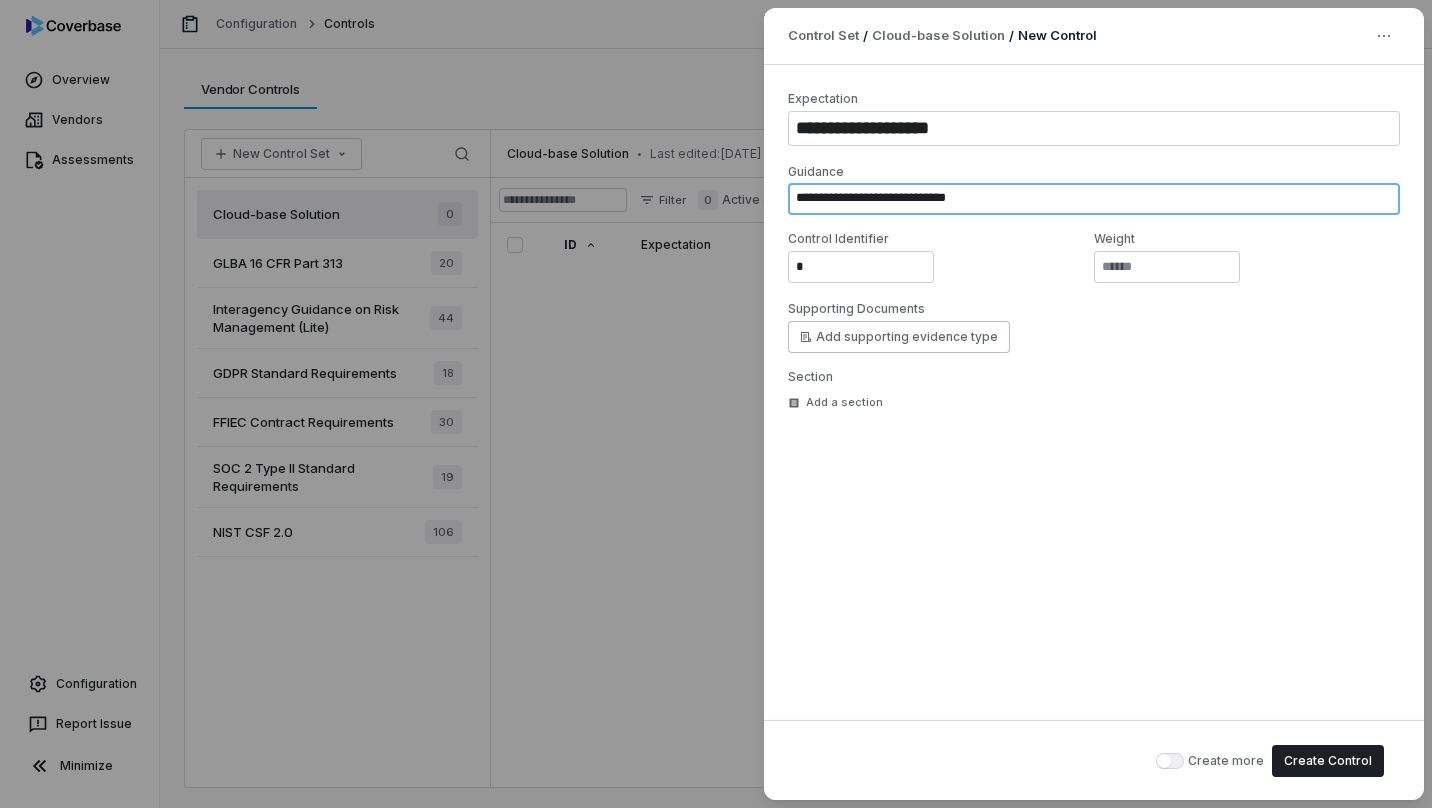 type on "*" 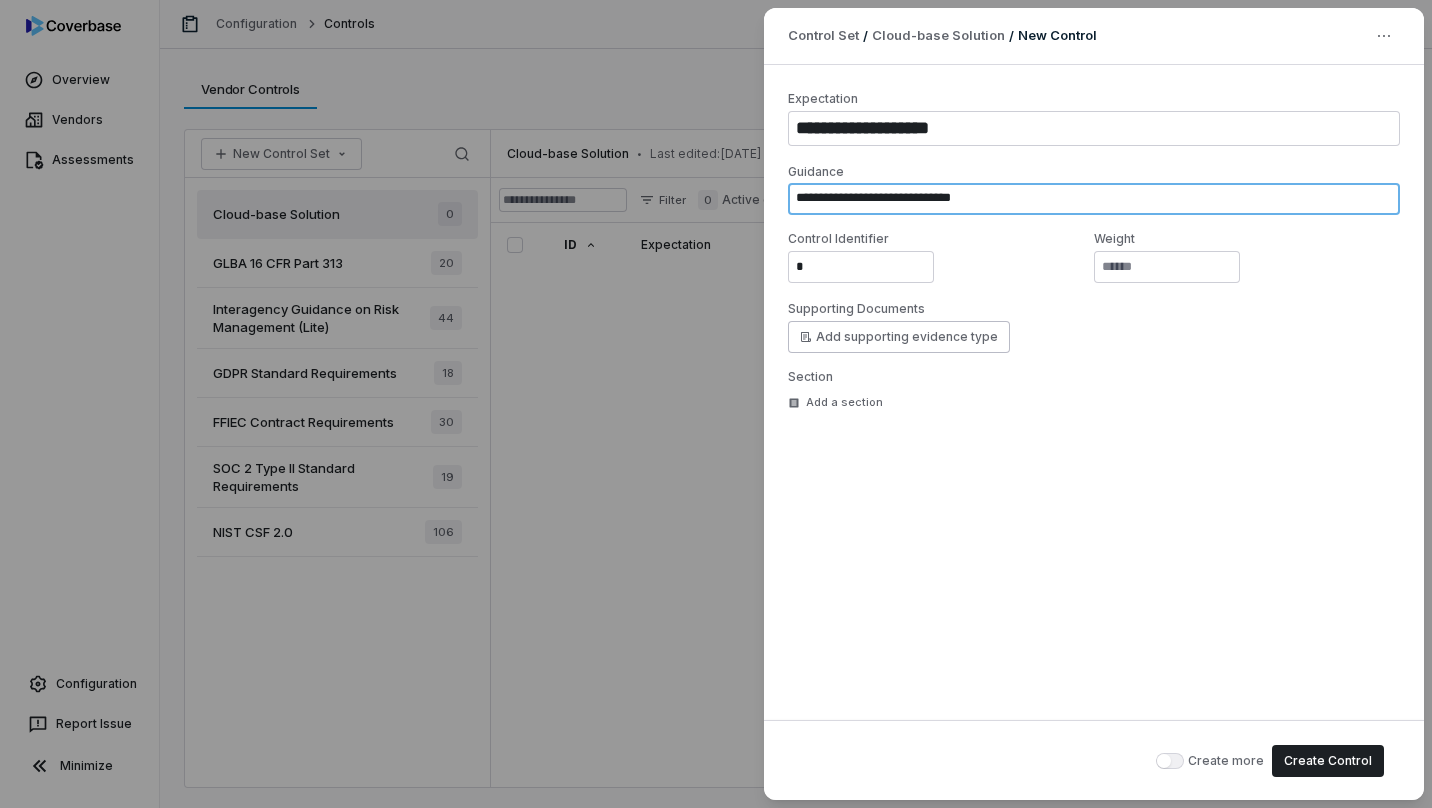 type on "*" 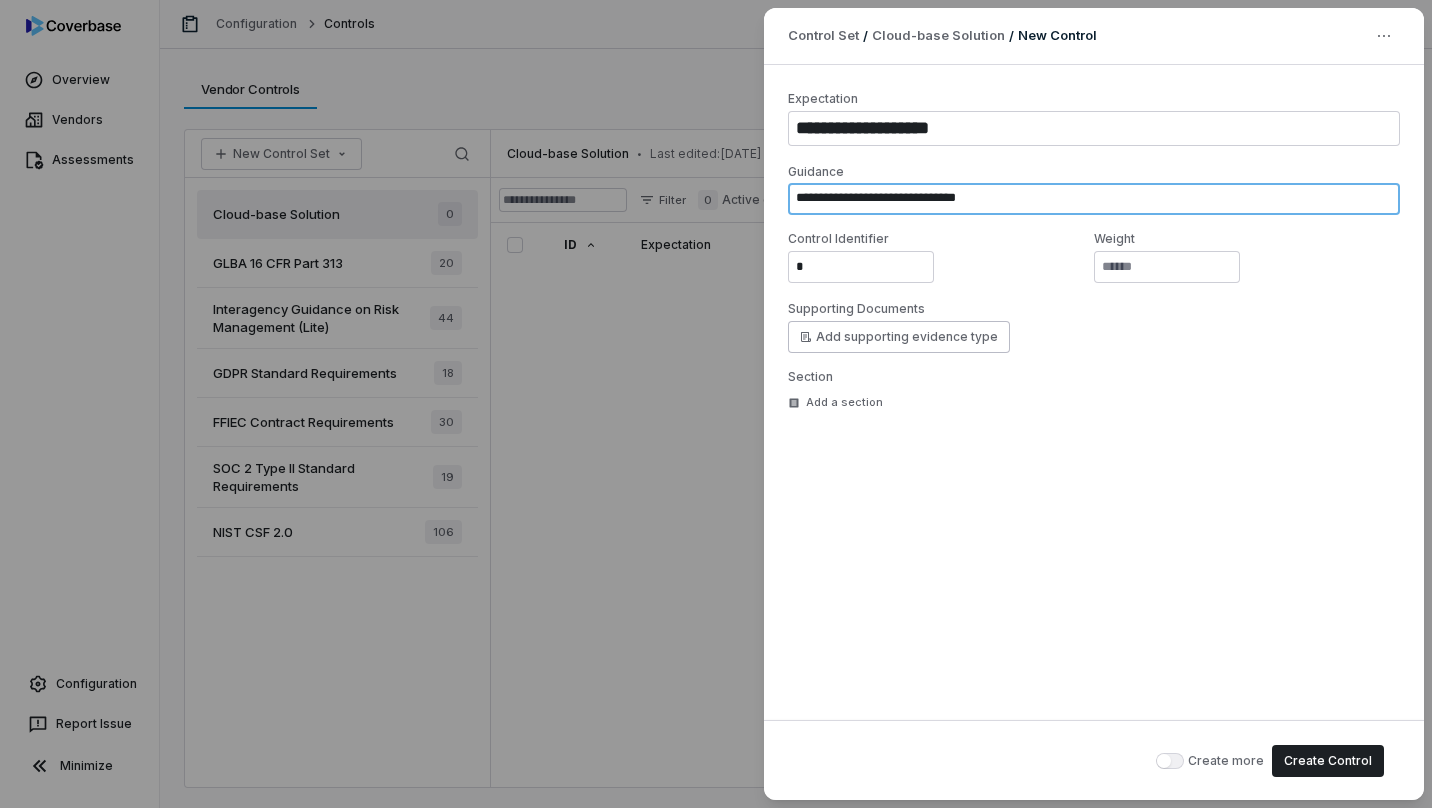 type on "*" 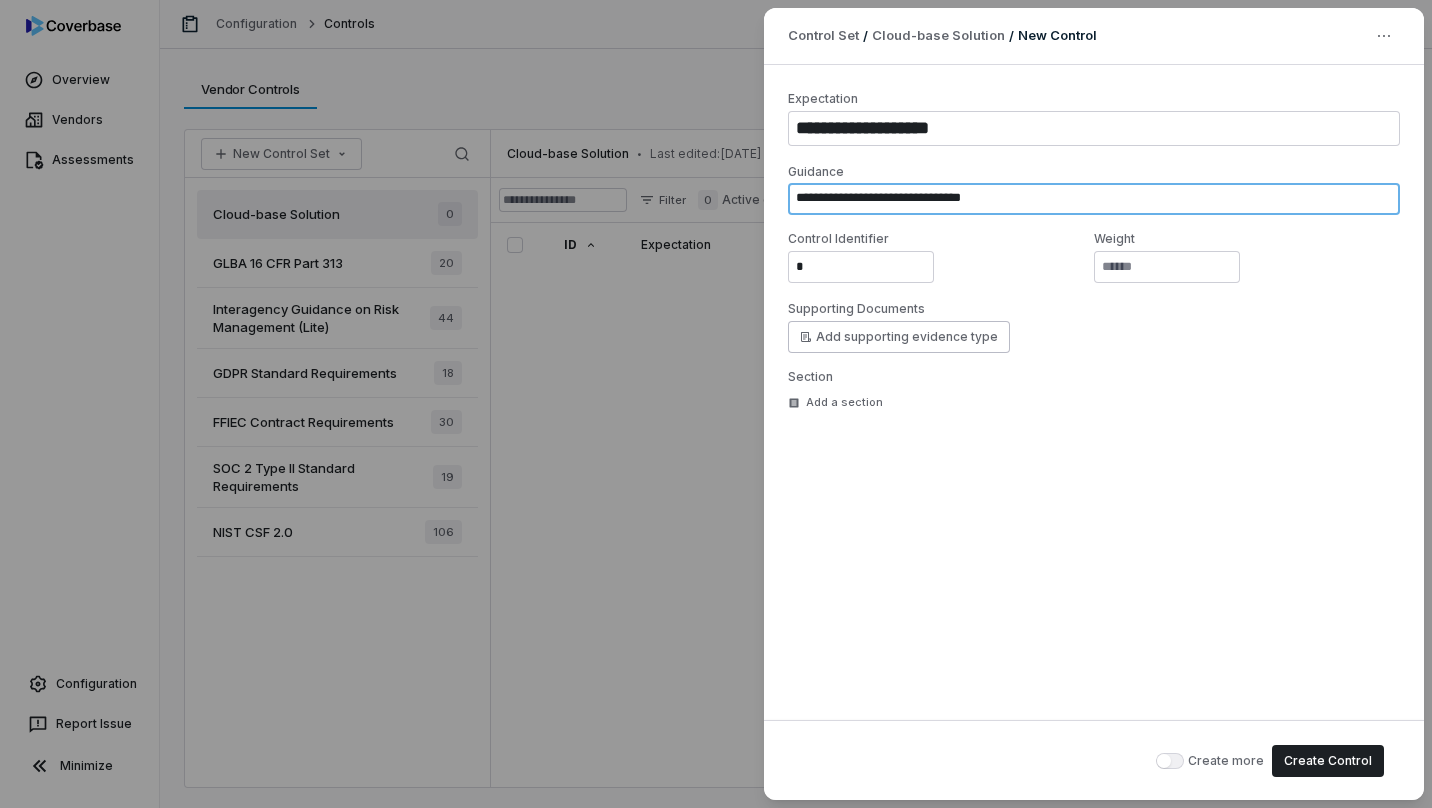 type on "**********" 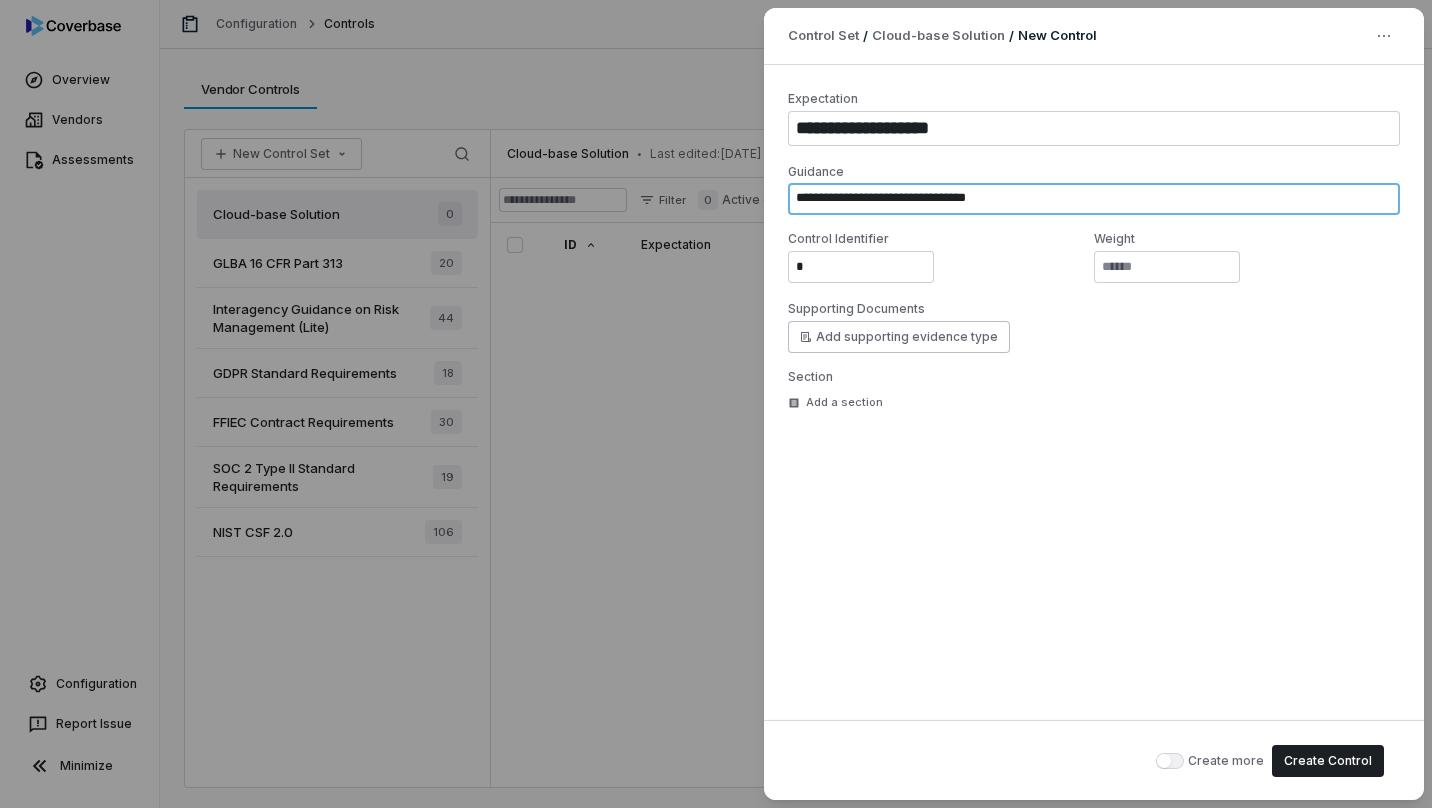 type on "*" 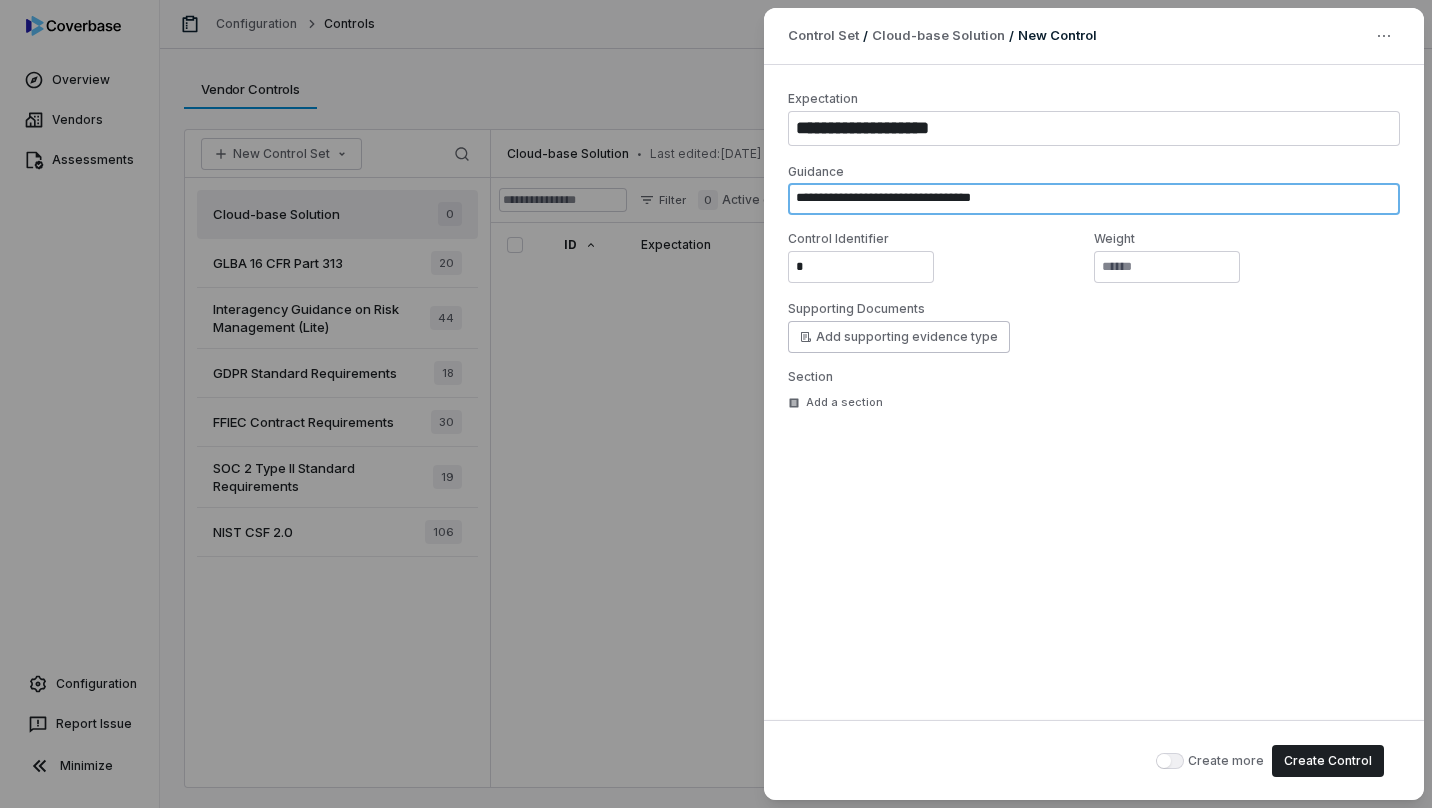 type on "*" 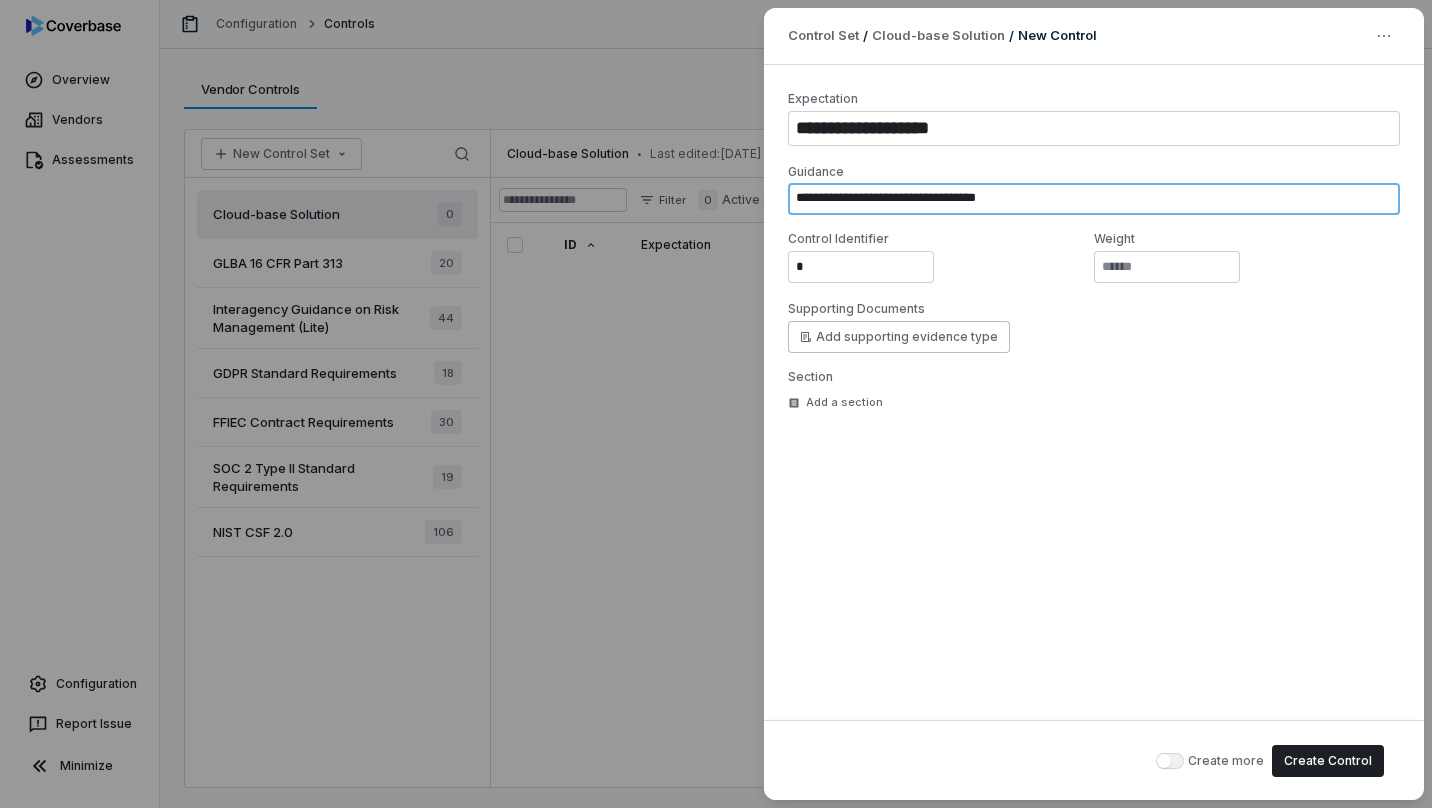 type on "**********" 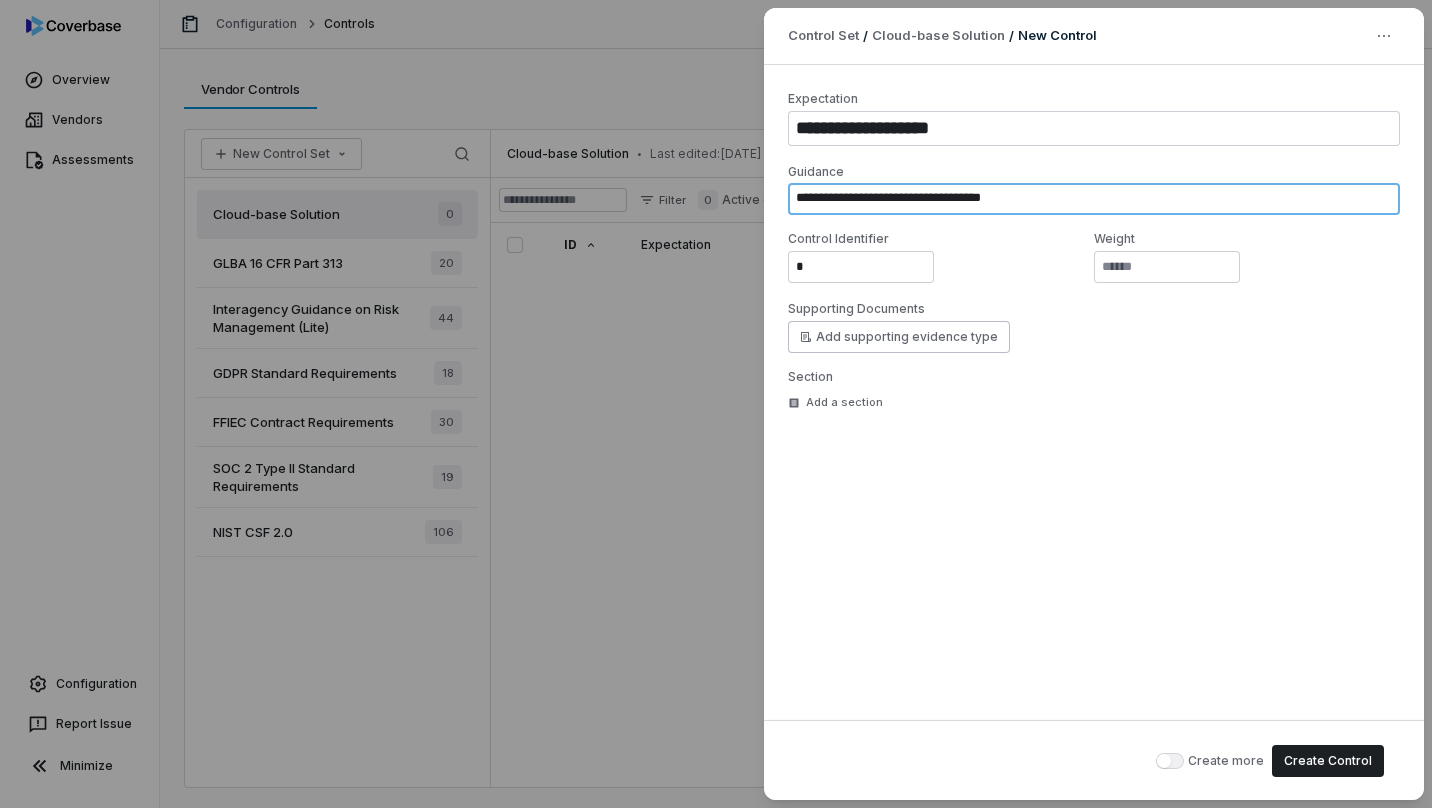 type on "*" 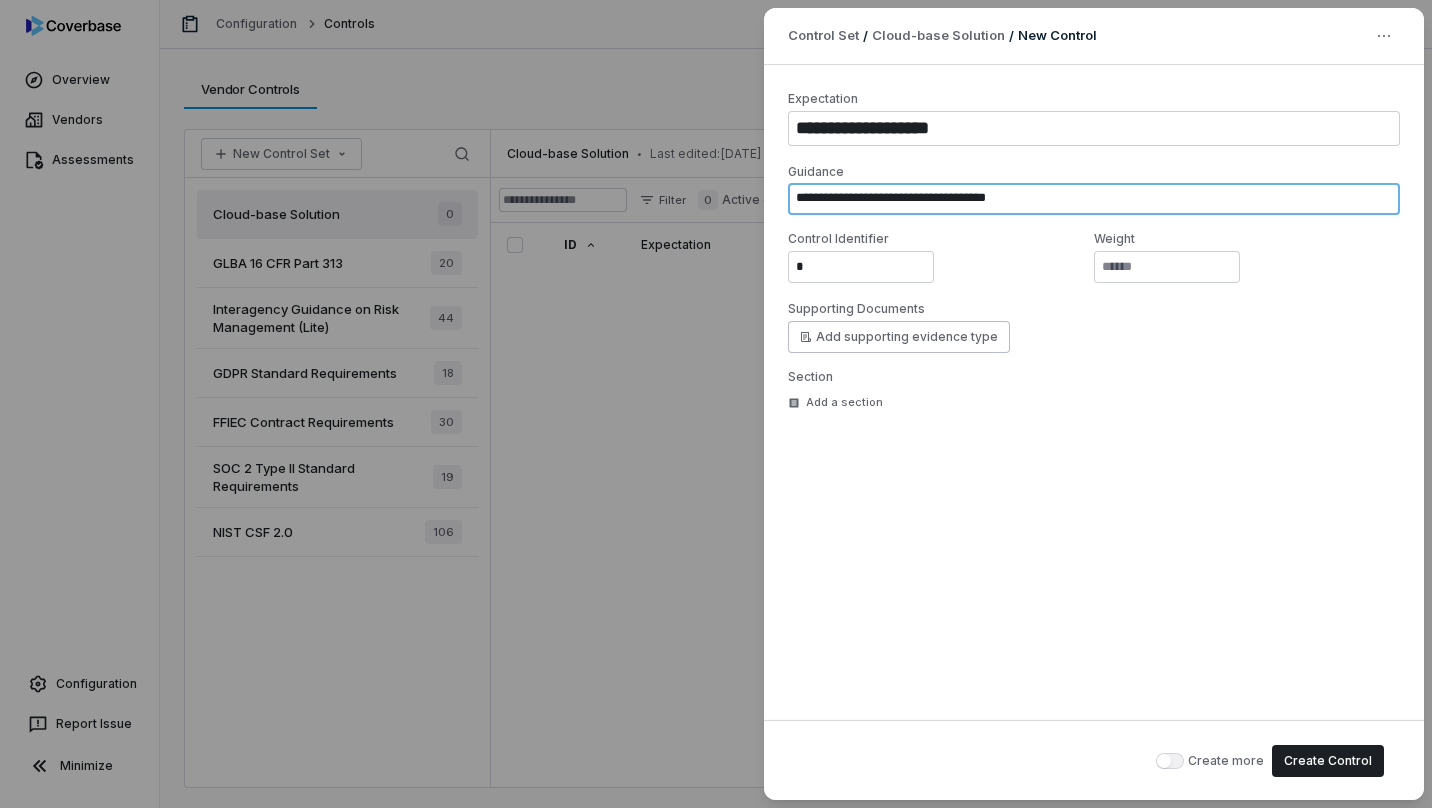 type on "*" 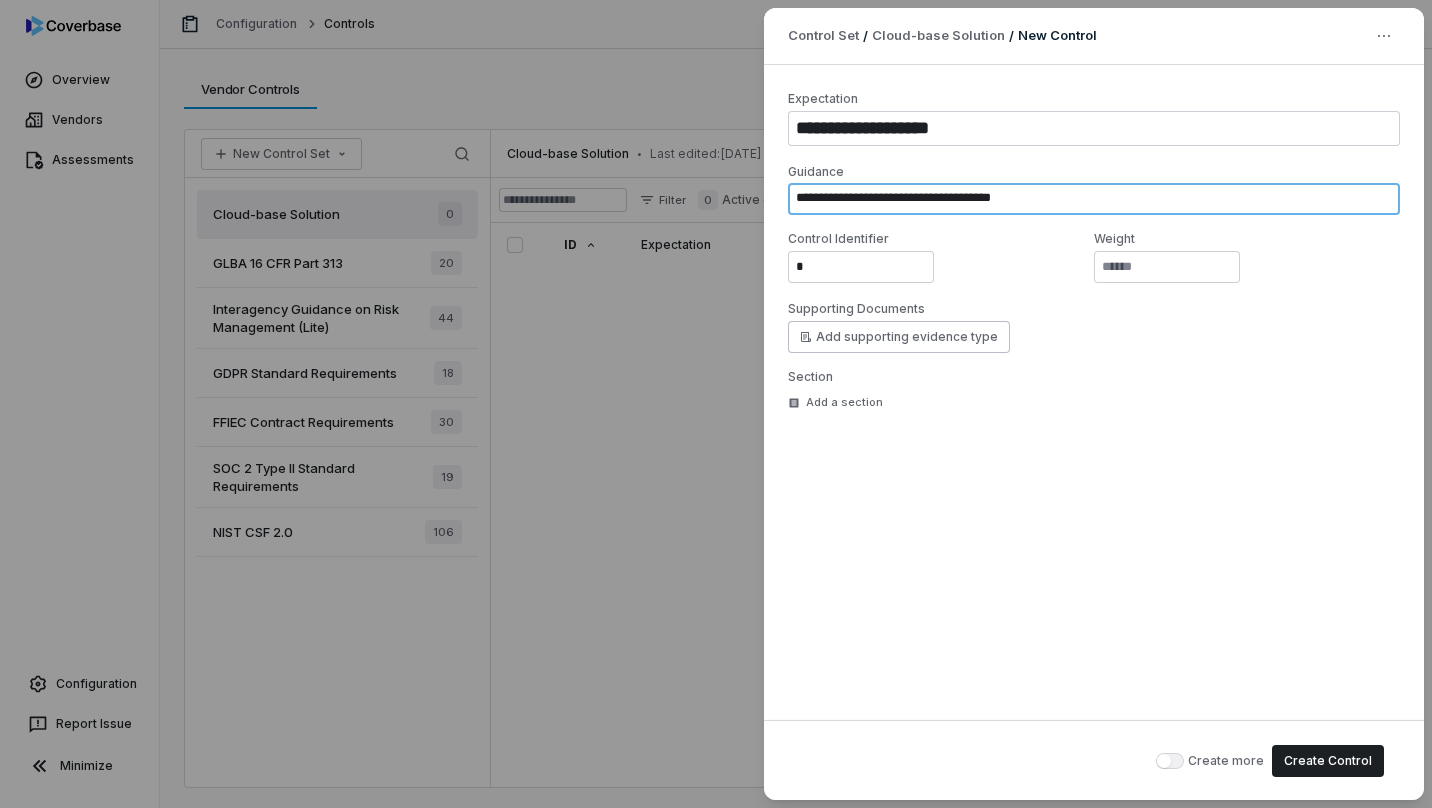 type on "*" 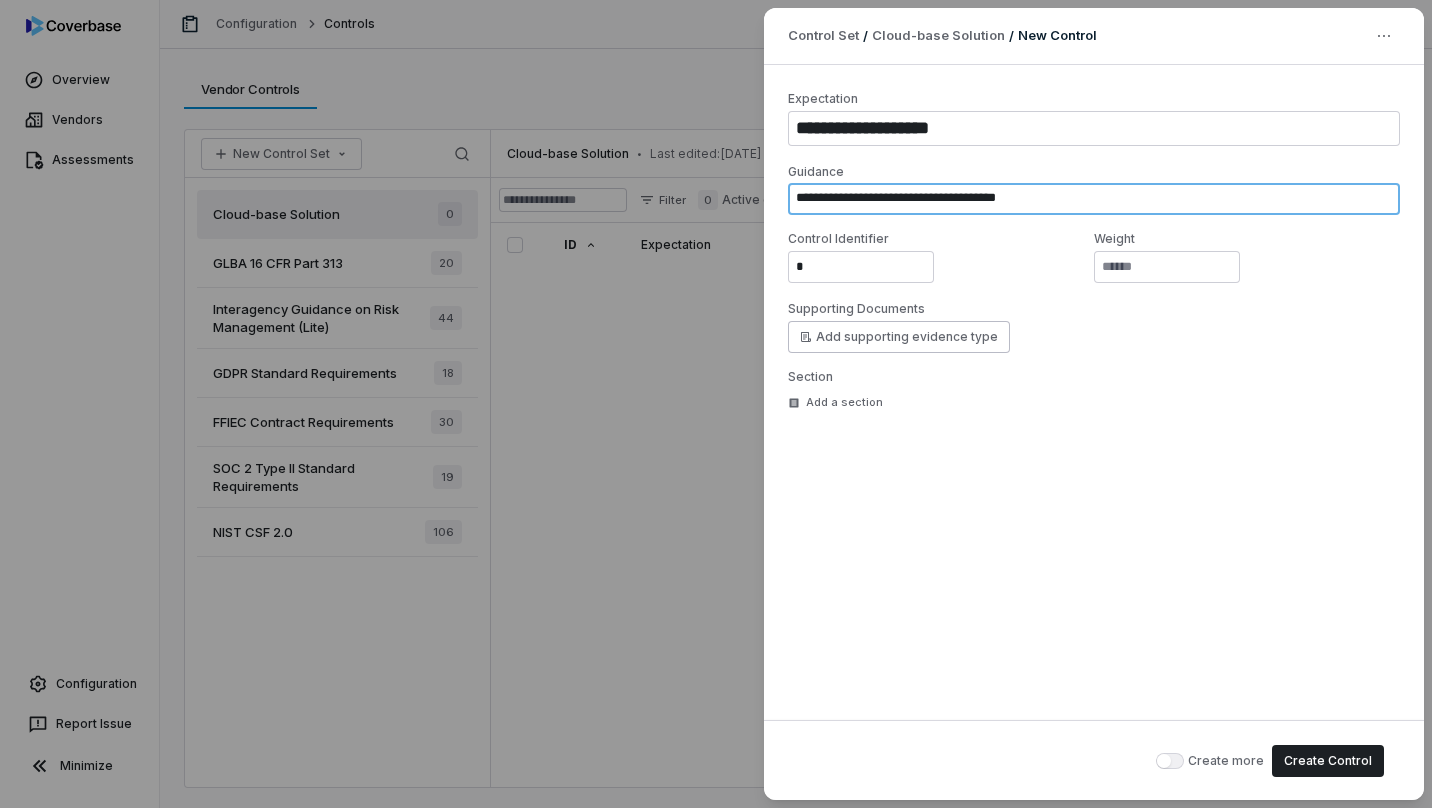 type on "*" 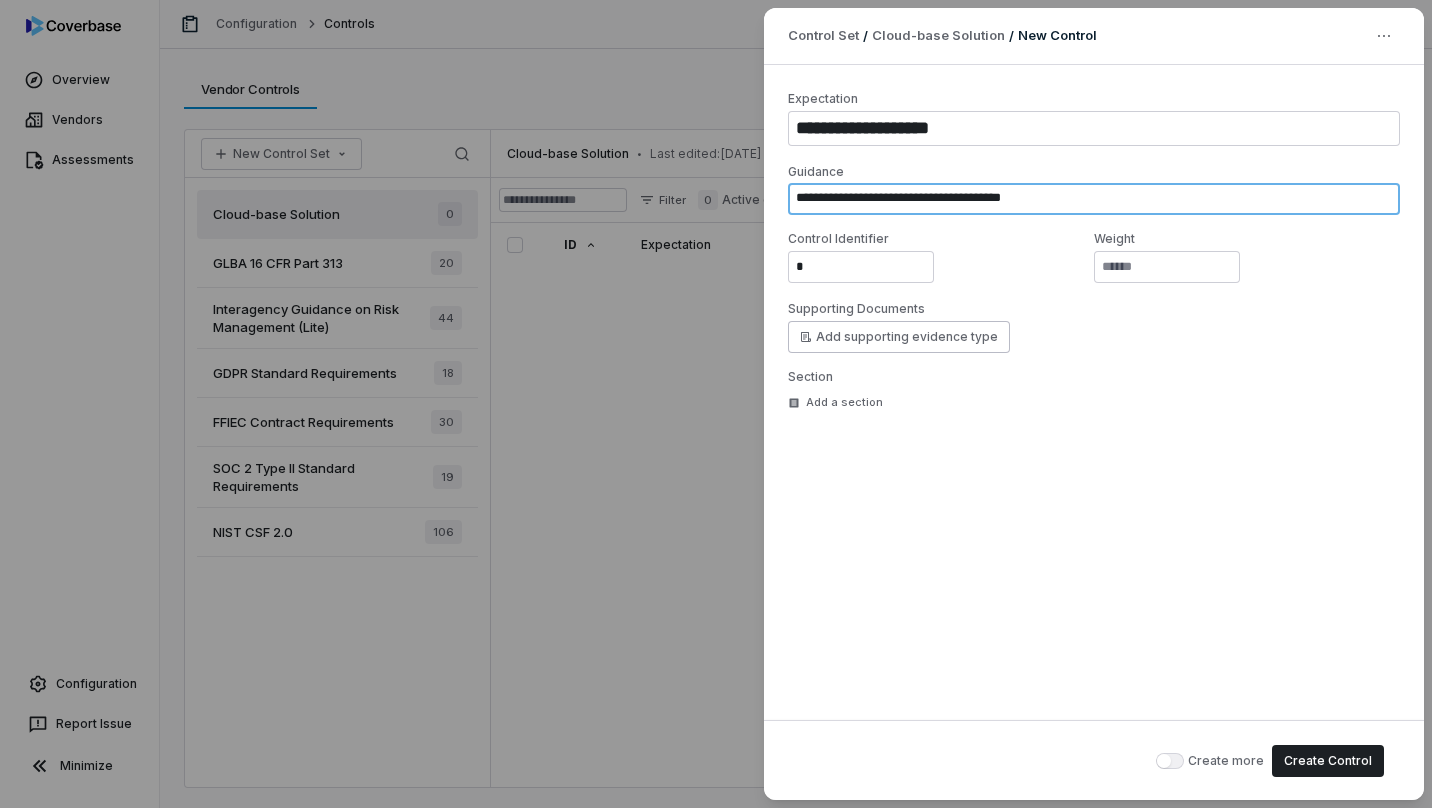 type on "*" 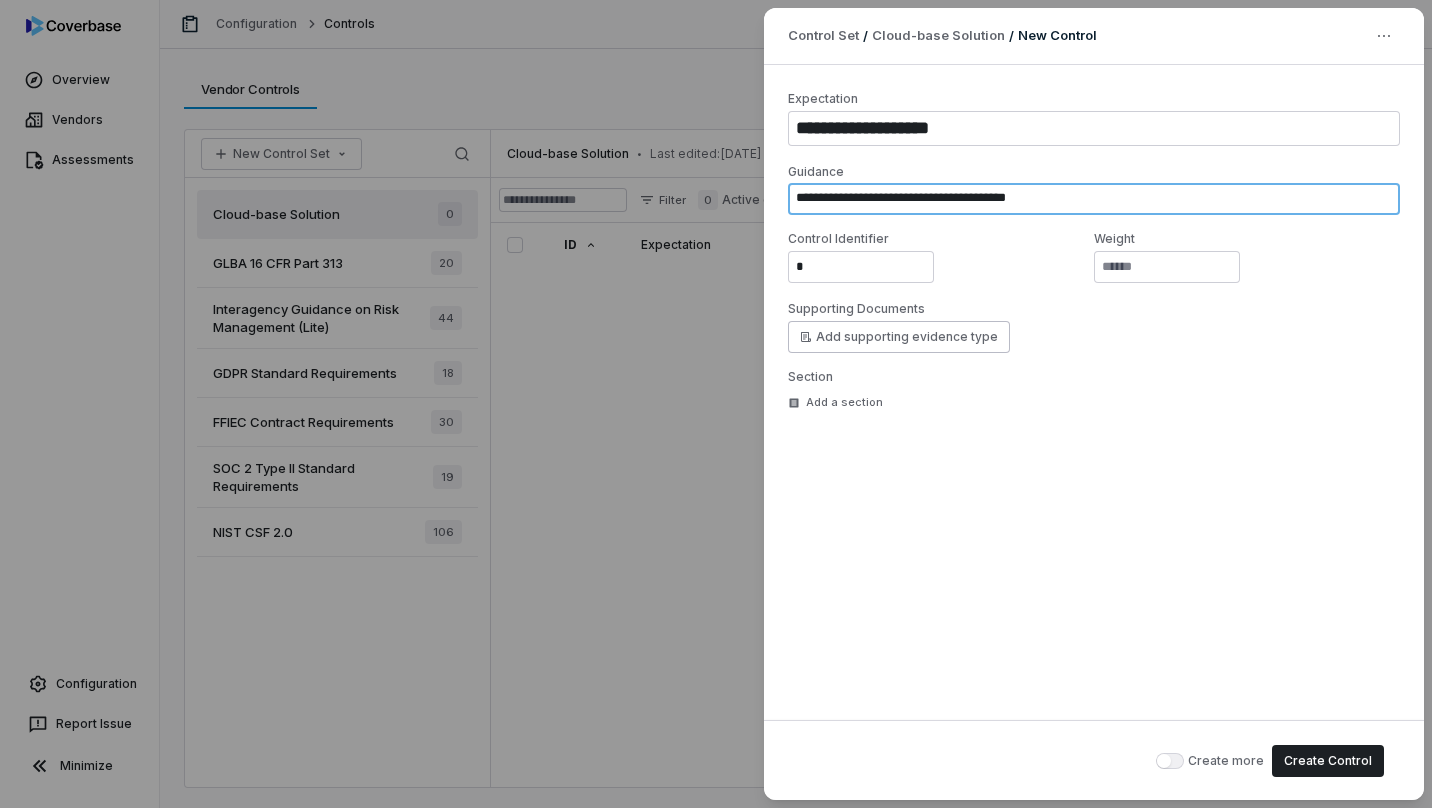 type on "*" 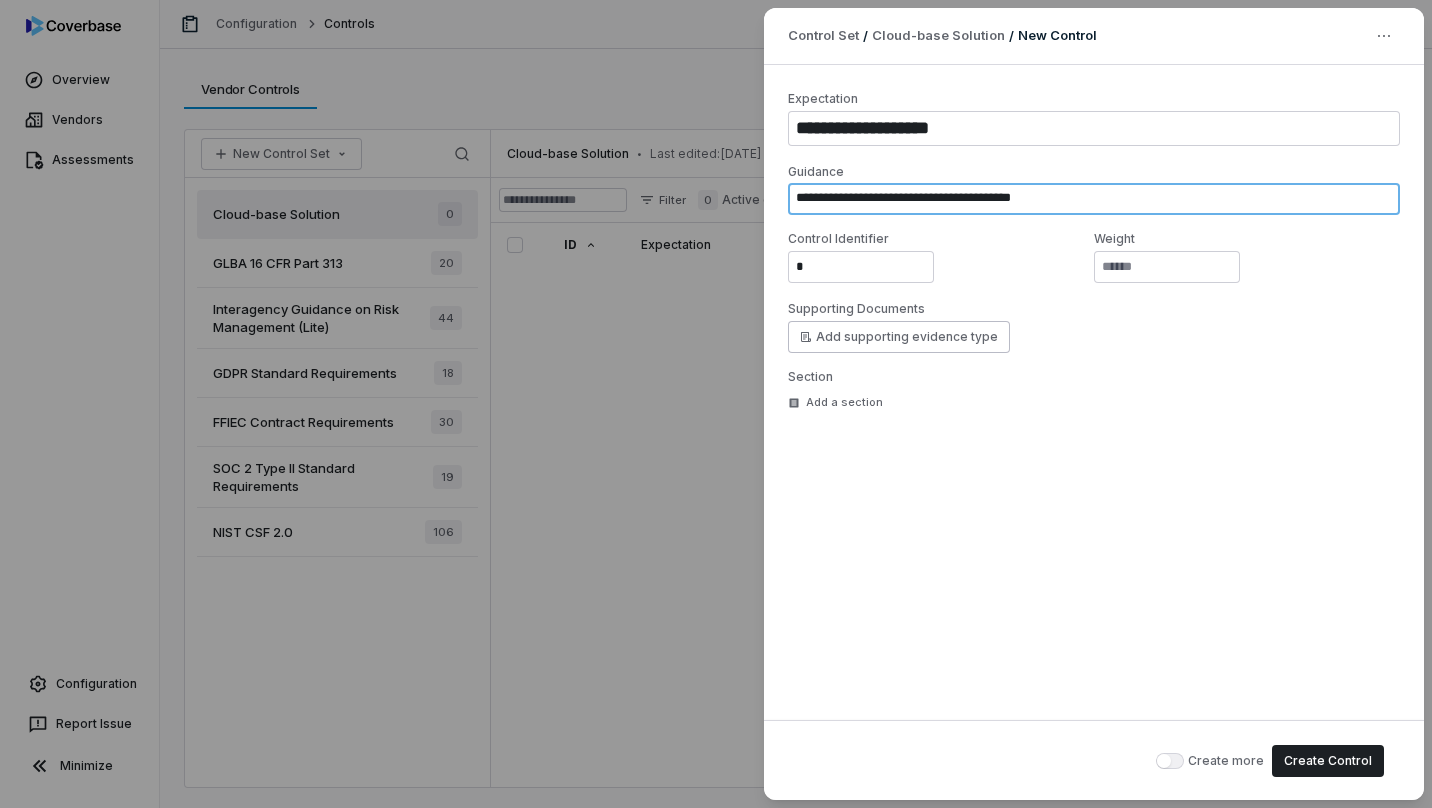 type on "*" 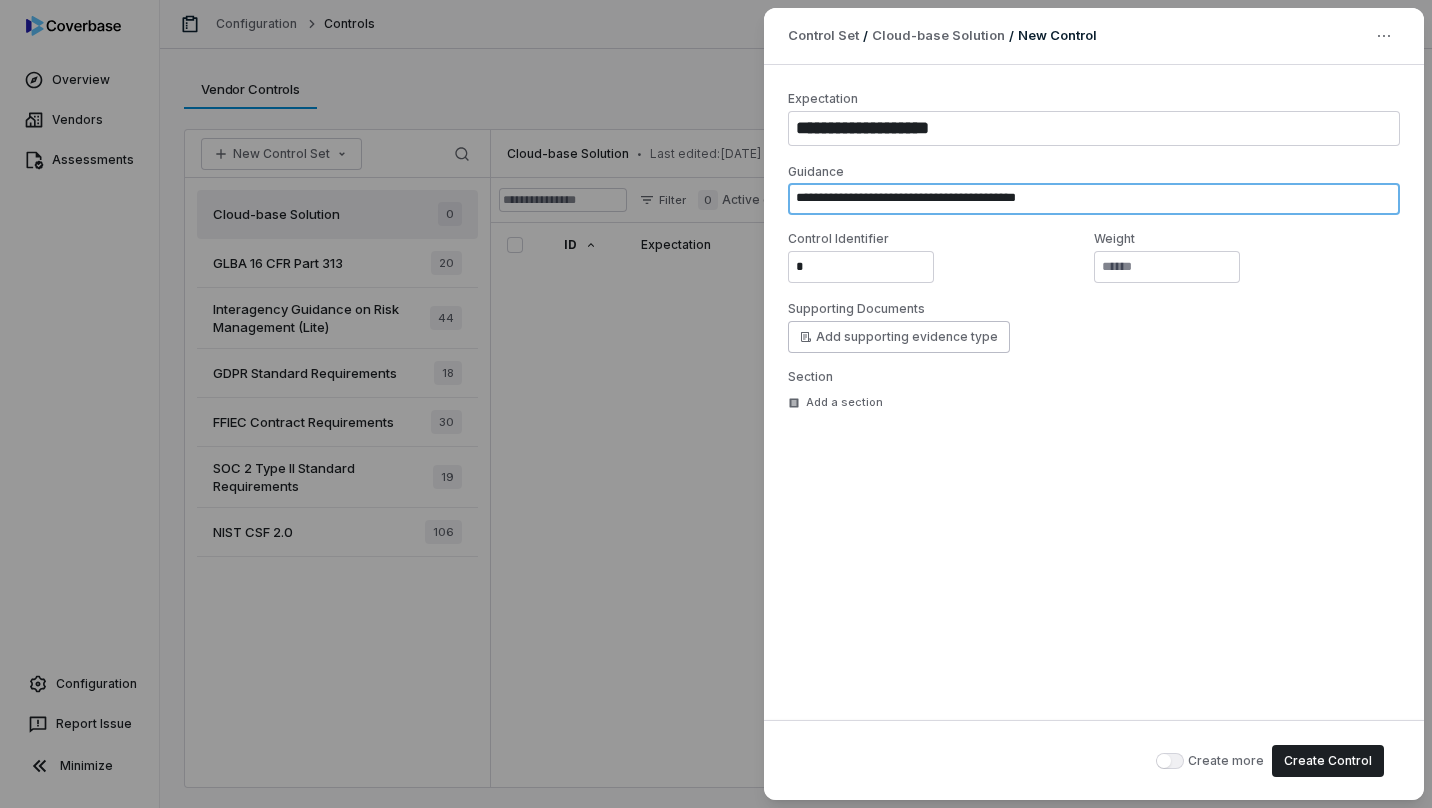 type on "*" 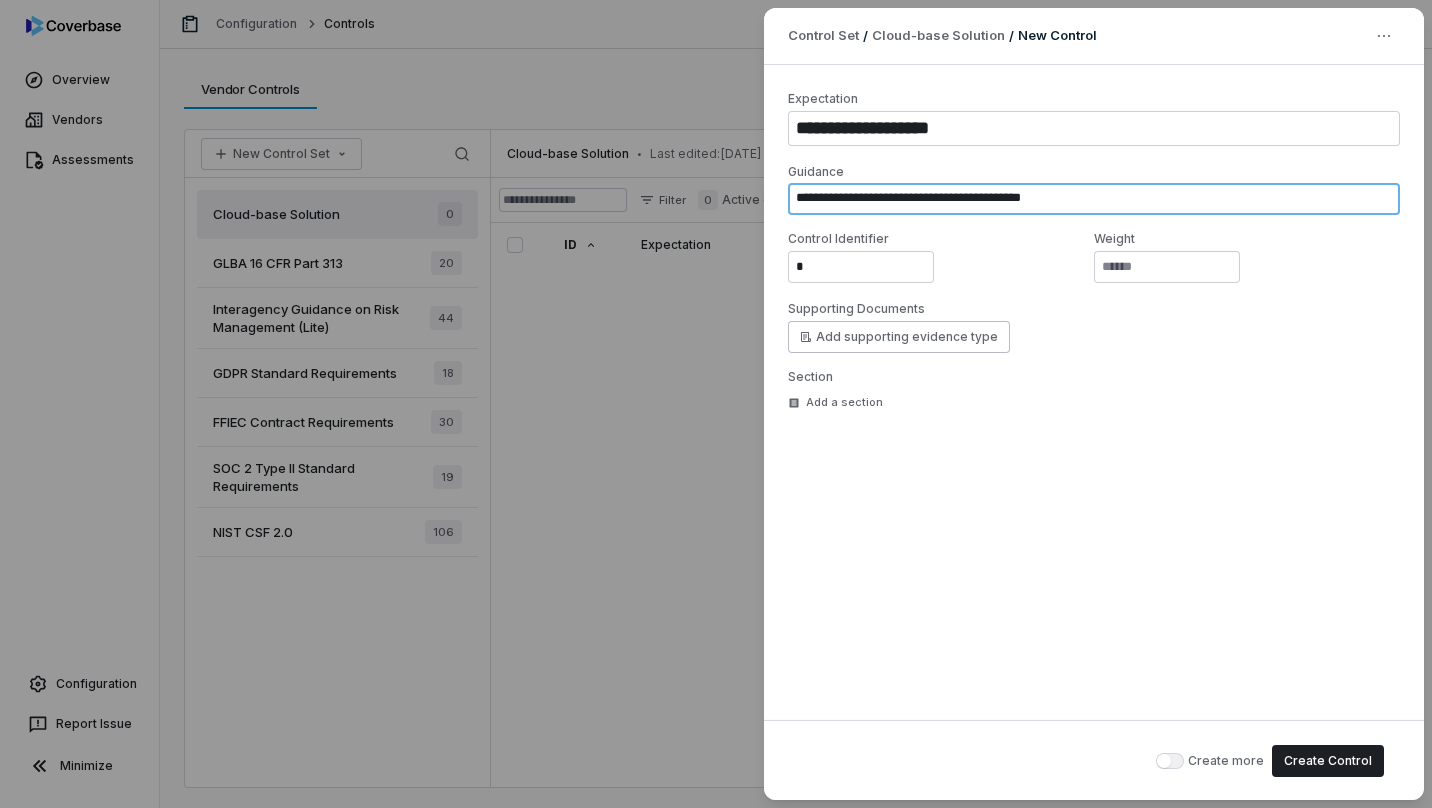 type on "*" 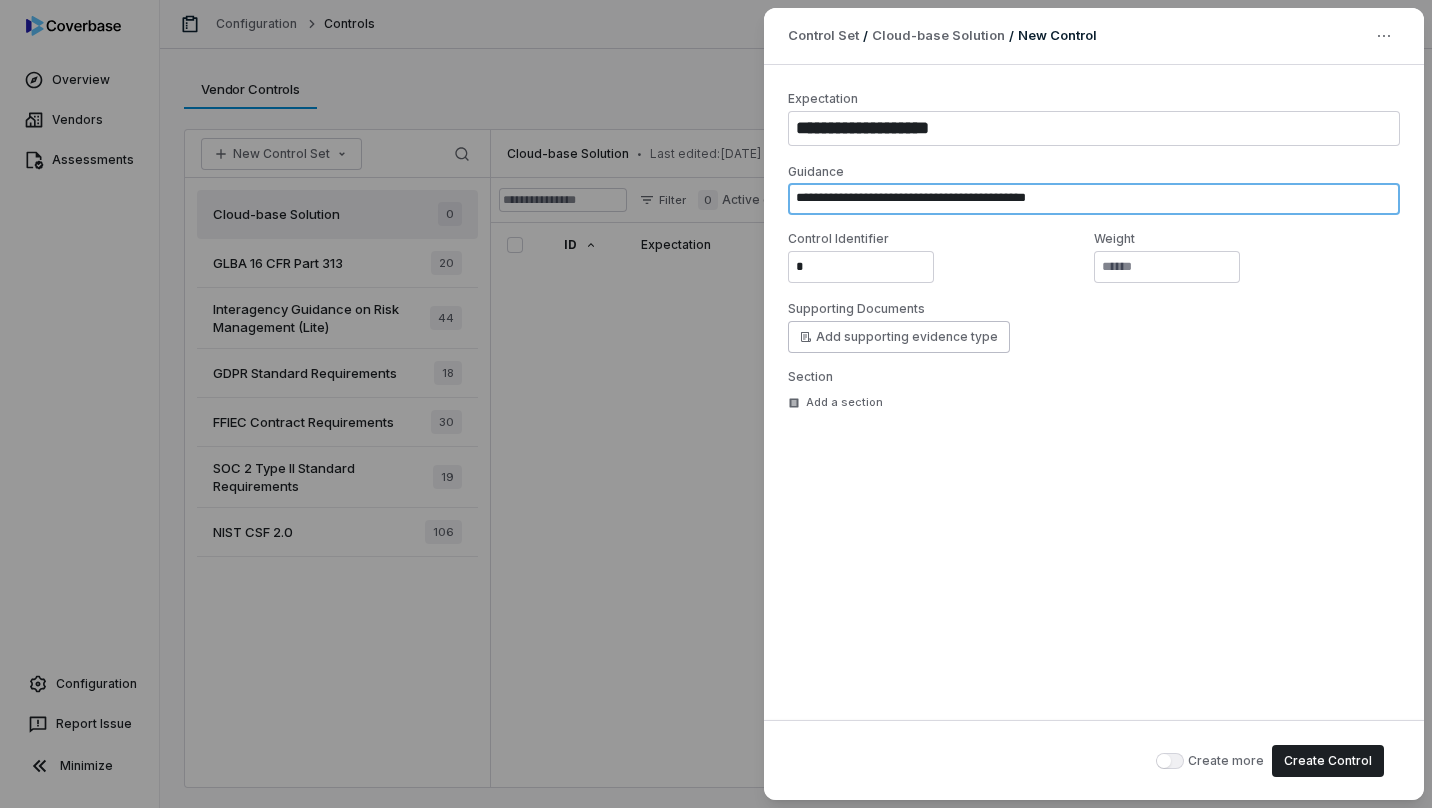 type on "*" 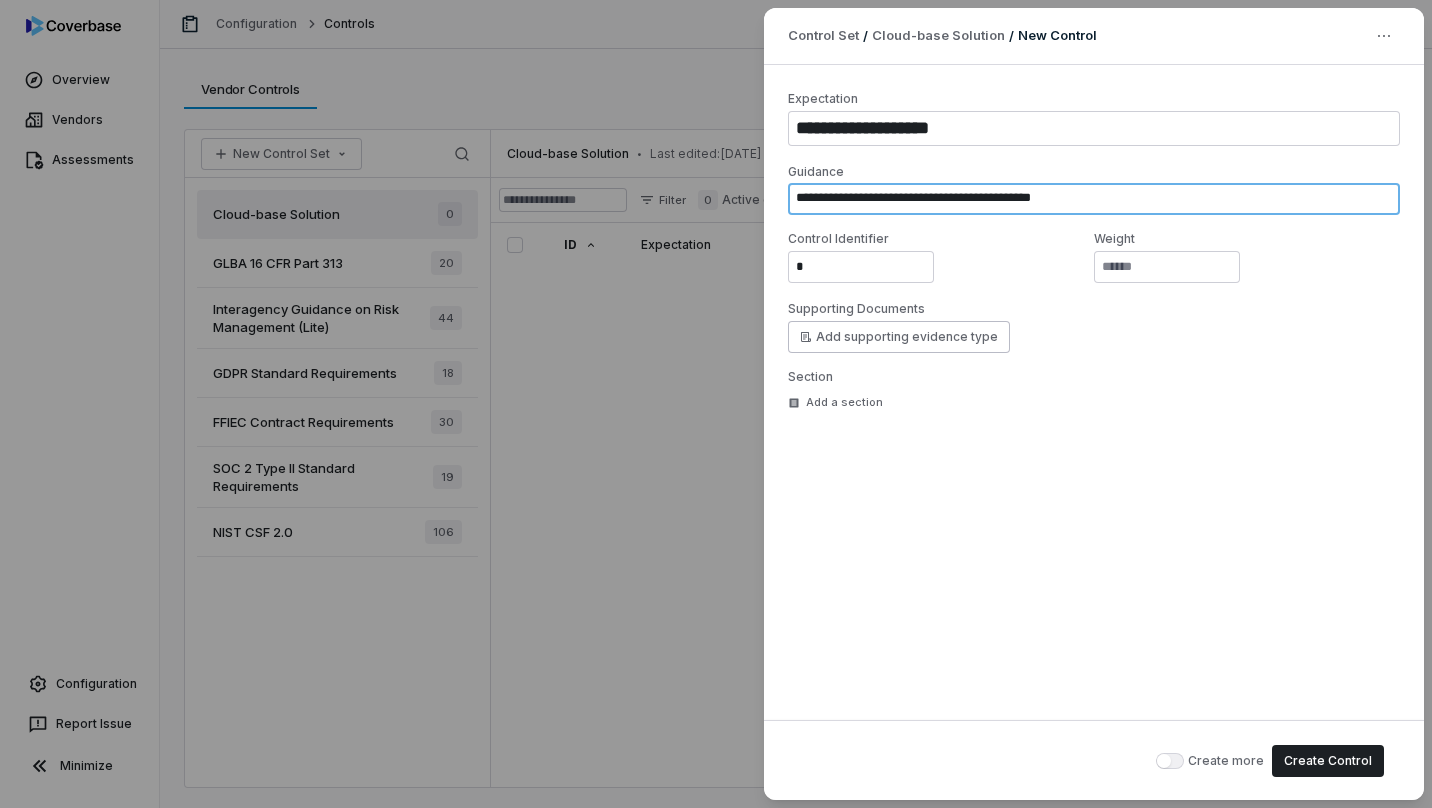 type on "*" 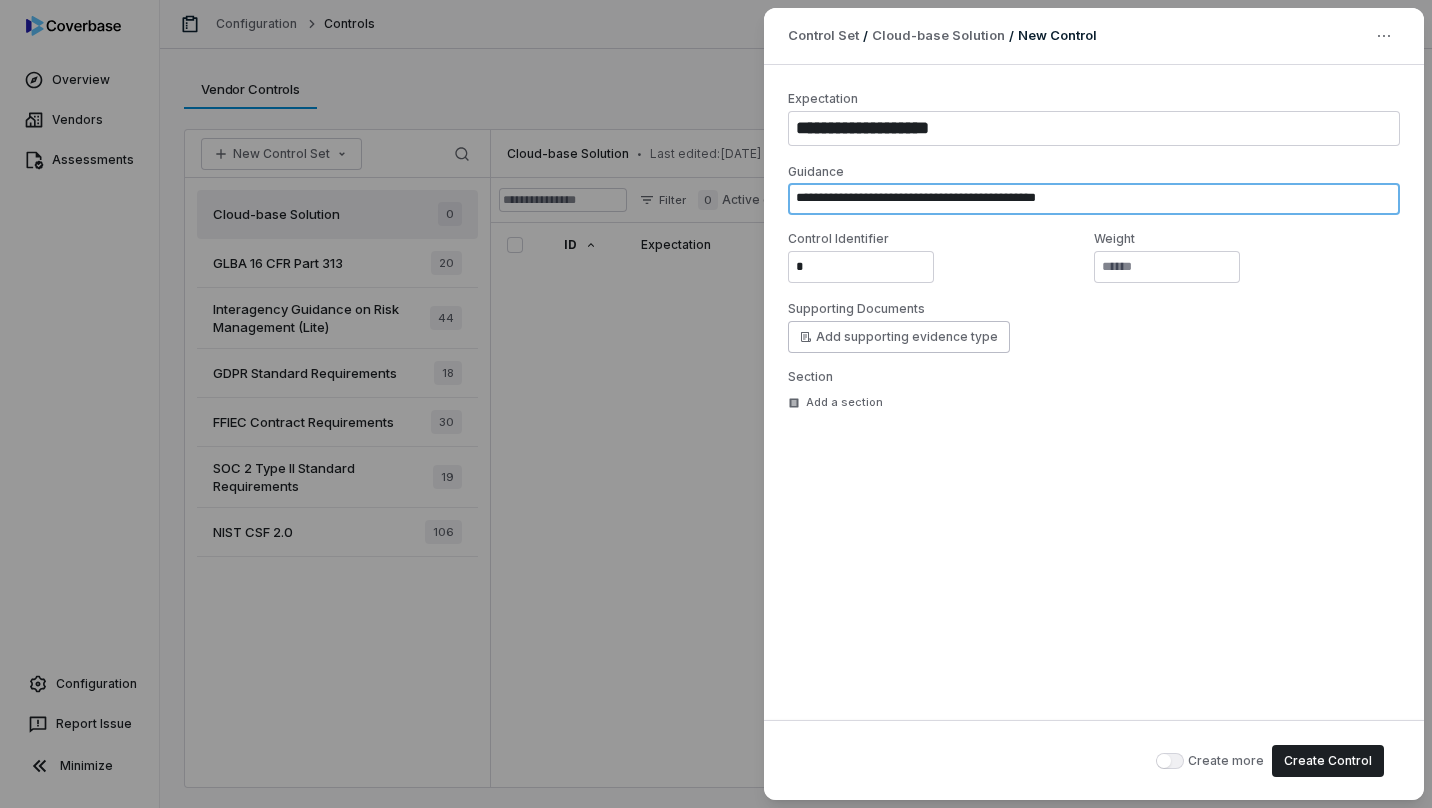 type on "*" 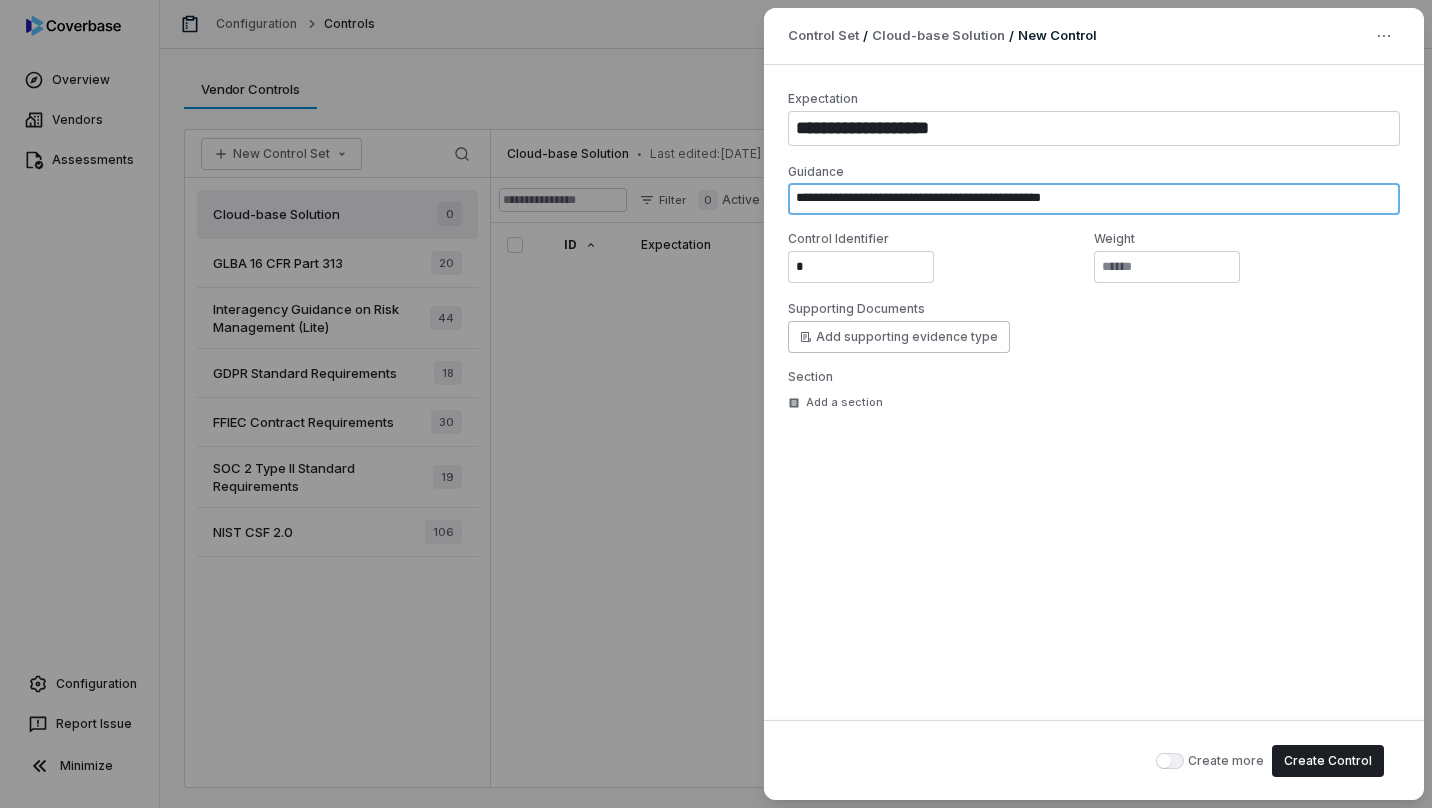 type on "**********" 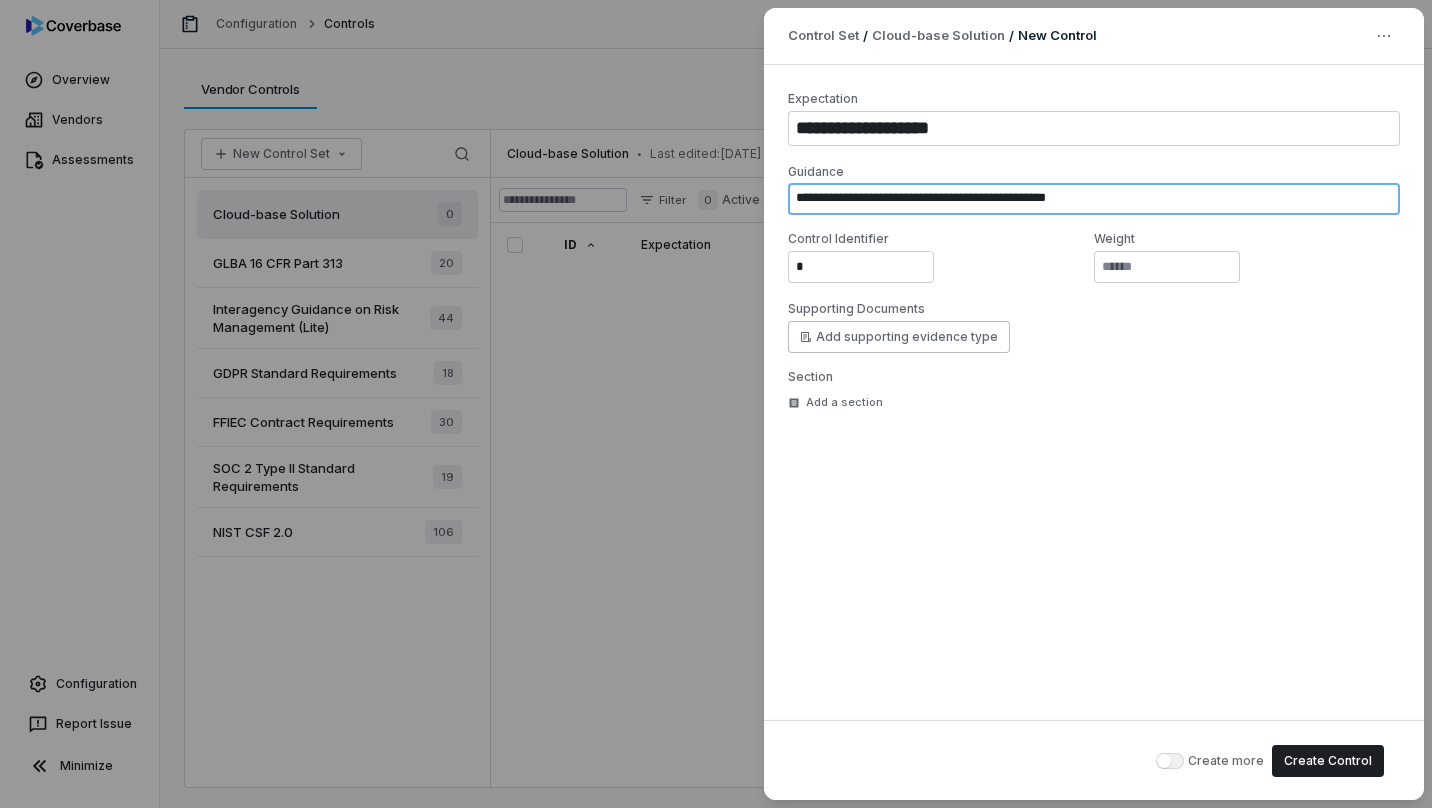 type on "*" 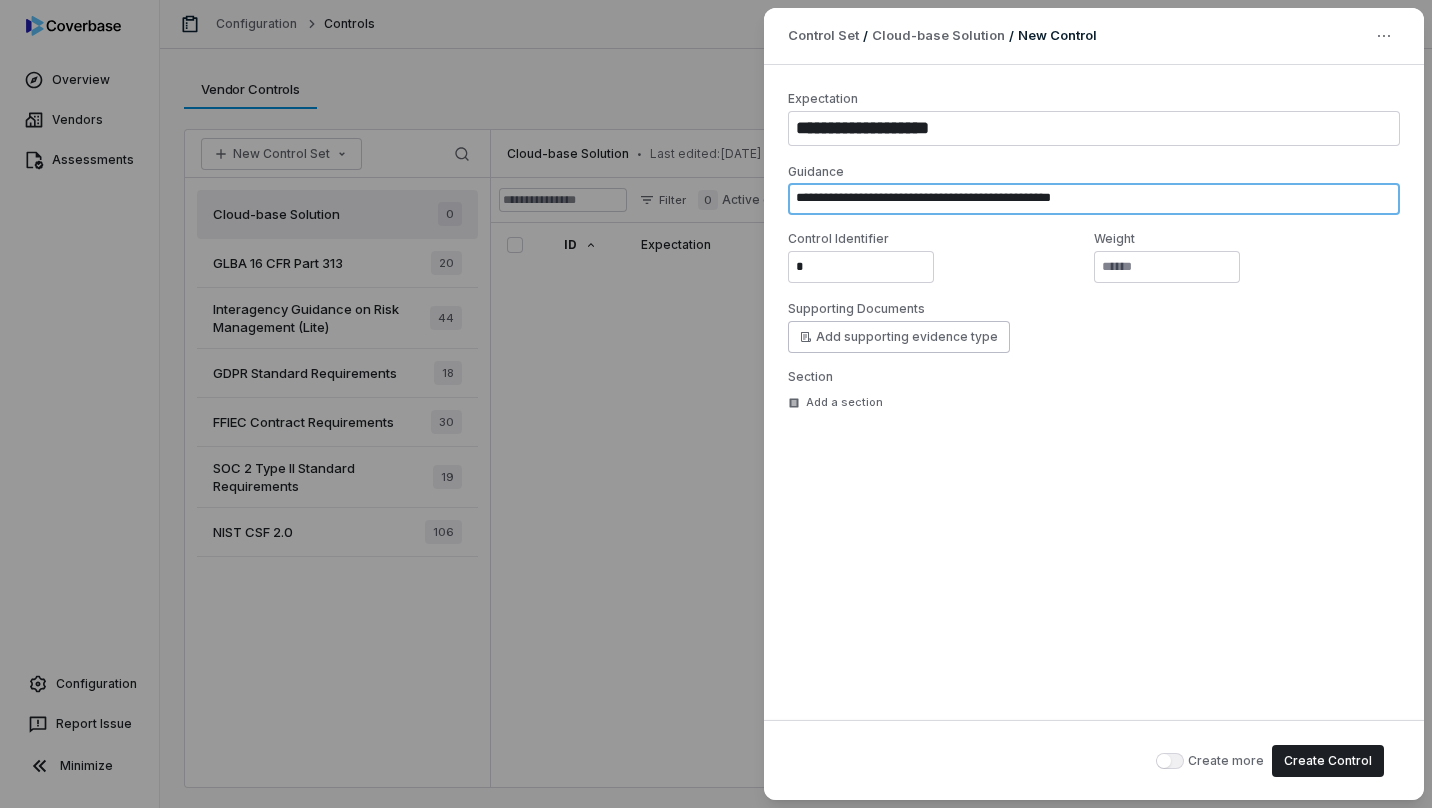 type on "*" 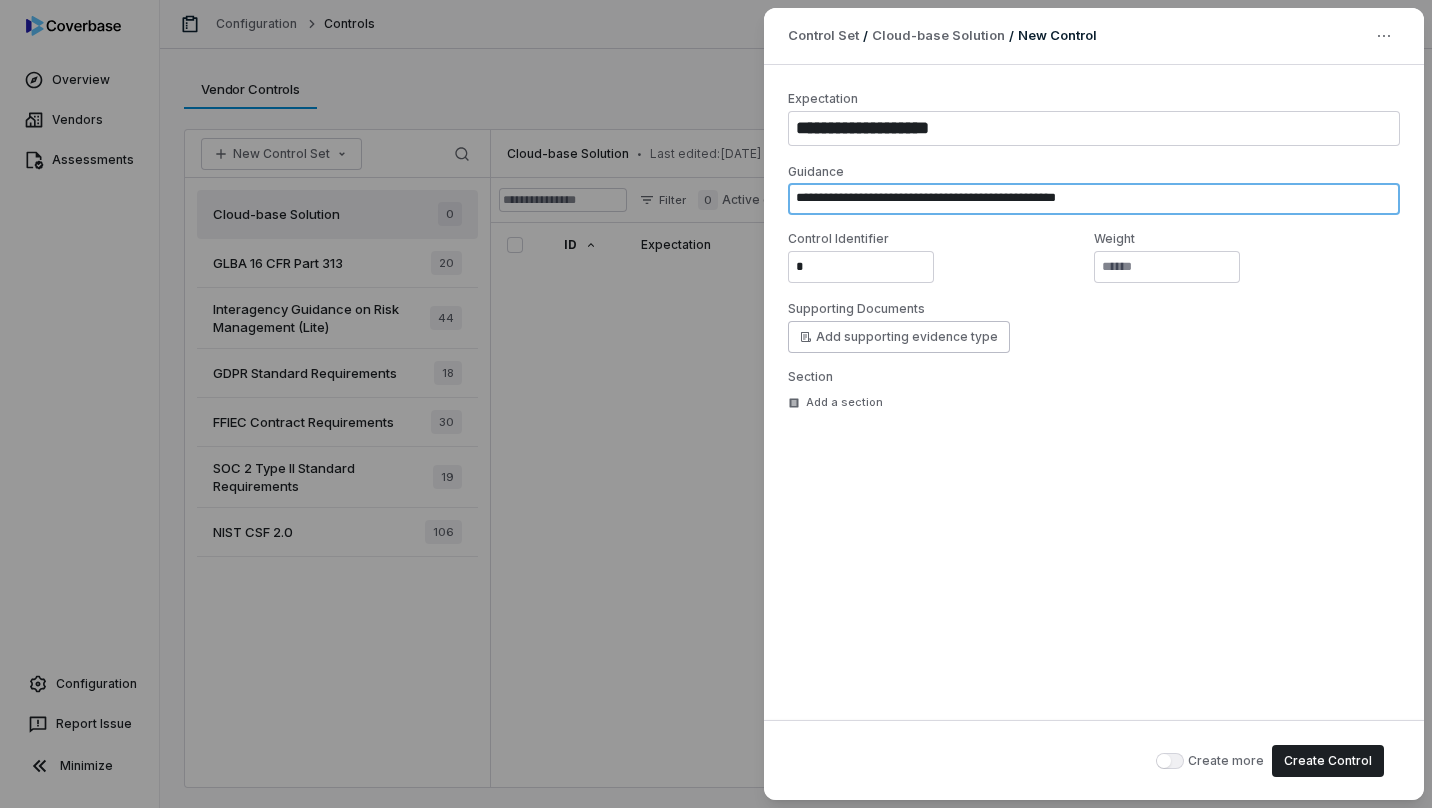 type on "*" 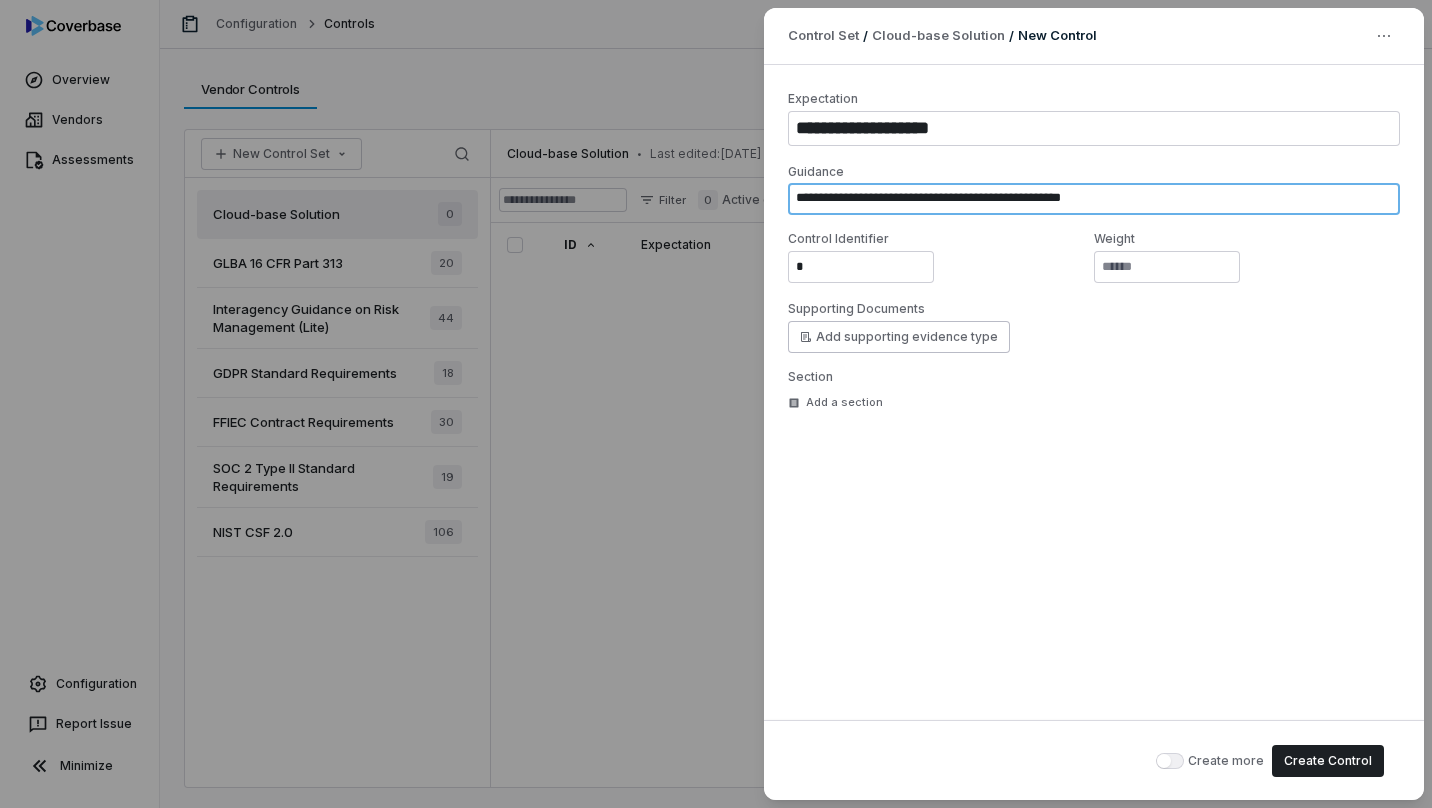 type on "*" 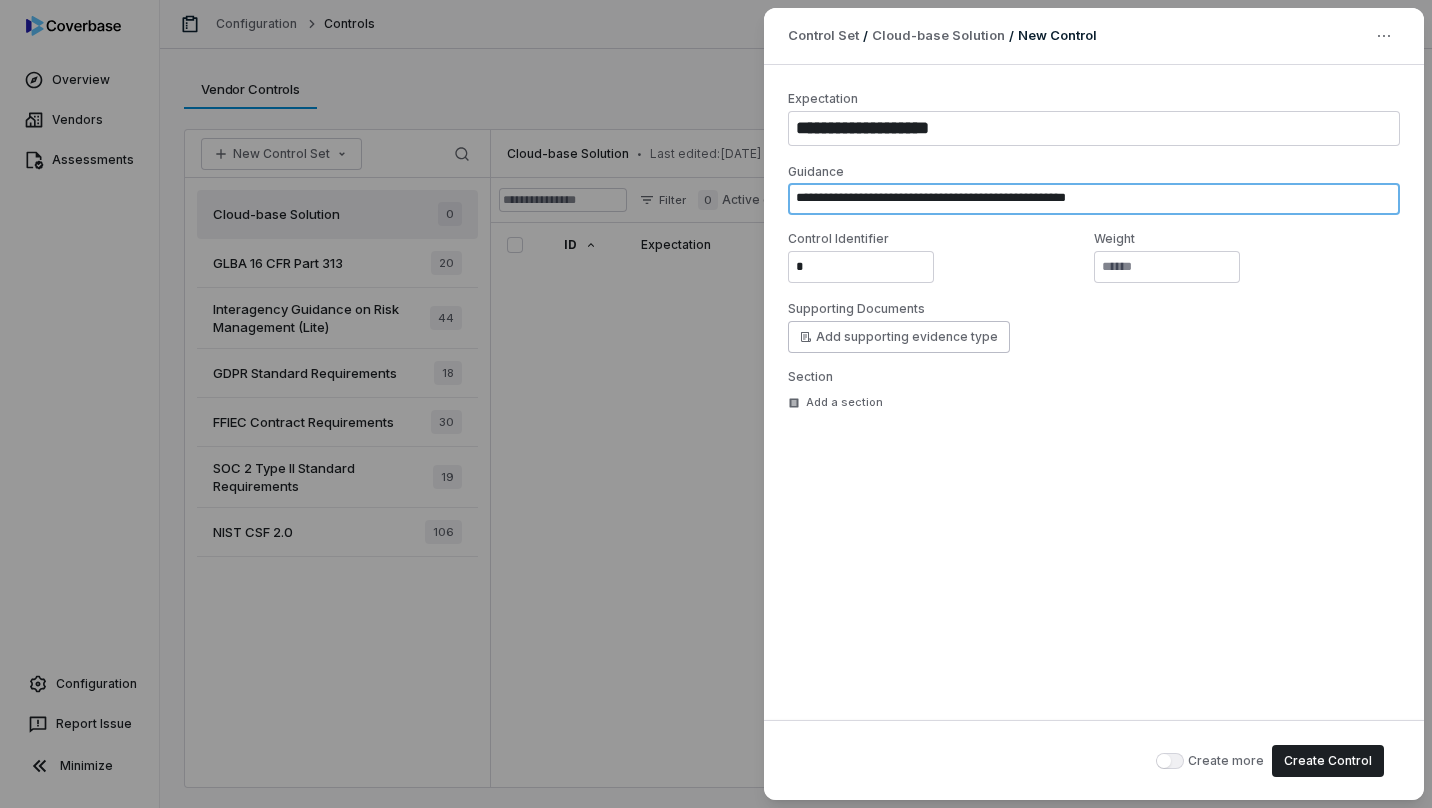 type on "*" 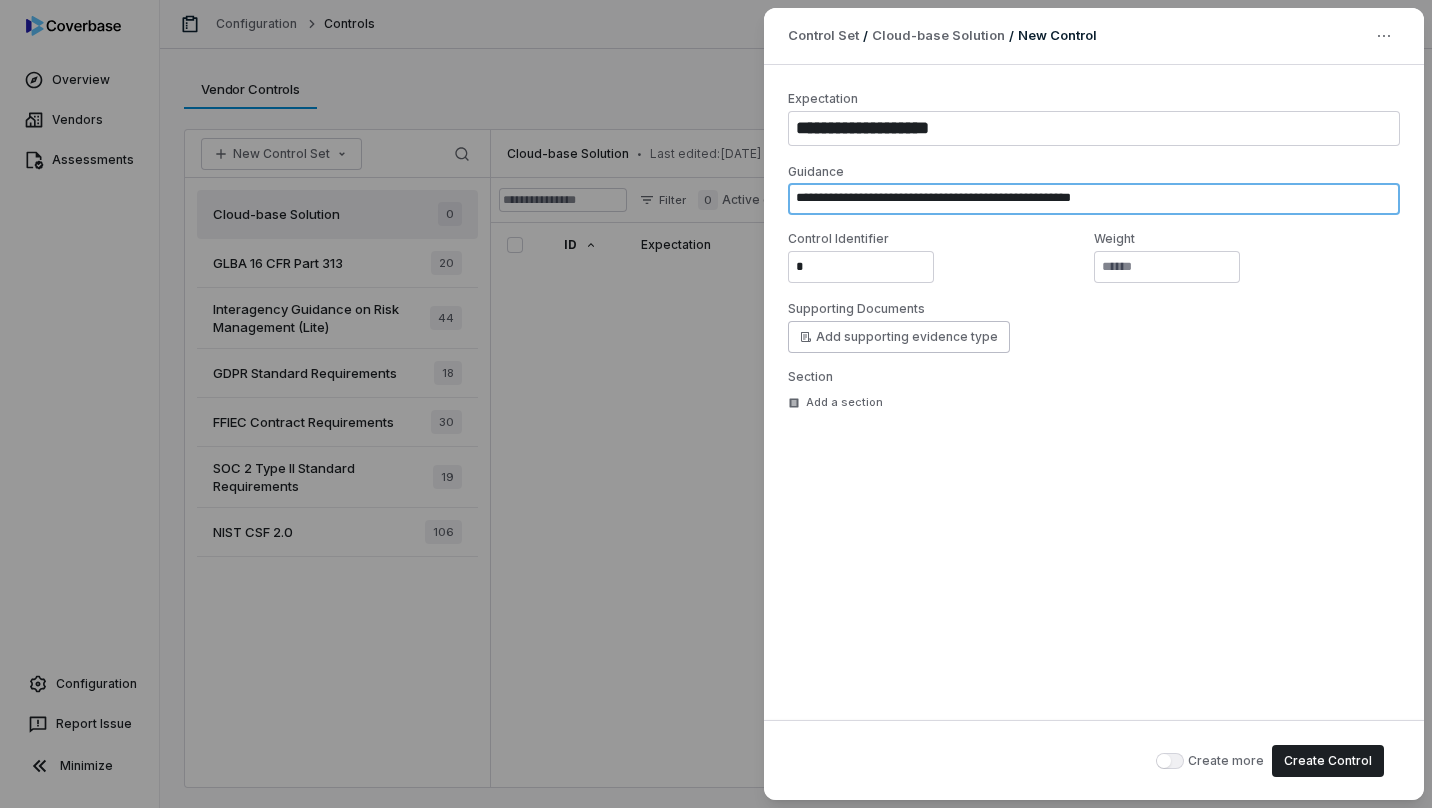 type on "*" 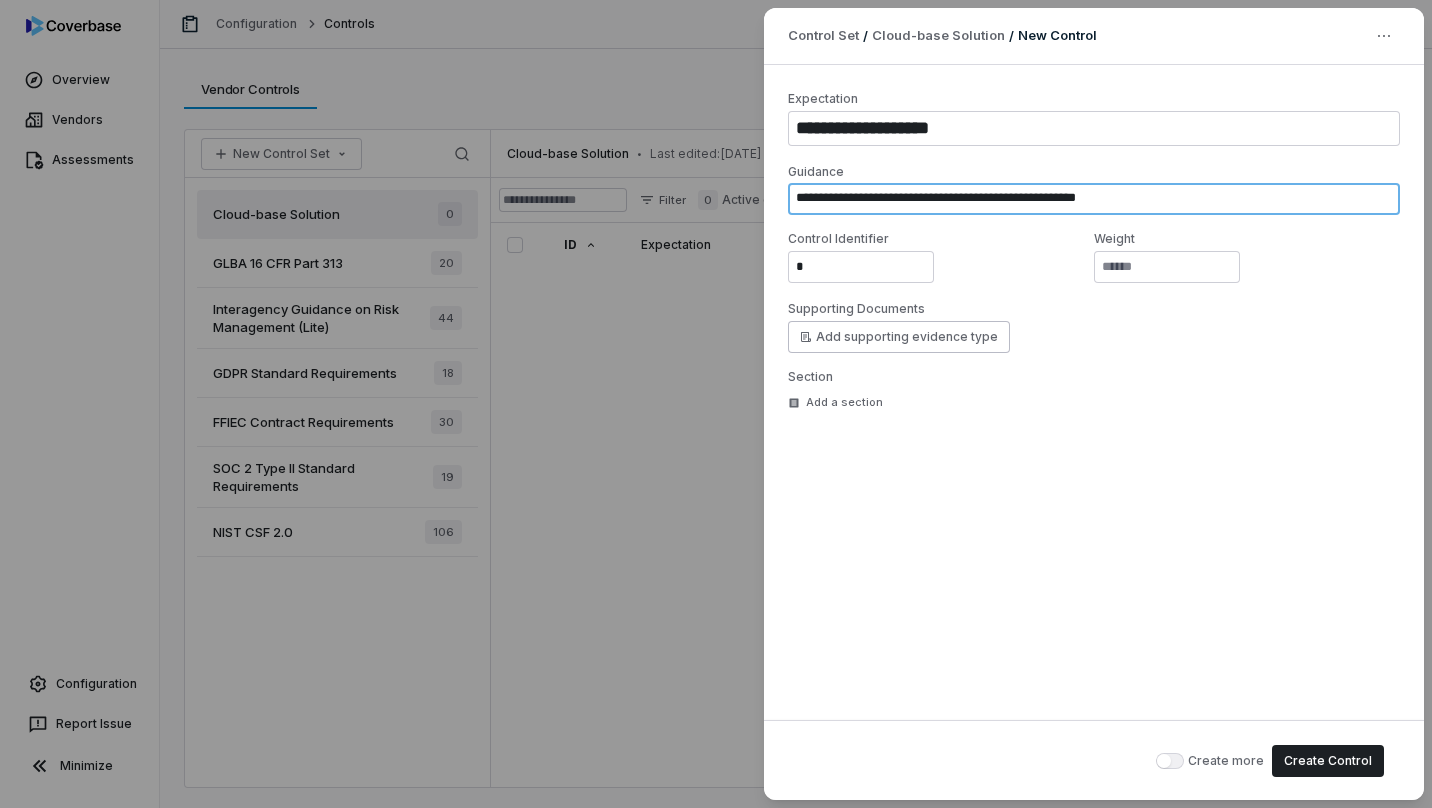 type on "*" 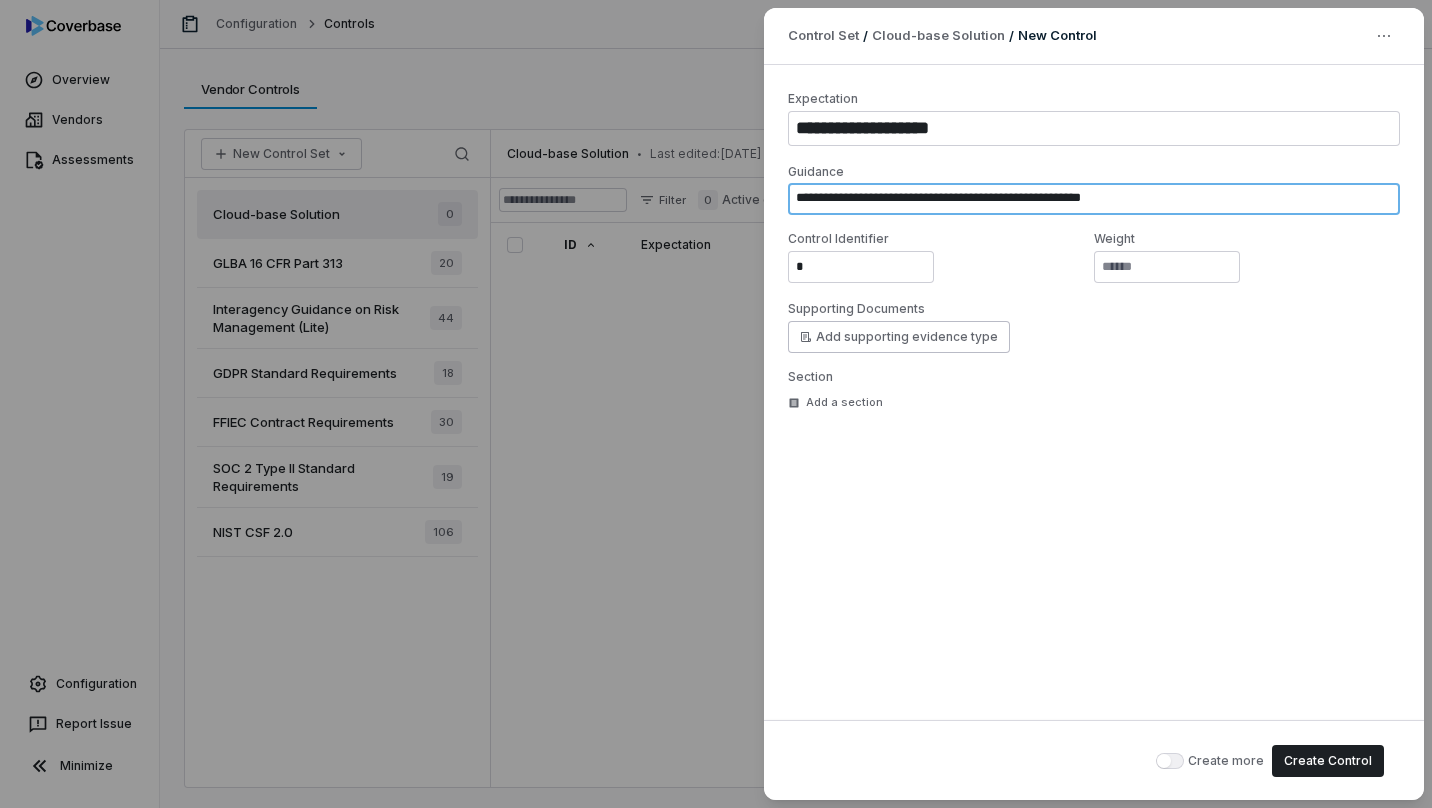 type on "*" 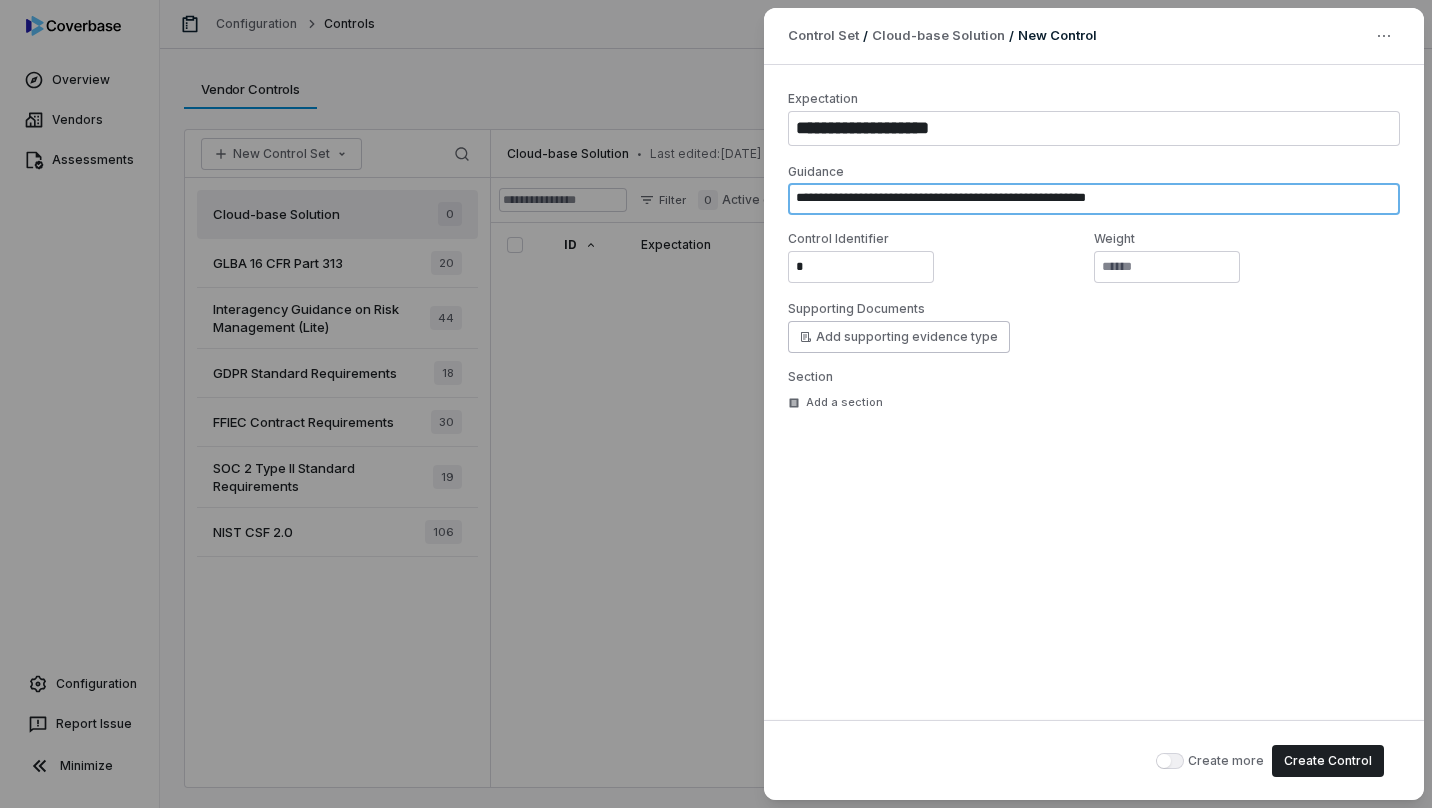 type on "*" 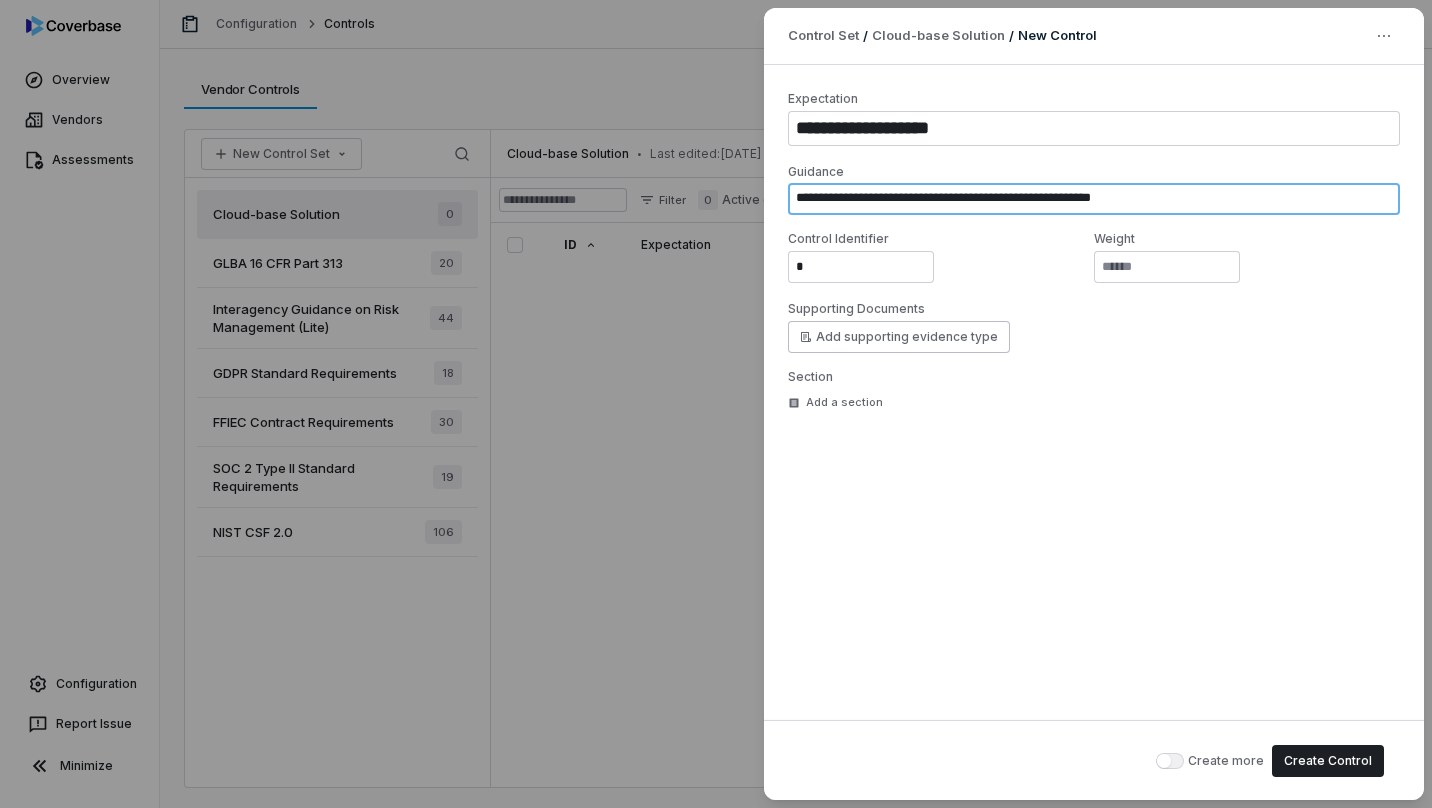 type on "*" 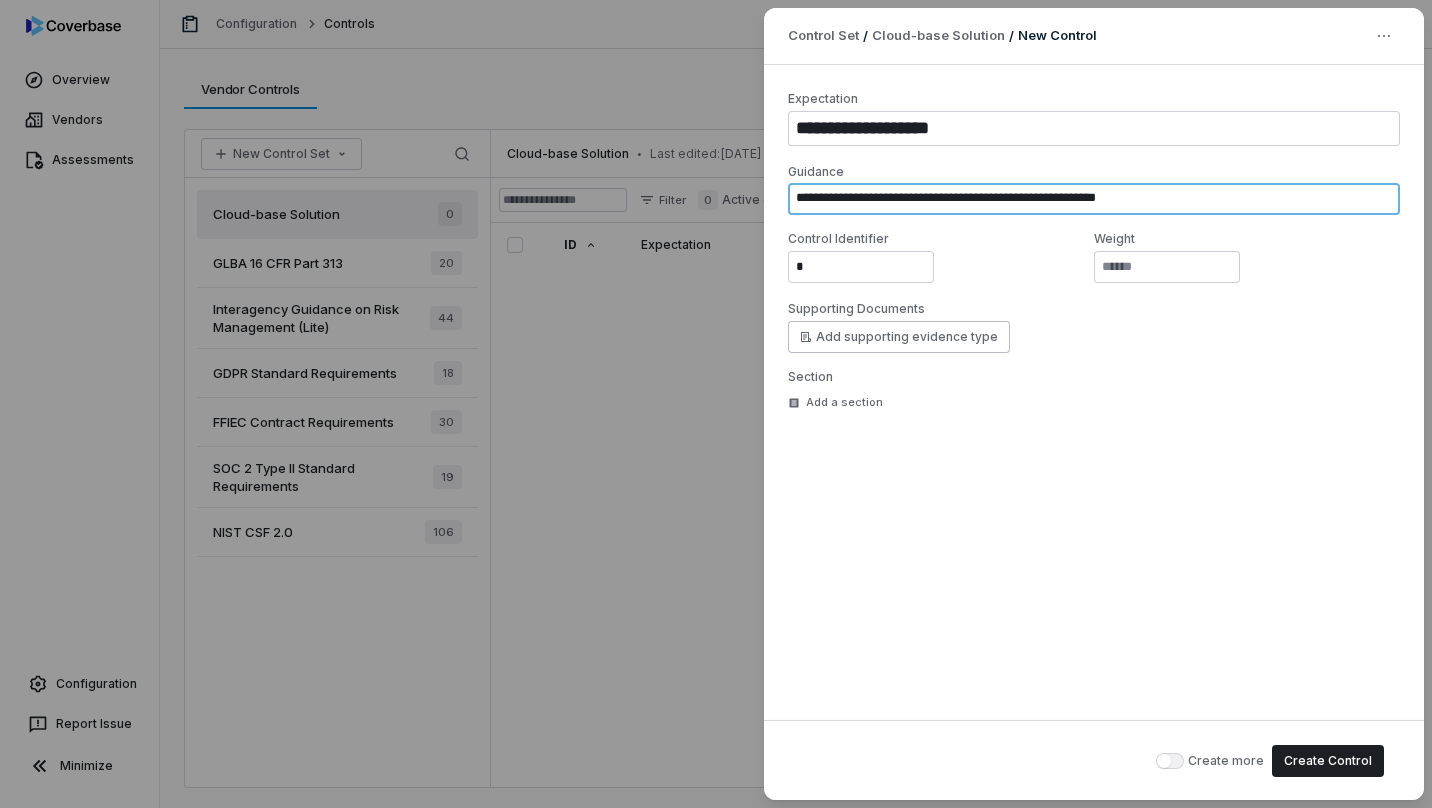 type 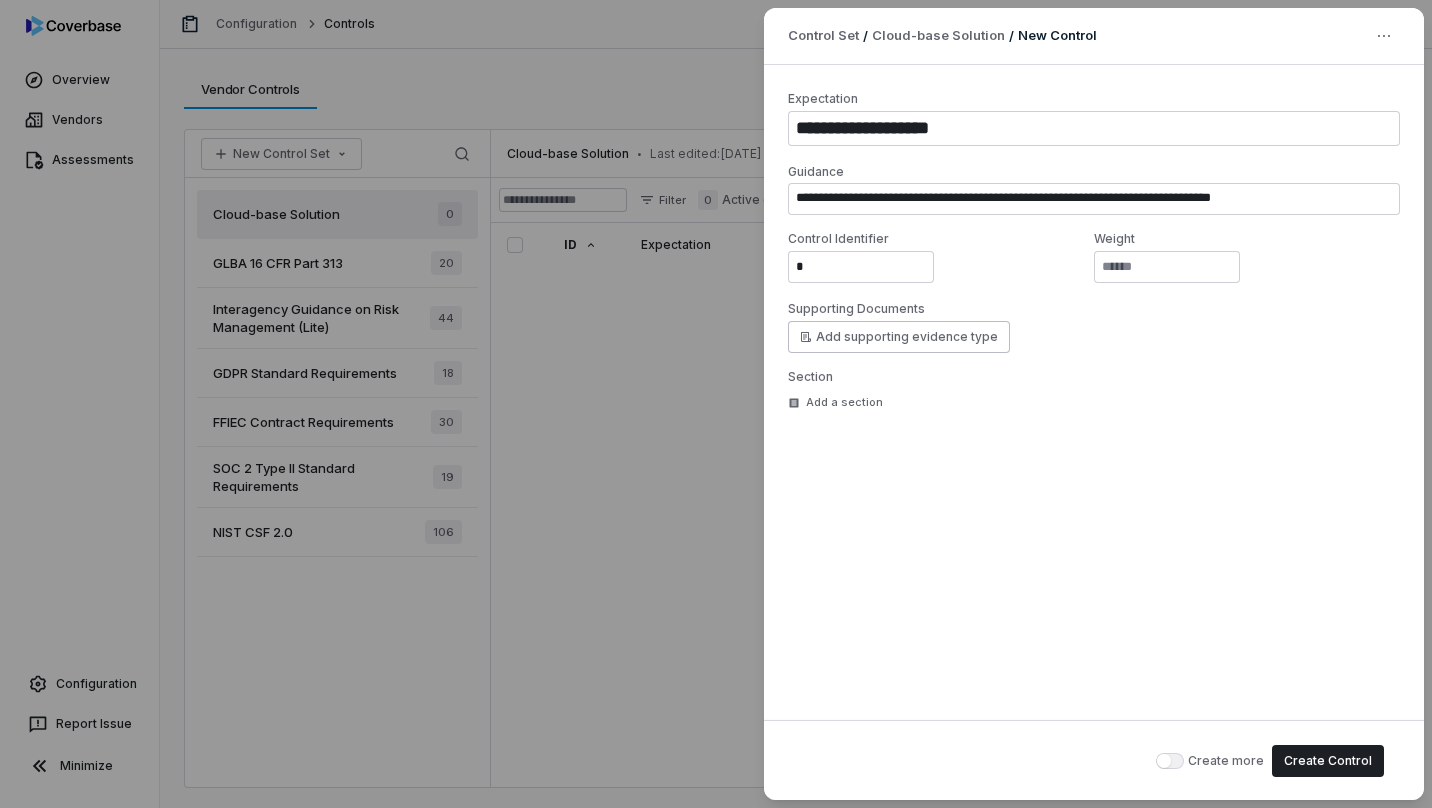 click on "Add supporting evidence type" at bounding box center (899, 337) 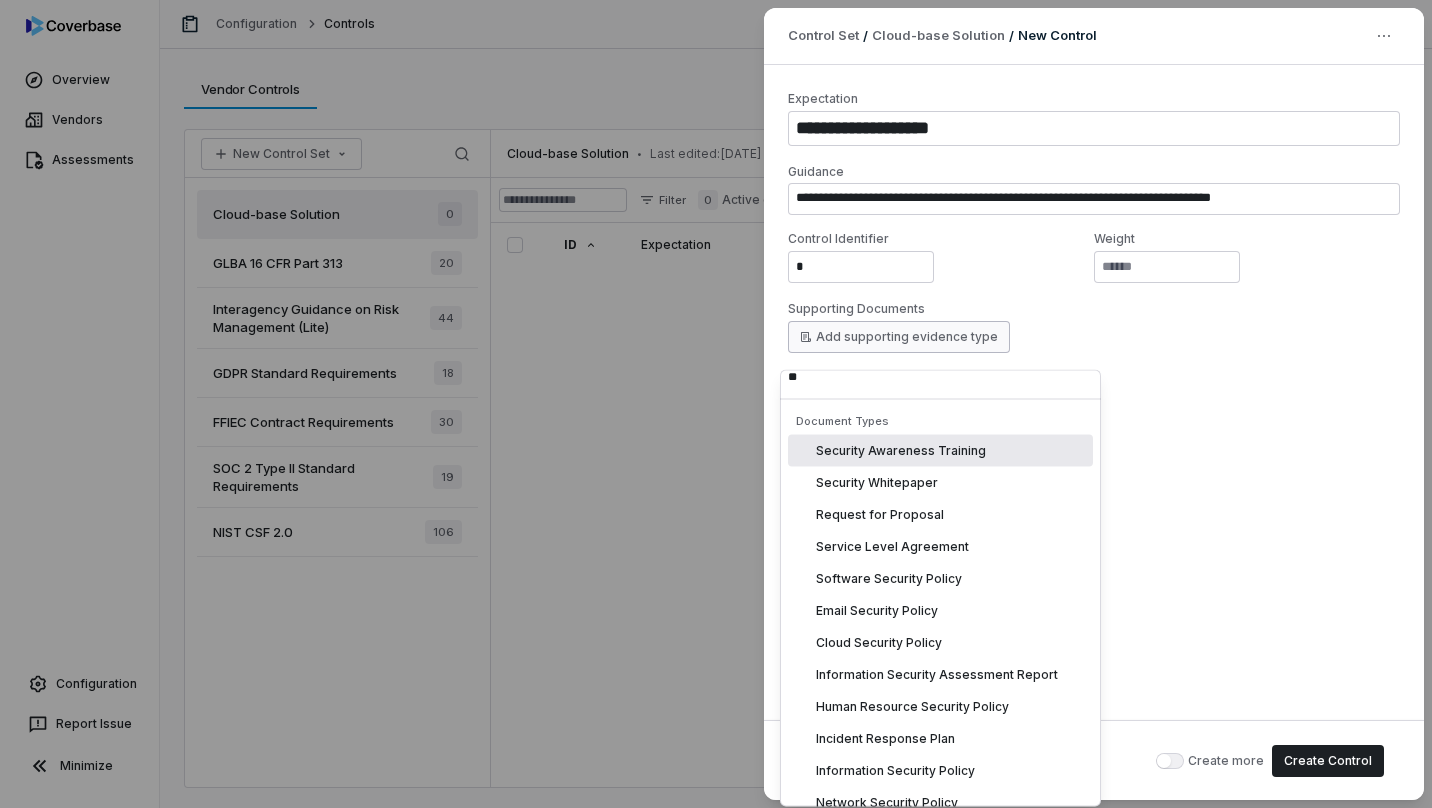 scroll, scrollTop: 15, scrollLeft: 0, axis: vertical 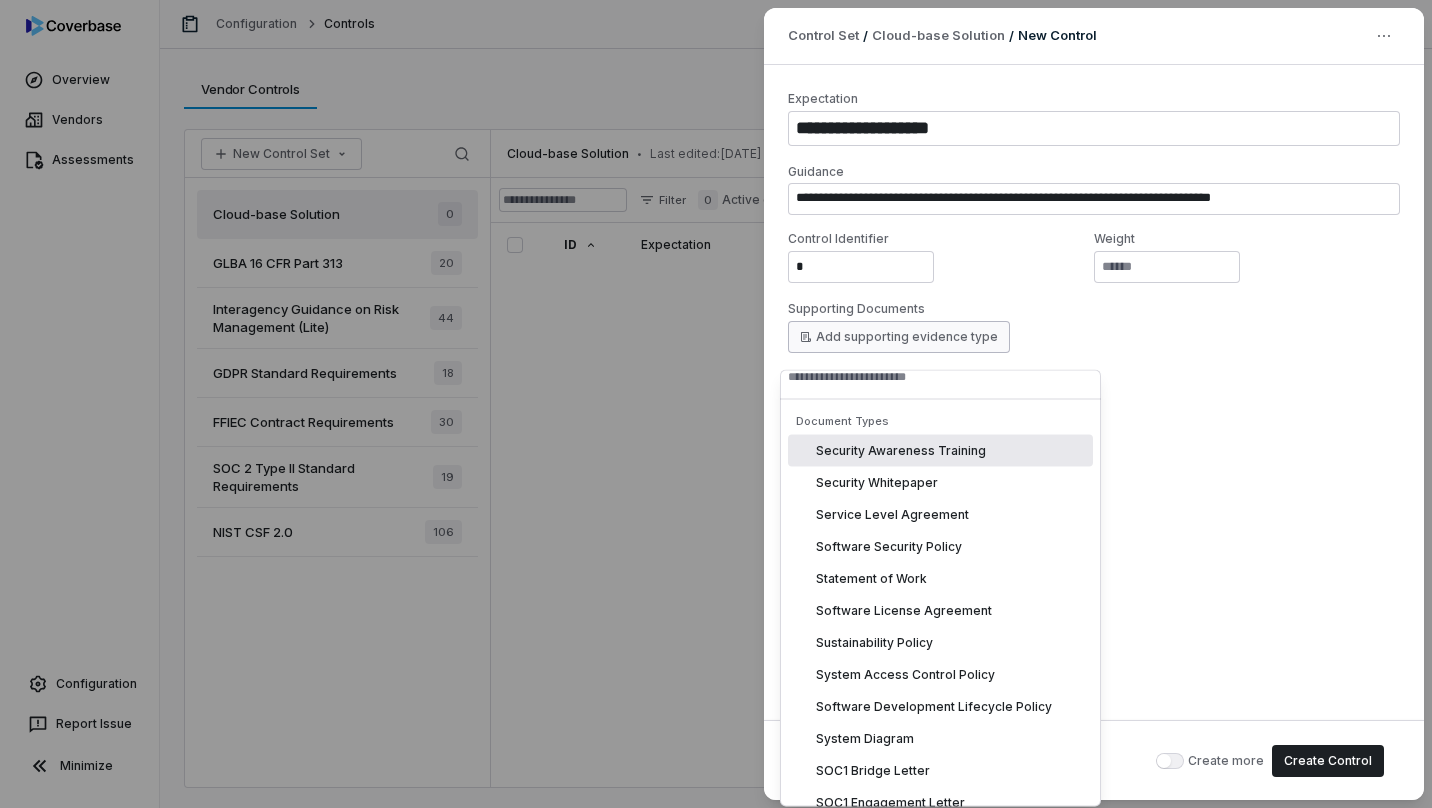 click on "**********" at bounding box center (1094, 252) 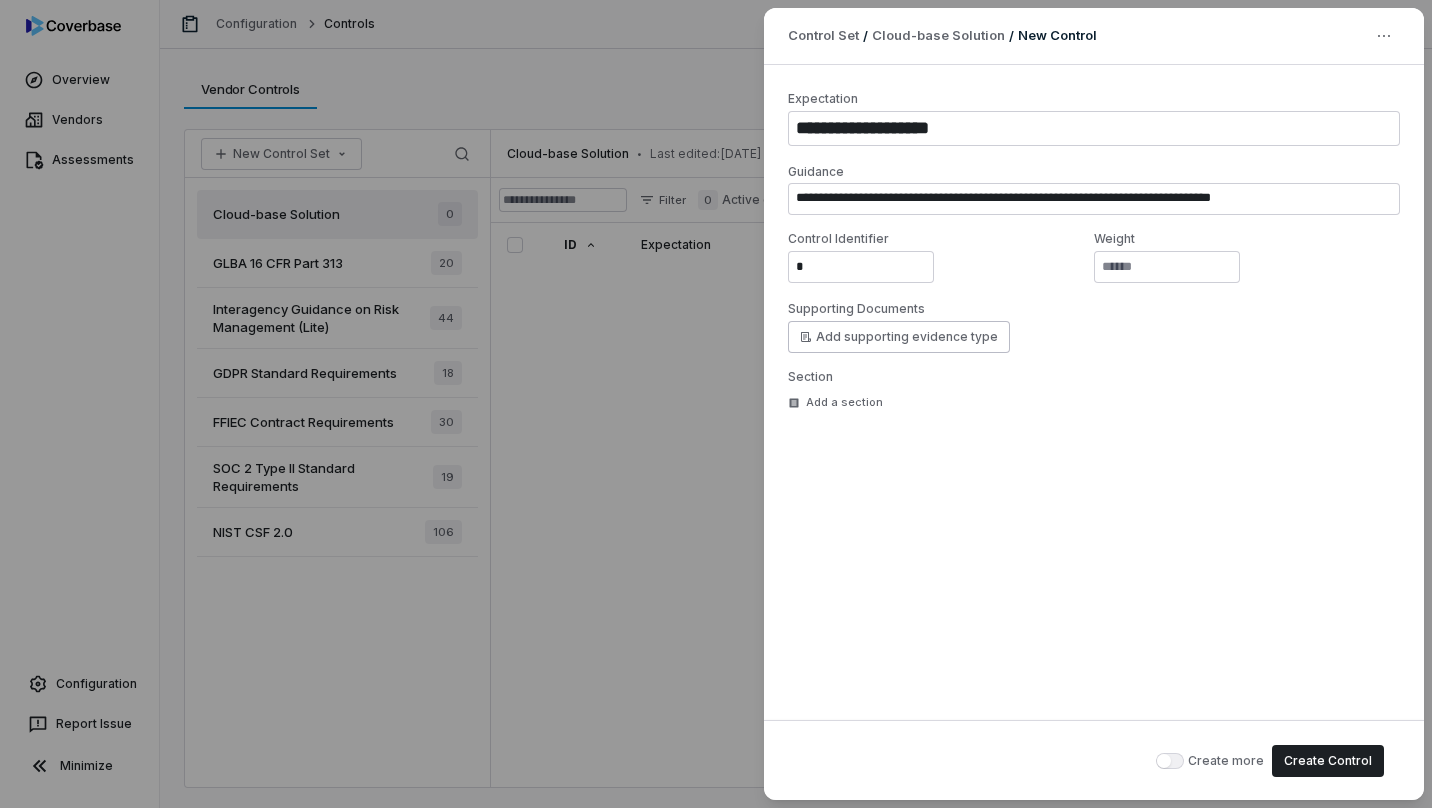 click on "Add a section" at bounding box center [835, 402] 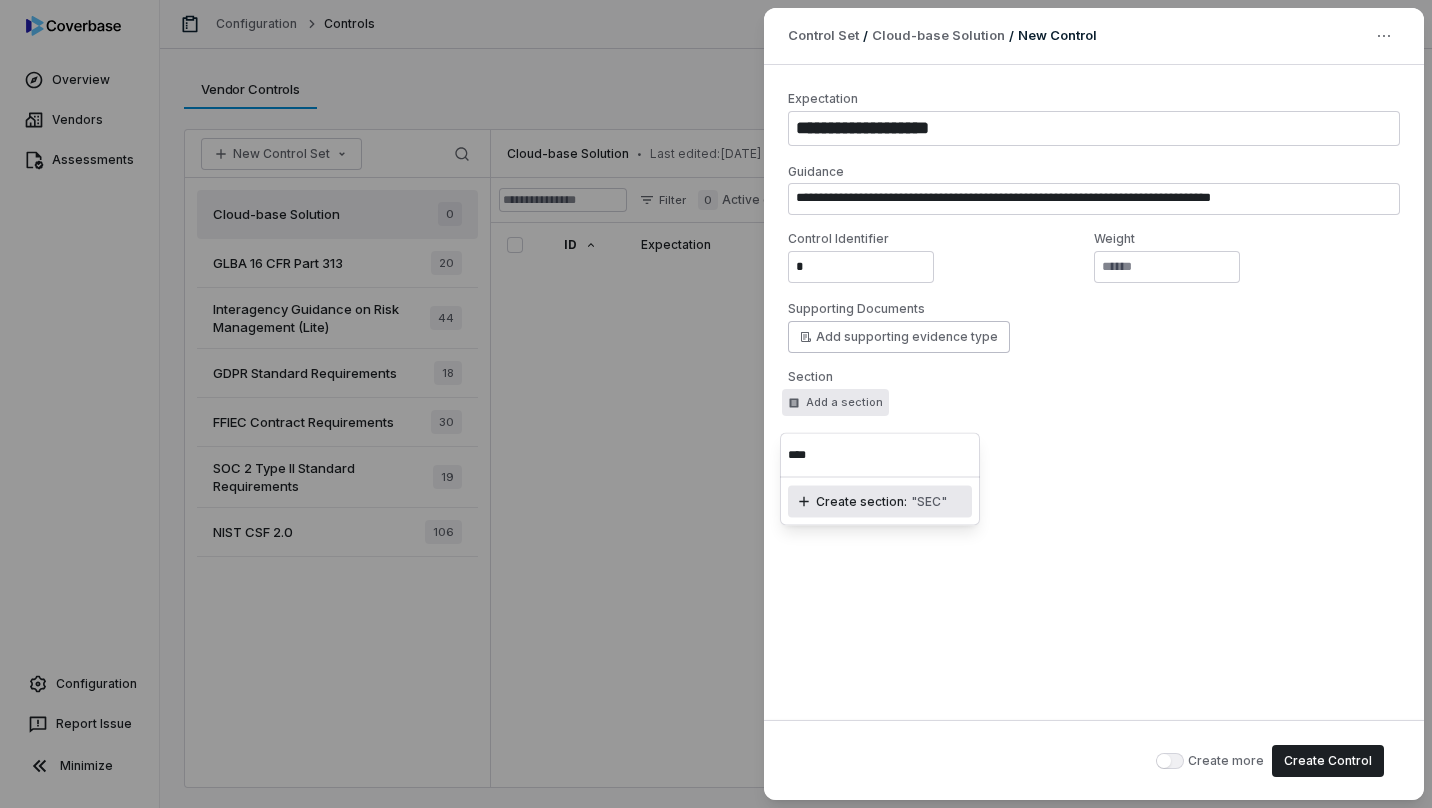 drag, startPoint x: 819, startPoint y: 451, endPoint x: 748, endPoint y: 444, distance: 71.34424 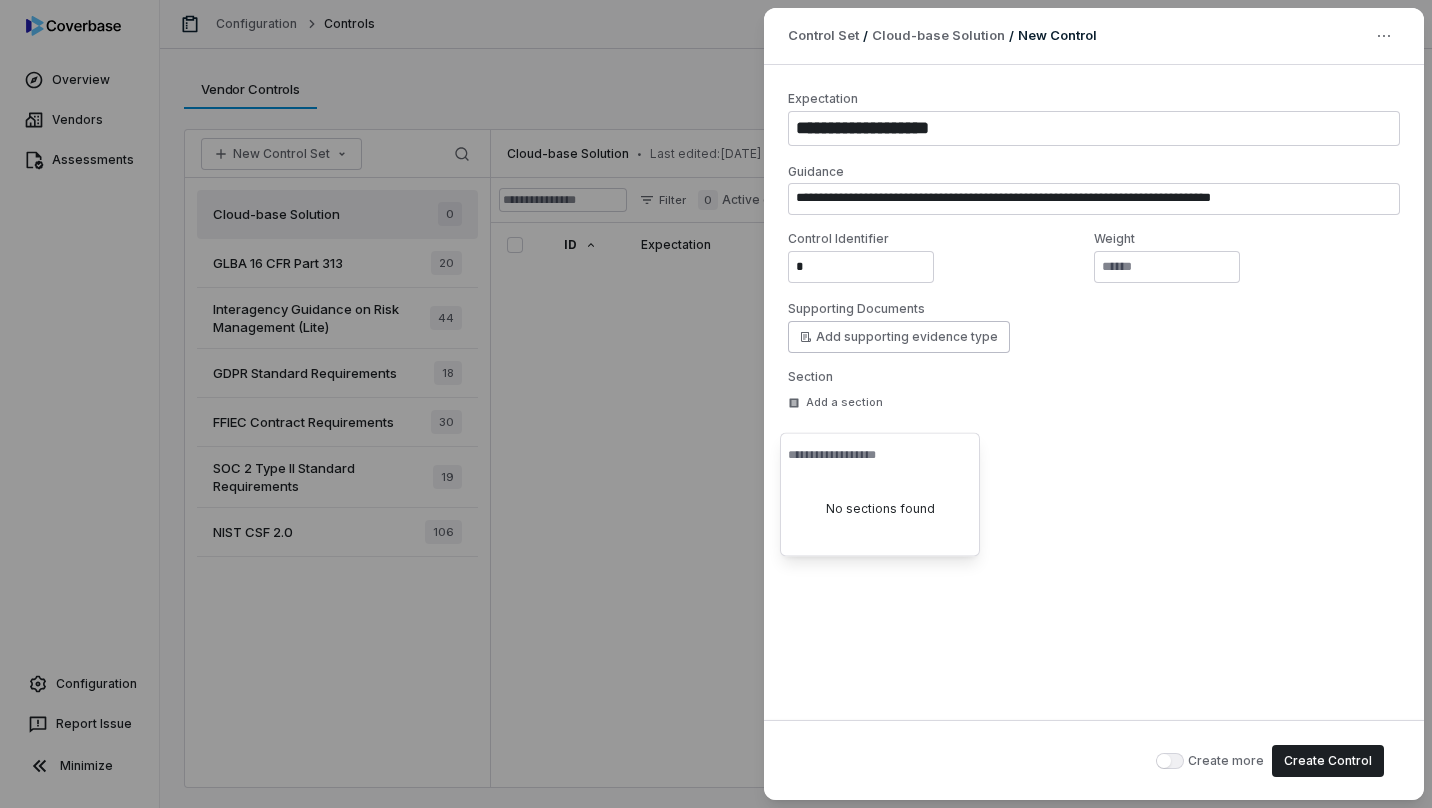 click on "**********" at bounding box center [1094, 392] 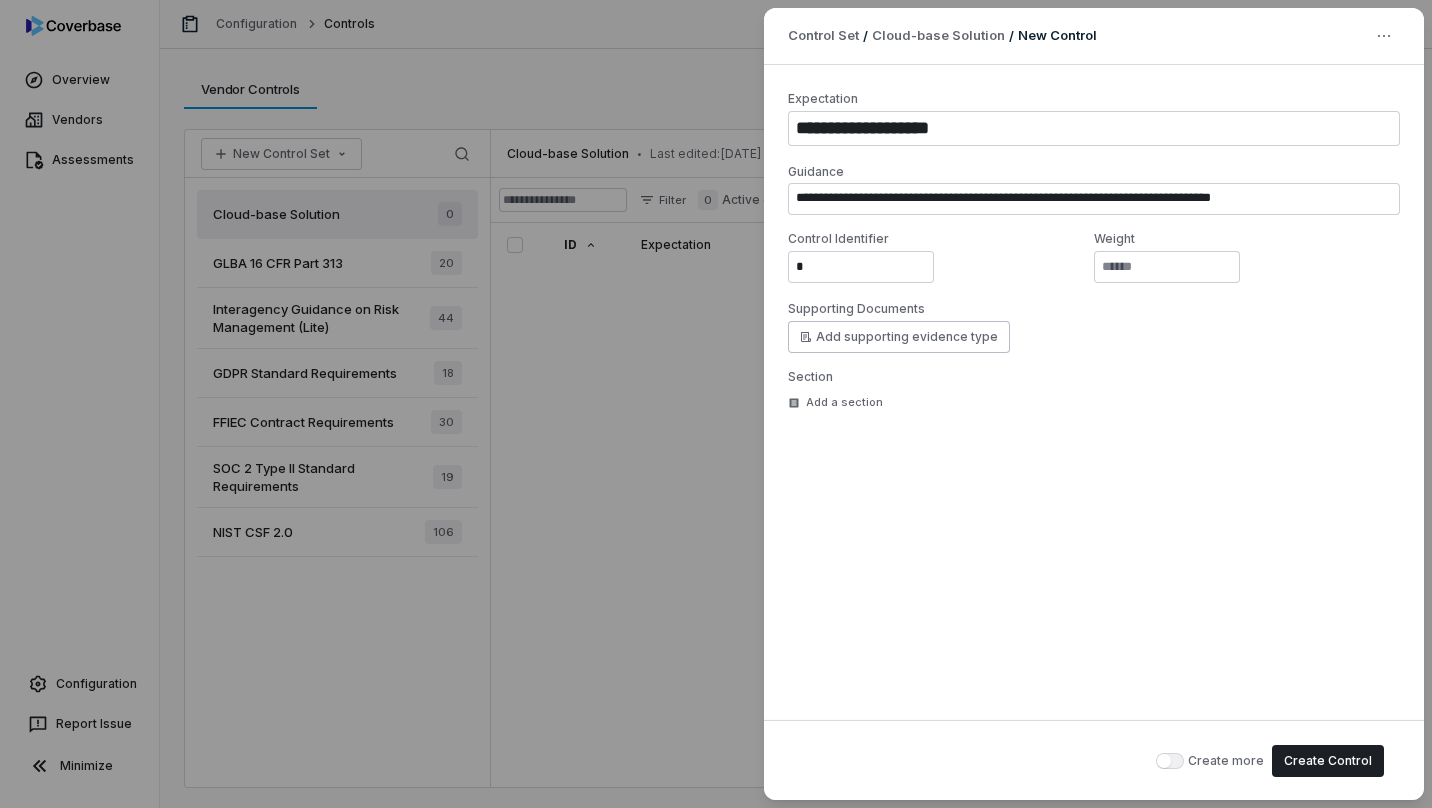 click on "Create Control" at bounding box center [1328, 761] 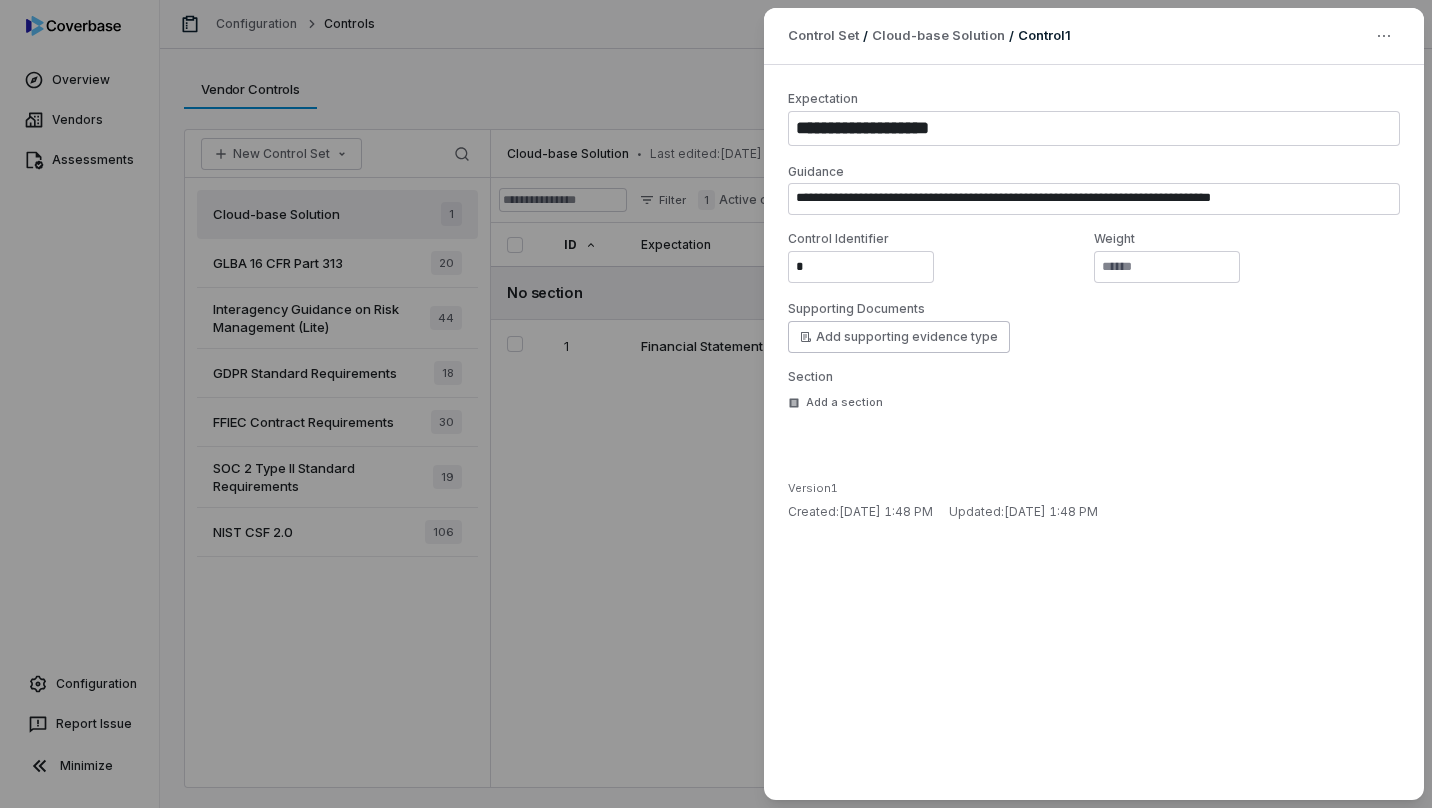 click on "**********" at bounding box center (716, 404) 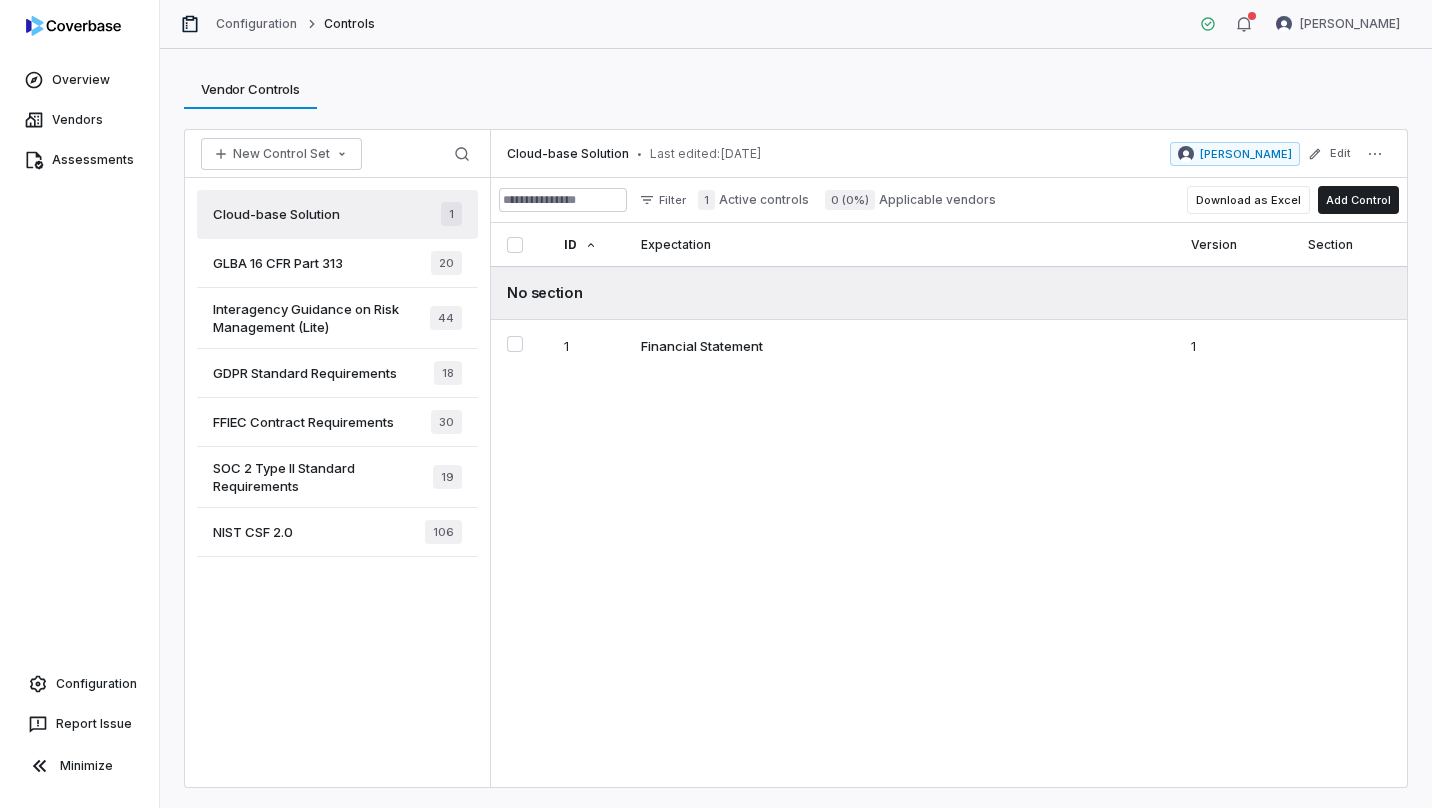 click on "Cloud-base Solution 1" at bounding box center [337, 214] 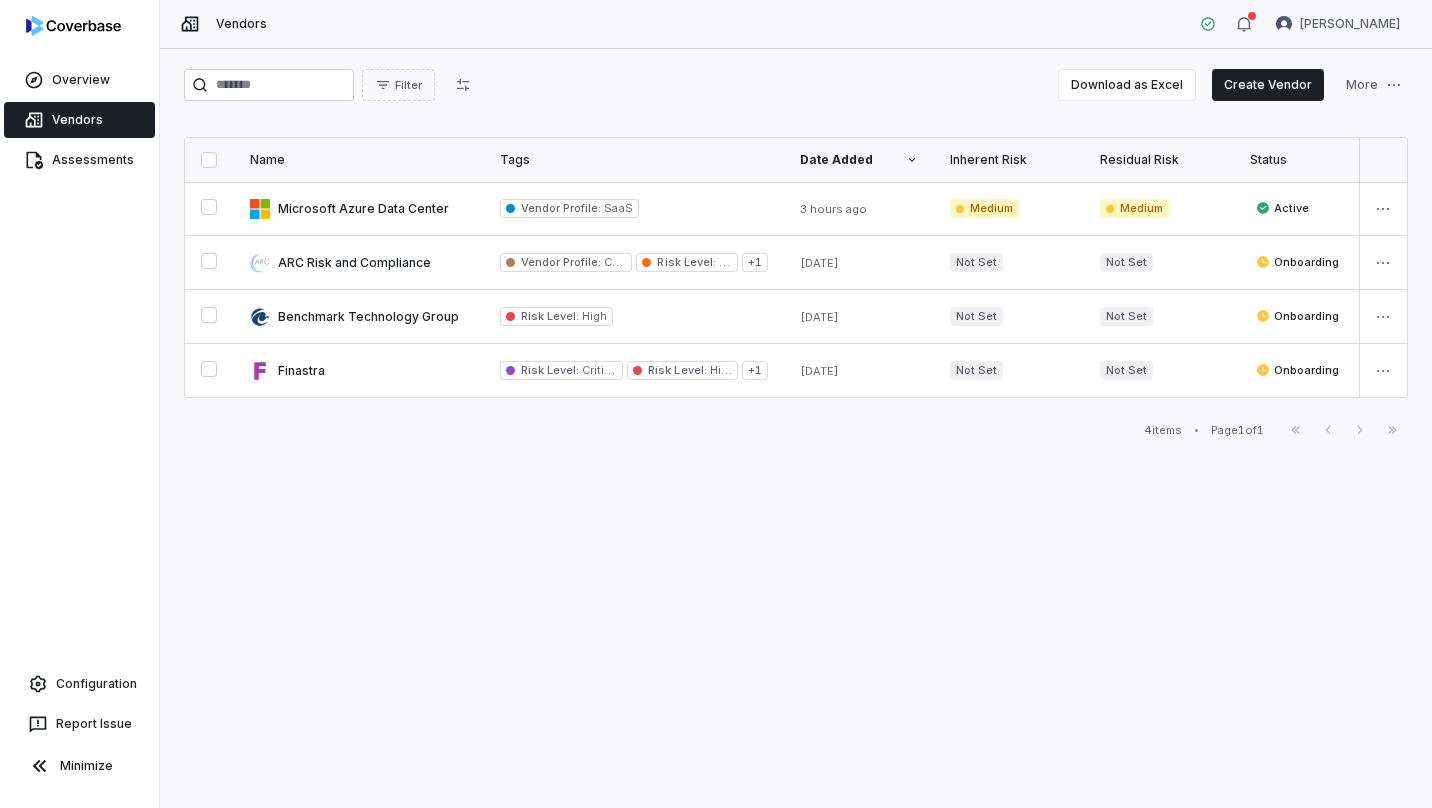 click on "Create Vendor" at bounding box center (1268, 85) 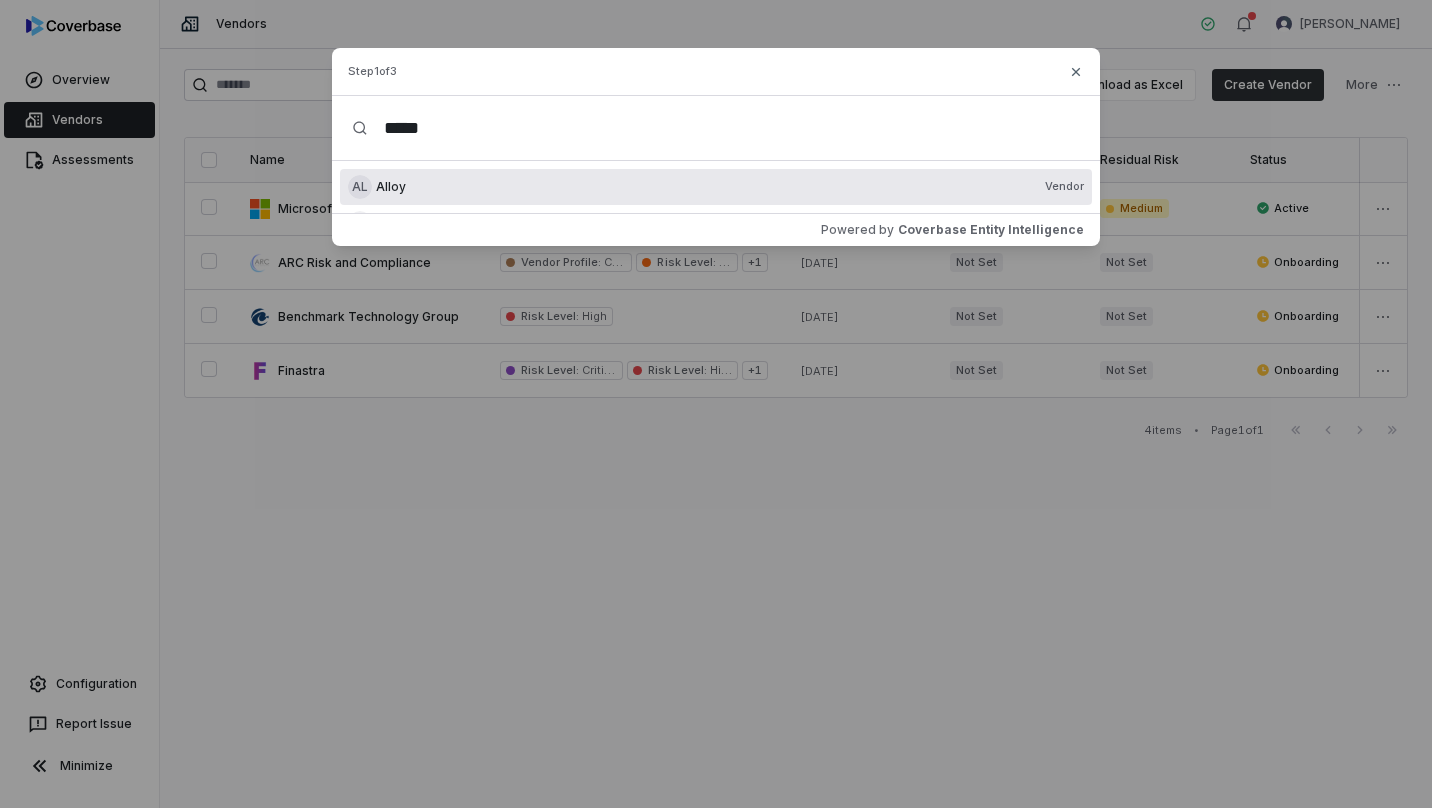 scroll, scrollTop: 0, scrollLeft: 0, axis: both 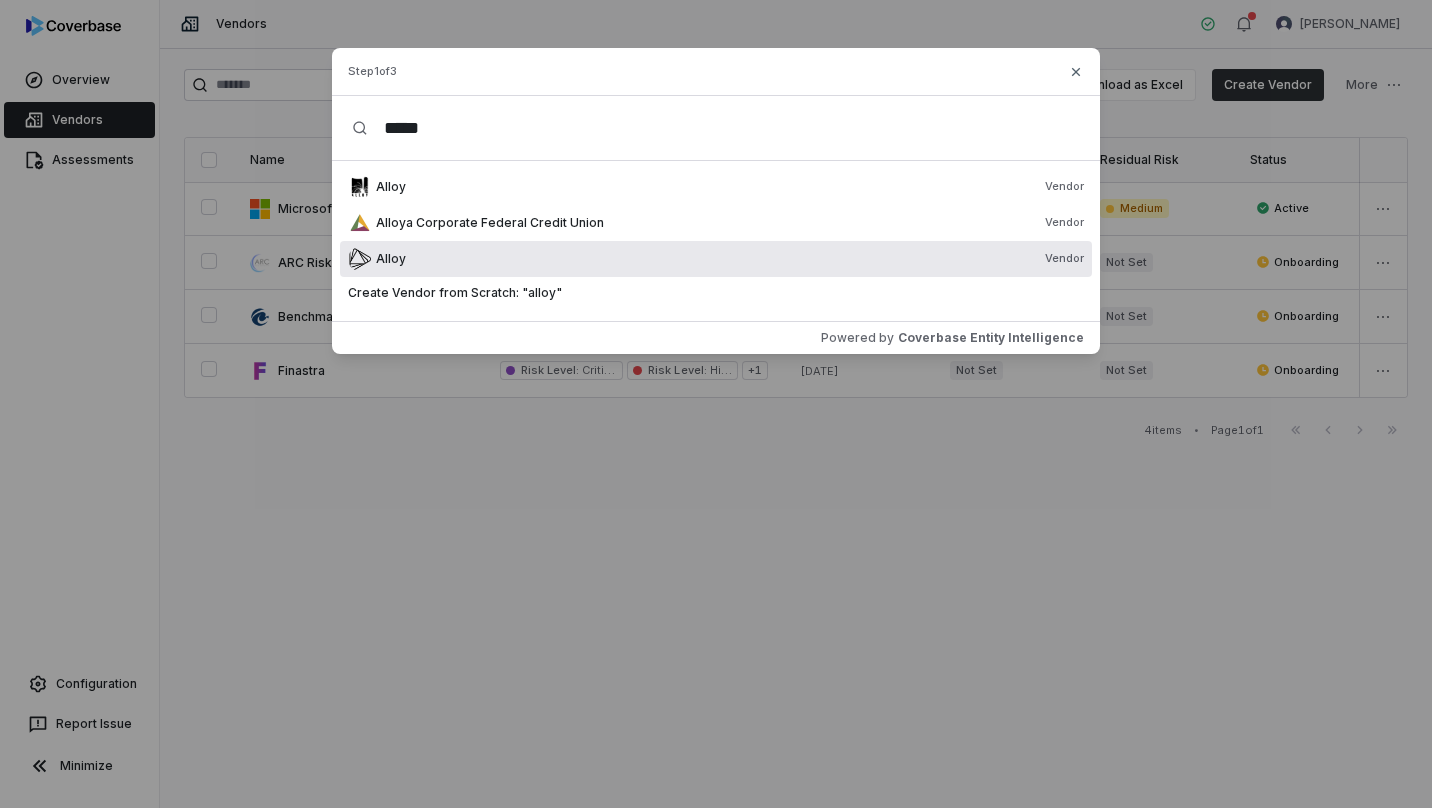 click on "Alloy" at bounding box center [391, 259] 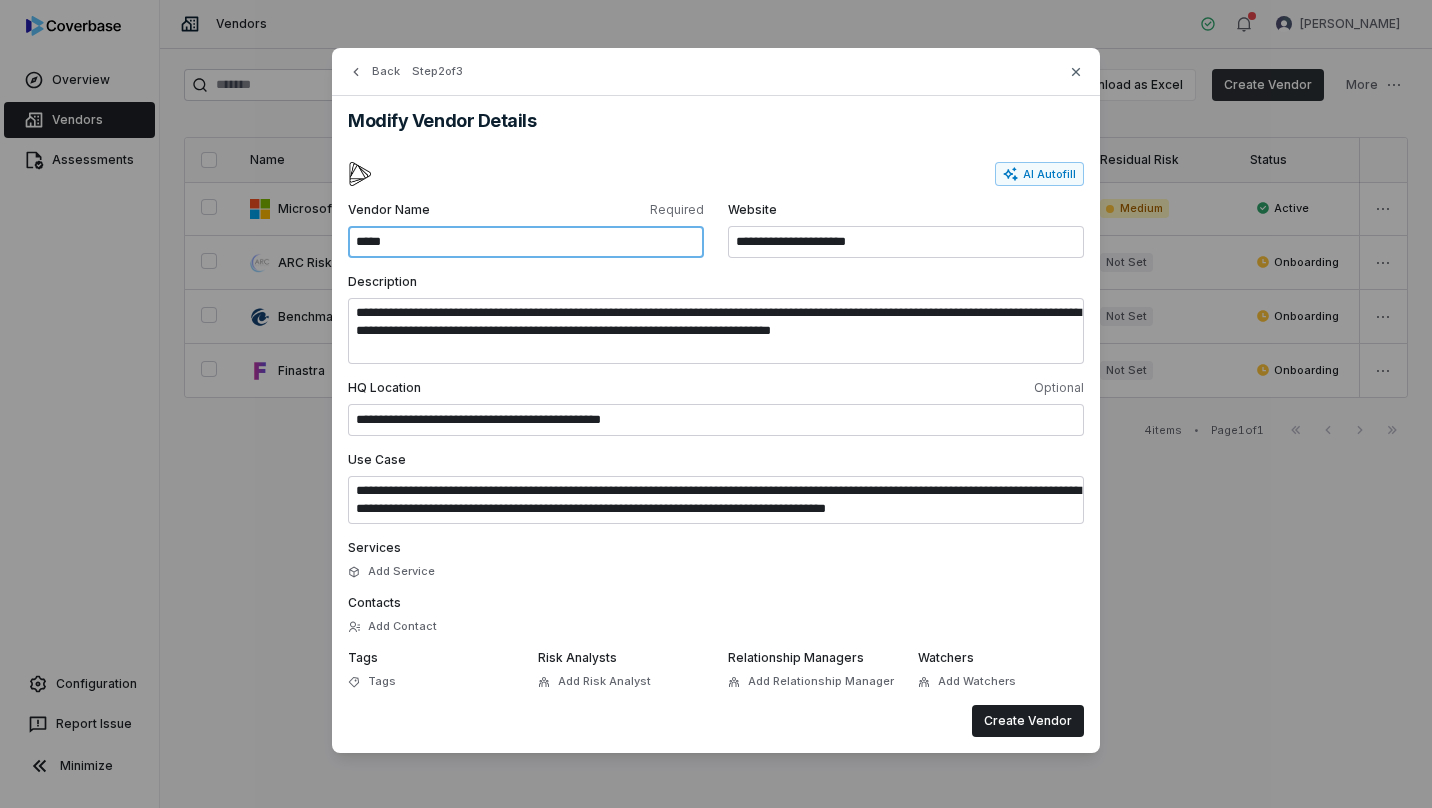 scroll, scrollTop: 18, scrollLeft: 0, axis: vertical 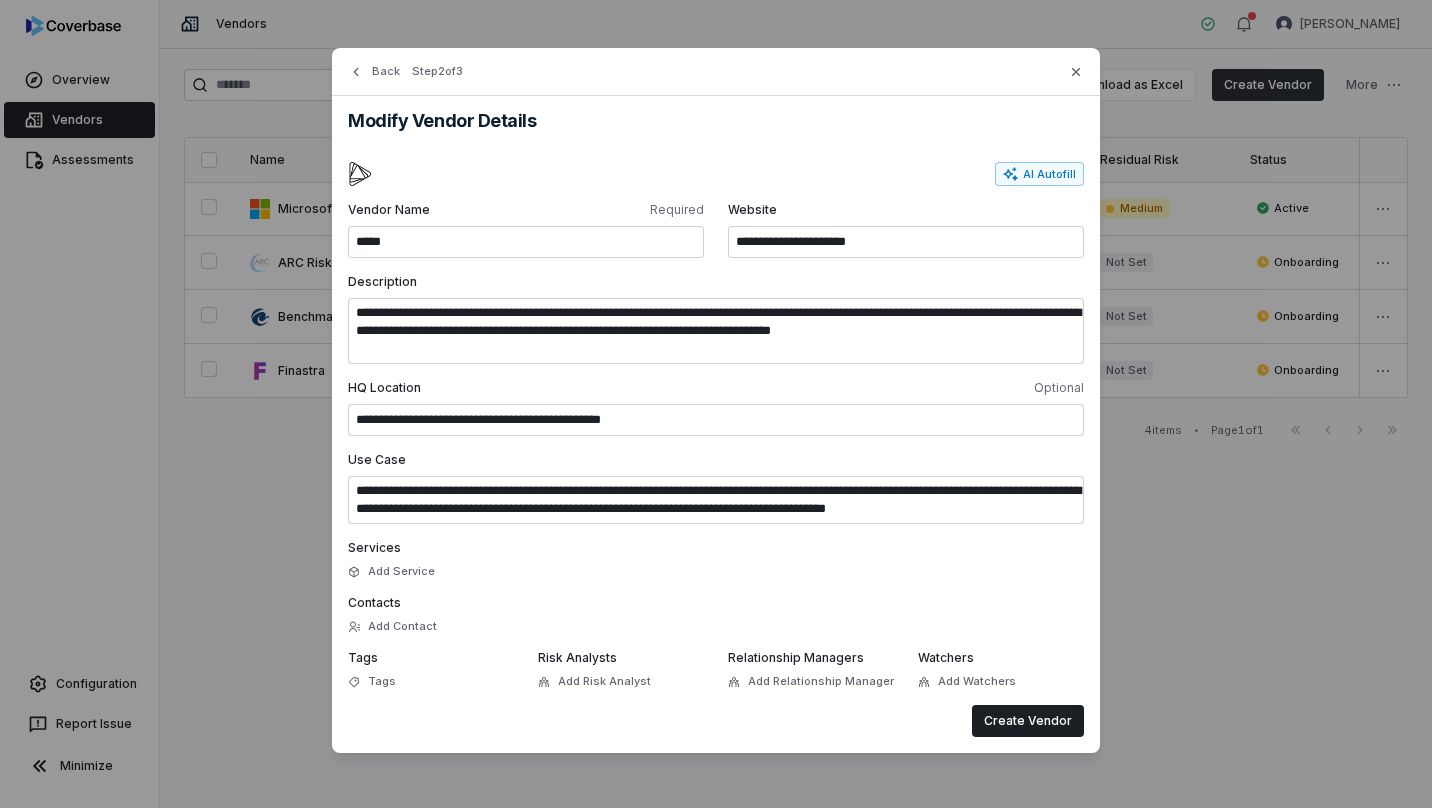 click on "Add Service" at bounding box center (391, 571) 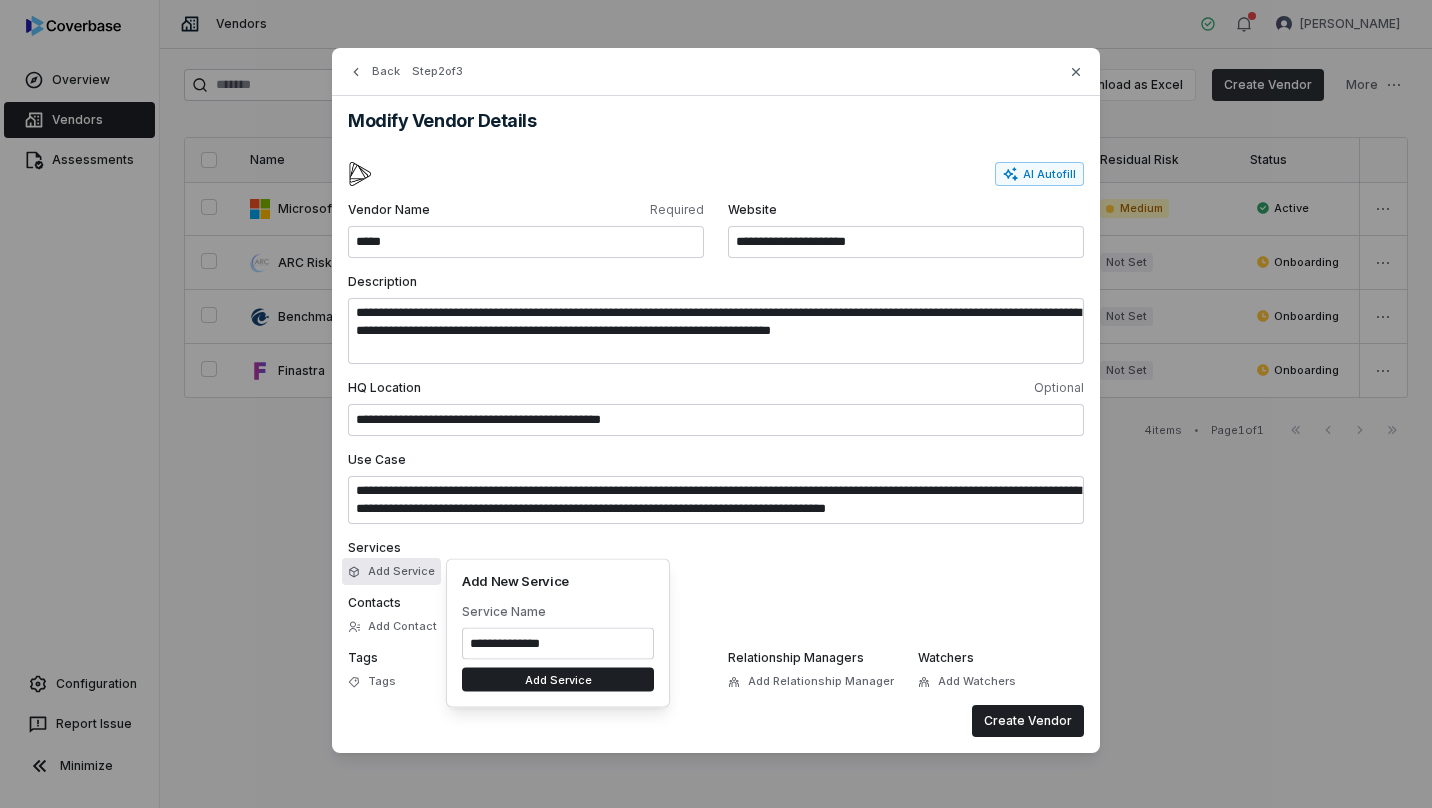 click on "Add Service" at bounding box center (558, 680) 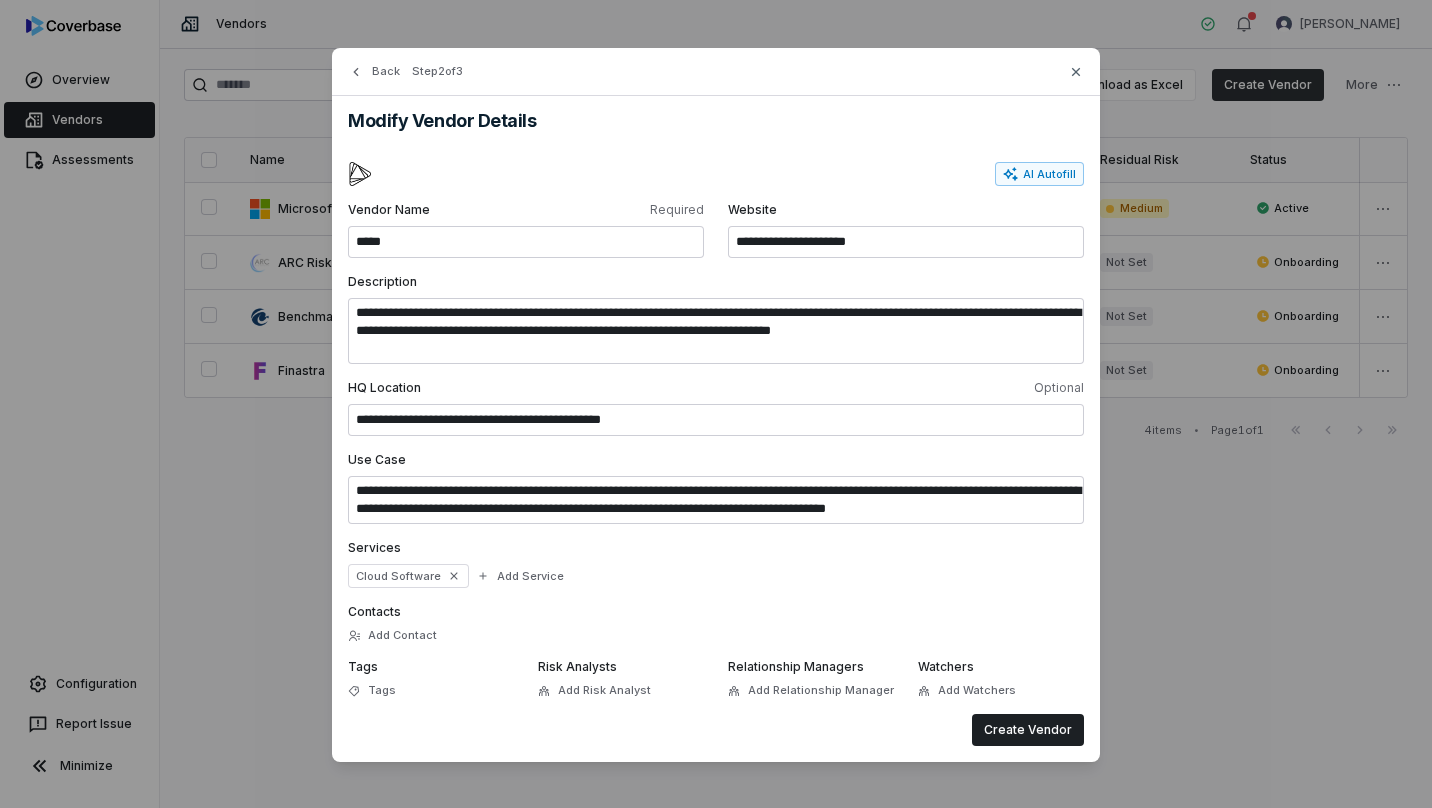 click on "Add Contact" at bounding box center [392, 635] 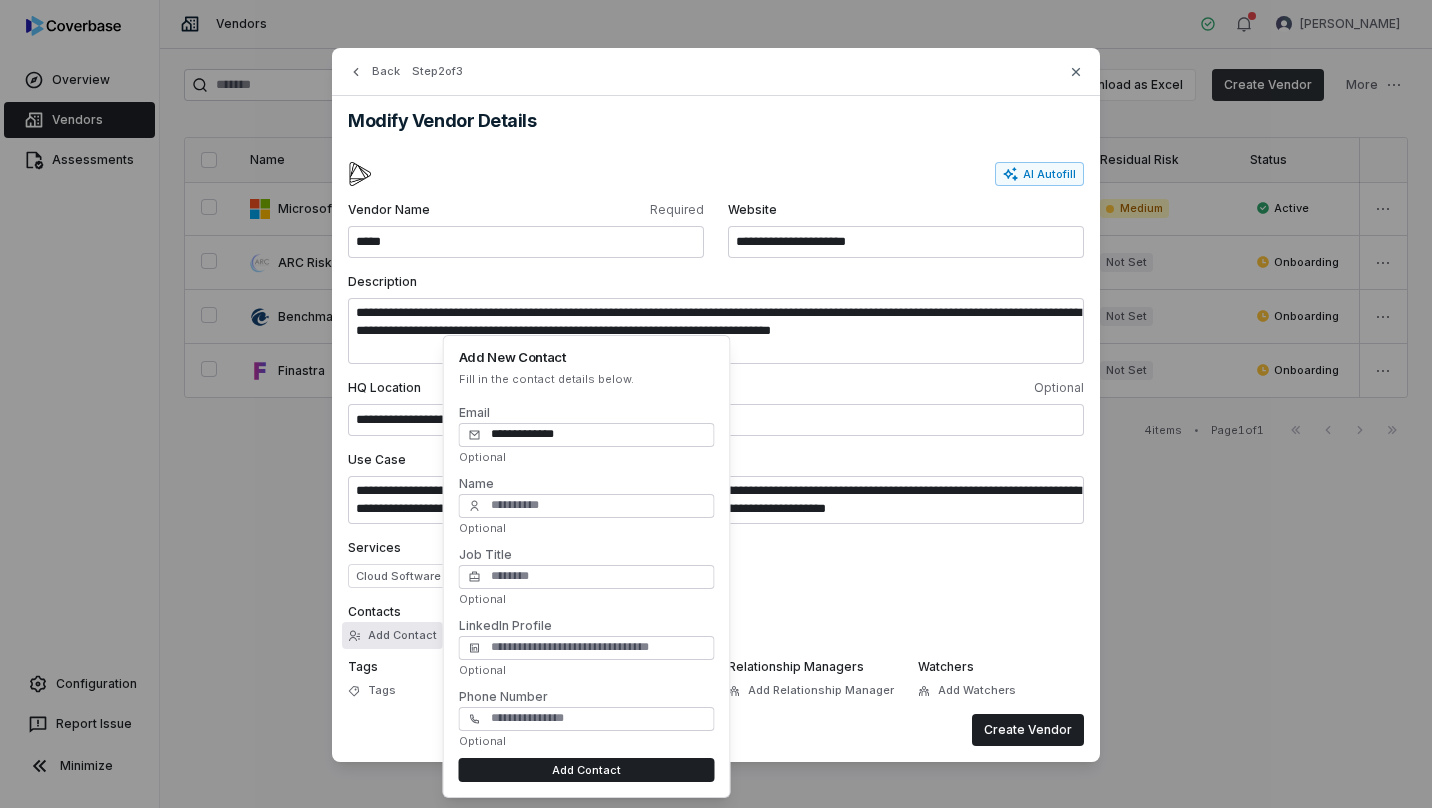 click on "Add Contact" at bounding box center [392, 635] 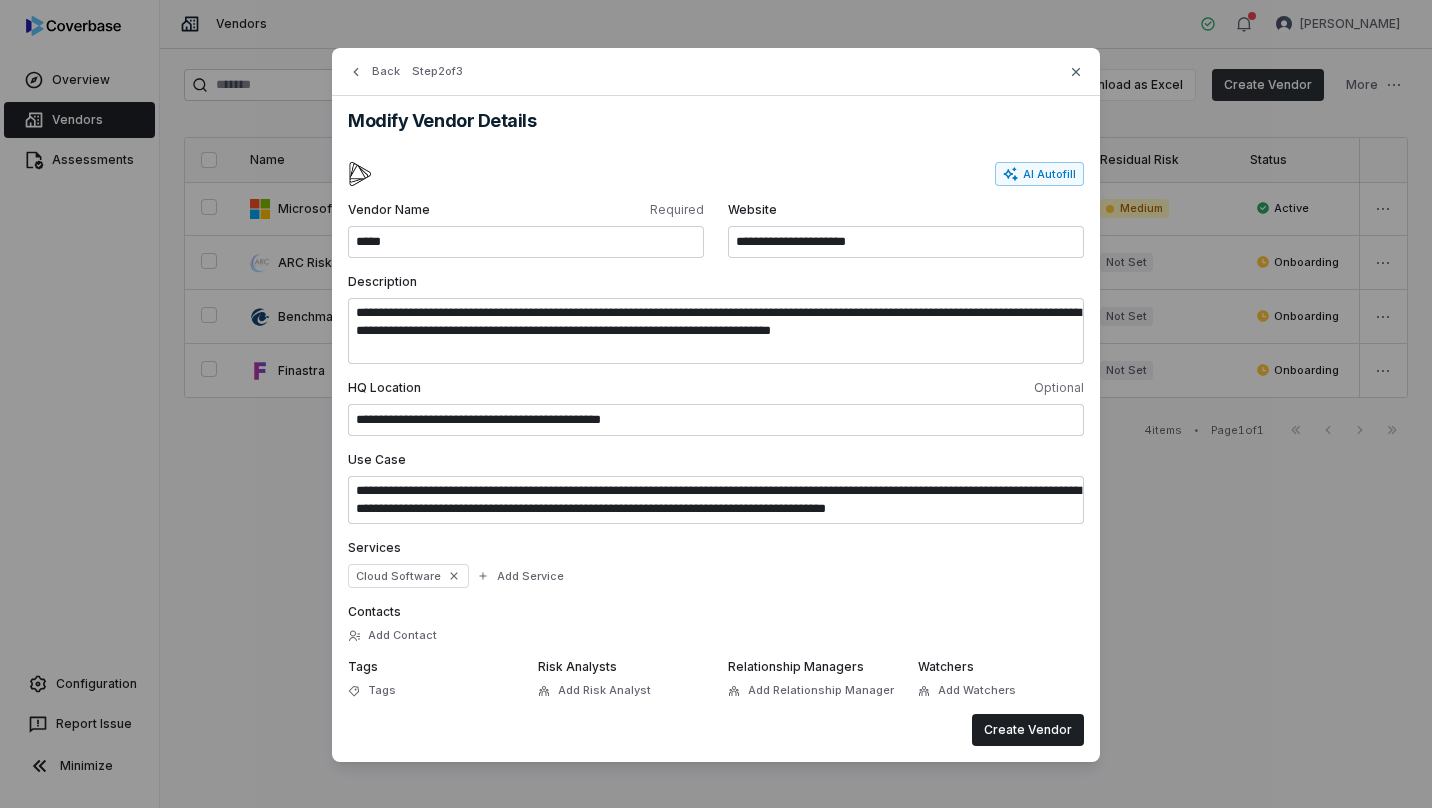 click on "Add Contact" at bounding box center [392, 635] 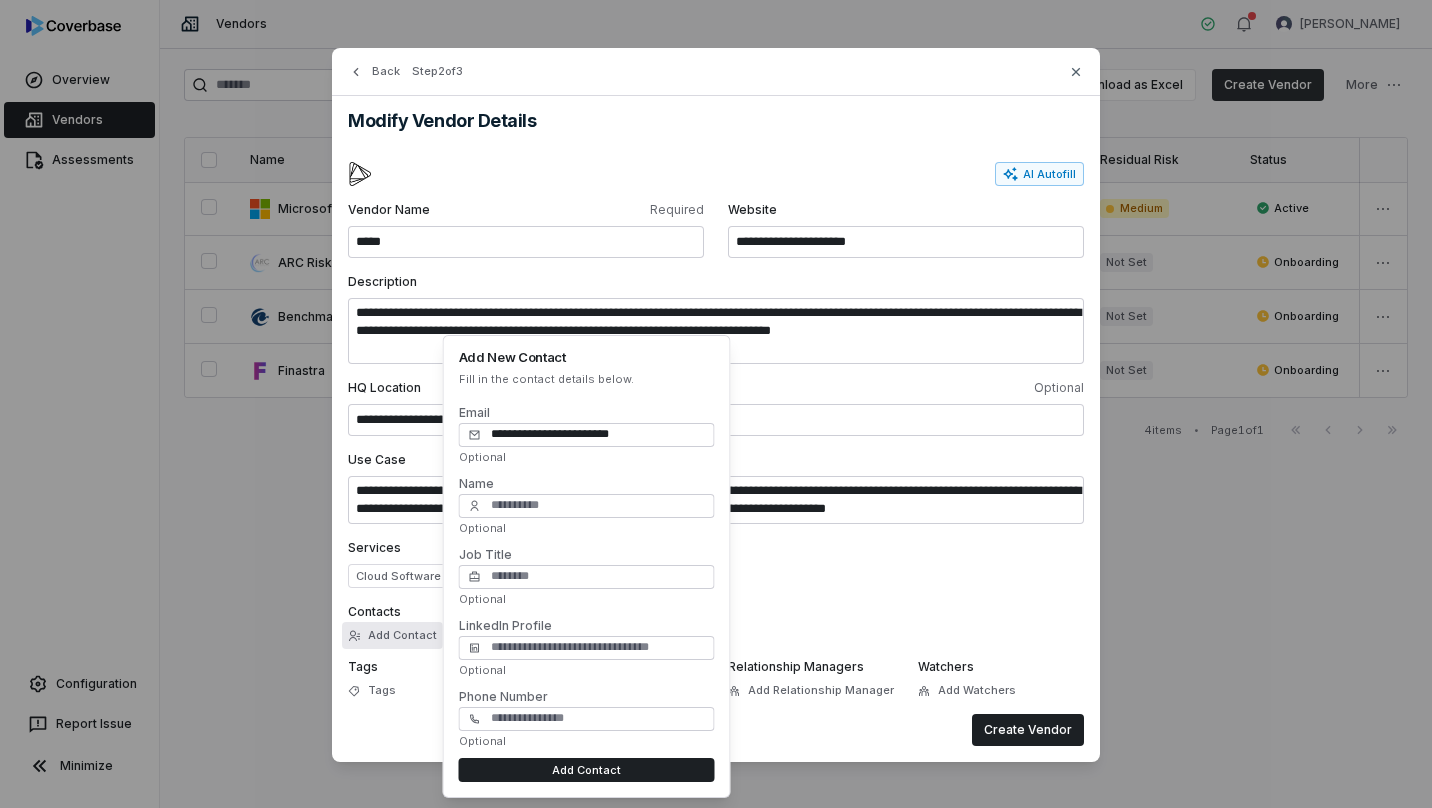 click on "Name Optional" at bounding box center [587, 505] 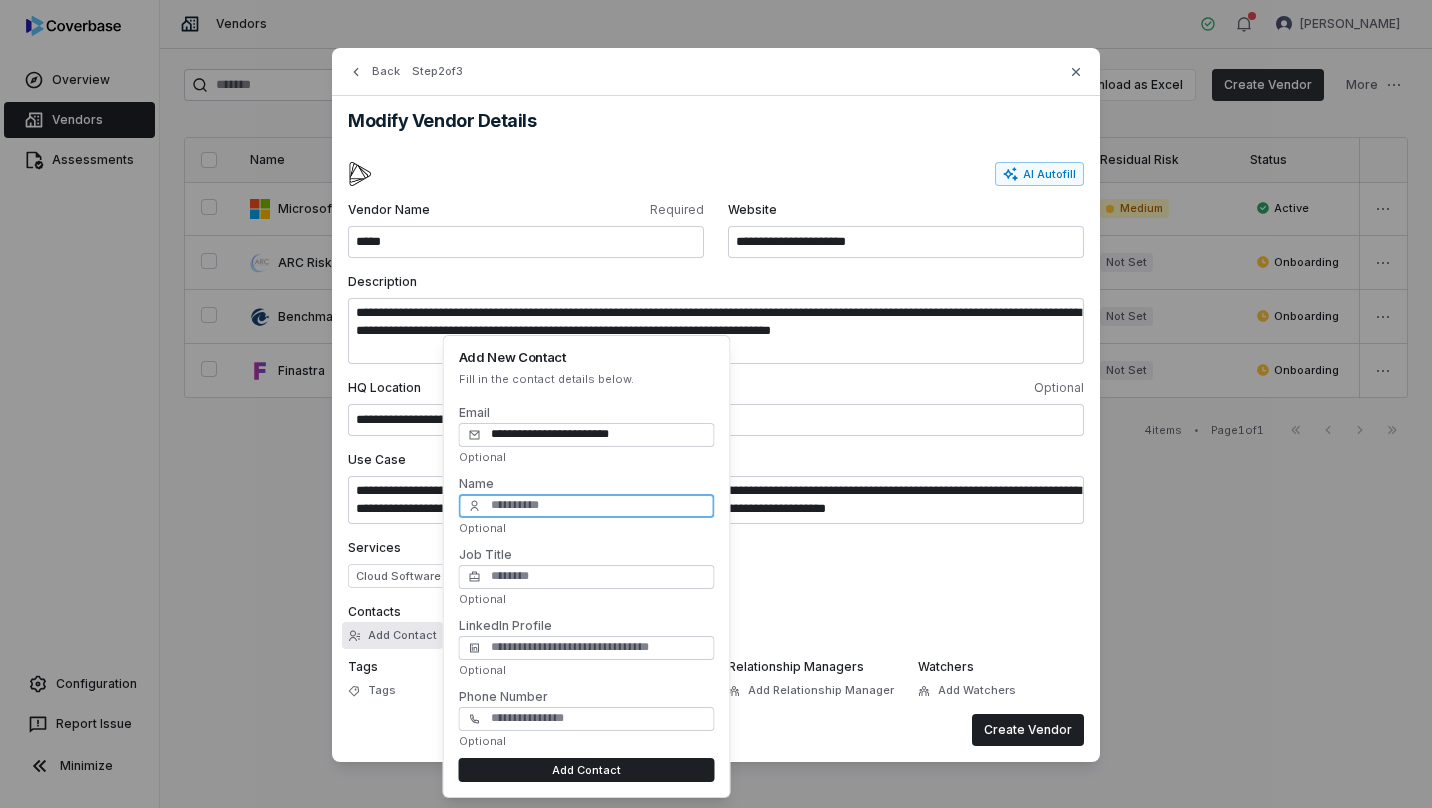 click on "Name" at bounding box center [587, 506] 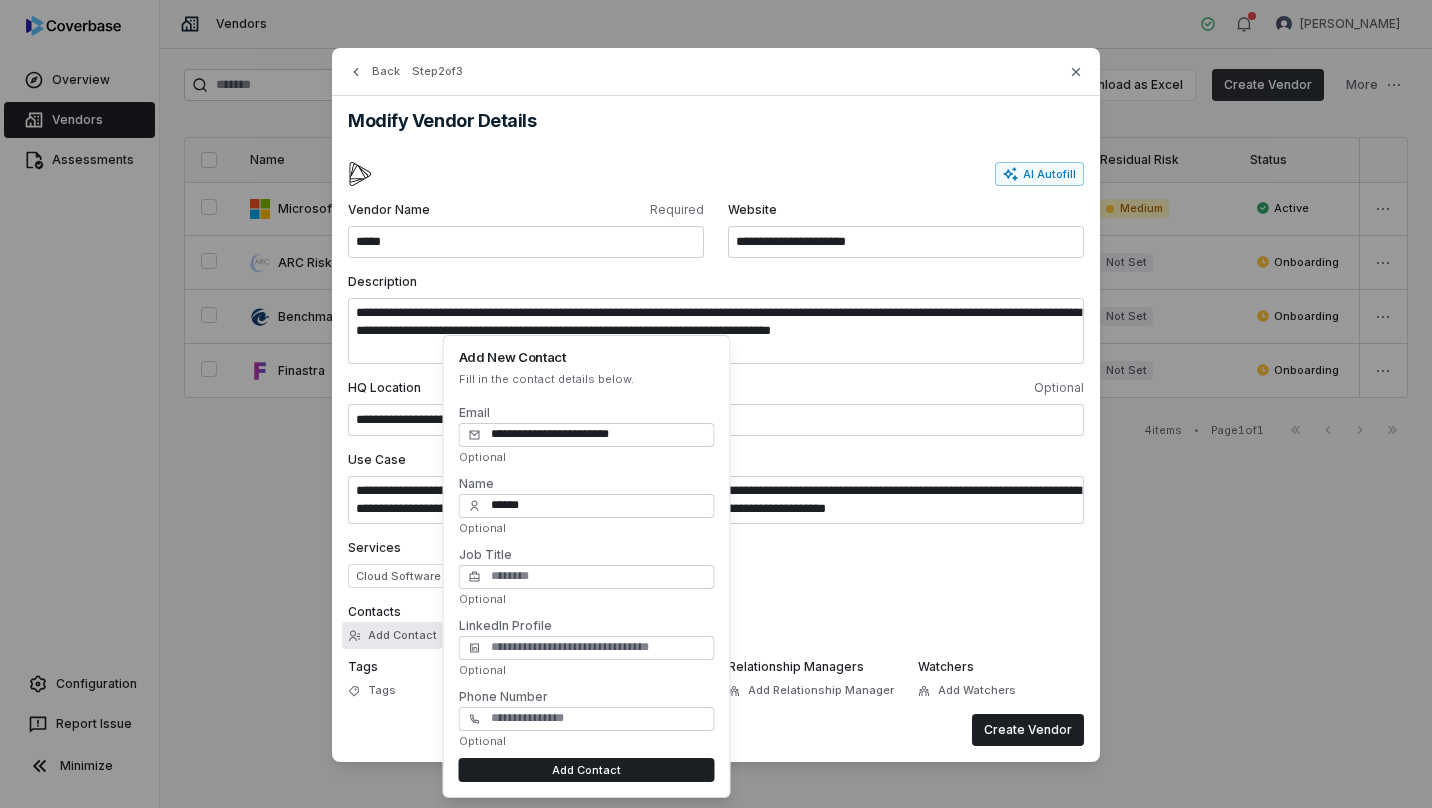 click on "Add Contact" at bounding box center (587, 770) 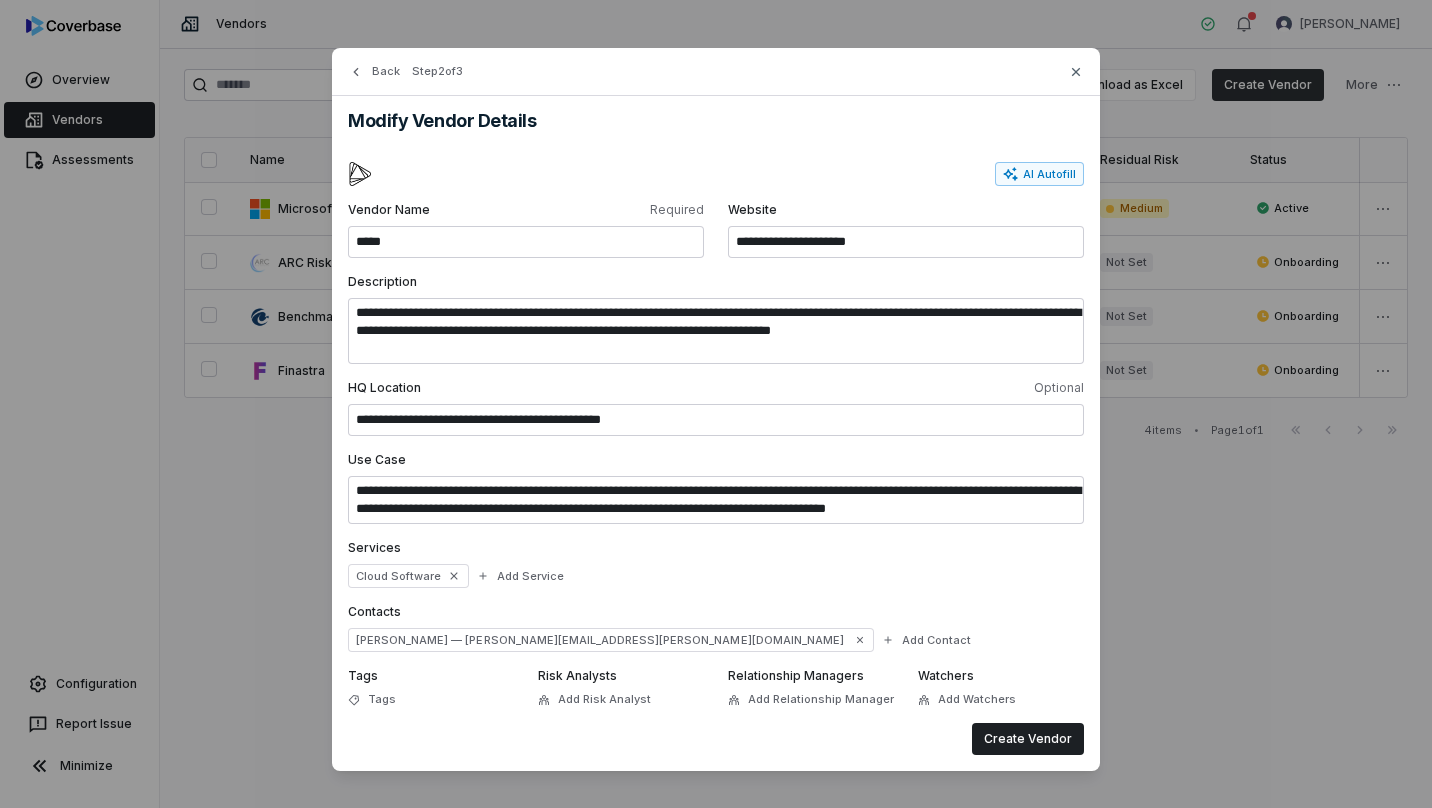 click on "Tags" at bounding box center [382, 699] 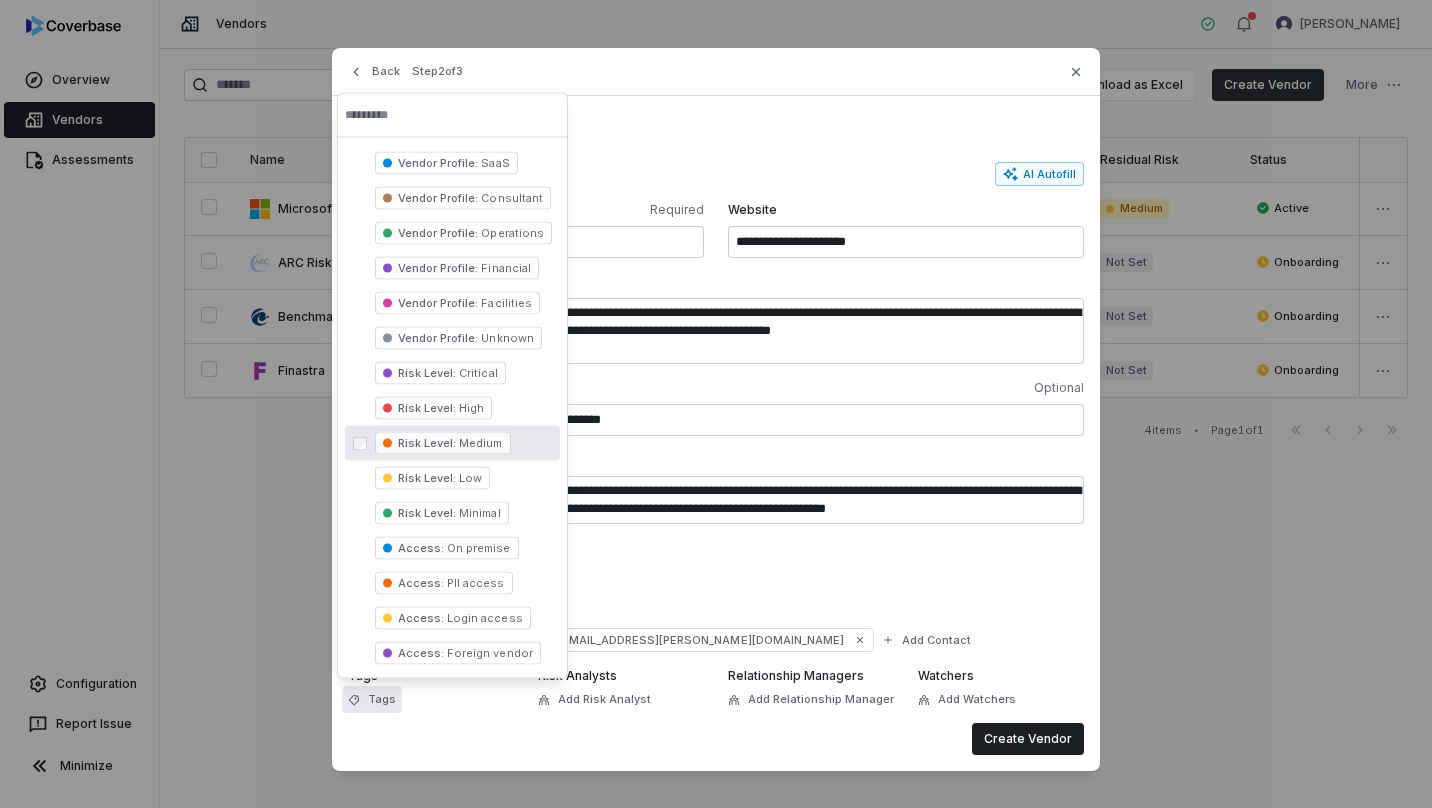 click on "Risk Level :   Medium" at bounding box center (450, 443) 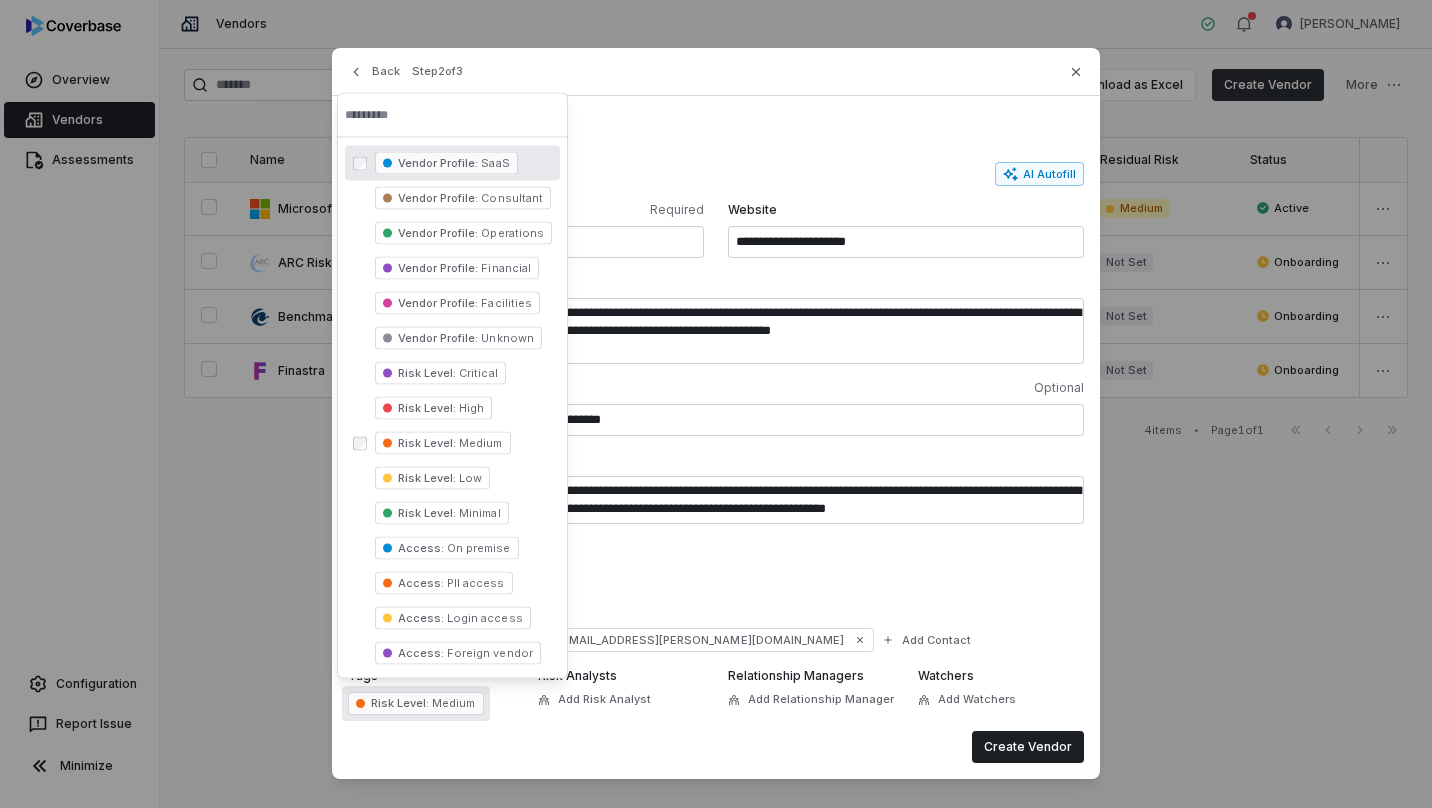 click on "Vendor Profile :" at bounding box center [438, 163] 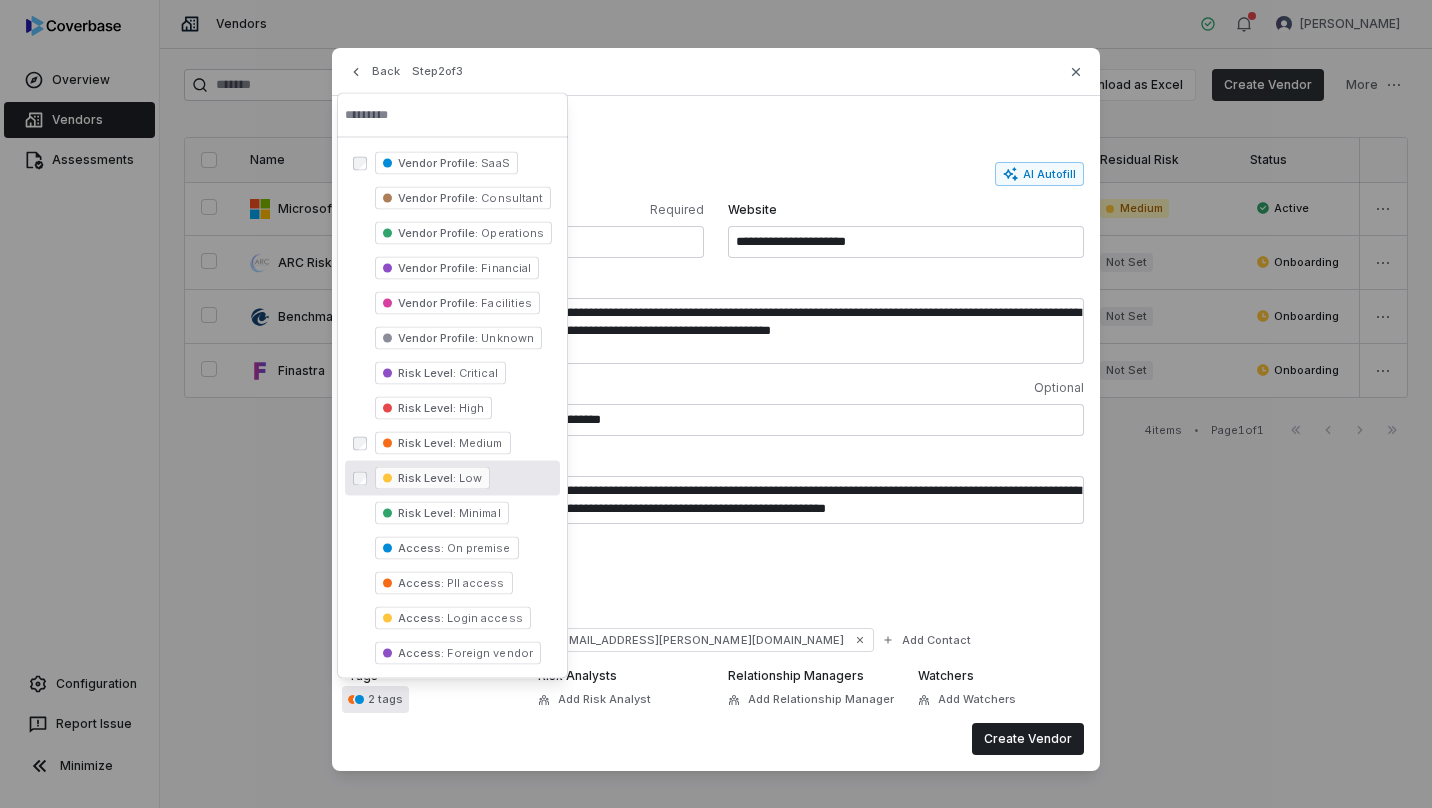 click on "Services Cloud Software Add Service" at bounding box center [716, 564] 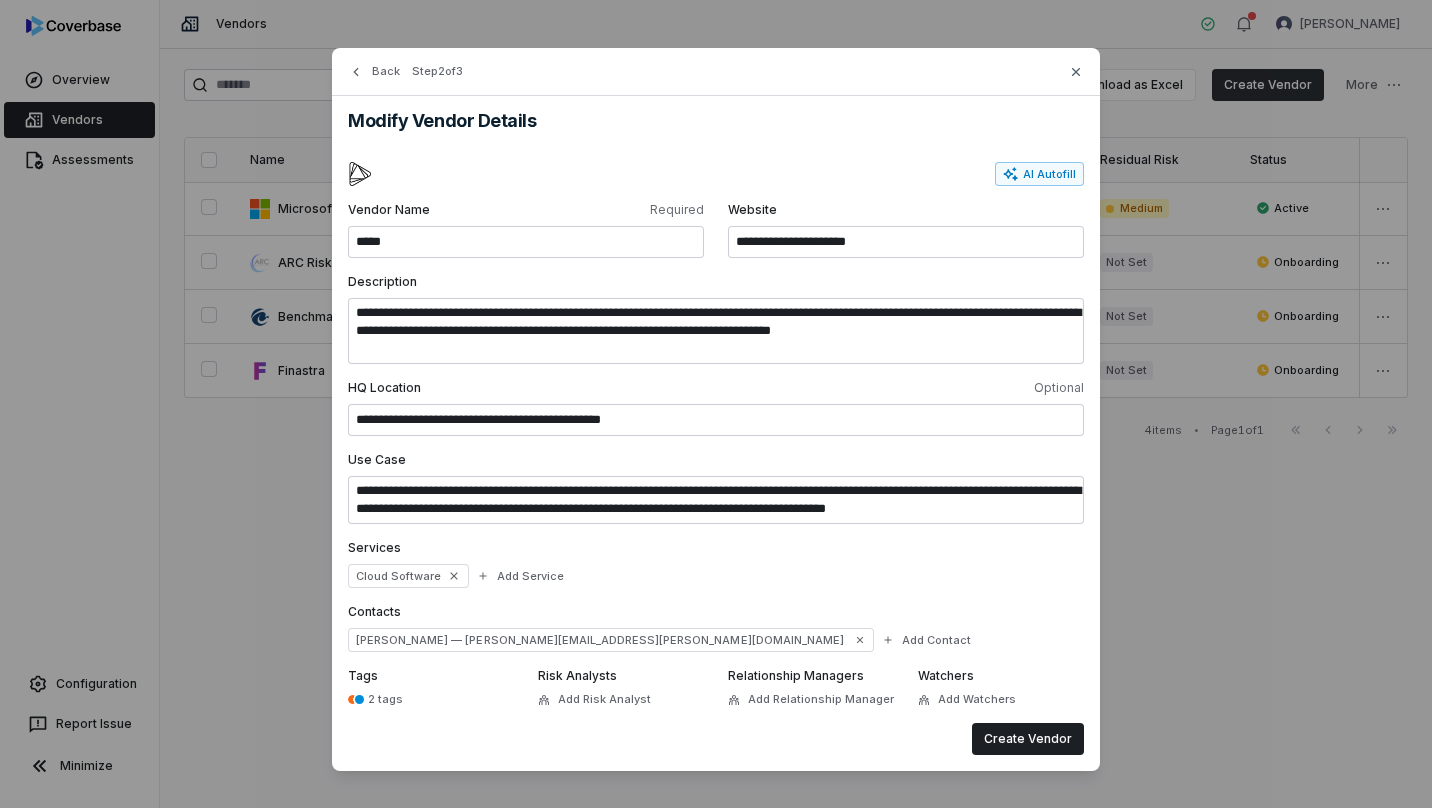 click on "Add Risk Analyst" at bounding box center (604, 699) 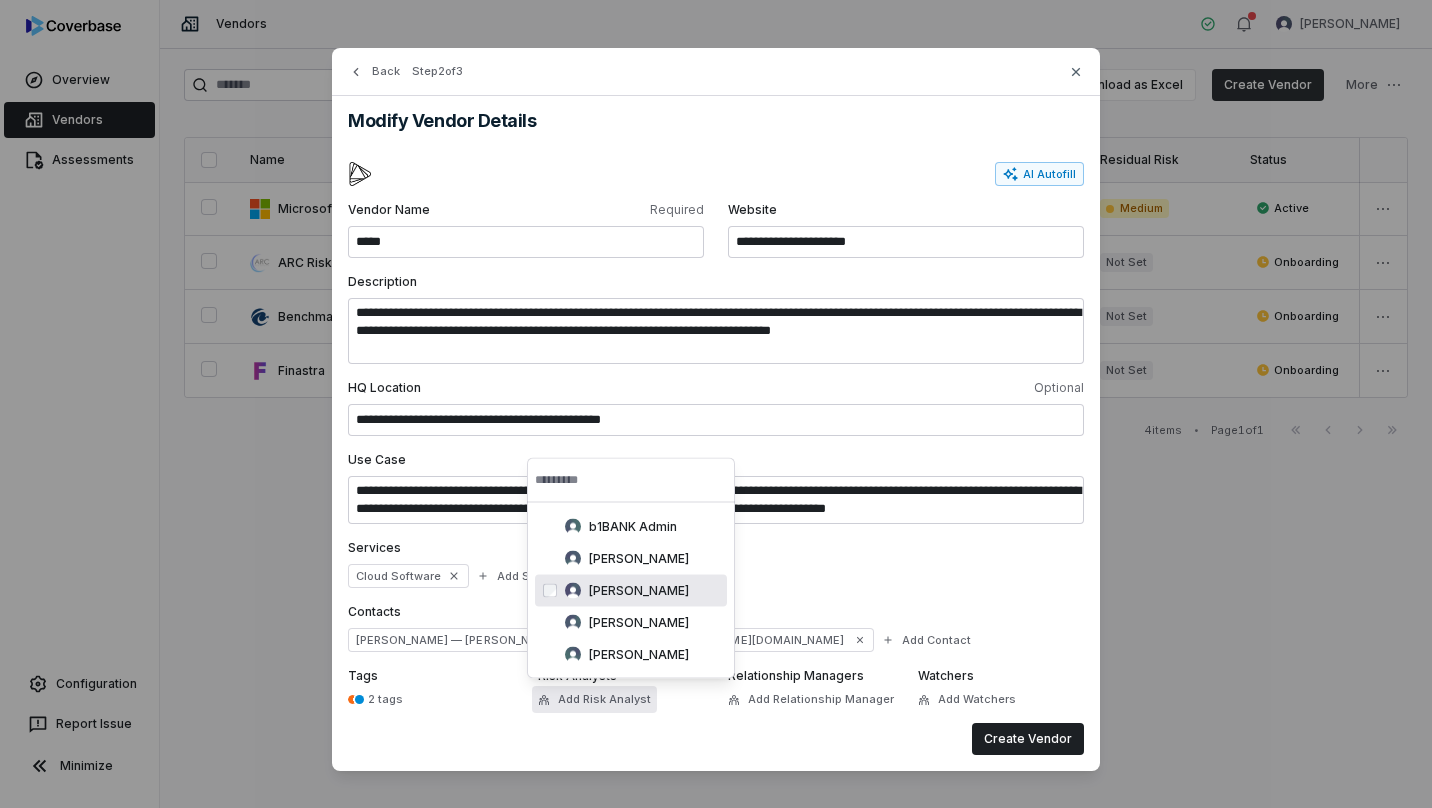 click on "[PERSON_NAME]" at bounding box center (631, 591) 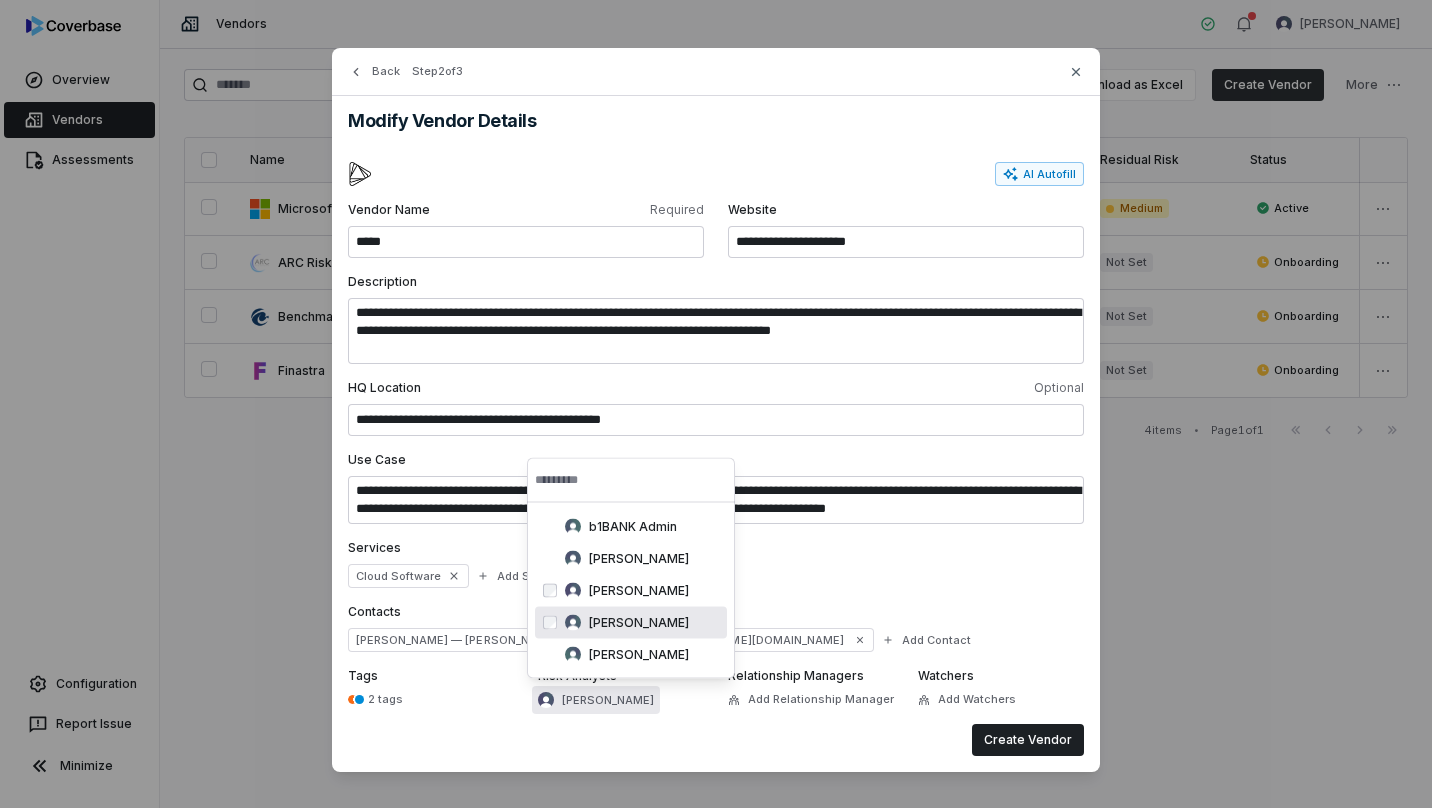 click on "Add Relationship Manager" at bounding box center [821, 699] 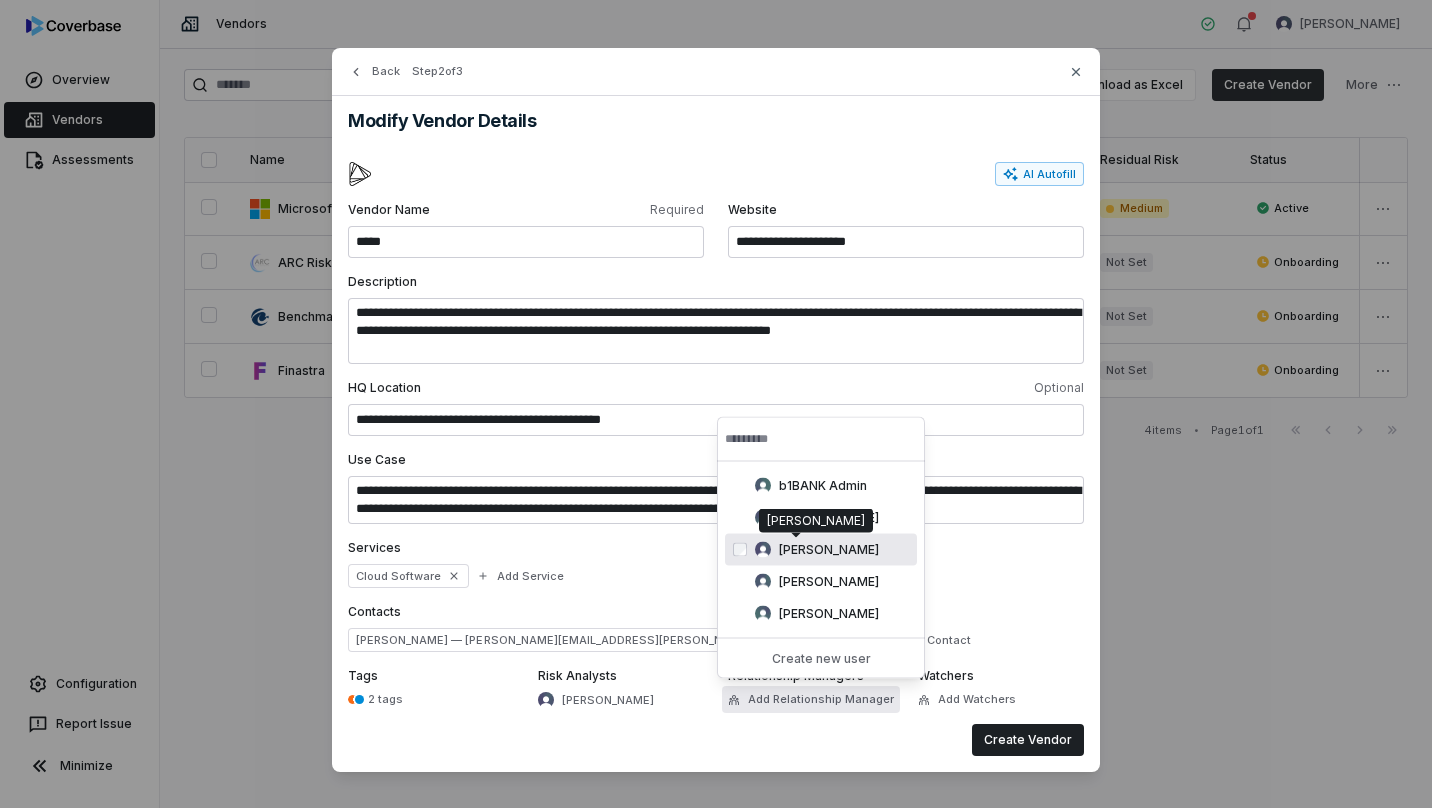 click on "[PERSON_NAME]" at bounding box center [829, 550] 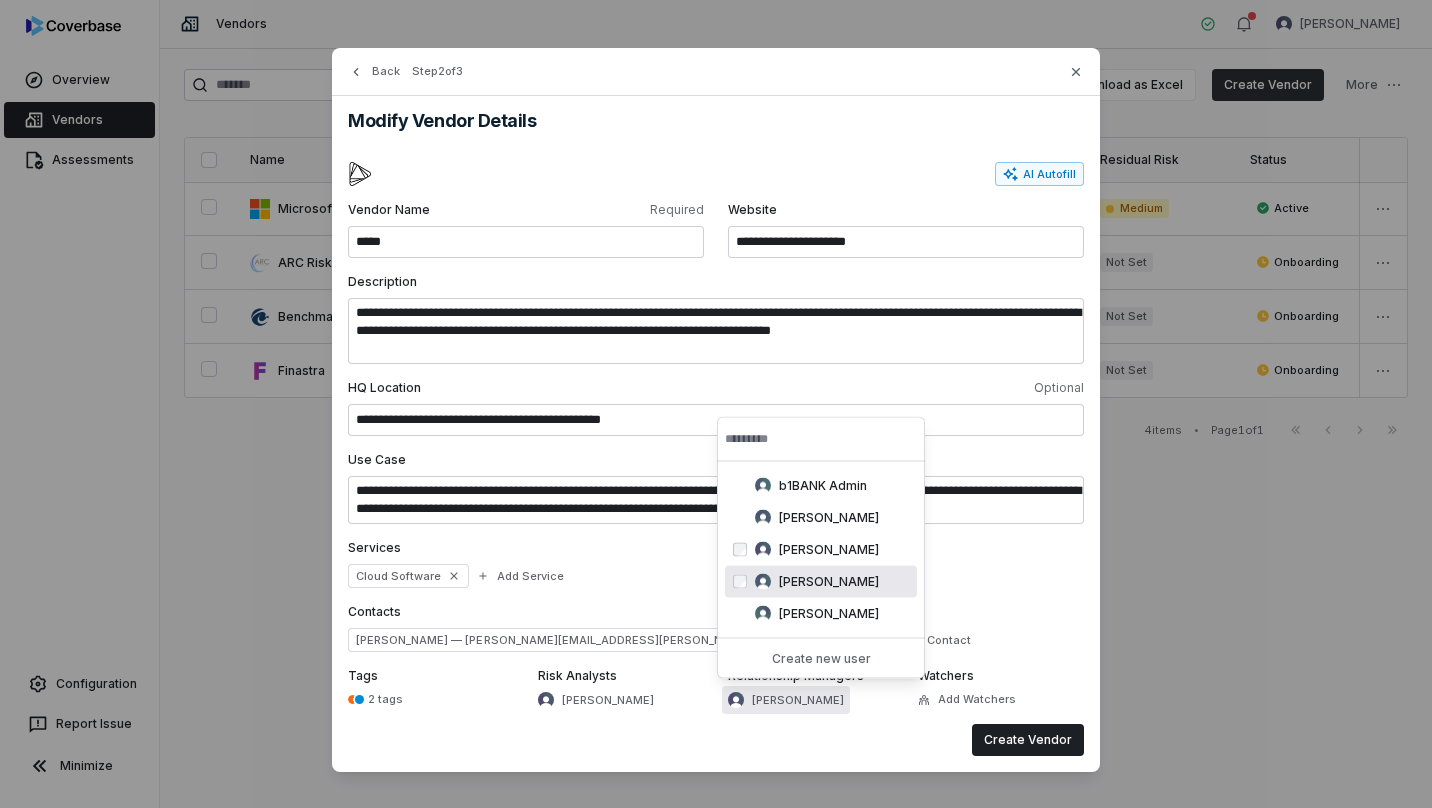 click on "Create Vendor" at bounding box center [716, 740] 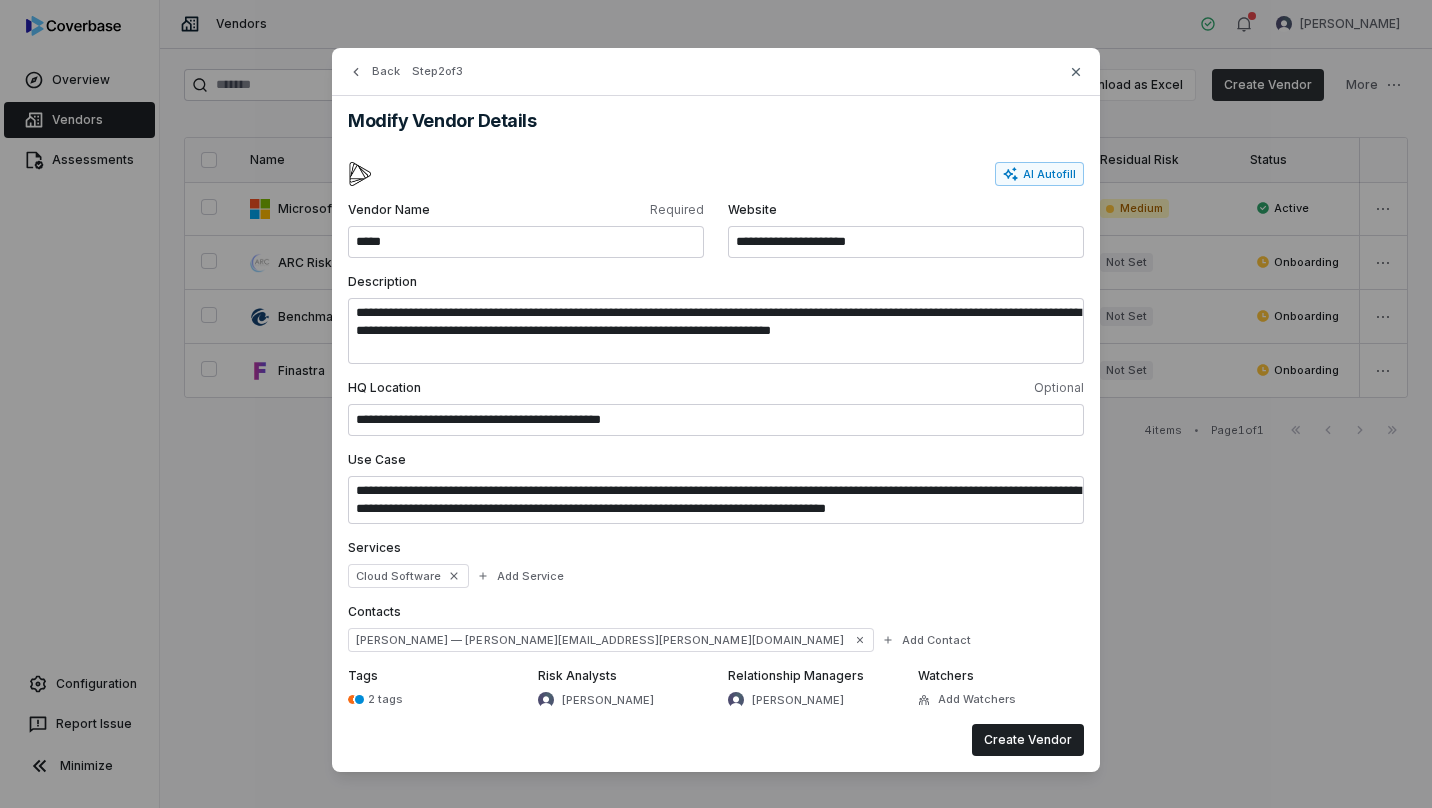 click on "Create Vendor" at bounding box center [1028, 740] 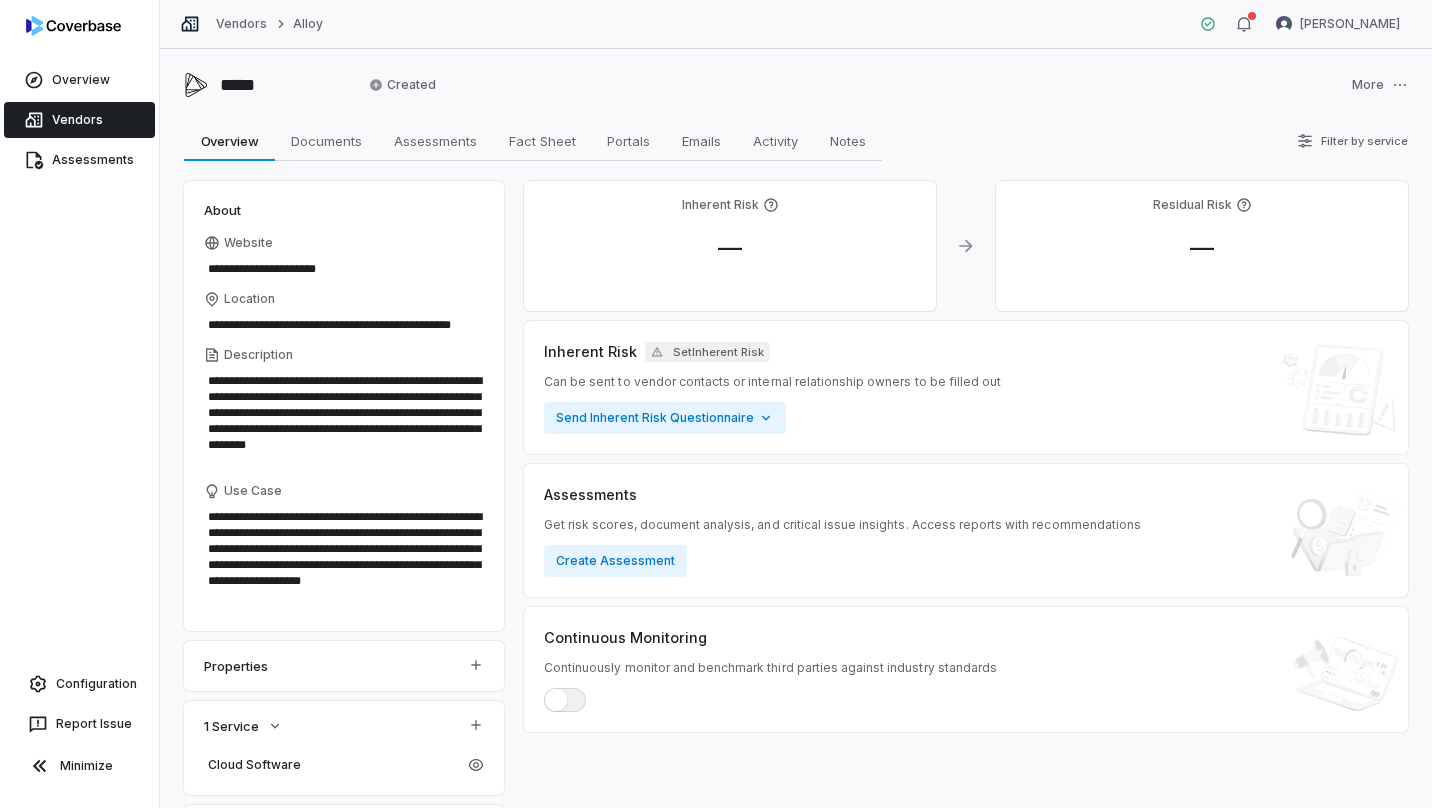 click on "Set  Inherent Risk" at bounding box center (707, 352) 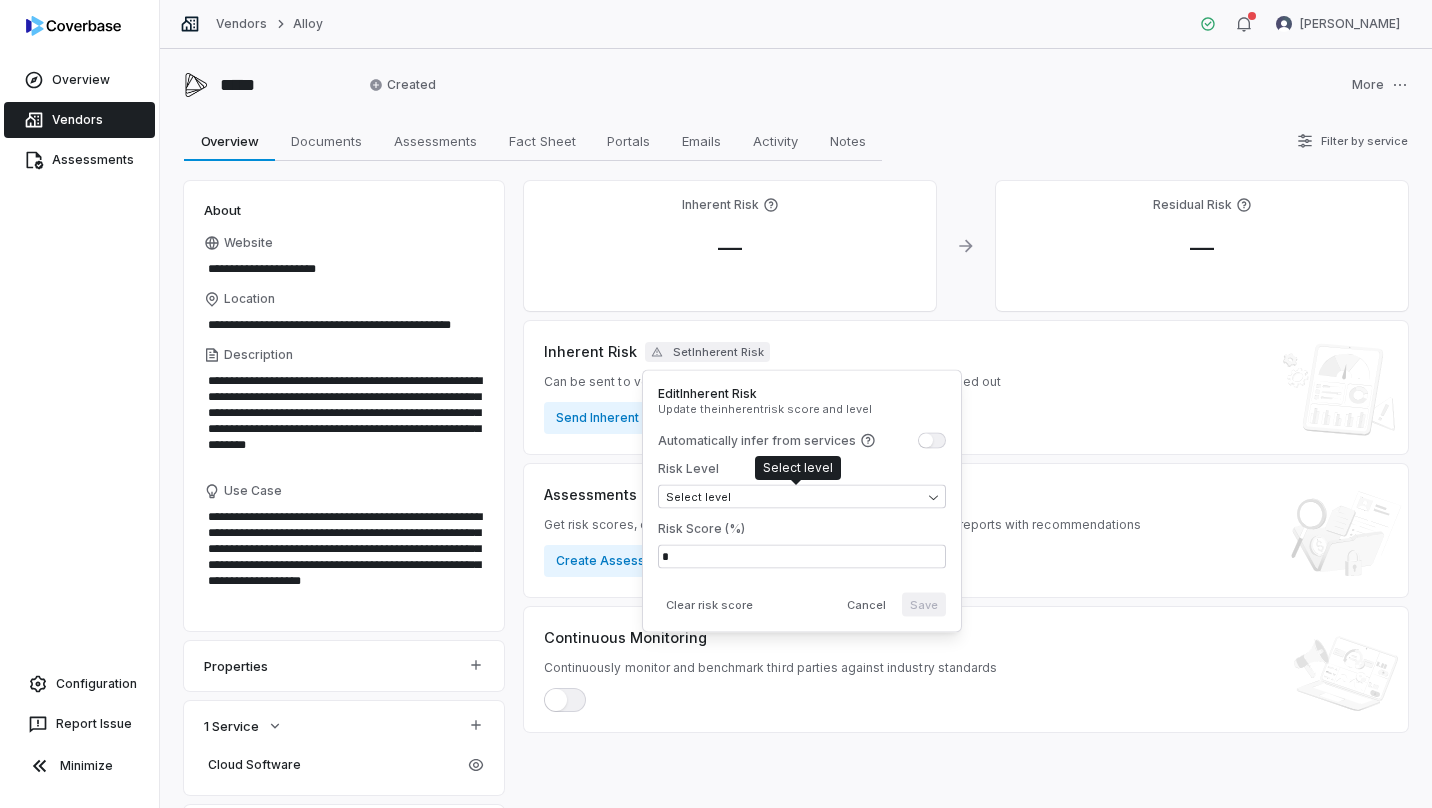 click on "**********" at bounding box center (716, 404) 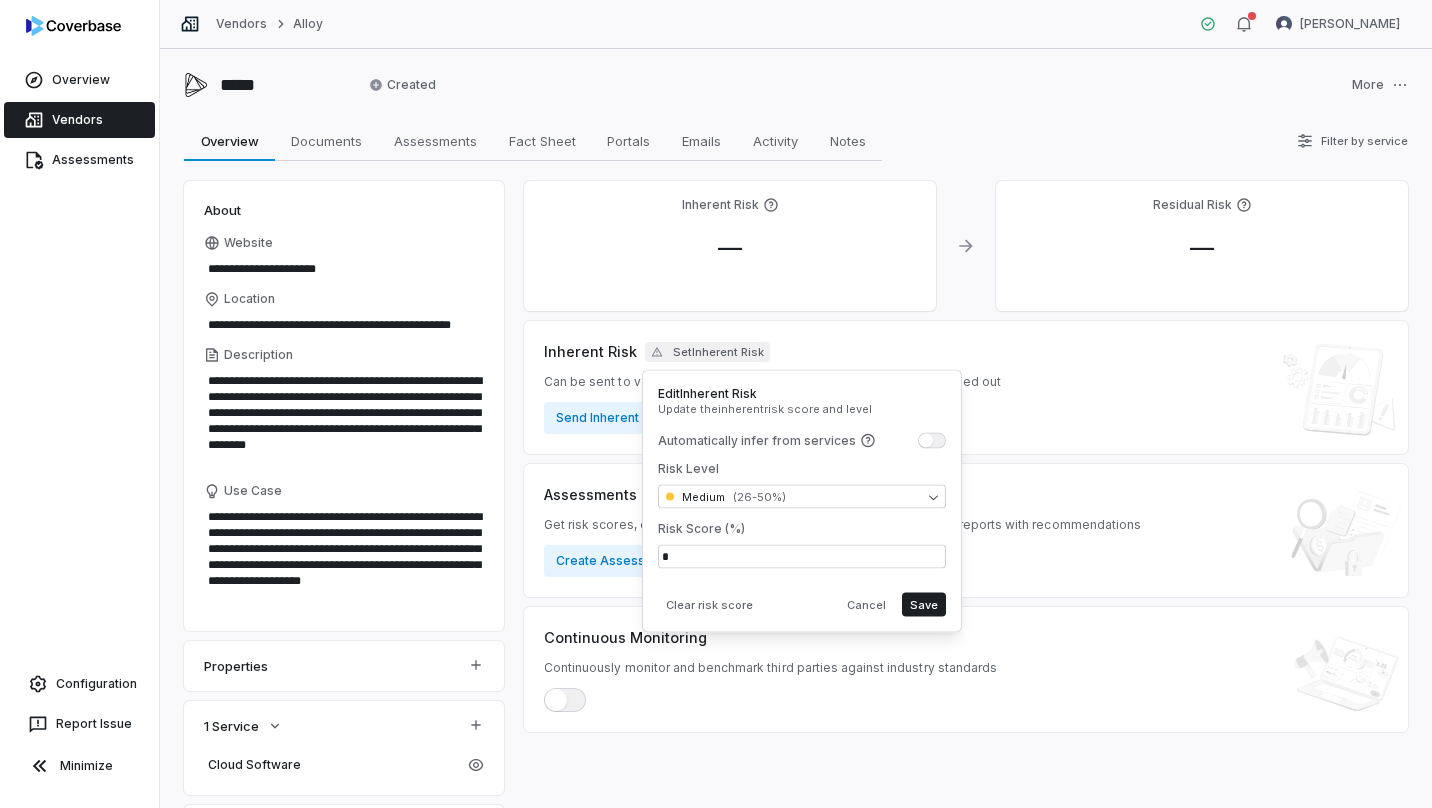 click on "Save" at bounding box center (924, 605) 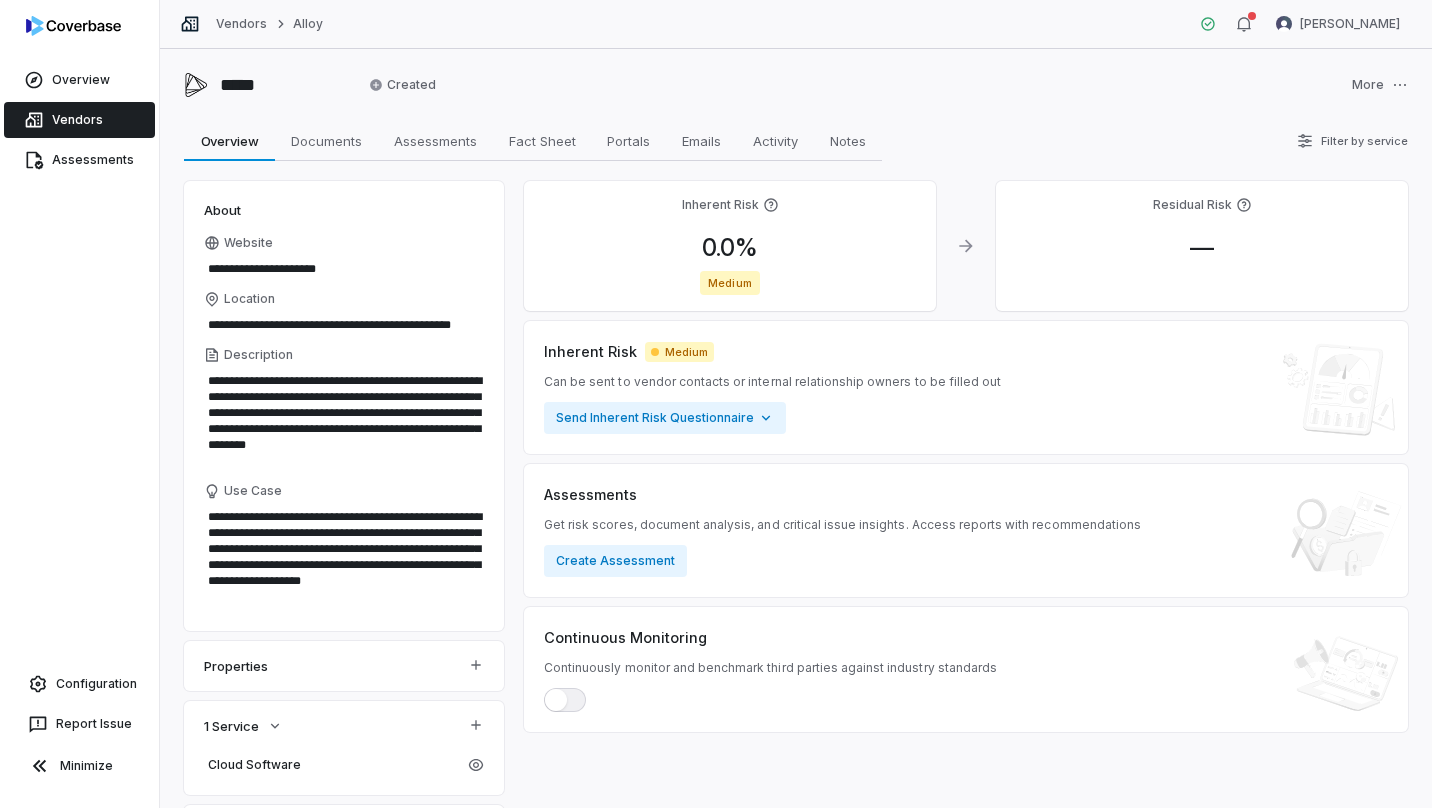 click on "Assessments" at bounding box center (435, 141) 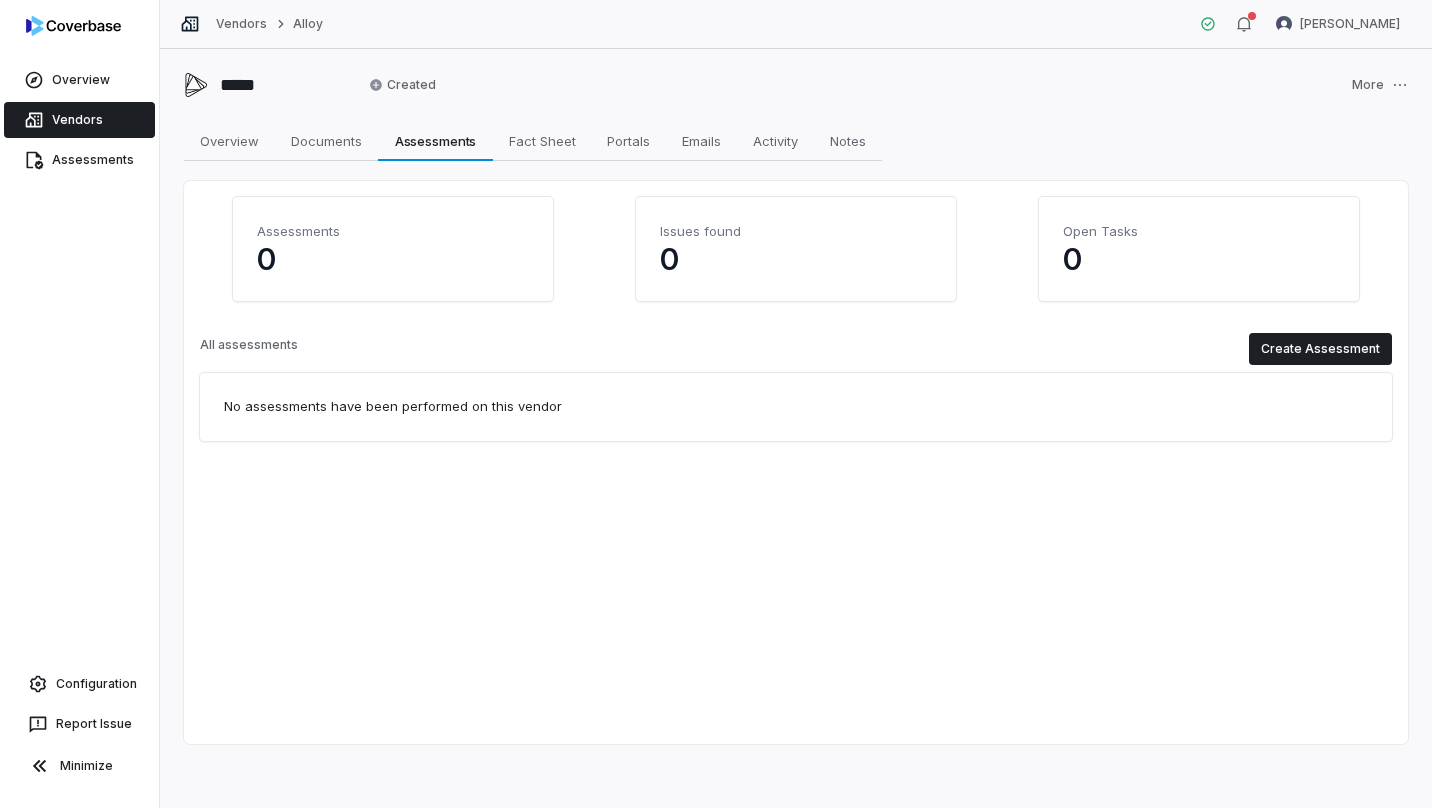 click on "Documents" at bounding box center [326, 141] 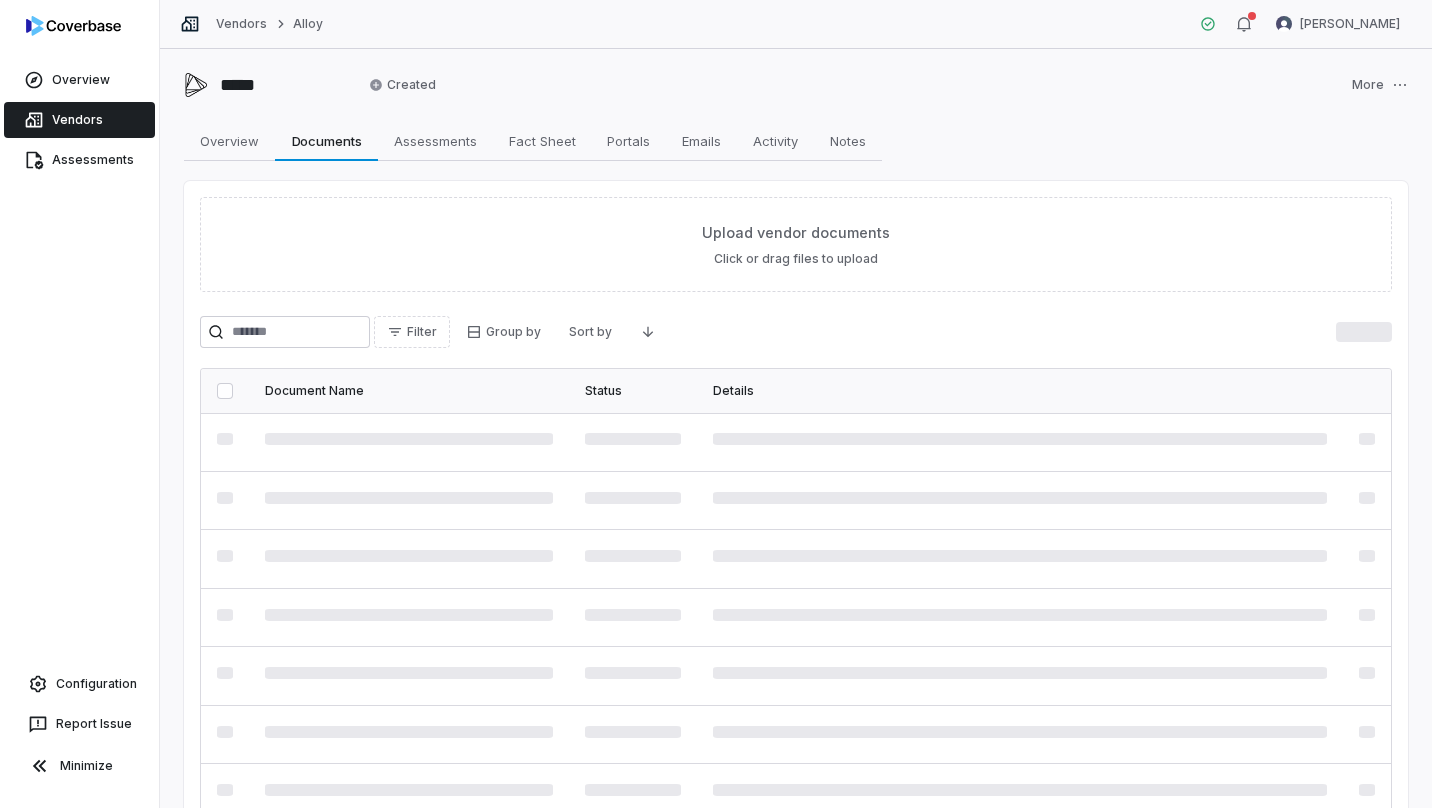 click on "Assessments" at bounding box center (435, 141) 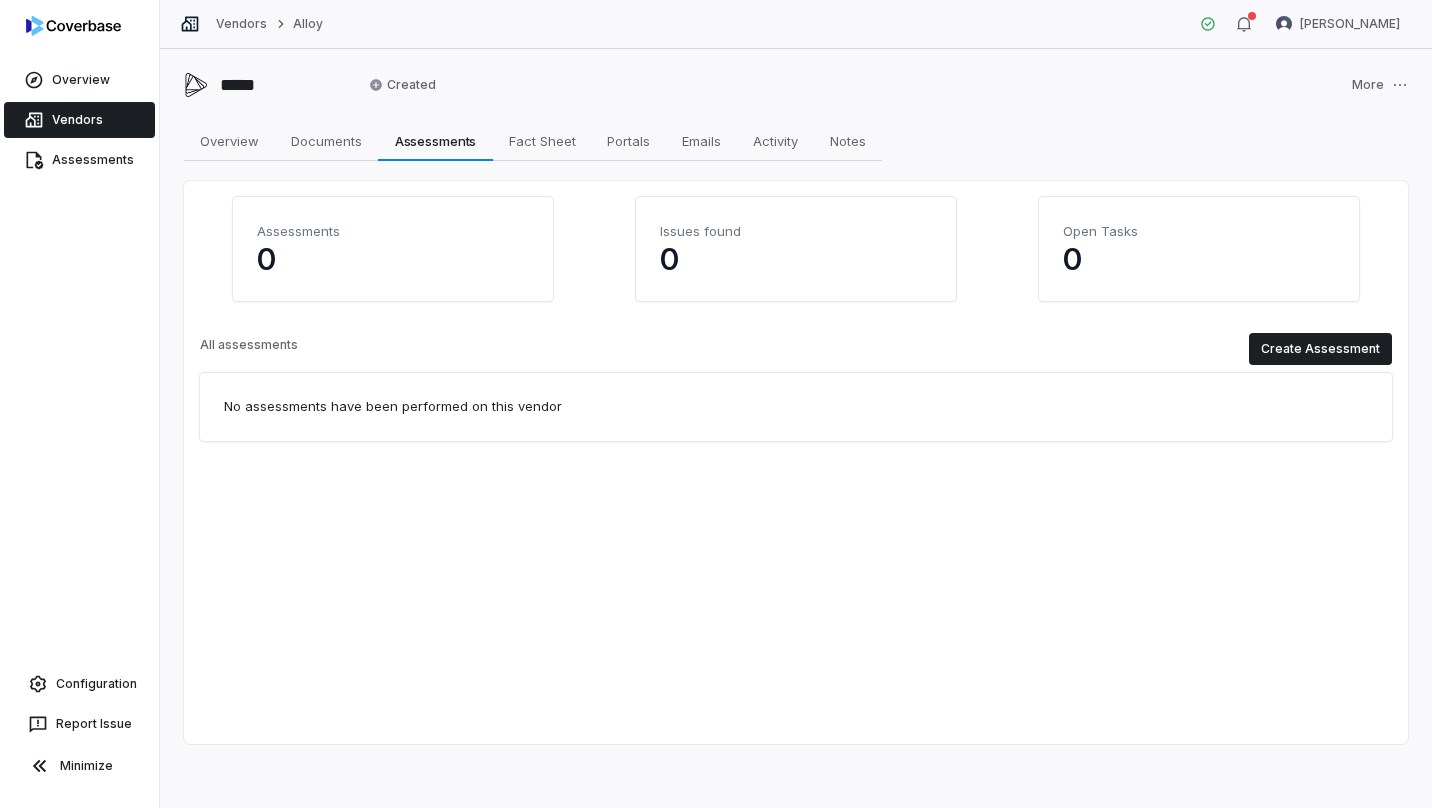 click on "Create Assessment" at bounding box center [1320, 349] 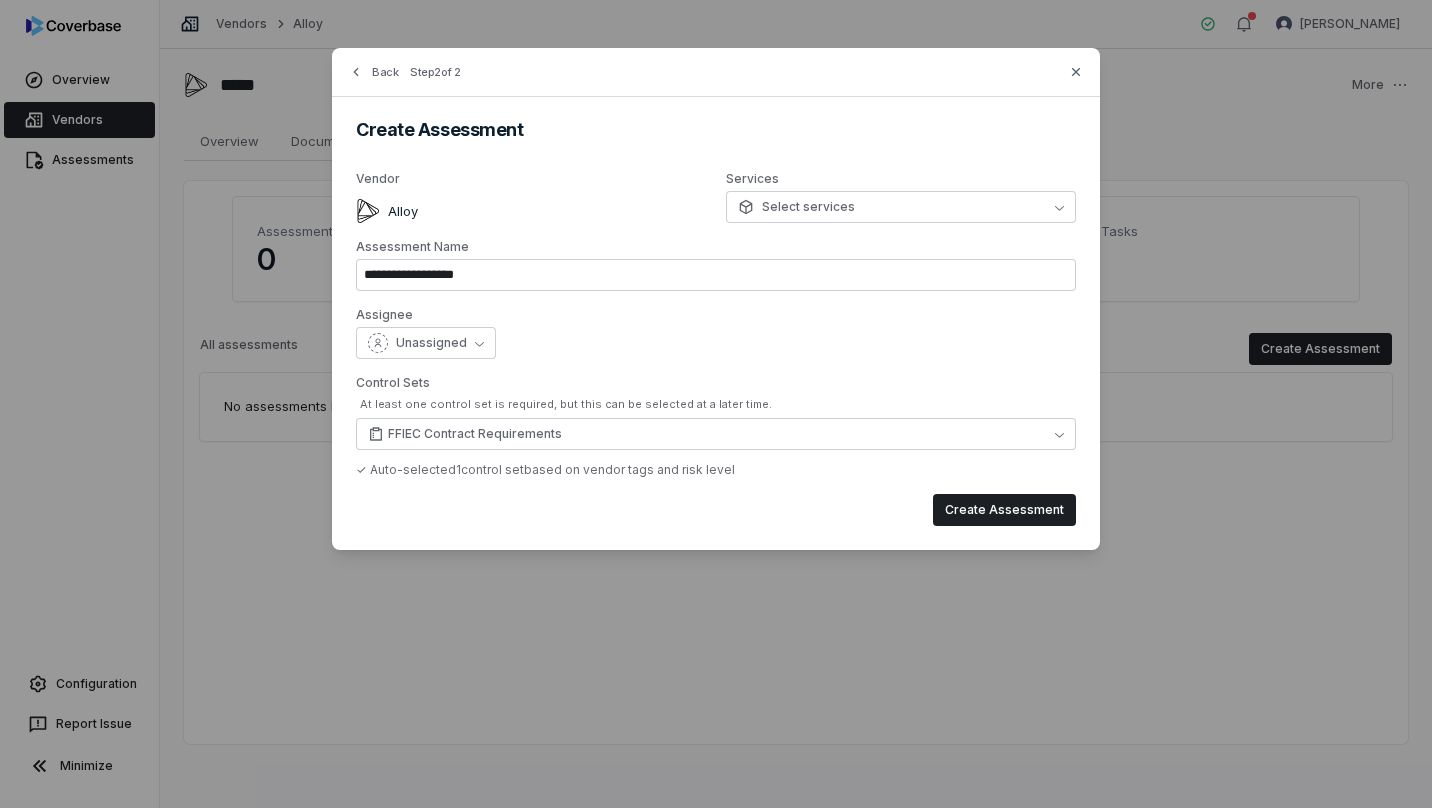 click on "Select services" at bounding box center [796, 207] 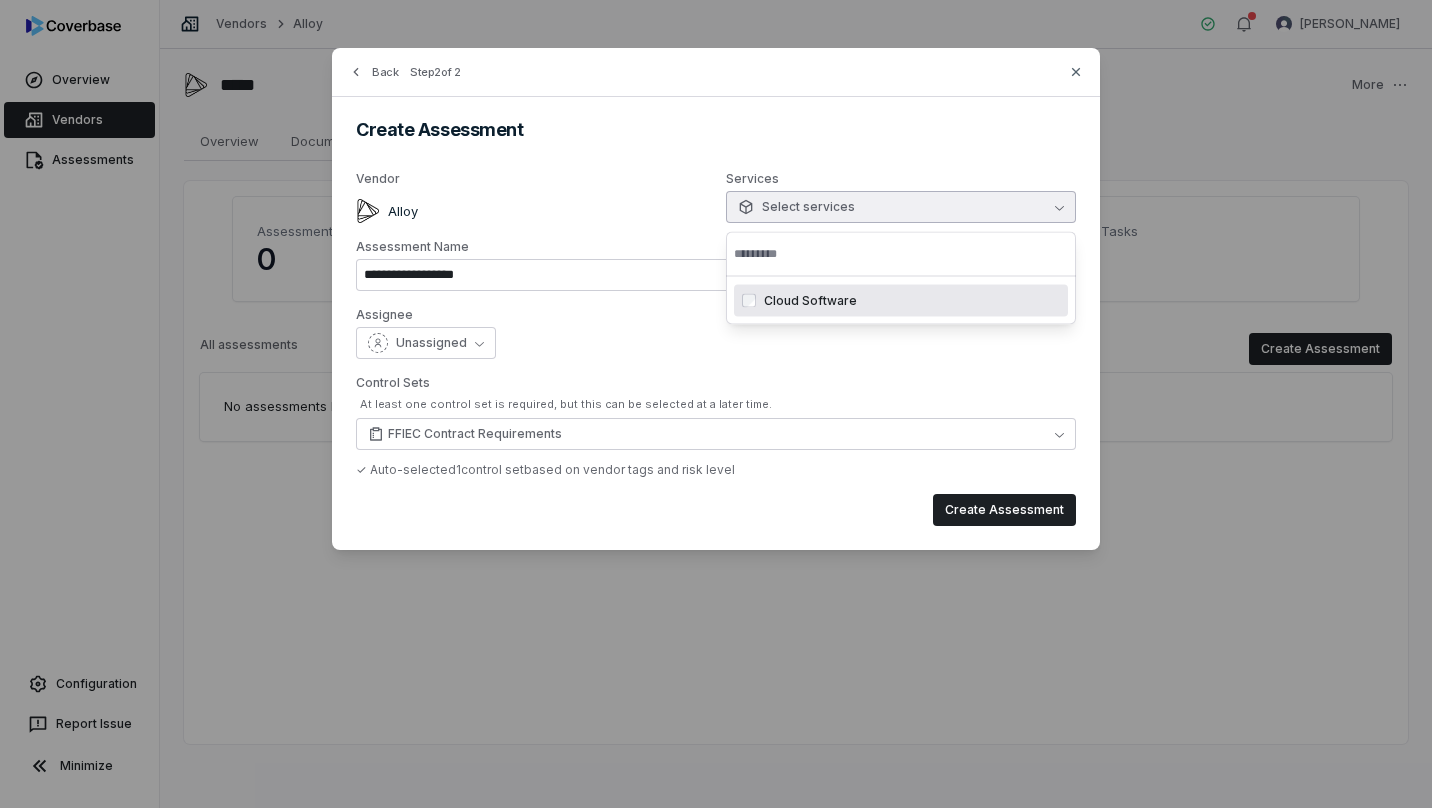 click on "Cloud Software" at bounding box center (810, 301) 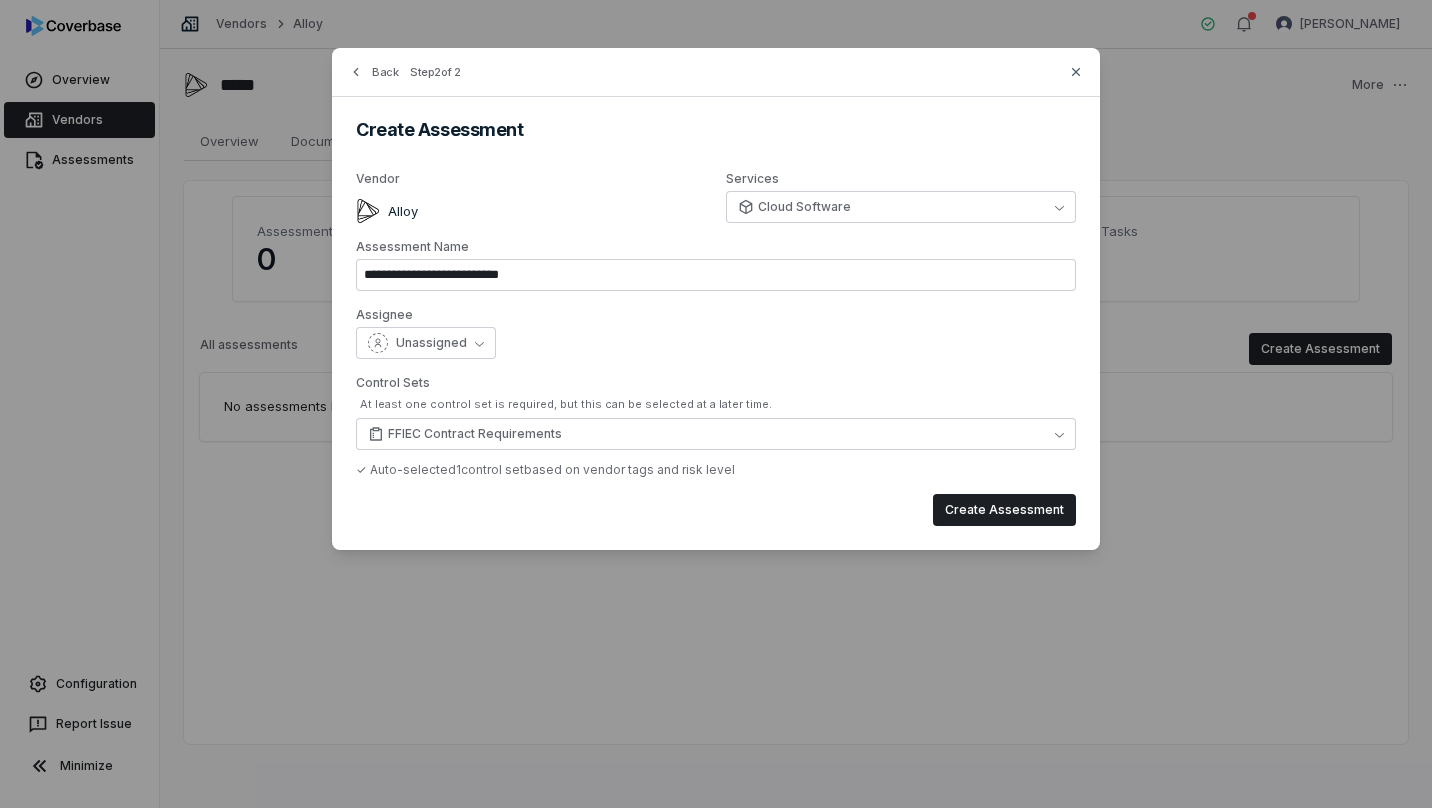 click on "Unassigned" at bounding box center (426, 343) 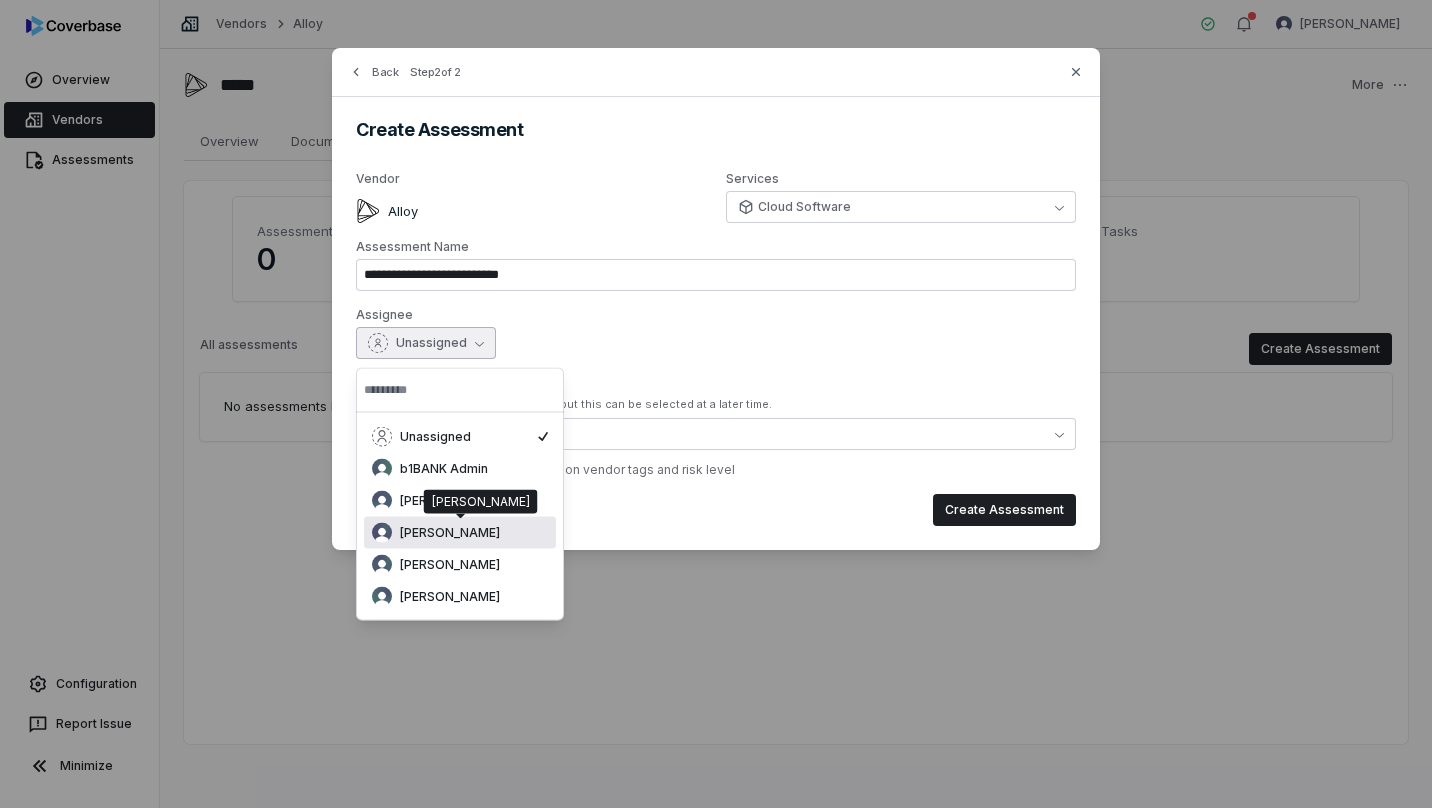 click on "[PERSON_NAME]" at bounding box center (450, 533) 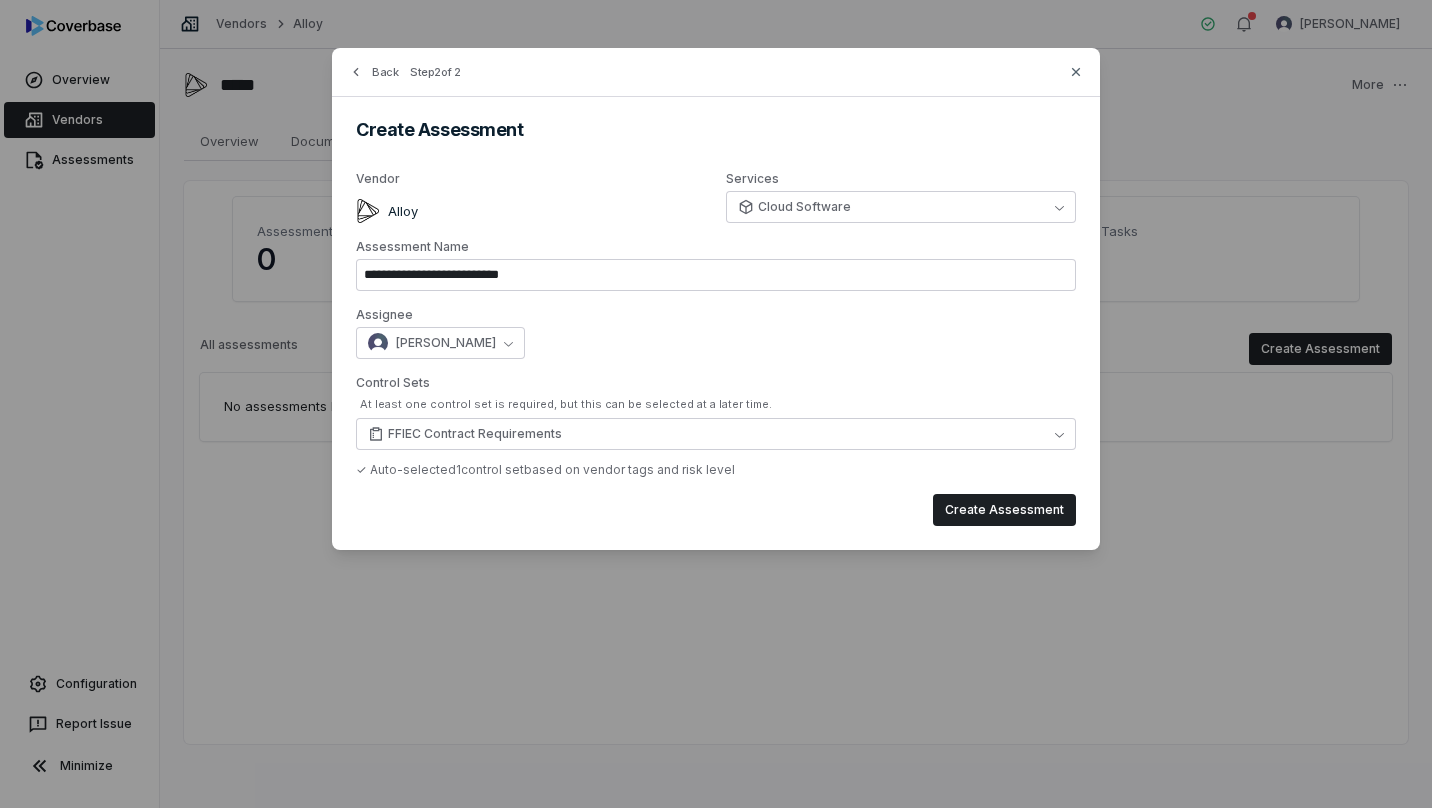 click on "FFIEC Contract Requirements" at bounding box center (475, 434) 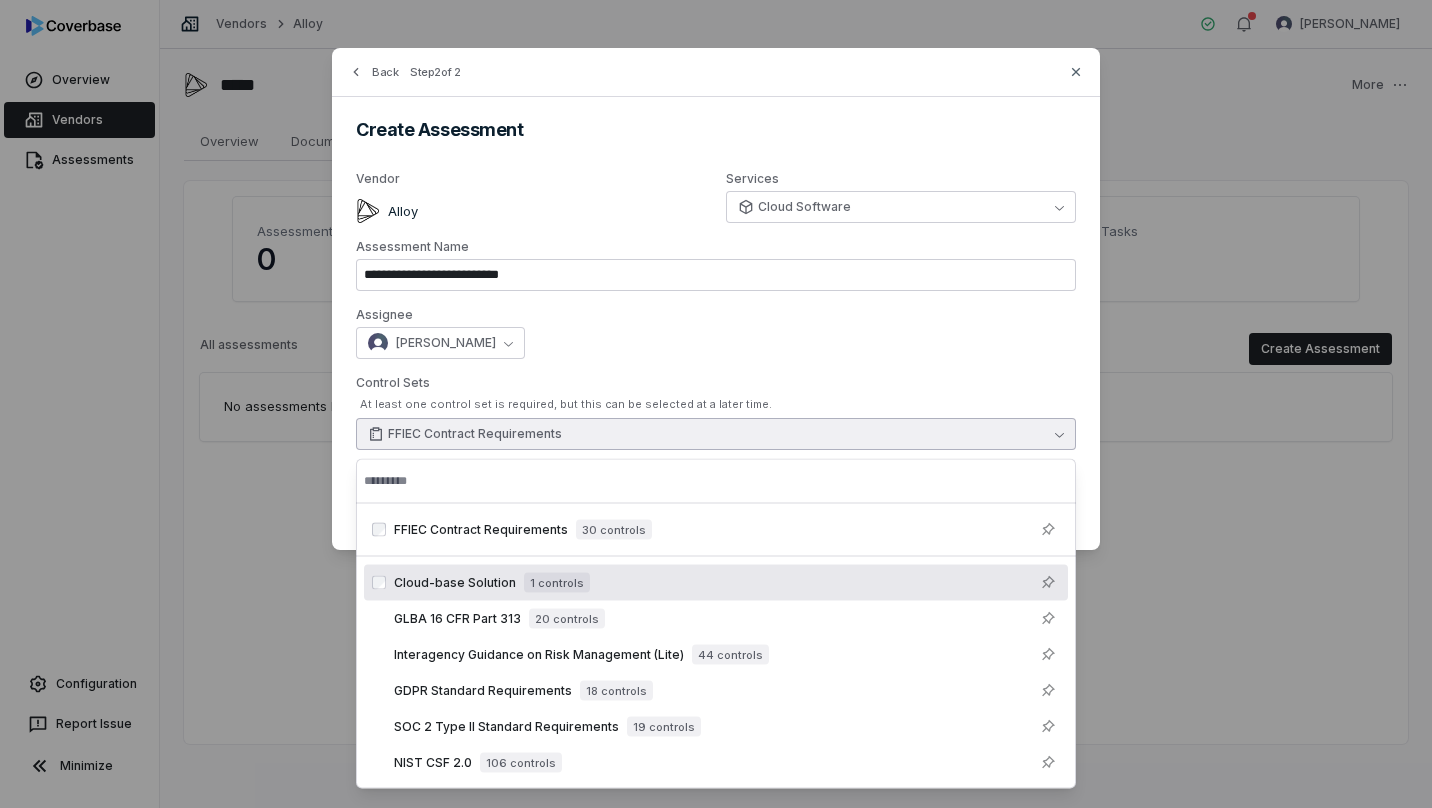 click on "Cloud-base Solution" at bounding box center (455, 583) 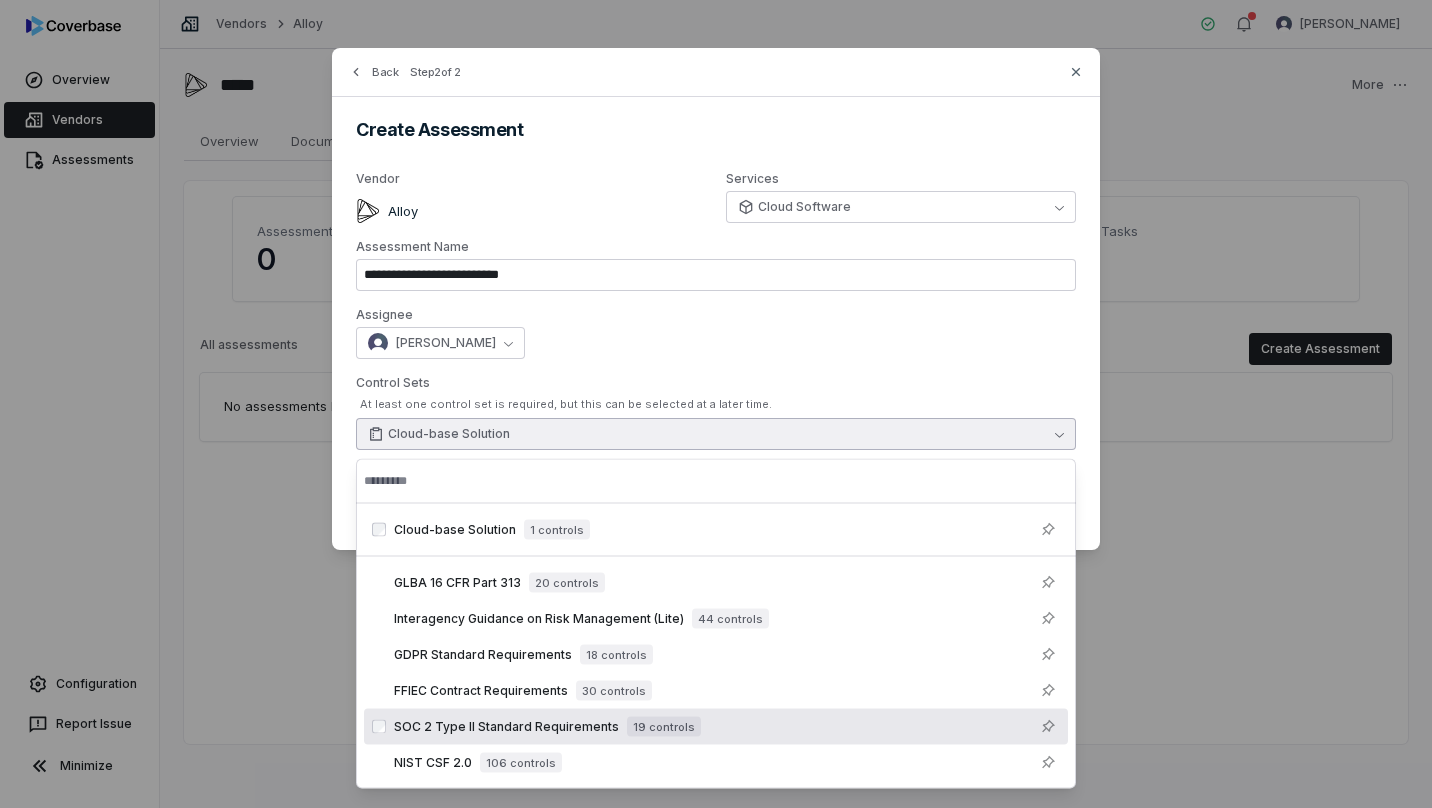 click on "SOC 2 Type II Standard Requirements" at bounding box center (506, 727) 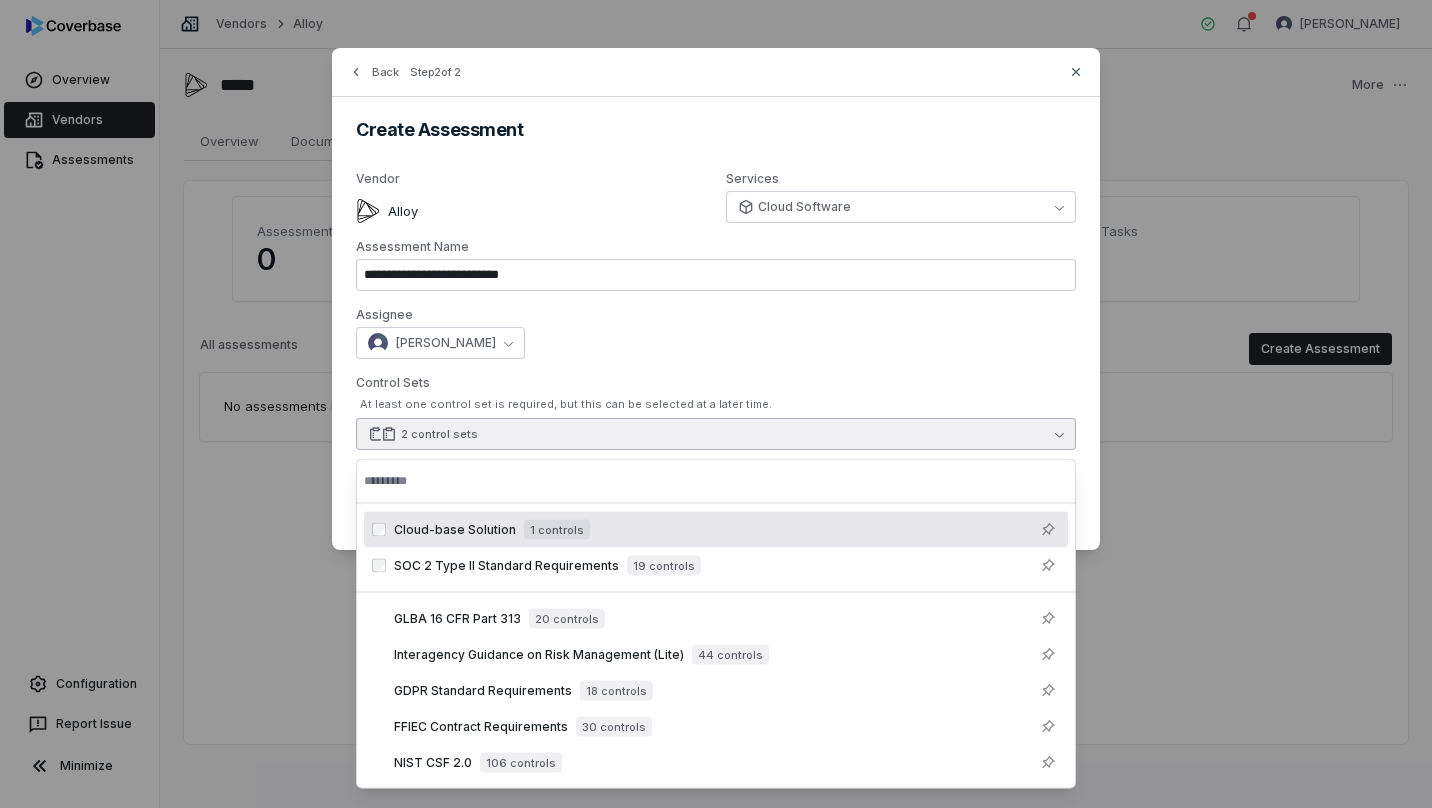 click on "**********" at bounding box center [716, 299] 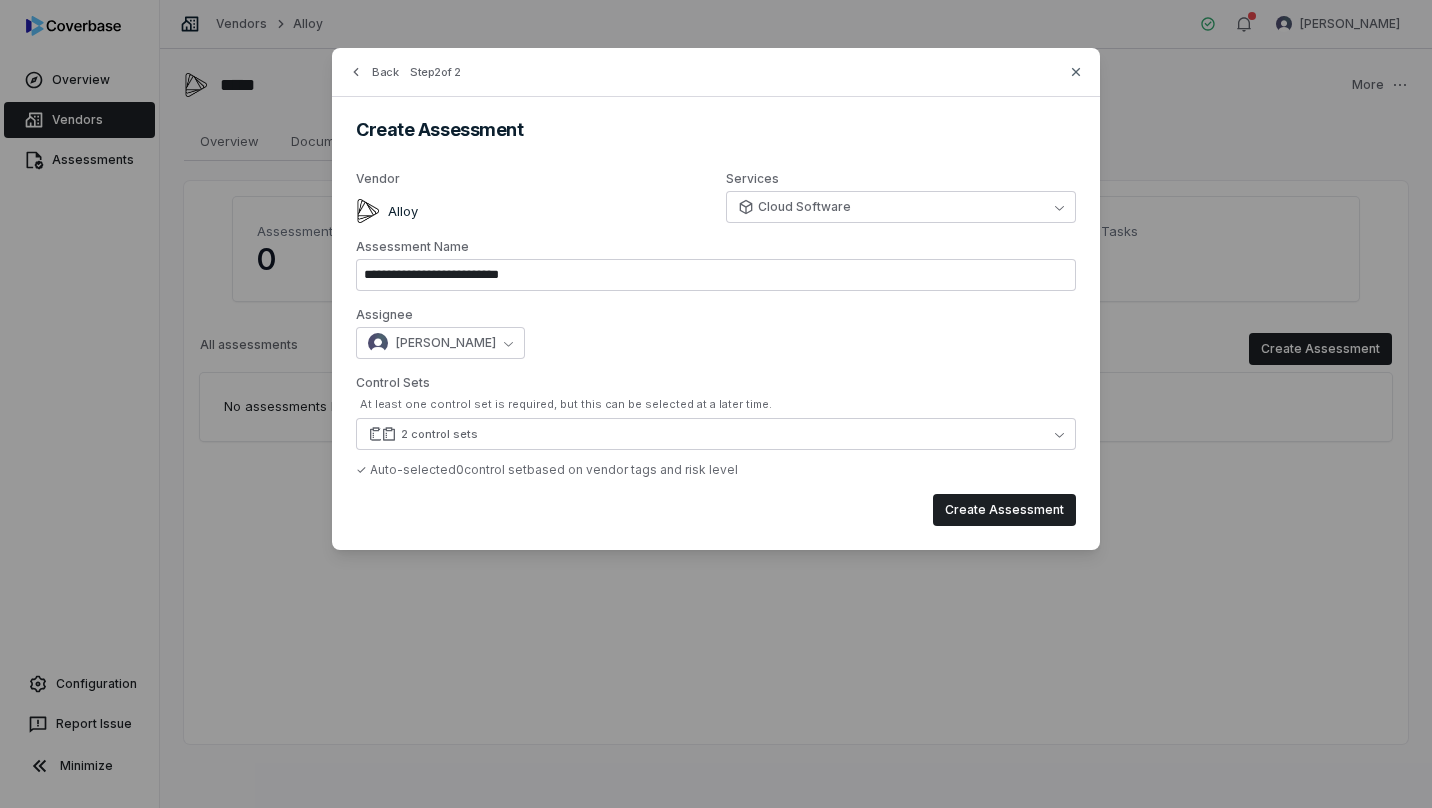 click on "Create Assessment" at bounding box center [1004, 510] 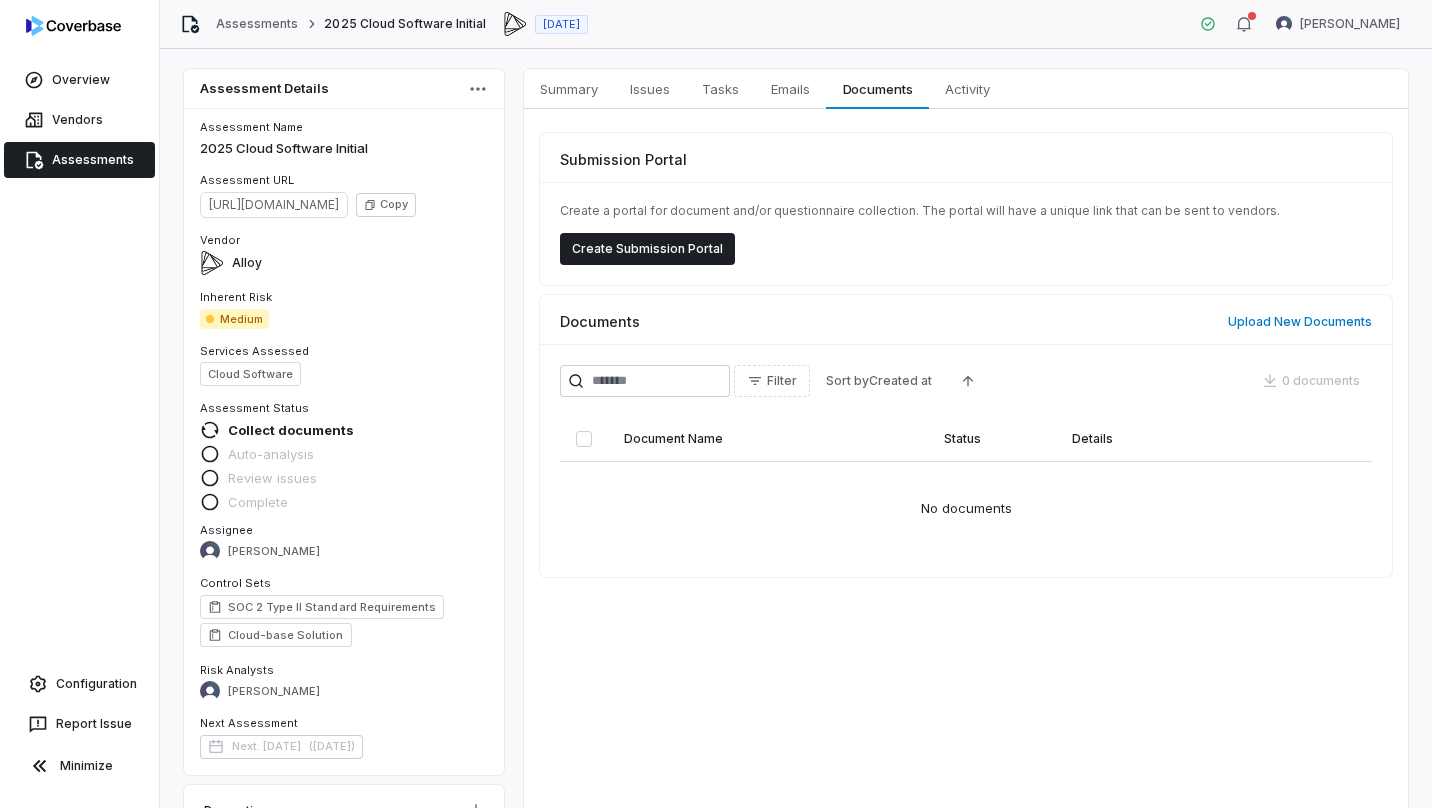 click on "Create Submission Portal" at bounding box center [647, 249] 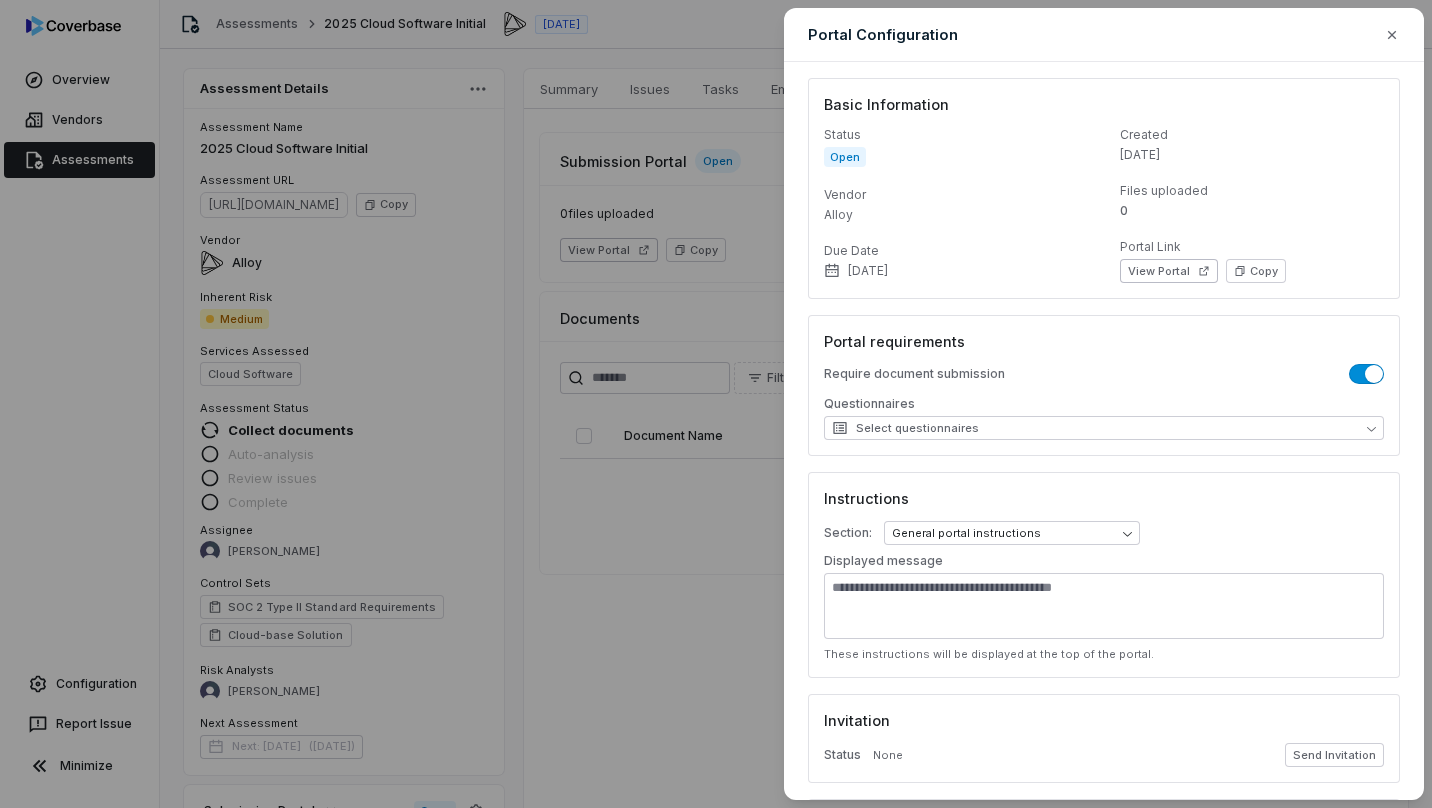 click on "Portal requirements Require document submission Questionnaires Select questionnaires" at bounding box center (1104, 385) 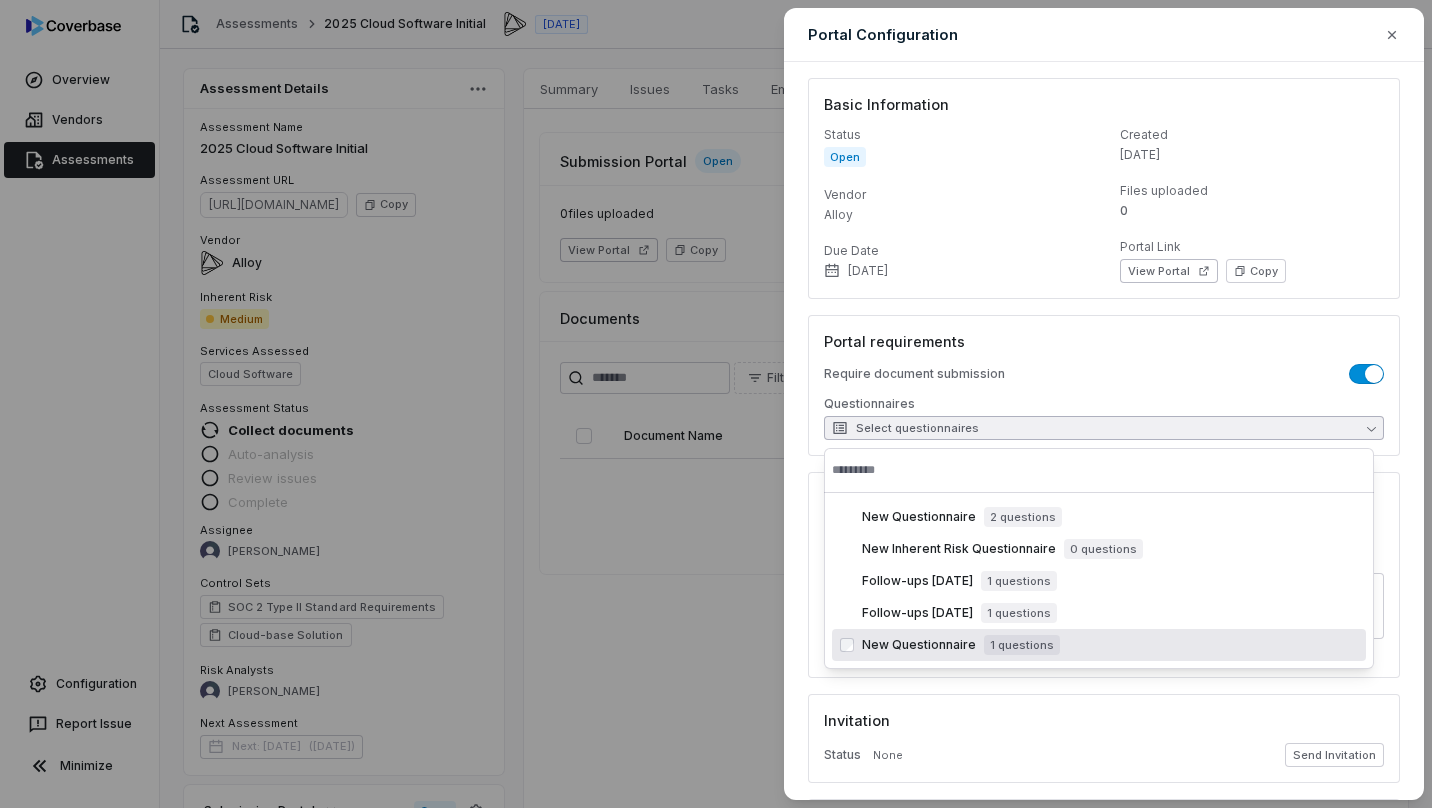 click on "New Questionnaire" at bounding box center (919, 645) 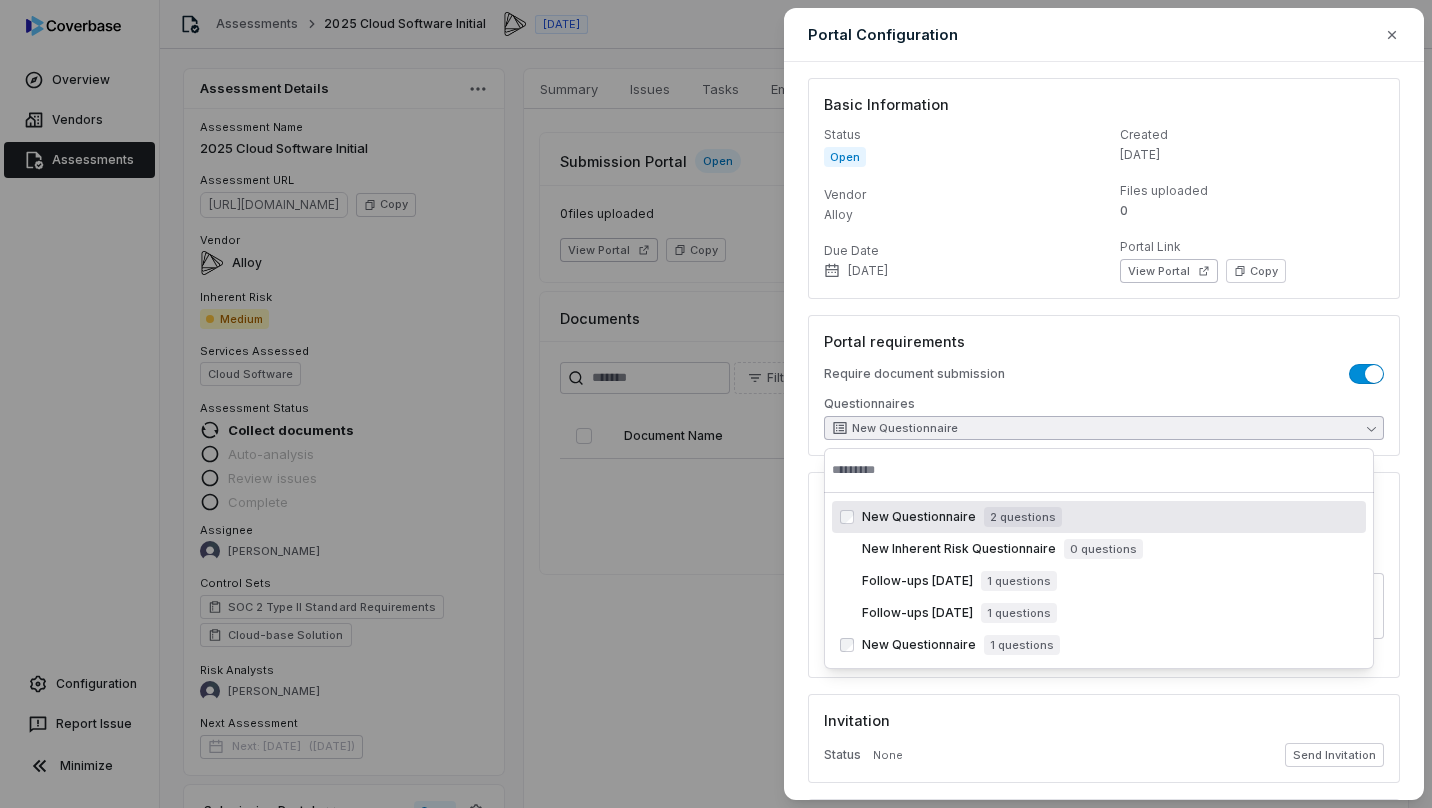 click on "Portal requirements Require document submission Questionnaires New Questionnaire" at bounding box center [1104, 385] 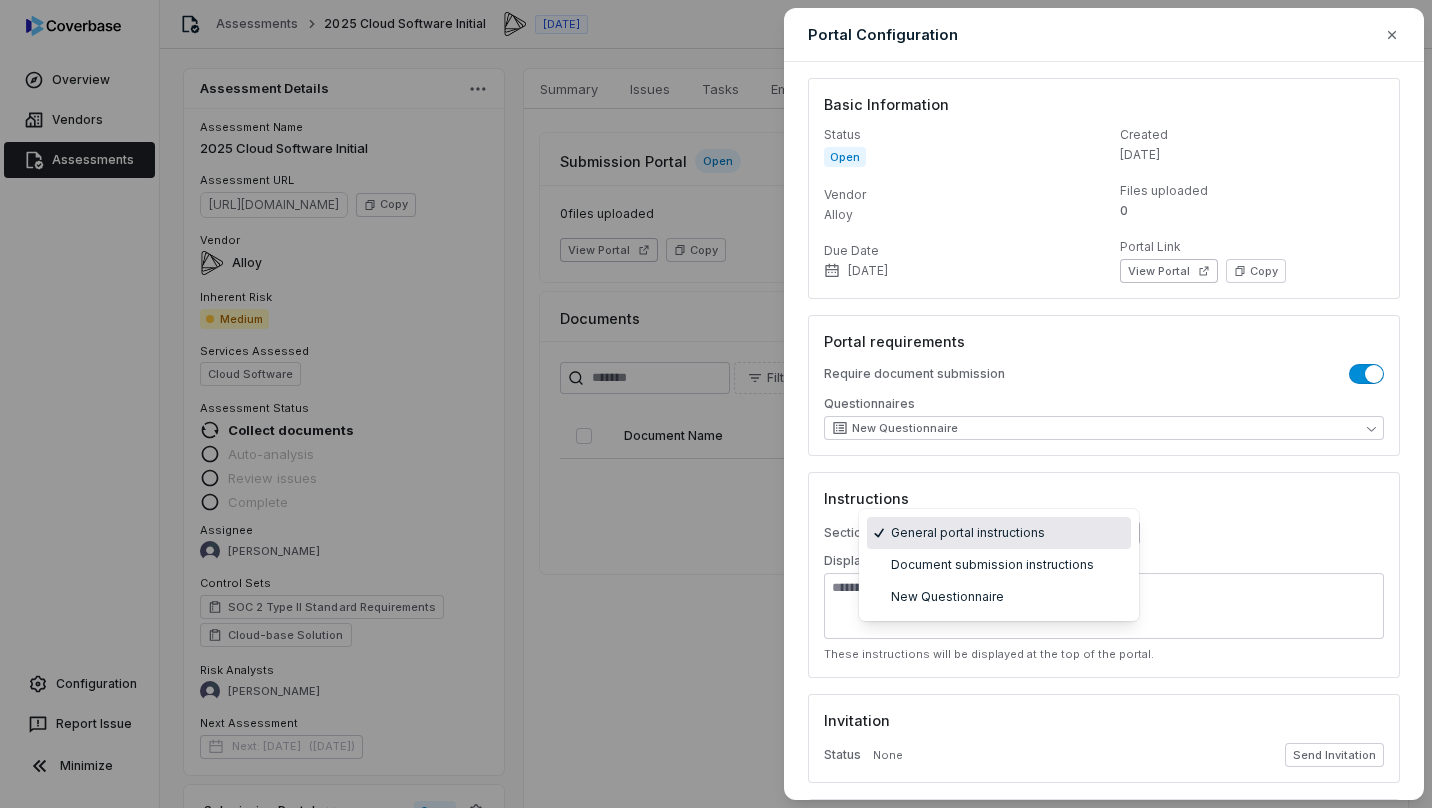 click on "Overview Vendors Assessments Configuration Report Issue Minimize Assessments 2025 Cloud Software Initial Jul 25, 2025 Eve Smith Assessment Details Assessment Name 2025 Cloud Software Initial Assessment URL  https://dashboard.coverbase.app/assessments/cbqsrw_68bfe86e0f0746ccb177def9c23c604d Copy Vendor Alloy Inherent Risk Medium Services Assessed Cloud Software Assessment Status Collect documents Auto-analysis Review issues Complete Assignee Eve Smith Control Sets SOC 2 Type II Standard Requirements Cloud-base Solution Risk Analysts Eve Smith Next Assessment Next: Jul 25, 2027 ( in 2 years ) Submission Portal Open View Portal Copy Properties Summary Summary Issues Issues Tasks Tasks Emails Emails Documents Documents Activity Activity Submission Portal Open Aug 1, 2025 0  files uploaded View Portal Copy Documents Upload New Documents Filter Sort by  Created at 0 documents Document Name Status Details No documents
* Portal Configuration Basic Information Status Open Vendor Alloy Due Date 0 Copy" at bounding box center (716, 404) 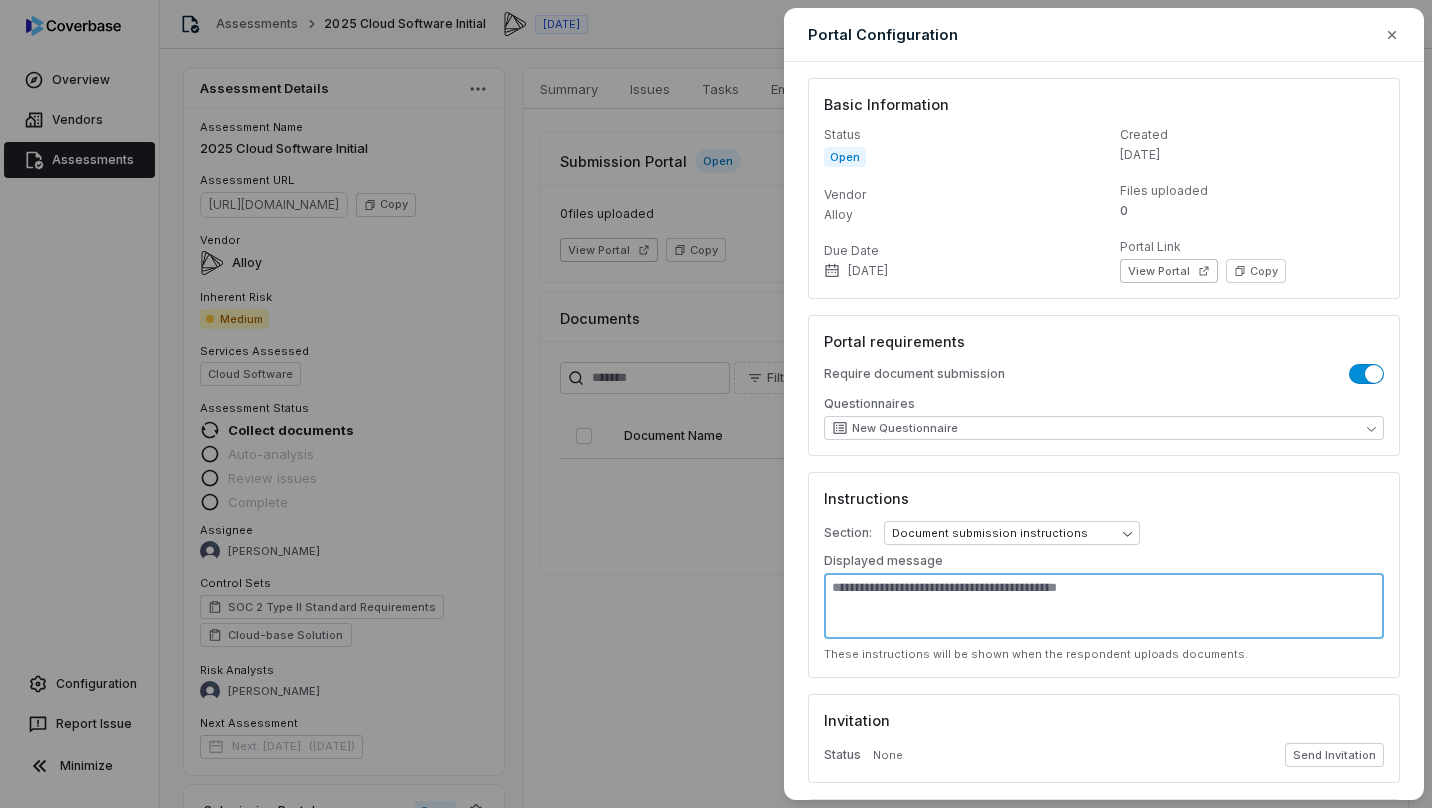 click at bounding box center [1104, 606] 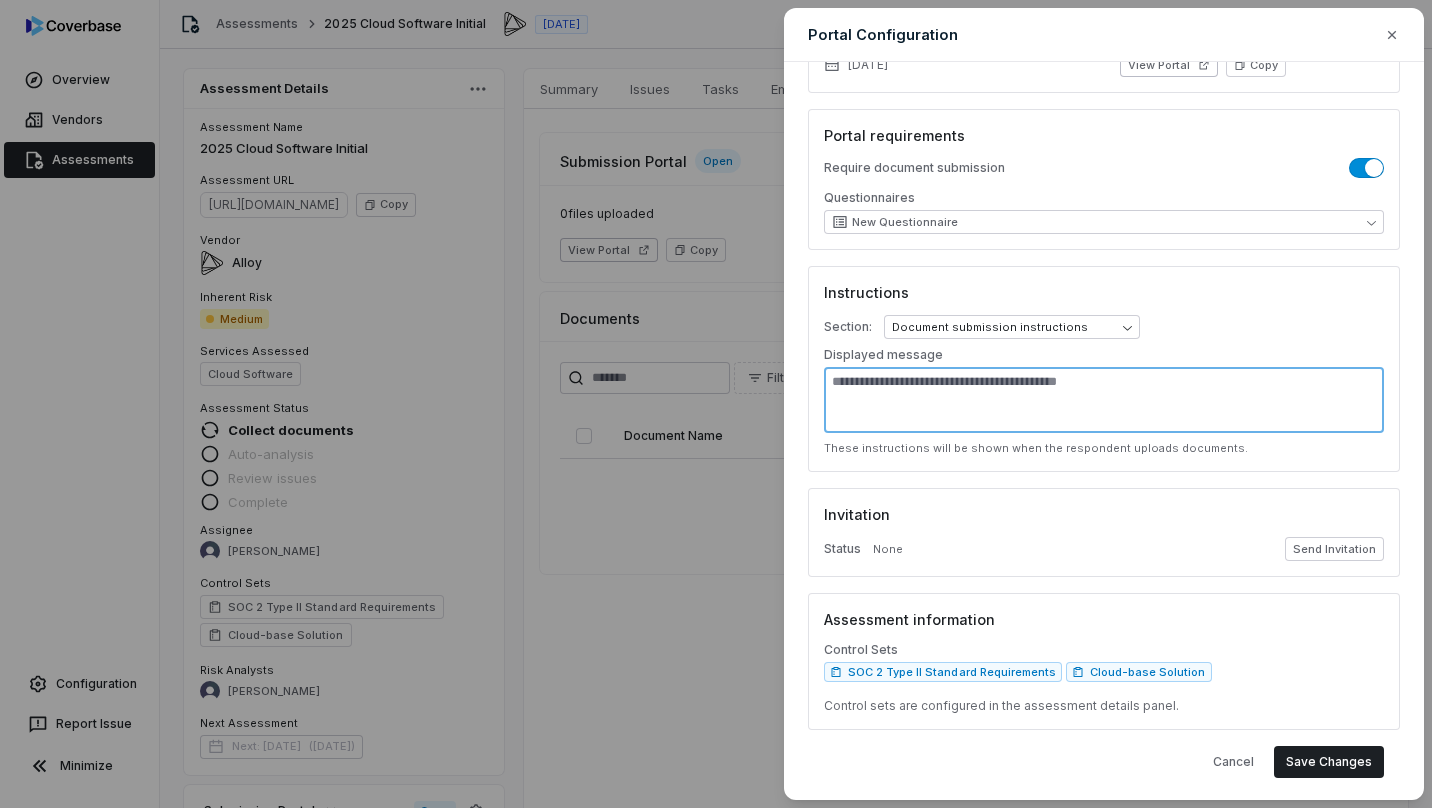 scroll, scrollTop: 216, scrollLeft: 0, axis: vertical 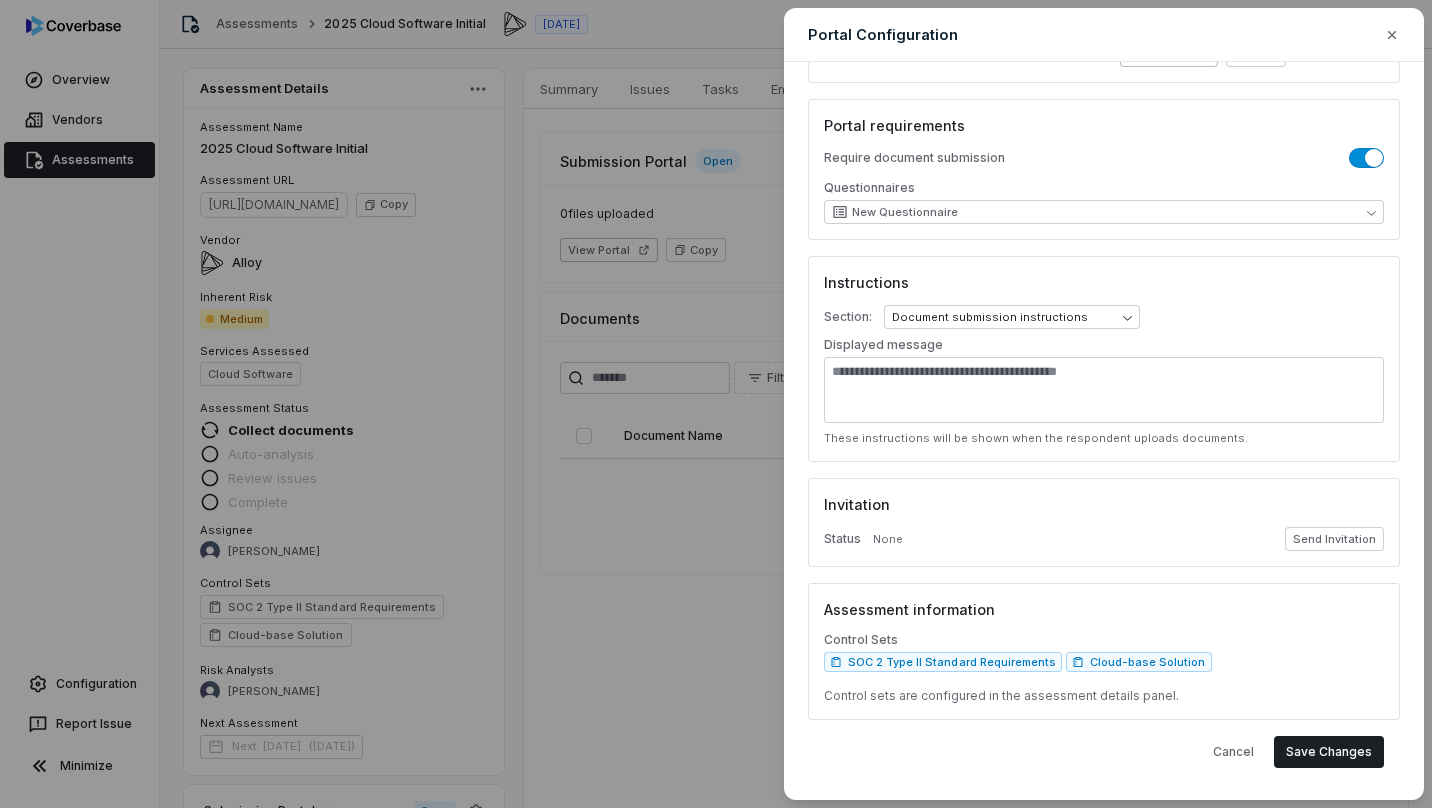 click on "Send Invitation" at bounding box center (1334, 539) 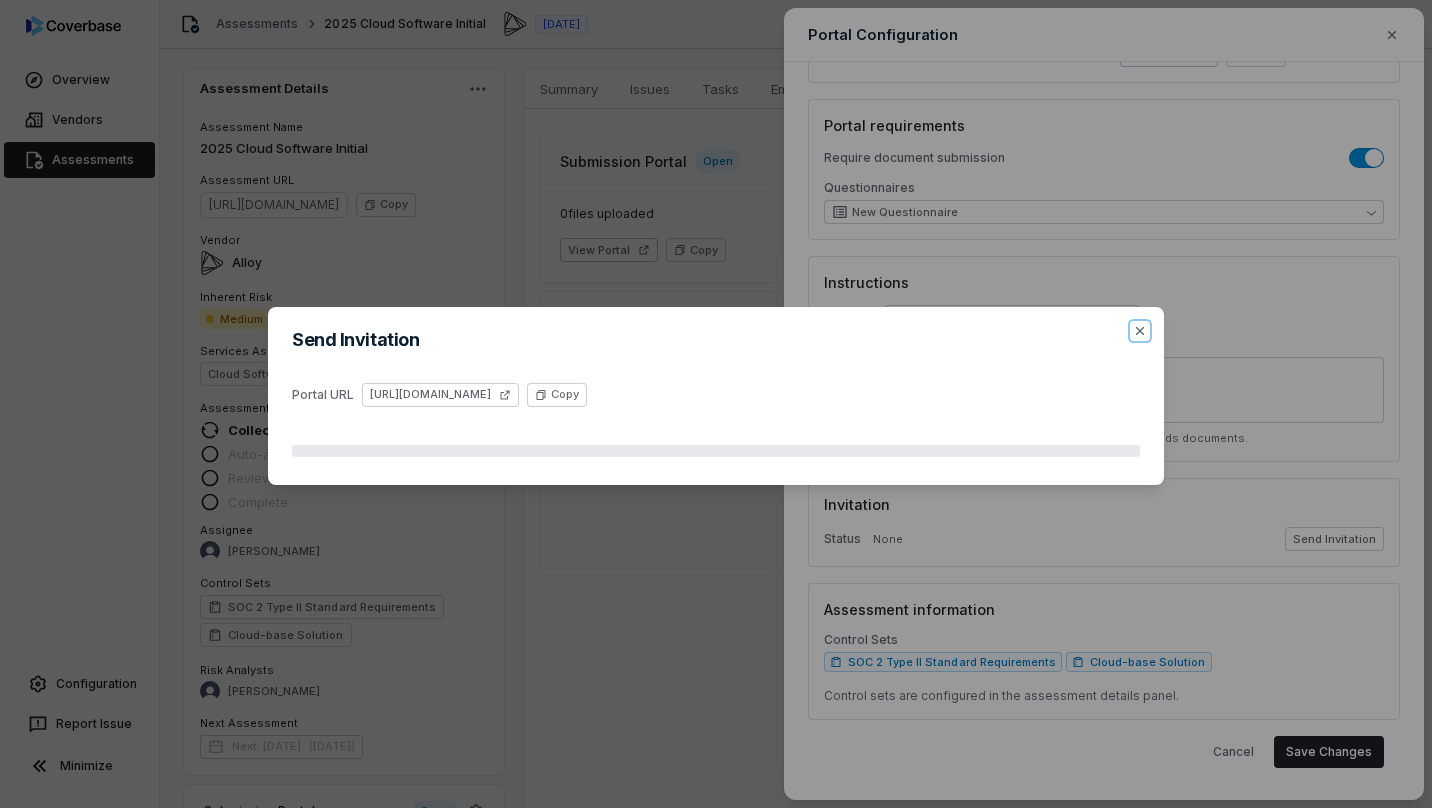 click 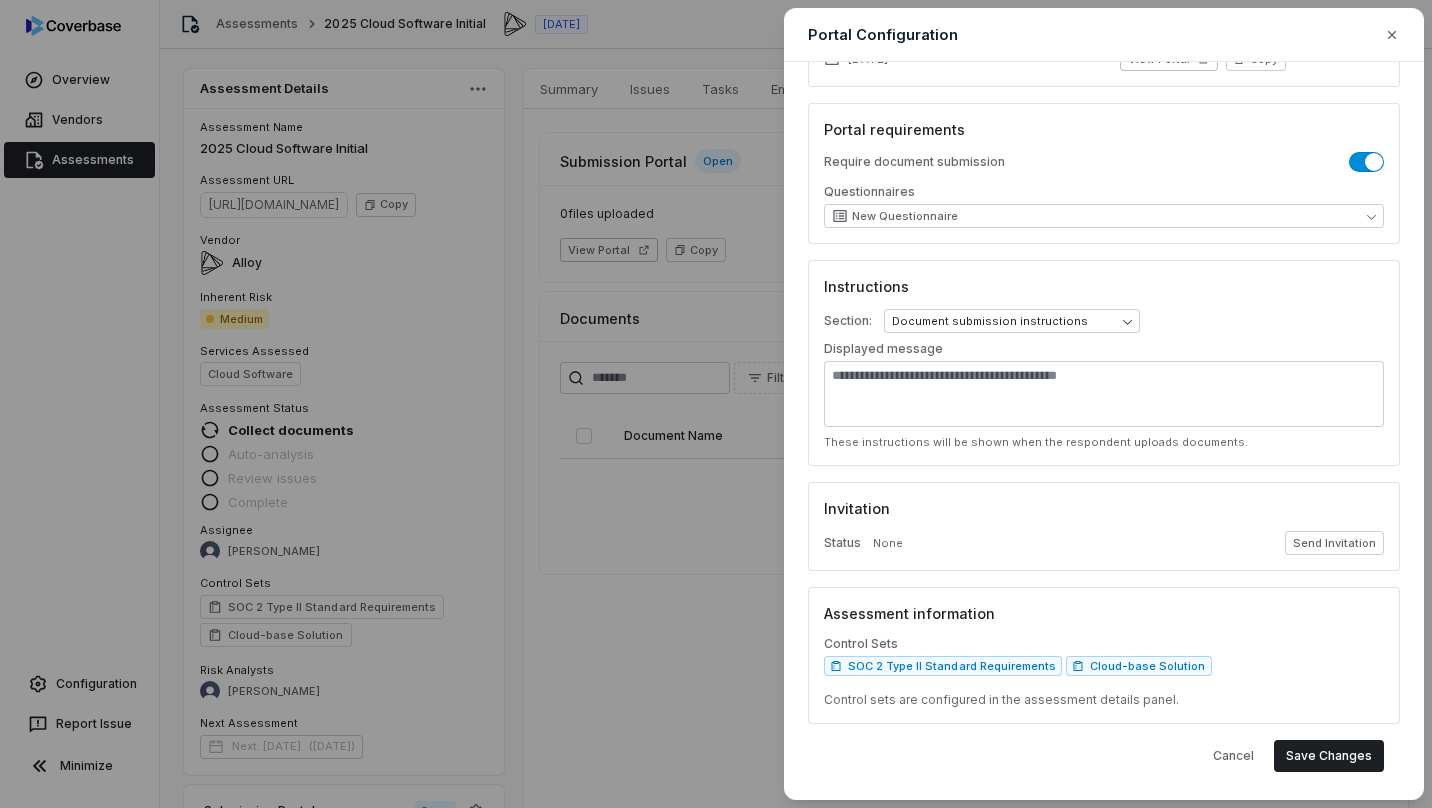 scroll, scrollTop: 216, scrollLeft: 0, axis: vertical 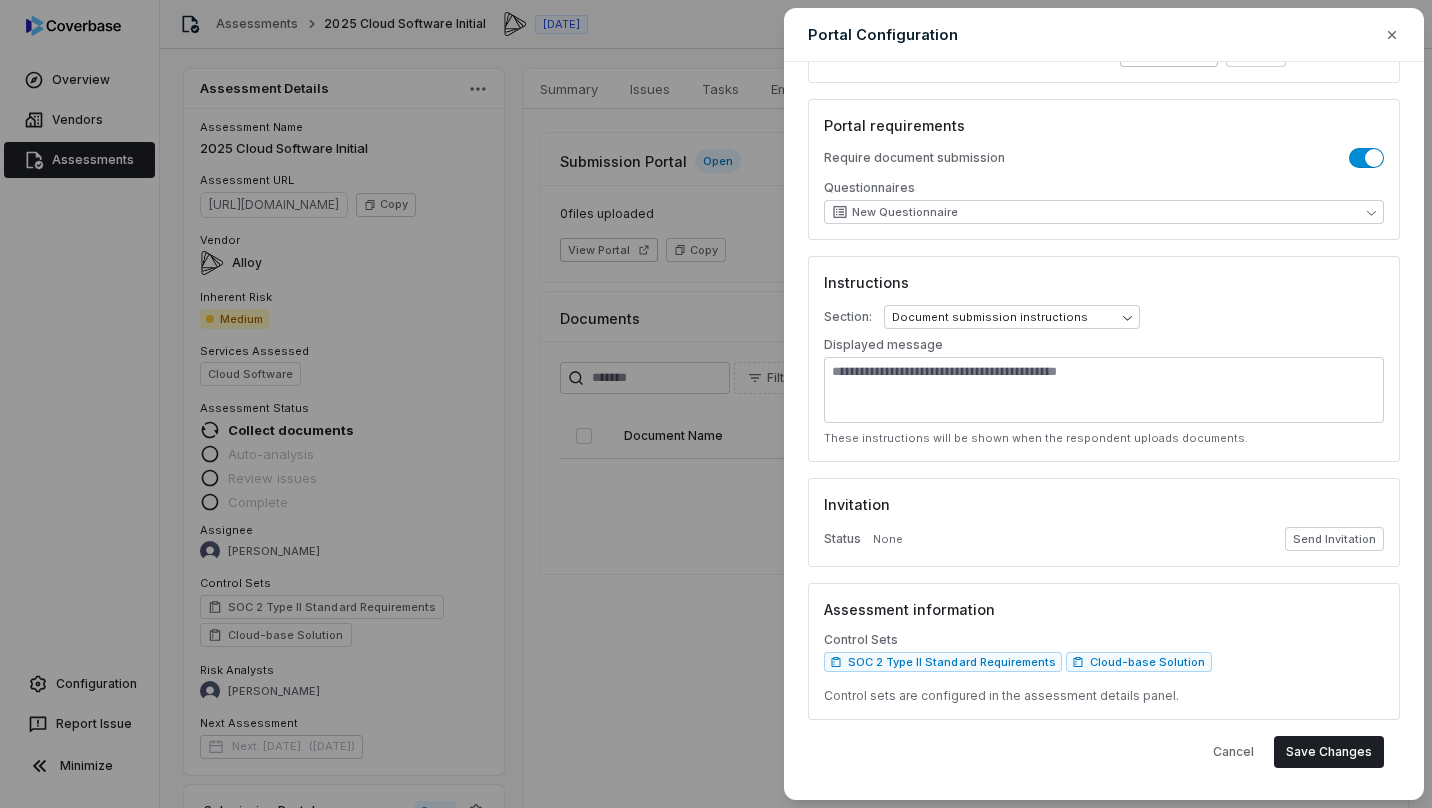 click on "New Questionnaire" at bounding box center (1104, 212) 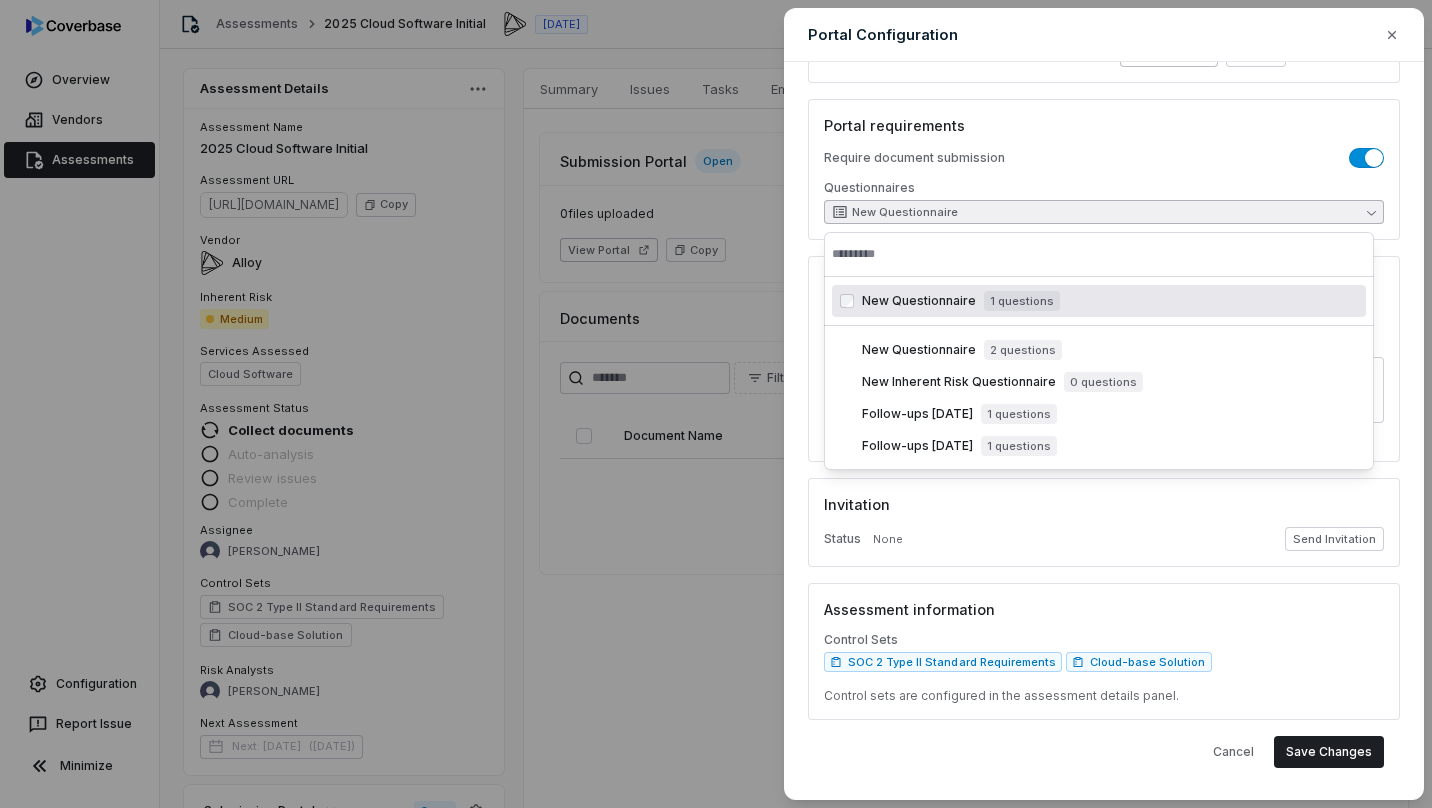 click on "New Questionnaire" at bounding box center [919, 301] 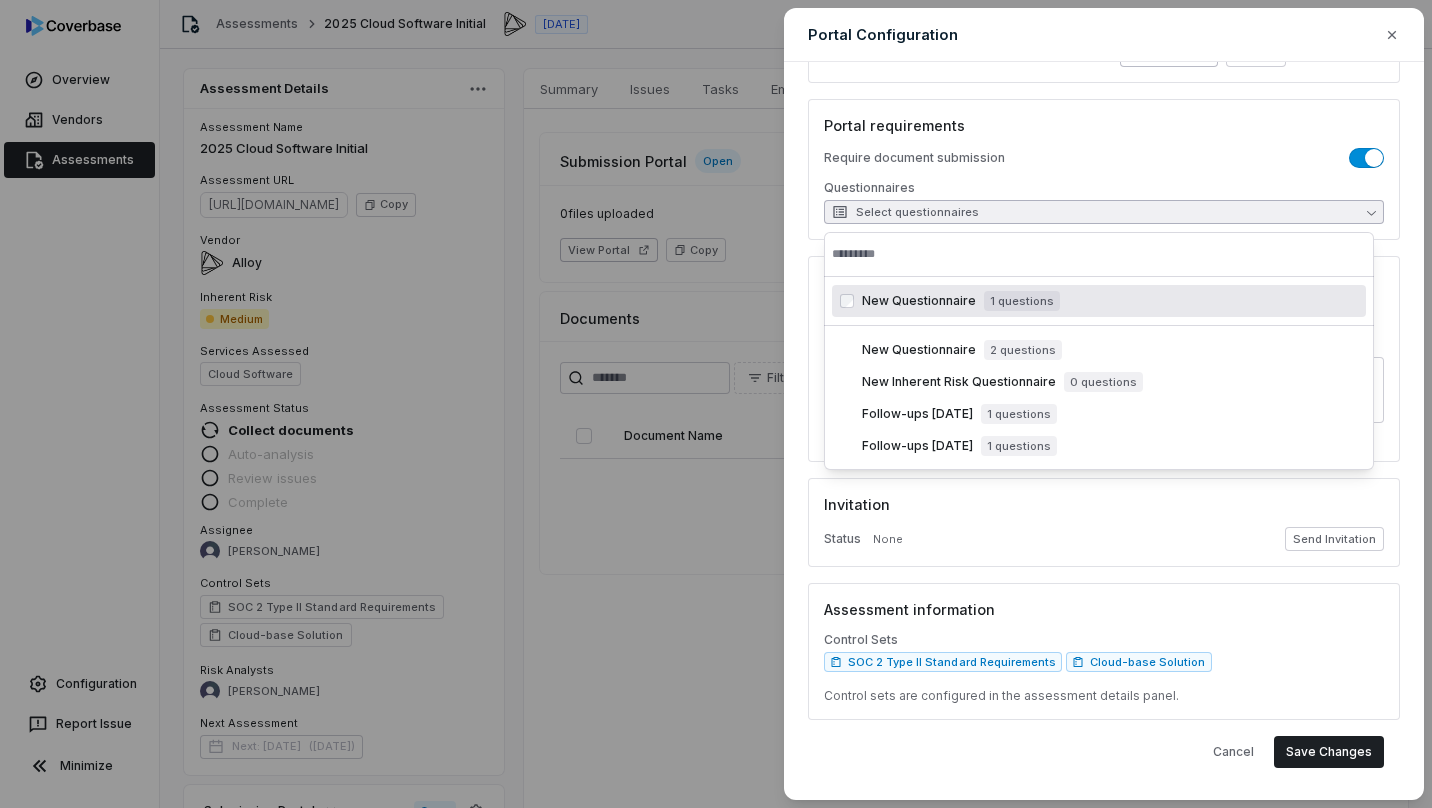 click on "New Questionnaire" at bounding box center (919, 301) 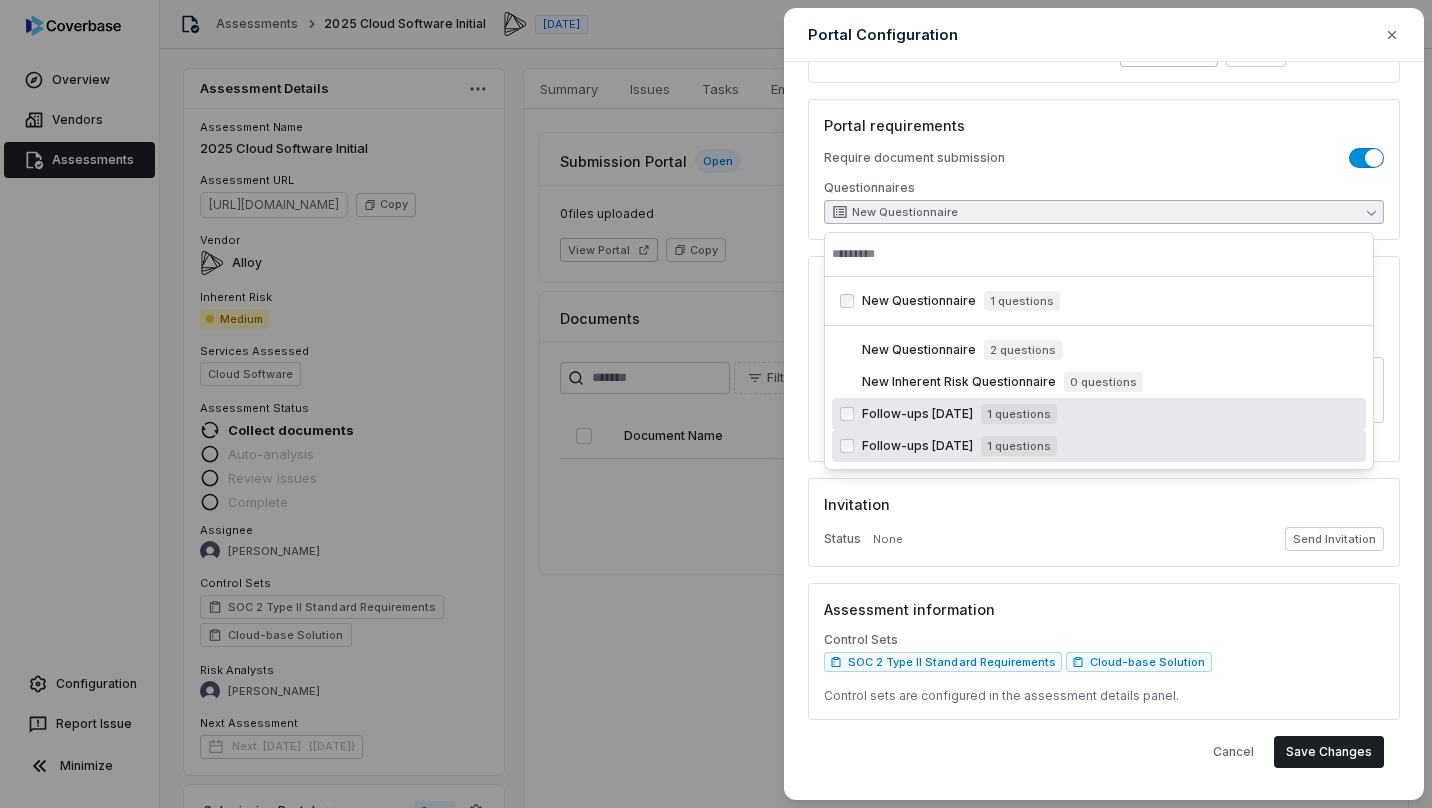 click on "Invitation" at bounding box center (1104, 504) 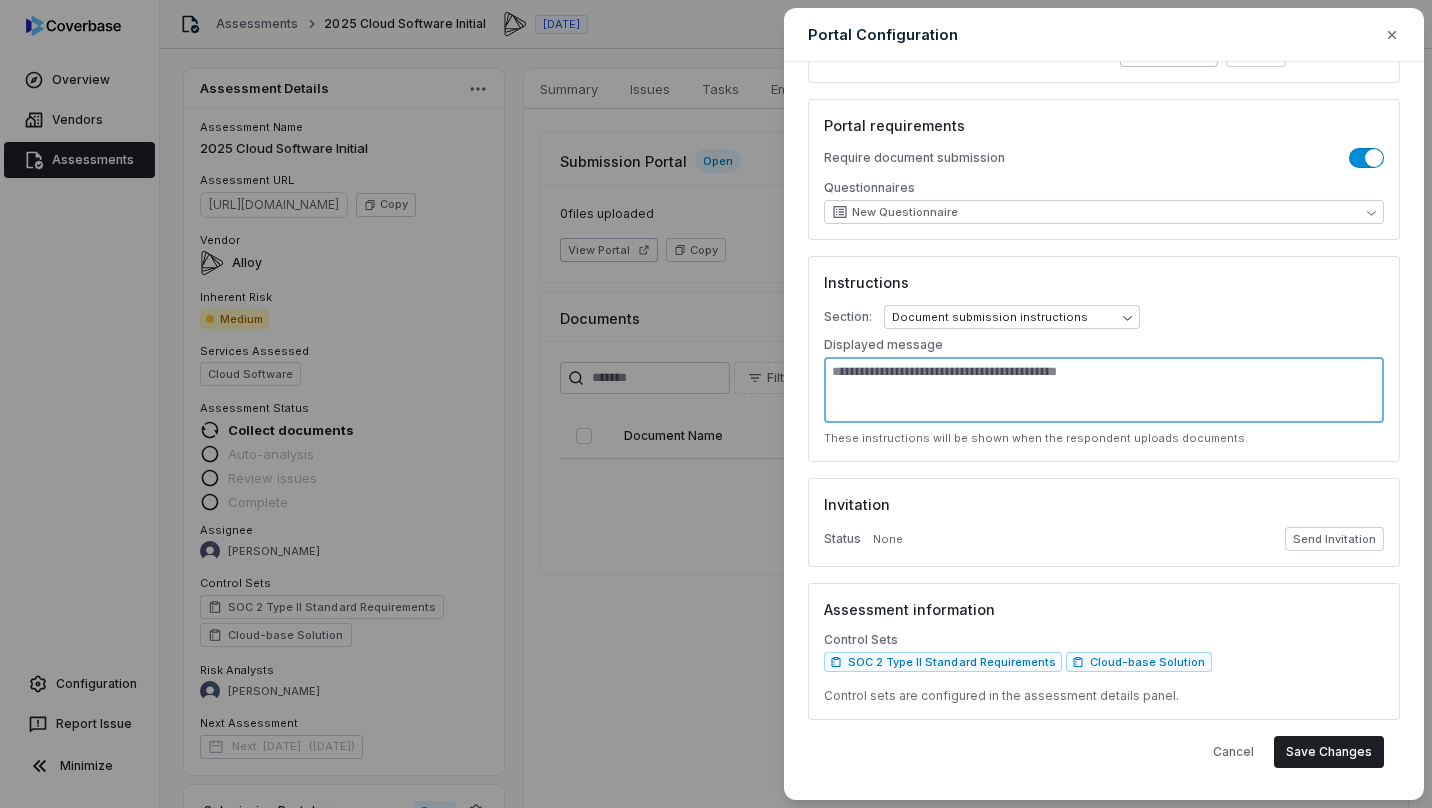 click at bounding box center (1104, 390) 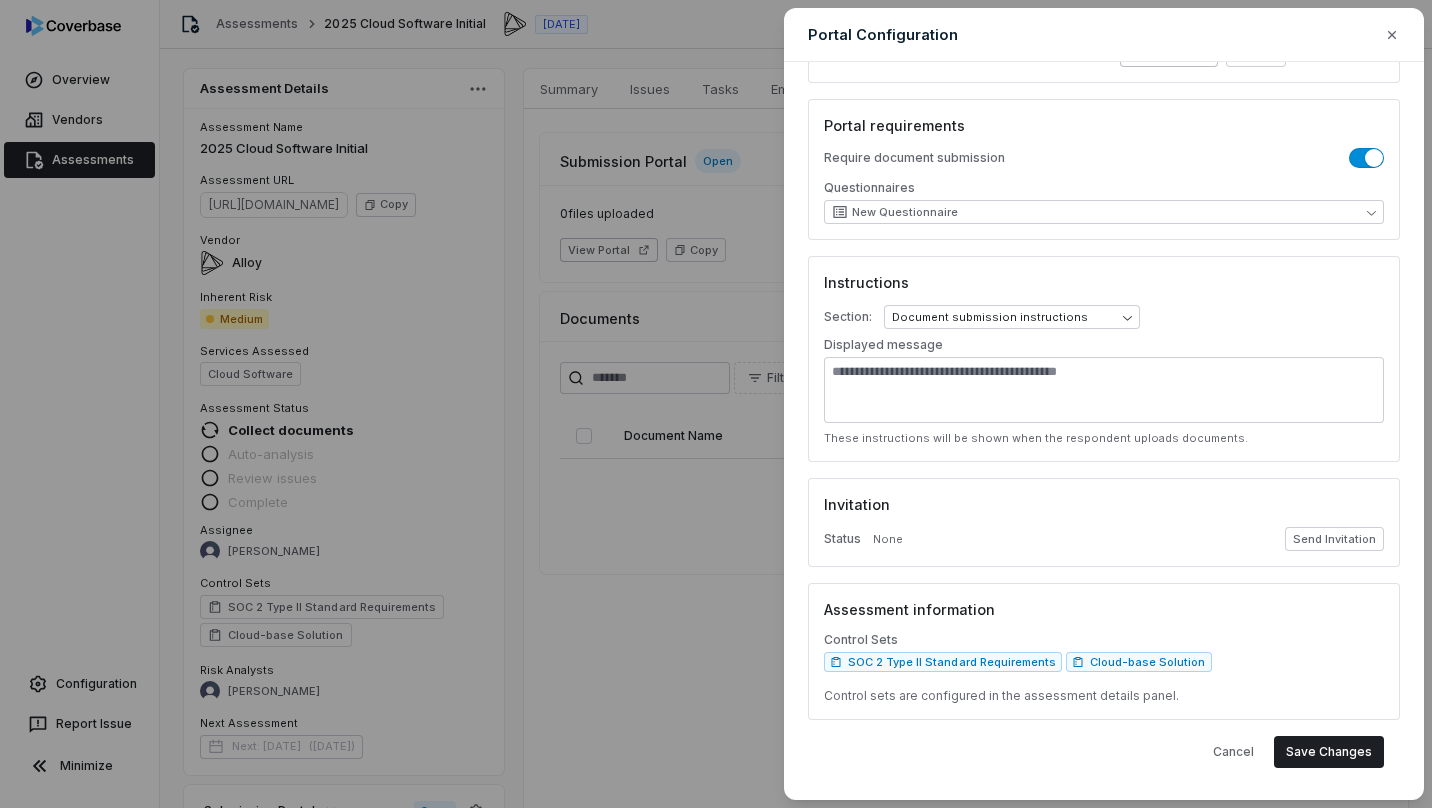 click on "Invitation Status None Send Invitation" at bounding box center (1104, 522) 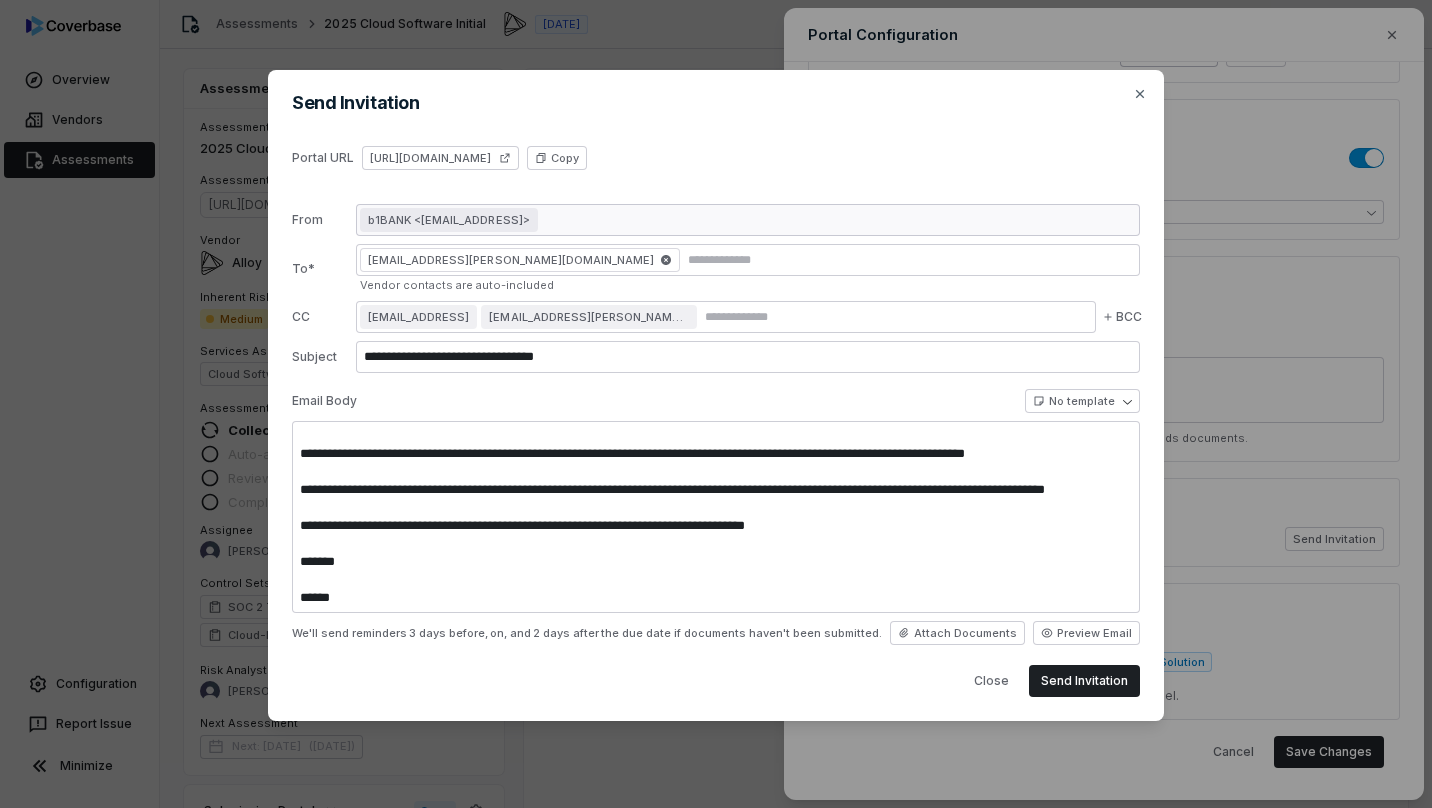 scroll, scrollTop: 54, scrollLeft: 0, axis: vertical 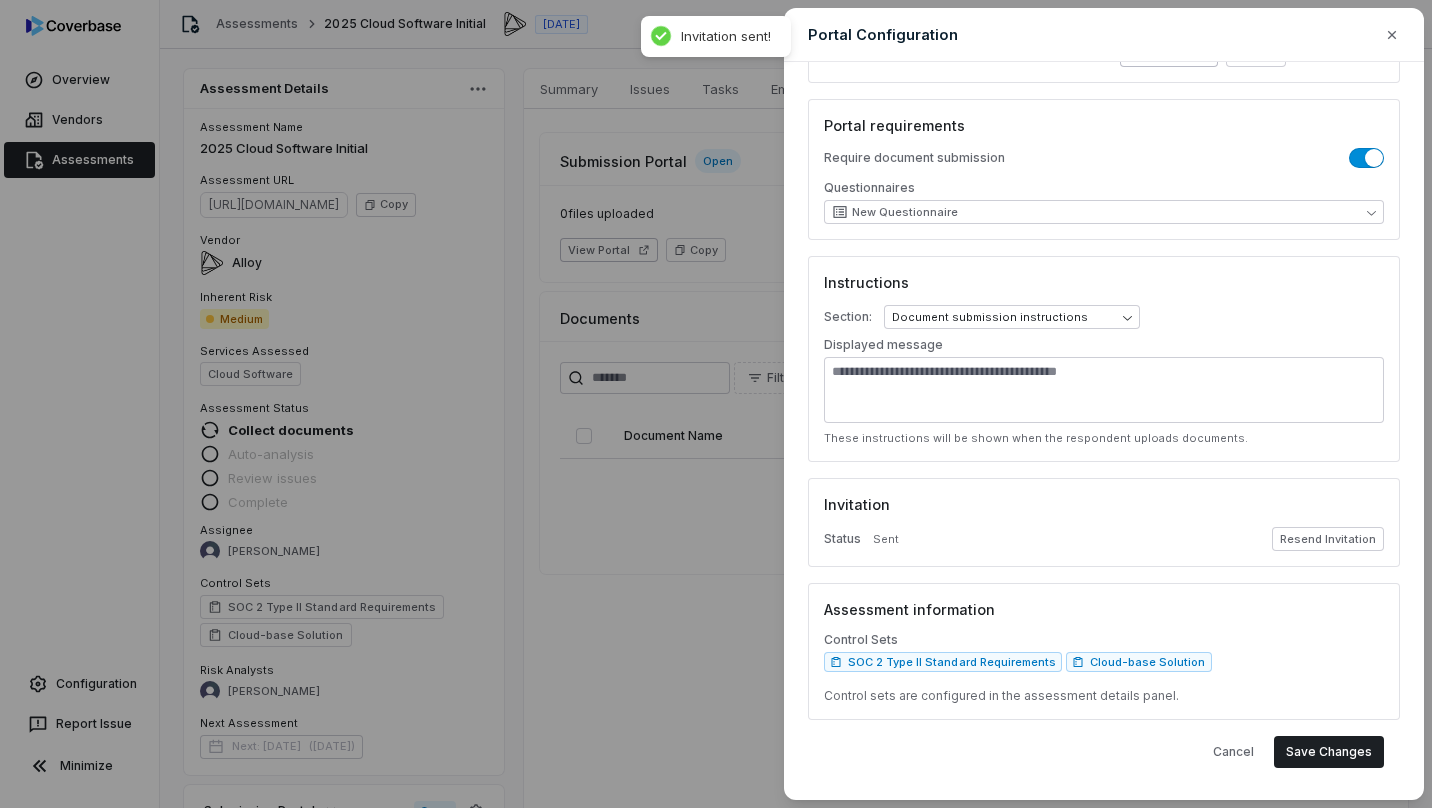 click on "Save Changes" at bounding box center (1329, 752) 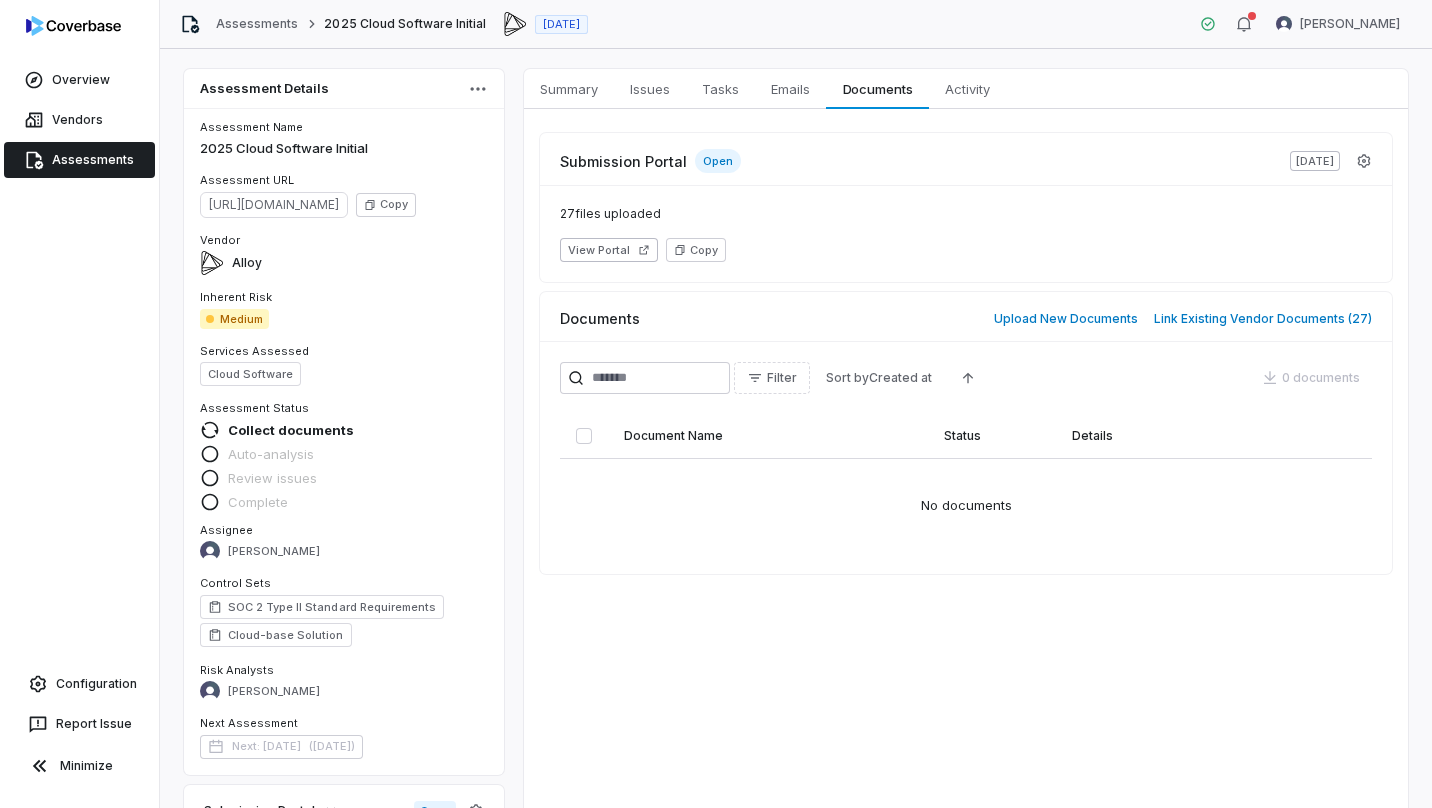 click on "Filter Sort by  Created at 0 documents Document Name Status Details No documents" at bounding box center (966, 457) 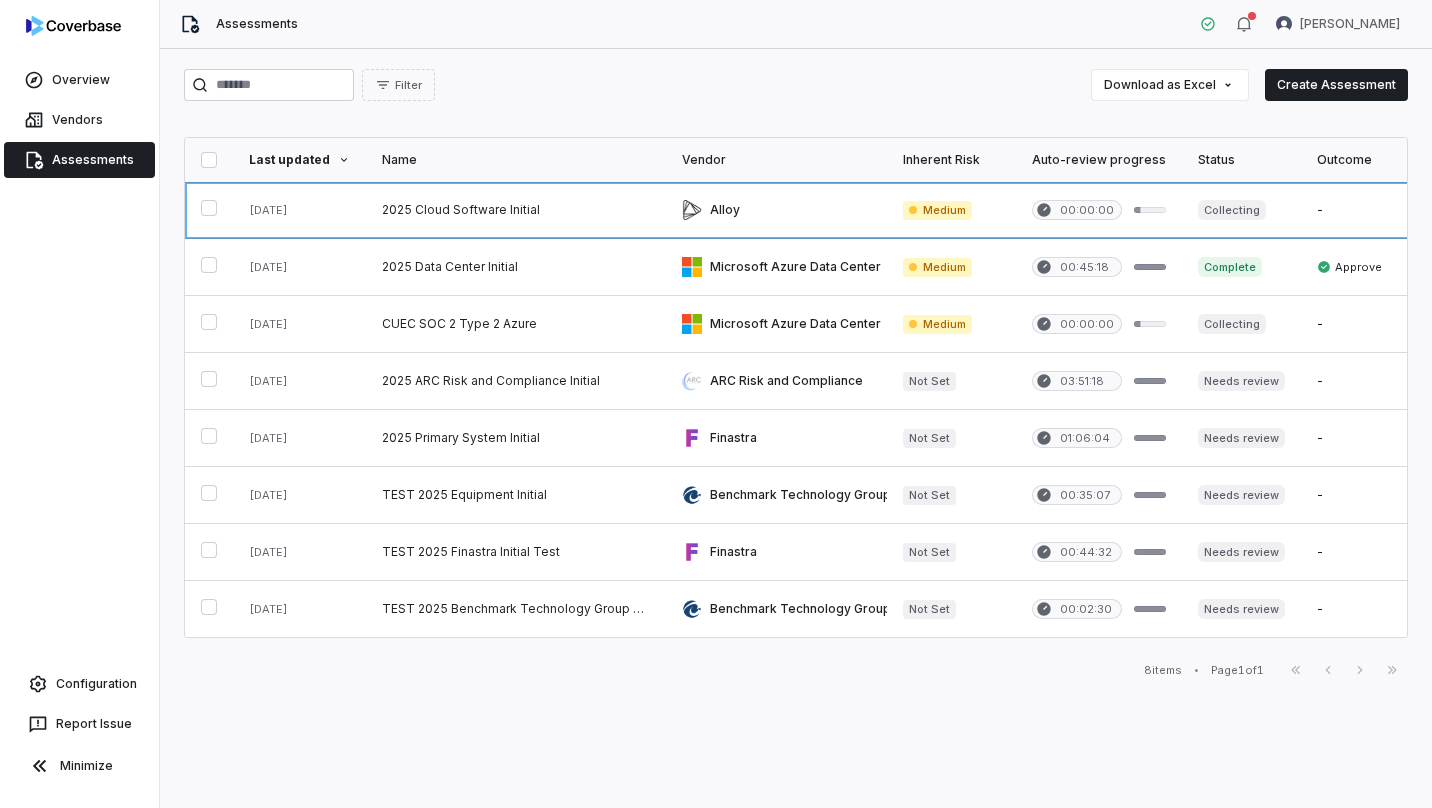 click at bounding box center (516, 210) 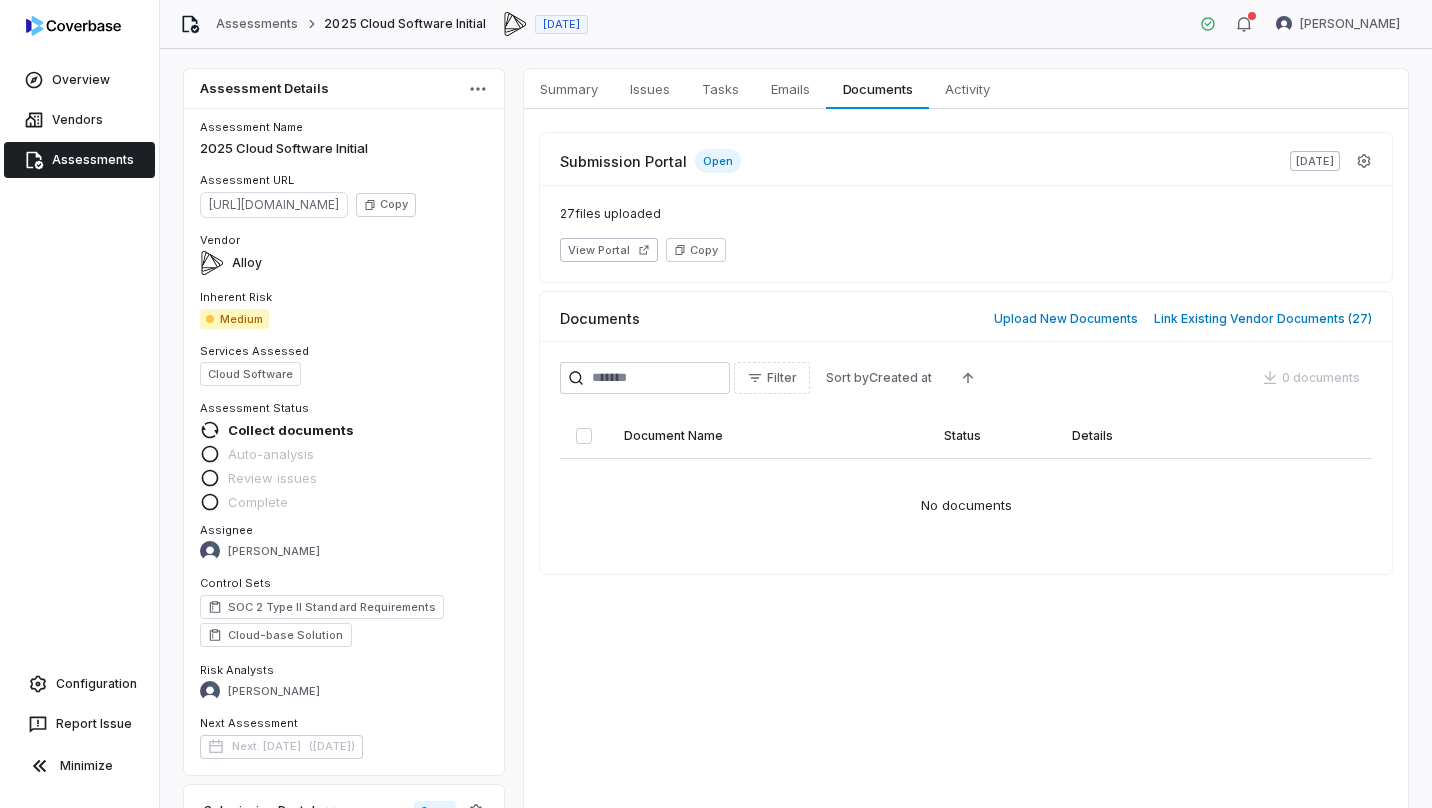 click on "Summary" at bounding box center (569, 89) 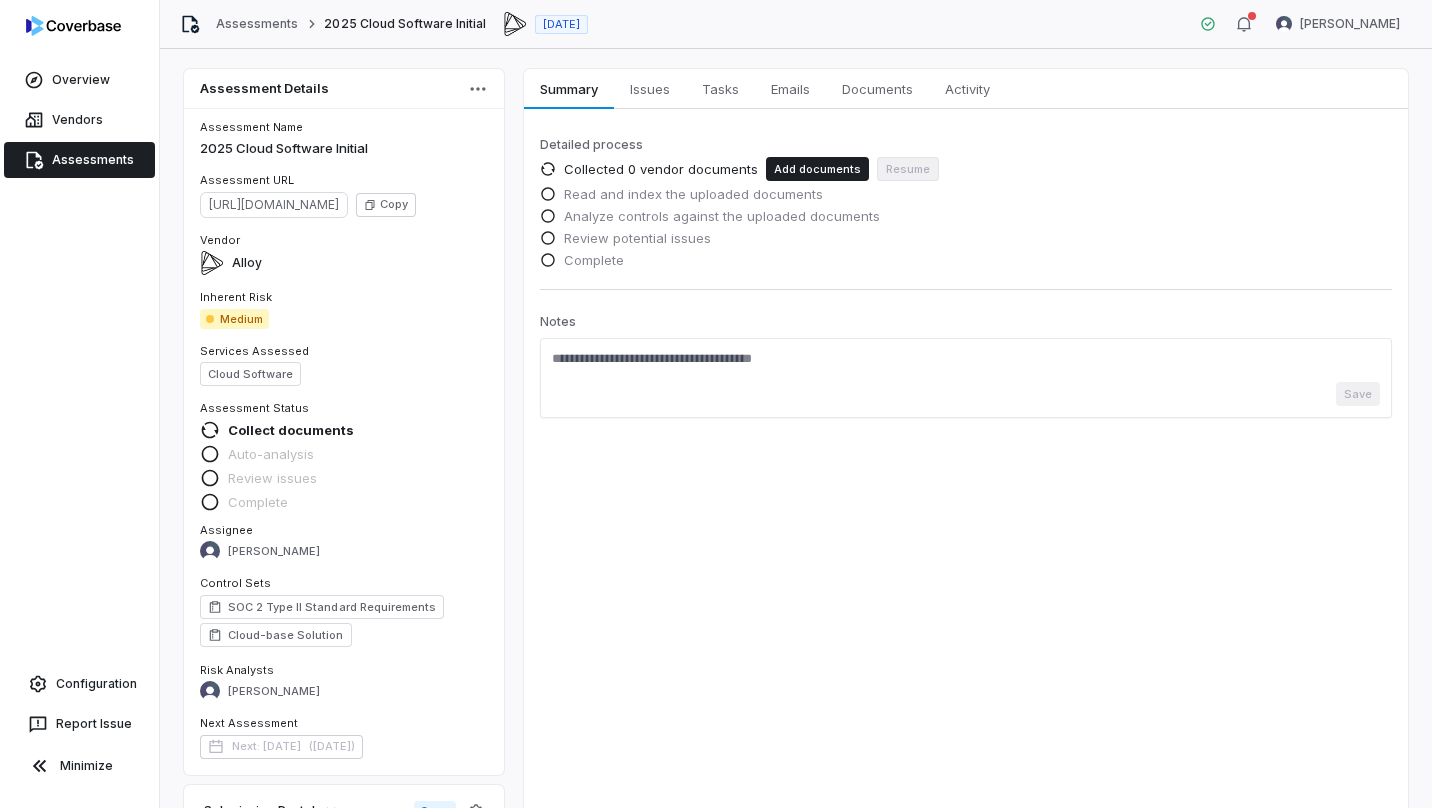 click on "Documents" at bounding box center (877, 89) 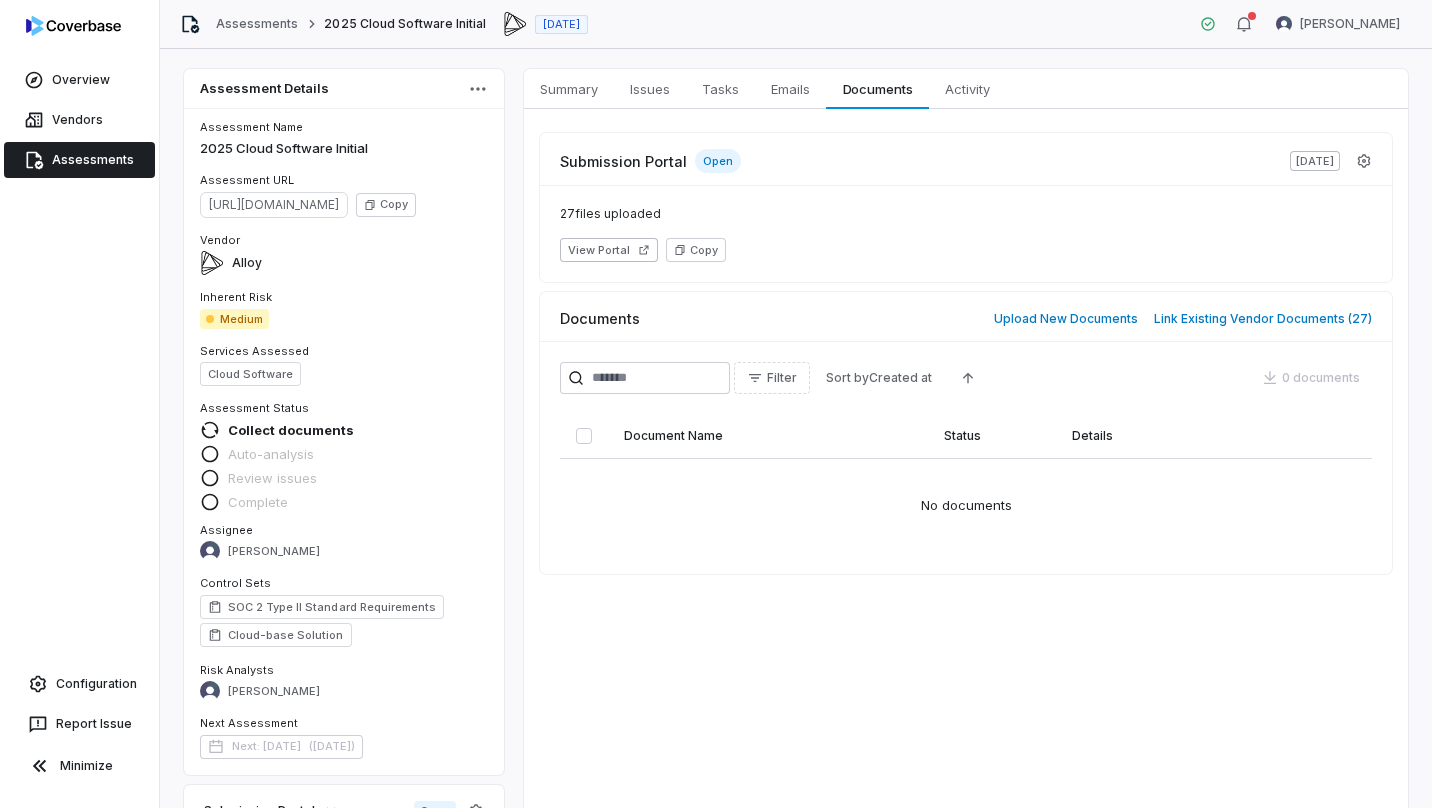click on "Link Existing Vendor Documents ( 27 )" at bounding box center [1263, 319] 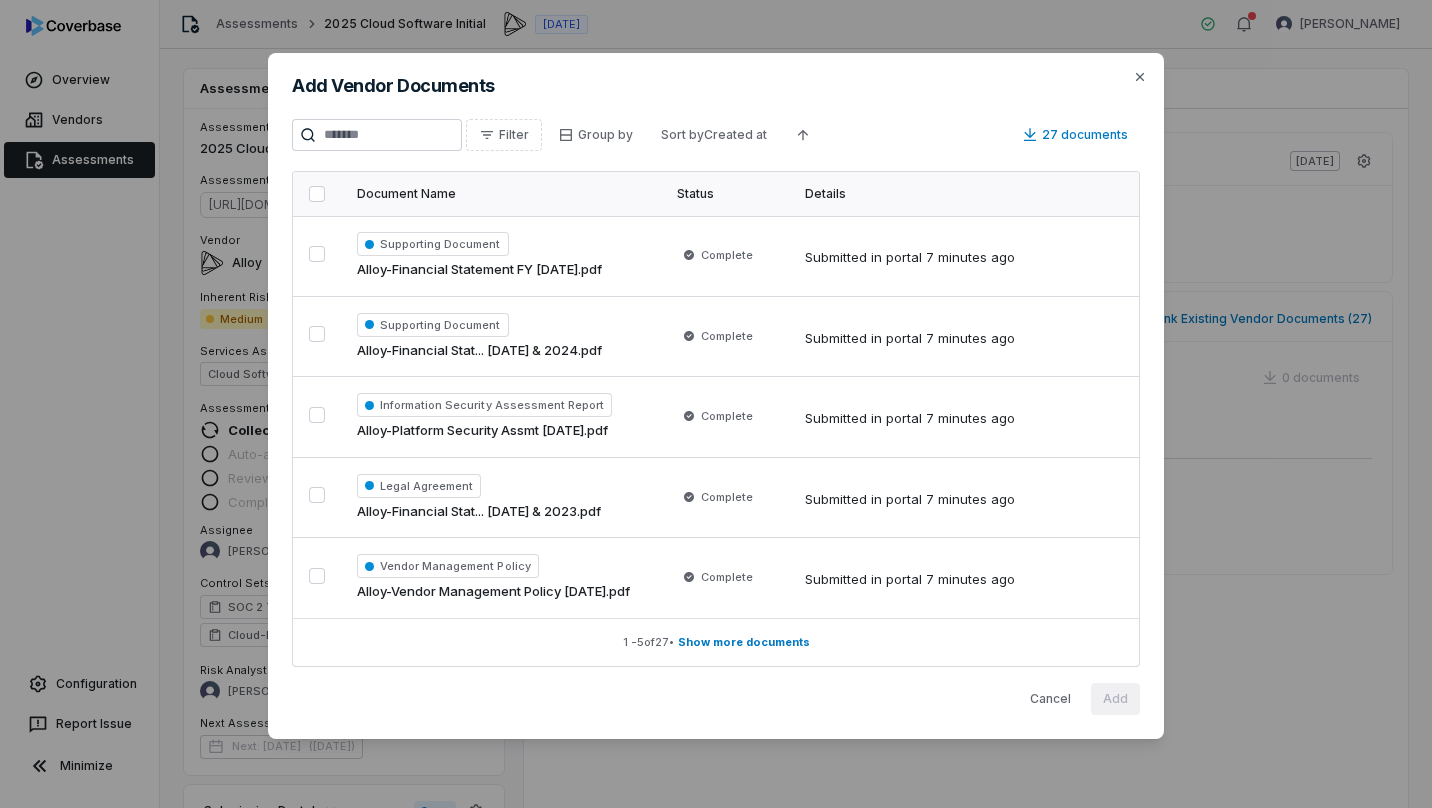 click on "Show more documents" at bounding box center (744, 642) 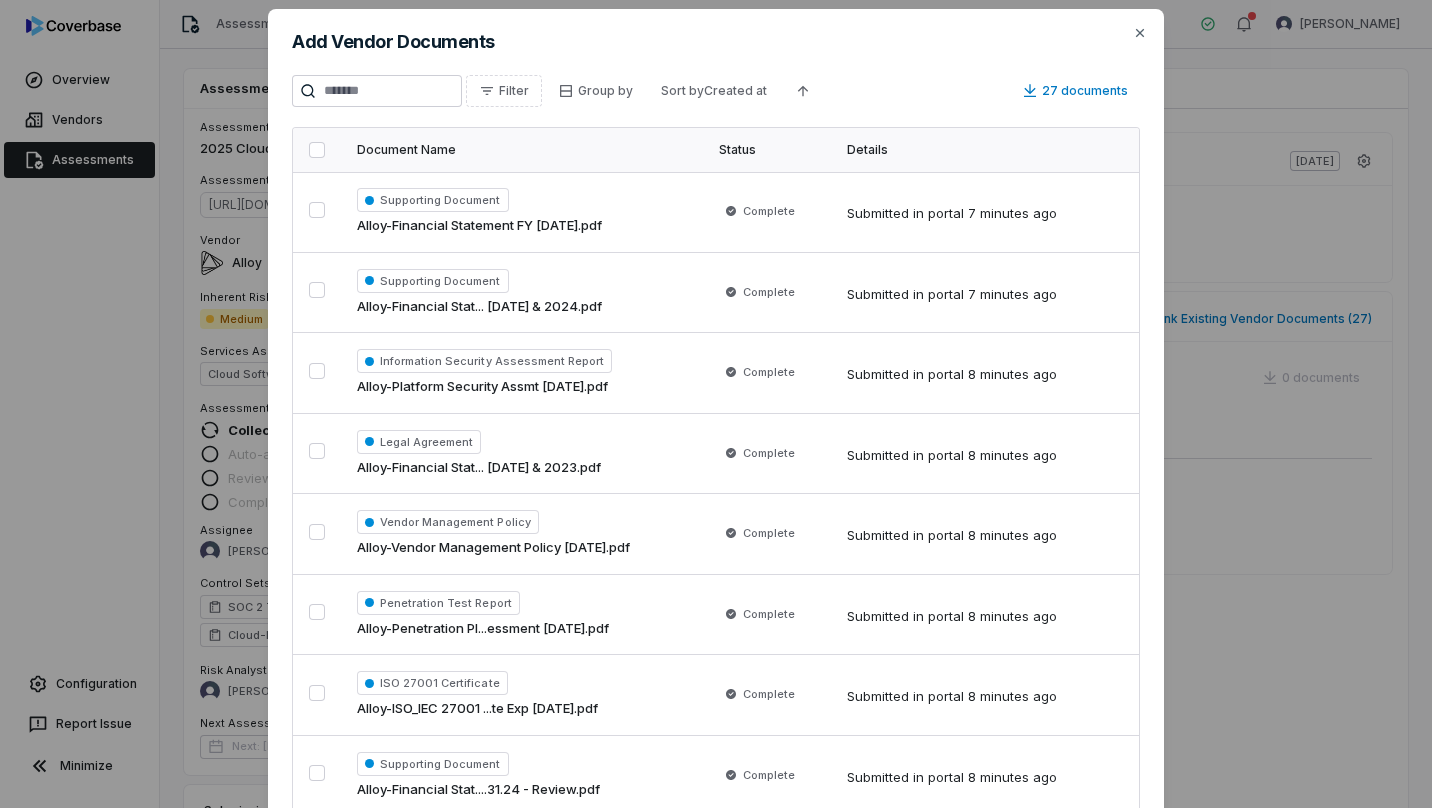 scroll, scrollTop: 0, scrollLeft: 0, axis: both 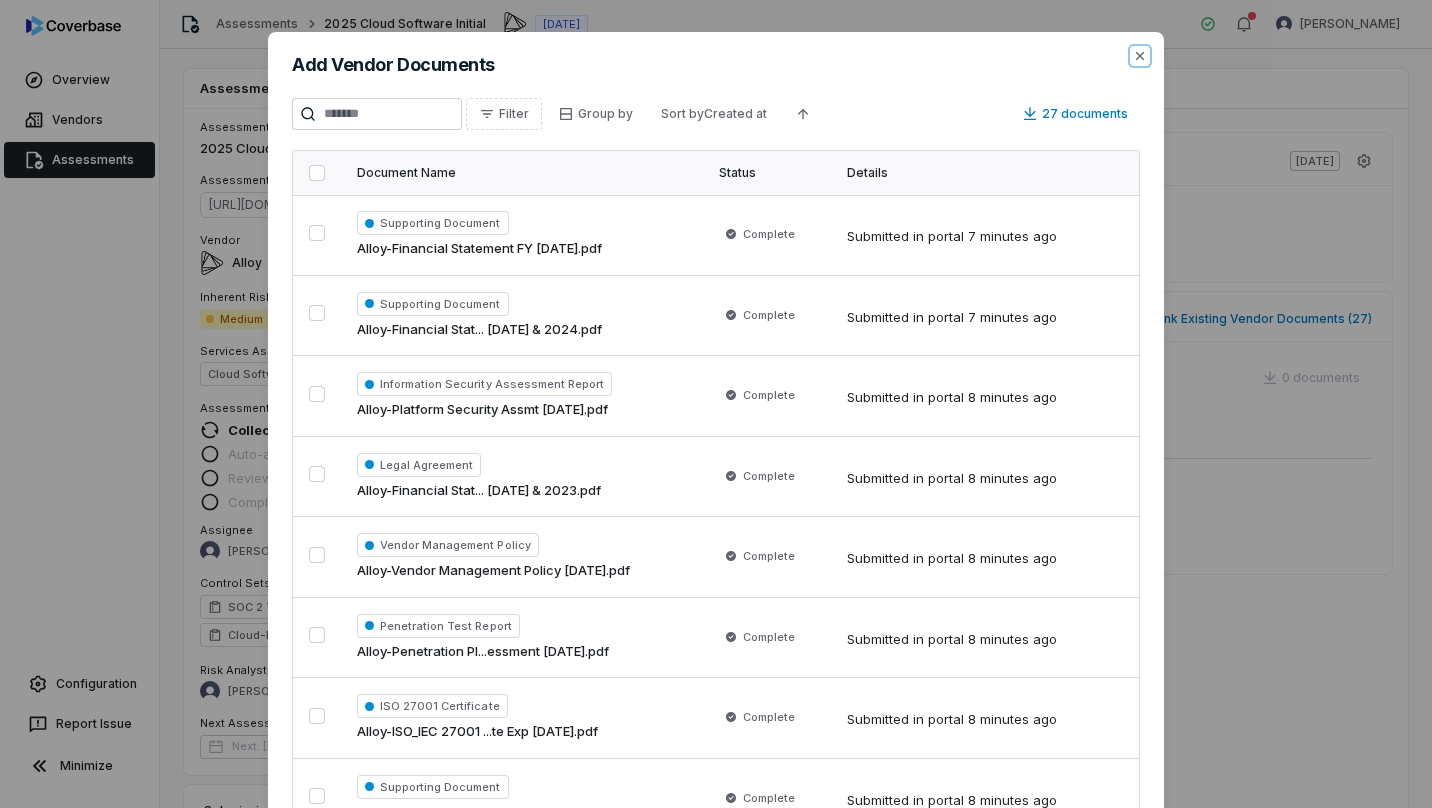 click 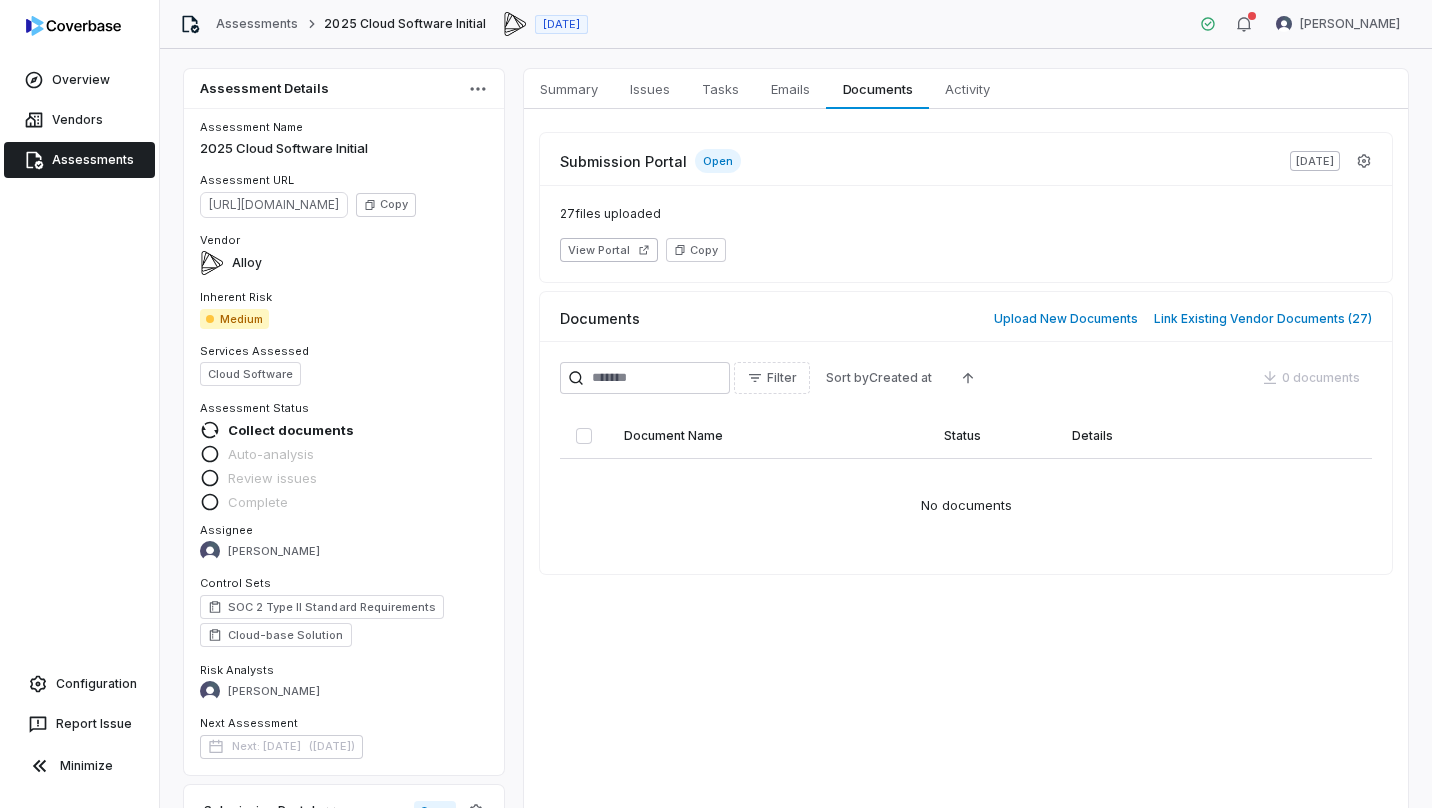 click on "Activity" at bounding box center [967, 89] 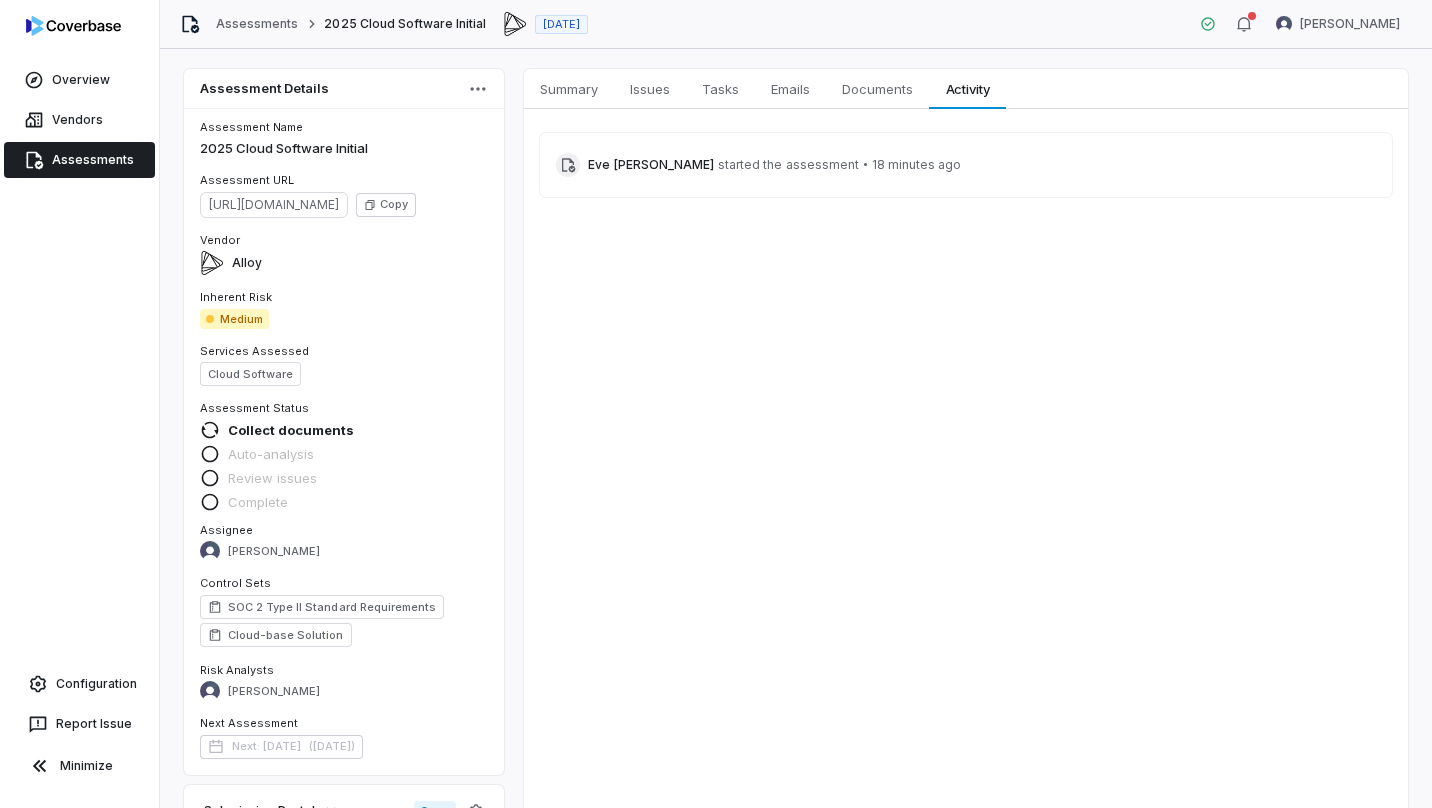 click on "Tasks" at bounding box center (720, 89) 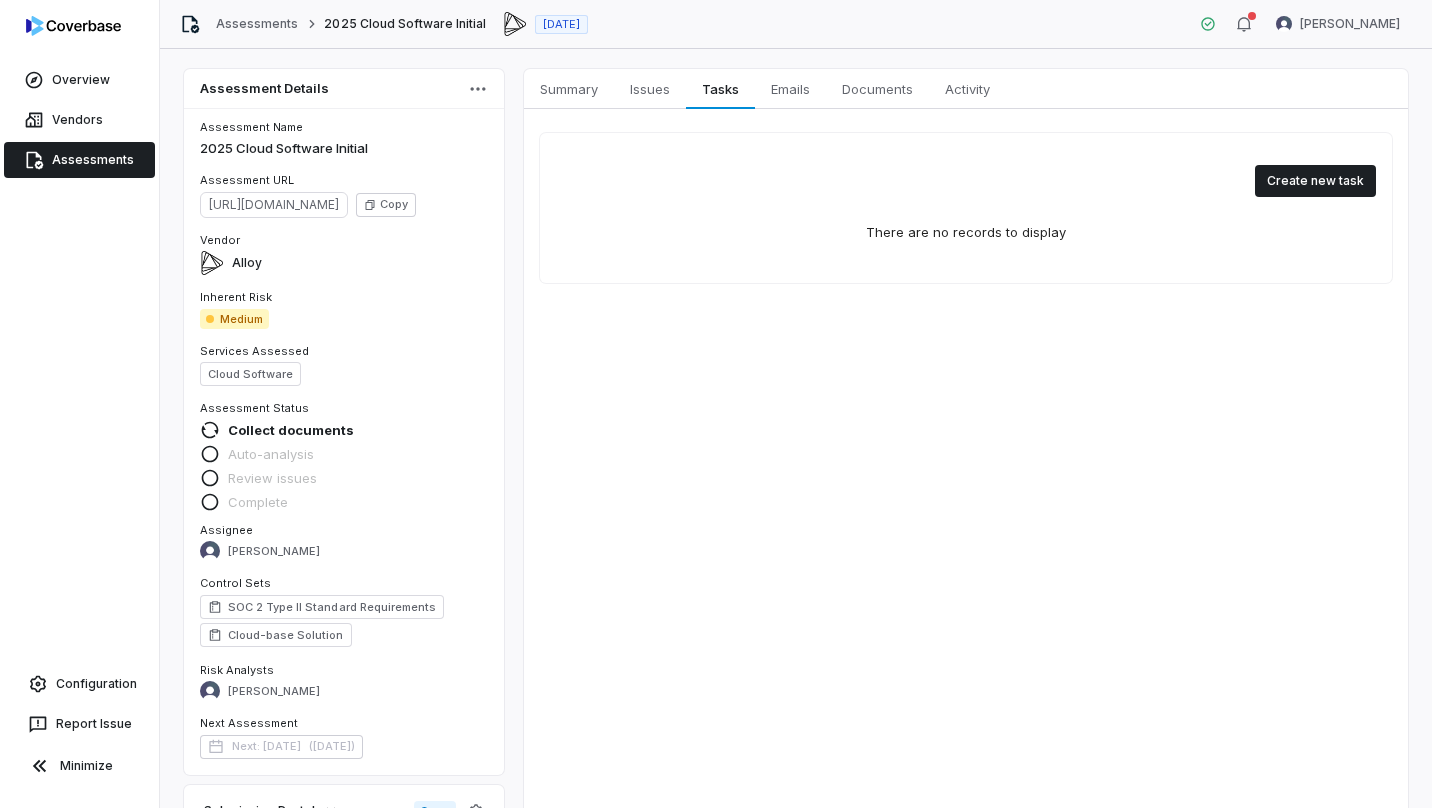 click on "Issues" at bounding box center (650, 89) 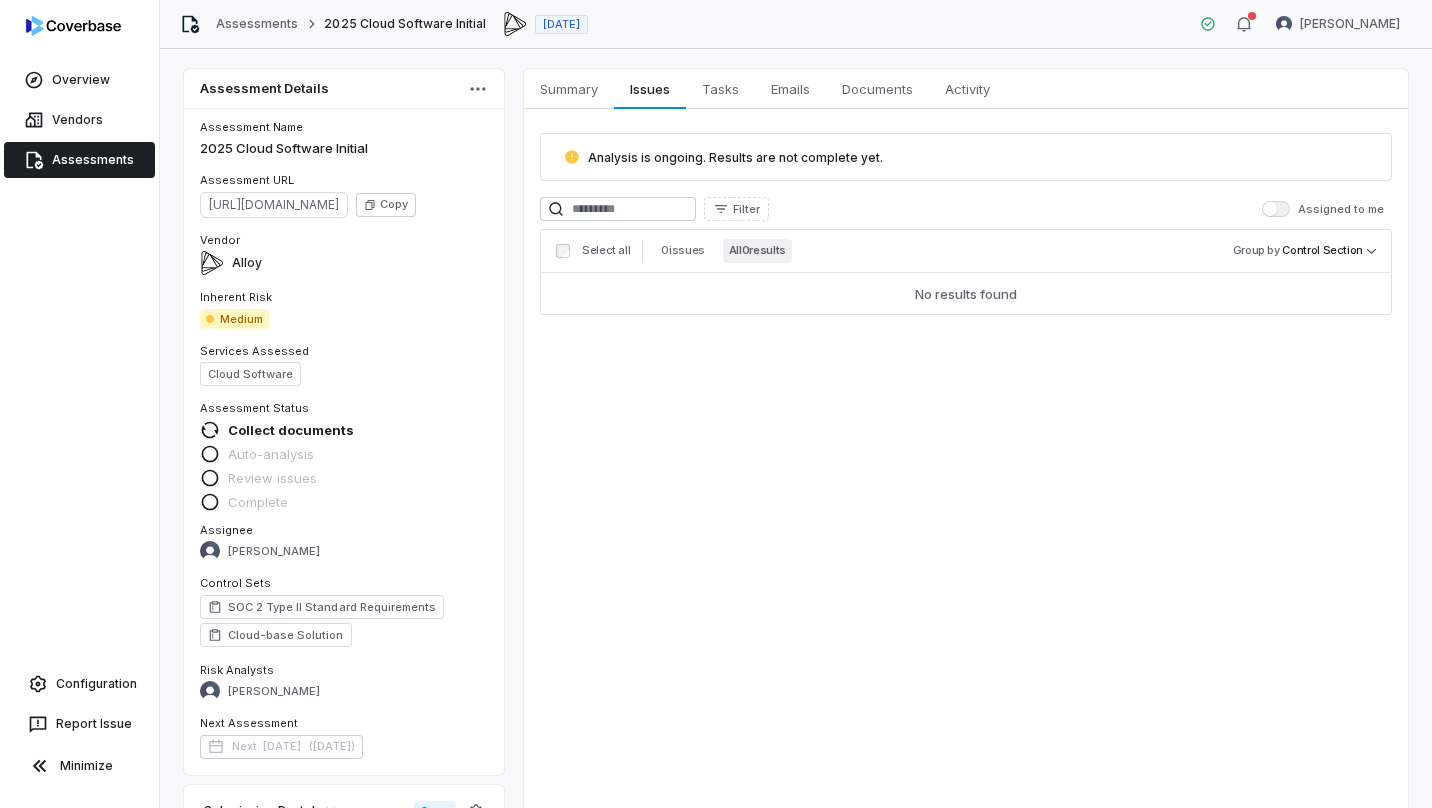 click on "Summary" at bounding box center (569, 89) 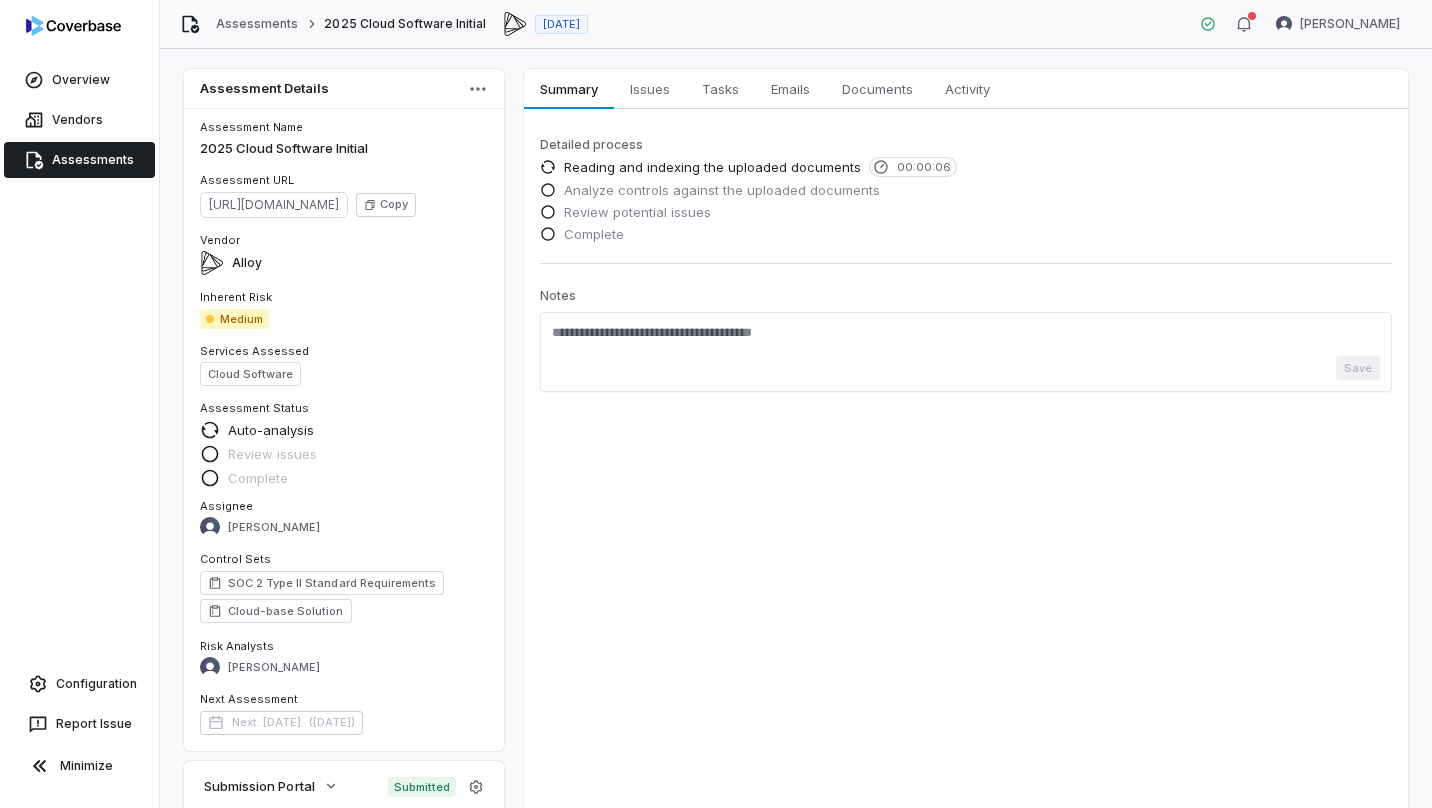 click on "Overview" at bounding box center [79, 80] 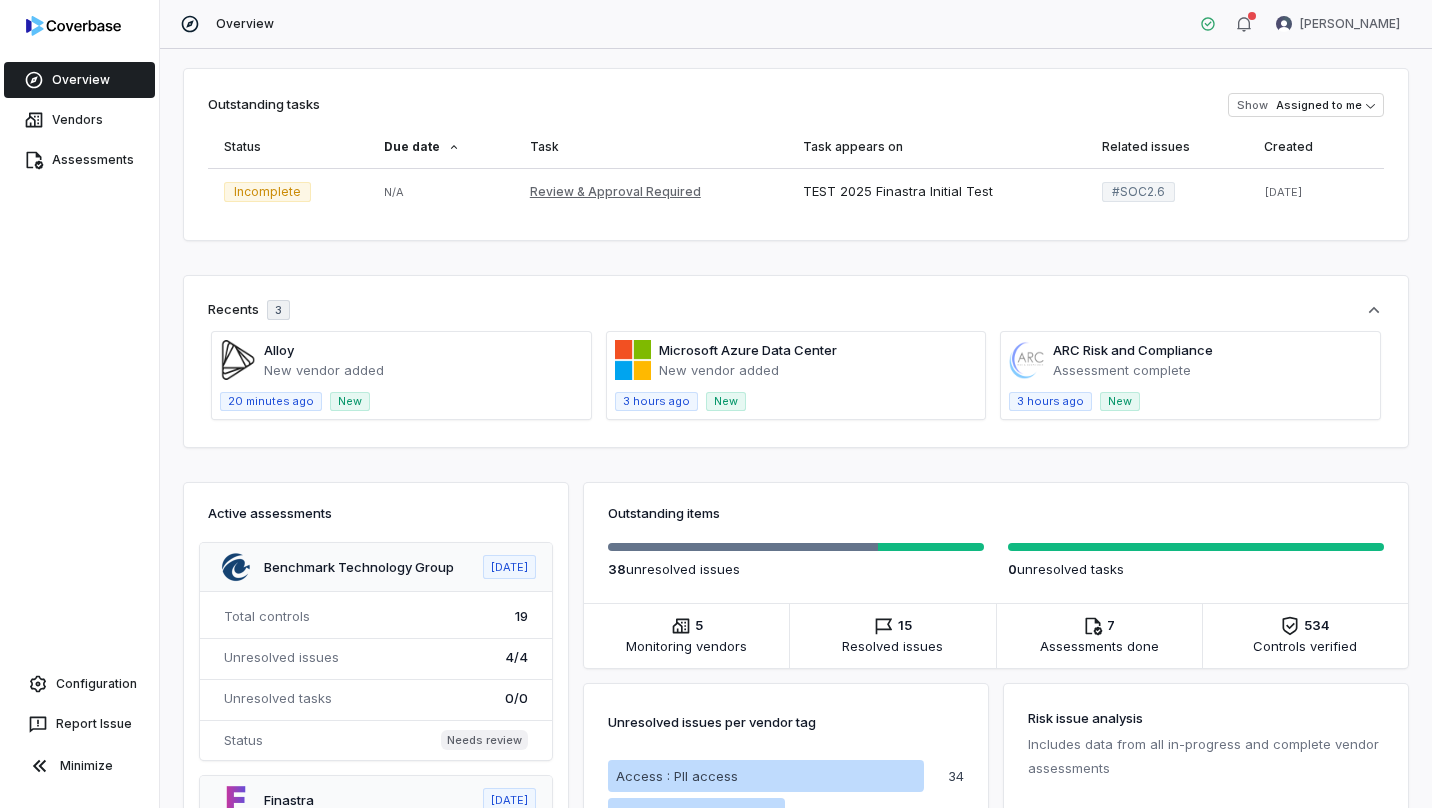 click on "Assessments" at bounding box center (79, 160) 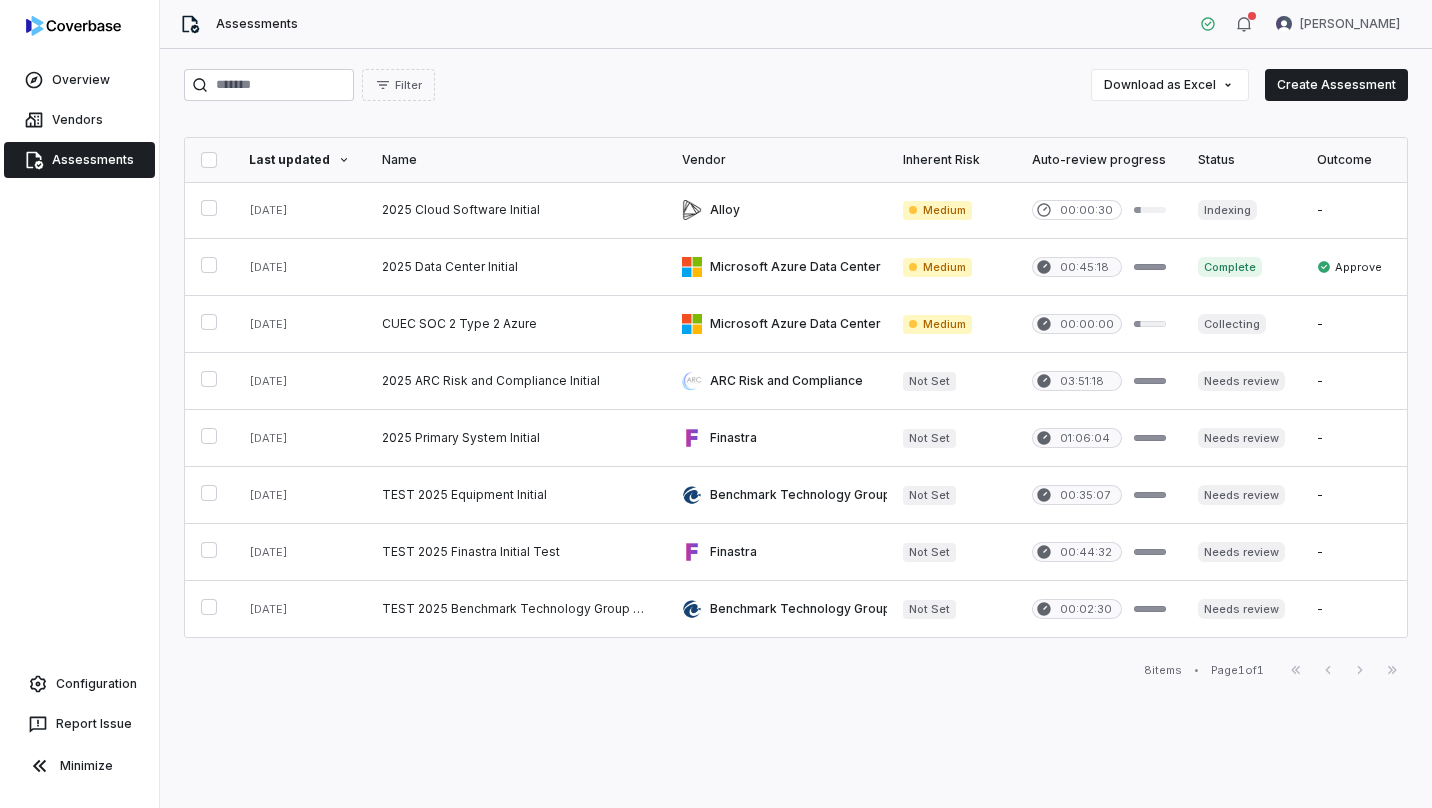 click at bounding box center (516, 210) 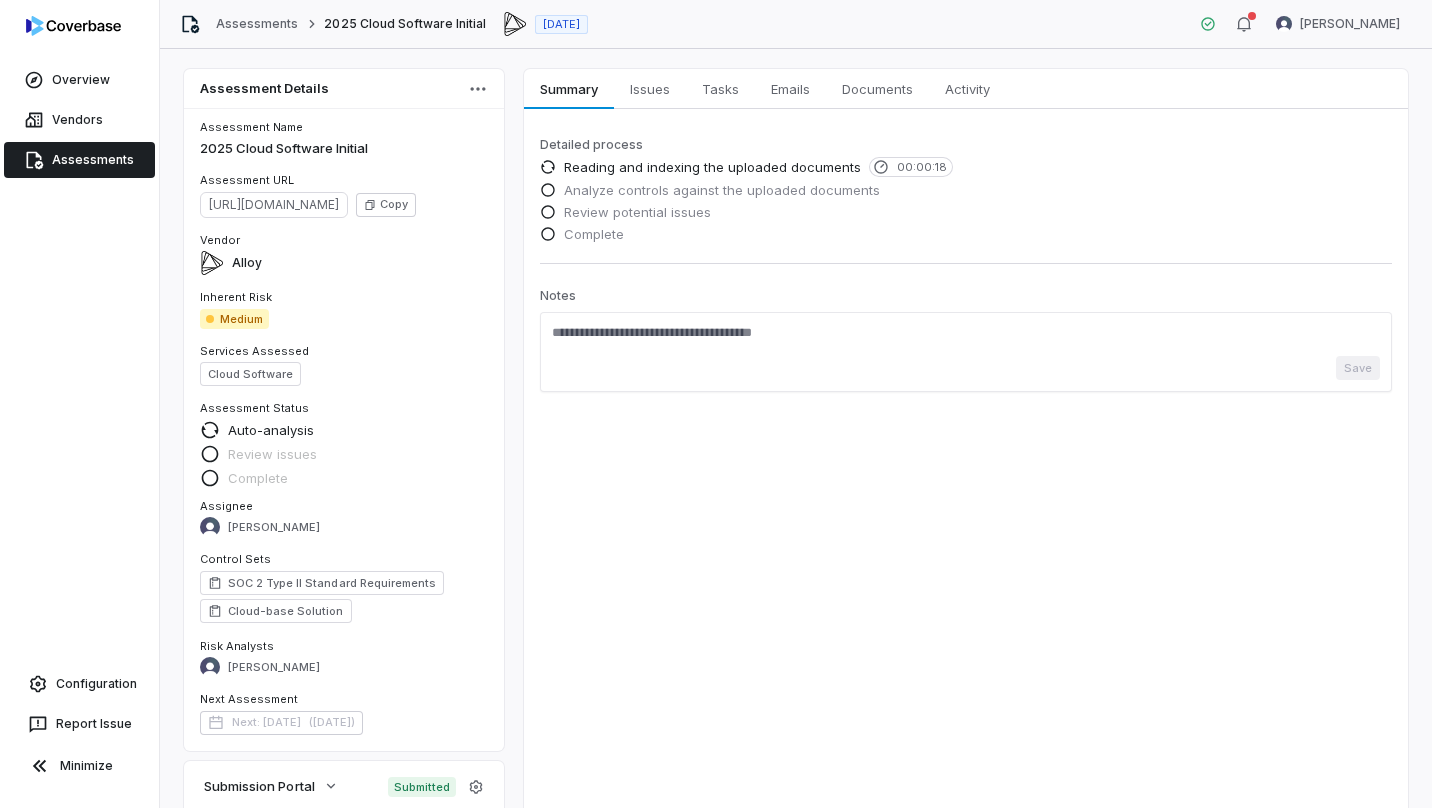 click on "Documents Documents" at bounding box center (877, 89) 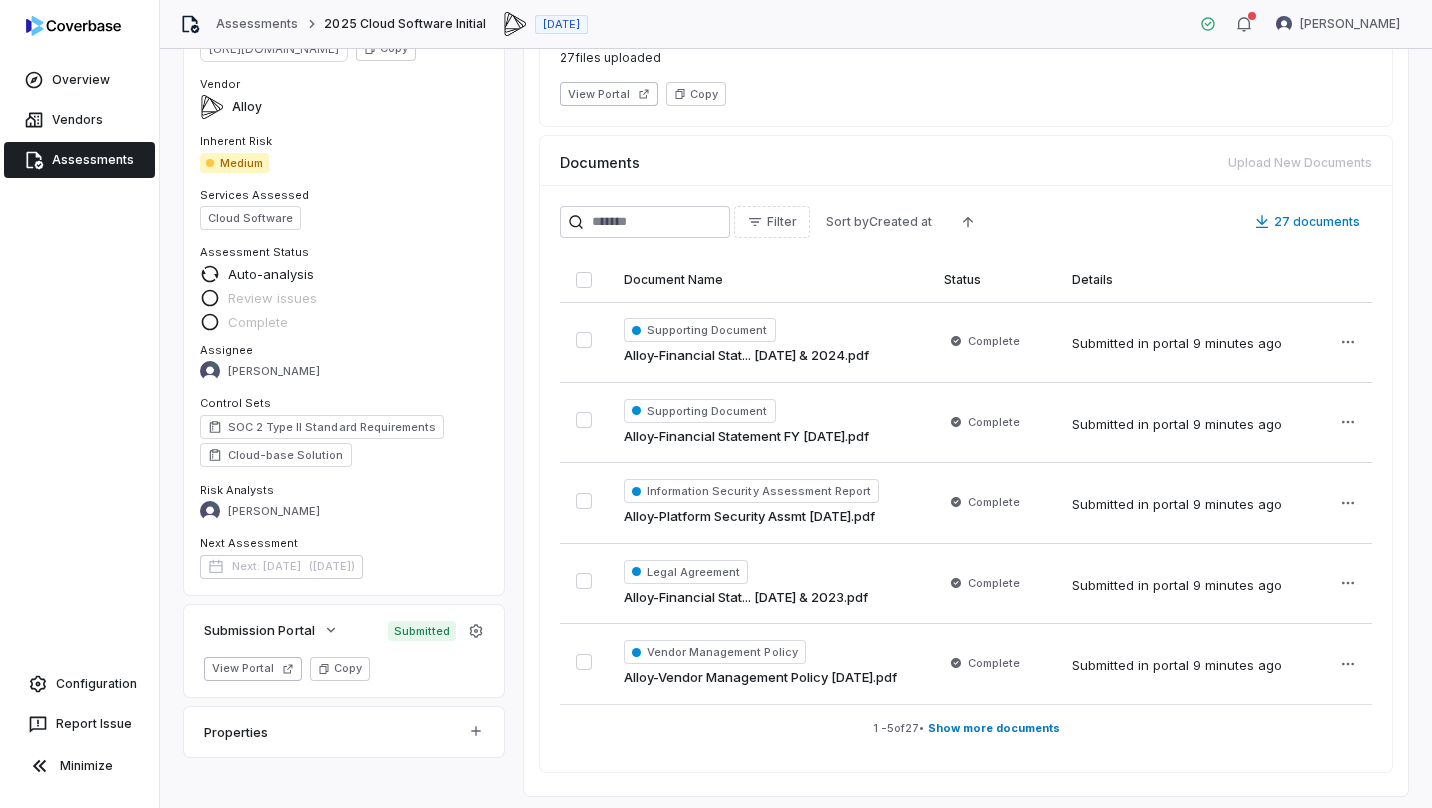 scroll, scrollTop: 163, scrollLeft: 0, axis: vertical 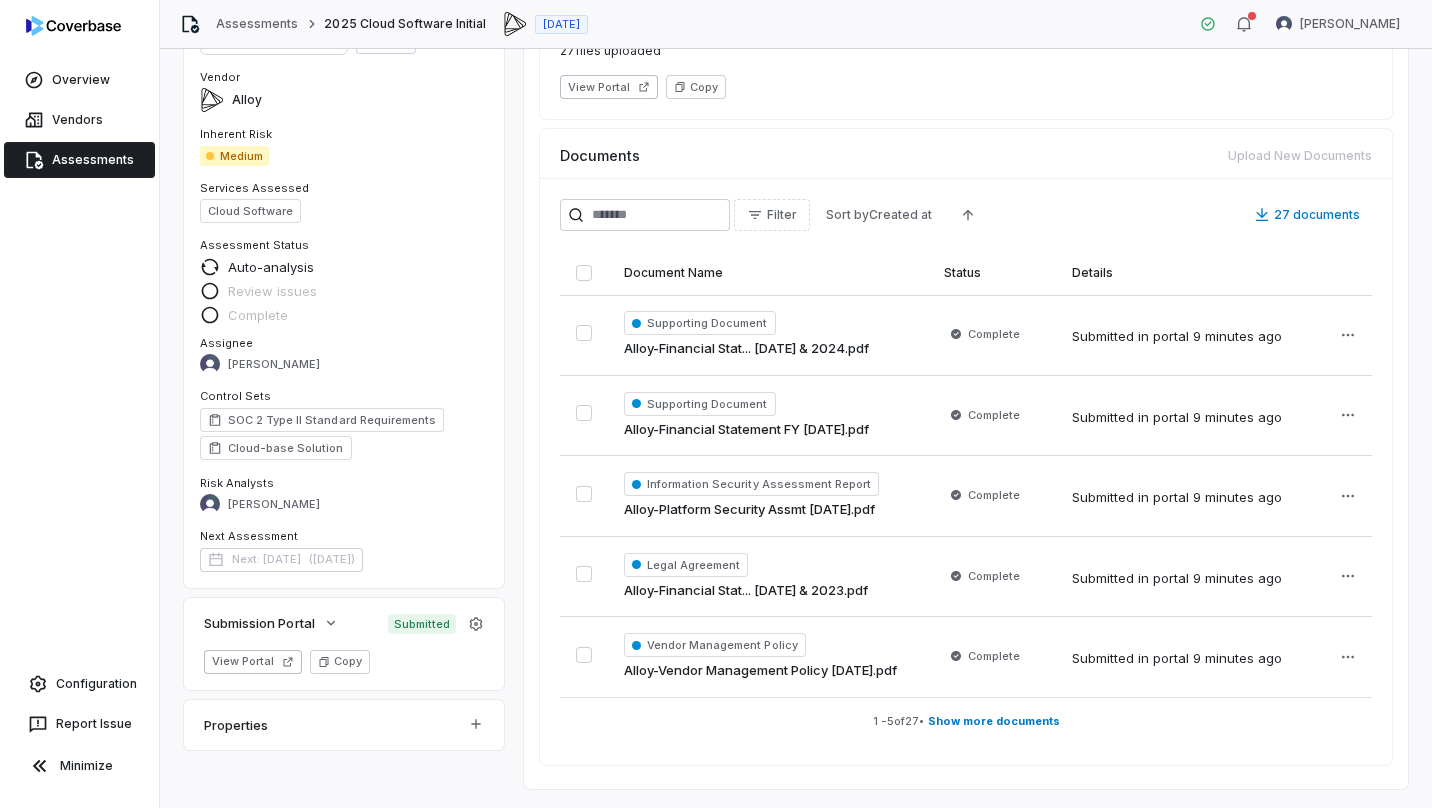 click on "1 -  5  of  27  •   Show more documents" at bounding box center (966, 721) 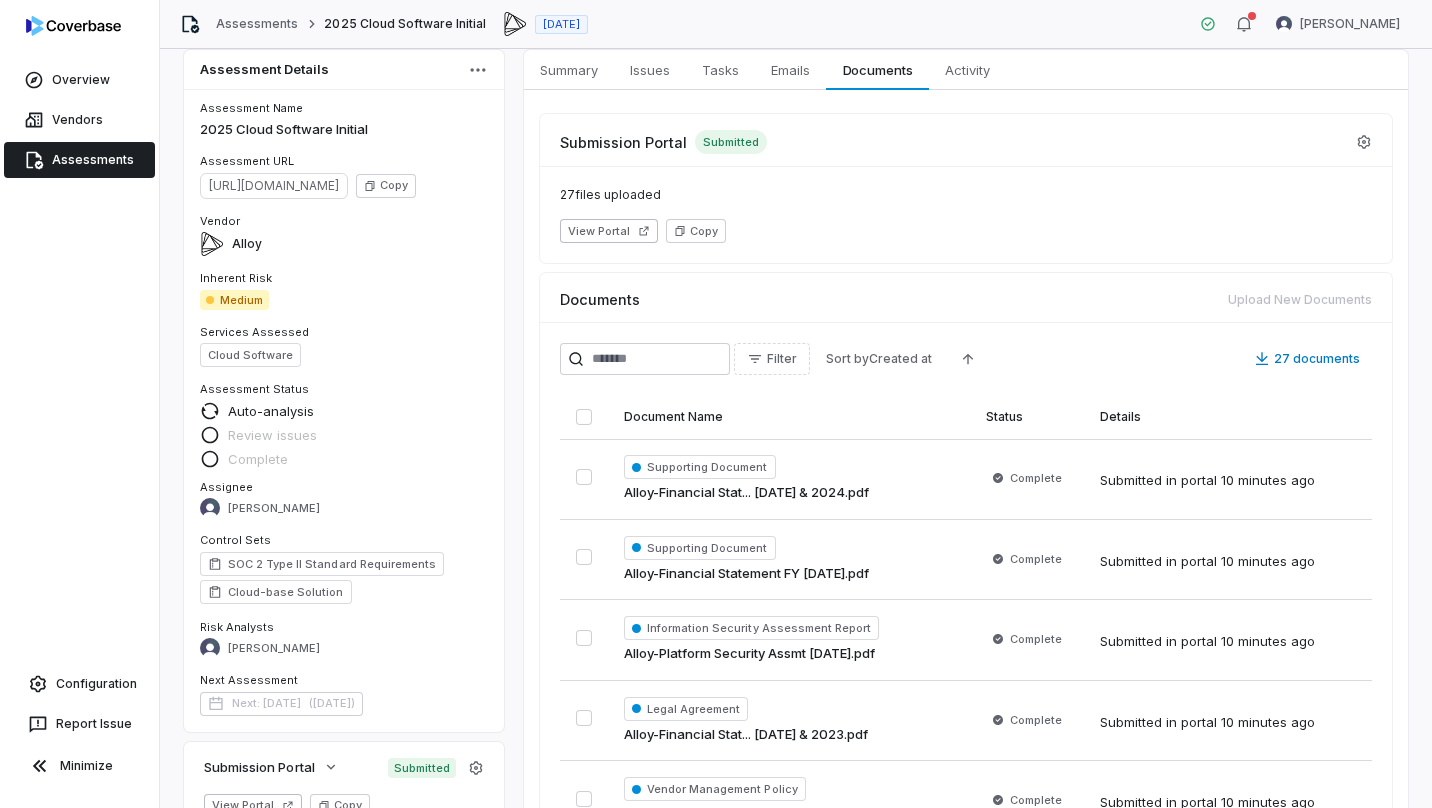 scroll, scrollTop: 0, scrollLeft: 0, axis: both 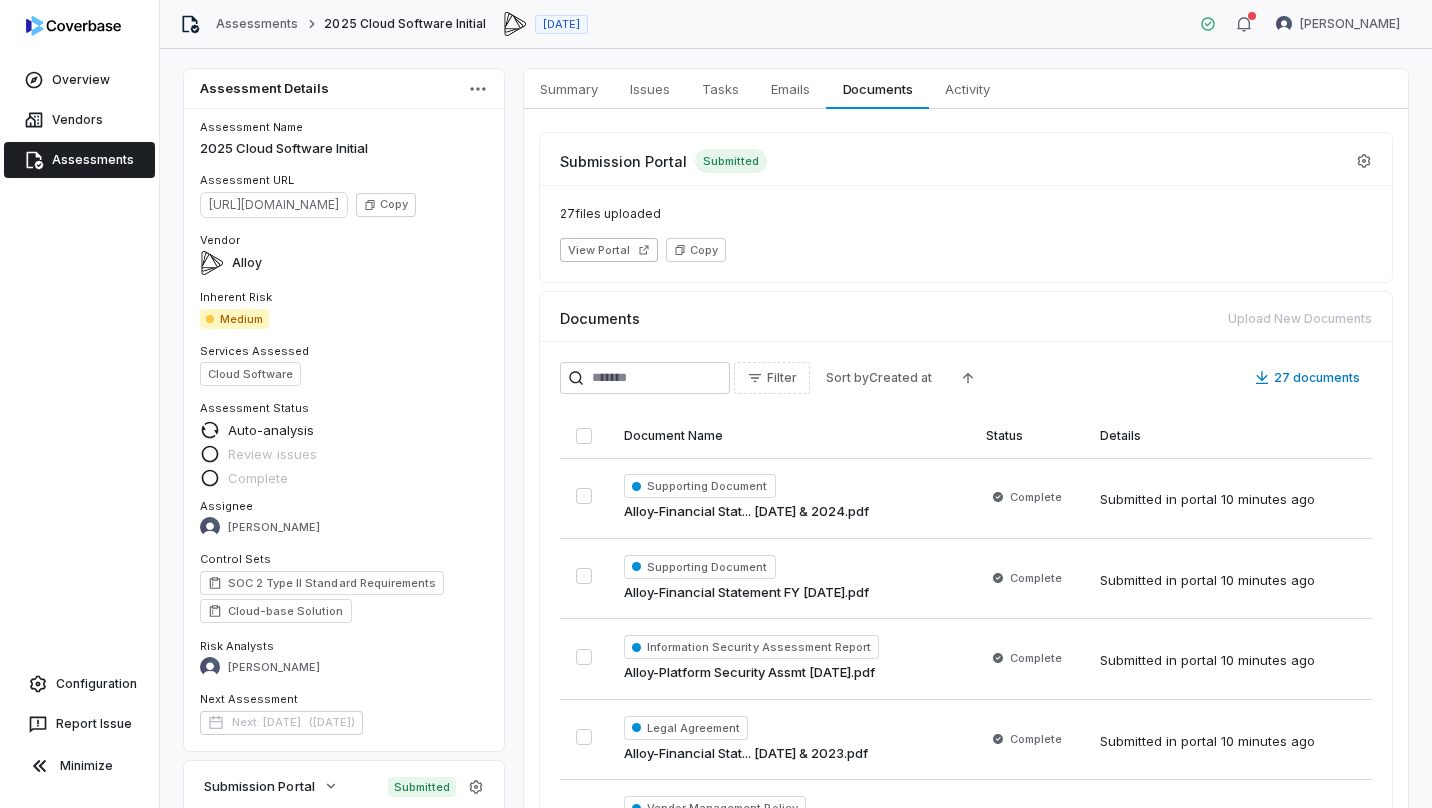 click at bounding box center [584, 436] 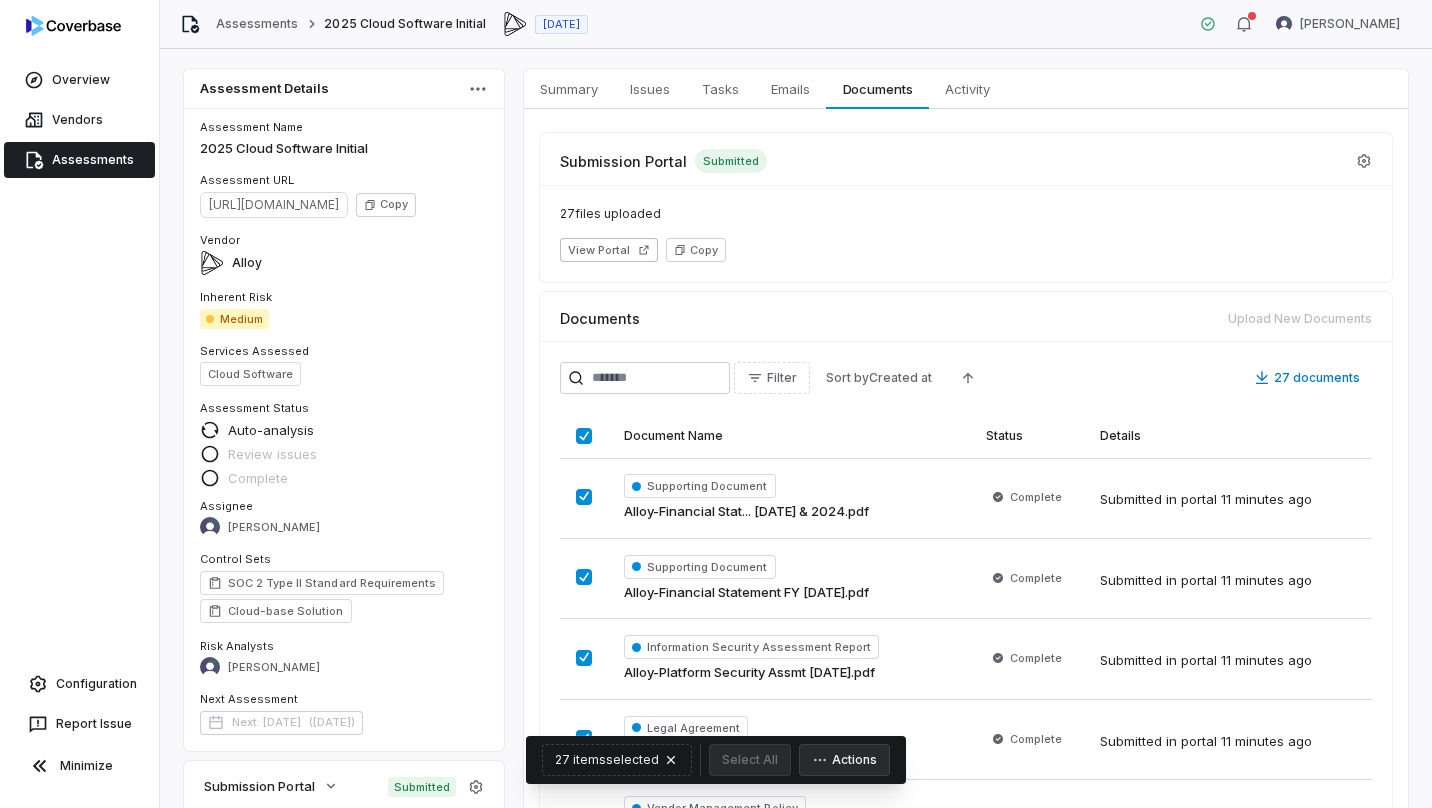 click at bounding box center (584, 436) 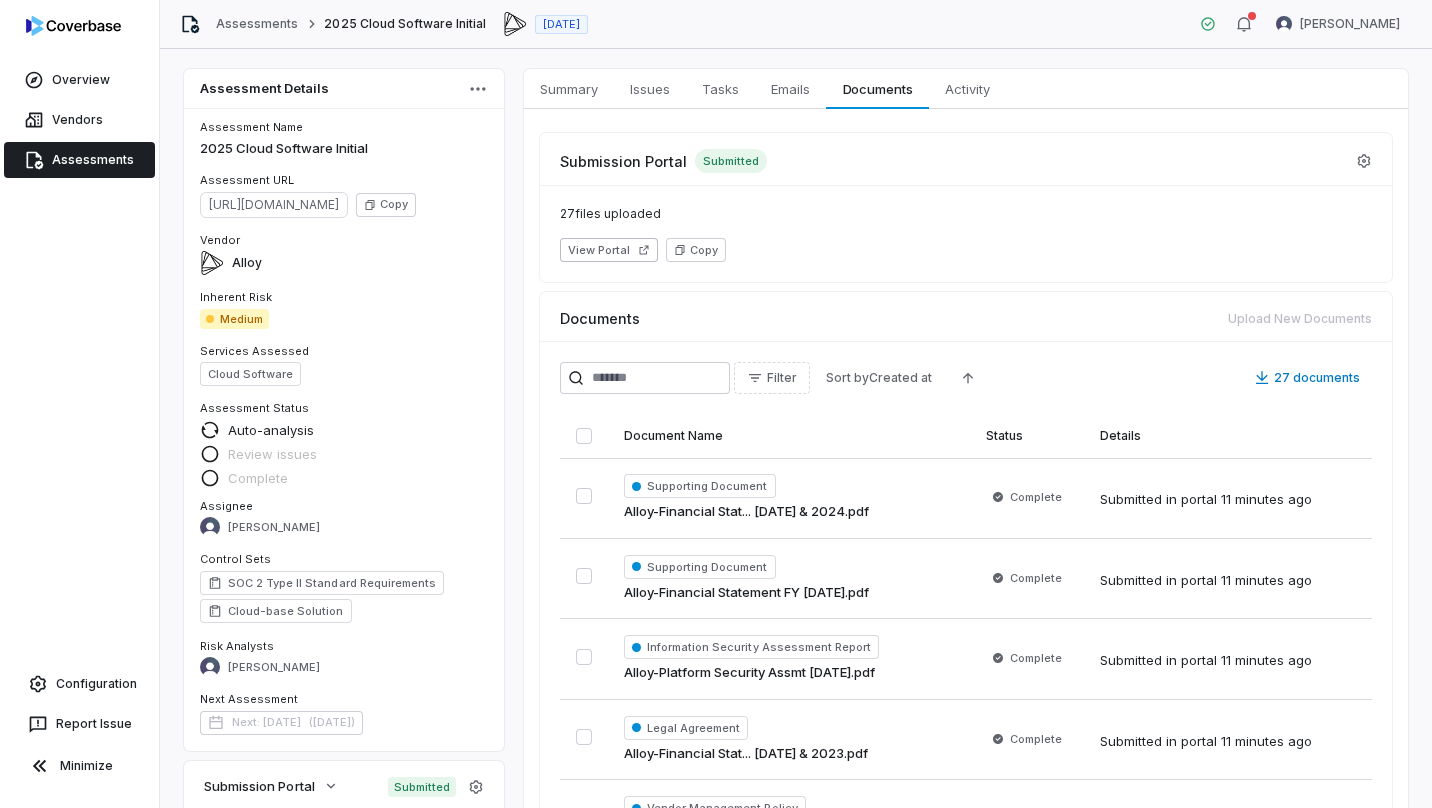 click on "Summary" at bounding box center (569, 89) 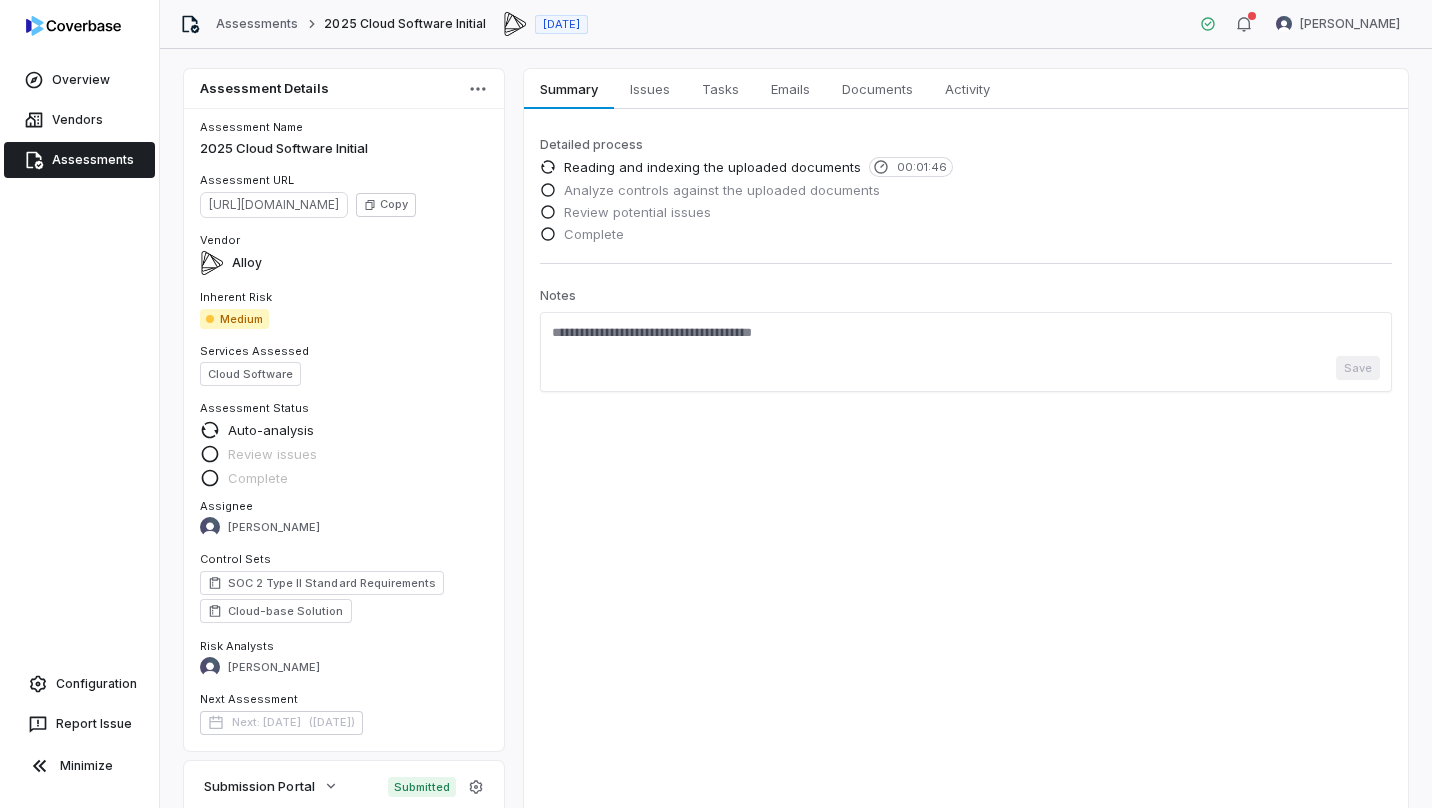 click on "Issues" at bounding box center (650, 89) 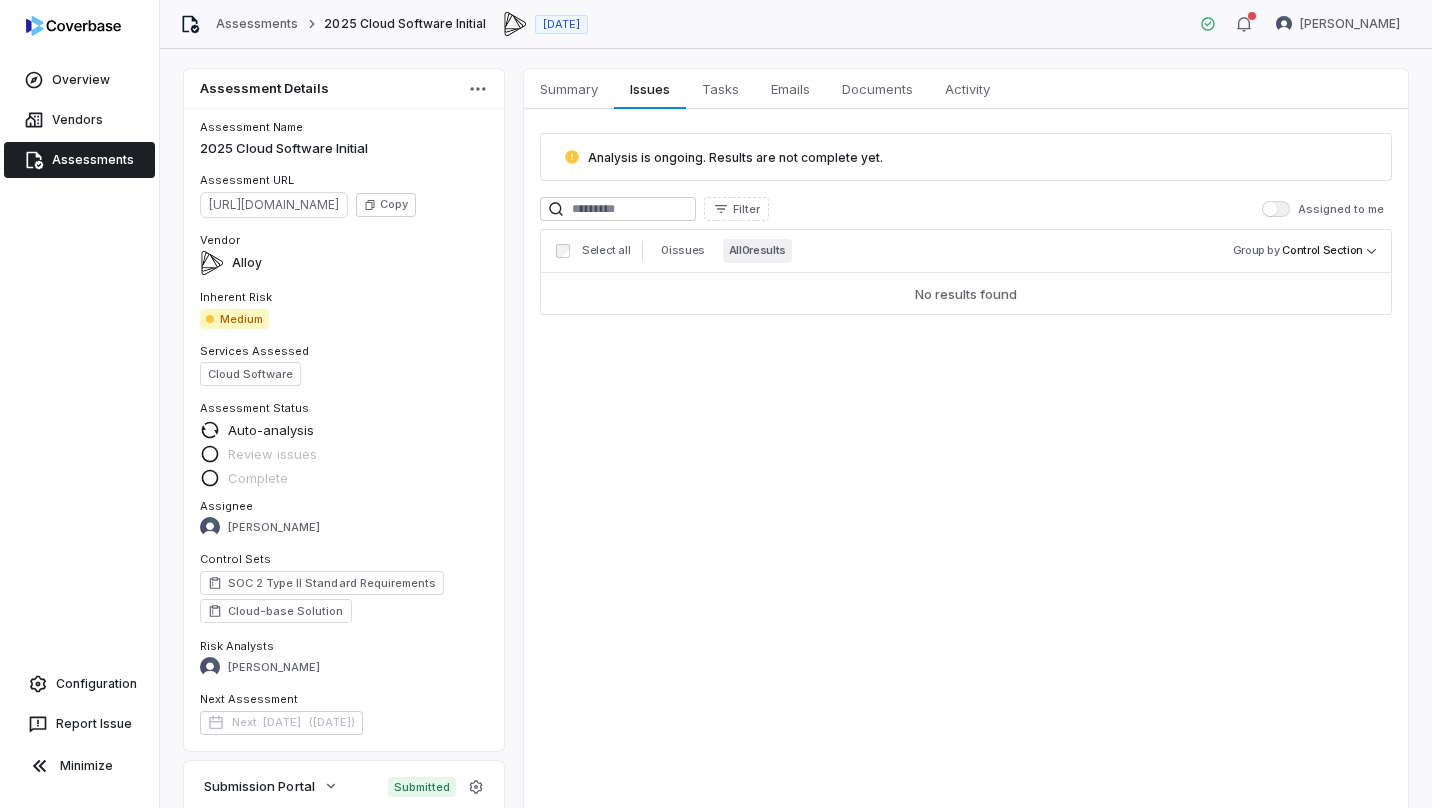 click on "Tasks" at bounding box center [720, 89] 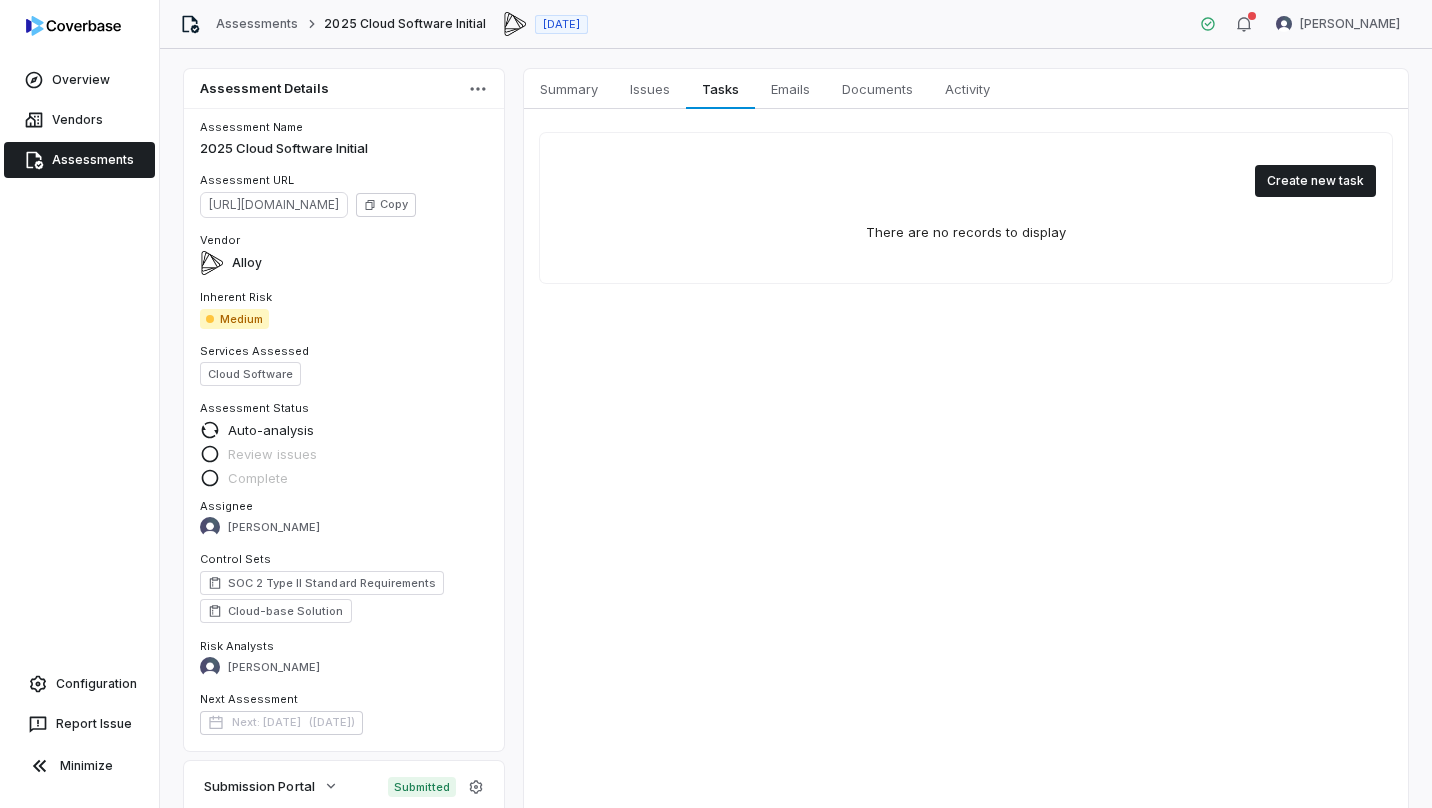click on "Emails" at bounding box center (790, 89) 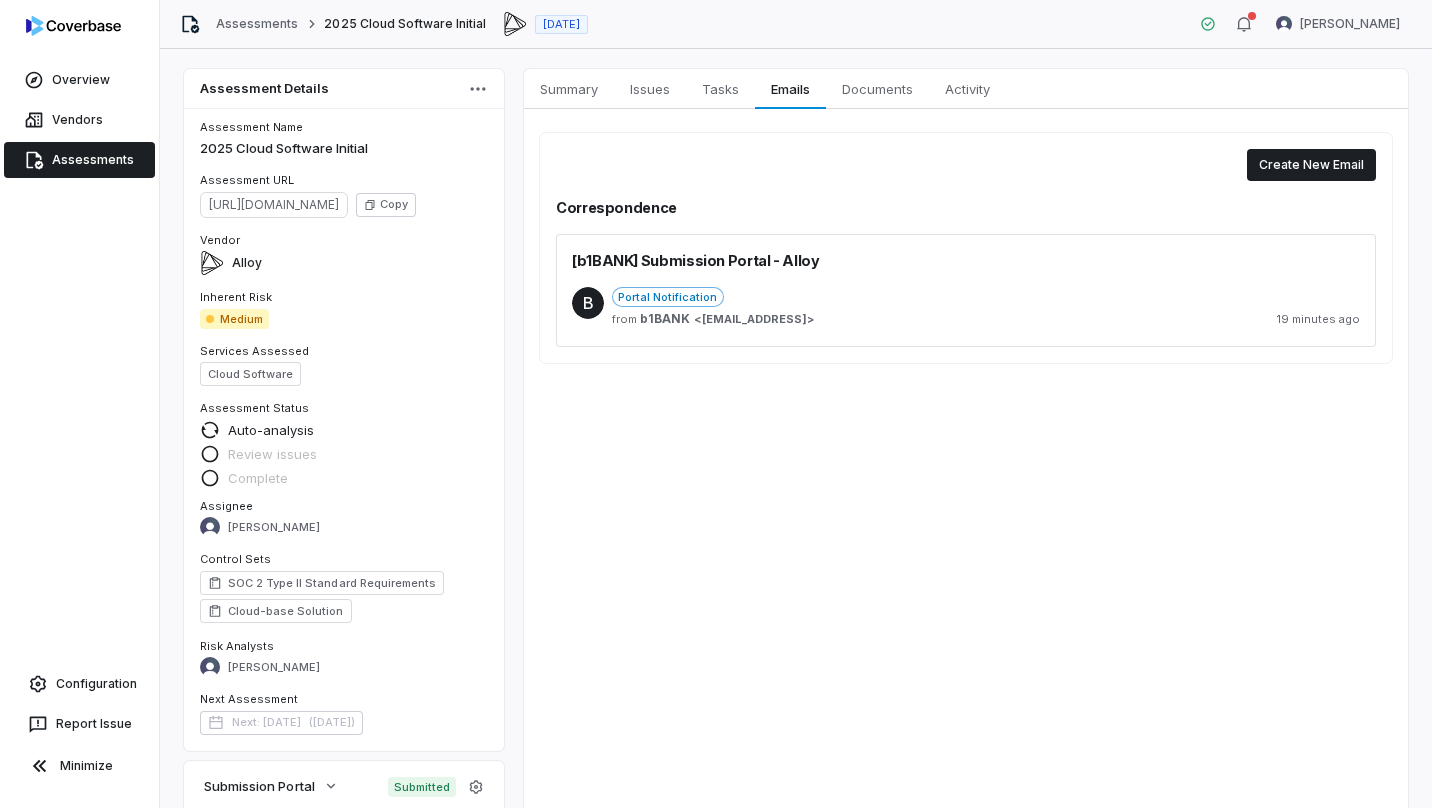 click on "Summary" at bounding box center [569, 89] 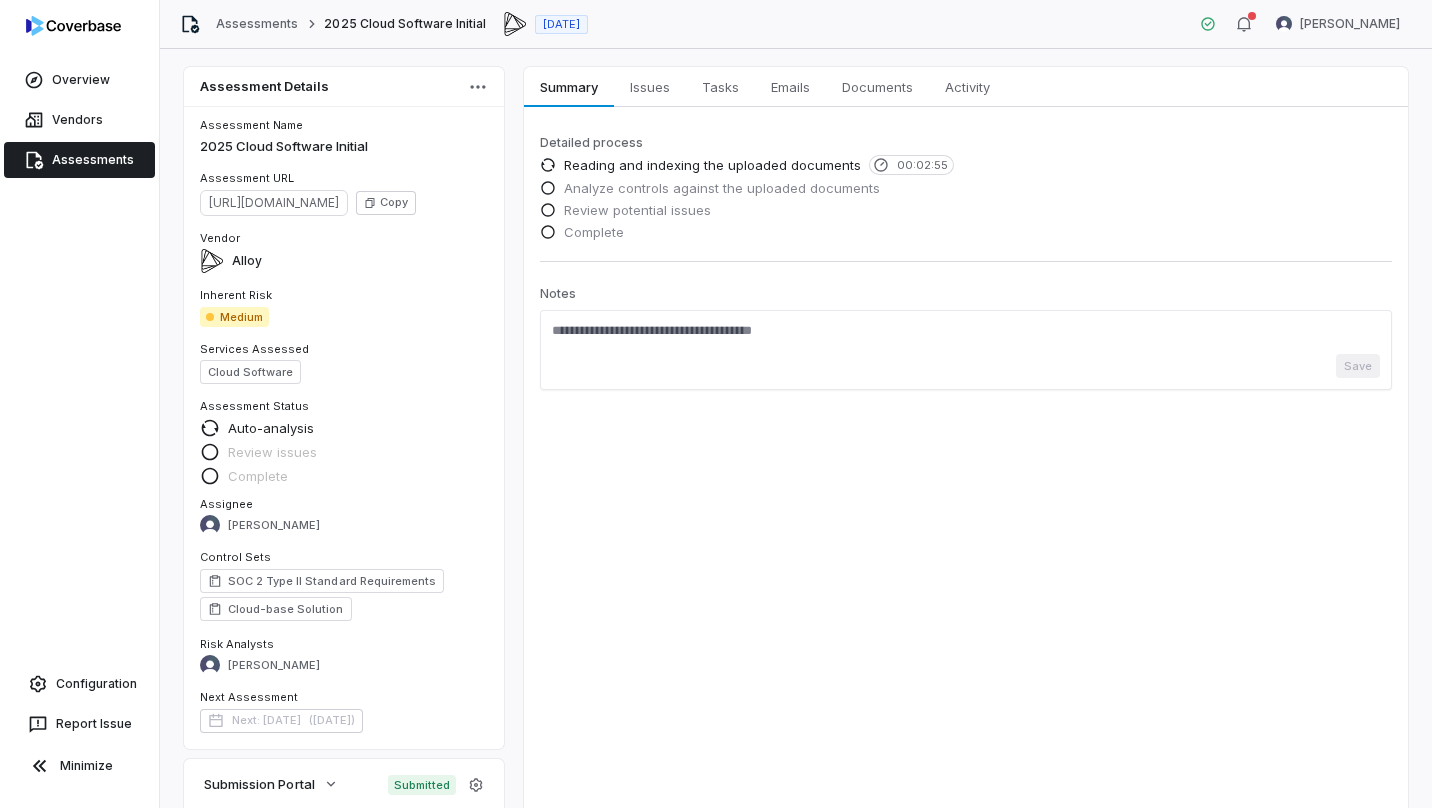 scroll, scrollTop: 0, scrollLeft: 0, axis: both 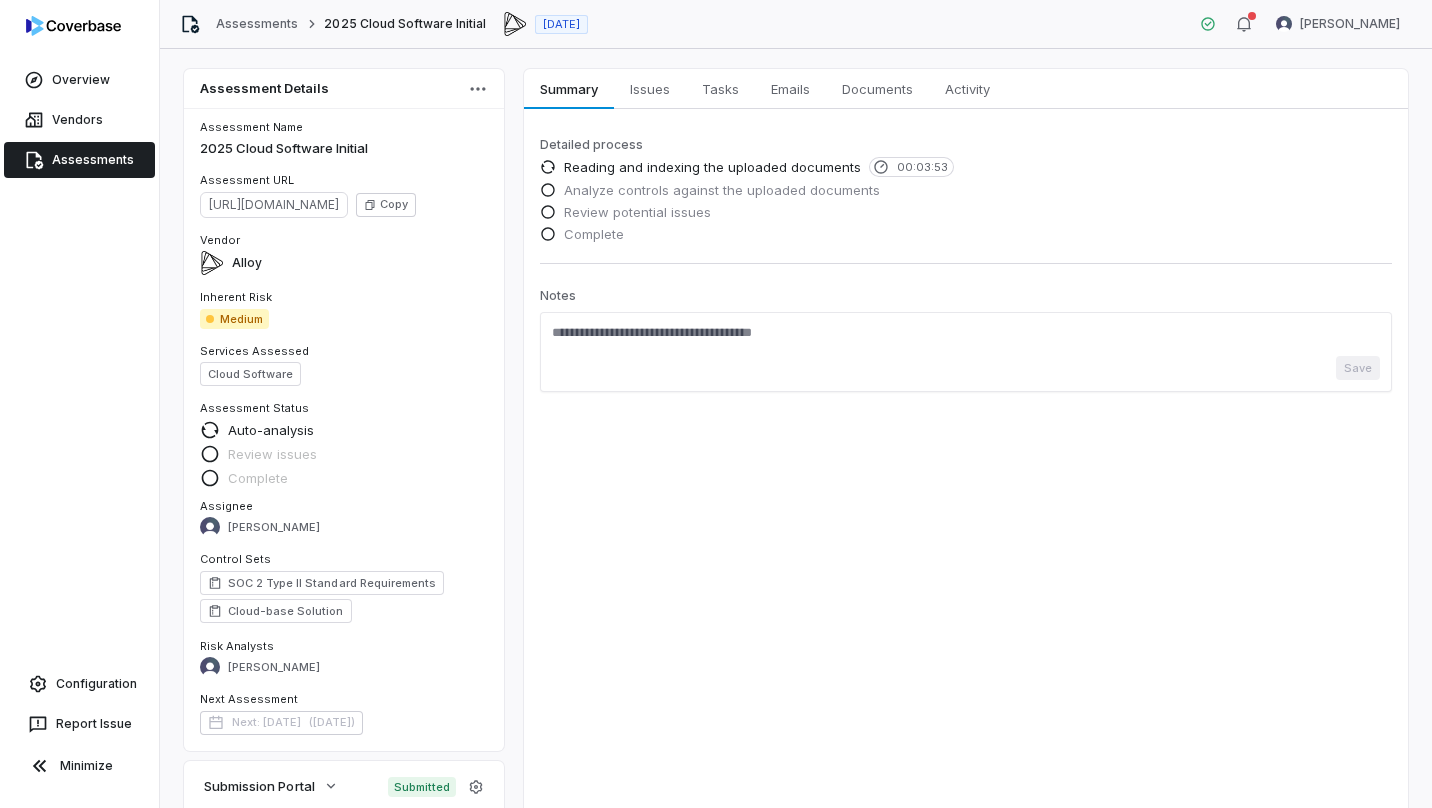 click on "Documents" at bounding box center [877, 89] 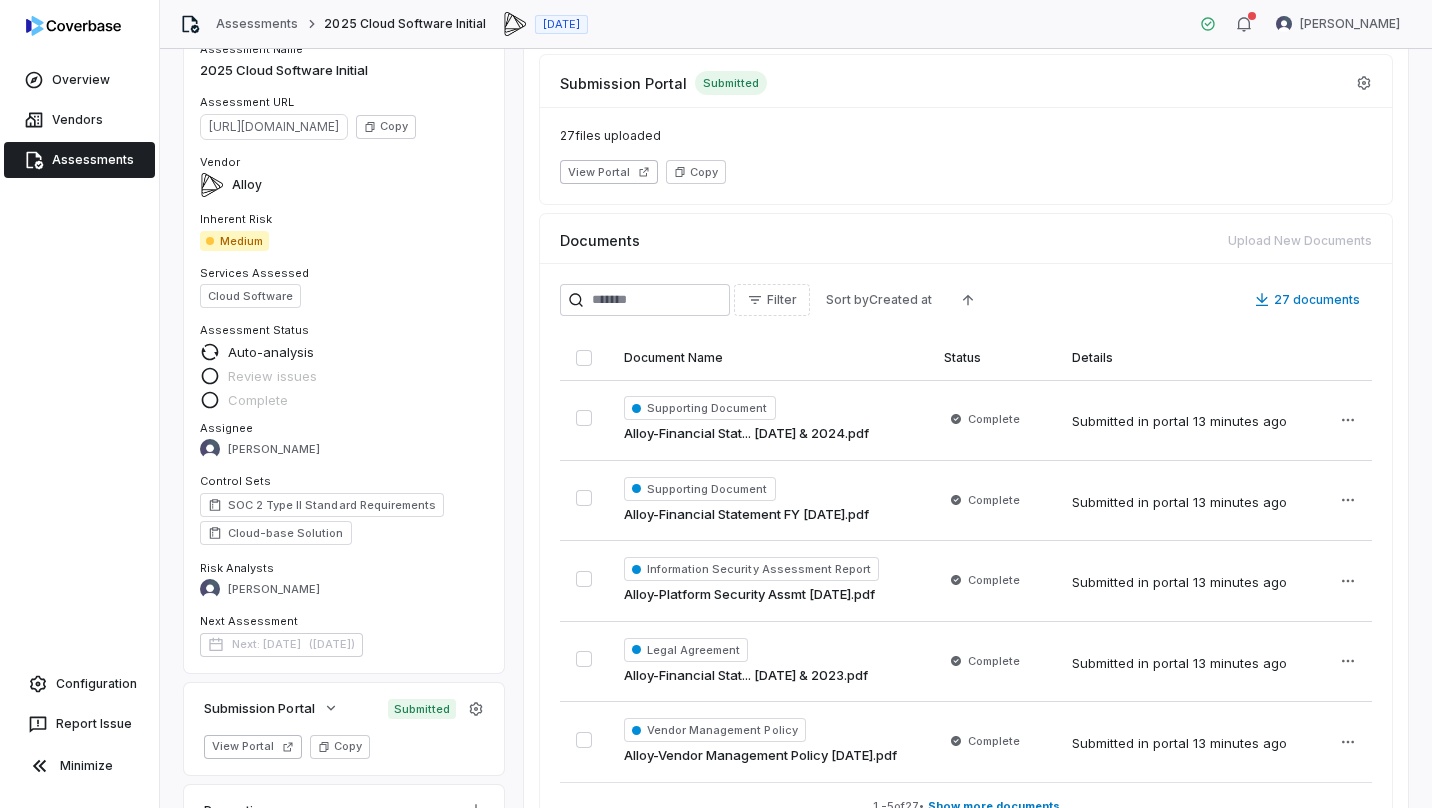 scroll, scrollTop: 163, scrollLeft: 0, axis: vertical 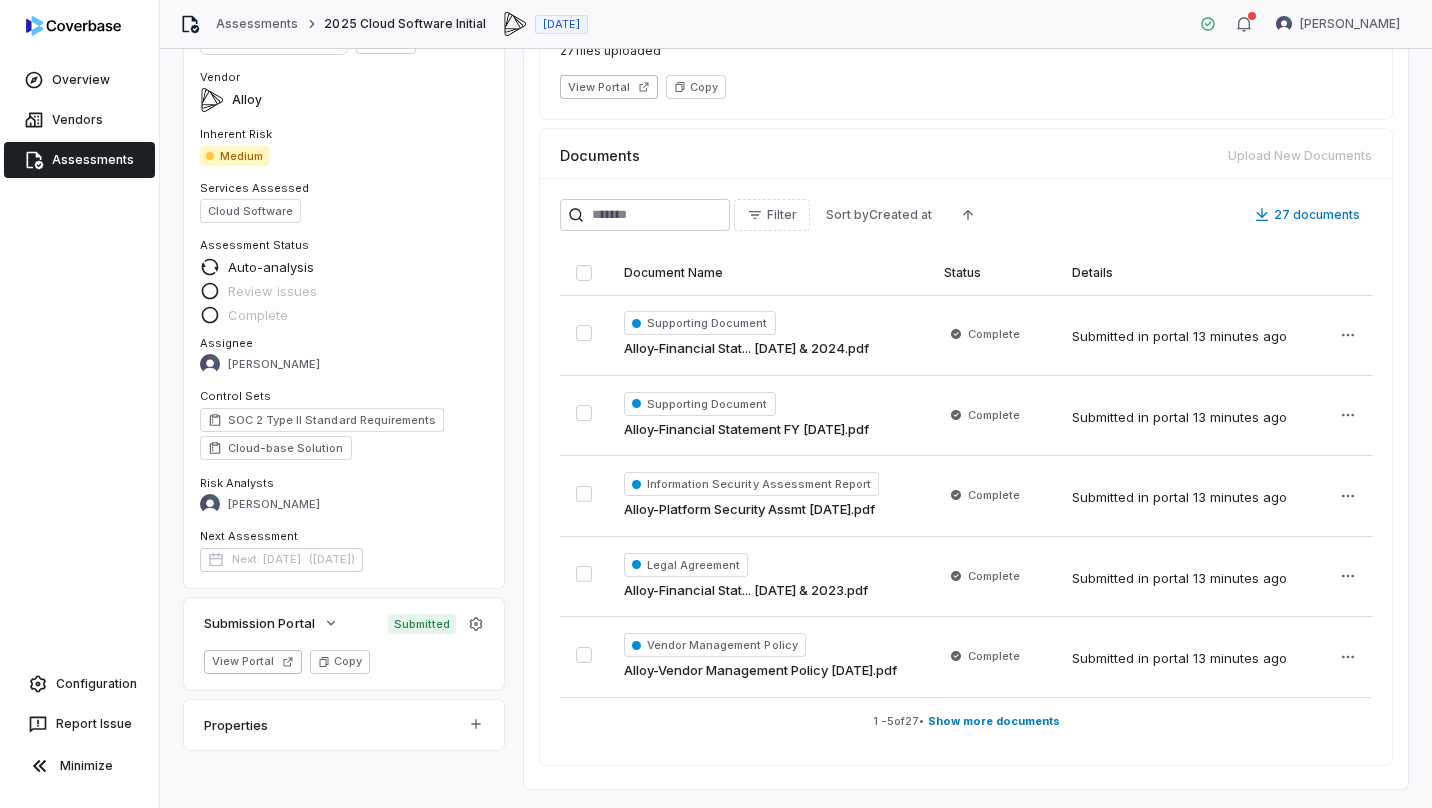 click on "Show more documents" at bounding box center (994, 721) 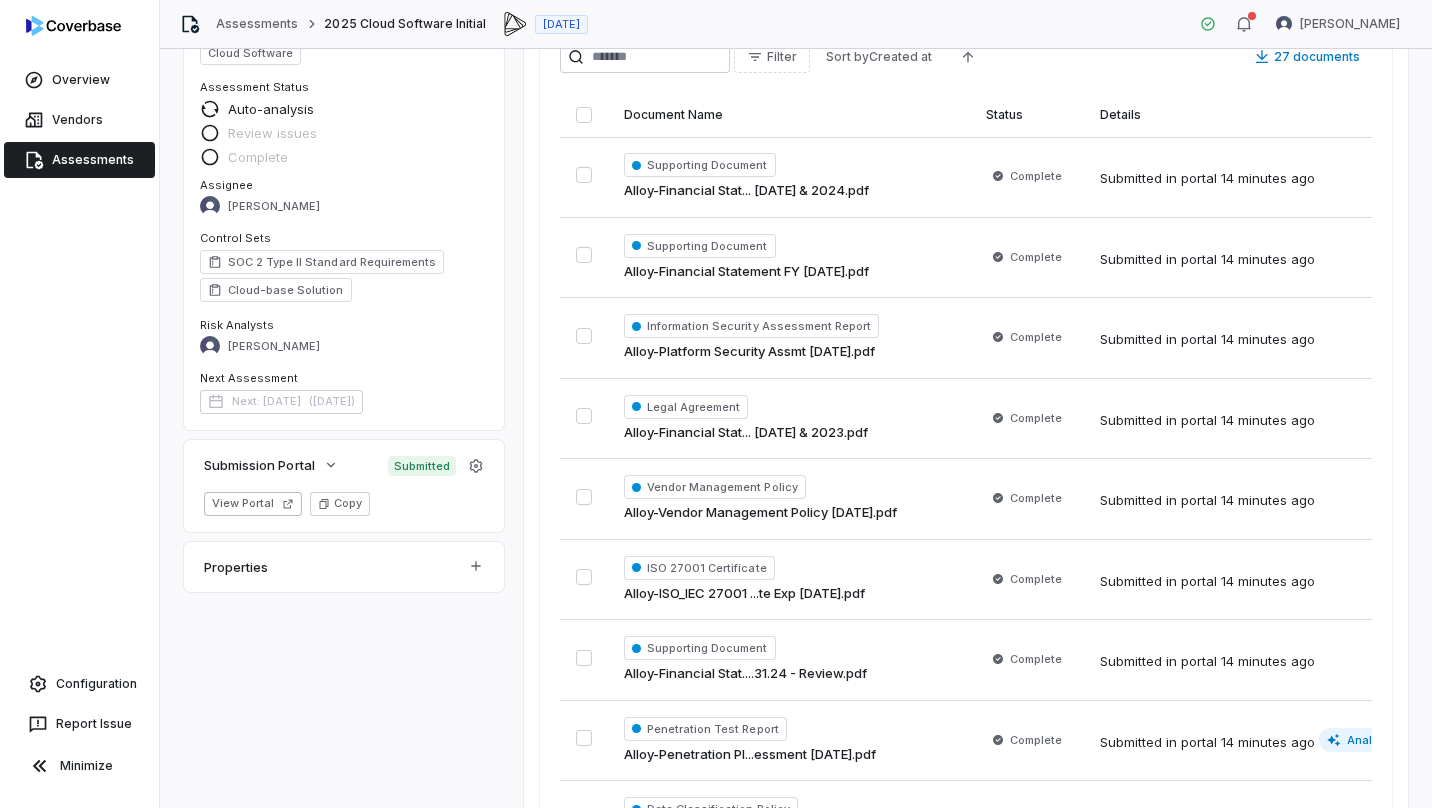 scroll, scrollTop: 208, scrollLeft: 0, axis: vertical 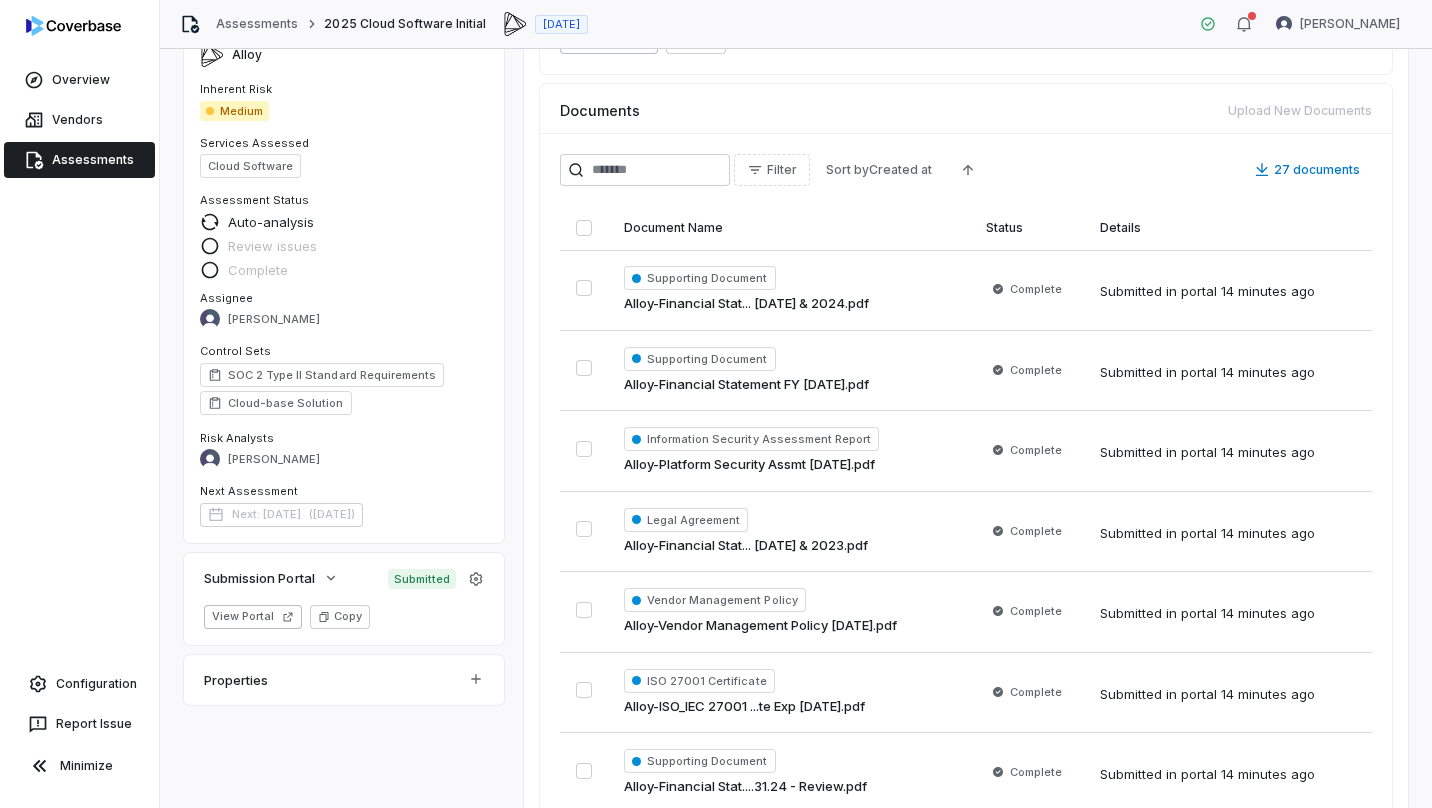 click on "Legal Agreement" at bounding box center [686, 520] 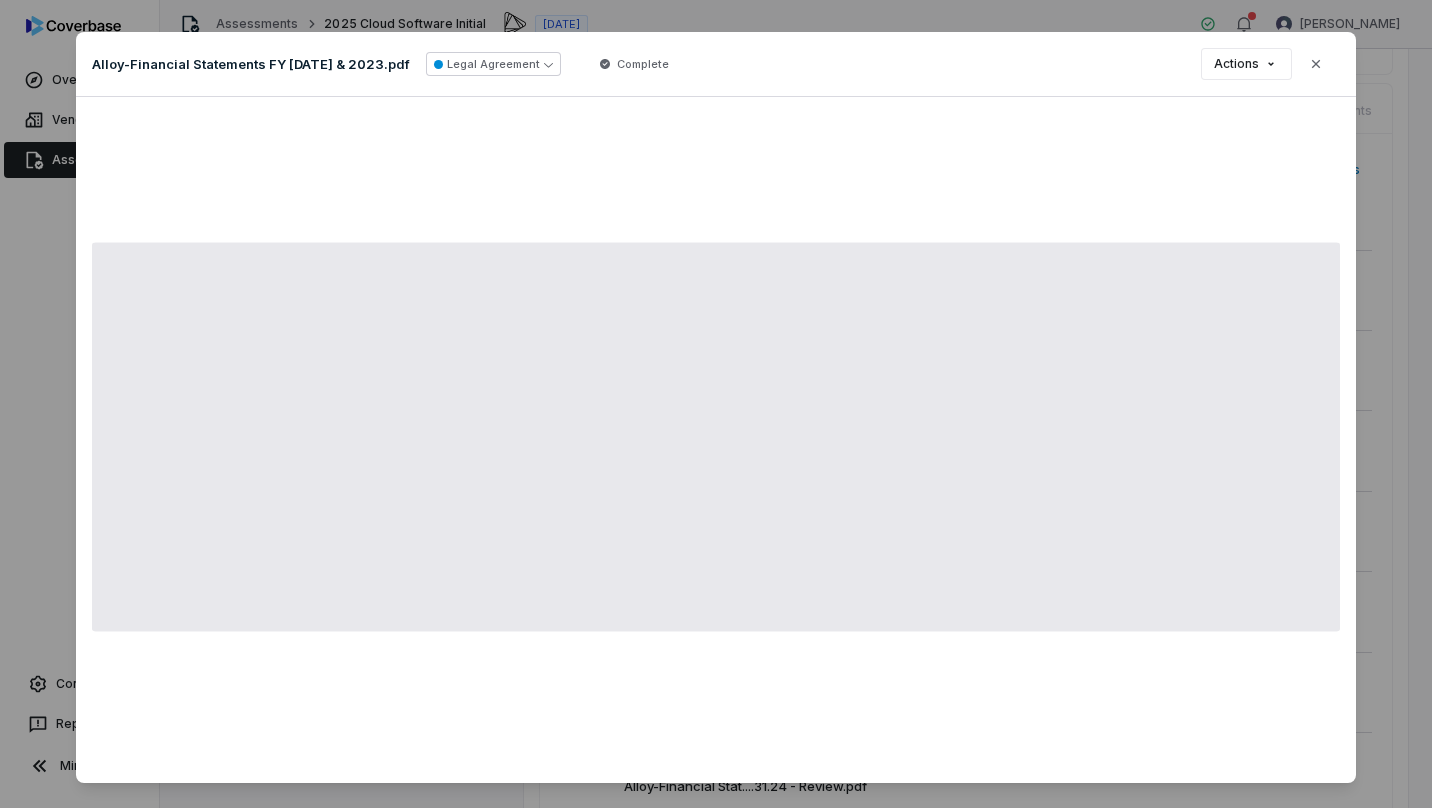 click 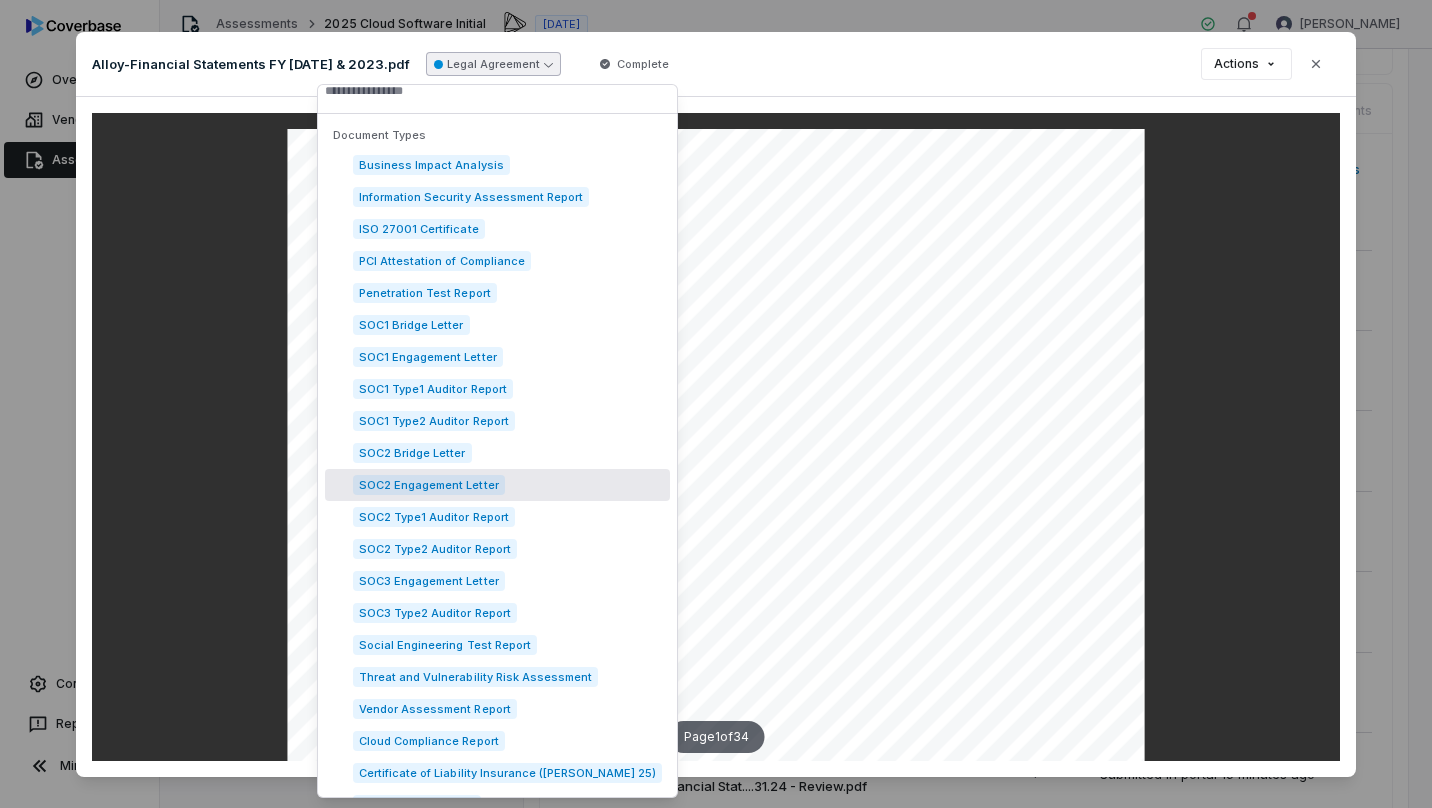 scroll, scrollTop: 0, scrollLeft: 0, axis: both 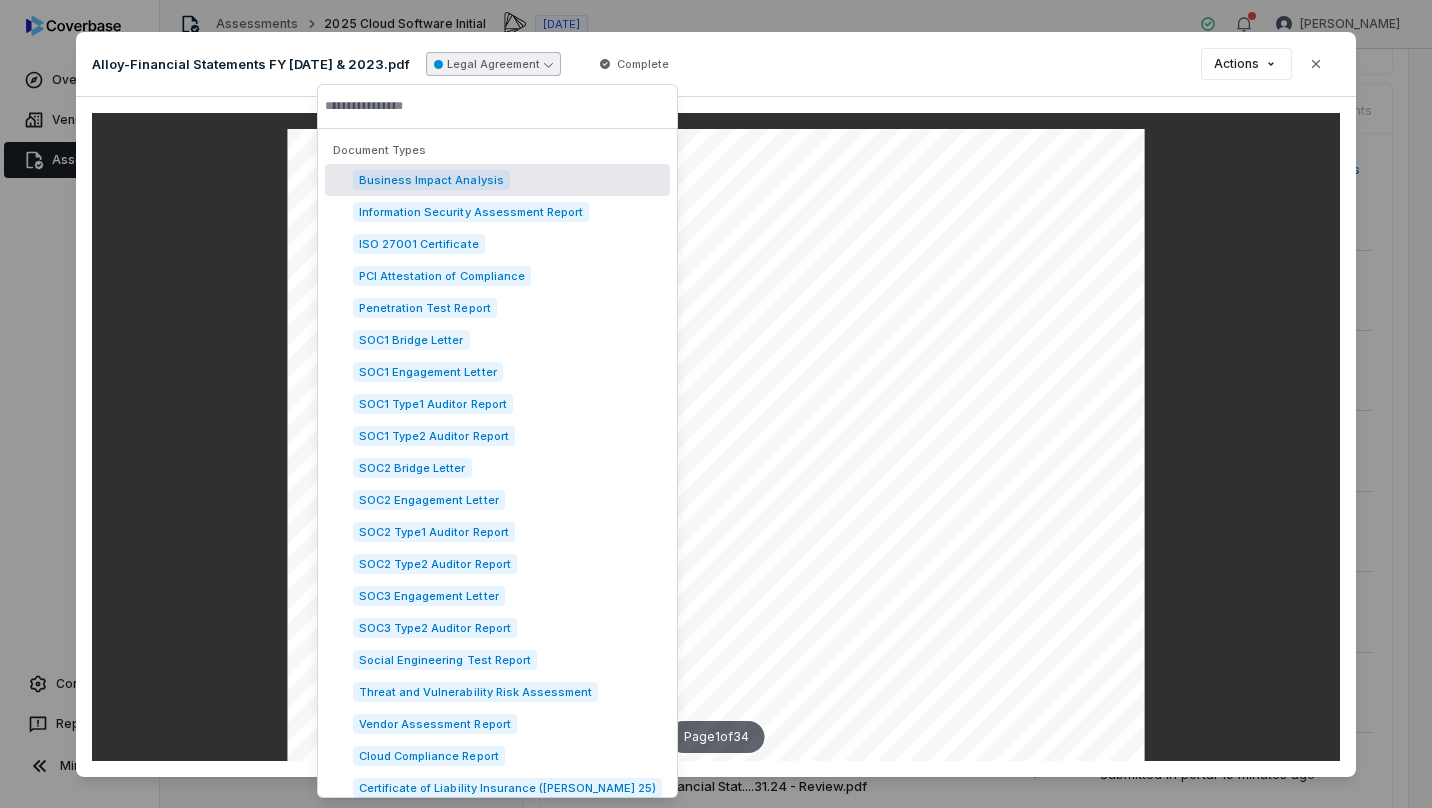 click at bounding box center [497, 106] 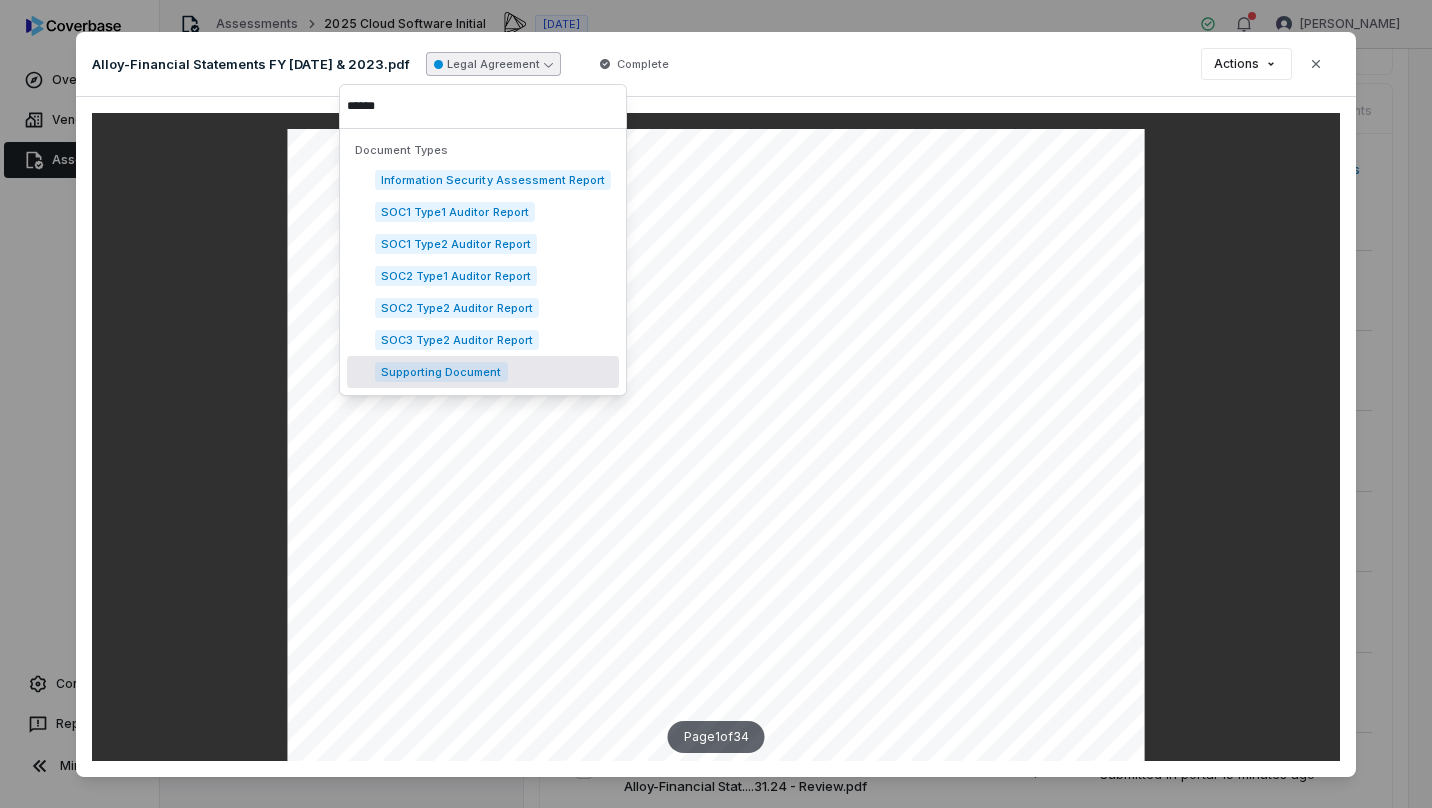 click on "Supporting Document" at bounding box center [441, 372] 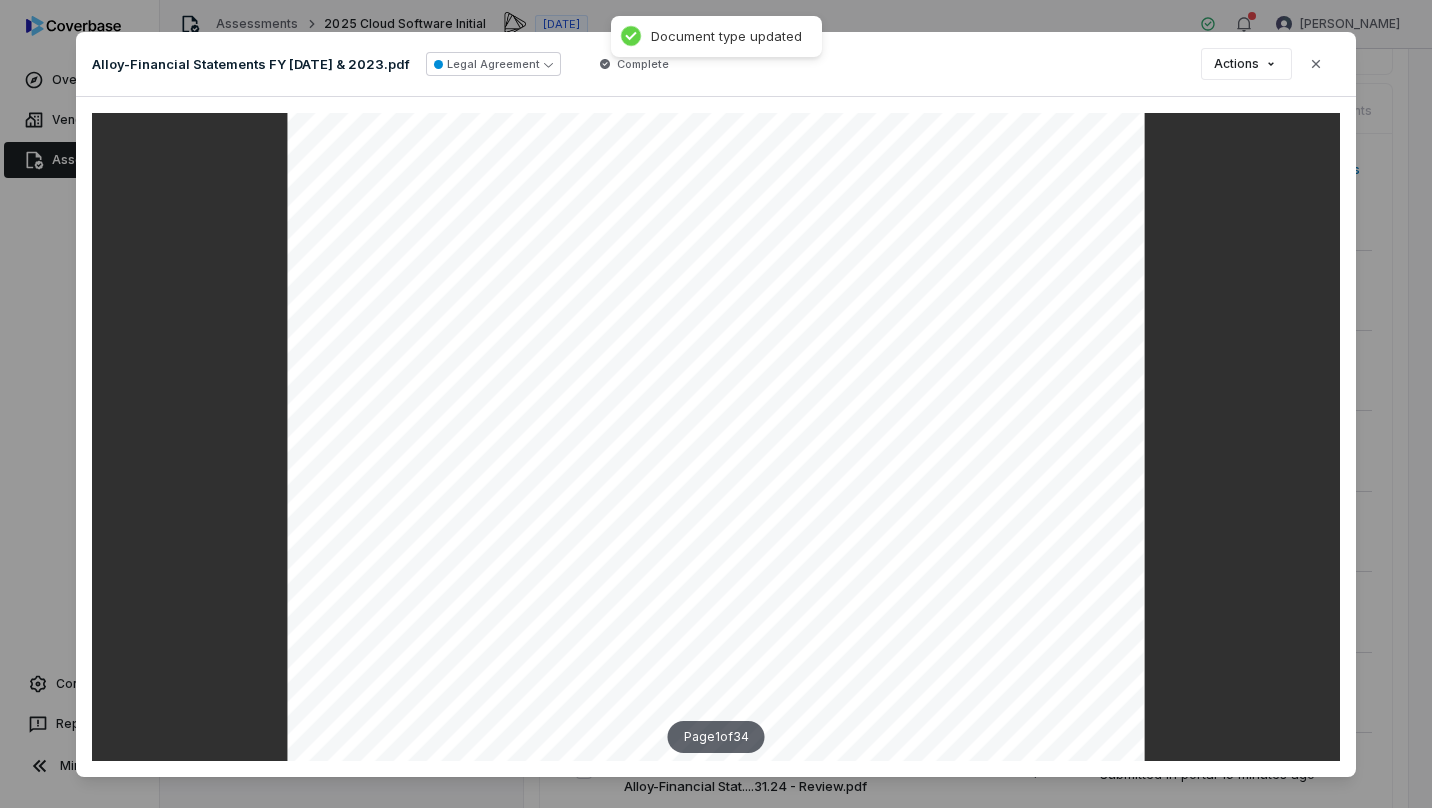 scroll, scrollTop: 207, scrollLeft: 0, axis: vertical 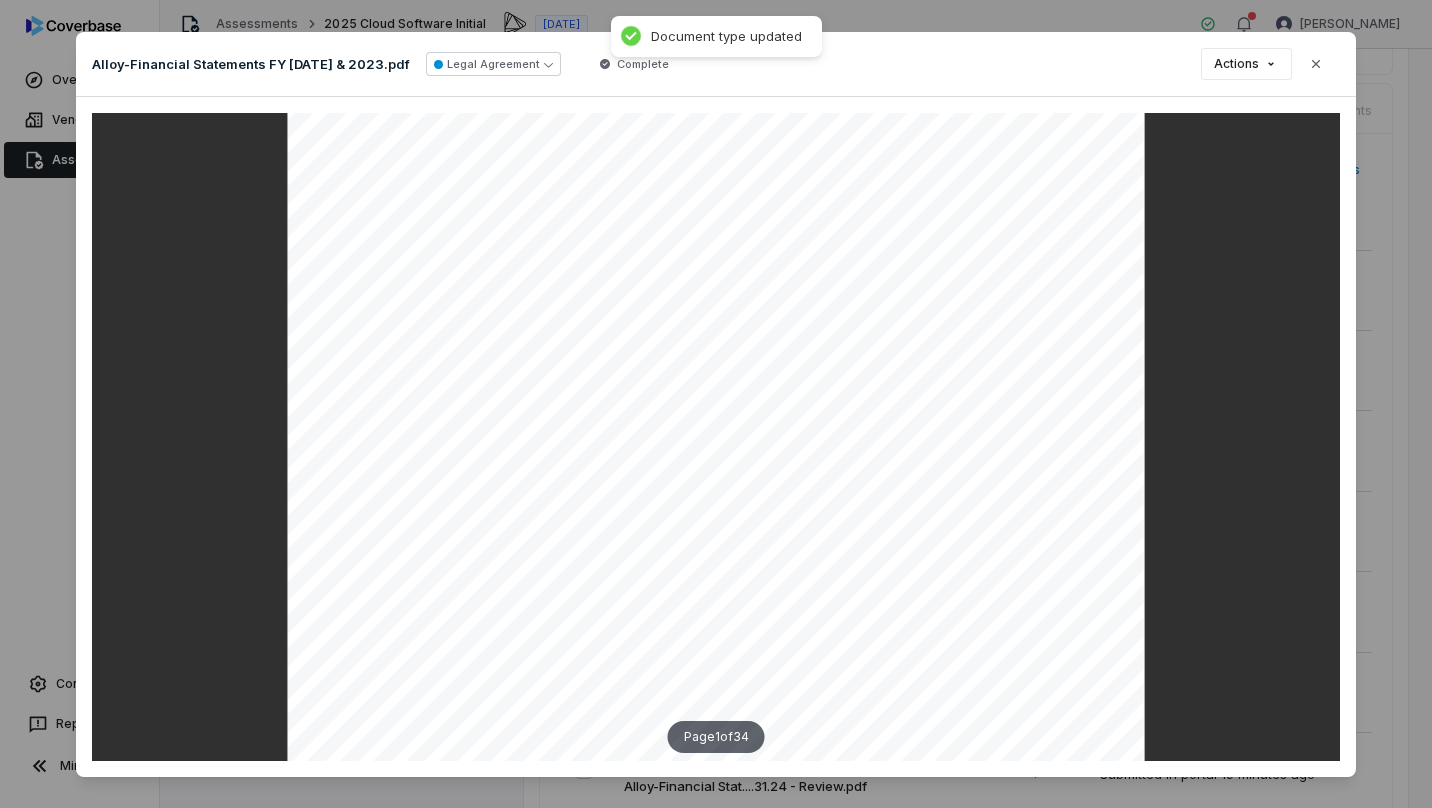 click on "Actions" at bounding box center [1246, 64] 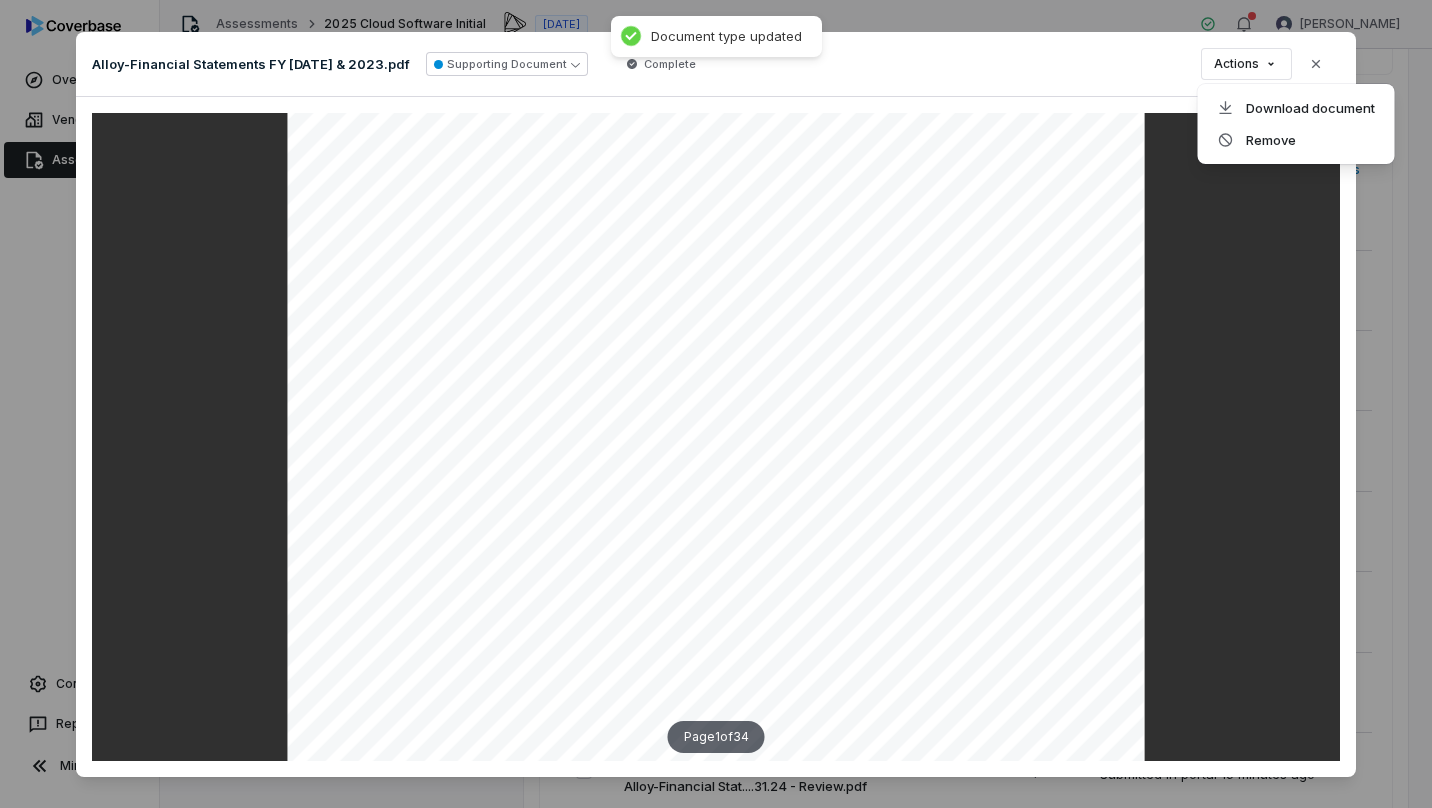 click on "Document Preview Alloy-Financial Statements FY 1.31.24 & 2023.pdf Supporting Document Complete Actions Close Page  1  of  34" at bounding box center [716, 412] 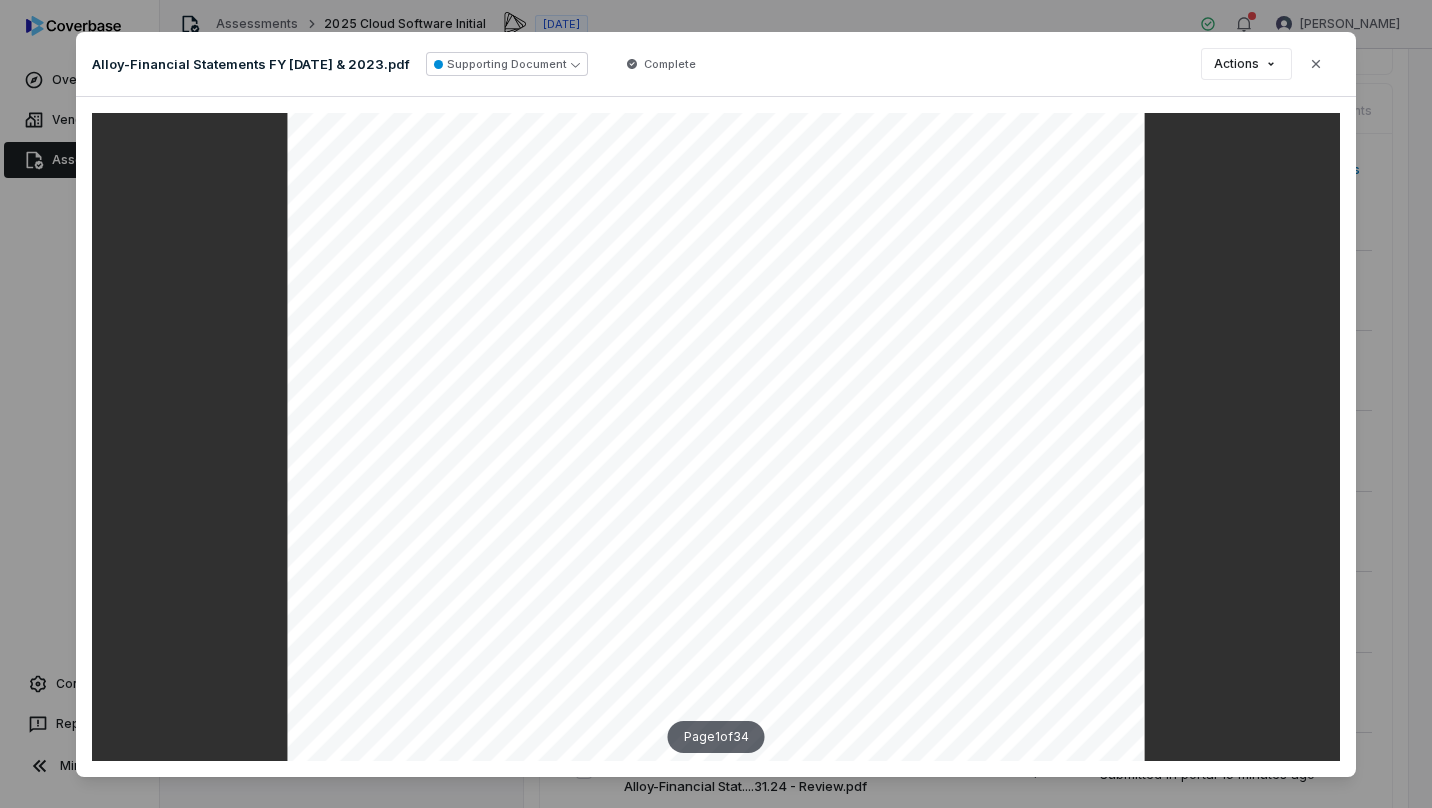 click on "Close" at bounding box center (1316, 64) 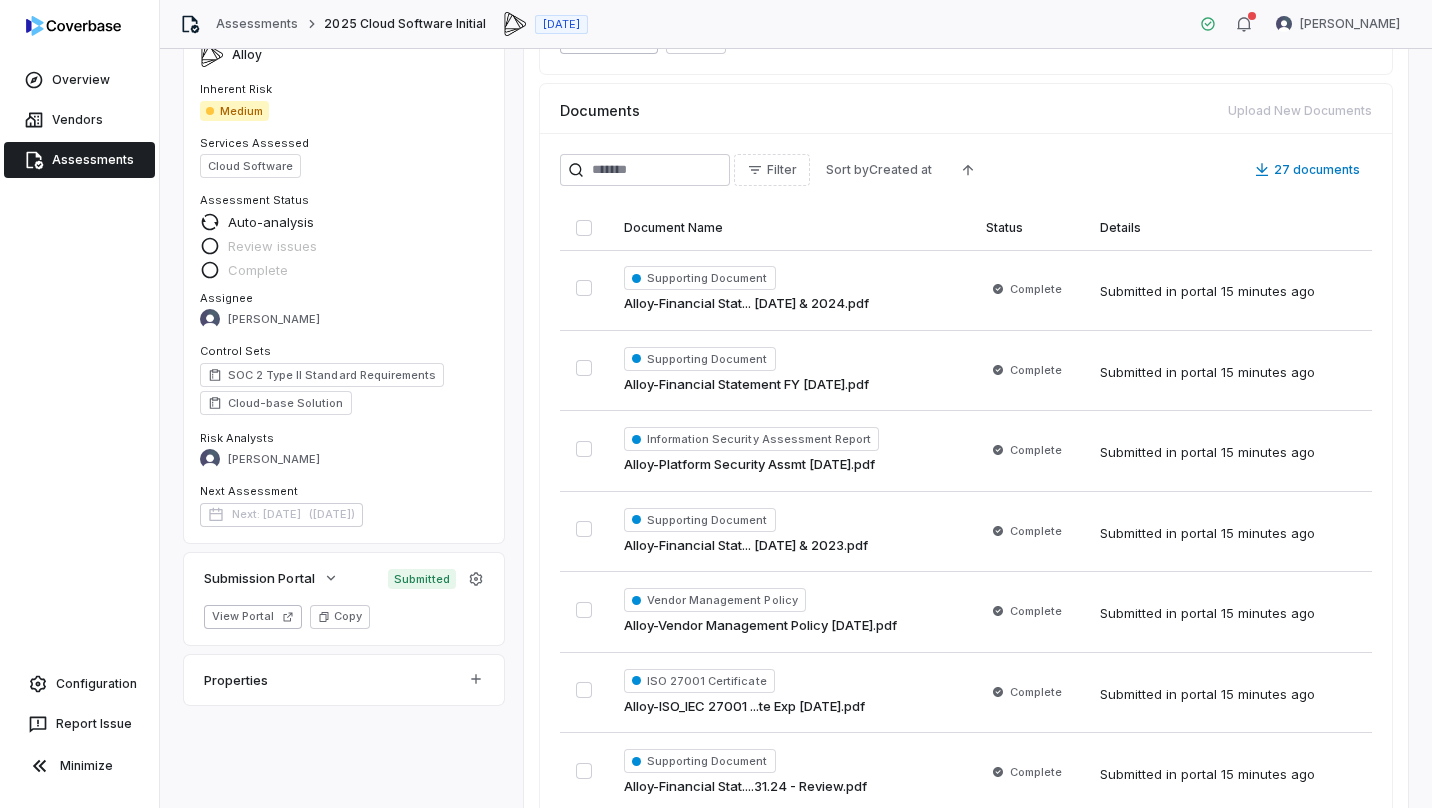 click at bounding box center (584, 228) 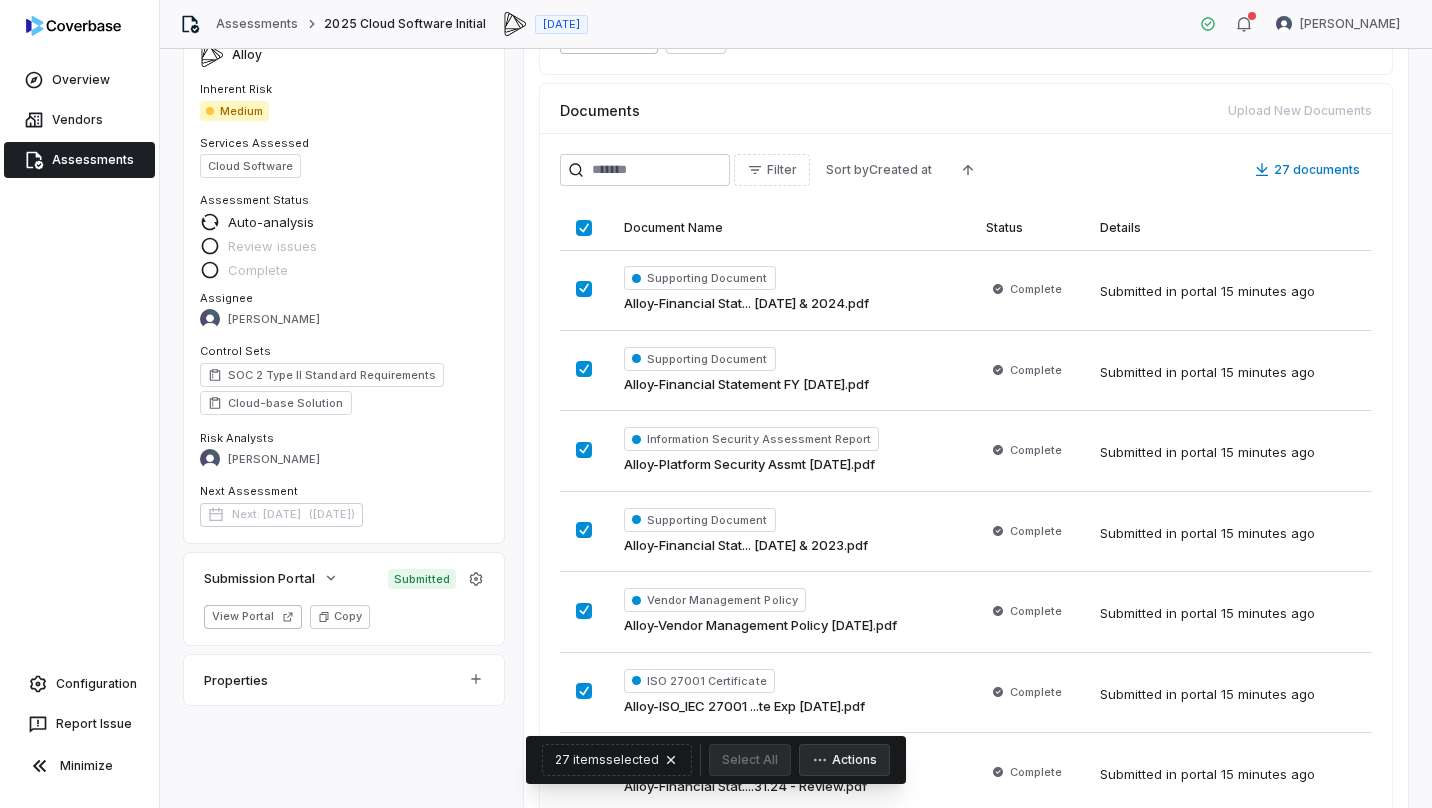 click on "Actions" at bounding box center [844, 760] 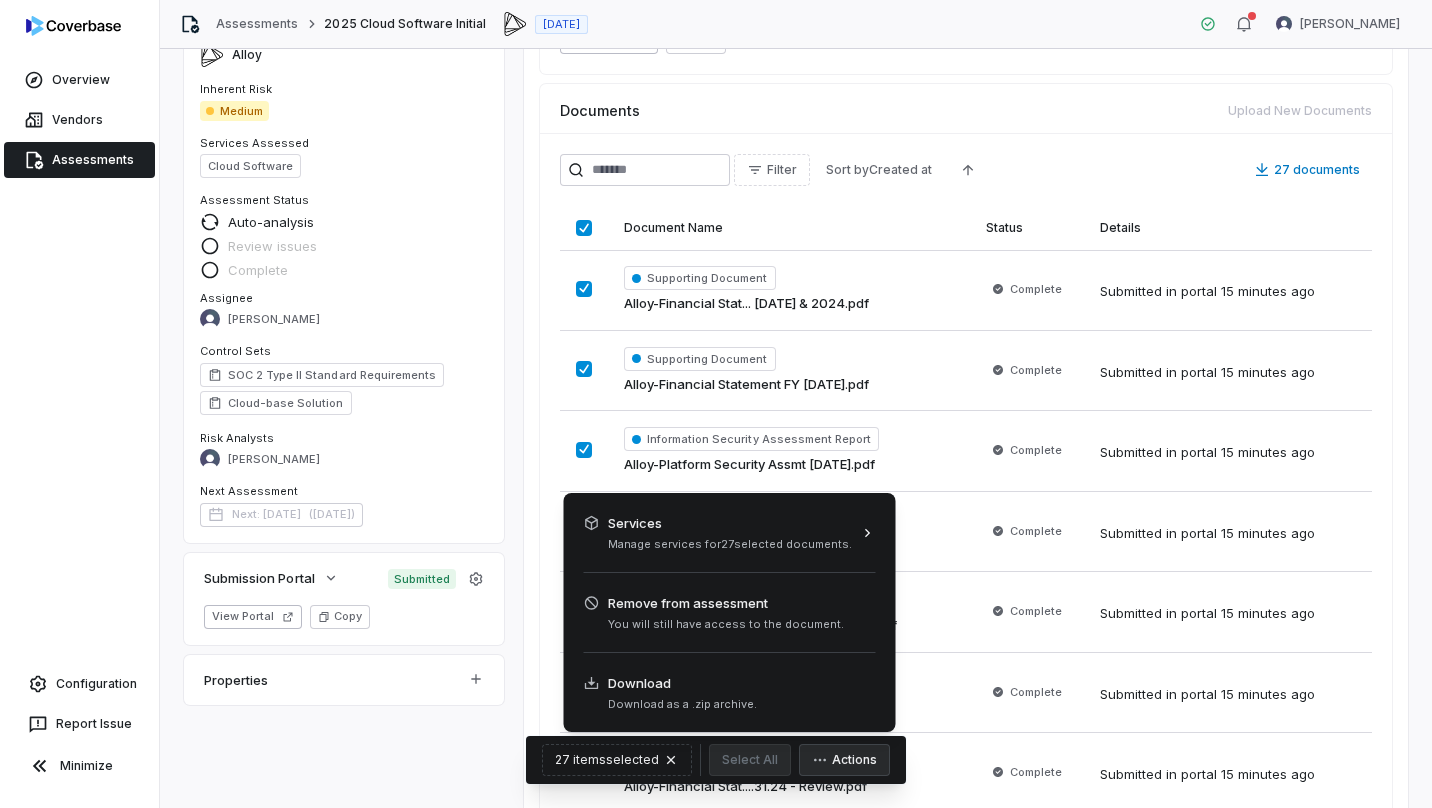 click on "Overview Vendors Assessments Configuration Report Issue Minimize Assessments 2025 Cloud Software Initial Jul 25, 2025 Eve Smith Assessment Details Assessment Name 2025 Cloud Software Initial Assessment URL  https://dashboard.coverbase.app/assessments/cbqsrw_68bfe86e0f0746ccb177def9c23c604d Copy Vendor Alloy Inherent Risk Medium Services Assessed Cloud Software Assessment Status Auto-analysis Review issues Complete Assignee Eve Smith Control Sets SOC 2 Type II Standard Requirements Cloud-base Solution Risk Analysts Eve Smith Next Assessment Next: Jul 25, 2027 ( in 2 years ) Submission Portal Submitted View Portal Copy Properties Summary Summary Issues Issues Tasks Tasks Emails Emails Documents Documents Activity Activity Submission Portal Submitted 27  files uploaded View Portal Copy Documents Upload New Documents Filter Sort by  Created at 27 documents Document Name Status Details Supporting Document Alloy-Financial Stat... 1.31.25 & 2024.pdf Complete Submitted in portal 15 minutes ago 1 -  27" at bounding box center (716, 404) 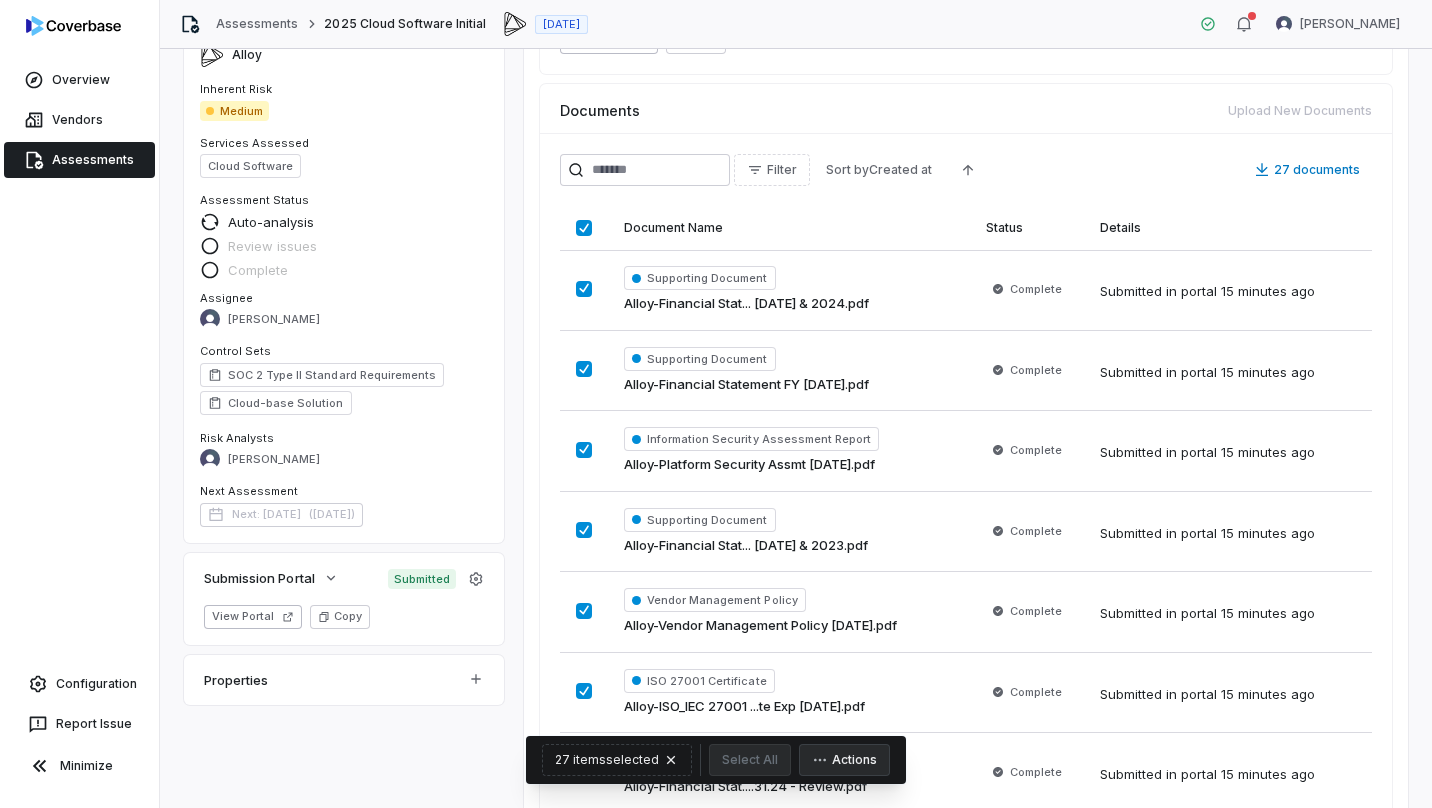 click on "Documents Upload New Documents" at bounding box center (966, 102) 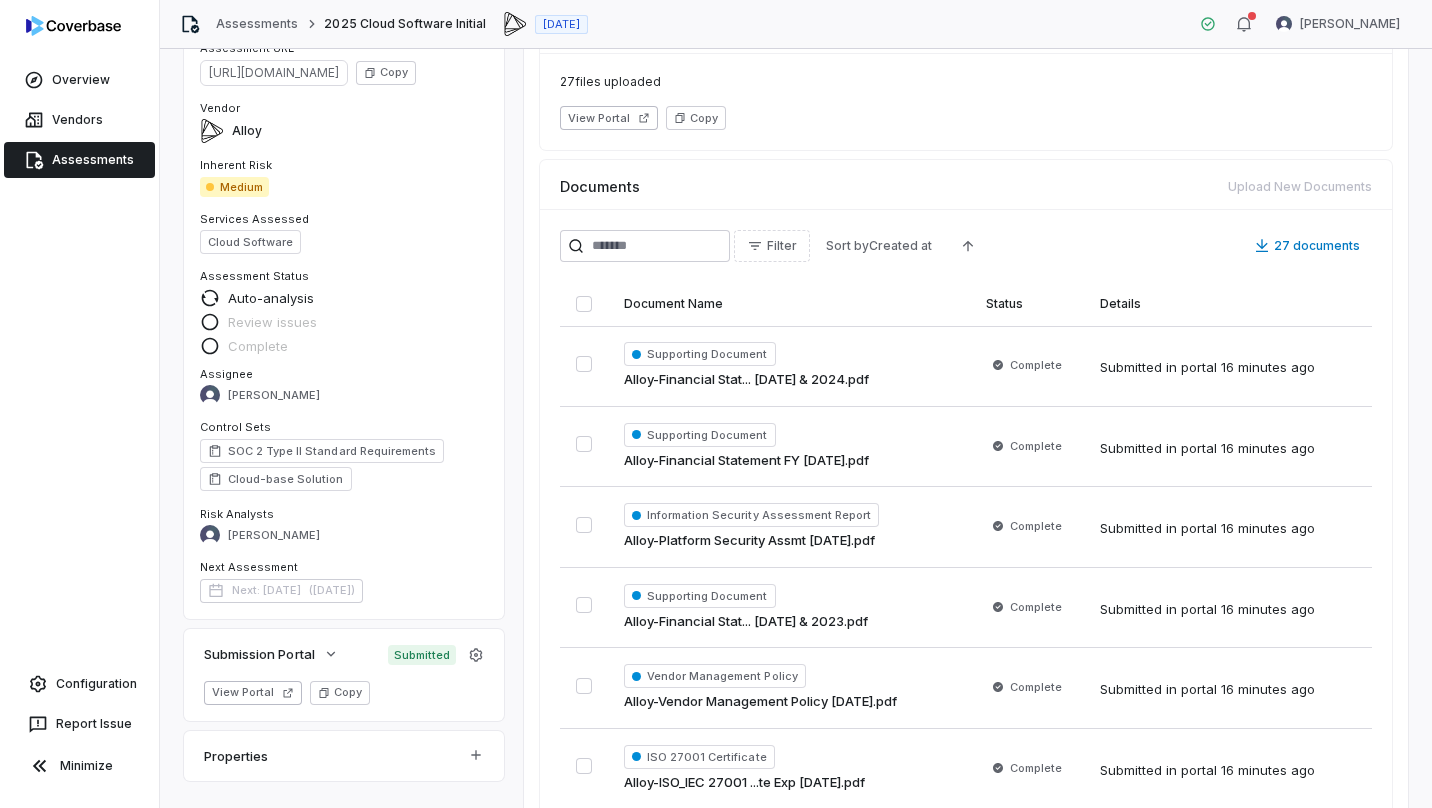 scroll, scrollTop: 0, scrollLeft: 0, axis: both 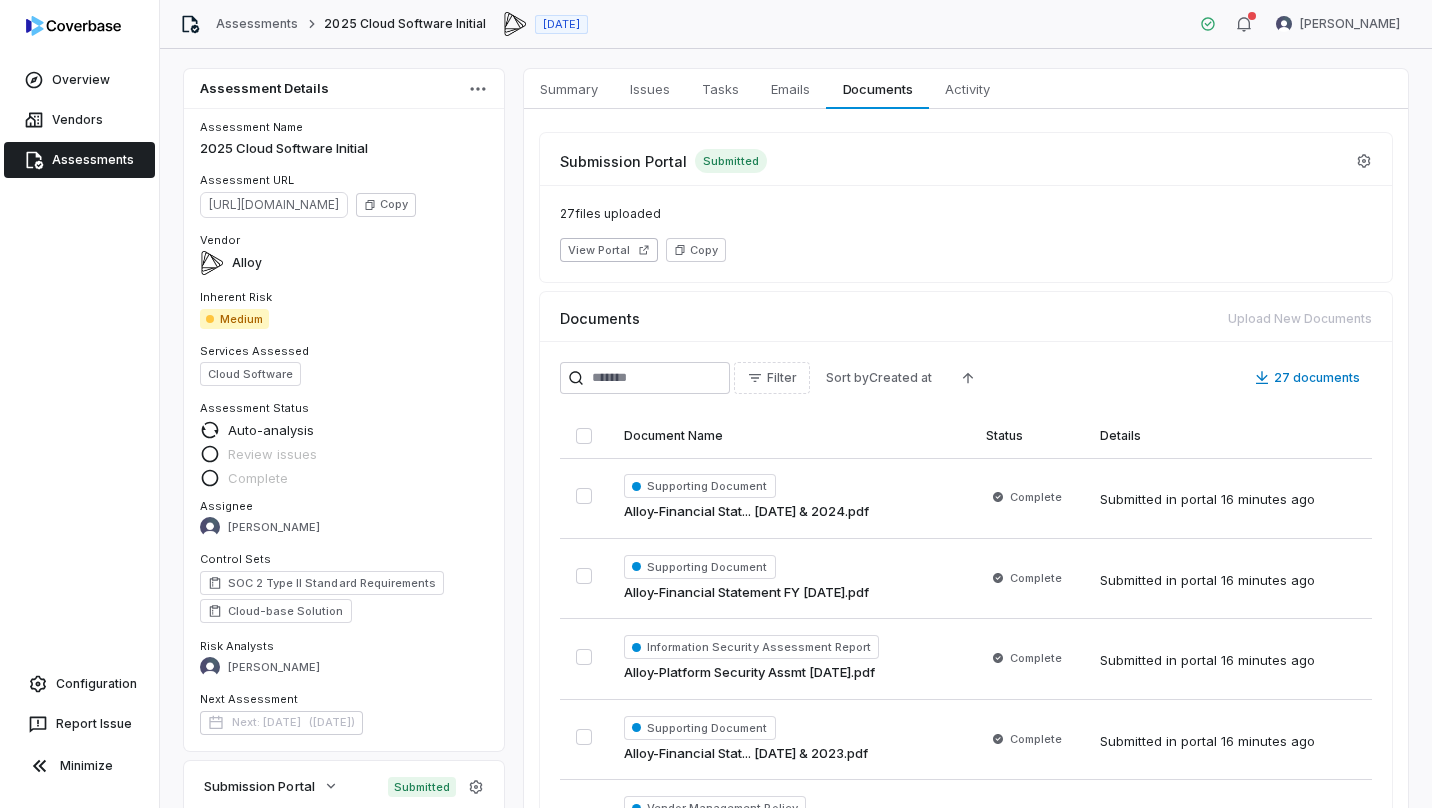 click on "Summary" at bounding box center [569, 89] 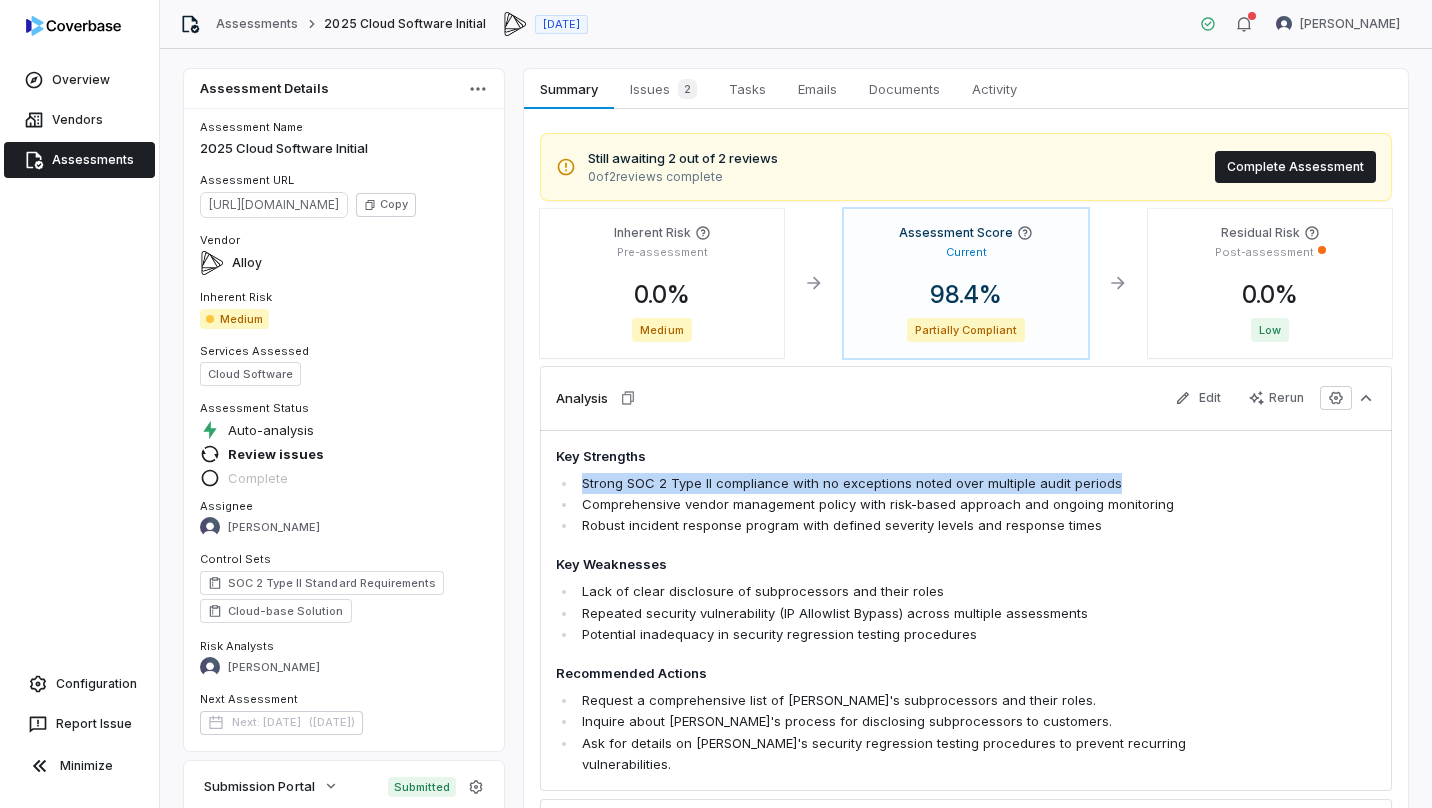 drag, startPoint x: 580, startPoint y: 485, endPoint x: 1110, endPoint y: 484, distance: 530.0009 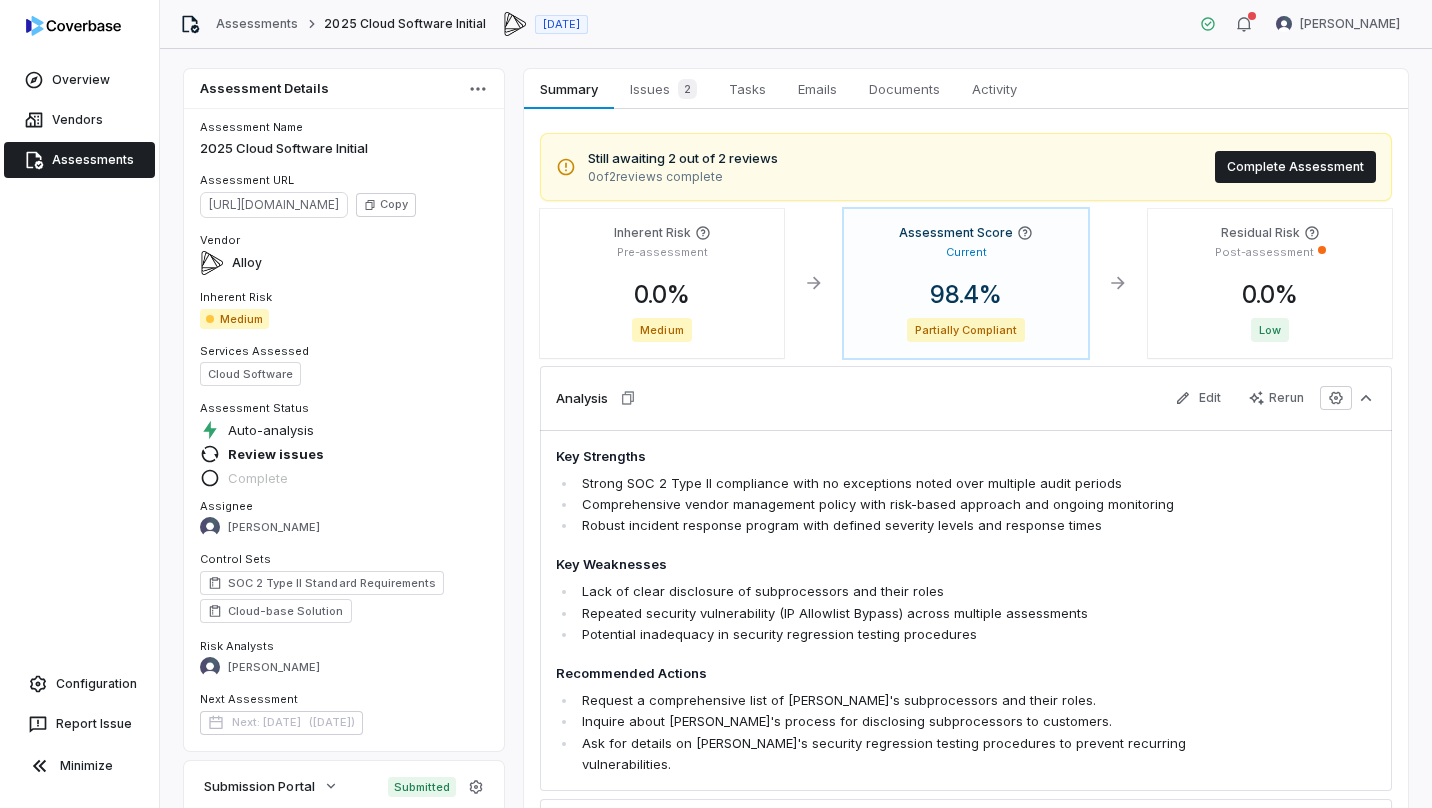 click on "Key Weaknesses" at bounding box center (884, 565) 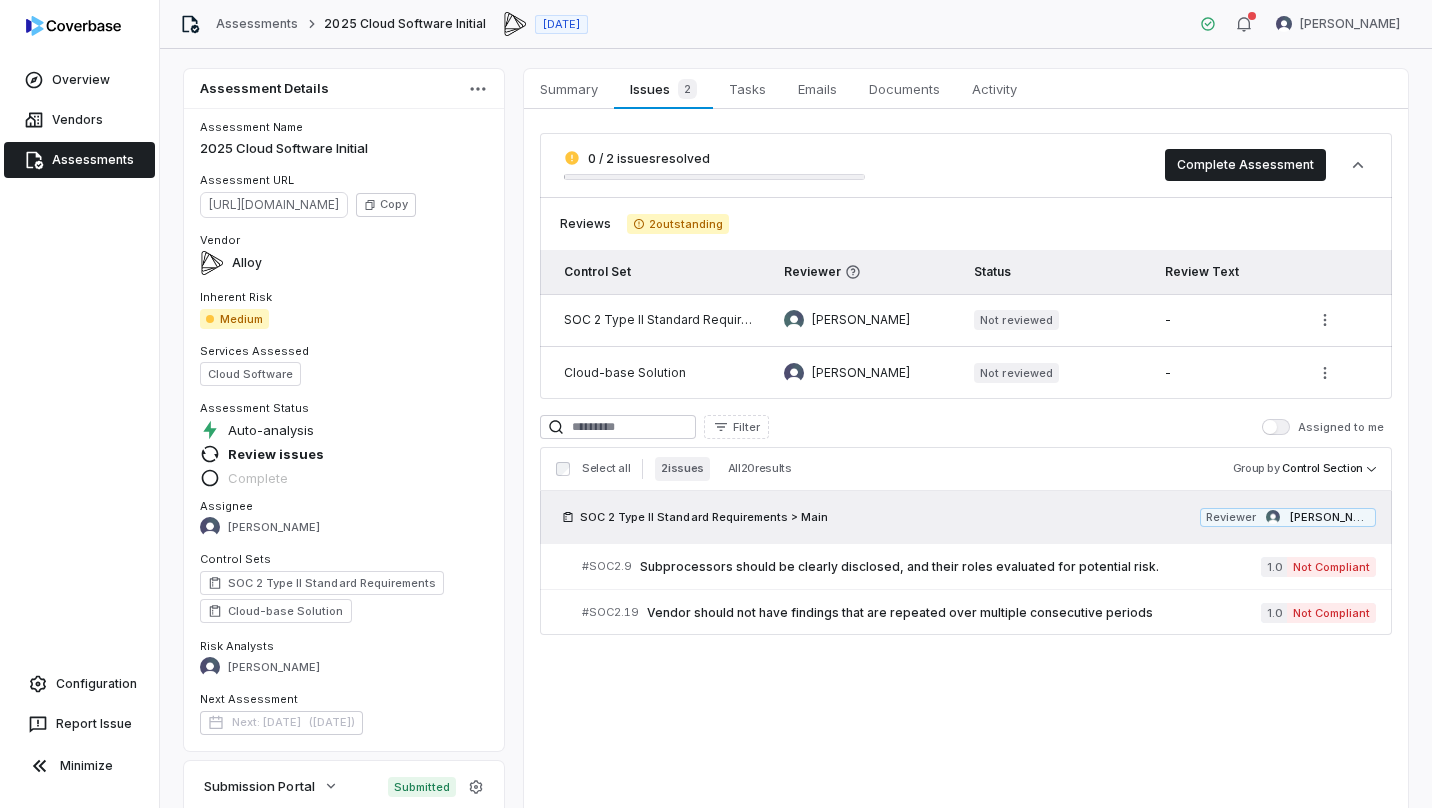 click on "Cloud-base Solution" at bounding box center [658, 373] 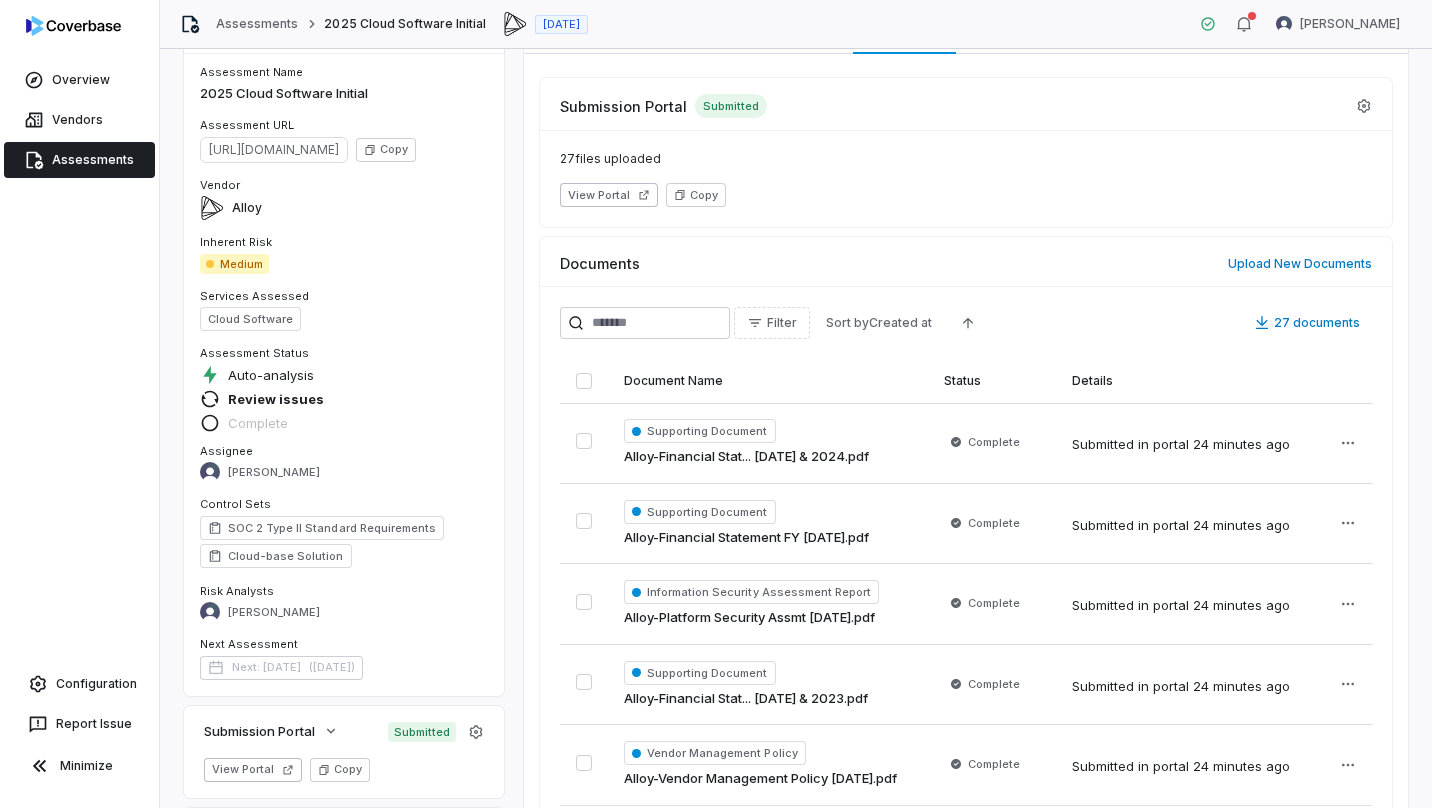 scroll, scrollTop: 163, scrollLeft: 0, axis: vertical 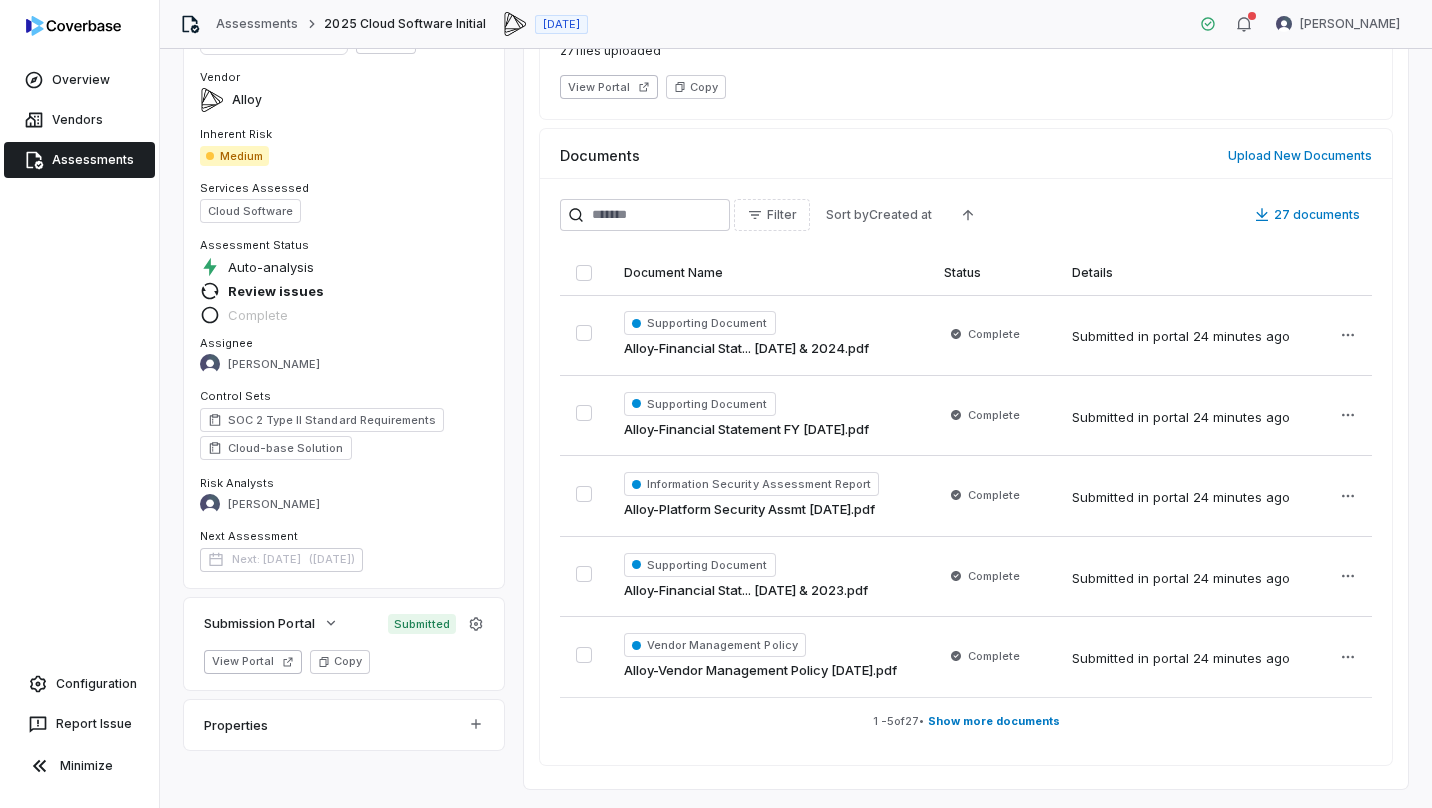 click on "Show more documents" at bounding box center (994, 721) 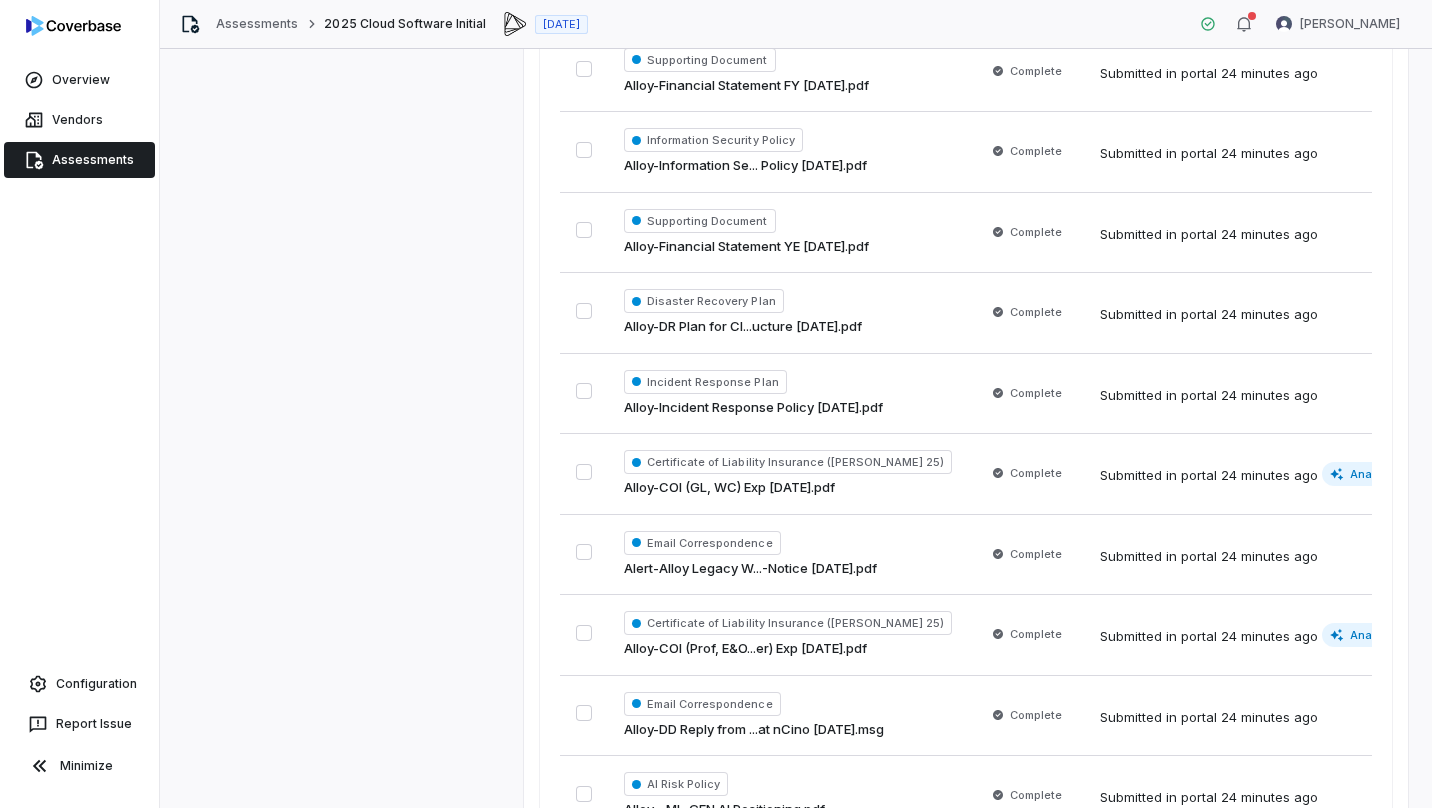 scroll, scrollTop: 1155, scrollLeft: 0, axis: vertical 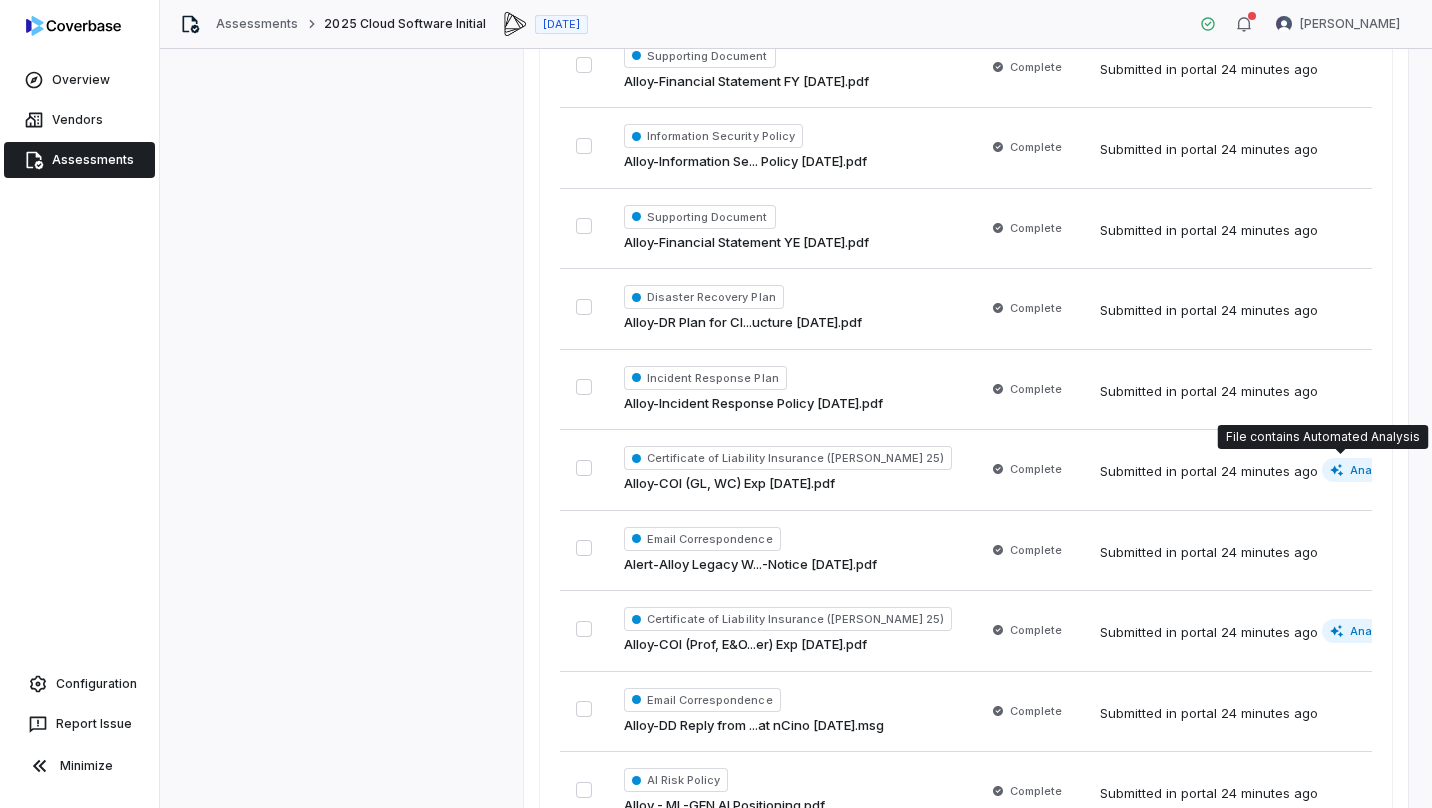 click on "Analysis available" at bounding box center [1391, 470] 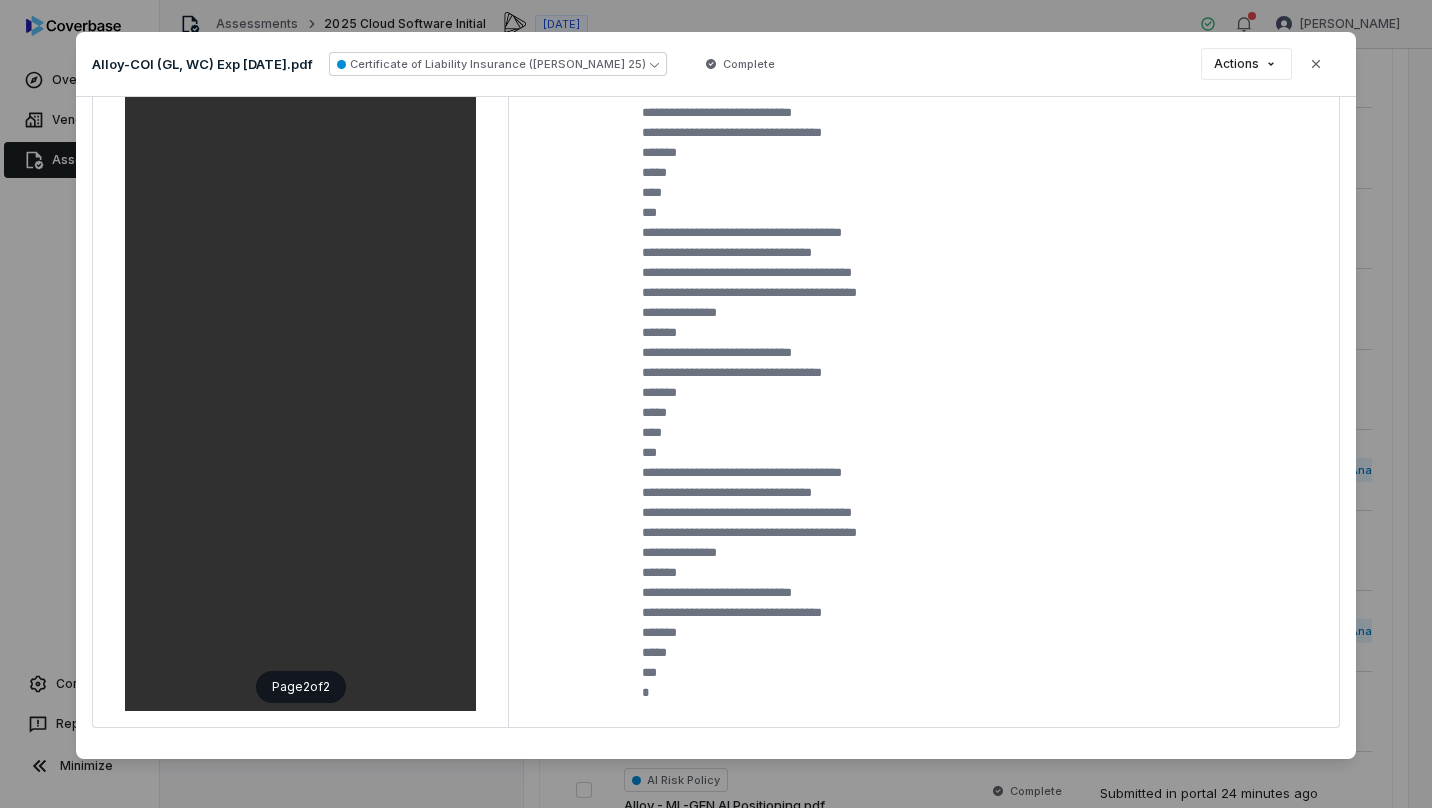 scroll, scrollTop: 1894, scrollLeft: 0, axis: vertical 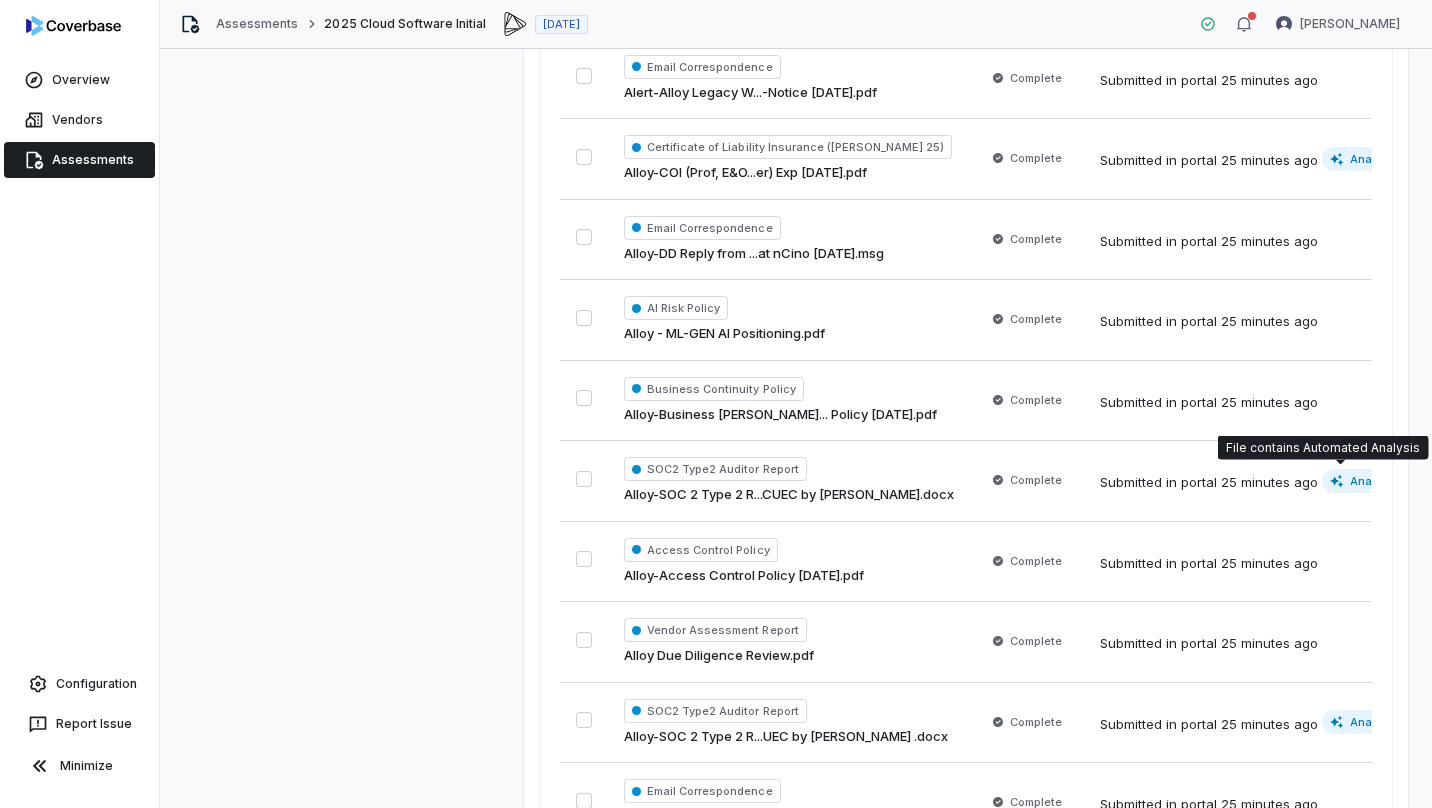 click on "Analysis available" at bounding box center (1391, 481) 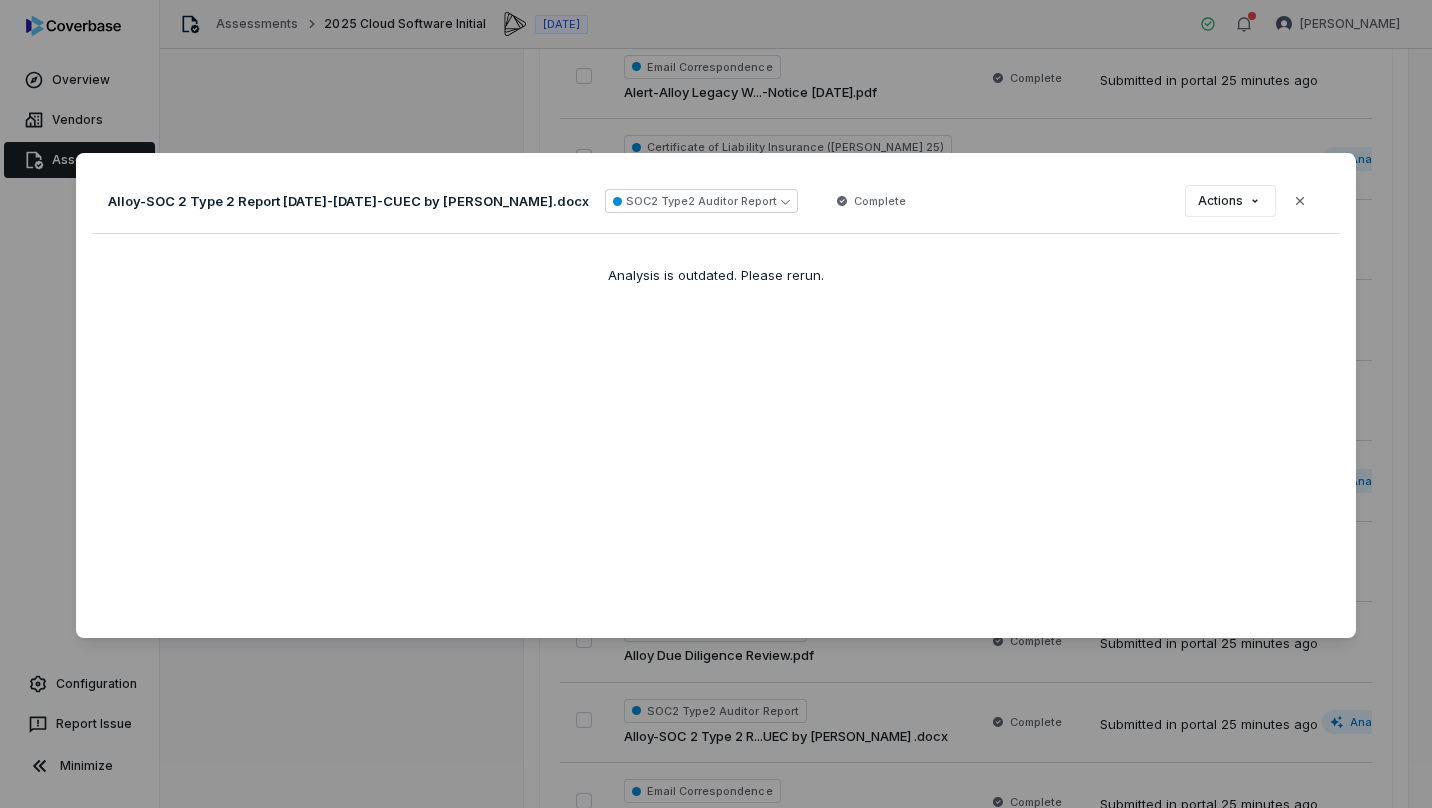 click on "Close" at bounding box center (1300, 201) 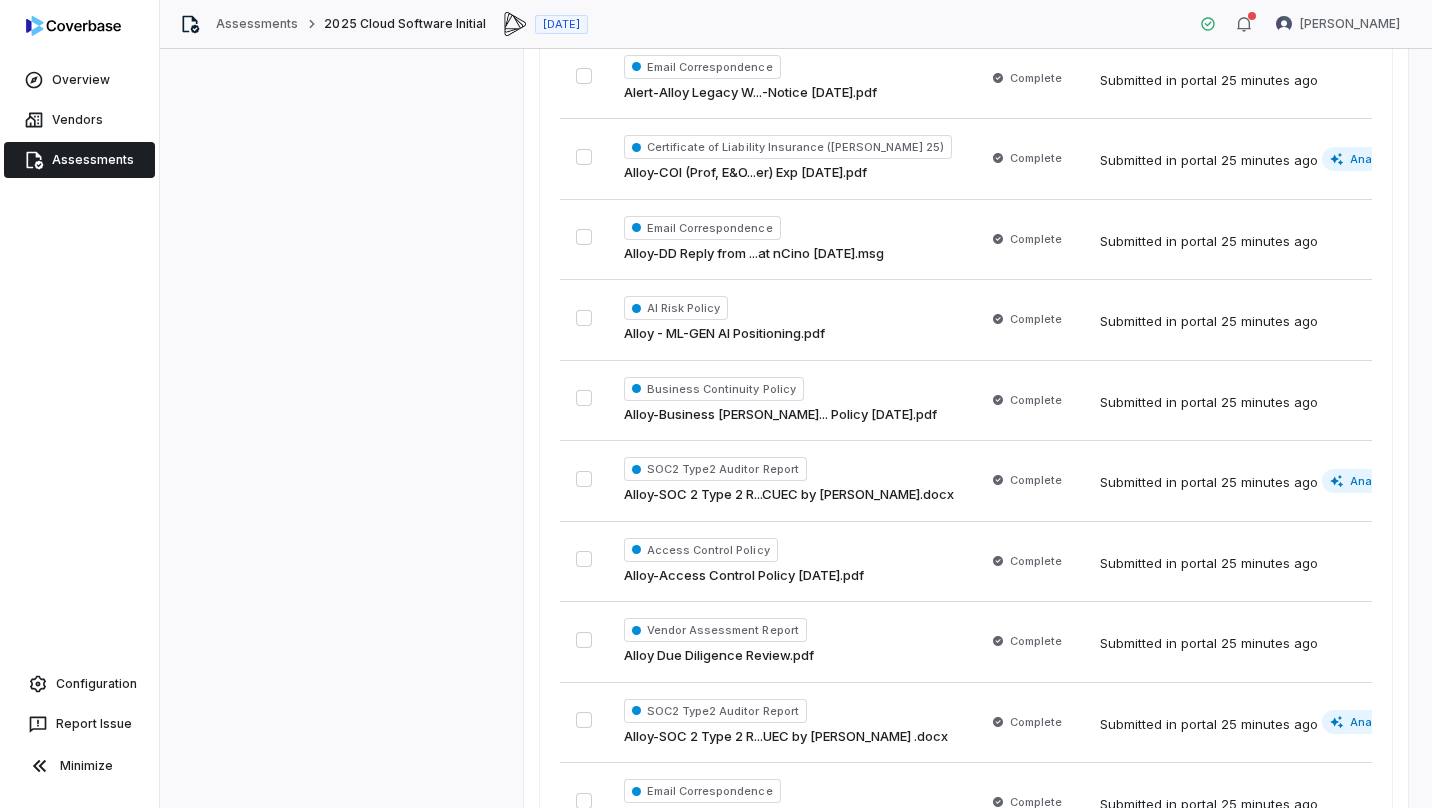 click on "Analysis available" at bounding box center [1391, 722] 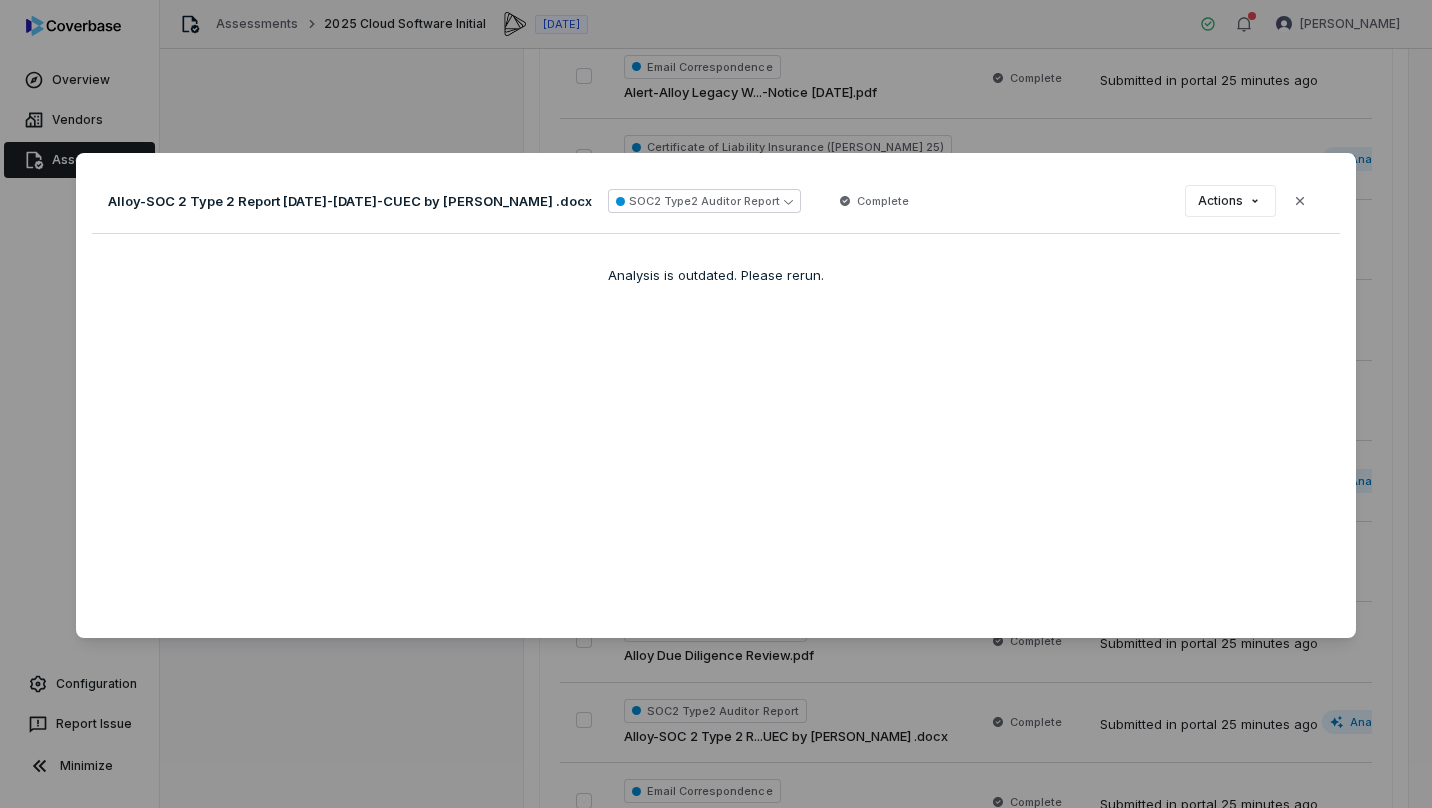 click 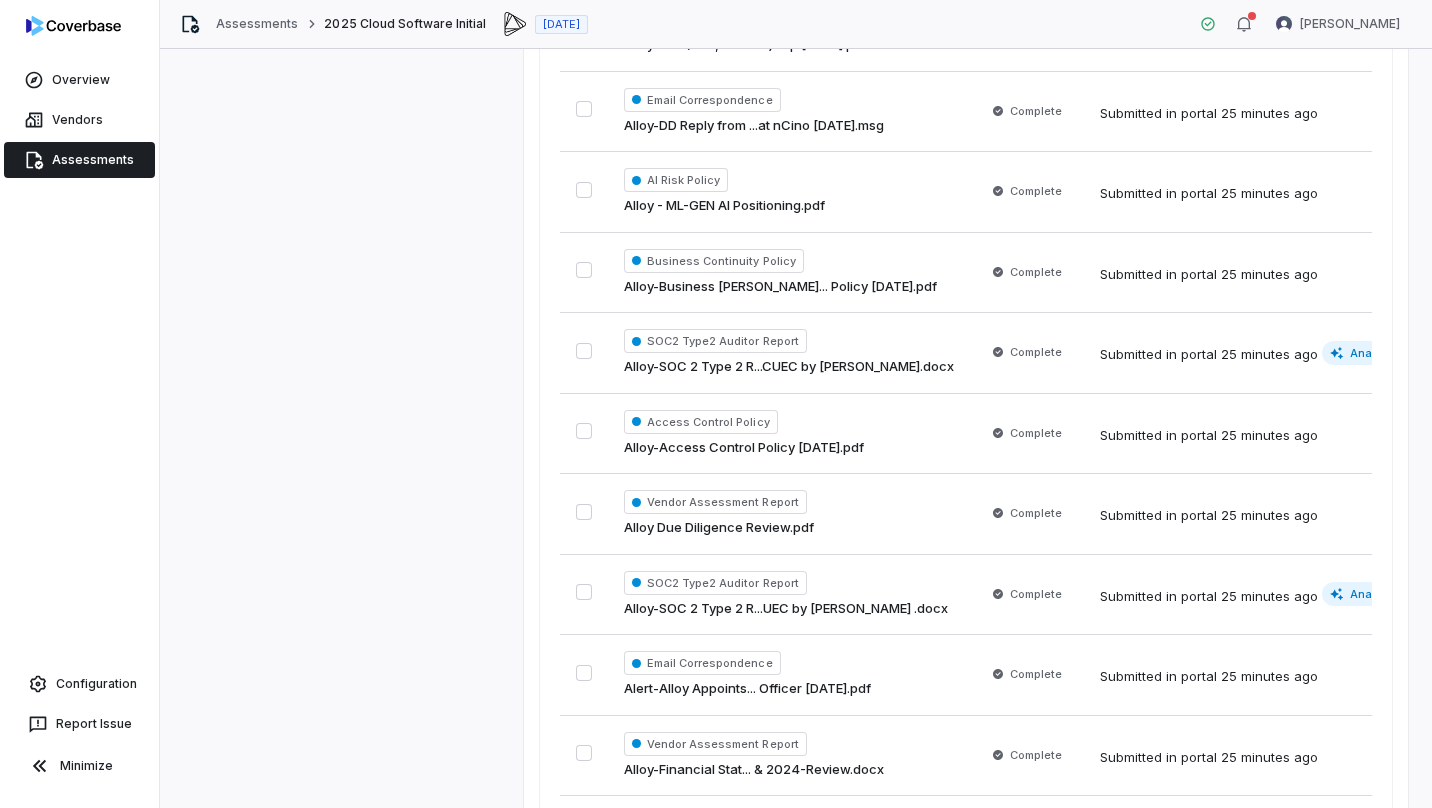 scroll, scrollTop: 1808, scrollLeft: 0, axis: vertical 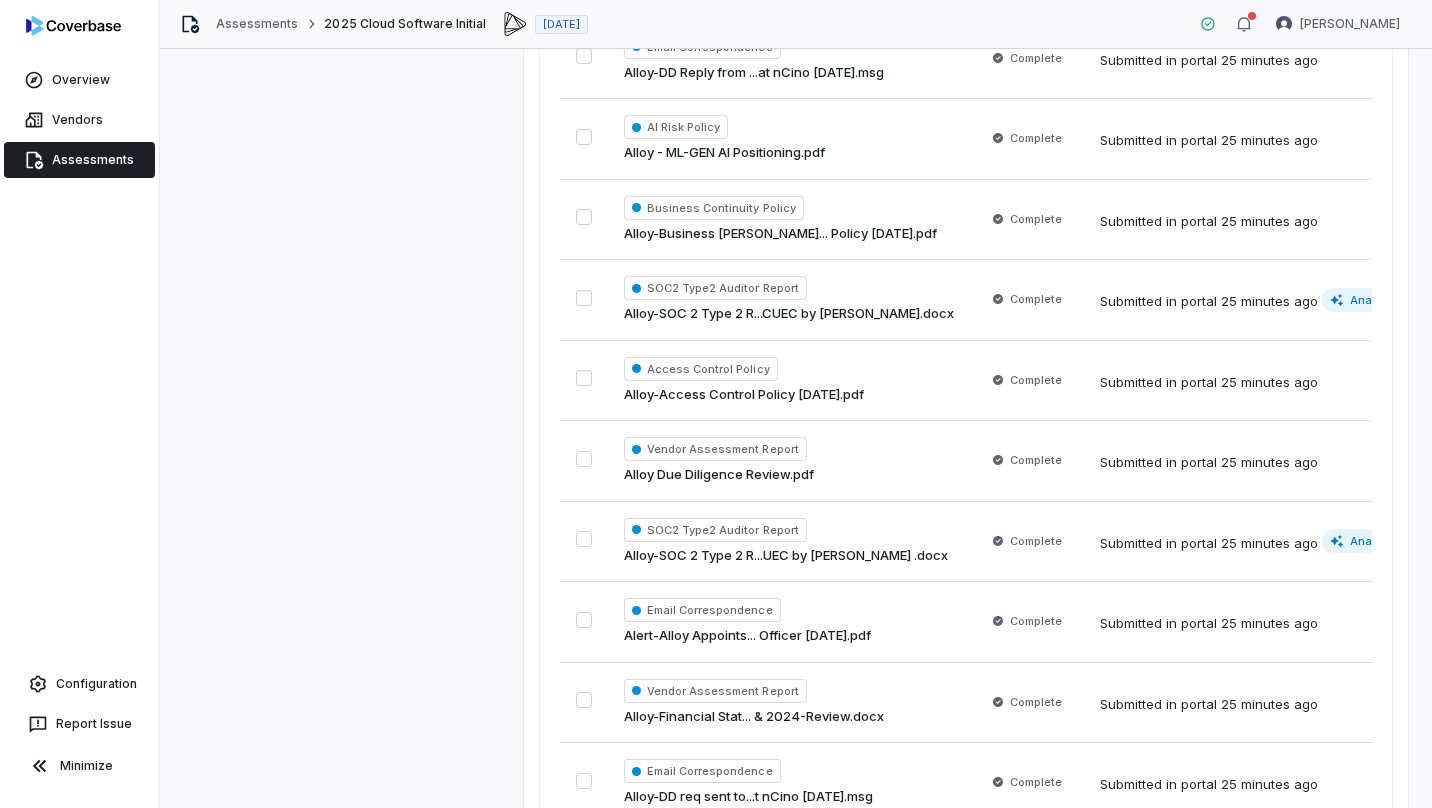 click on "Complete" at bounding box center [1036, 541] 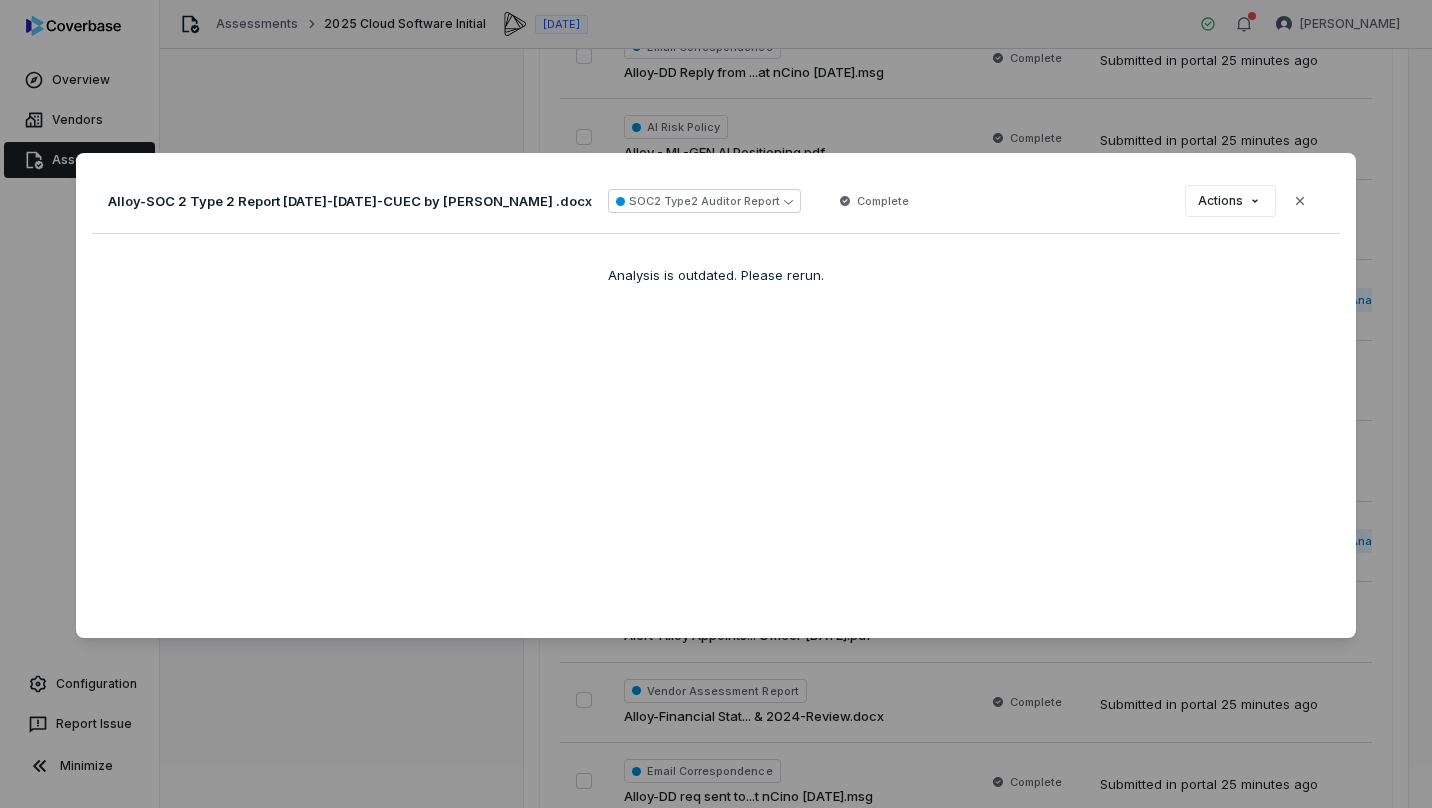 click on "Document Preview Alloy-SOC 2 Type 2 Report 5.1.22-4.30.23-CUEC by KevinM .docx SOC2 Type2 Auditor Report Complete Actions Close Analysis is outdated. Please rerun." at bounding box center [716, 403] 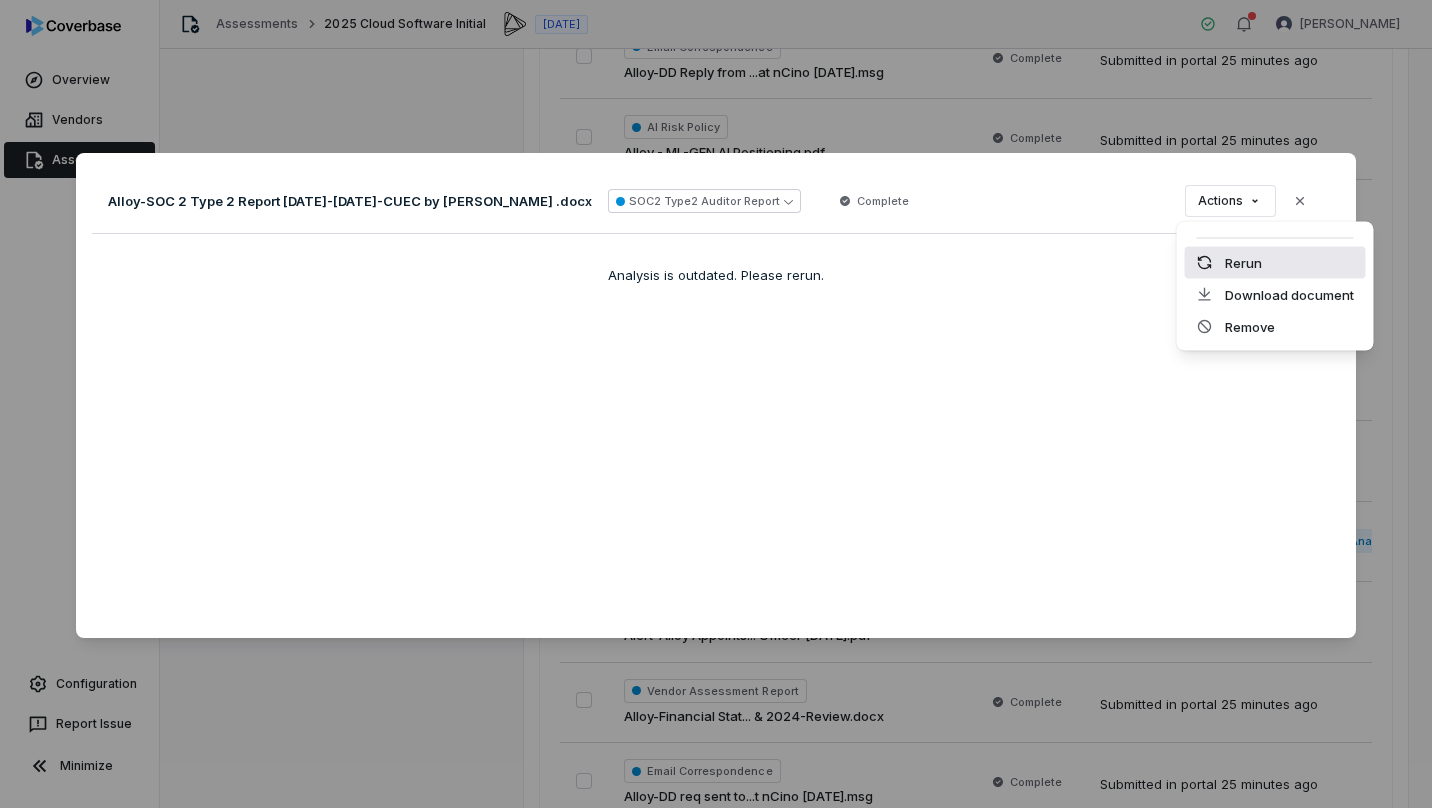 click on "Rerun" at bounding box center [1275, 263] 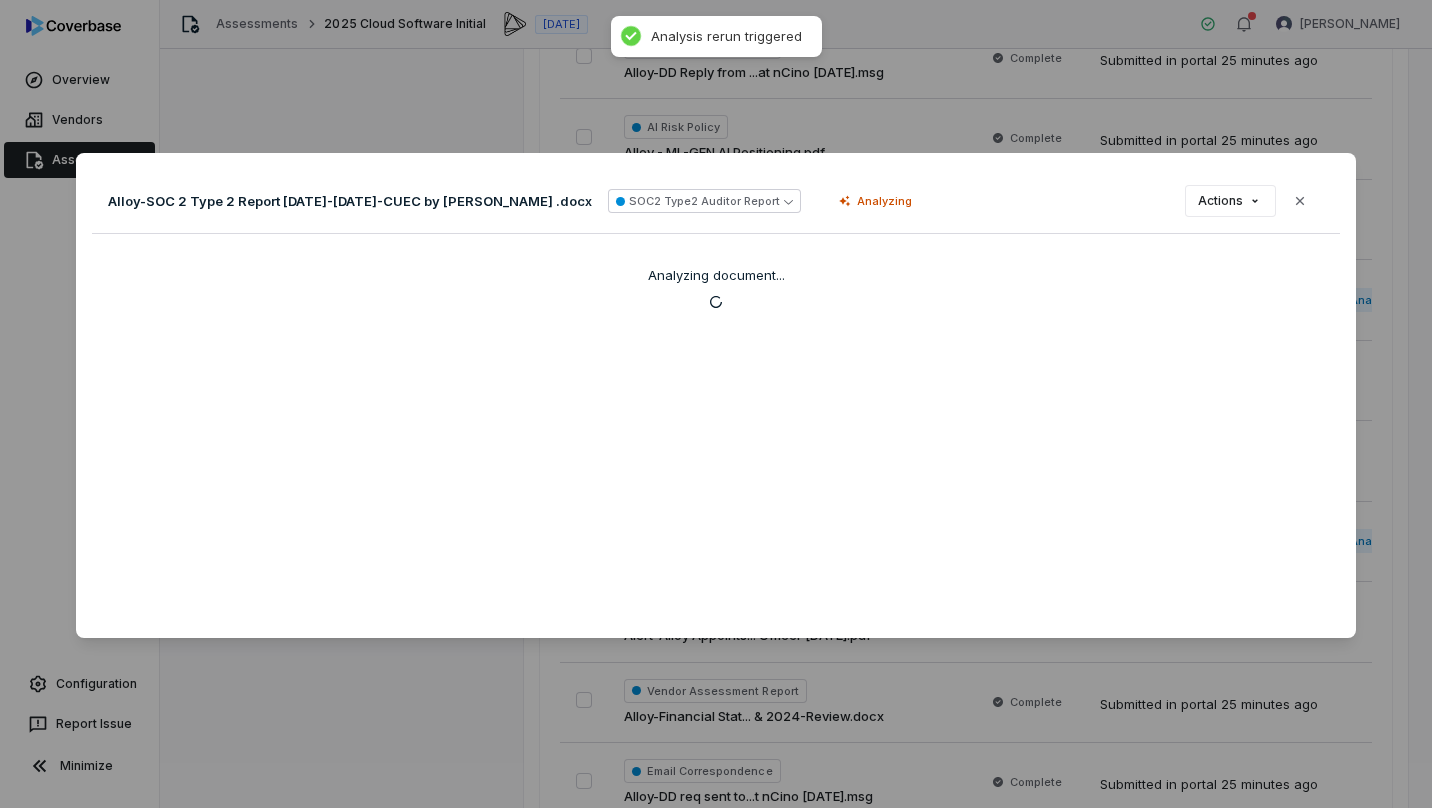 click on "Alloy-SOC 2 Type 2 Report 5.1.22-4.30.23-CUEC by KevinM .docx" at bounding box center [350, 201] 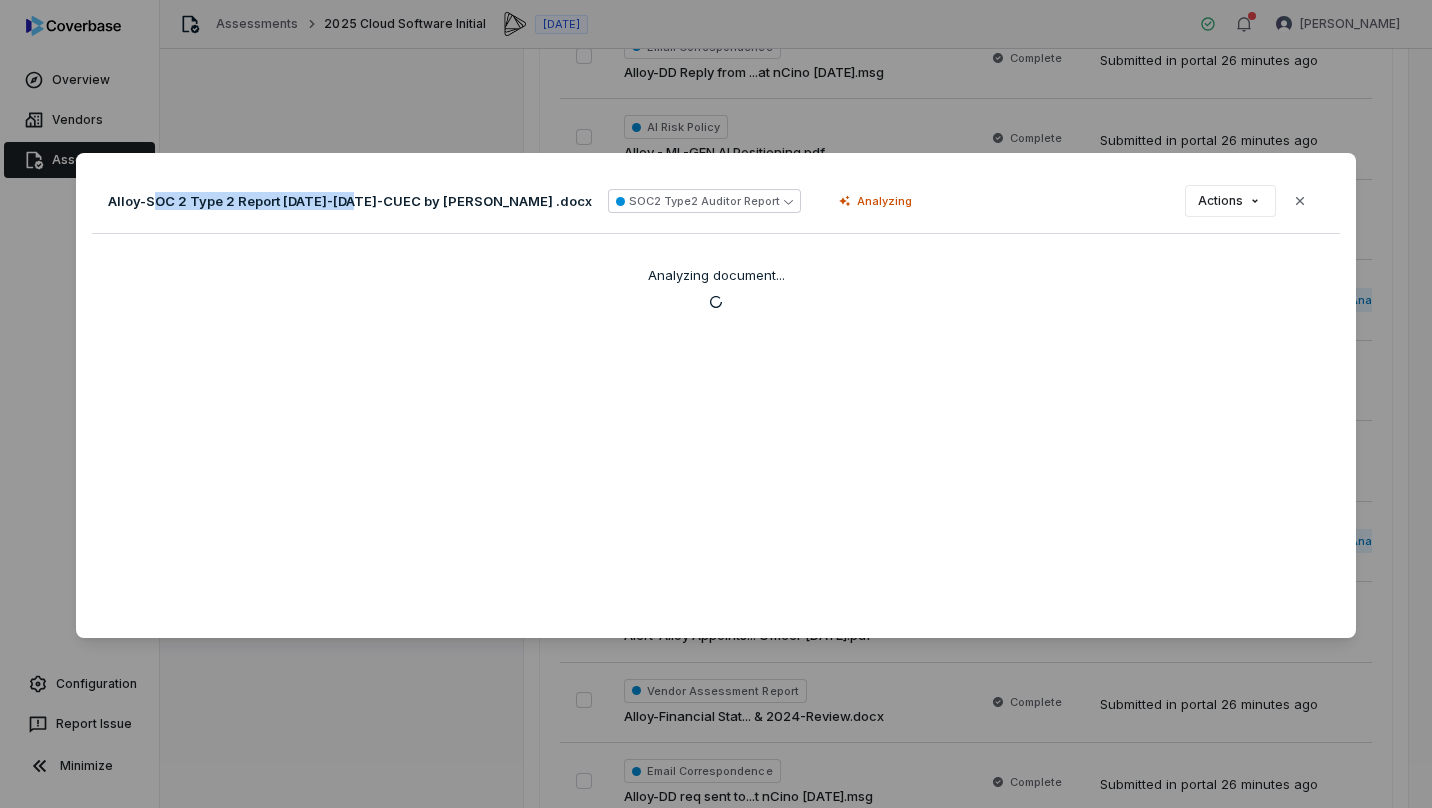 drag, startPoint x: 156, startPoint y: 202, endPoint x: 344, endPoint y: 199, distance: 188.02394 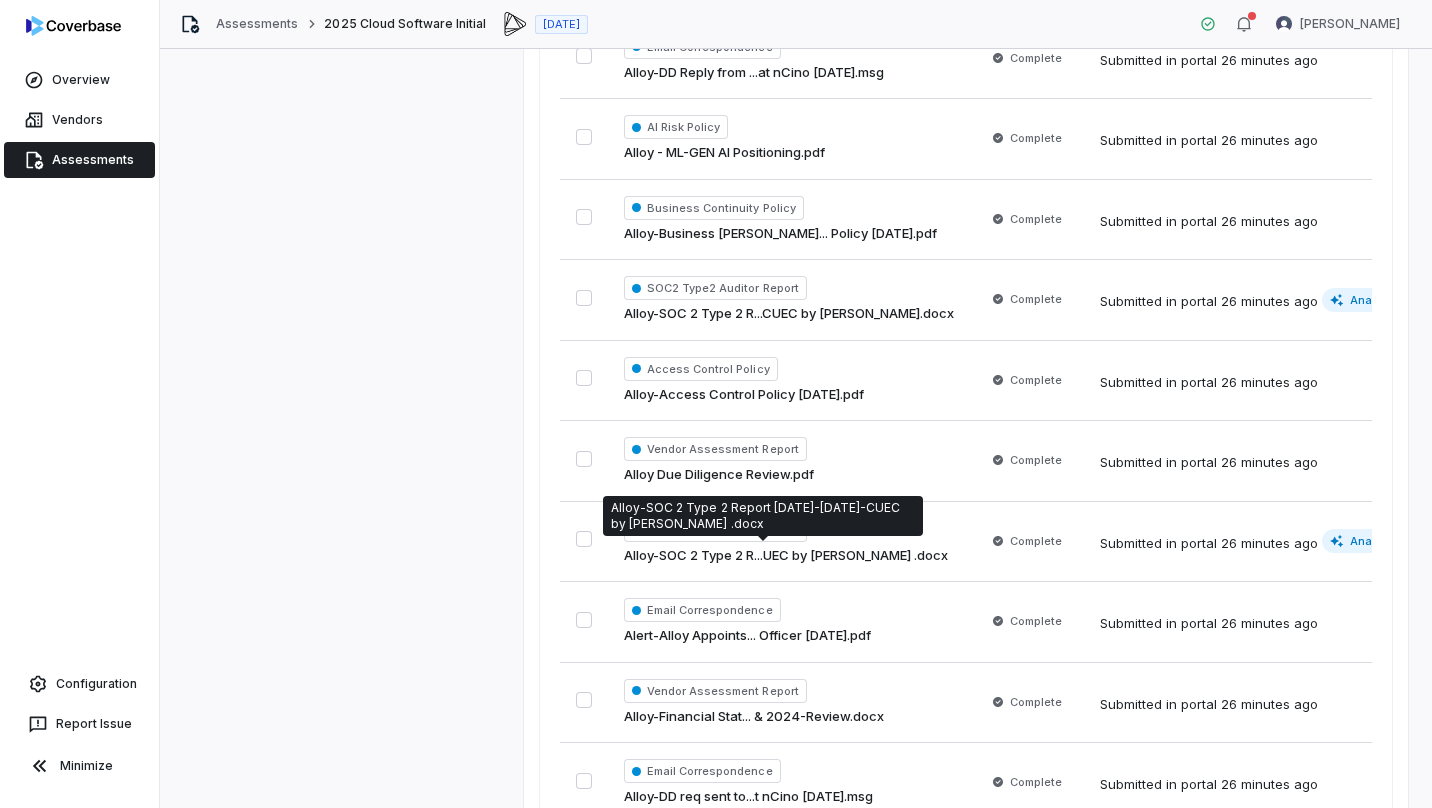click on "Alloy-SOC 2 Type 2 R...UEC by KevinM .docx" at bounding box center [786, 556] 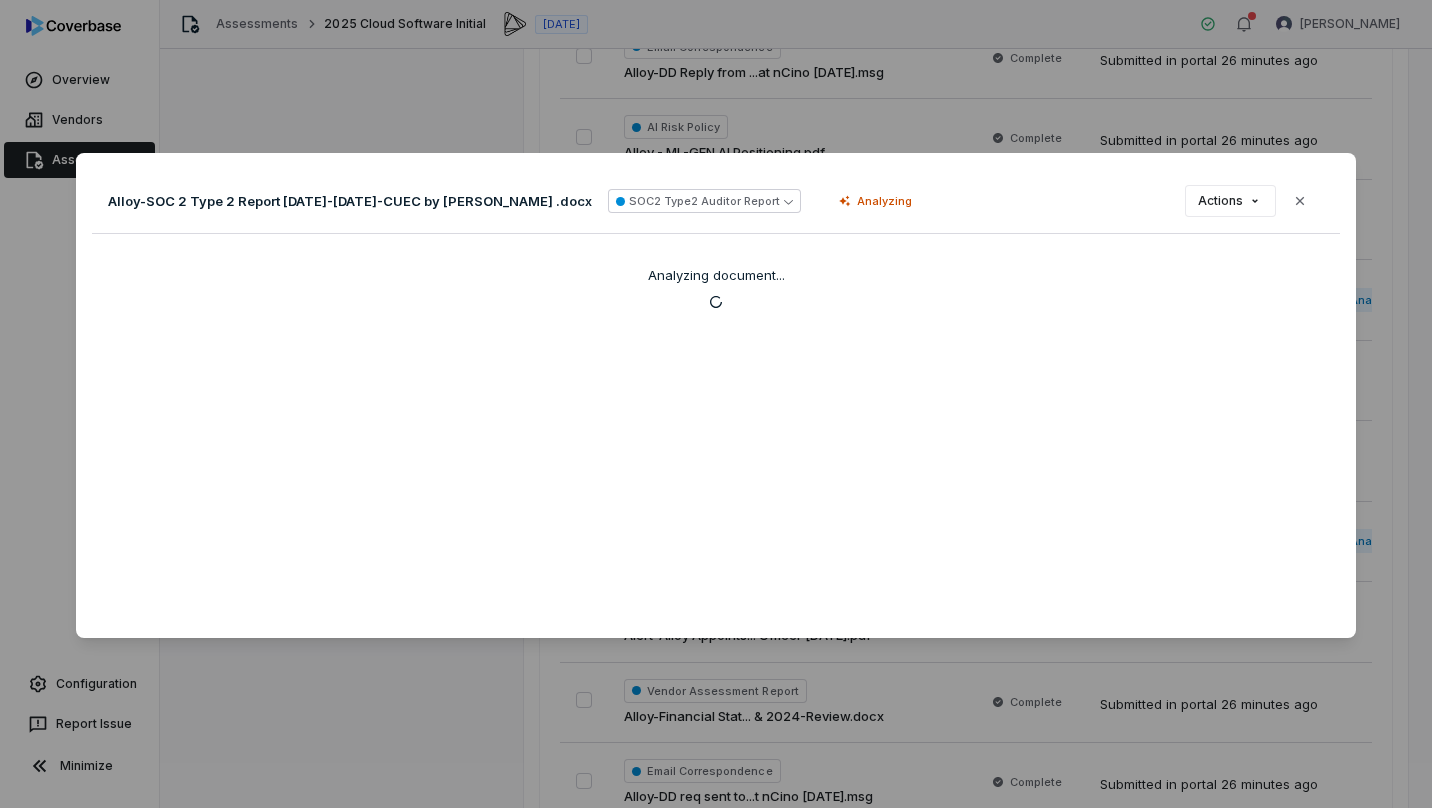 click 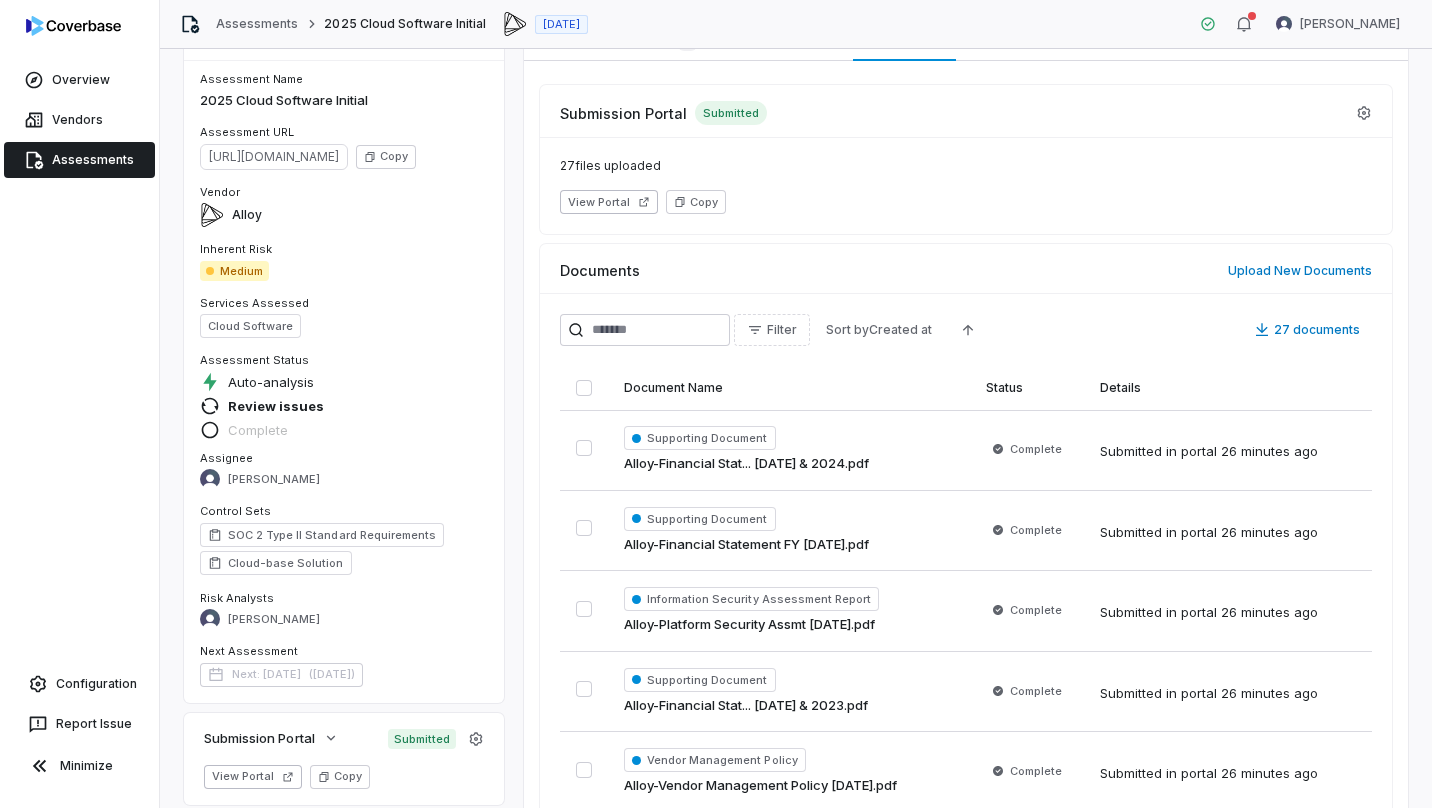 scroll, scrollTop: 0, scrollLeft: 0, axis: both 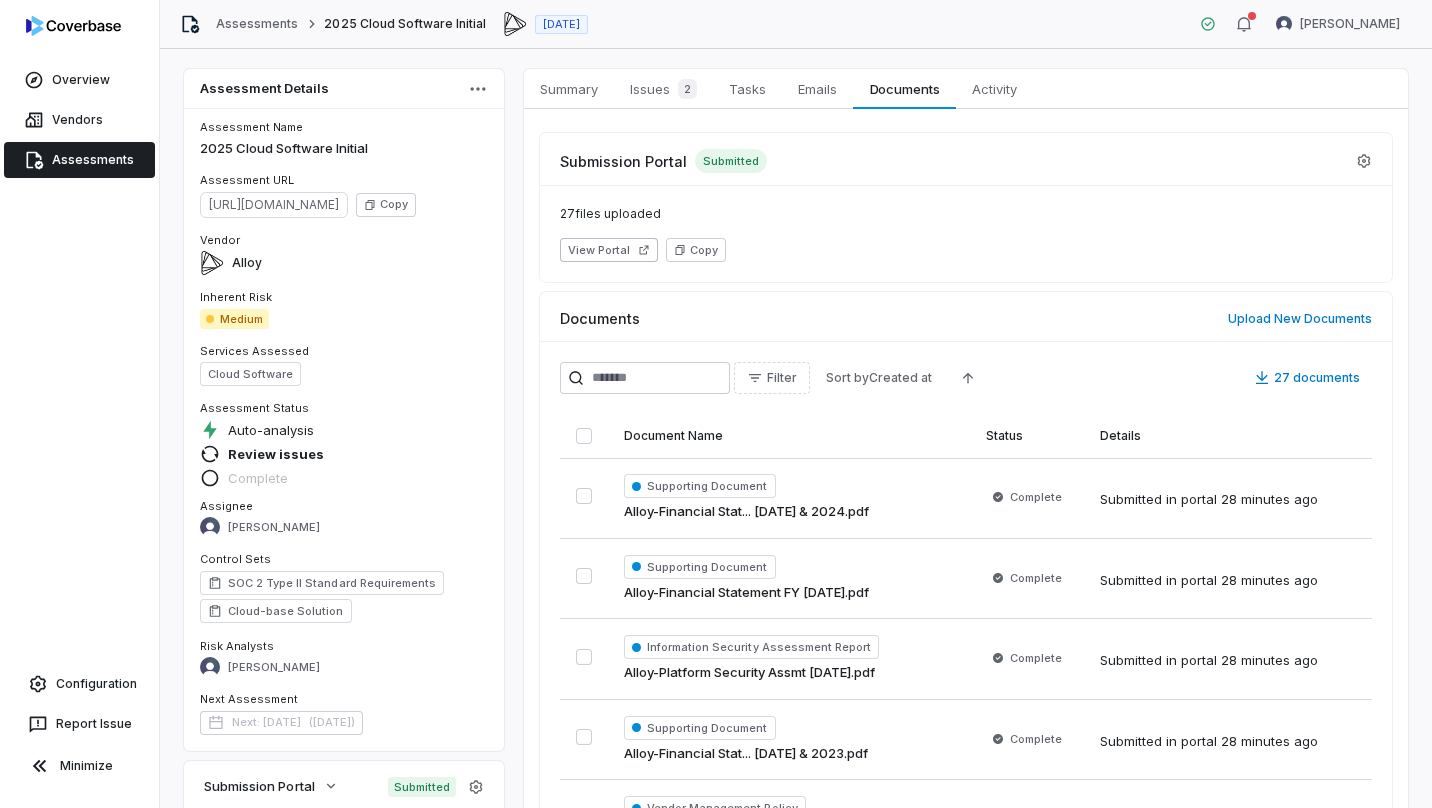click on "View Portal Copy" at bounding box center [966, 250] 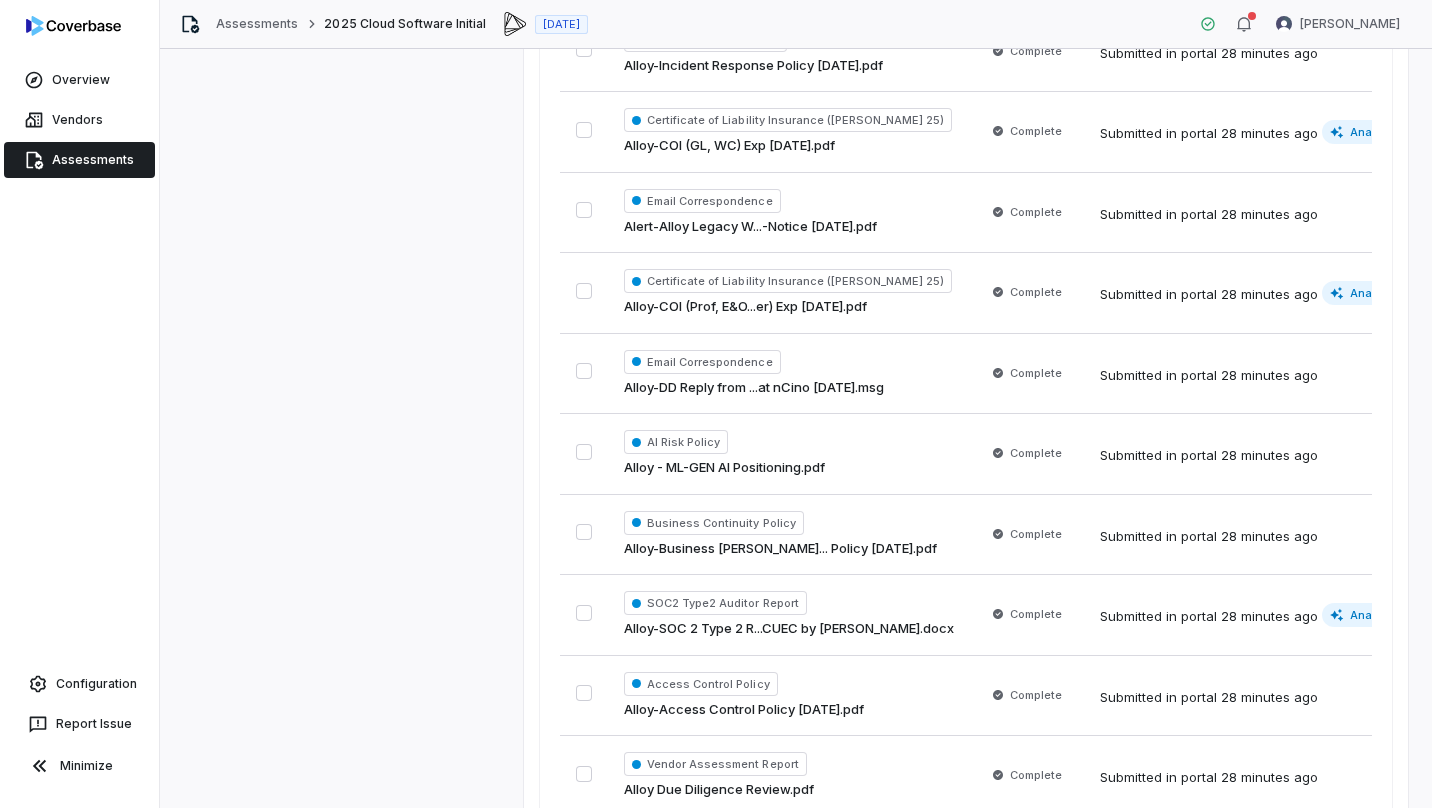 scroll, scrollTop: 1503, scrollLeft: 0, axis: vertical 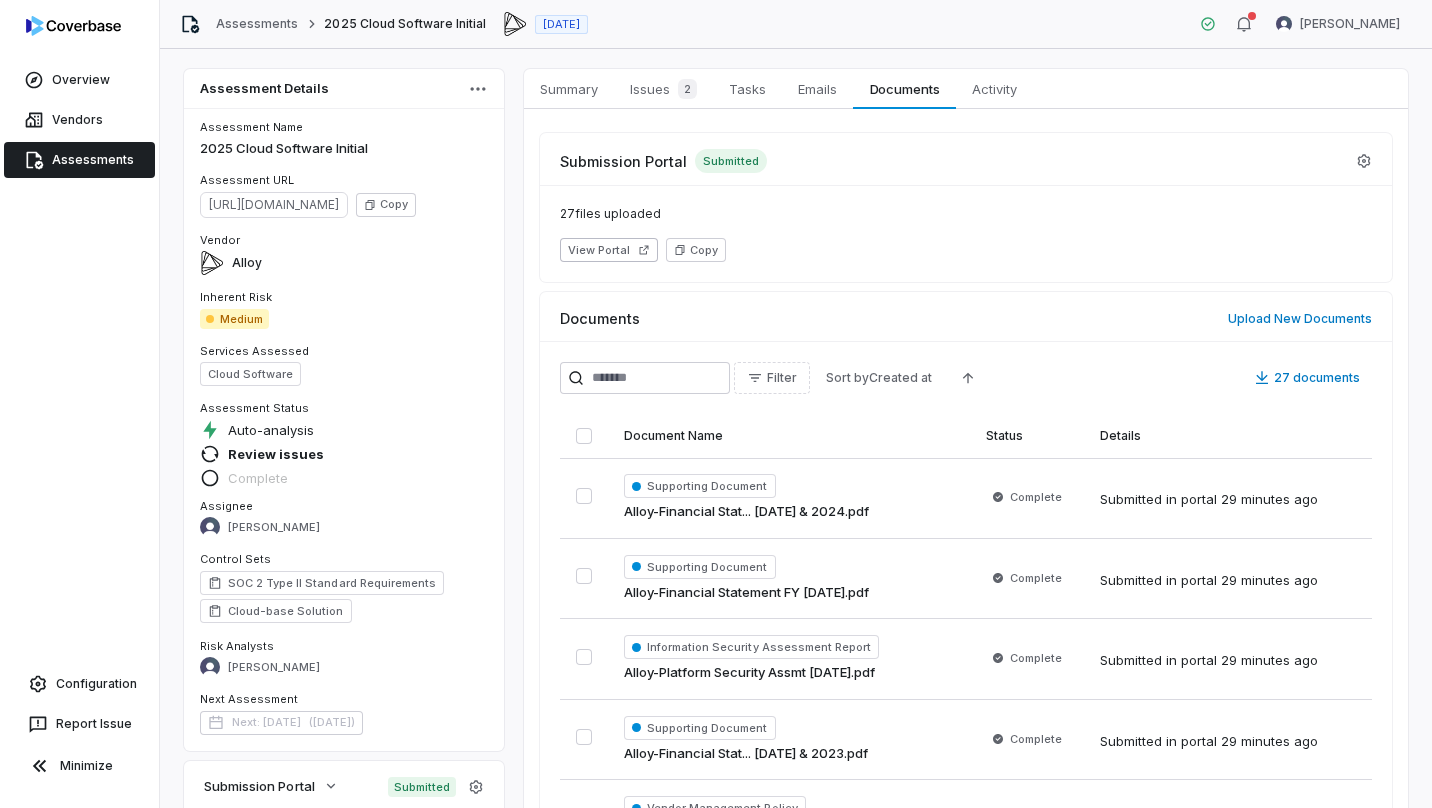 click on "Summary" at bounding box center [569, 89] 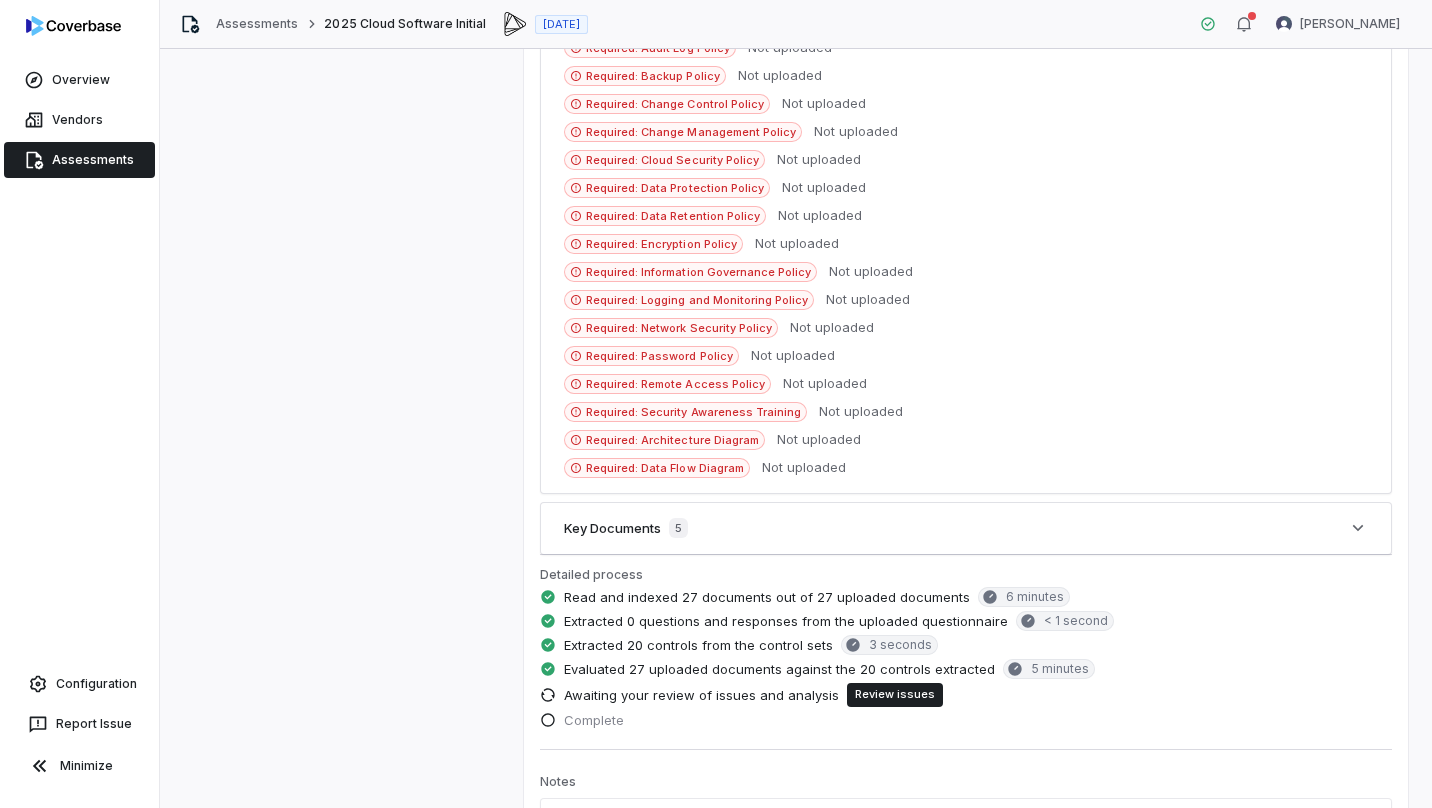 scroll, scrollTop: 1553, scrollLeft: 0, axis: vertical 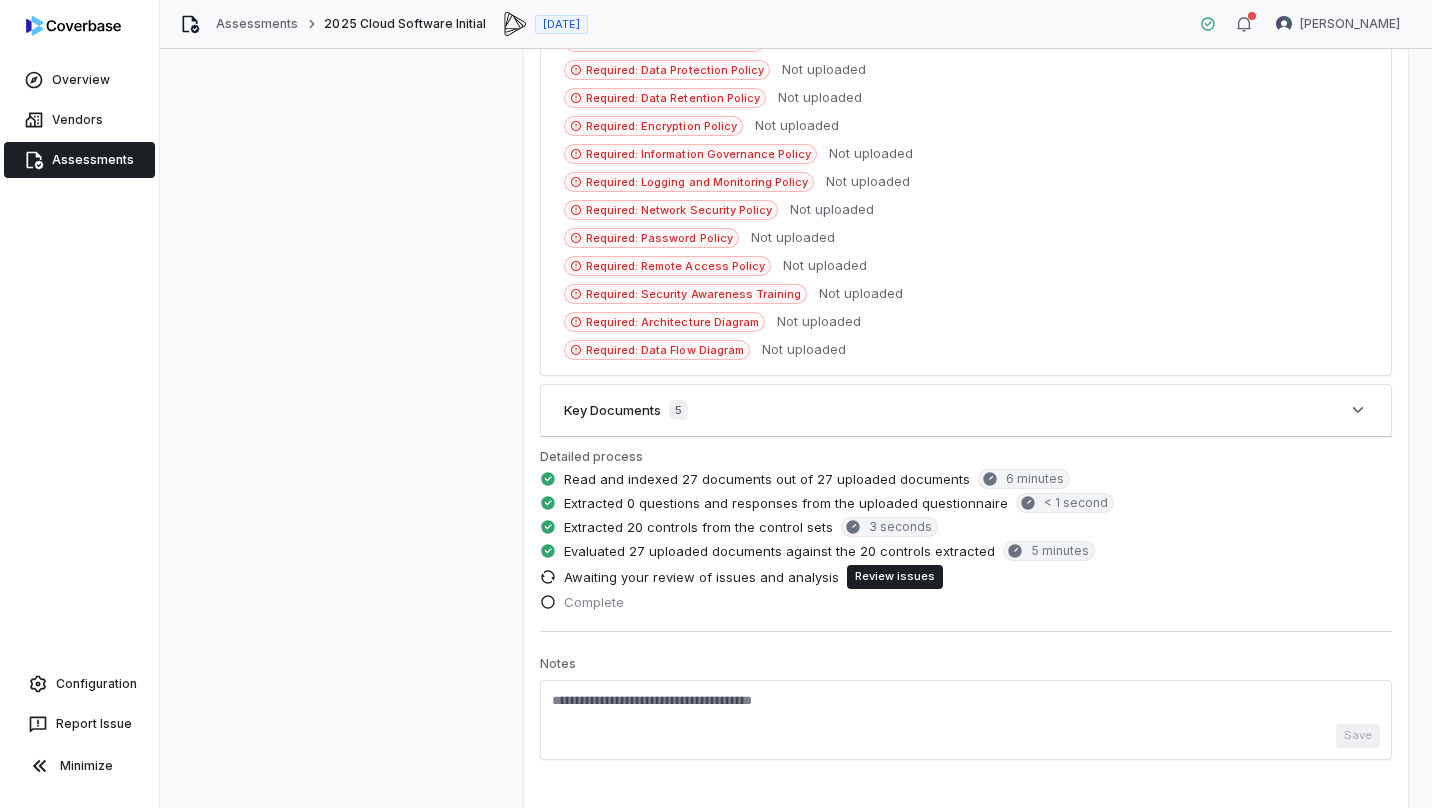 click at bounding box center [966, 708] 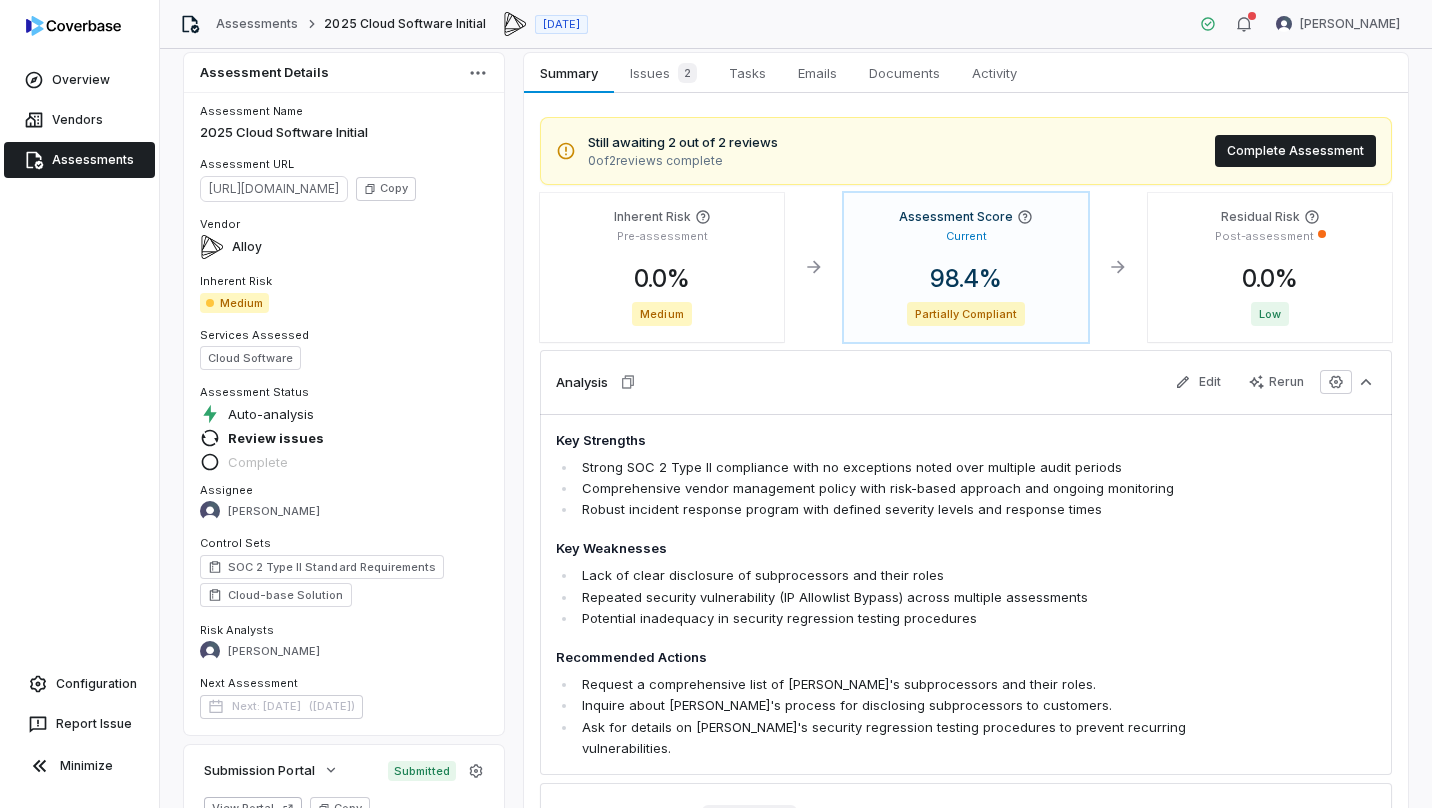 scroll, scrollTop: 0, scrollLeft: 0, axis: both 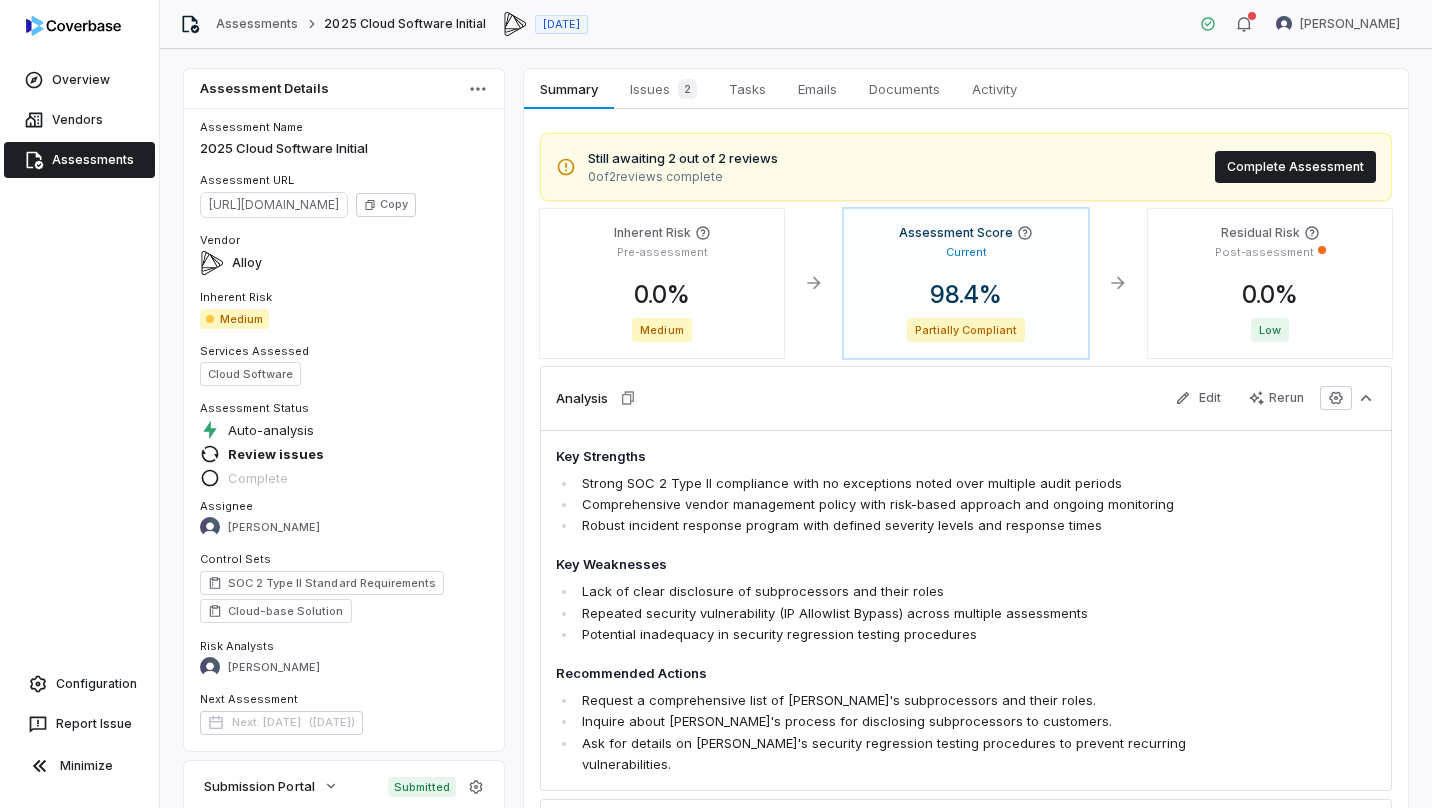 click on "Tasks" at bounding box center [747, 89] 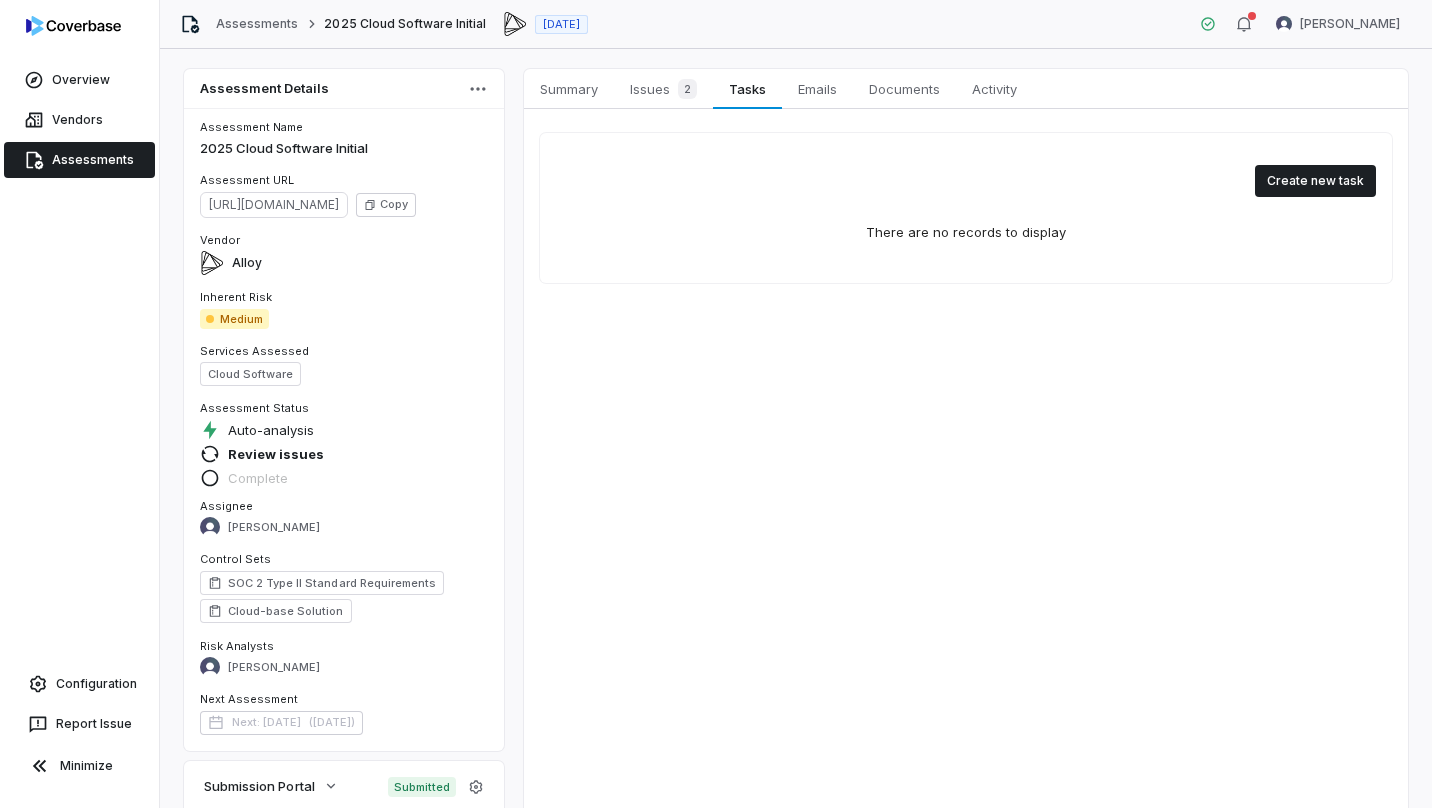 click on "Create new task" at bounding box center [1315, 181] 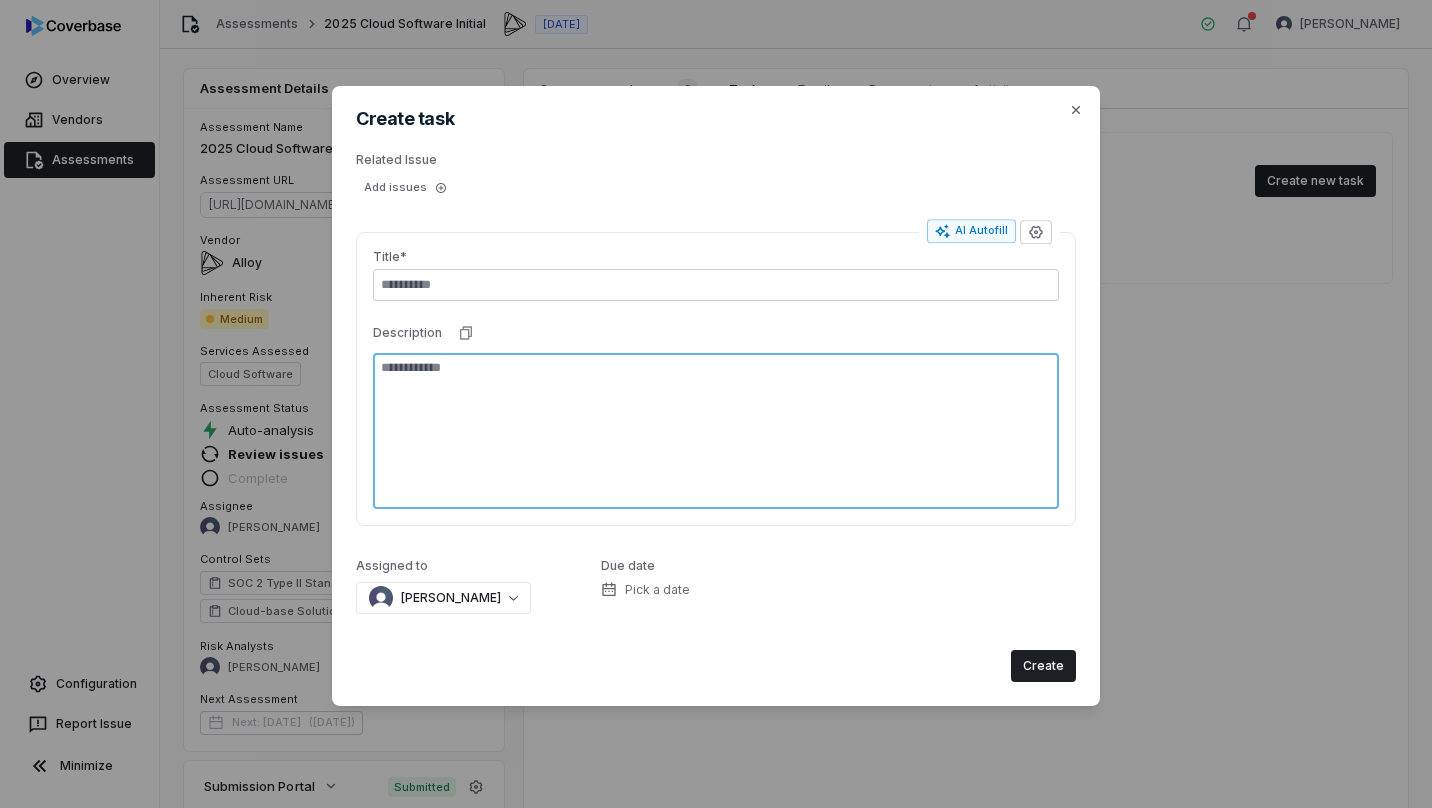 click at bounding box center (716, 431) 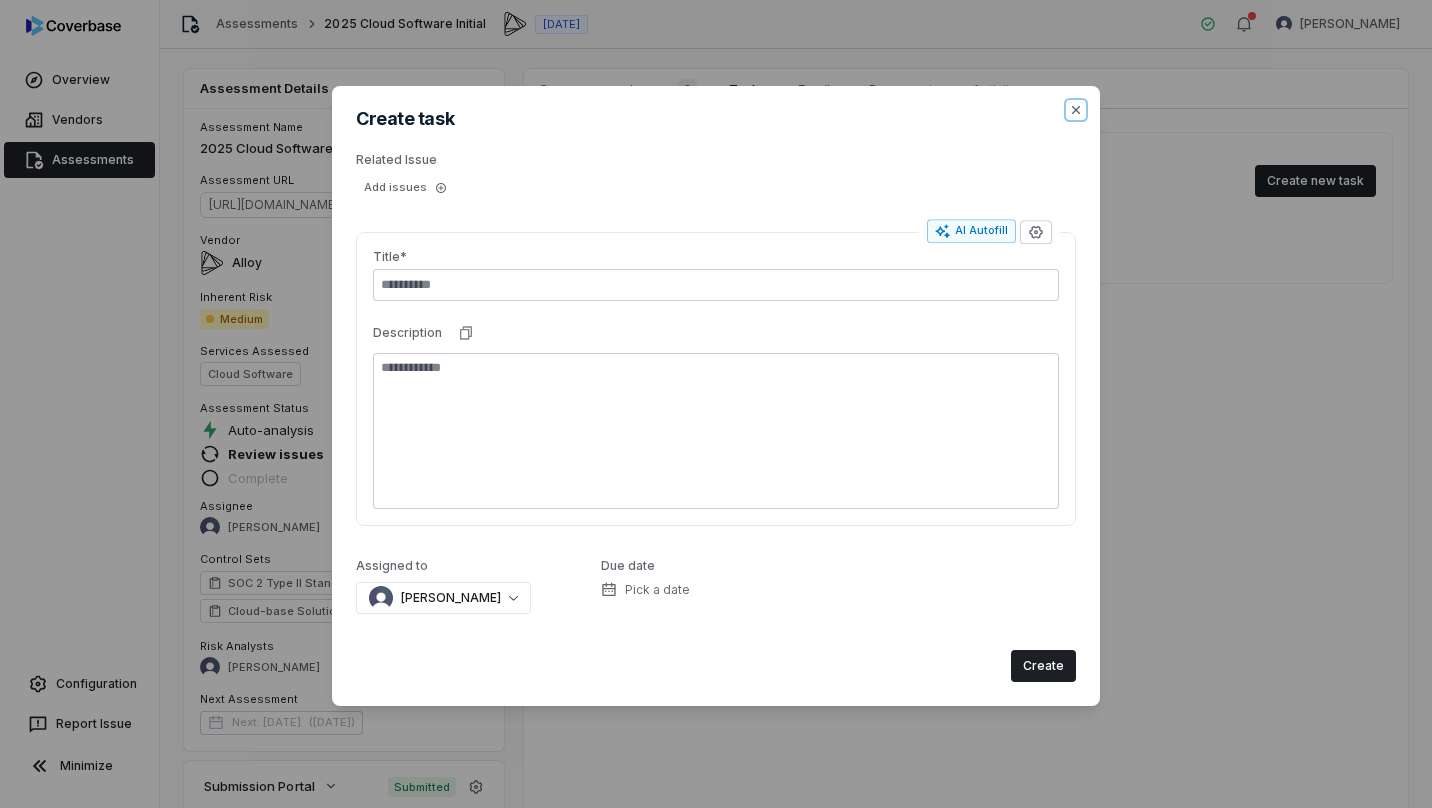 click 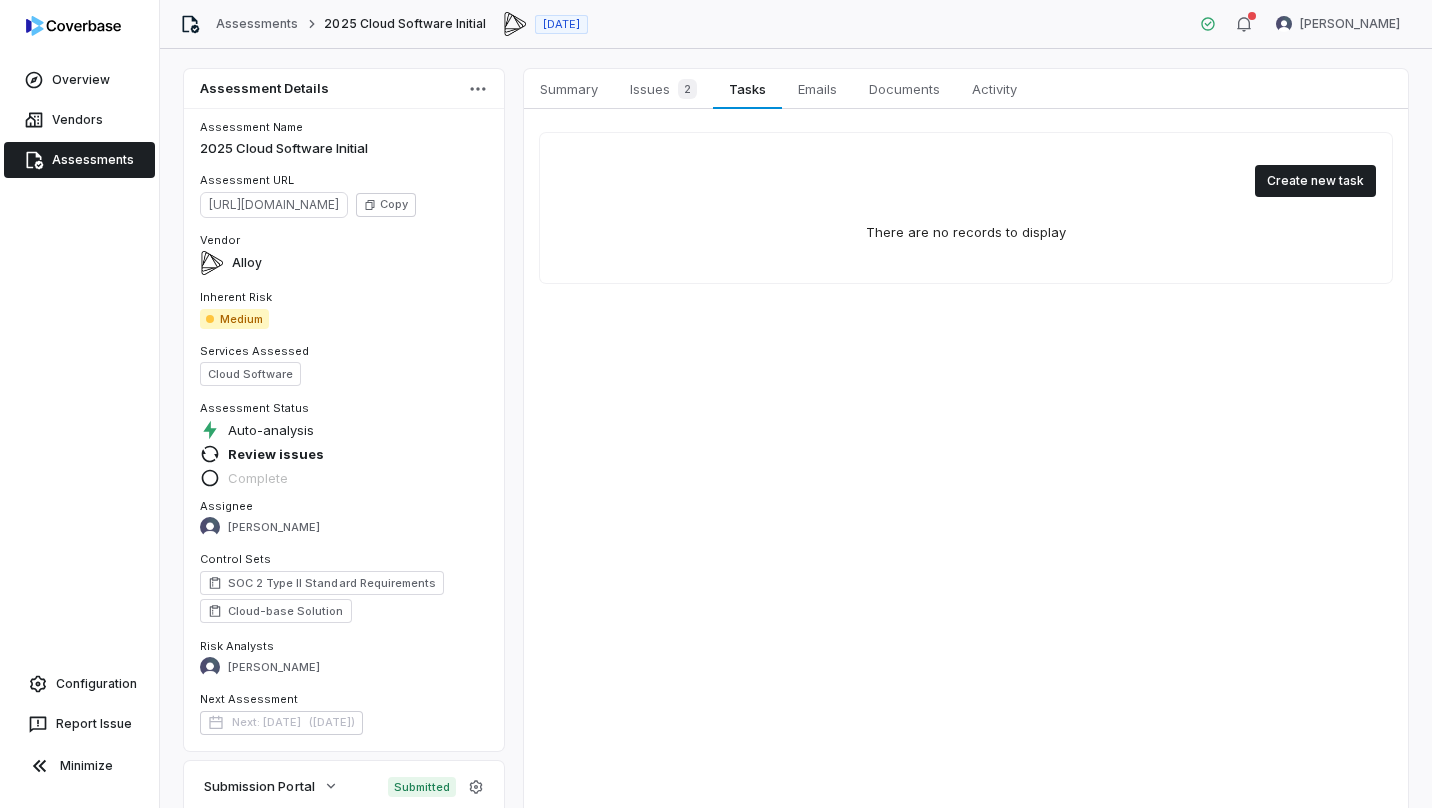 click on "Documents" at bounding box center [904, 89] 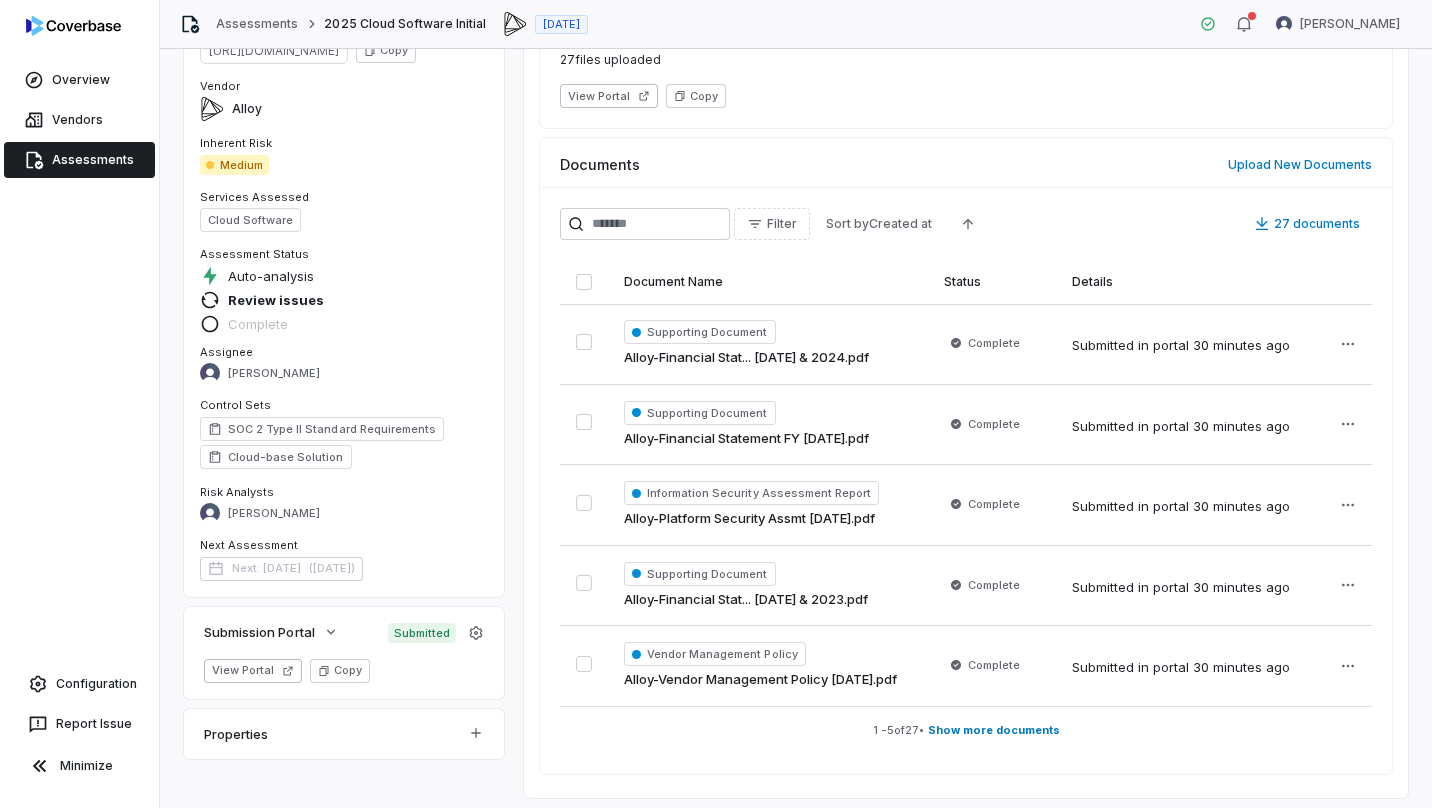 scroll, scrollTop: 163, scrollLeft: 0, axis: vertical 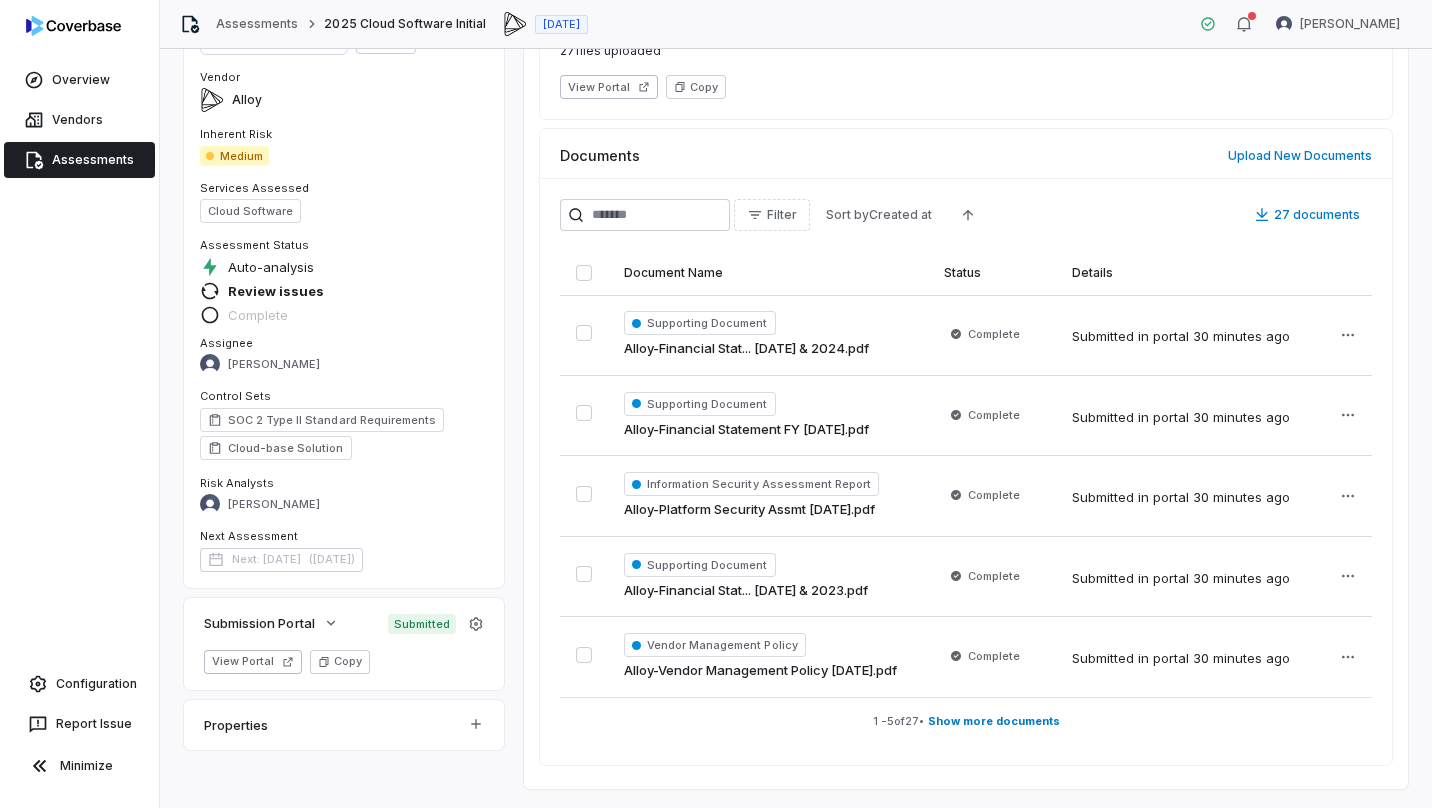 click on "Show more documents" at bounding box center [994, 721] 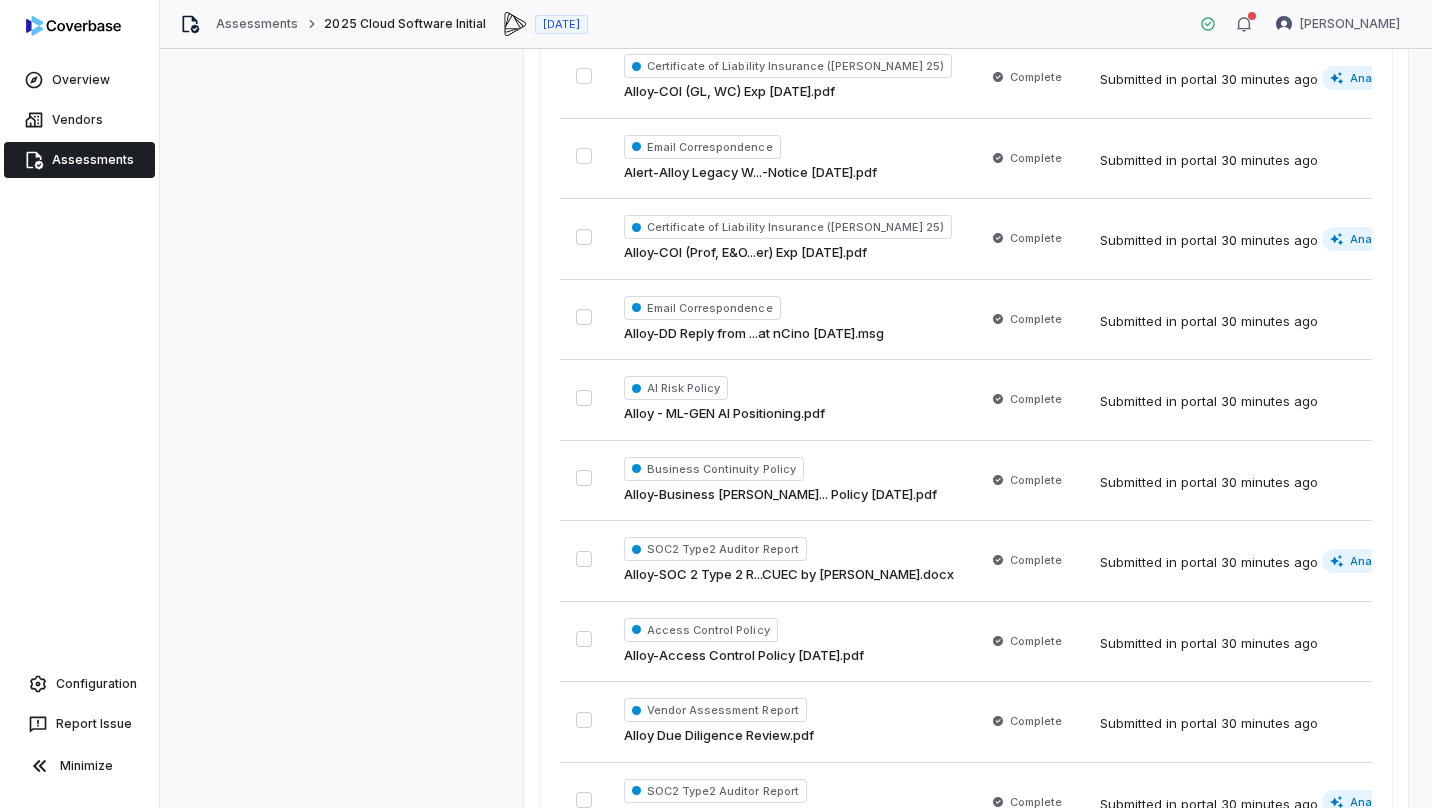 scroll, scrollTop: 1554, scrollLeft: 0, axis: vertical 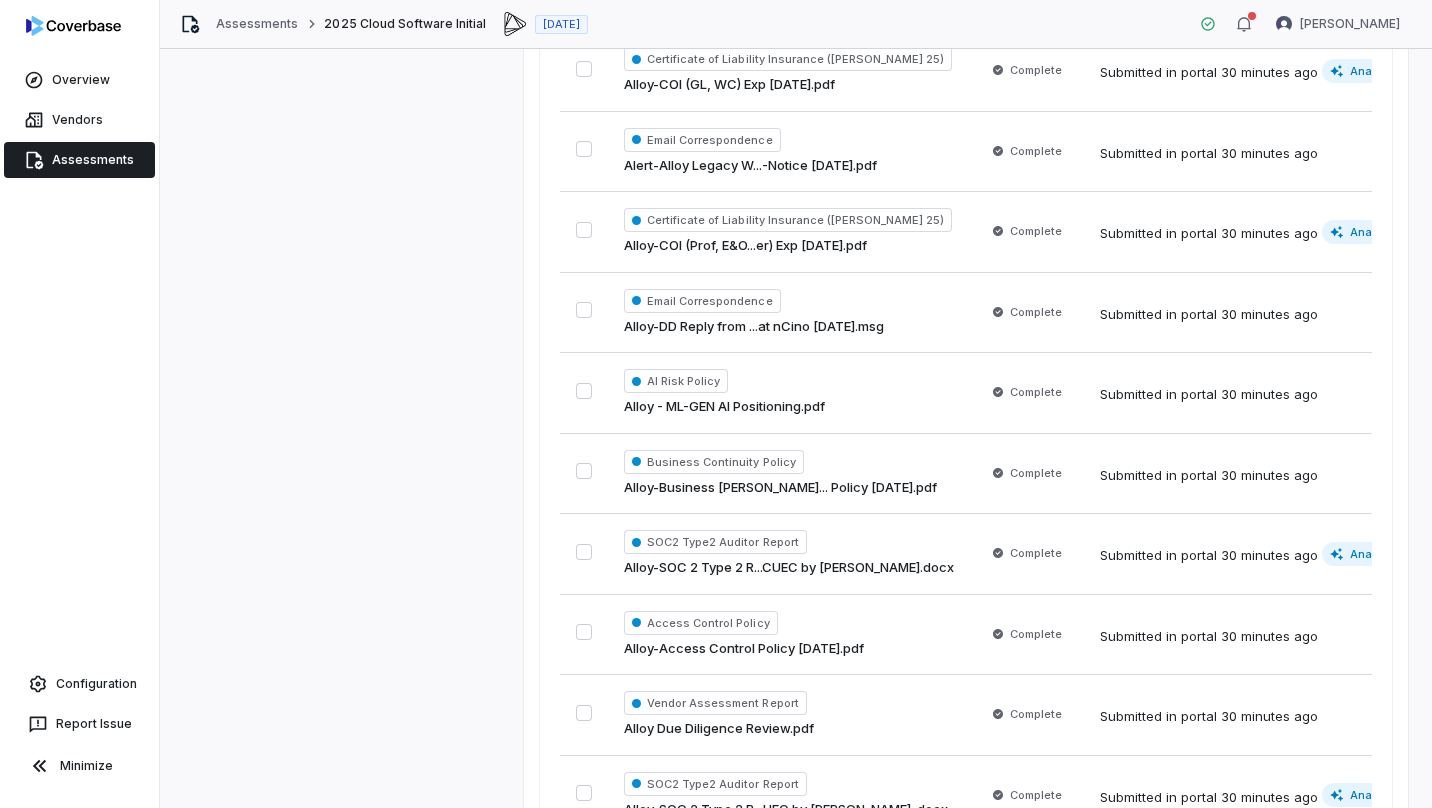 click on "SOC2 Type2 Auditor Report" at bounding box center [715, 542] 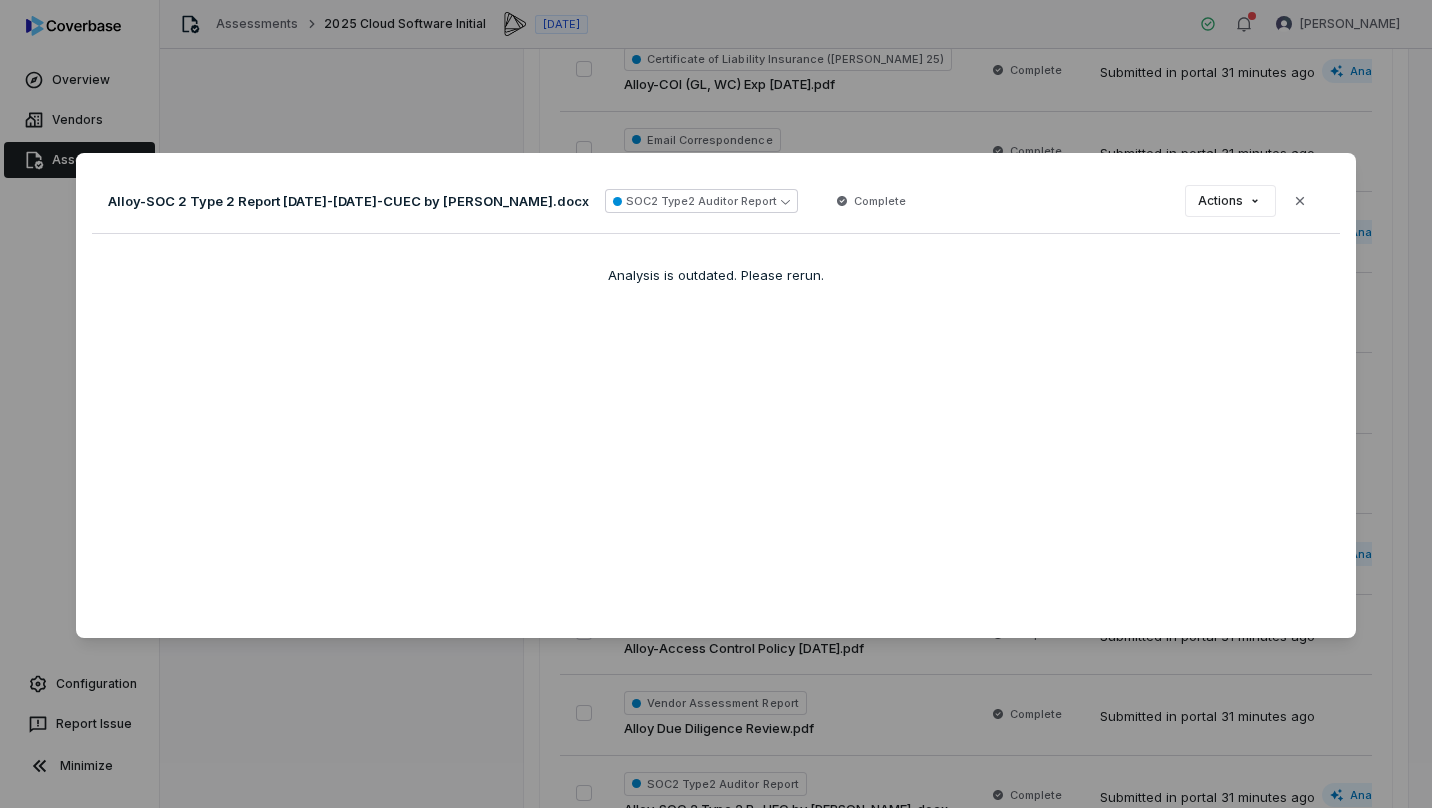 click on "SOC2 Type2 Auditor Report" at bounding box center [701, 201] 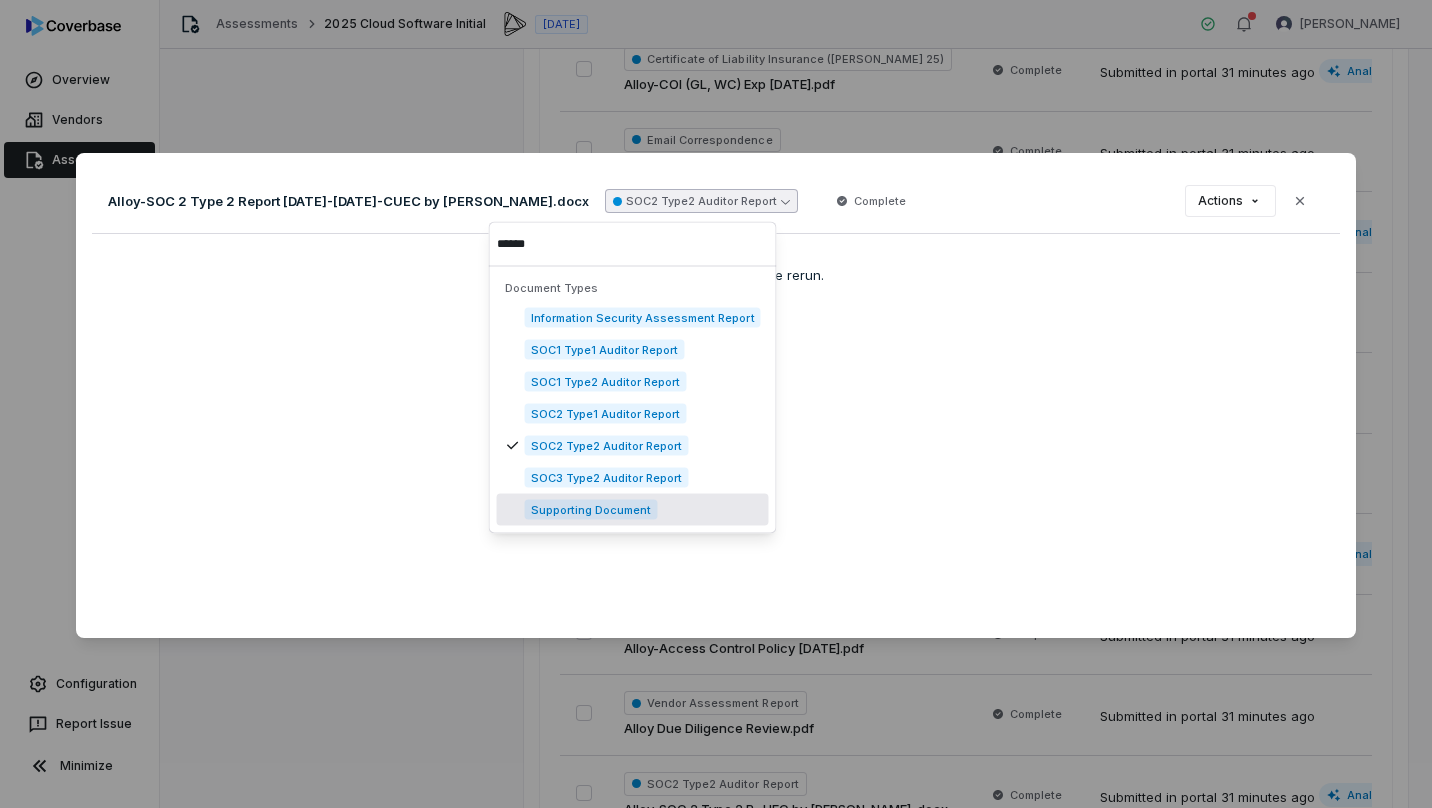 click on "Supporting Document" at bounding box center [591, 510] 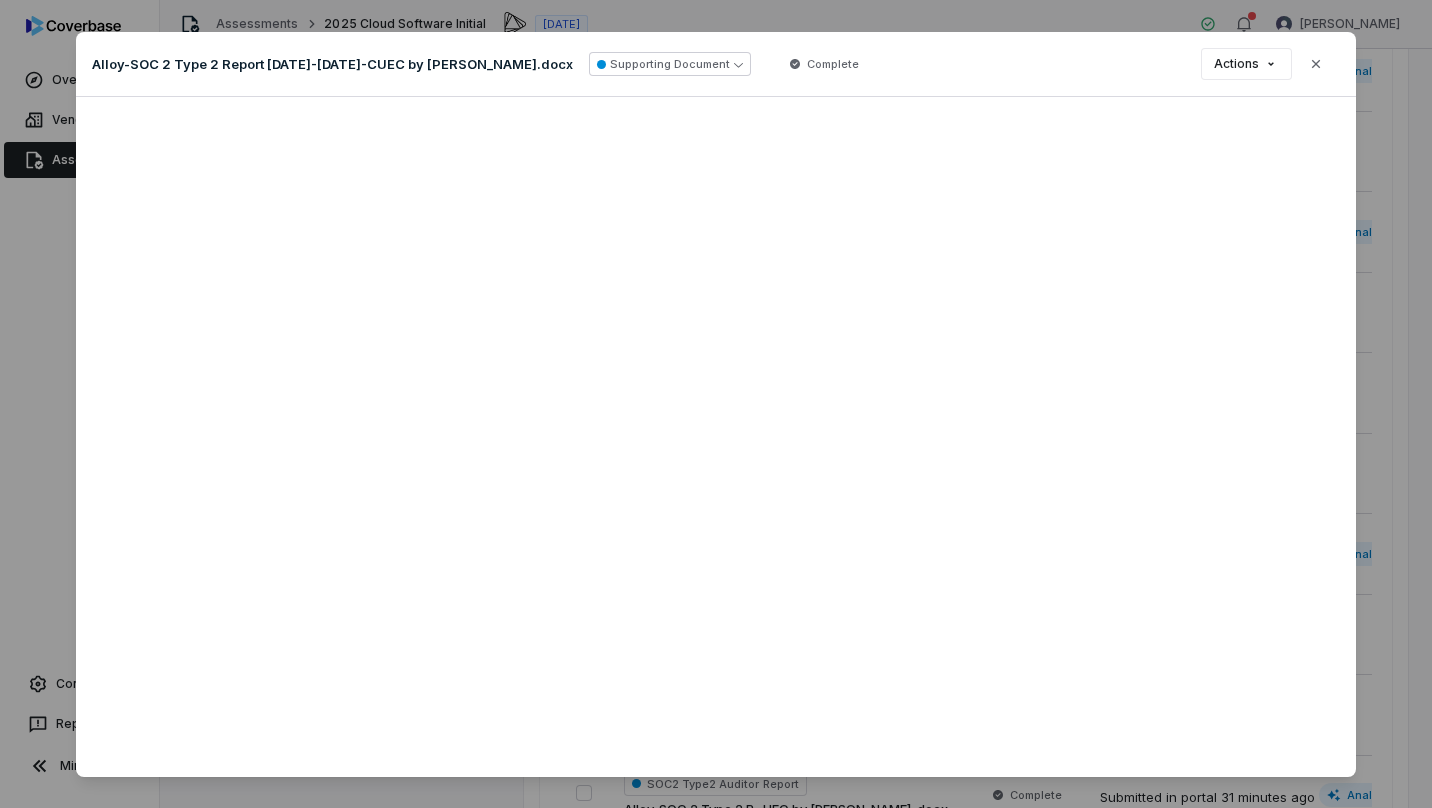 click 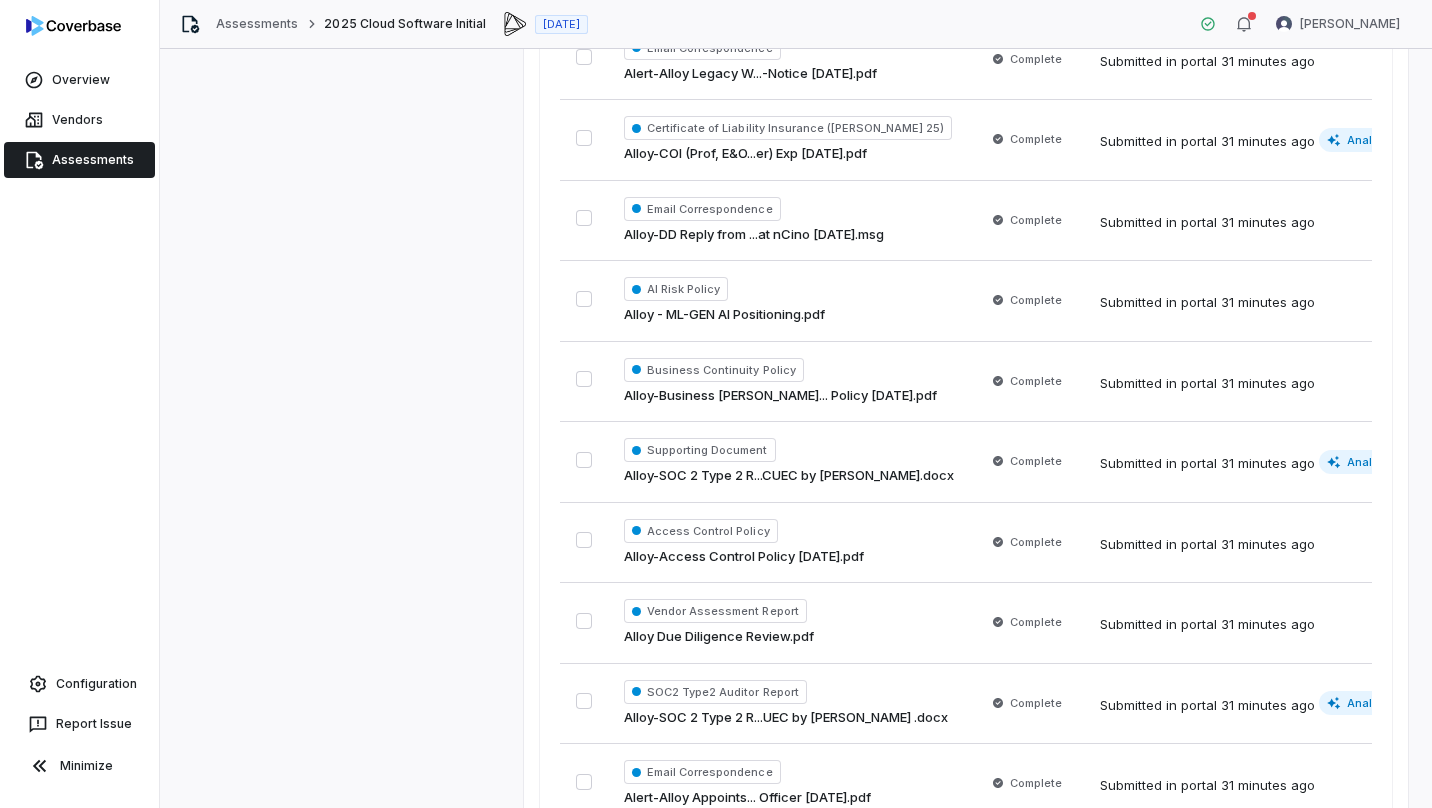 scroll, scrollTop: 1719, scrollLeft: 0, axis: vertical 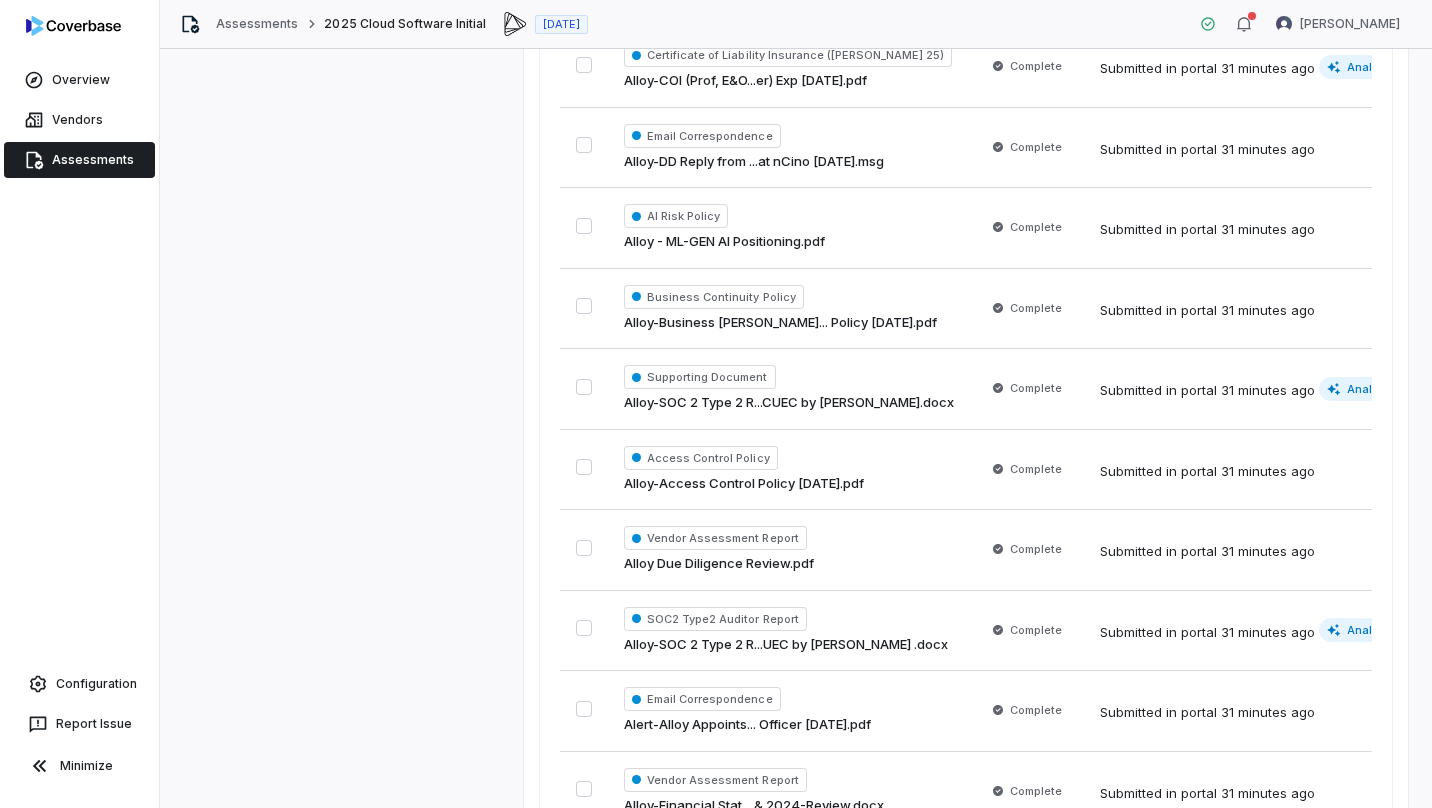 click on "Complete" at bounding box center (1027, 630) 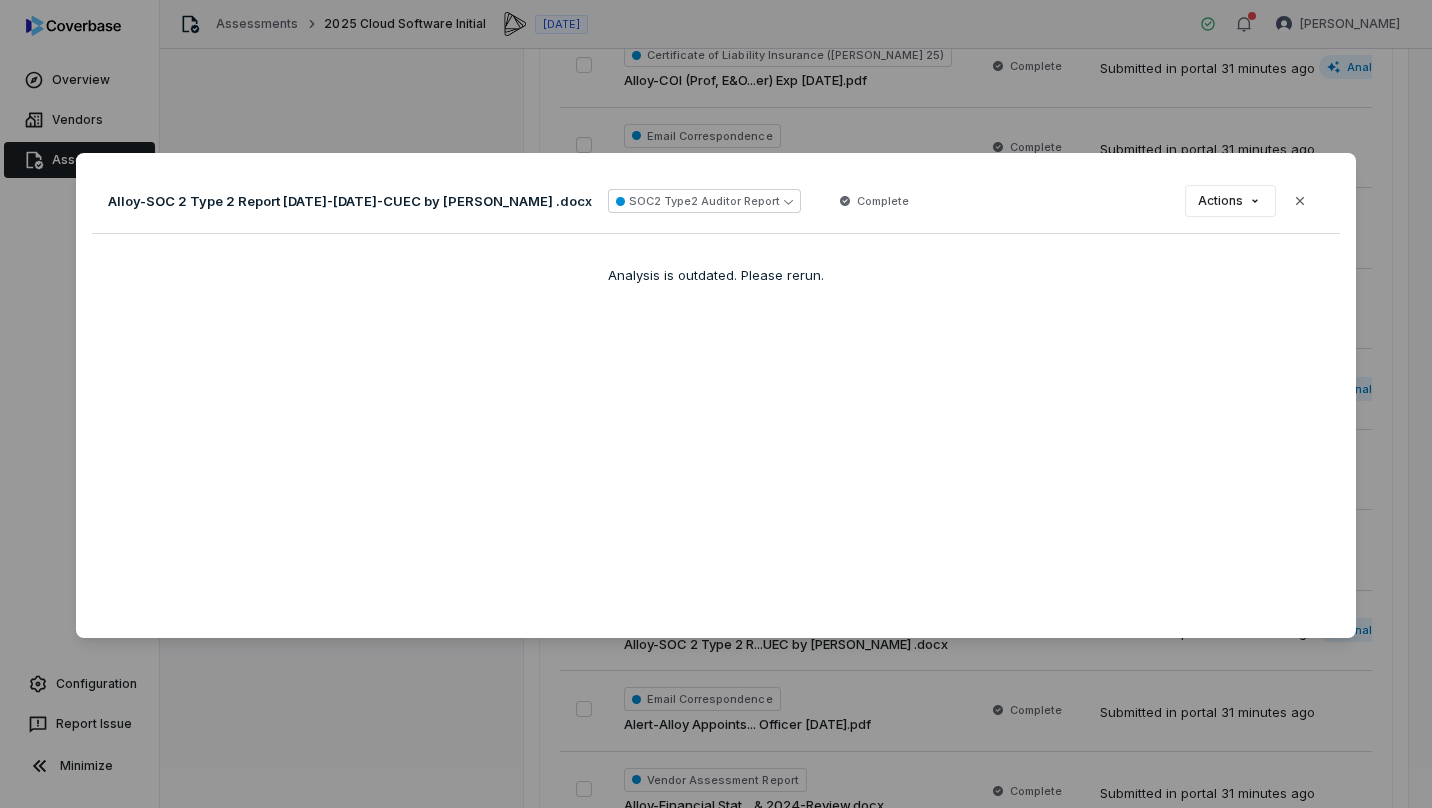 click on "SOC2 Type2 Auditor Report" at bounding box center (704, 201) 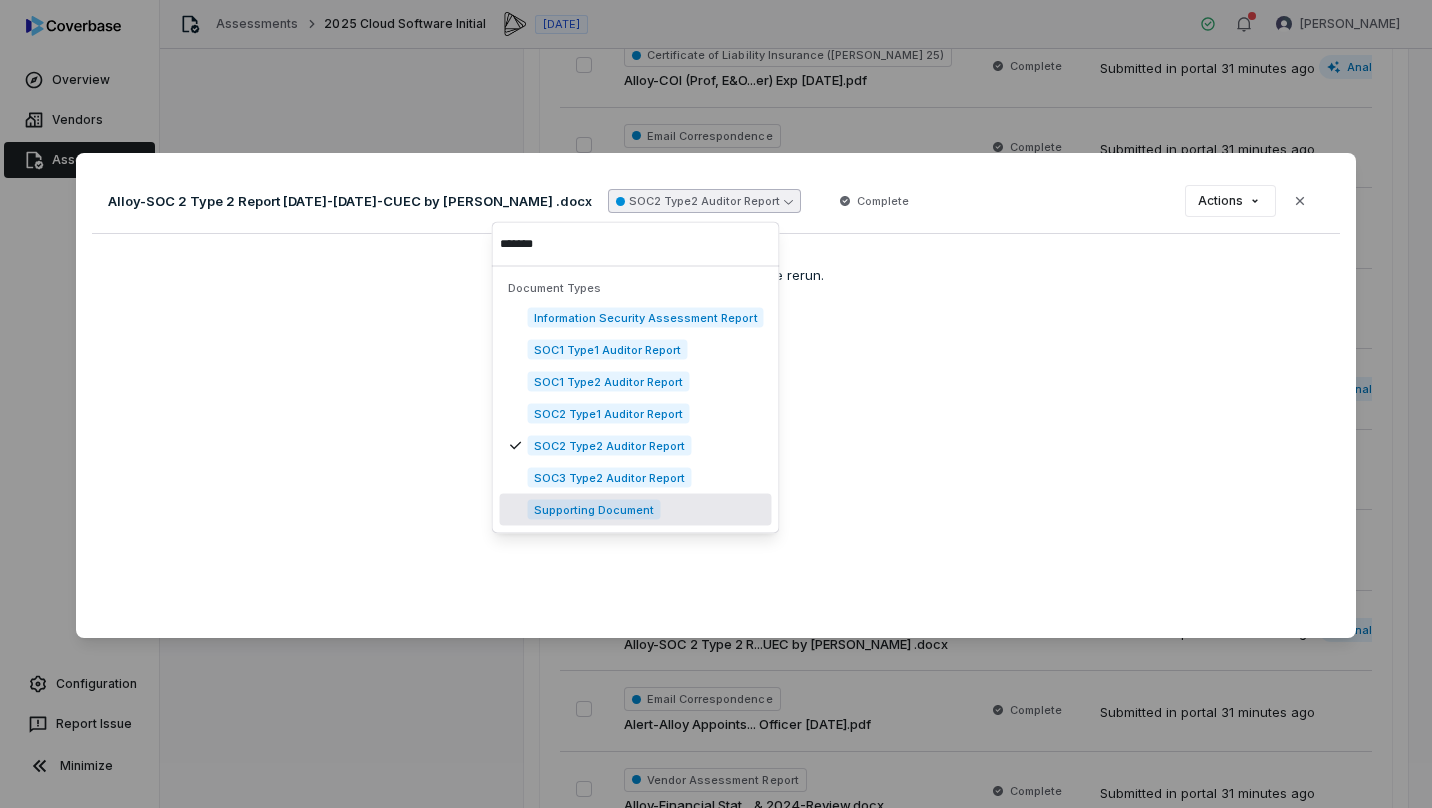 click on "Supporting Document" at bounding box center [594, 510] 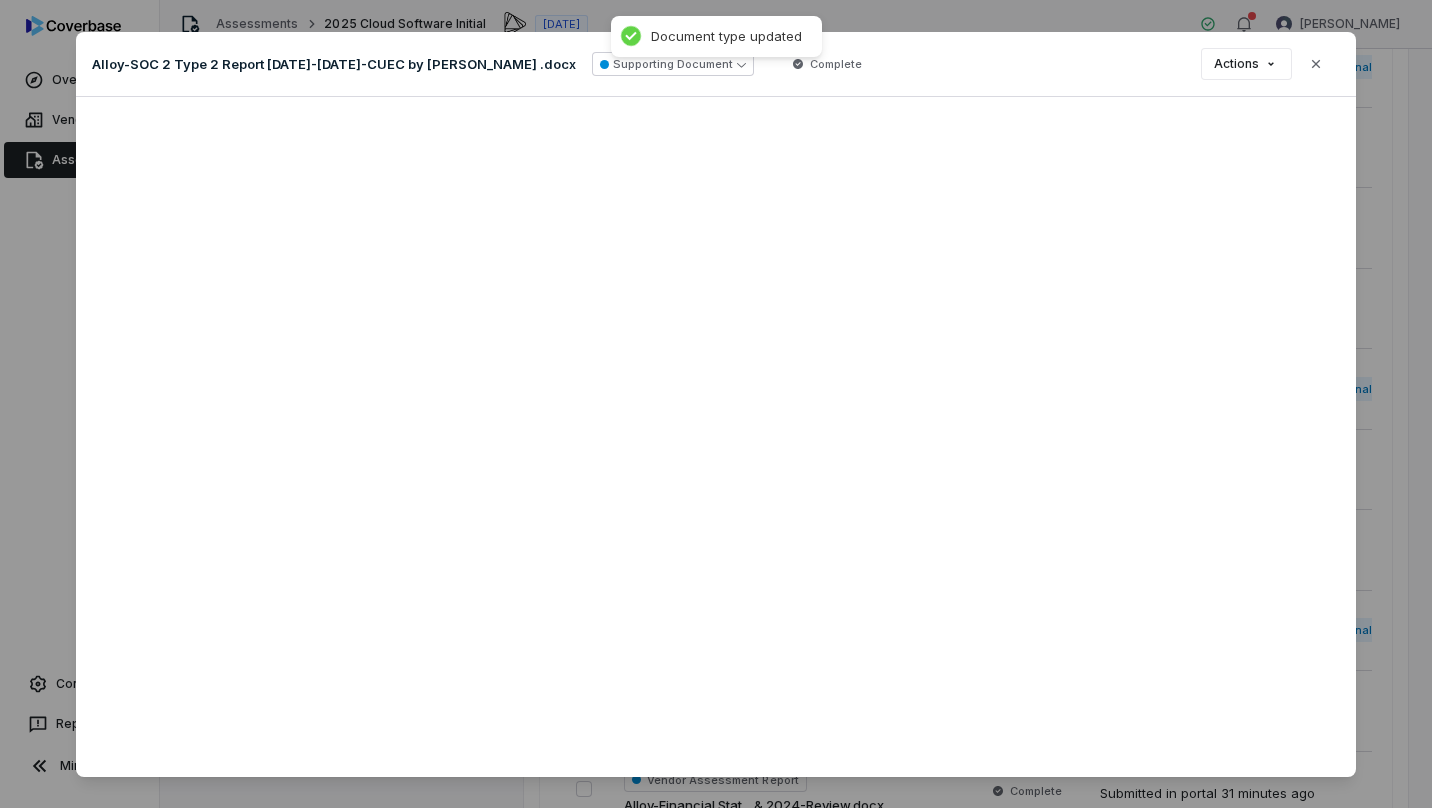 click on "Actions" at bounding box center [1246, 64] 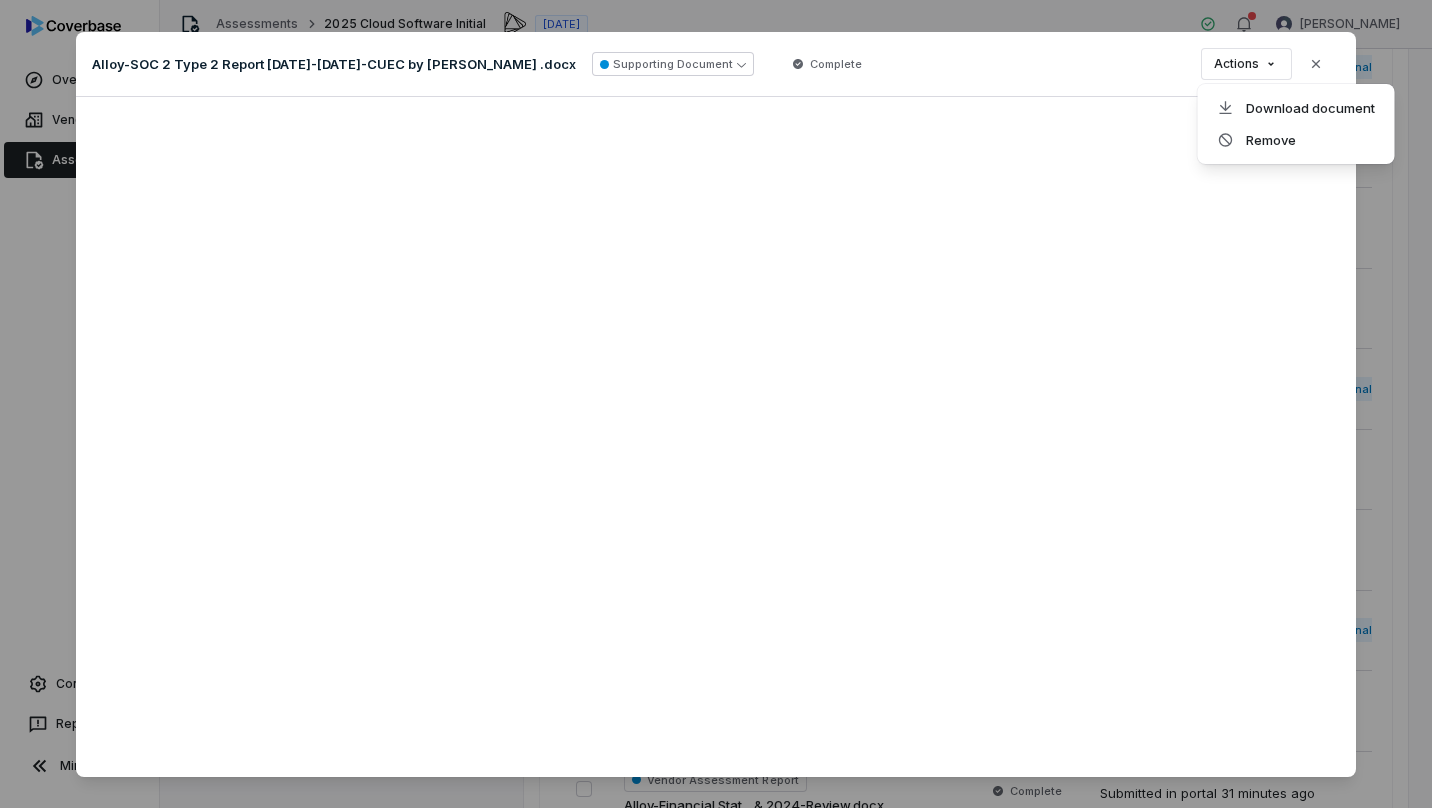 click on "Document Preview Alloy-SOC 2 Type 2 Report 5.1.22-4.30.23-CUEC by KevinM .docx Supporting Document Complete Actions Close" at bounding box center (716, 412) 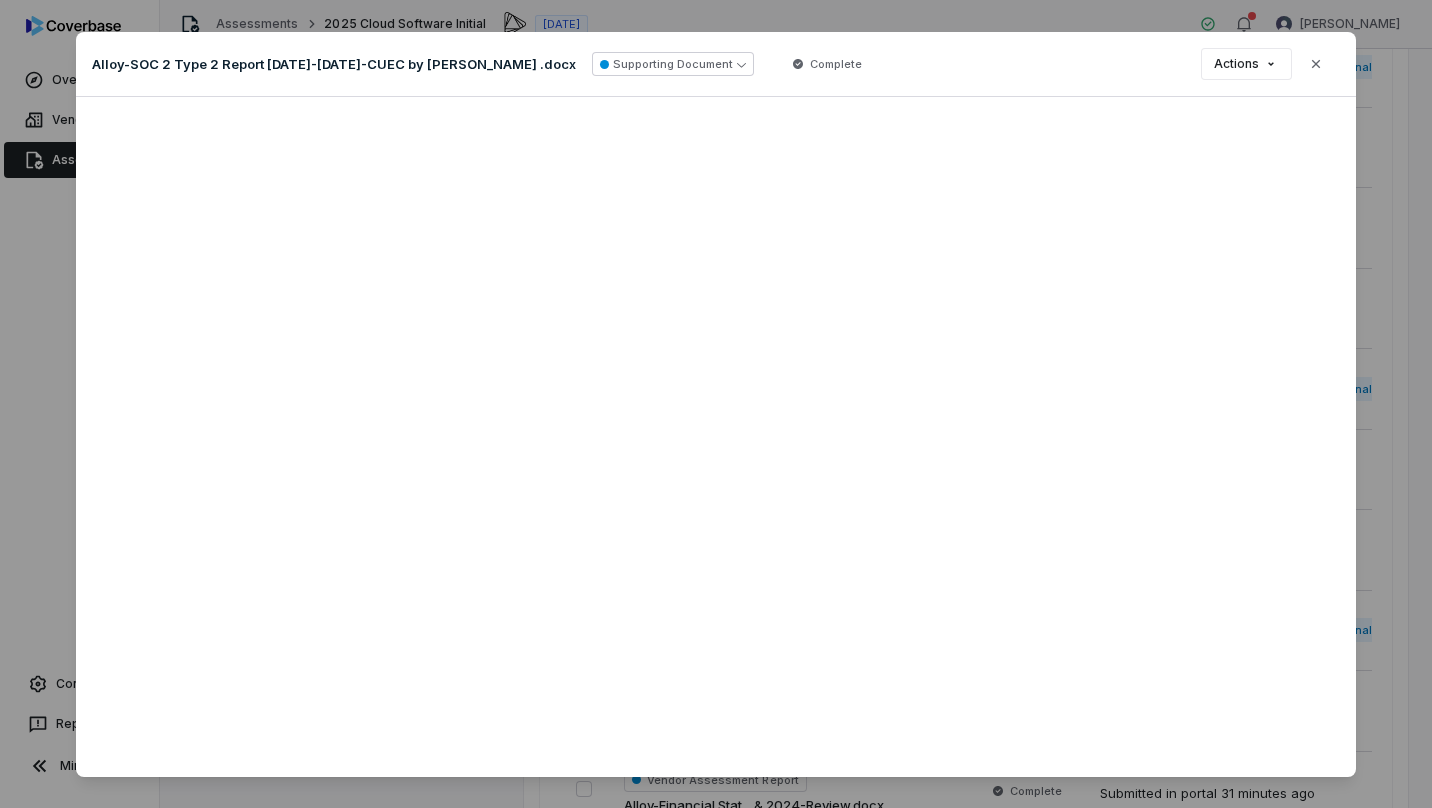 click 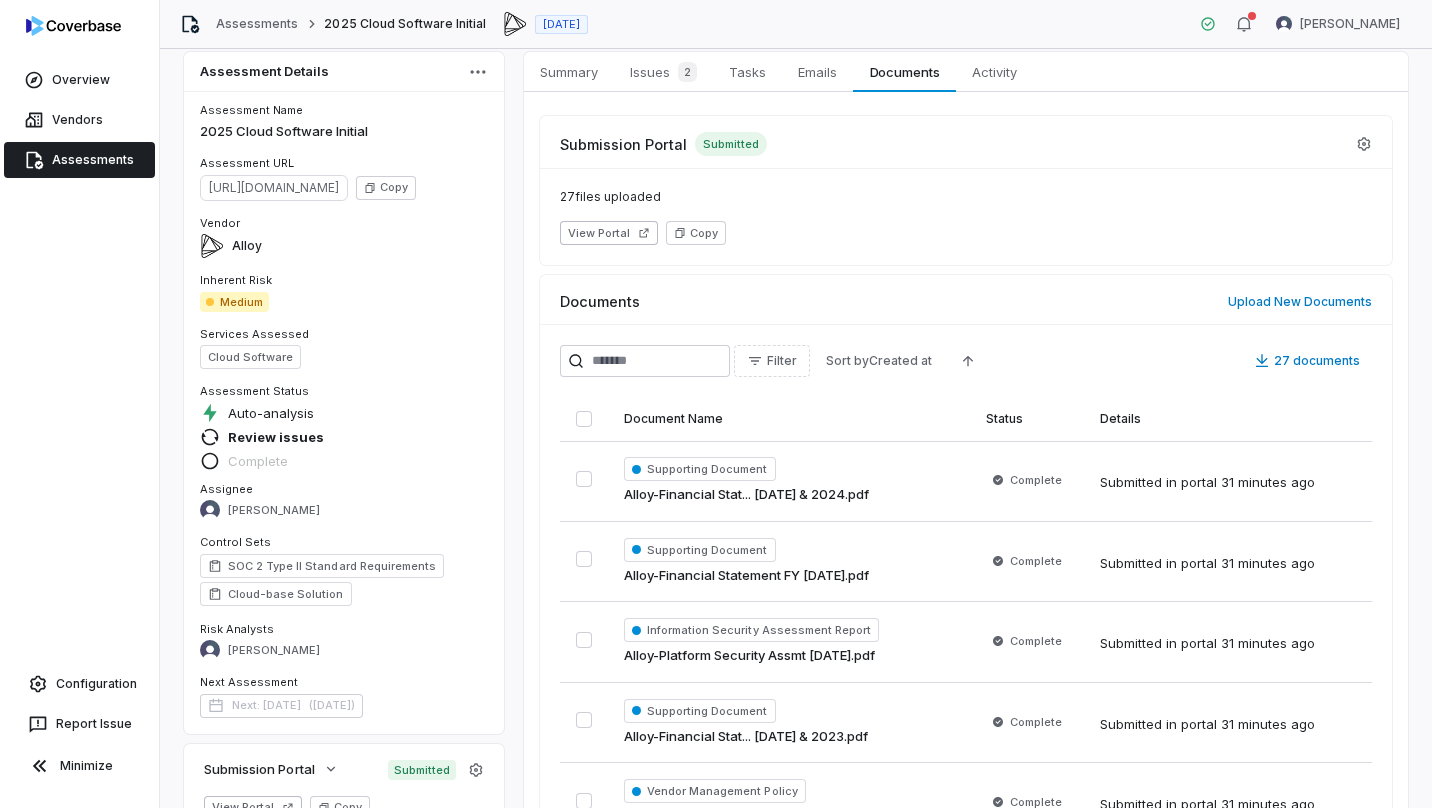 scroll, scrollTop: 0, scrollLeft: 0, axis: both 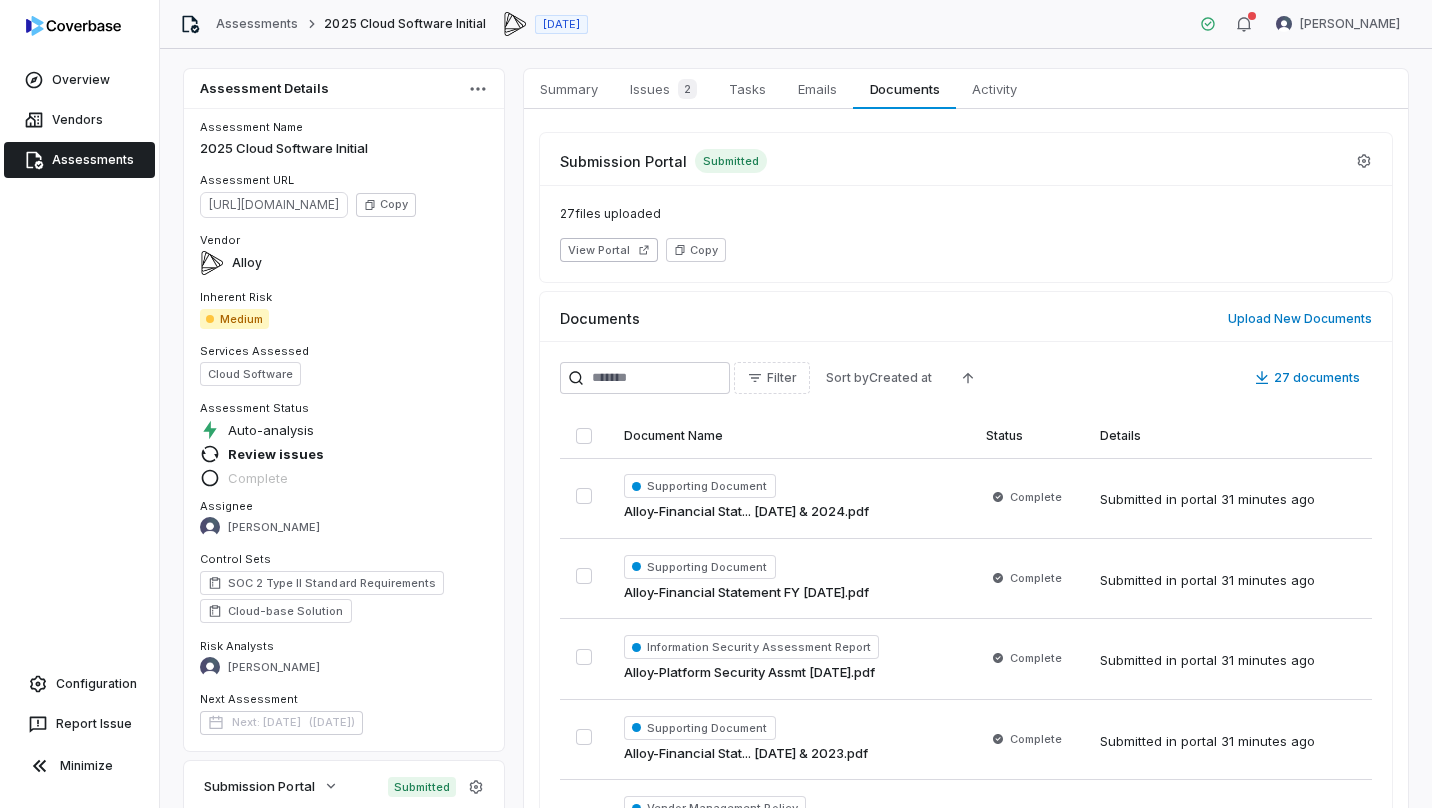 click on "Overview Vendors Assessments Configuration Report Issue Minimize Assessments 2025 Cloud Software Initial Jul 25, 2025 Eve Smith Assessment Details Assessment Name 2025 Cloud Software Initial Assessment URL  https://dashboard.coverbase.app/assessments/cbqsrw_68bfe86e0f0746ccb177def9c23c604d Copy Vendor Alloy Inherent Risk Medium Services Assessed Cloud Software Assessment Status Auto-analysis Review issues Complete Assignee Eve Smith Control Sets SOC 2 Type II Standard Requirements Cloud-base Solution Risk Analysts Eve Smith Next Assessment Next: Jul 25, 2027 ( in 2 years ) Submission Portal Submitted View Portal Copy Properties Summary Summary Issues 2 Issues 2 Tasks Tasks Emails Emails Documents Documents Activity Activity Submission Portal Submitted 27  files uploaded View Portal Copy Documents Upload New Documents Filter Sort by  Created at 27 documents Document Name Status Details Supporting Document Alloy-Financial Stat... 1.31.25 & 2024.pdf Complete Submitted in portal 31 minutes ago 27" at bounding box center [716, 404] 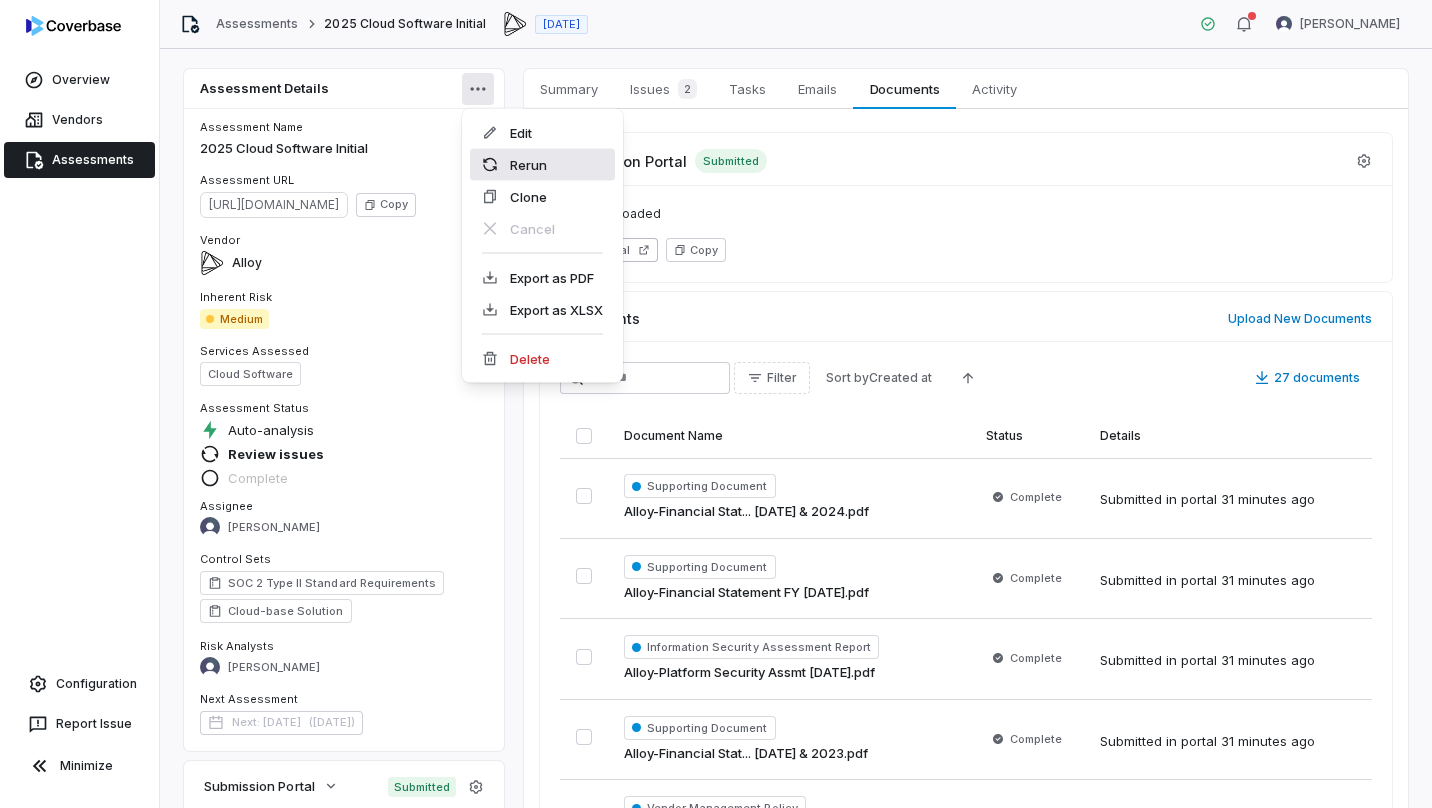 click on "Rerun" at bounding box center (542, 165) 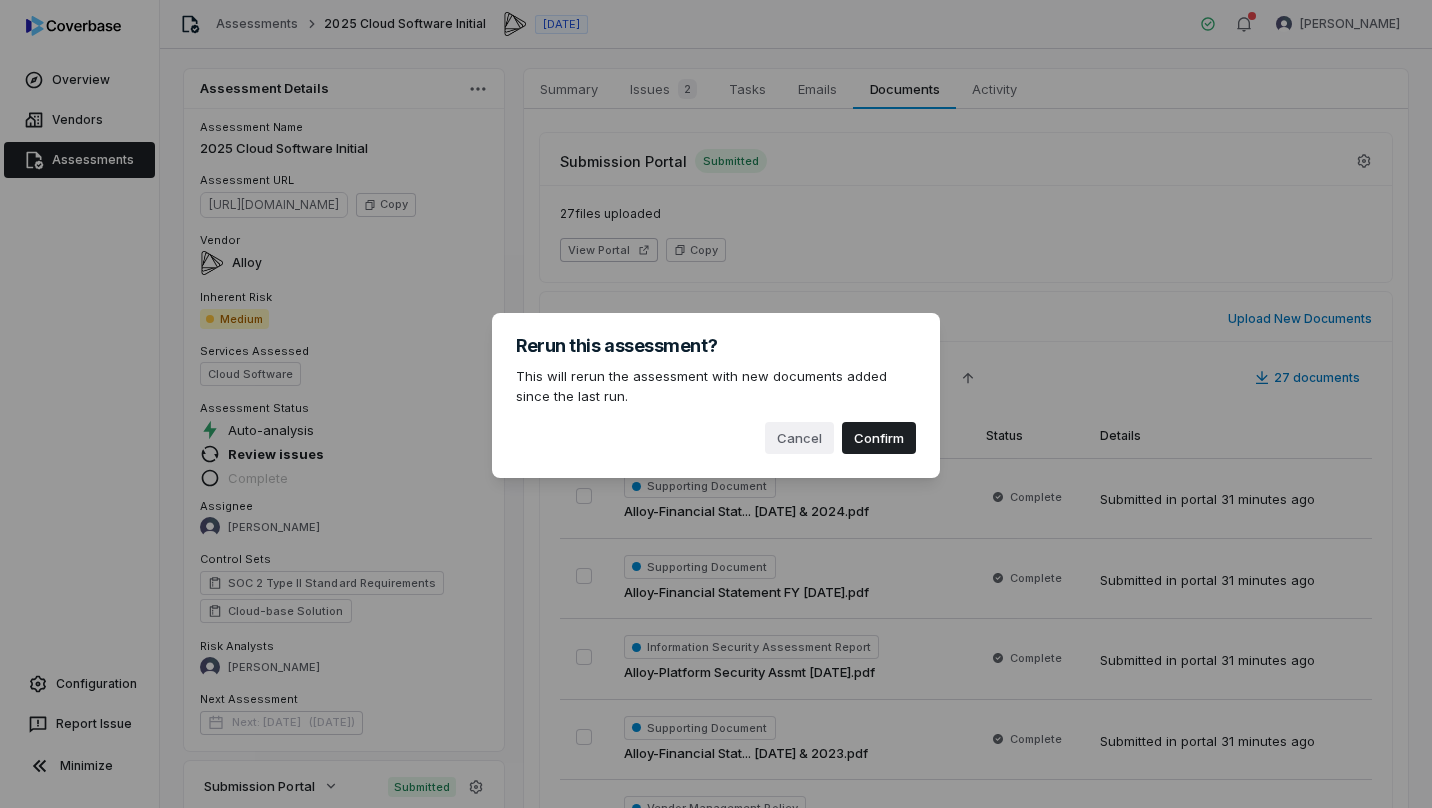 click on "Confirm" at bounding box center [879, 438] 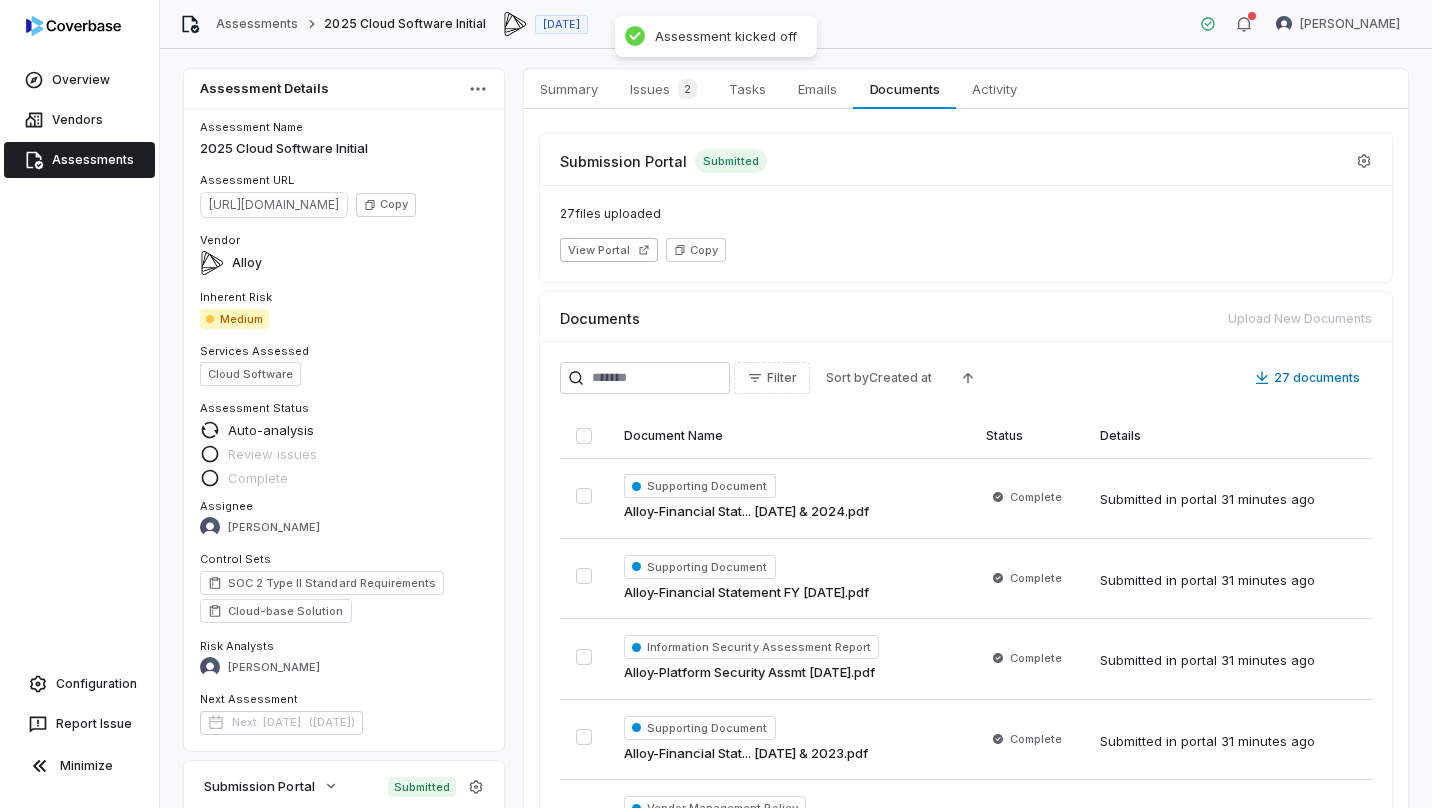 click on "Summary" at bounding box center [569, 89] 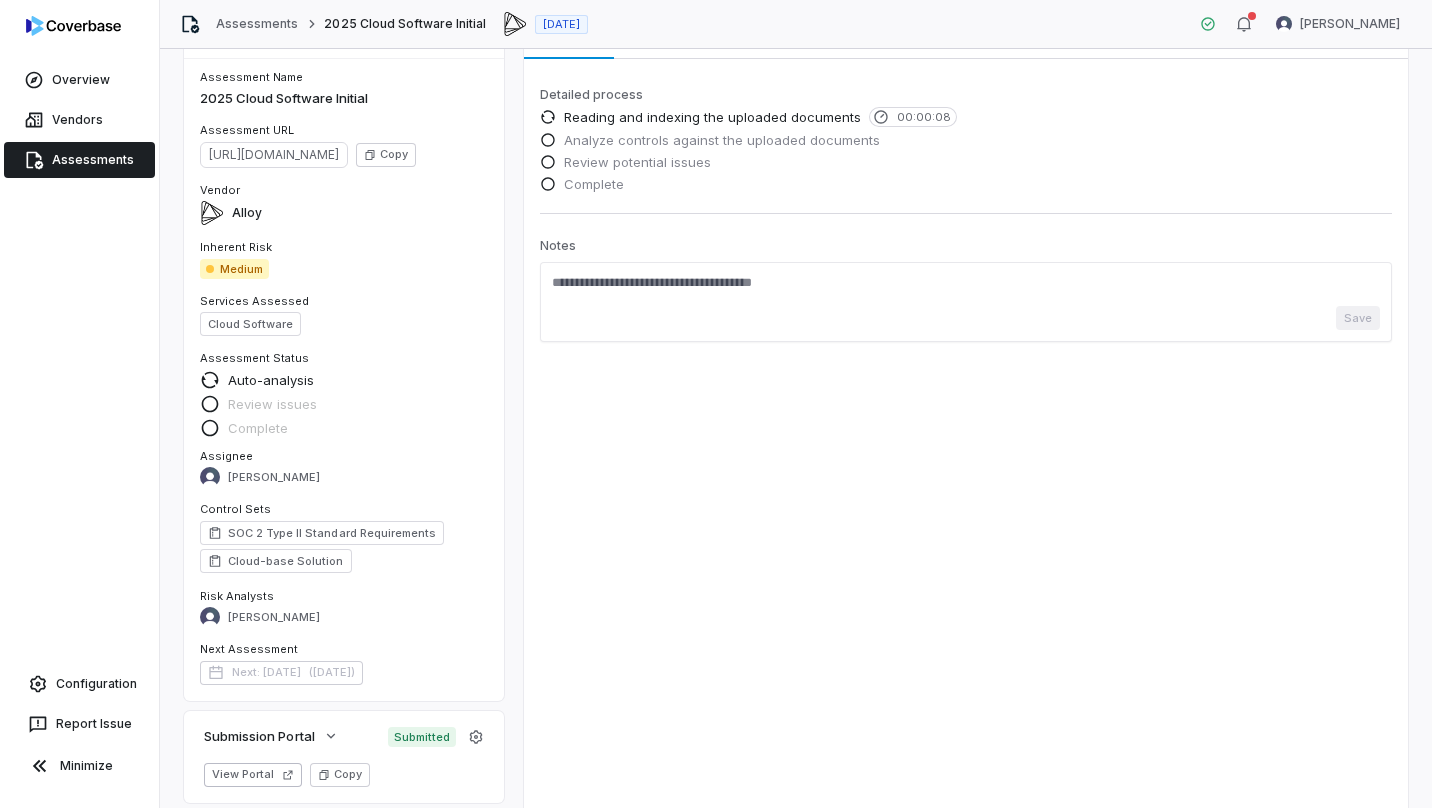 scroll, scrollTop: 0, scrollLeft: 0, axis: both 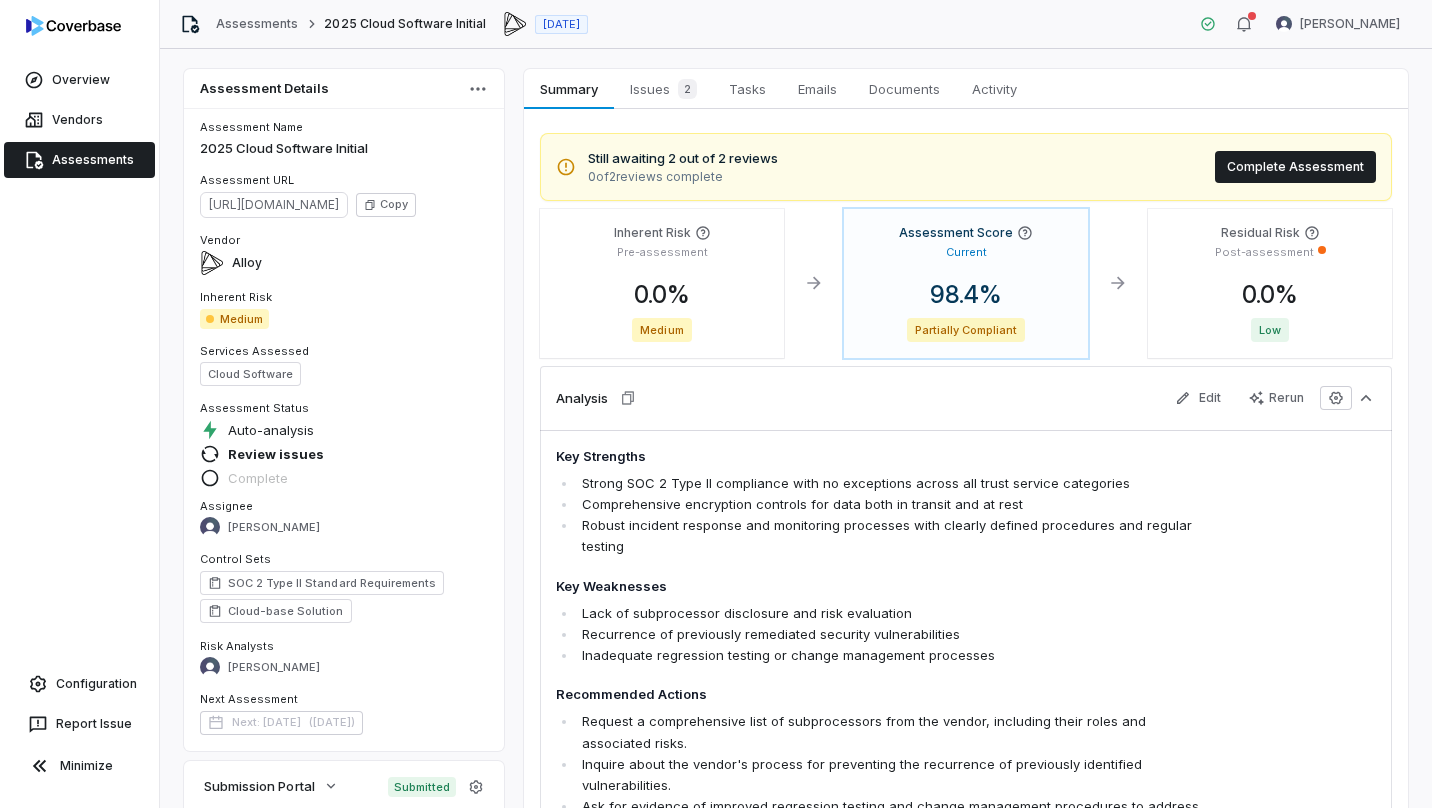 click on "Documents" at bounding box center [904, 89] 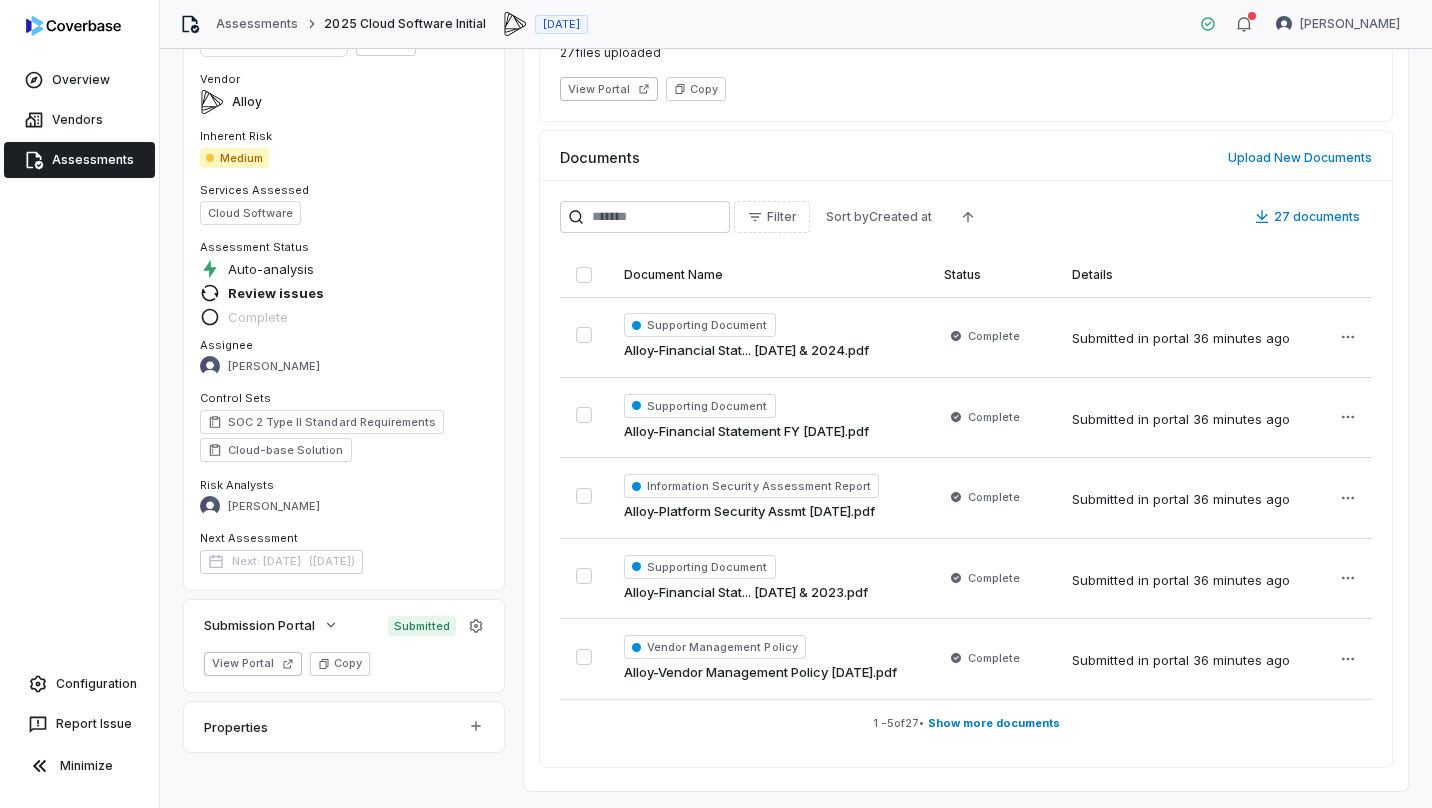scroll, scrollTop: 163, scrollLeft: 0, axis: vertical 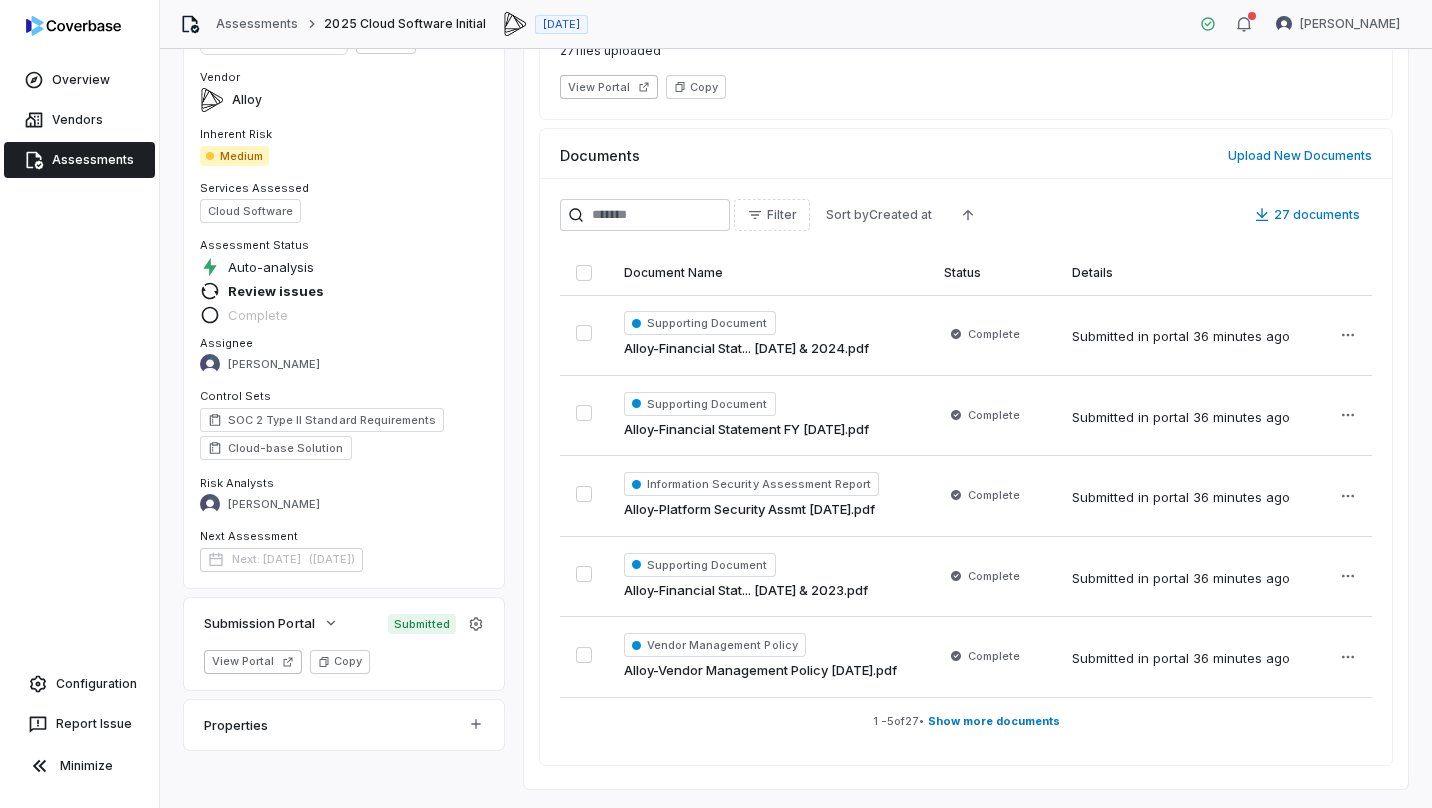 click on "Show more documents" at bounding box center (994, 721) 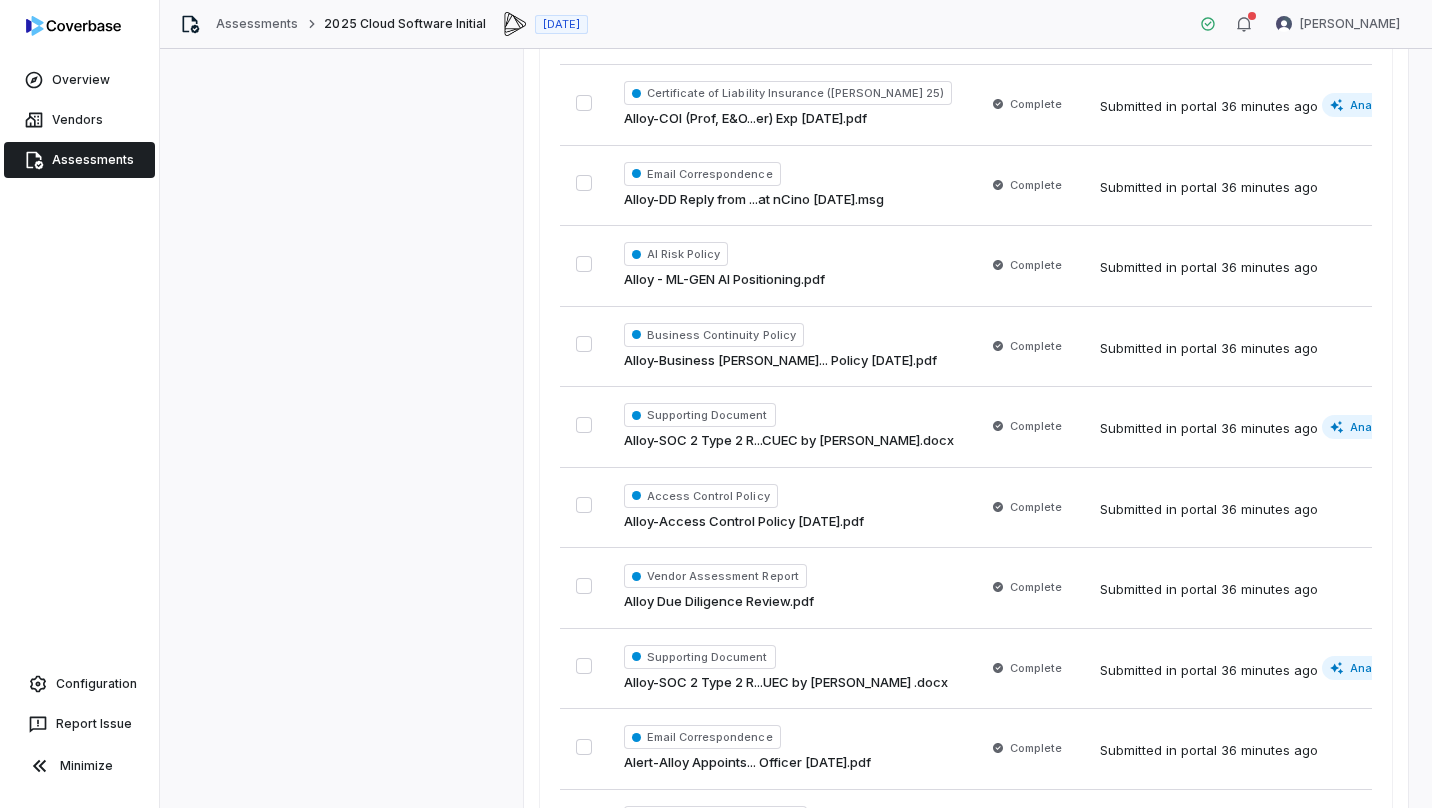 scroll, scrollTop: 1675, scrollLeft: 0, axis: vertical 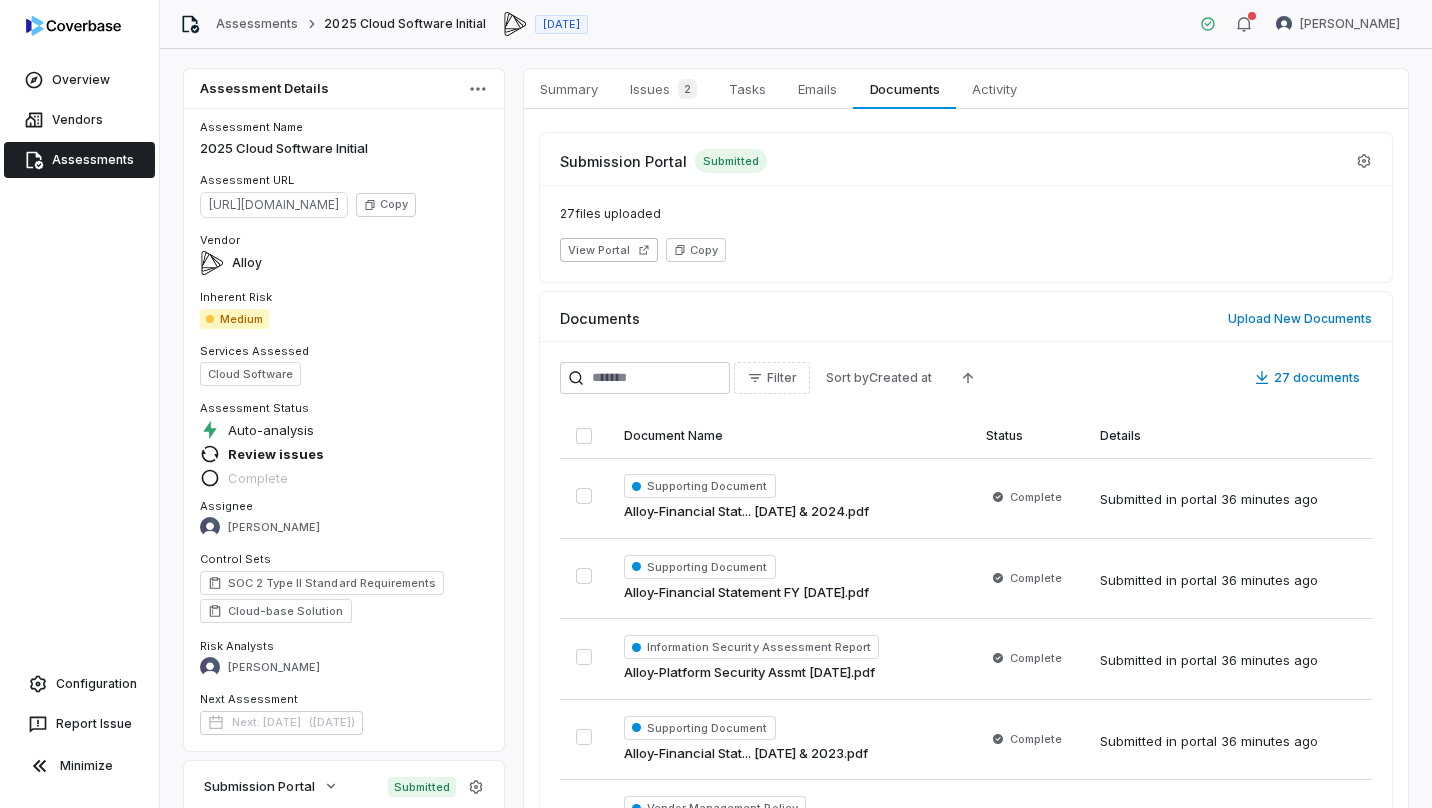 click on "Summary" at bounding box center [569, 89] 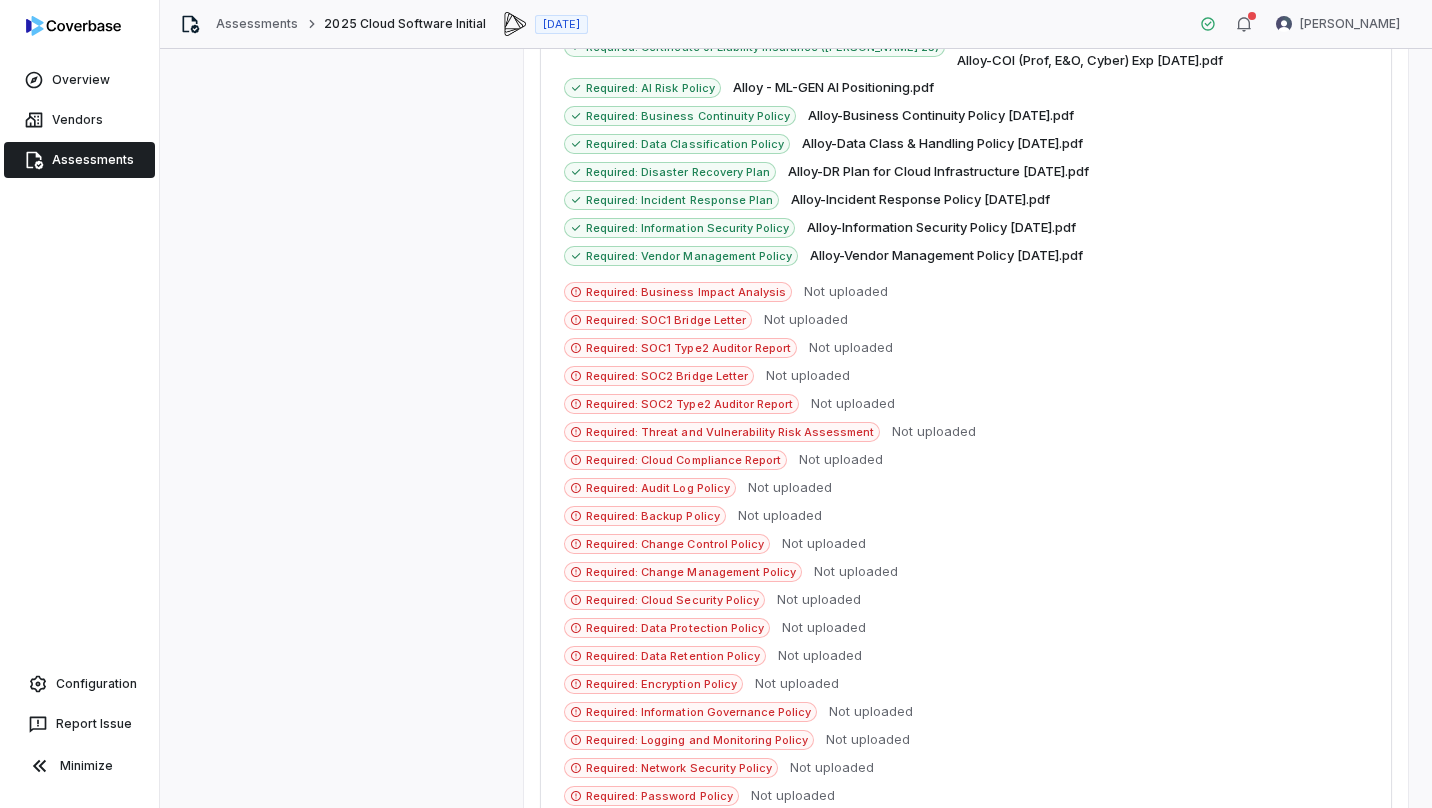 scroll, scrollTop: 1038, scrollLeft: 0, axis: vertical 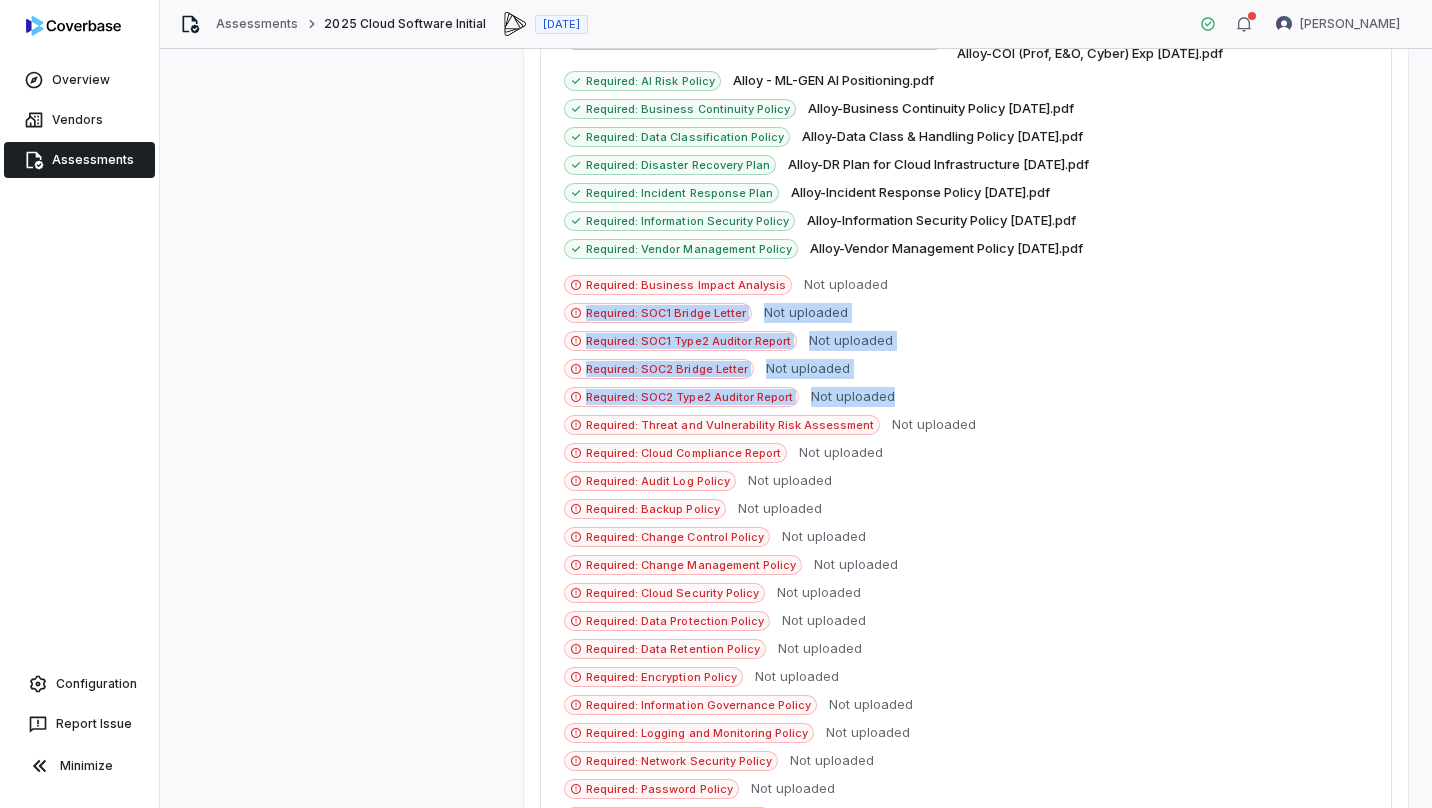 drag, startPoint x: 886, startPoint y: 397, endPoint x: 514, endPoint y: 324, distance: 379.09497 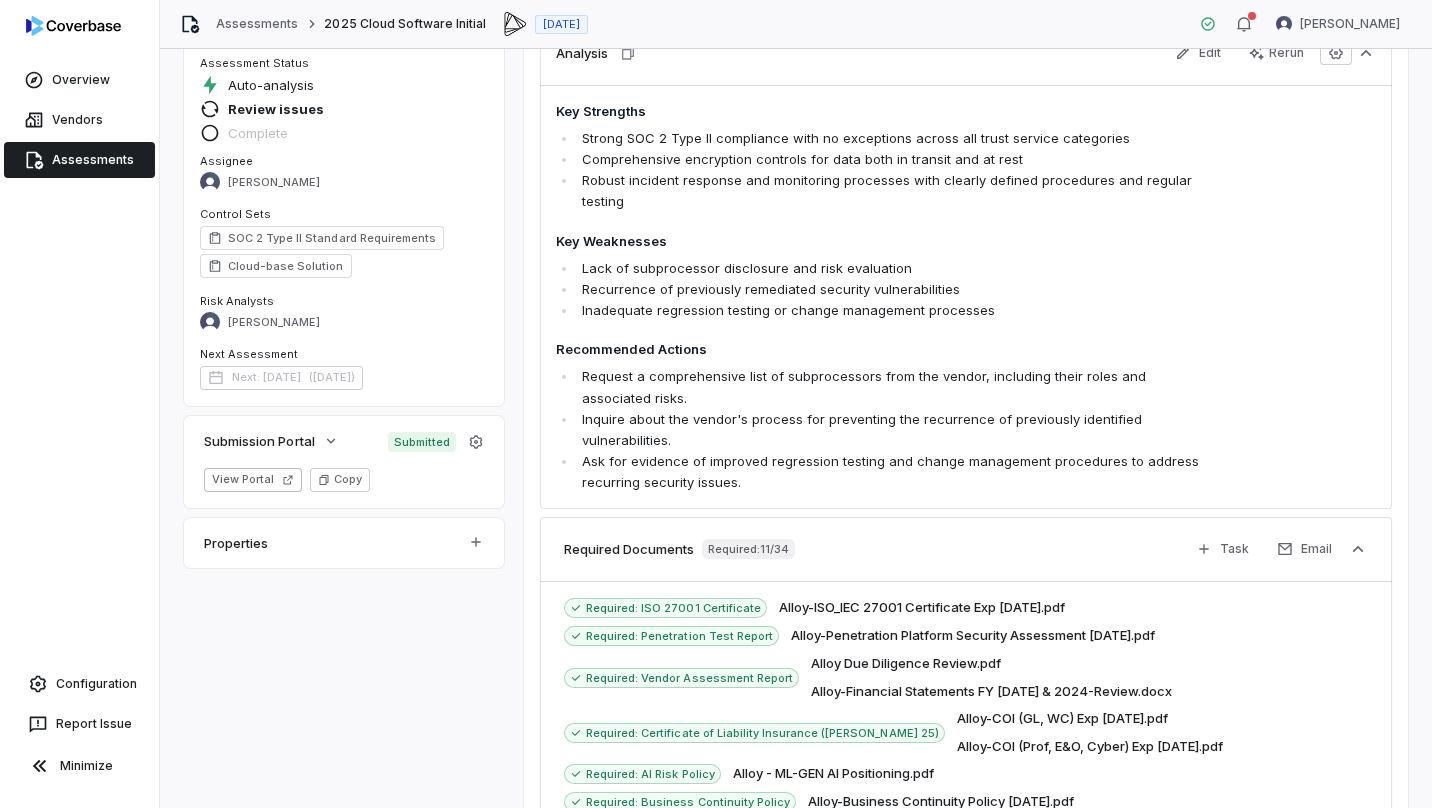 scroll, scrollTop: 343, scrollLeft: 0, axis: vertical 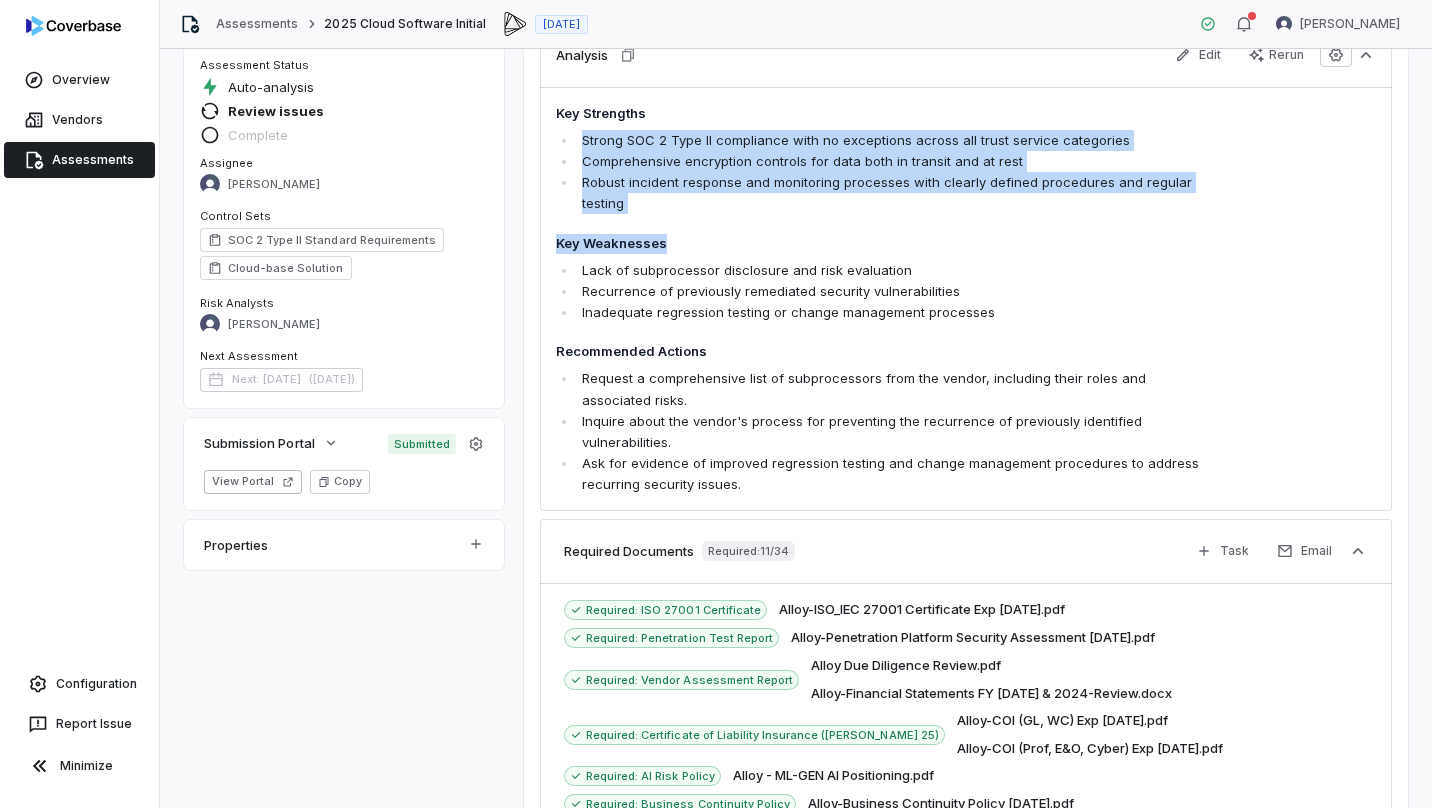 drag, startPoint x: 575, startPoint y: 124, endPoint x: 816, endPoint y: 220, distance: 259.41666 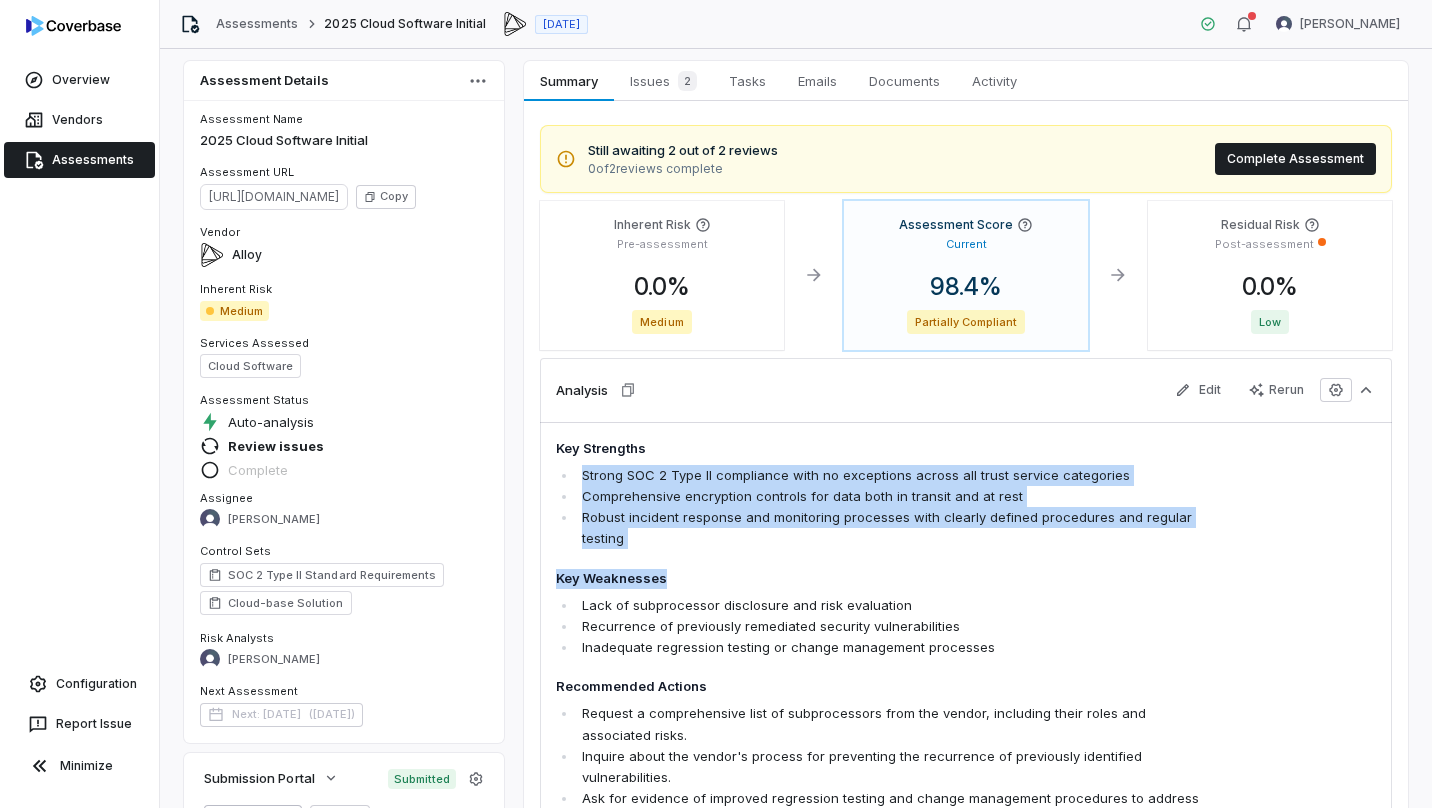 scroll, scrollTop: 0, scrollLeft: 0, axis: both 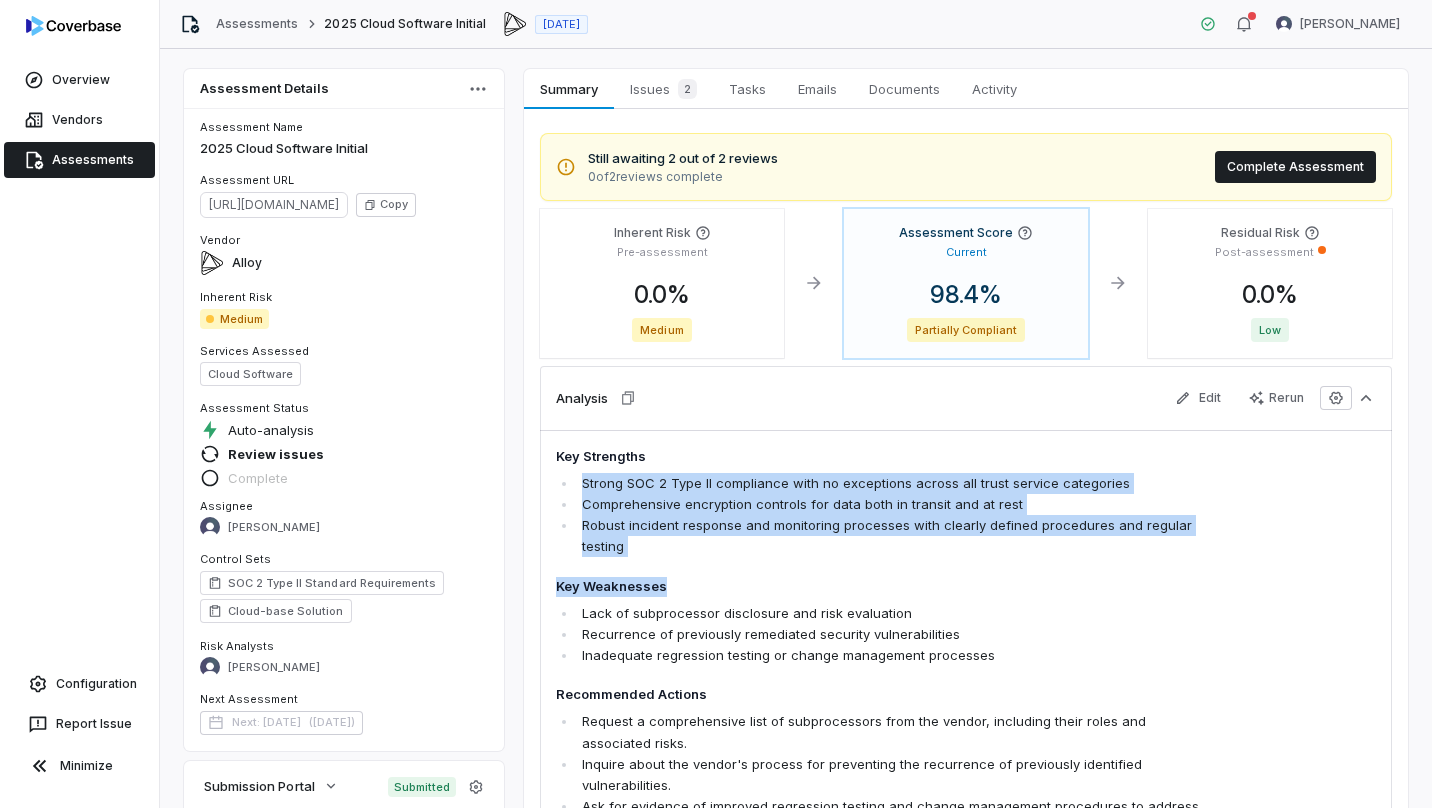 click on "Rerun" at bounding box center [1276, 398] 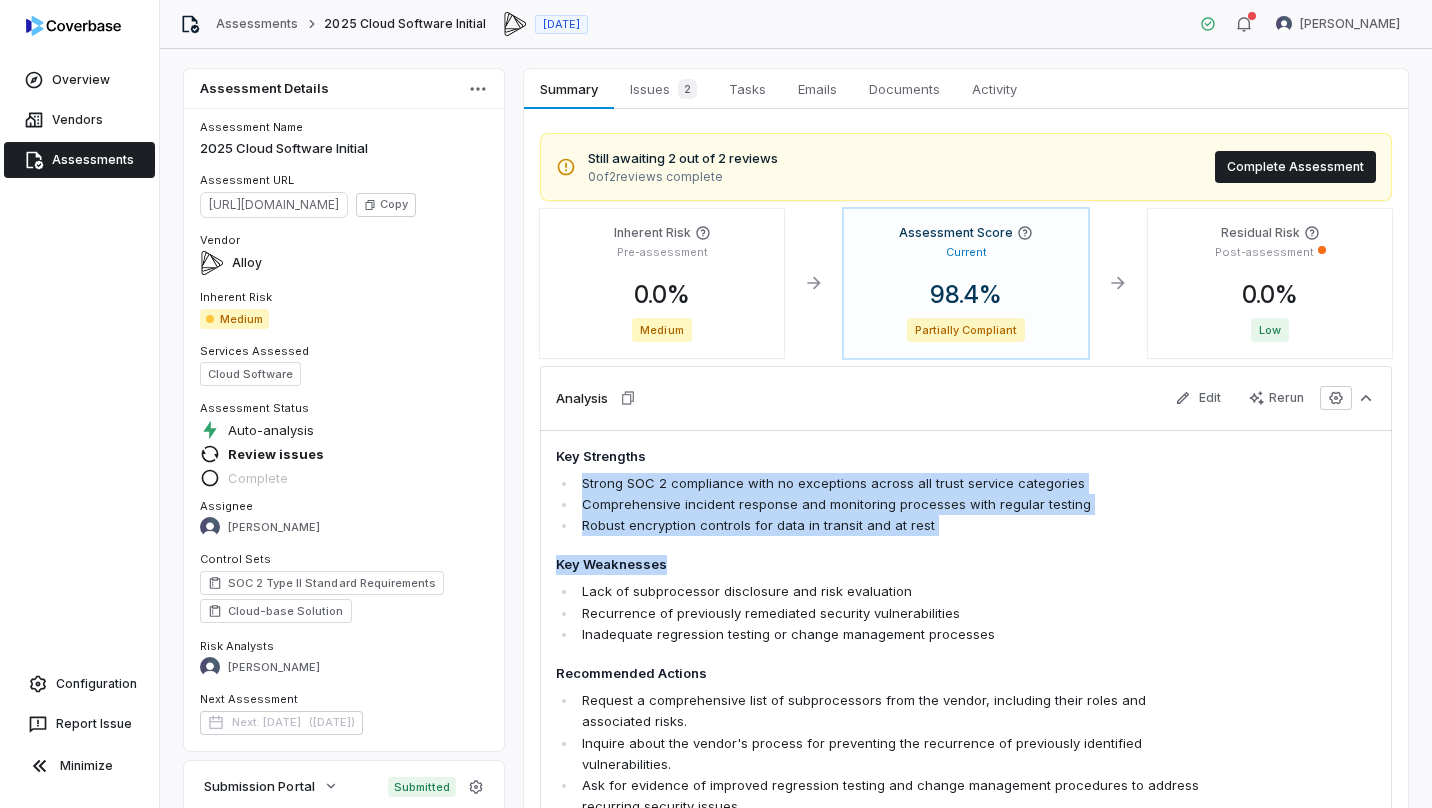 click on "Strong SOC 2 compliance with no exceptions across all trust service categories" at bounding box center (894, 483) 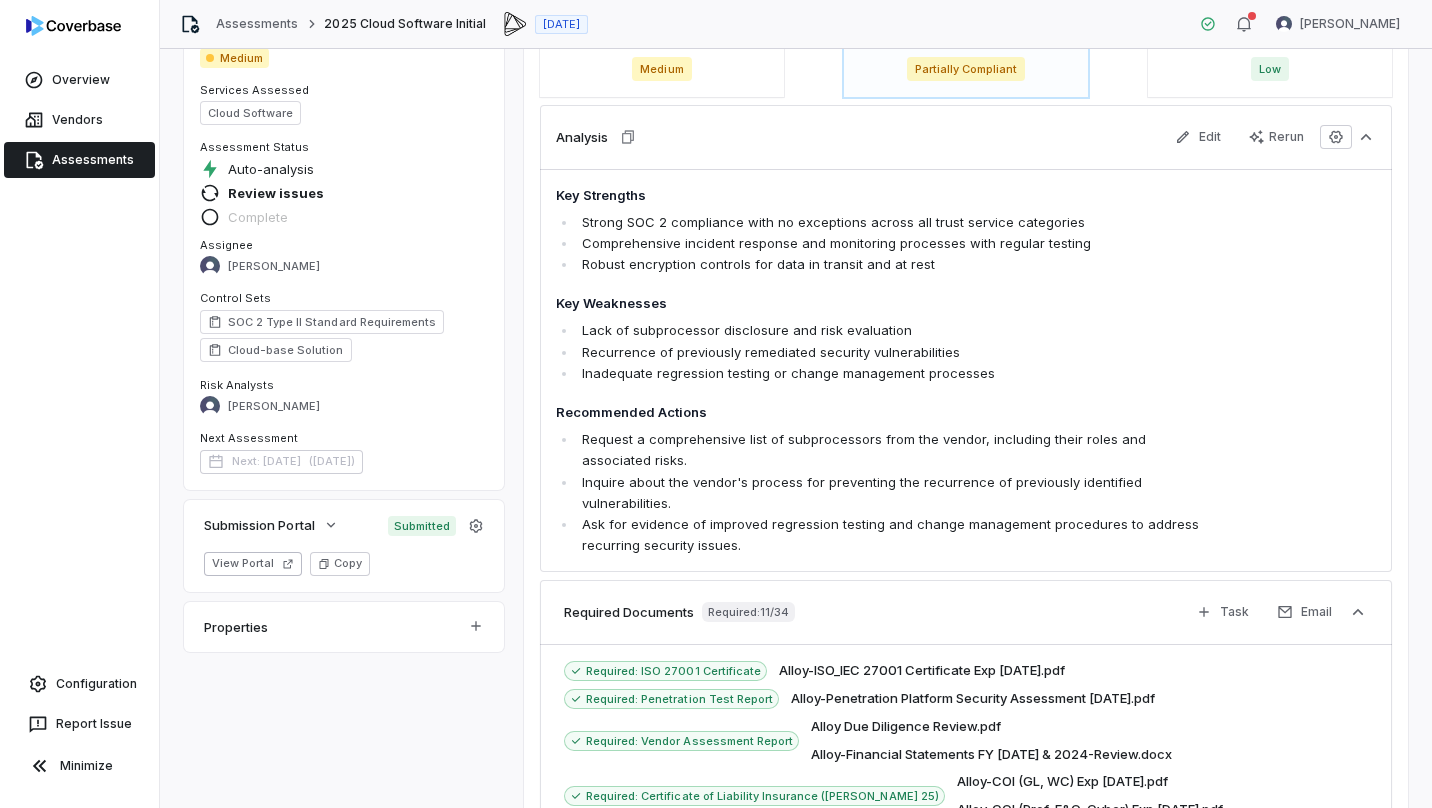 scroll, scrollTop: 0, scrollLeft: 0, axis: both 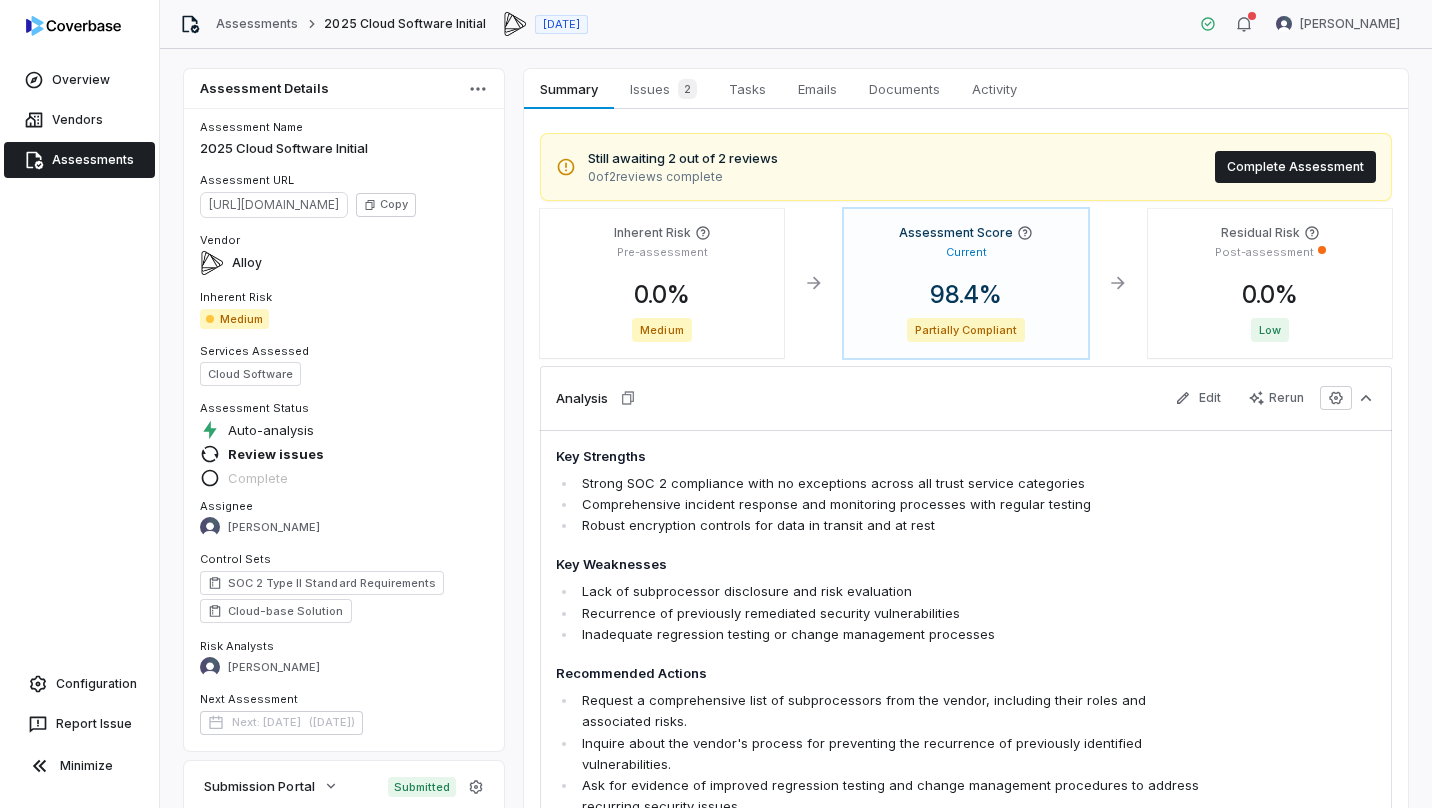 click on "2" at bounding box center [683, 89] 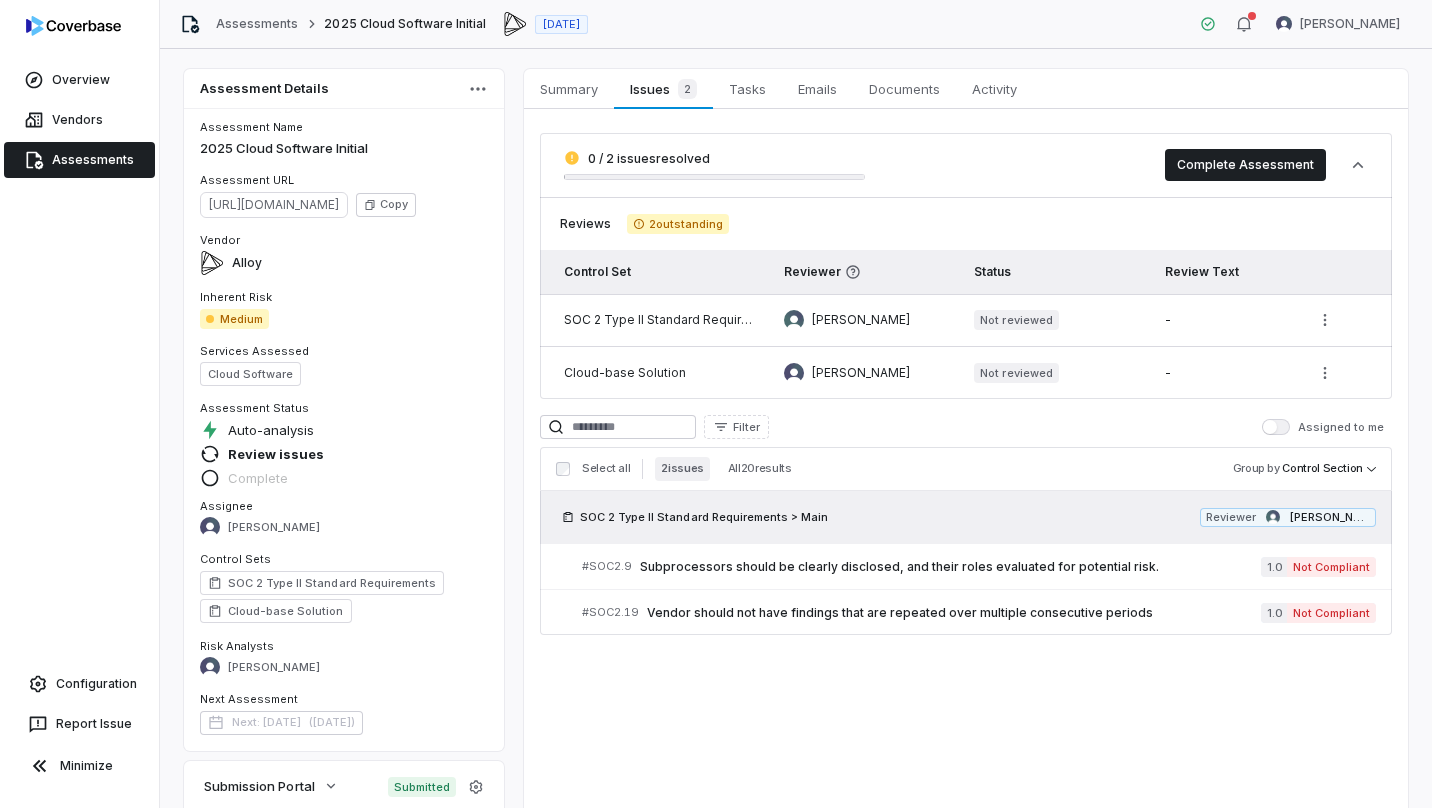 click on "Summary" at bounding box center (569, 89) 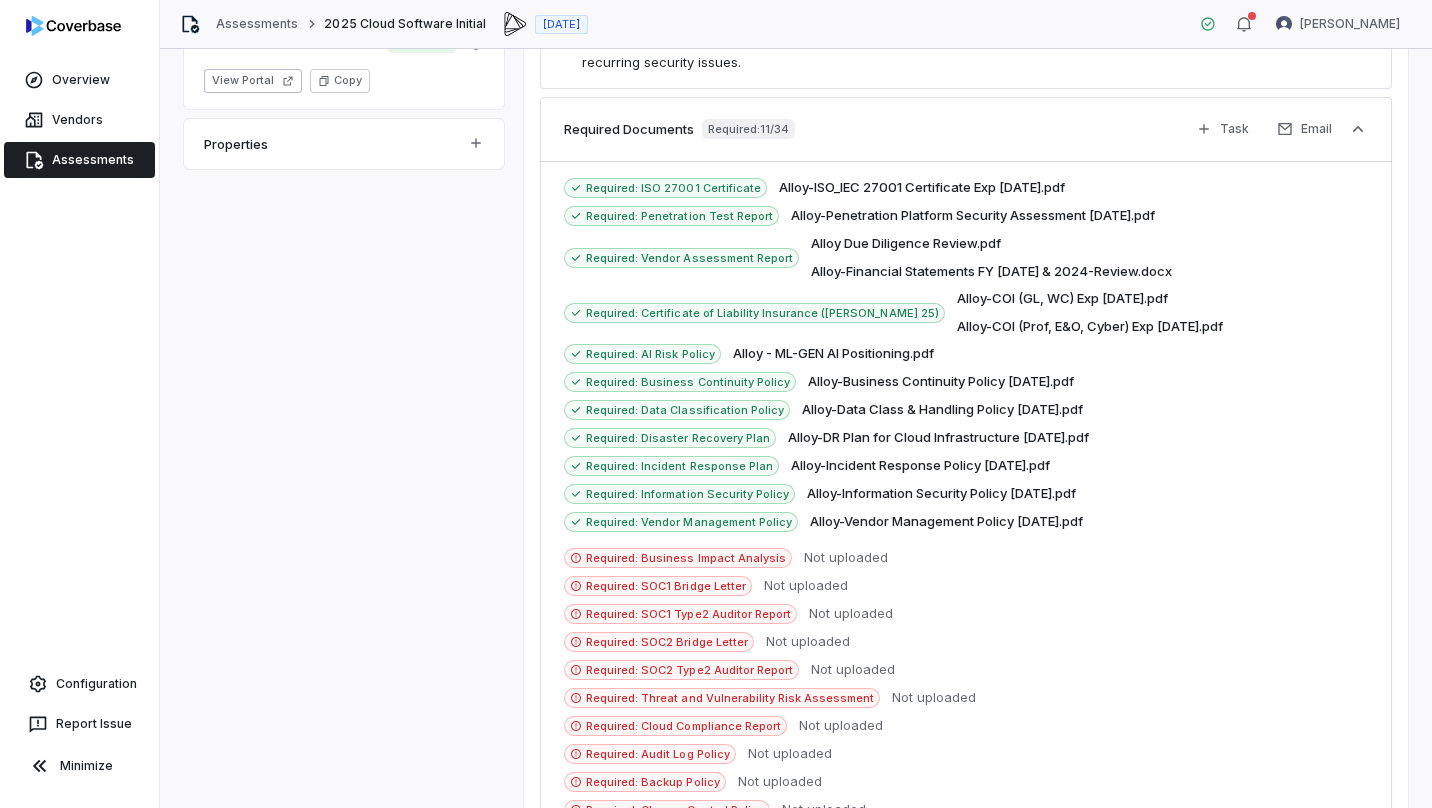 scroll, scrollTop: 740, scrollLeft: 0, axis: vertical 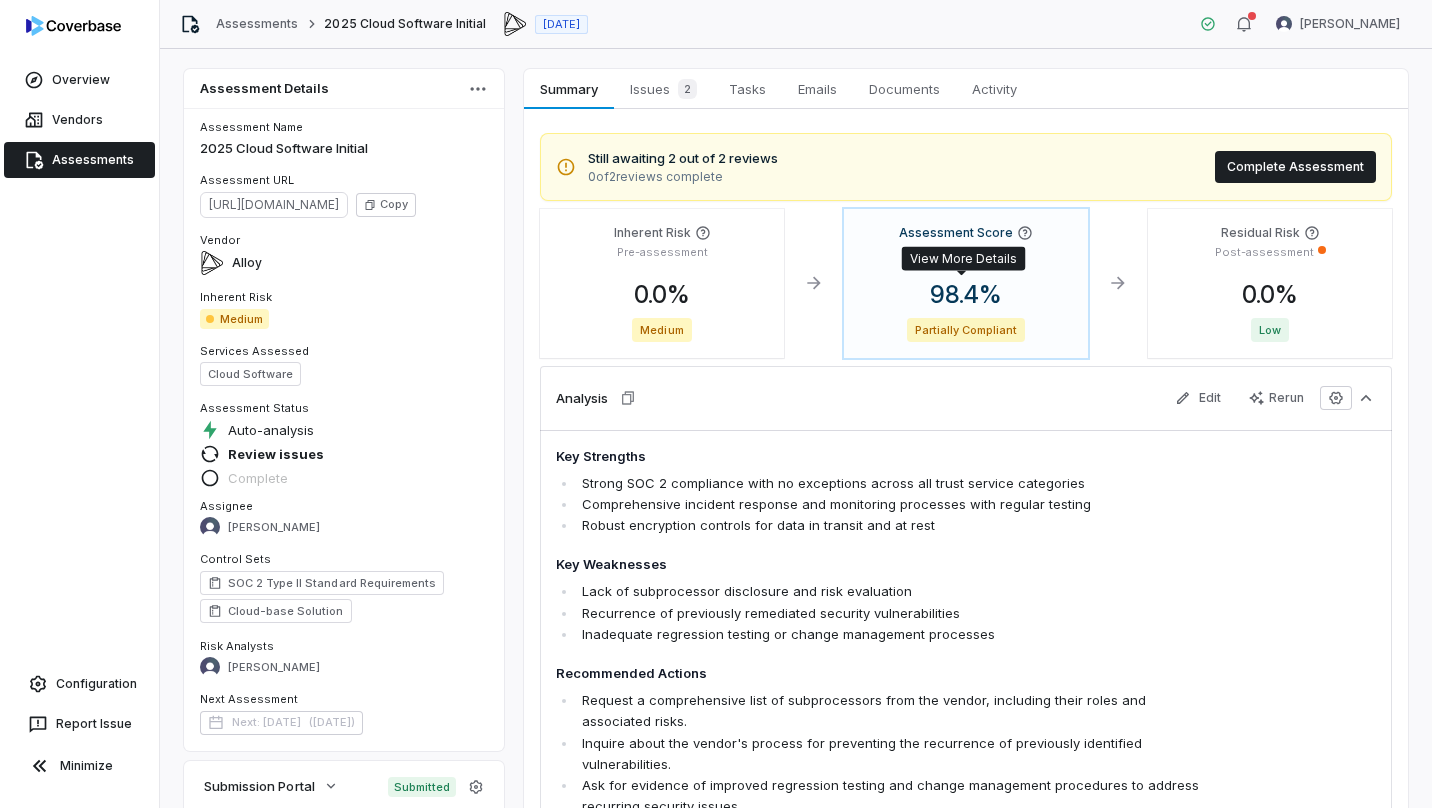 click on "98.4 %" at bounding box center [966, 294] 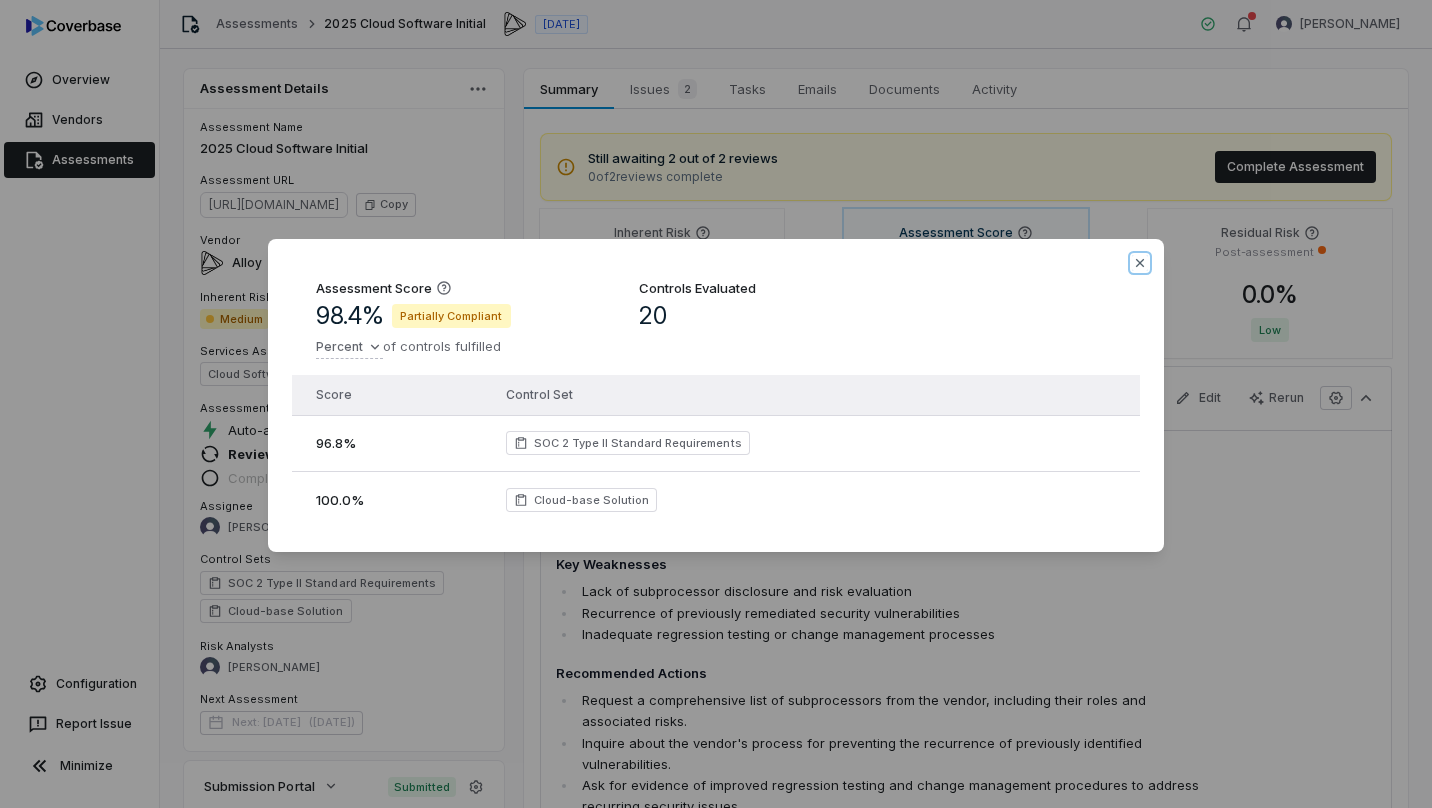 click 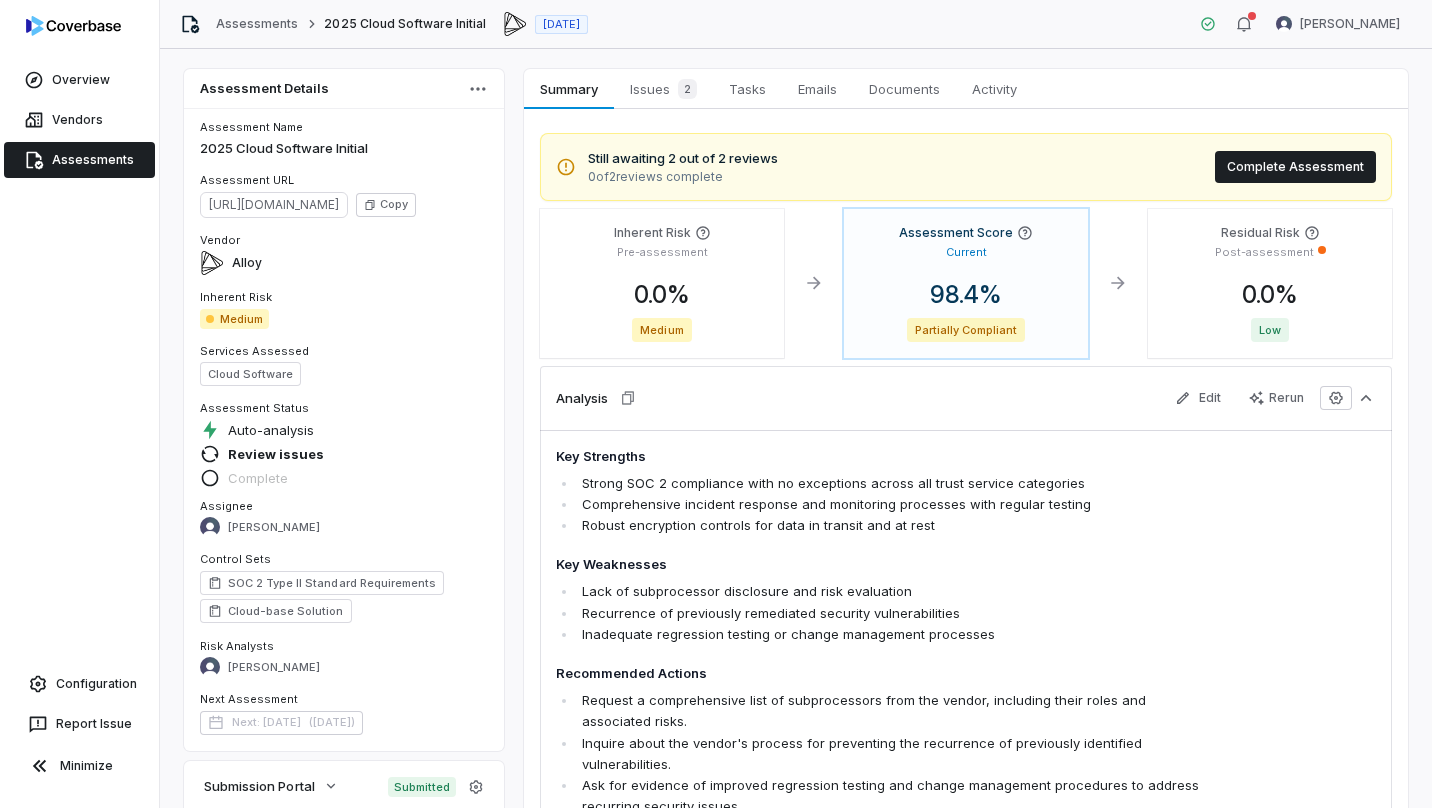 click on "Analysis" at bounding box center [582, 398] 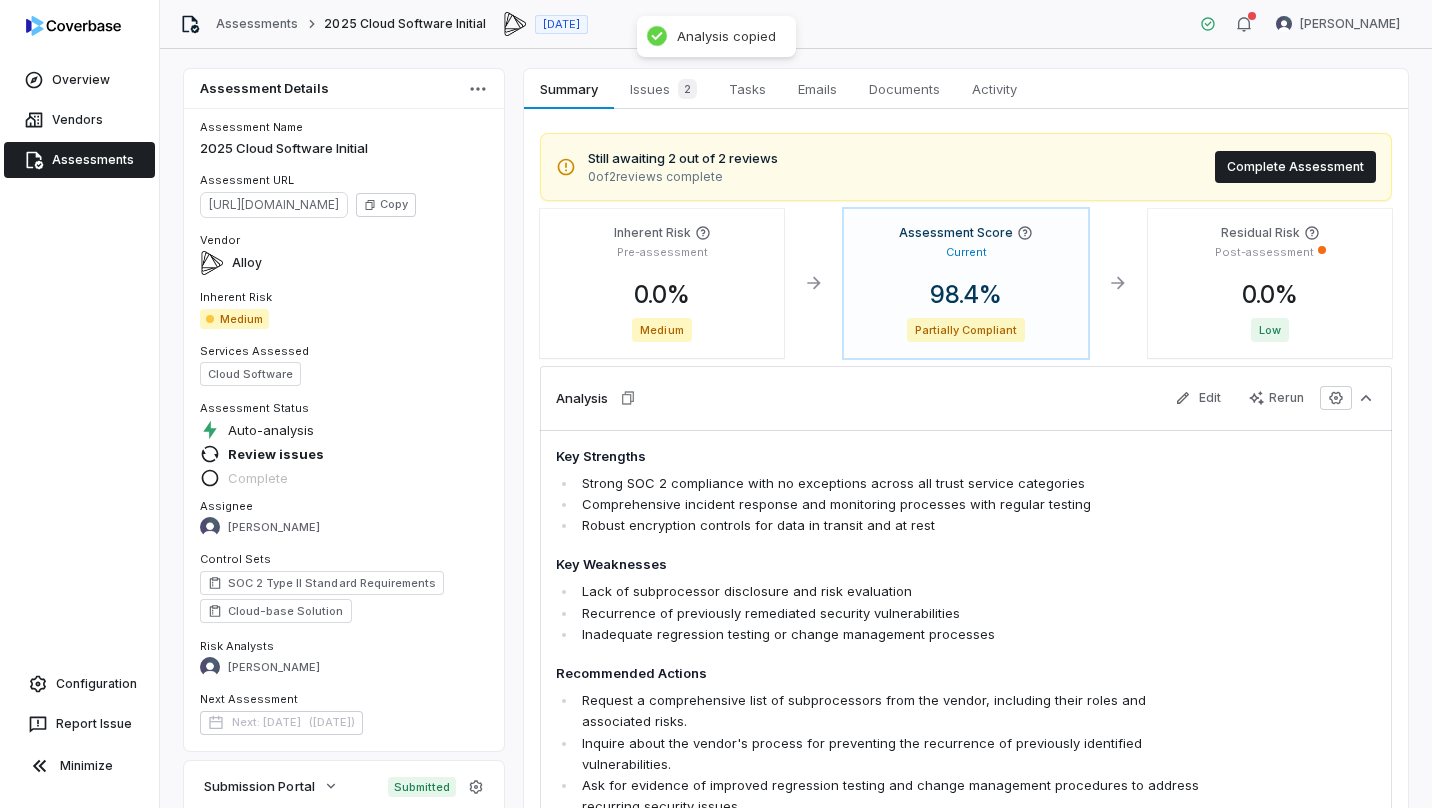 click on "Analysis Edit Rerun" at bounding box center [966, 398] 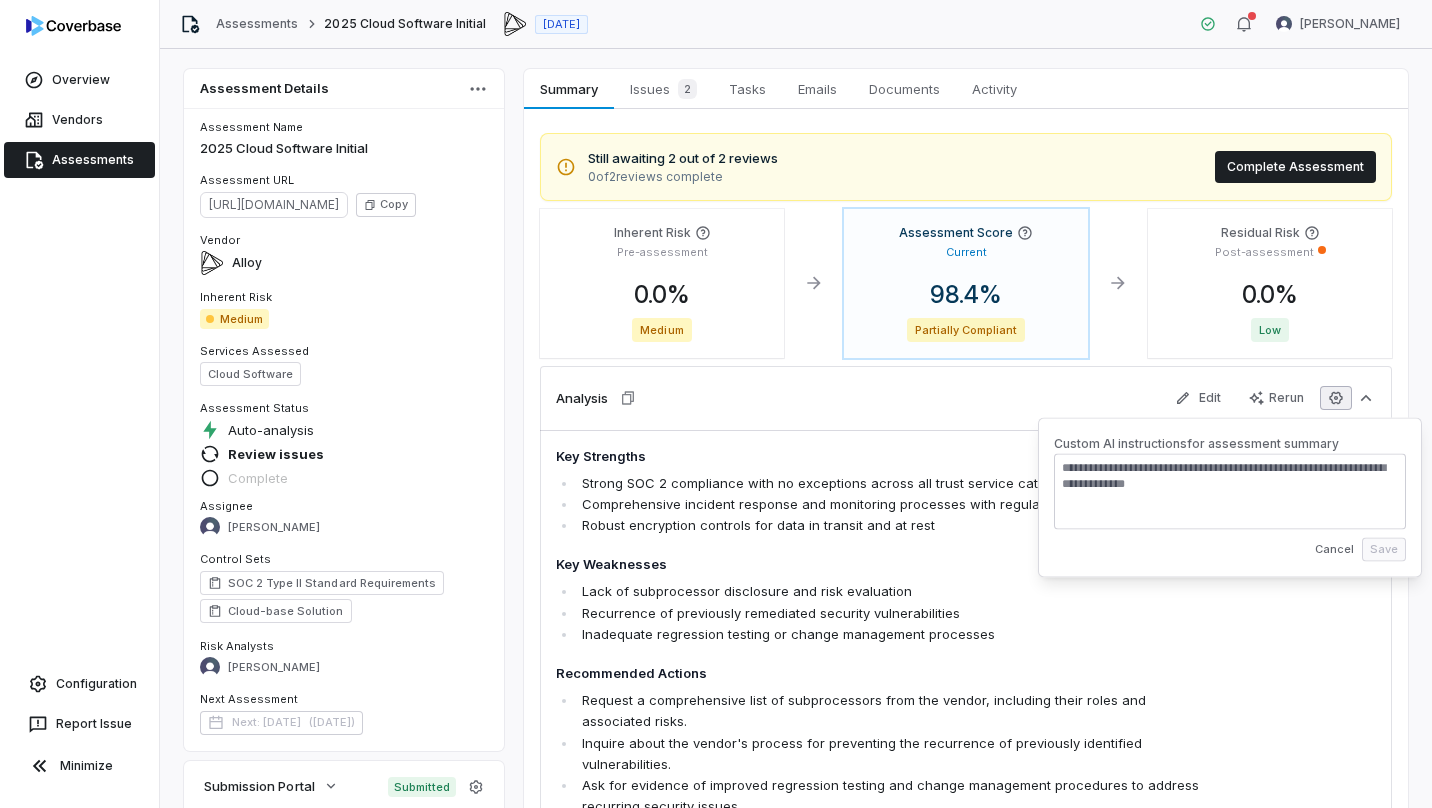click on "Cancel" at bounding box center [1334, 549] 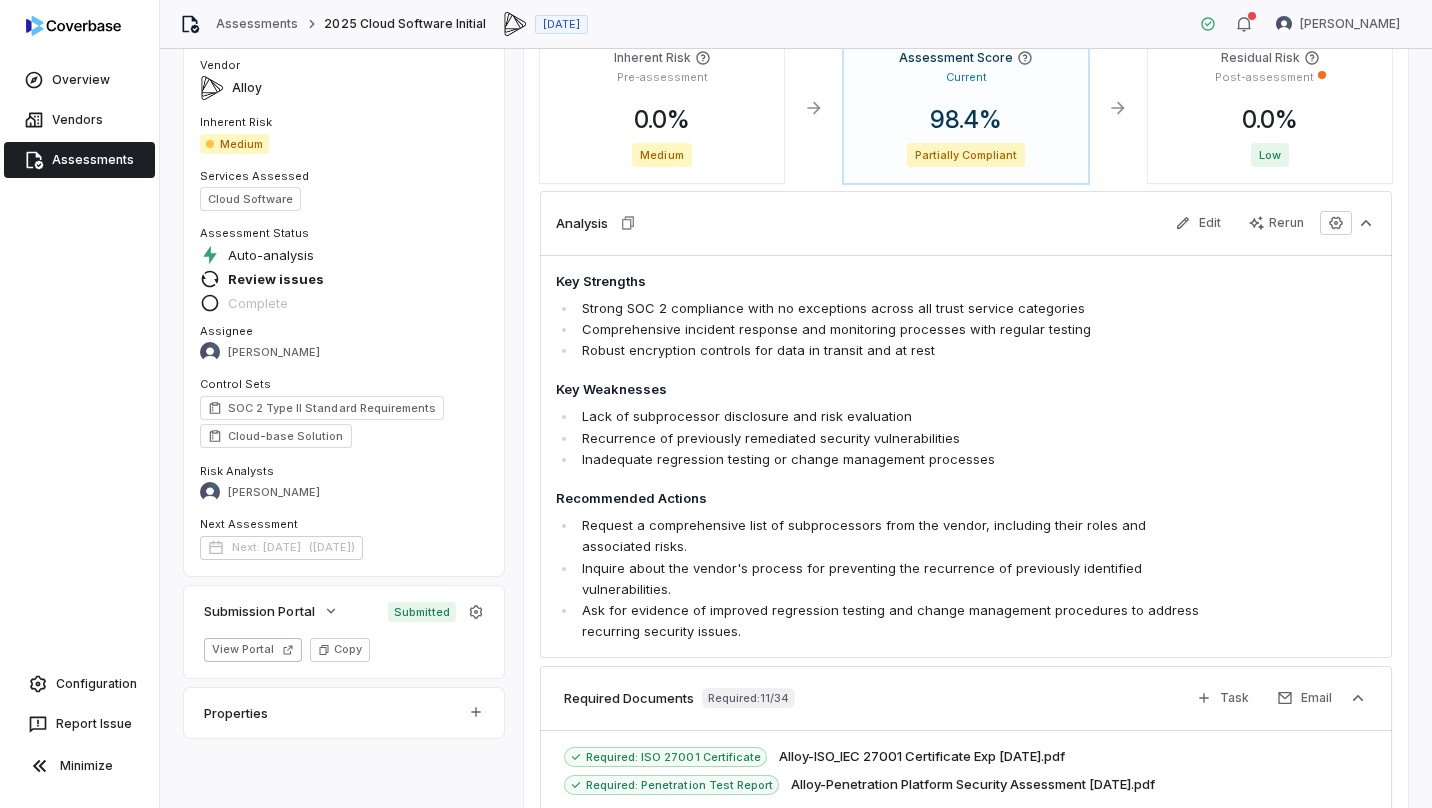 scroll, scrollTop: 0, scrollLeft: 0, axis: both 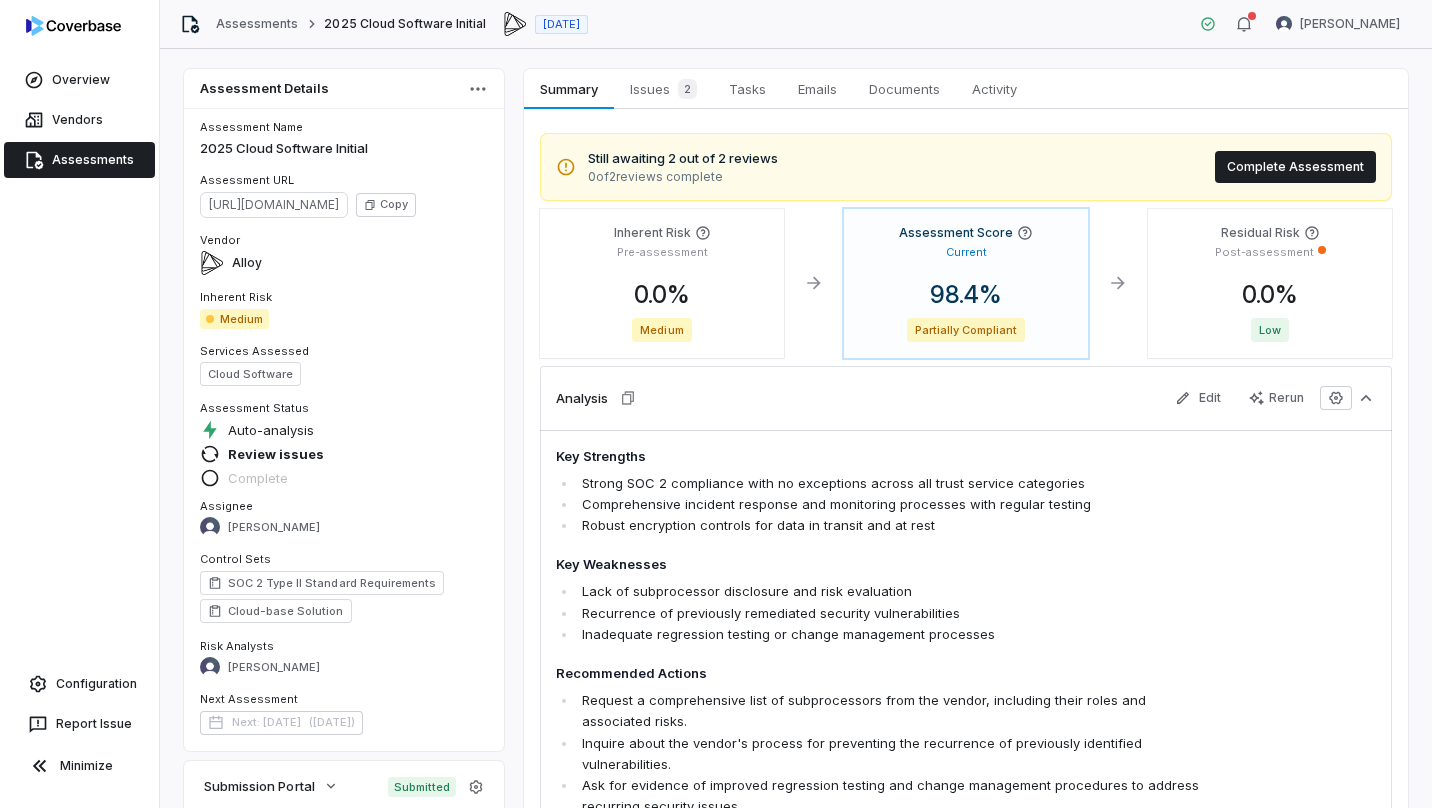 click on "Vendors" at bounding box center [79, 120] 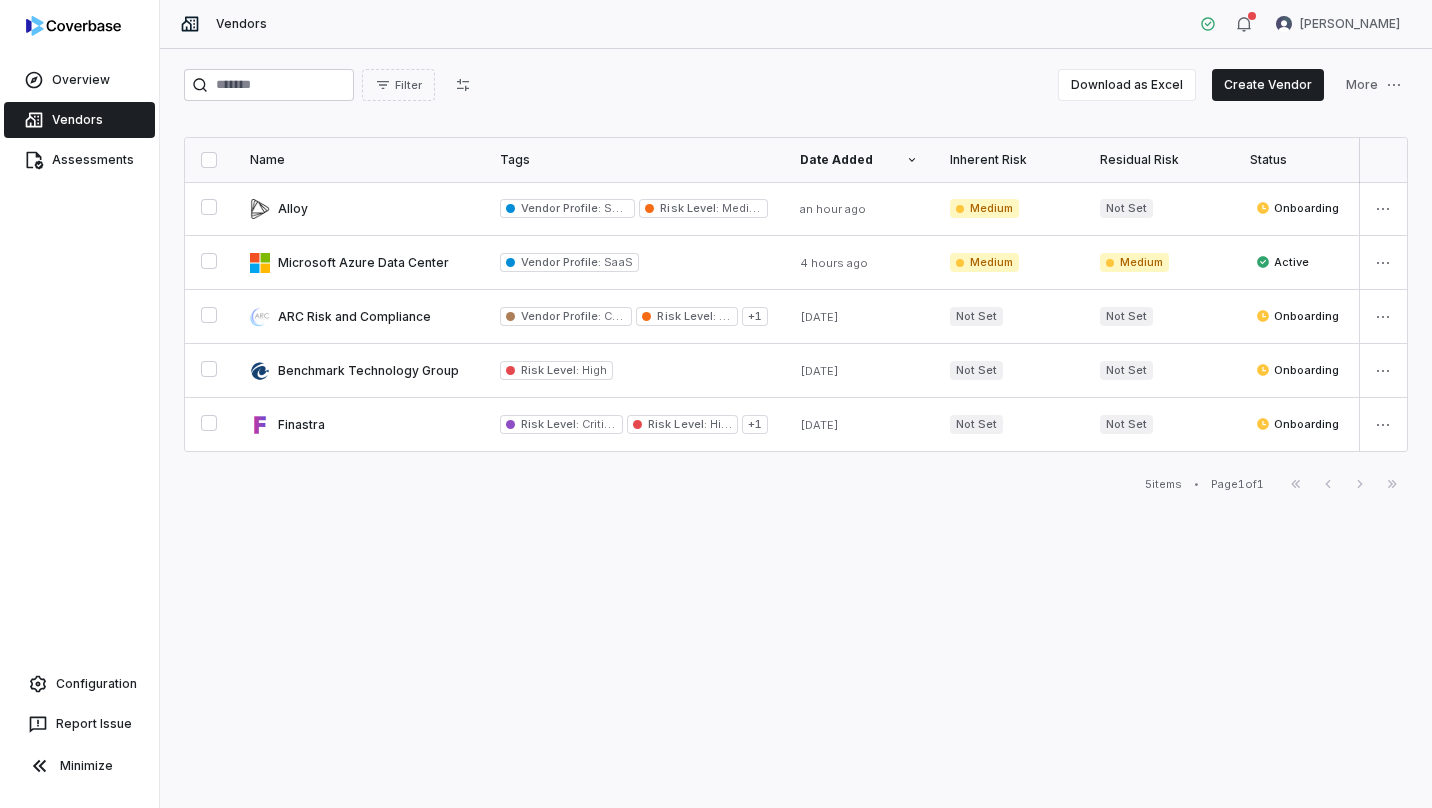 click at bounding box center [359, 262] 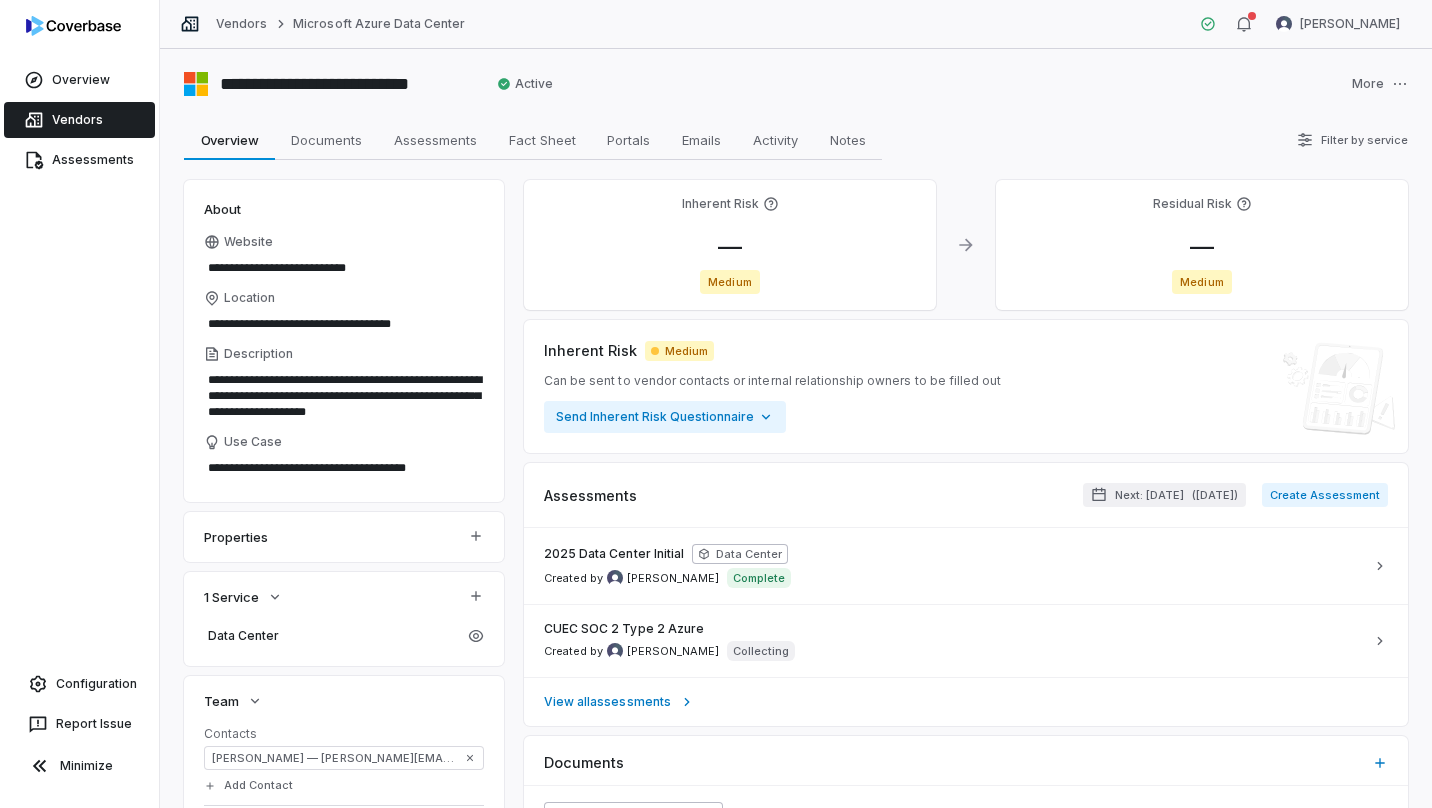 scroll, scrollTop: 0, scrollLeft: 0, axis: both 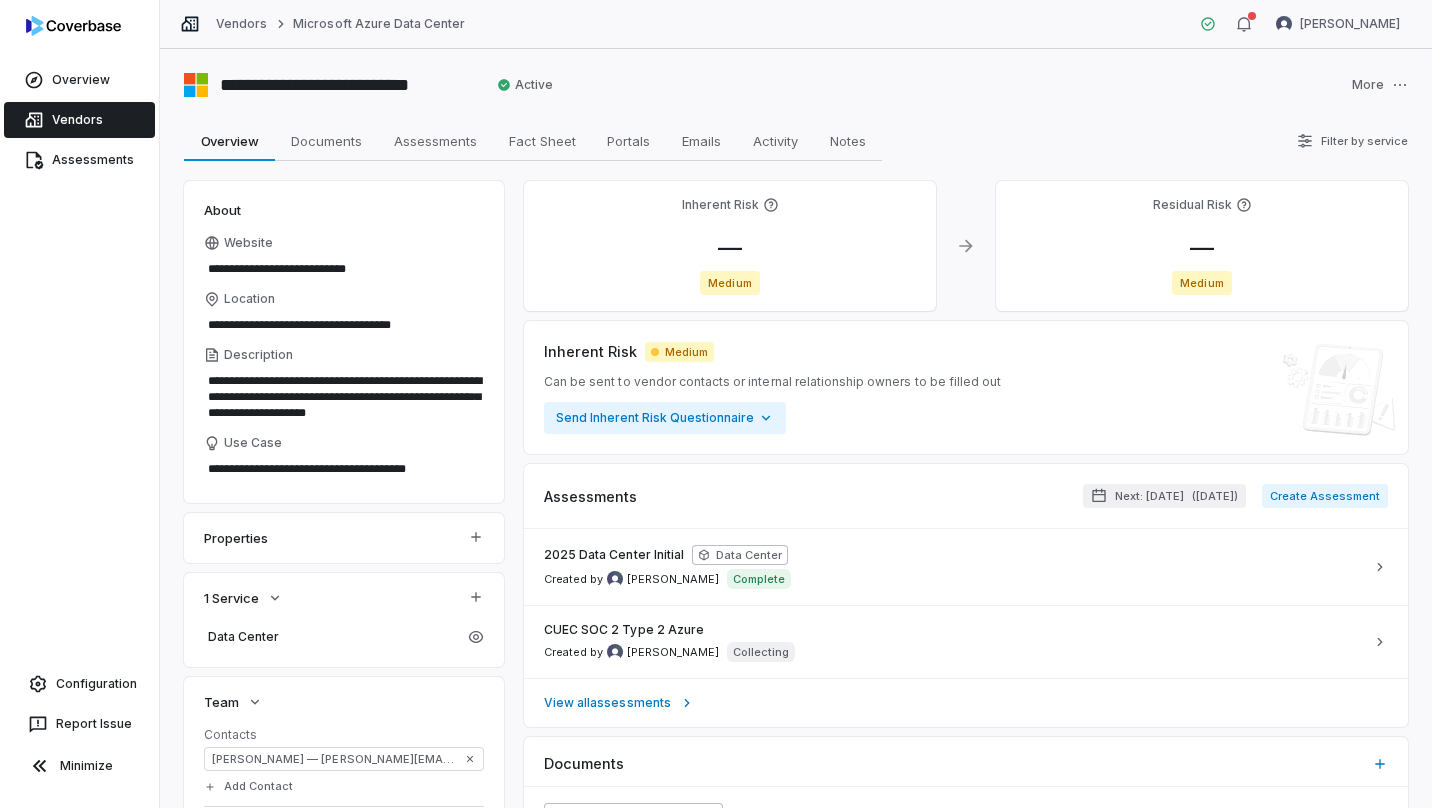 click on "Documents" at bounding box center [326, 141] 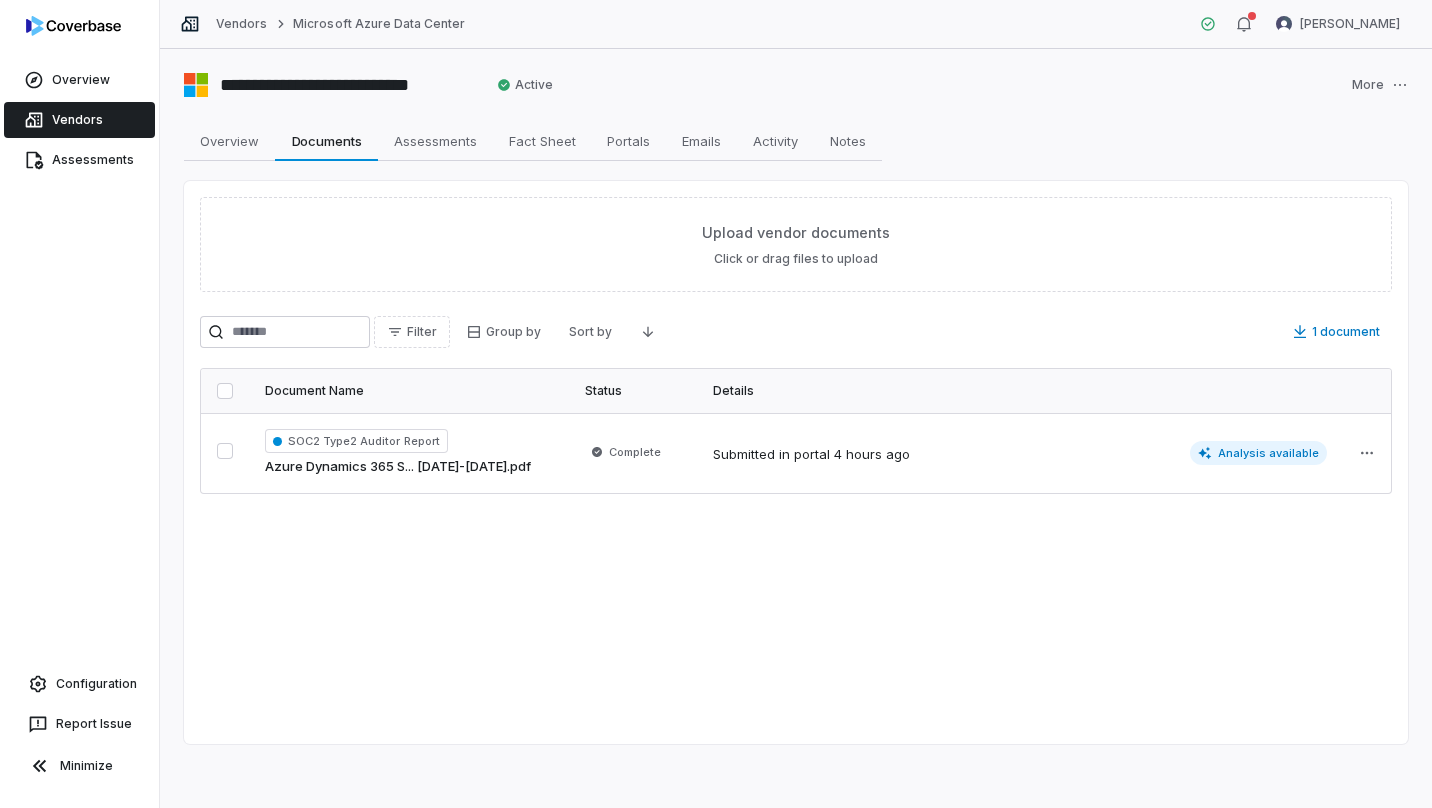 click on "Assessments" at bounding box center (79, 160) 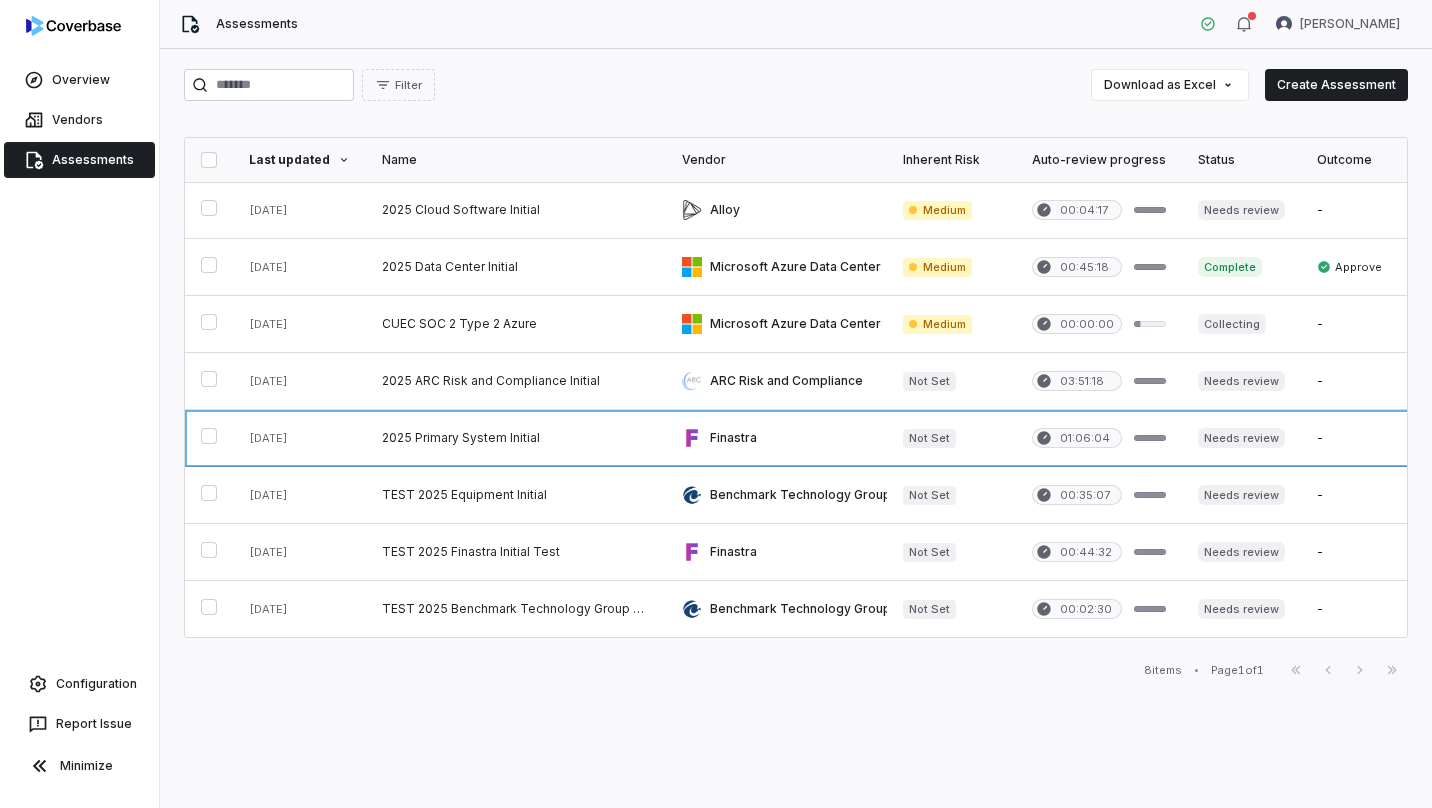 click at bounding box center [516, 438] 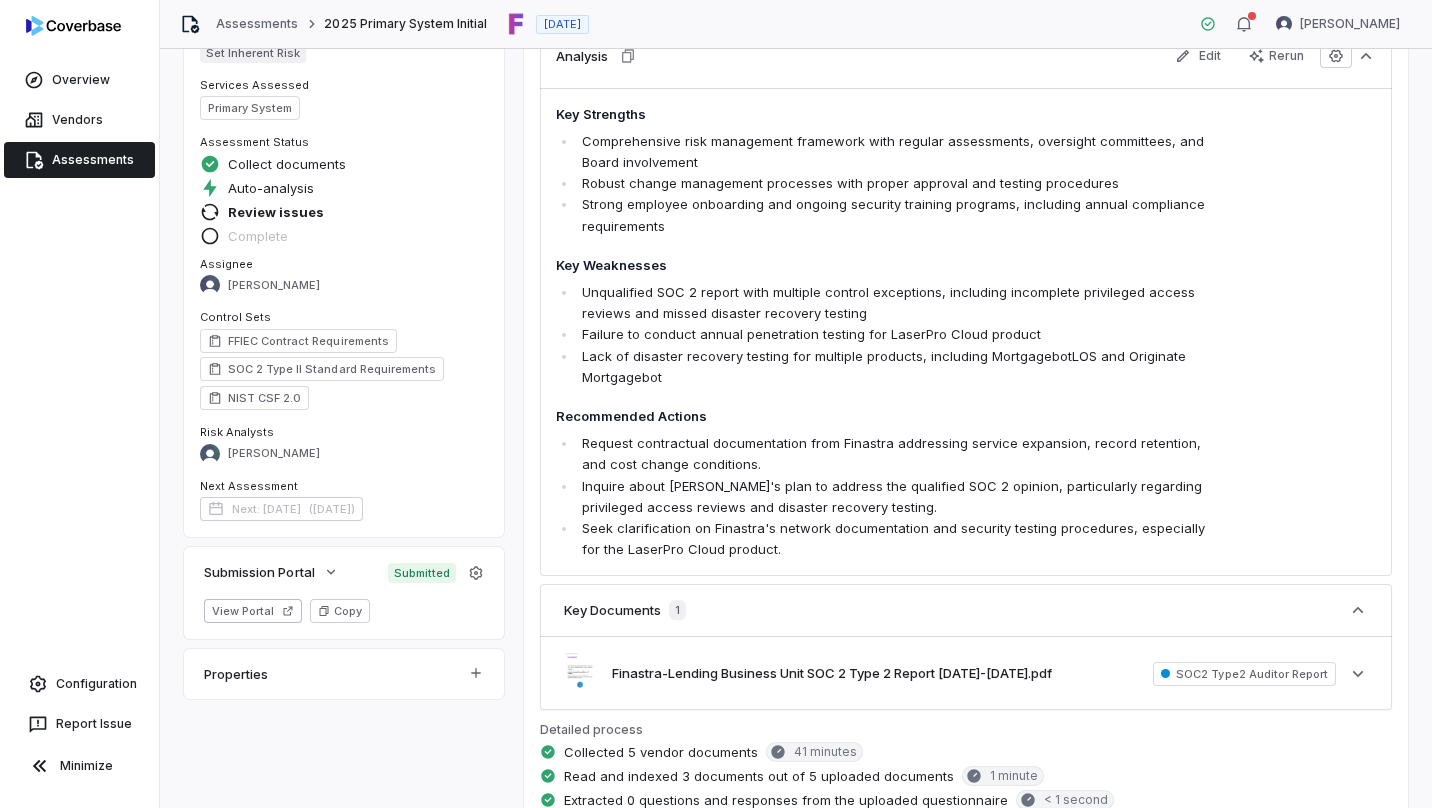scroll, scrollTop: 0, scrollLeft: 0, axis: both 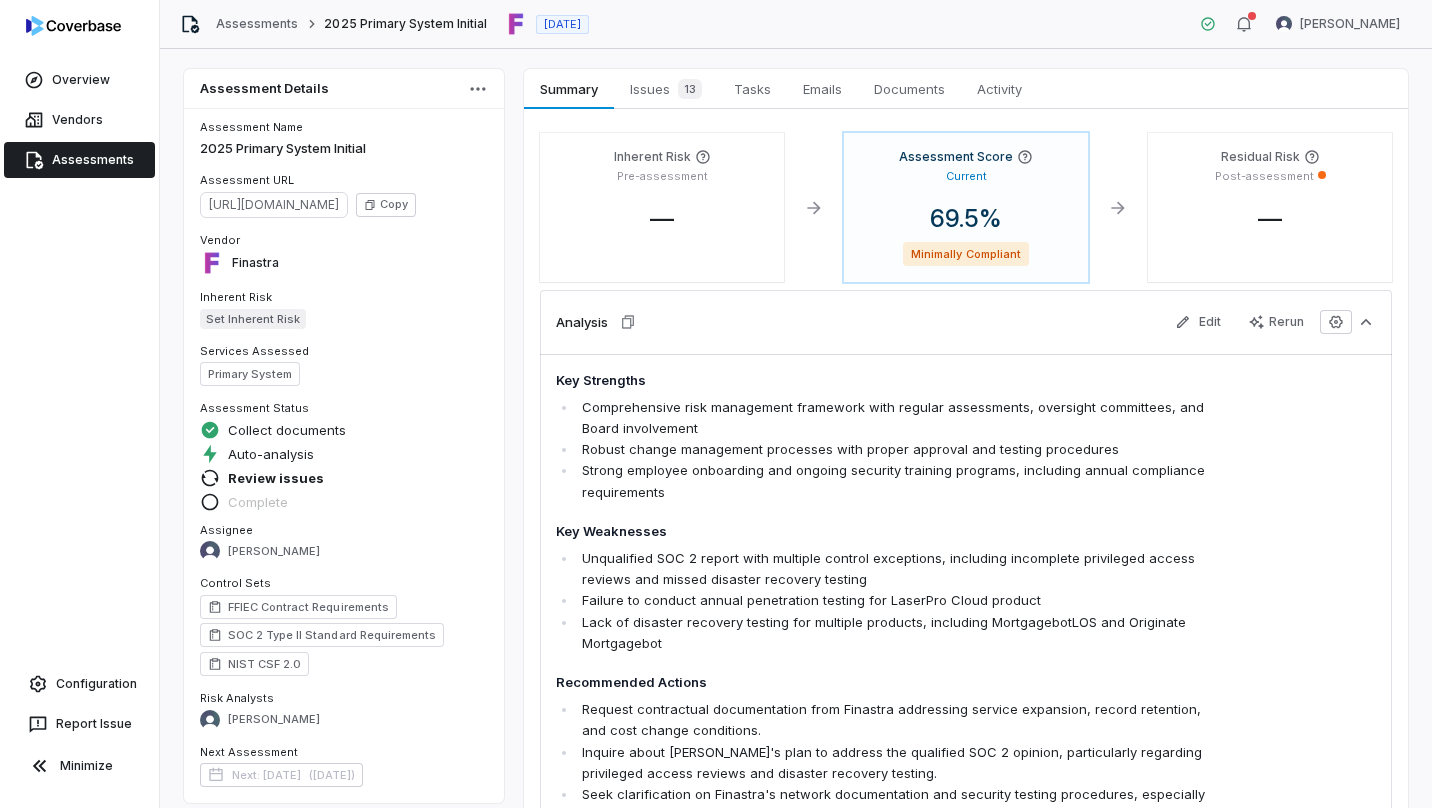 click on "Documents" at bounding box center [909, 89] 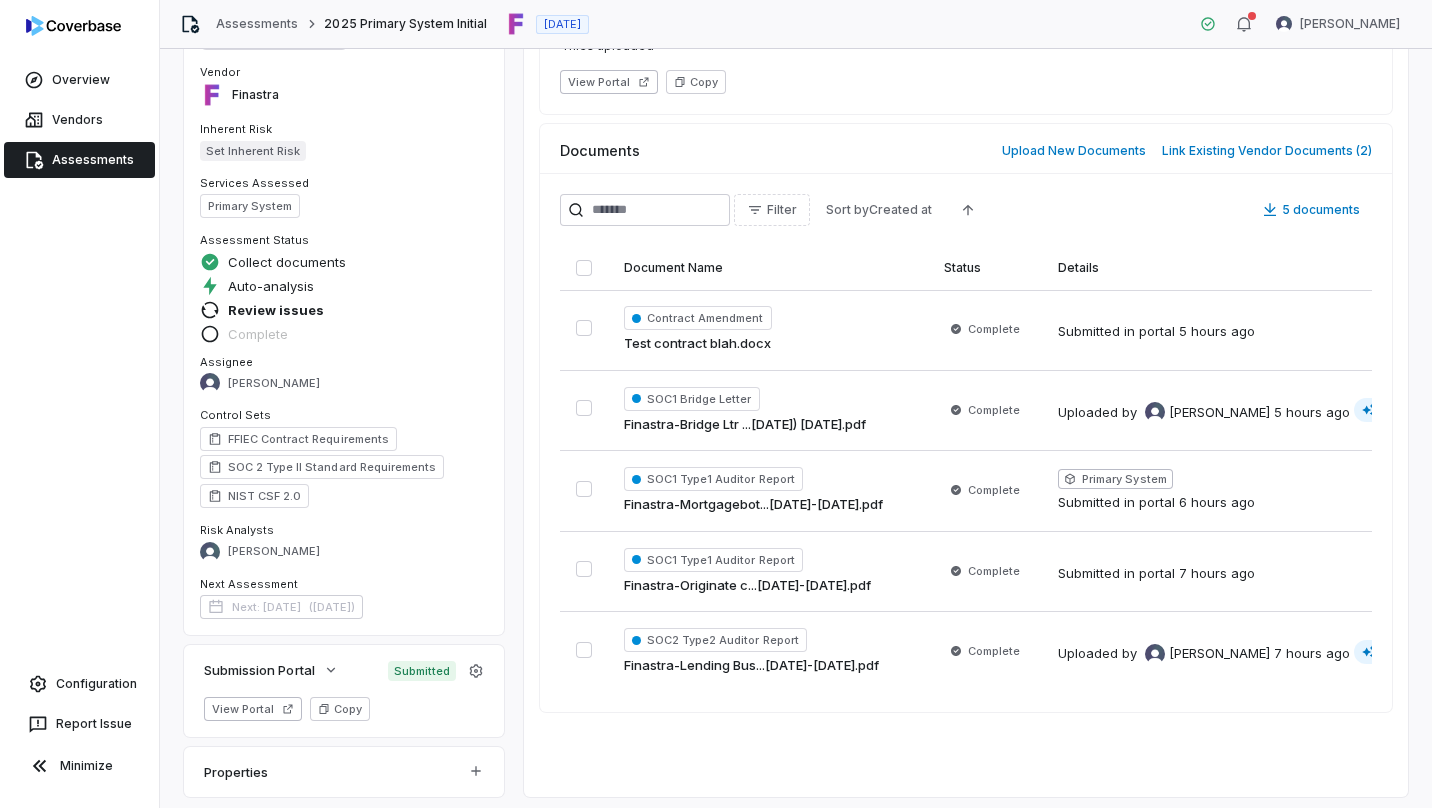 scroll, scrollTop: 175, scrollLeft: 0, axis: vertical 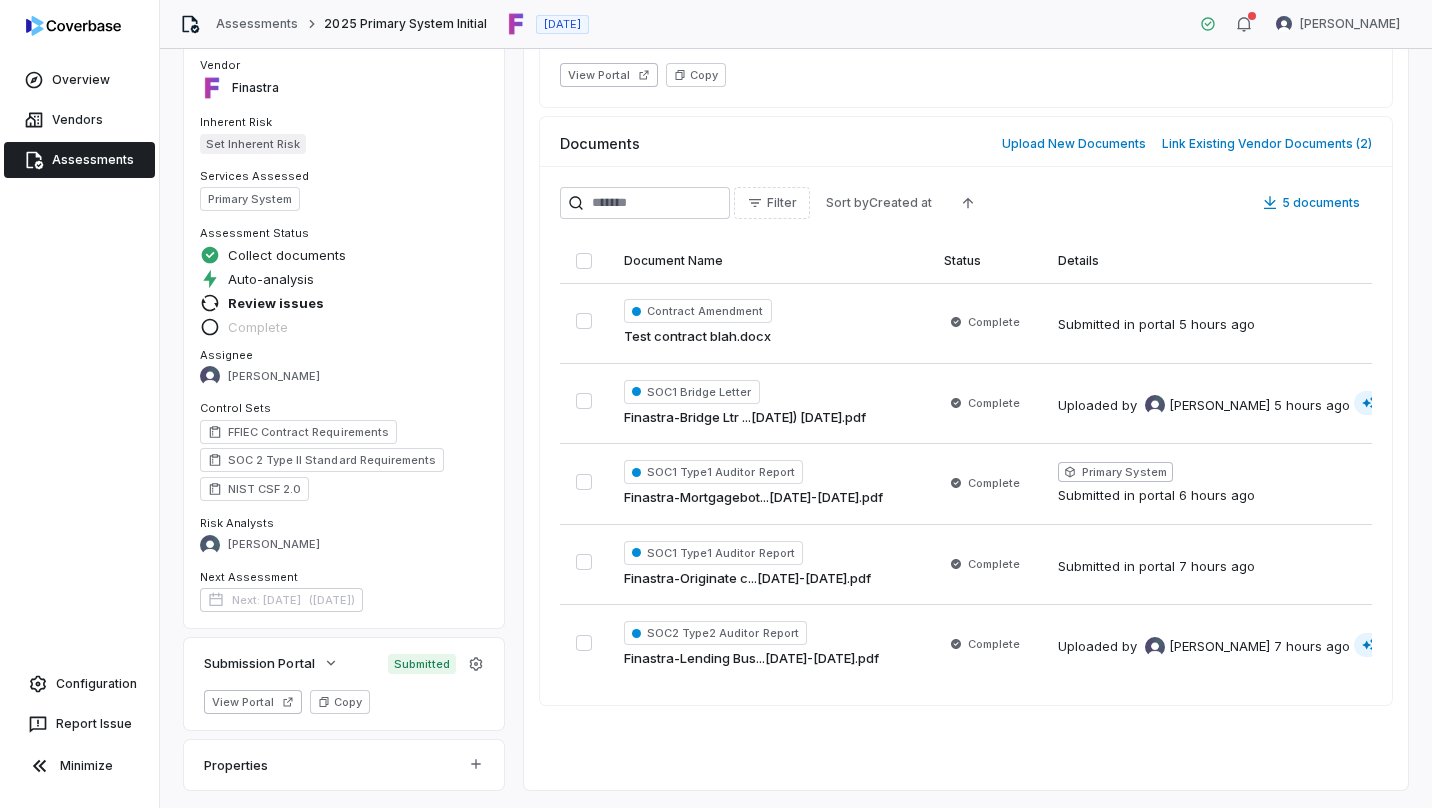 click on "SOC1 Type1 Auditor Report" at bounding box center (713, 472) 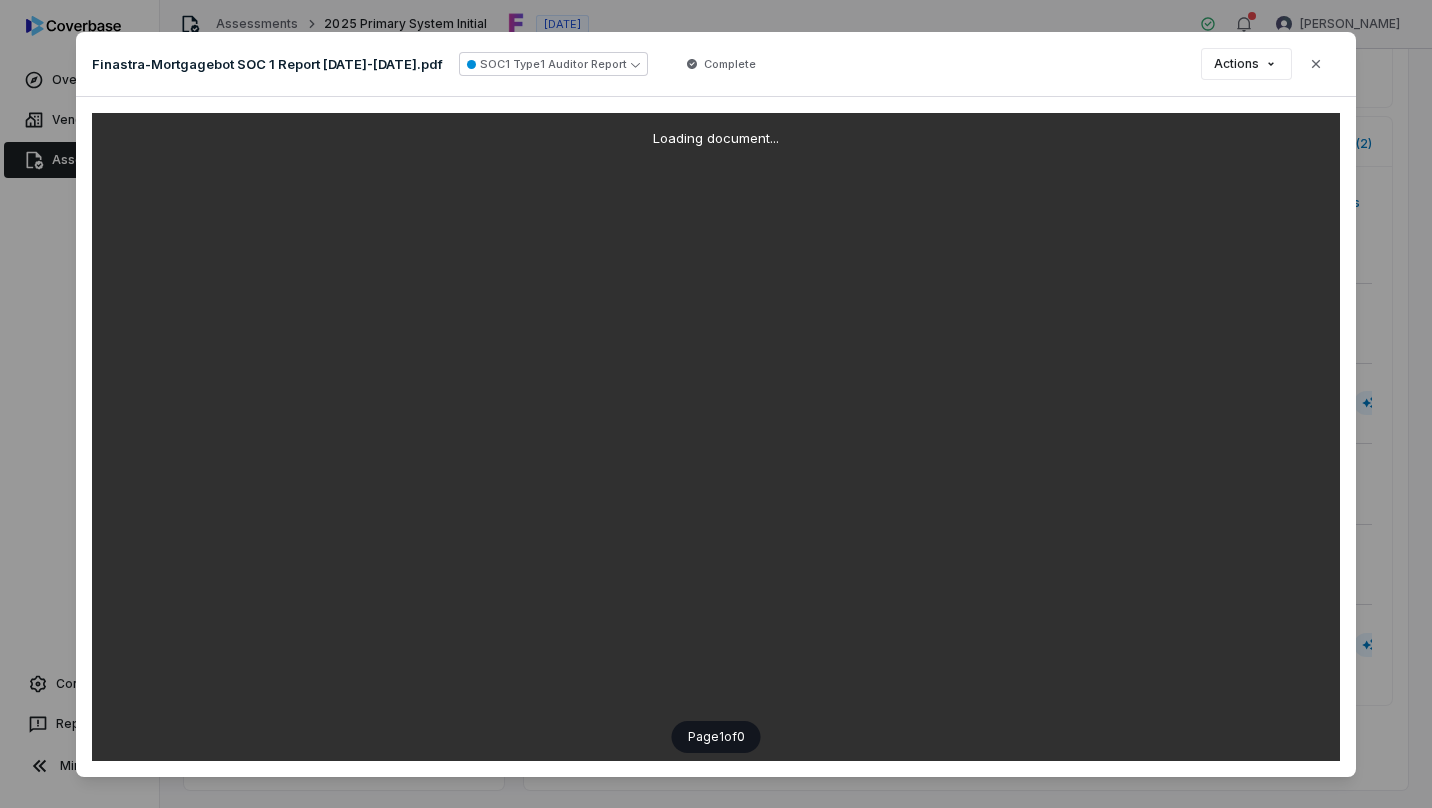 click on "SOC1 Type1 Auditor Report" at bounding box center (553, 64) 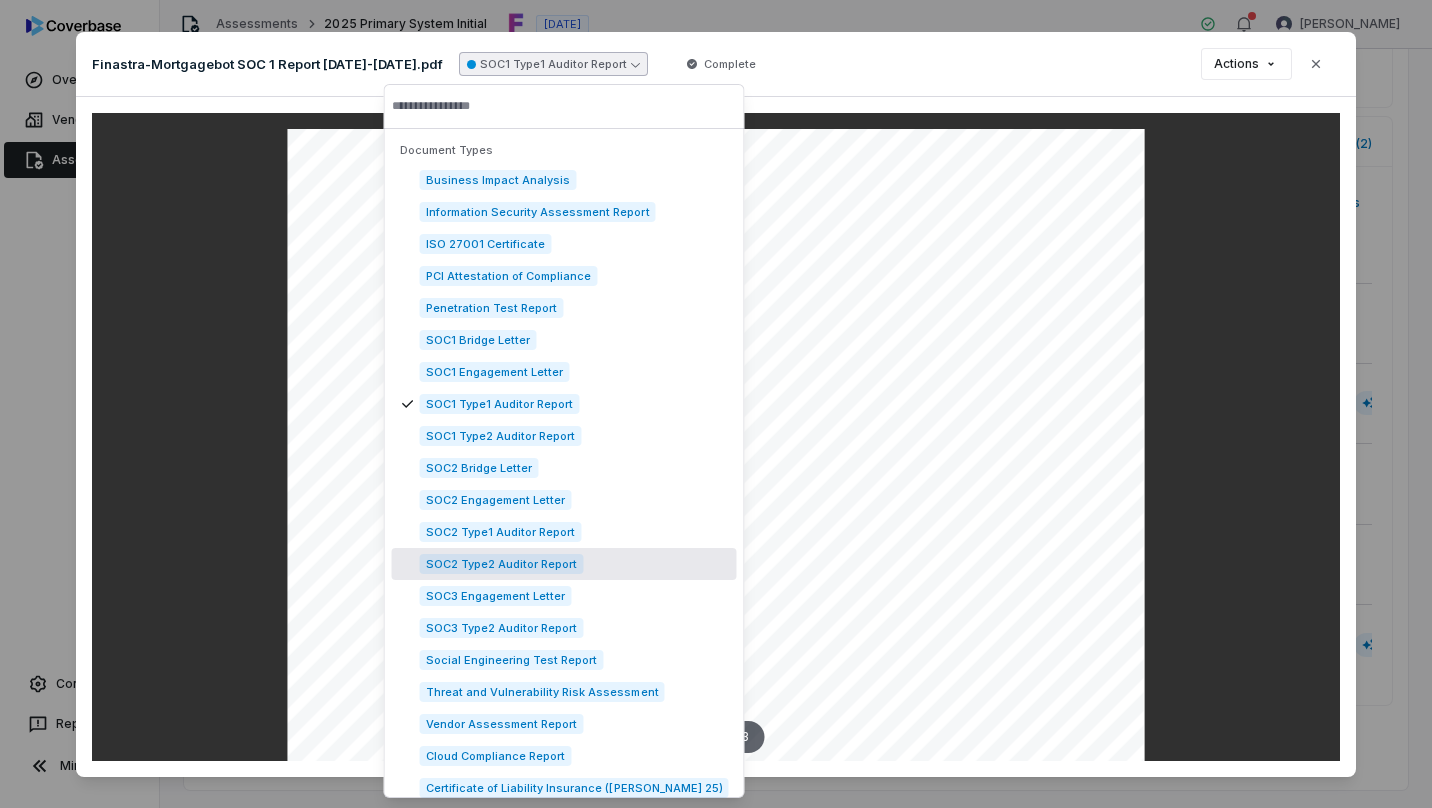 click on "SOC2 Type2 Auditor Report" at bounding box center [502, 564] 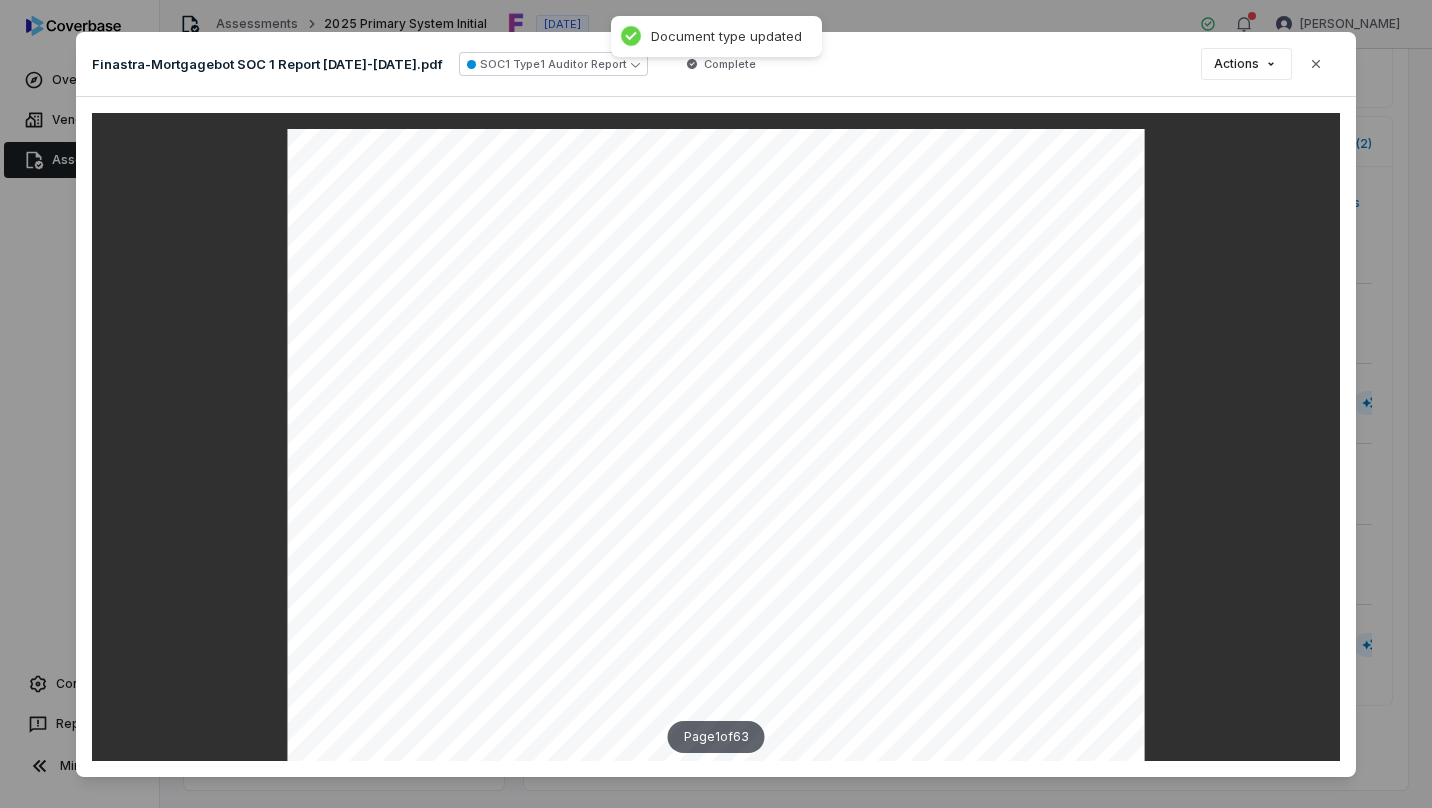 drag, startPoint x: 1311, startPoint y: 65, endPoint x: 1307, endPoint y: 82, distance: 17.464249 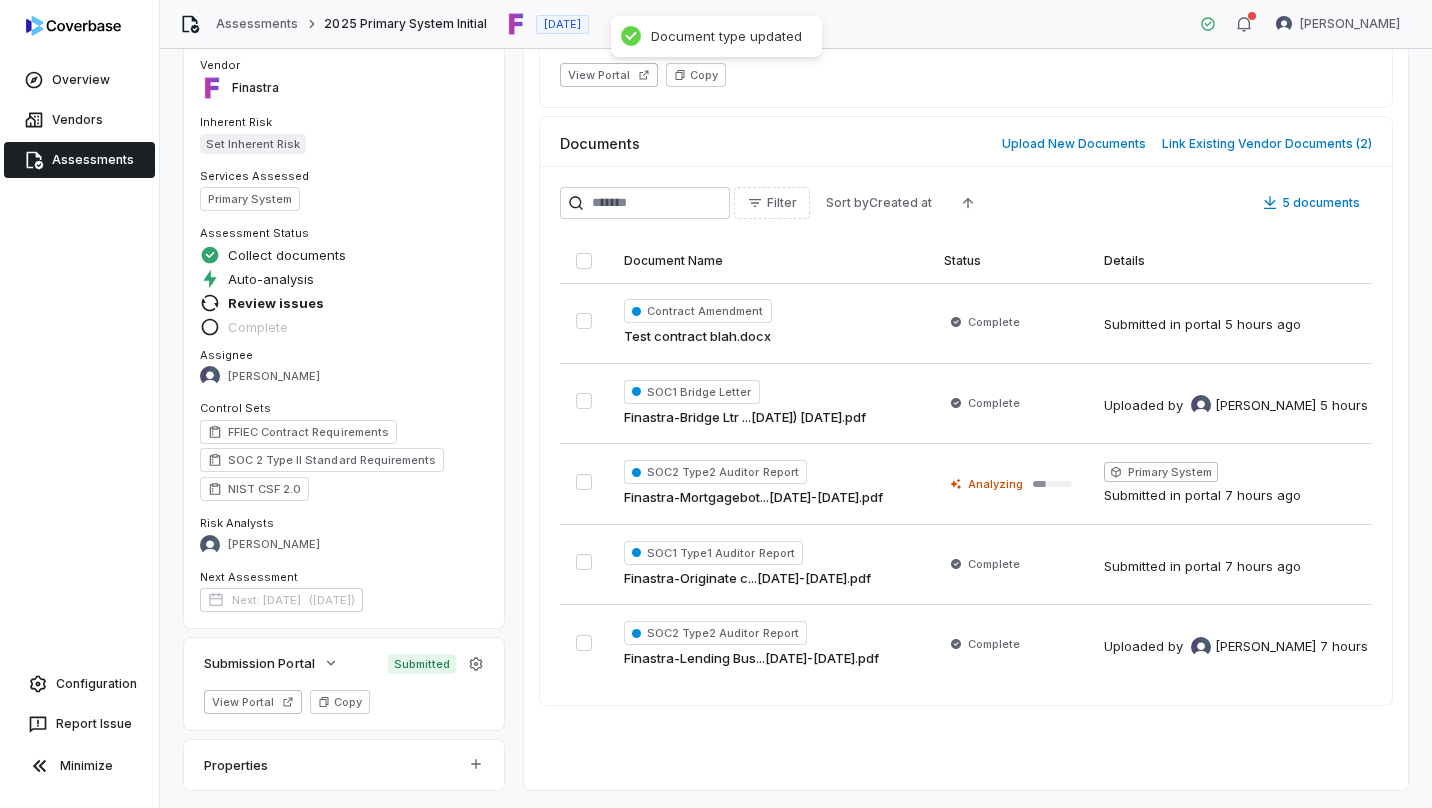 click on "SOC1 Type1 Auditor Report" at bounding box center [713, 553] 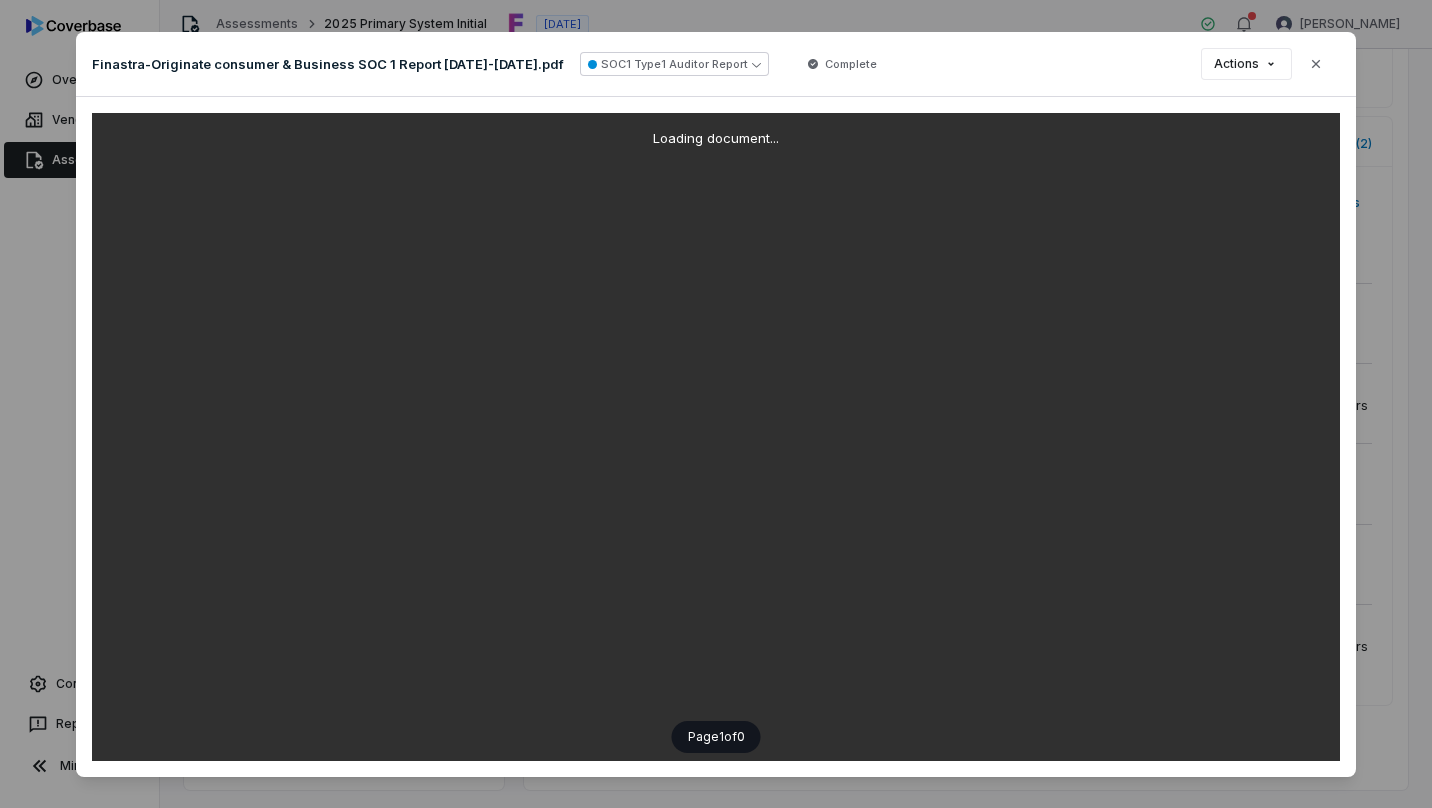 click on "SOC1 Type1 Auditor Report" at bounding box center (674, 64) 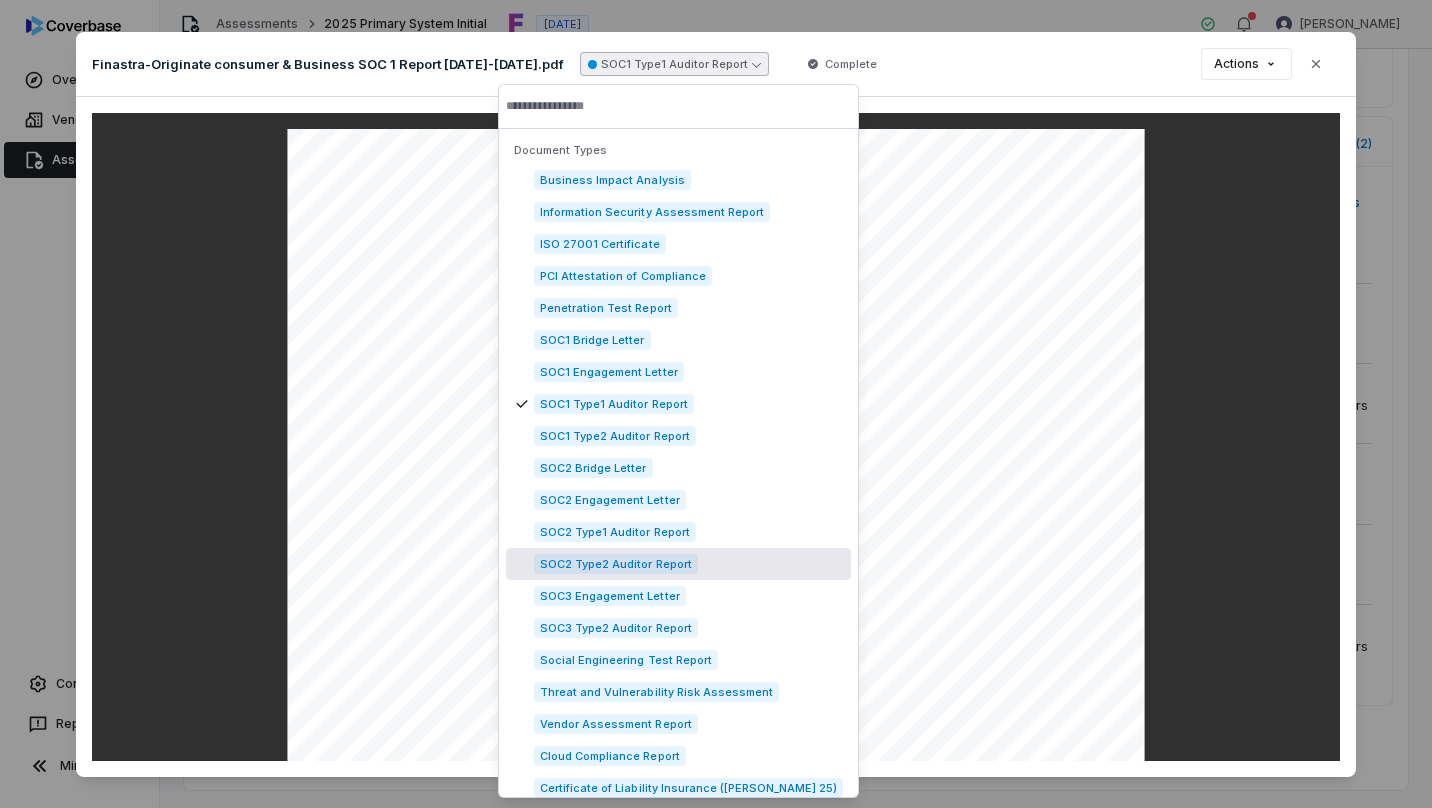 click on "SOC2 Type2 Auditor Report" at bounding box center [616, 564] 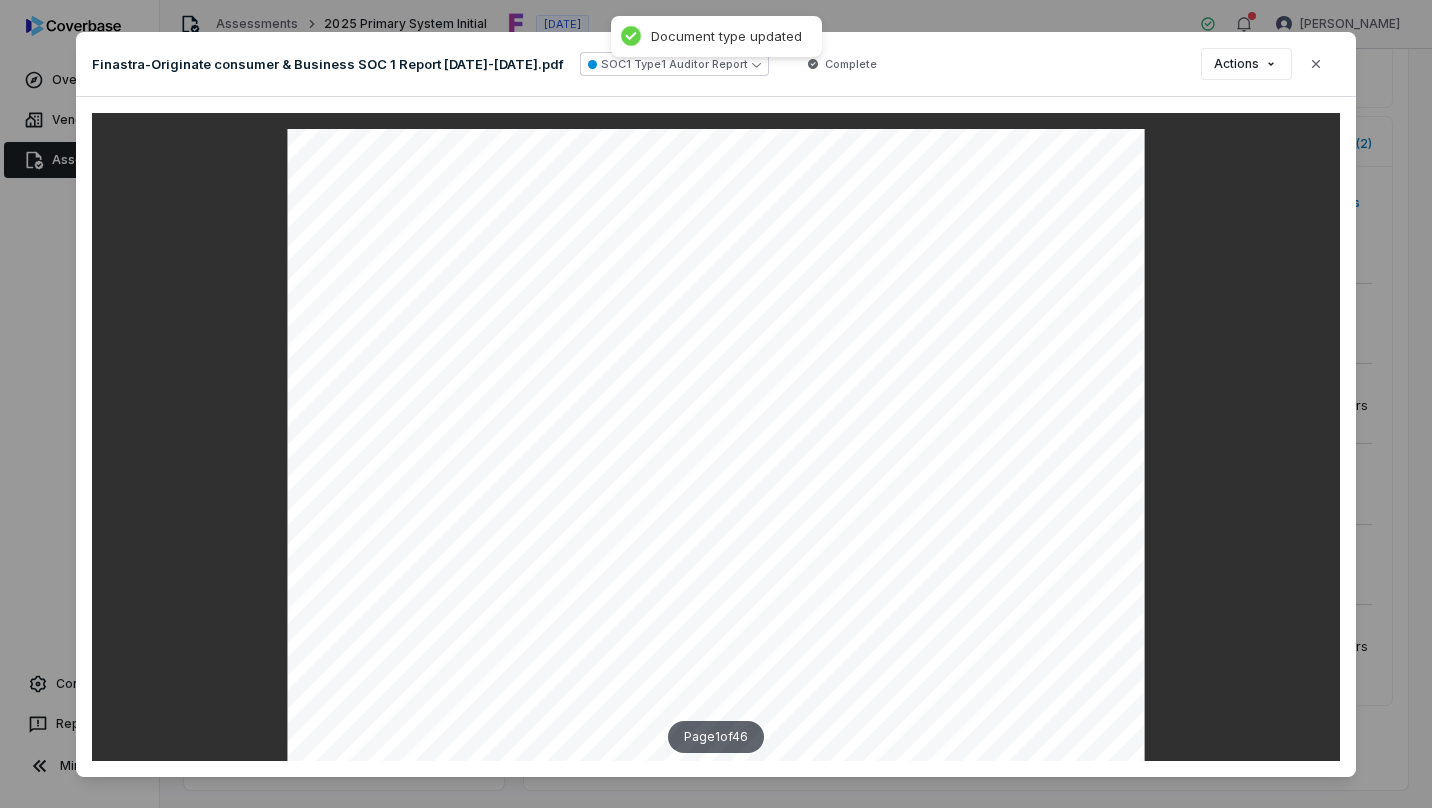 click 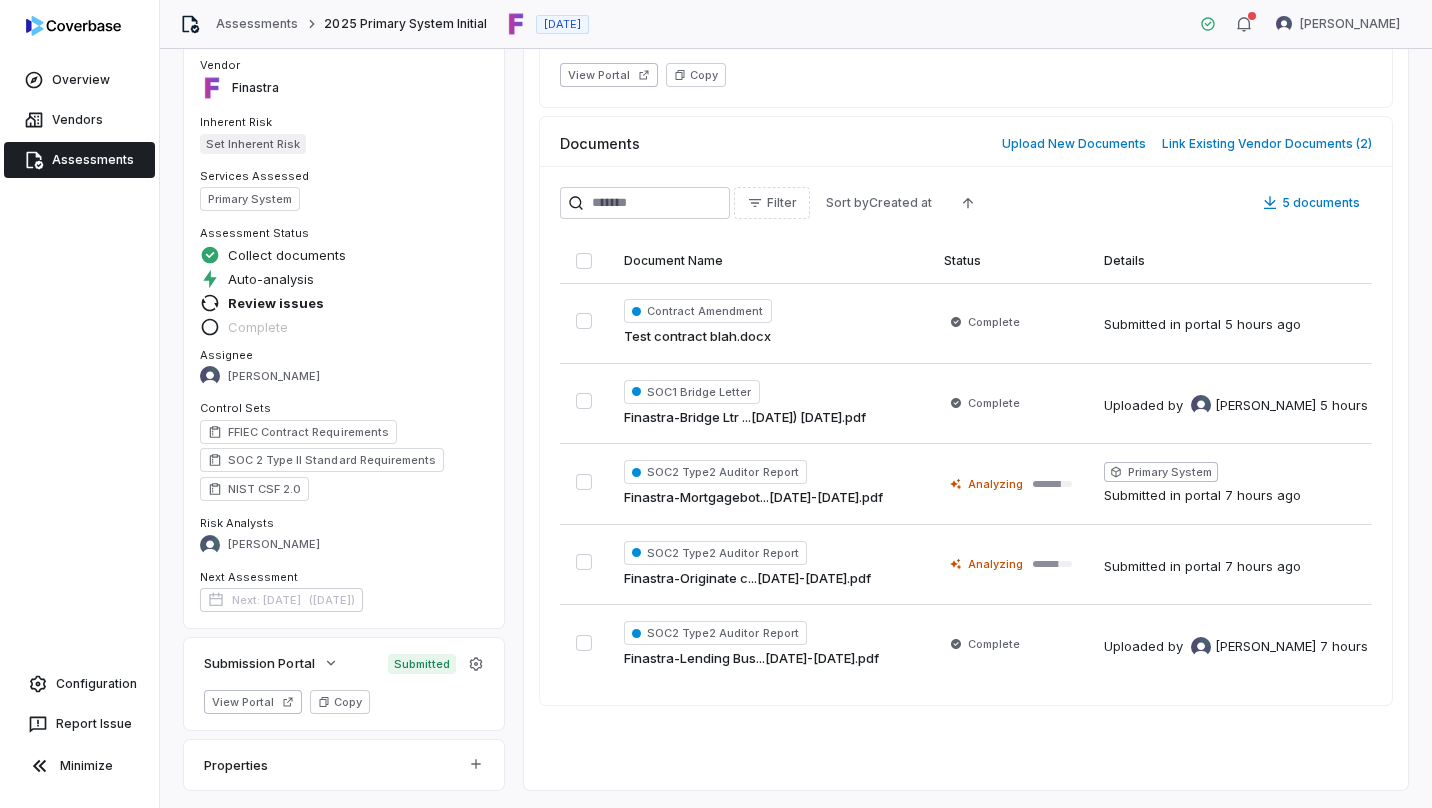 click on "Configuration" at bounding box center (79, 684) 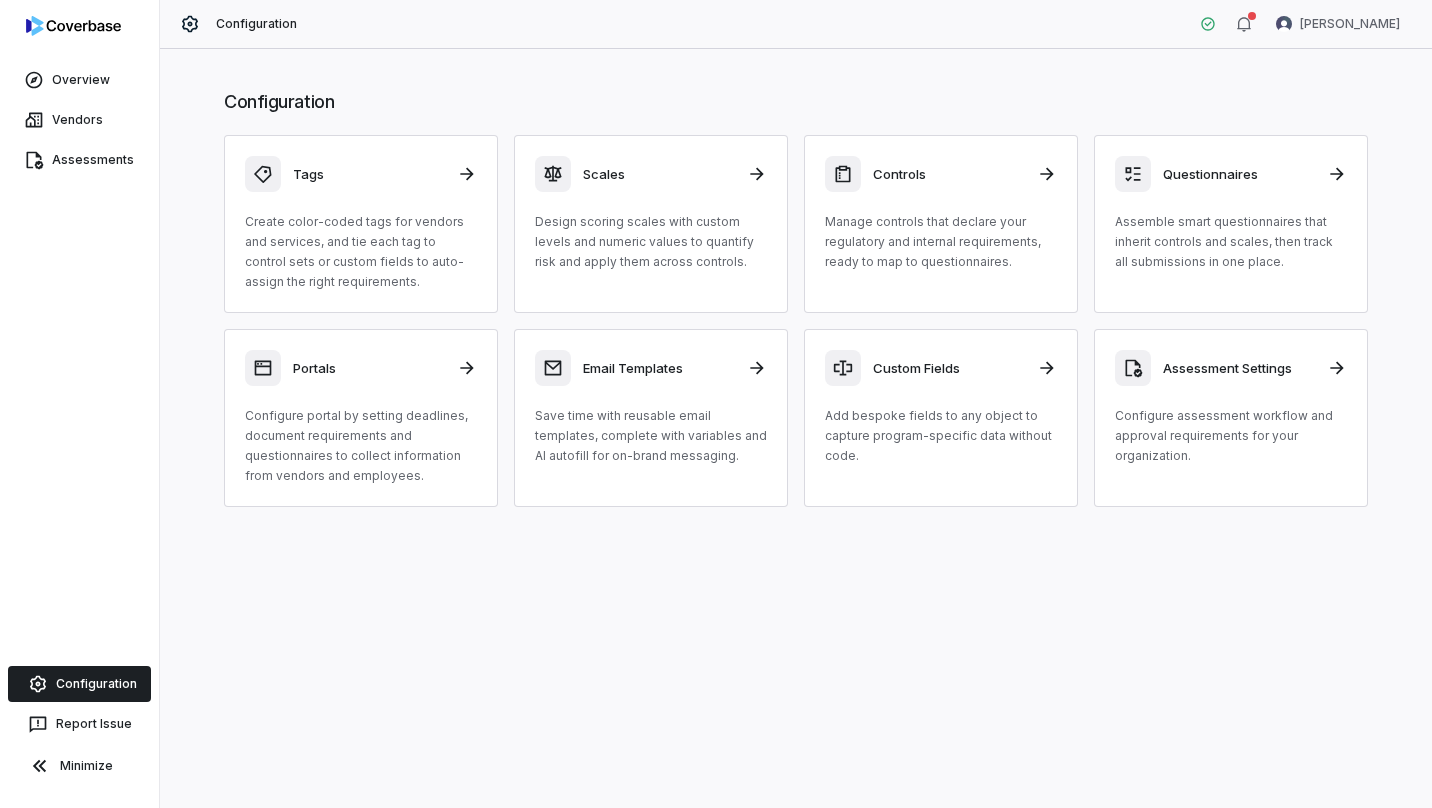 click on "Assemble smart questionnaires that inherit controls and scales, then track all submissions in one place." at bounding box center (1231, 242) 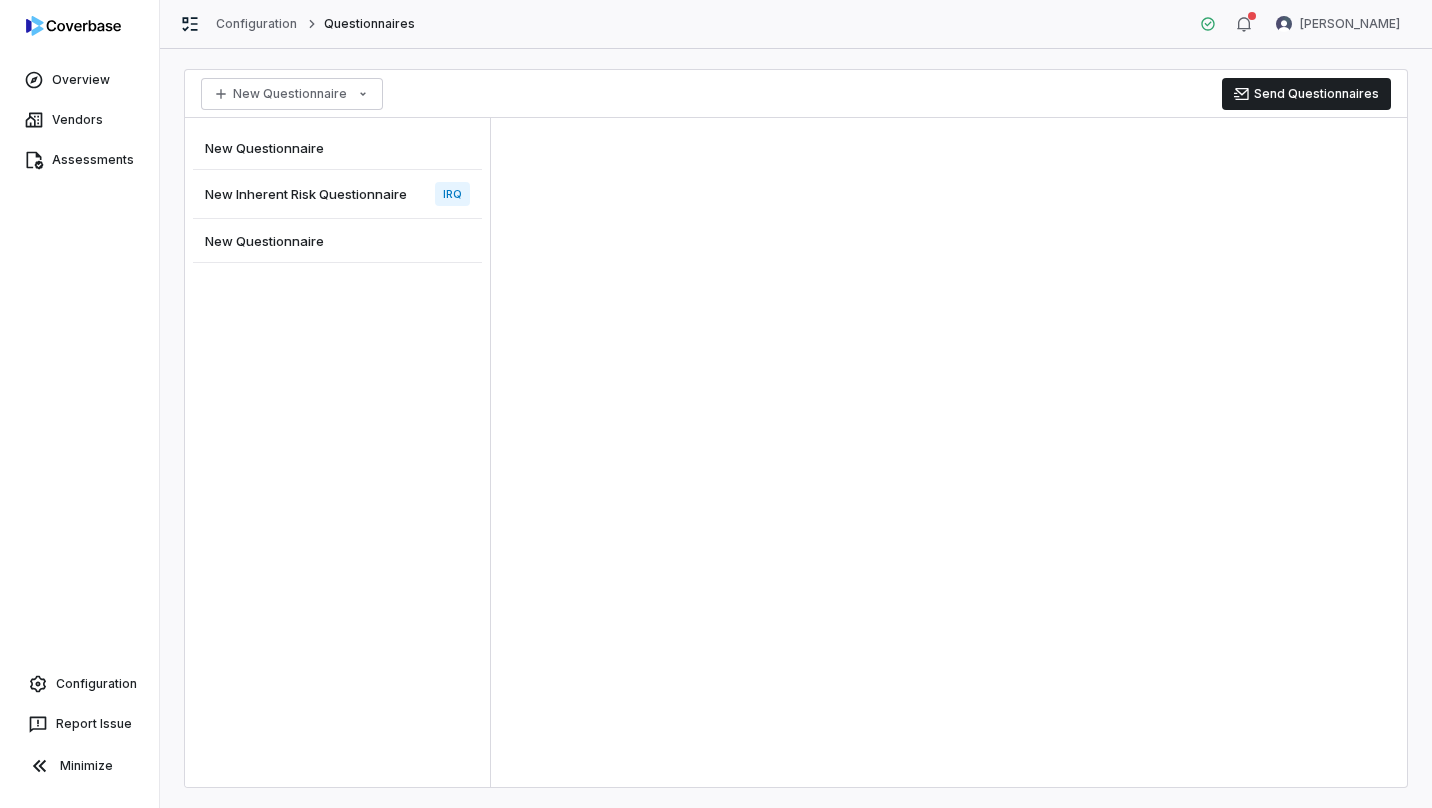 click on "New Questionnaire" at bounding box center [264, 148] 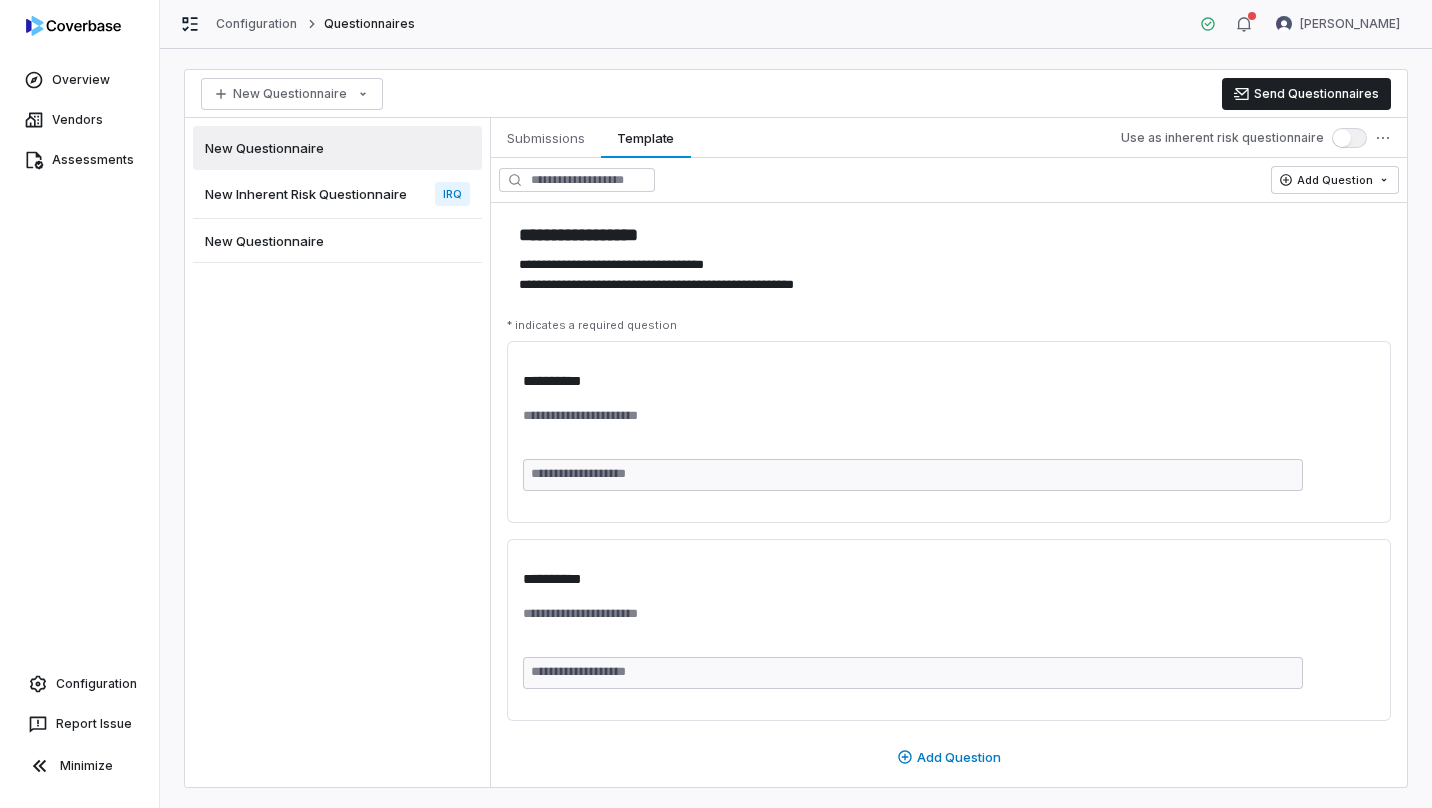 click on "**********" at bounding box center [949, 235] 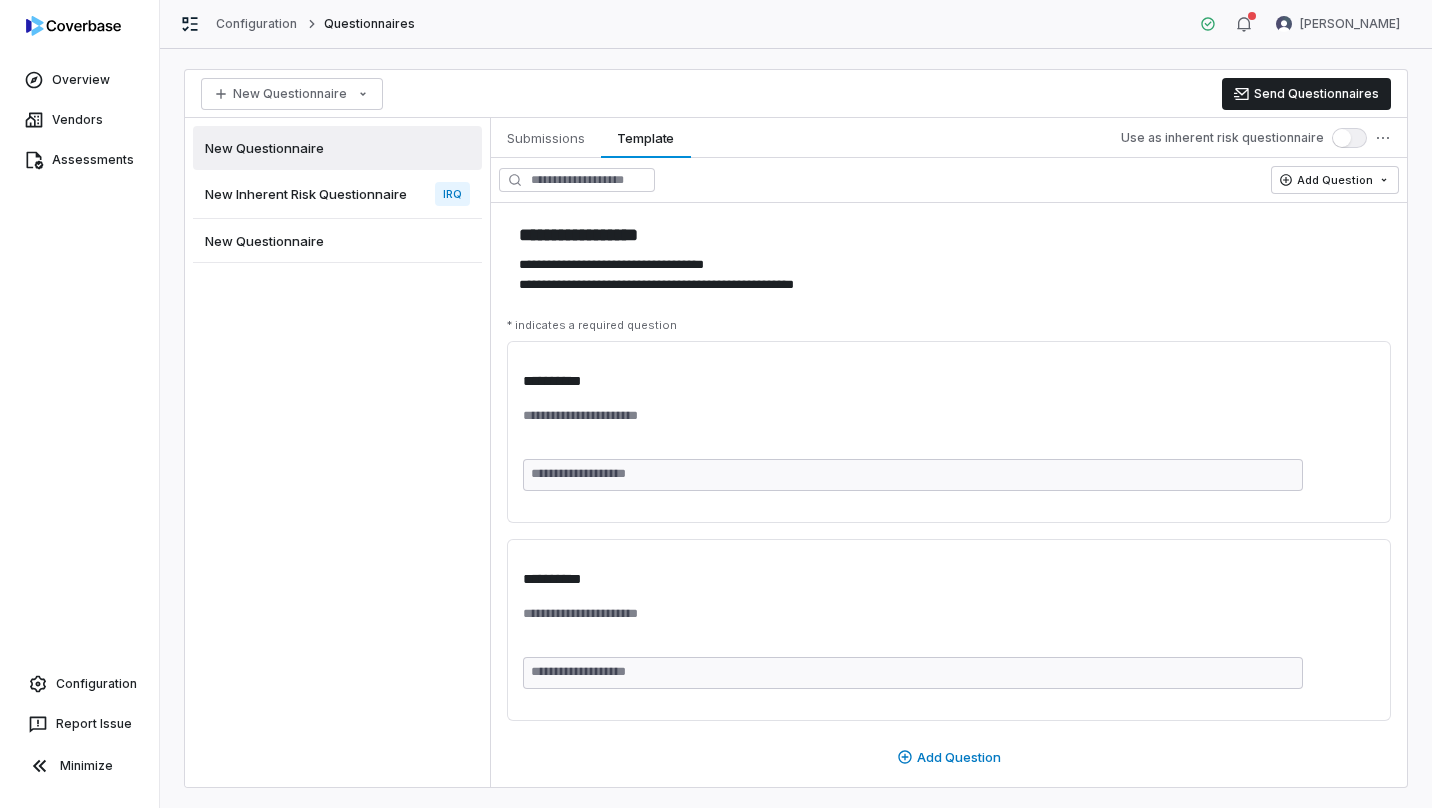 drag, startPoint x: 532, startPoint y: 235, endPoint x: 752, endPoint y: 275, distance: 223.6068 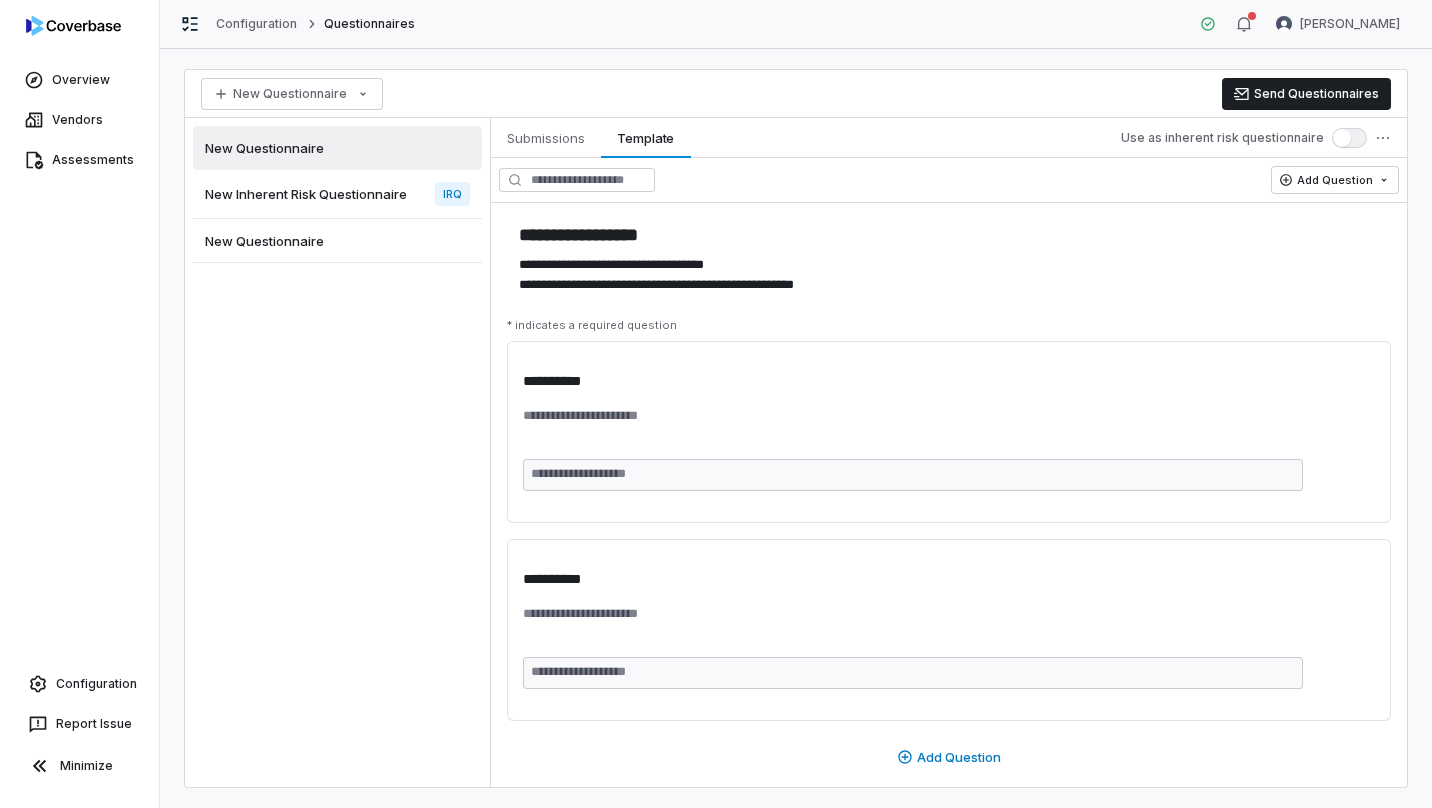 click on "**********" at bounding box center [949, 235] 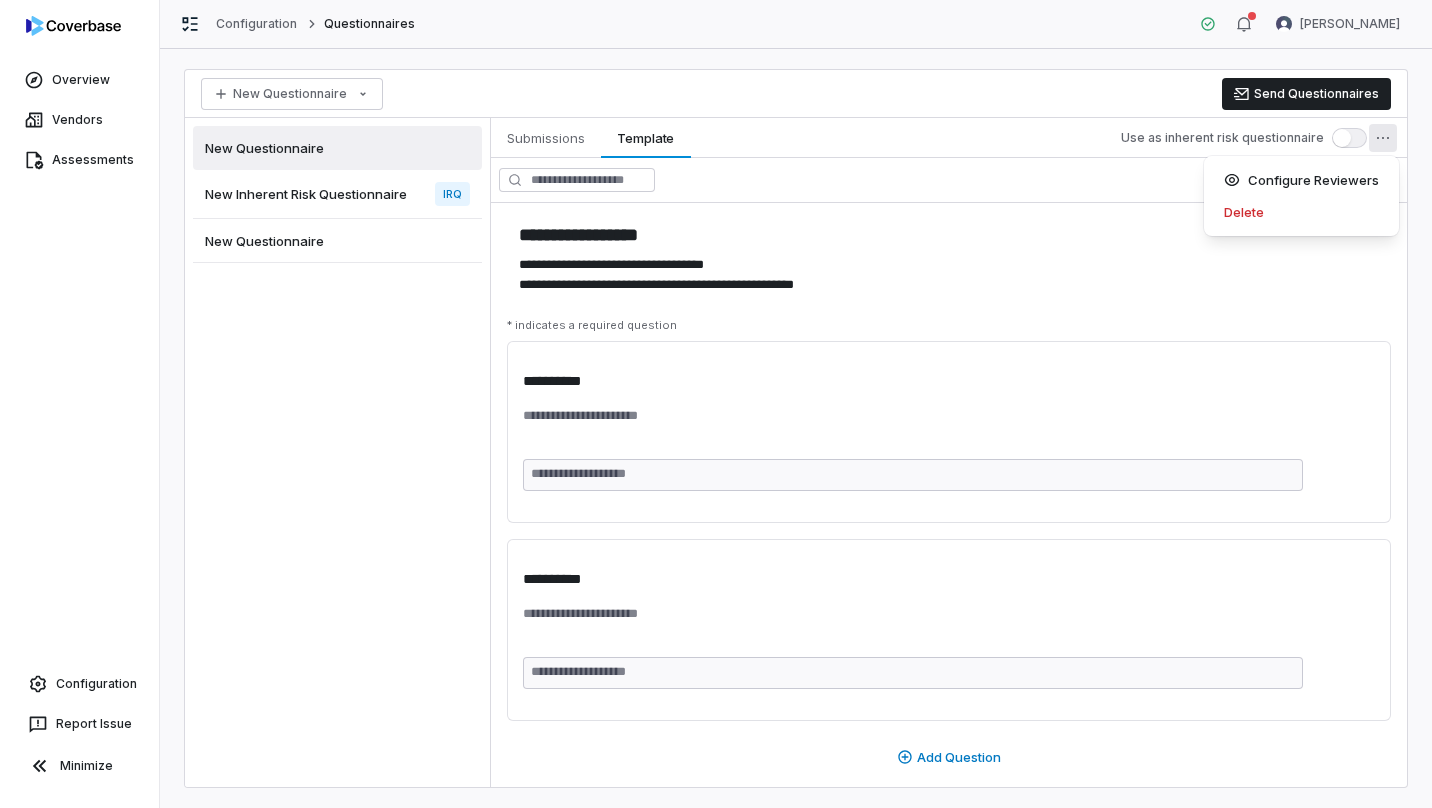 click on "**********" at bounding box center [716, 404] 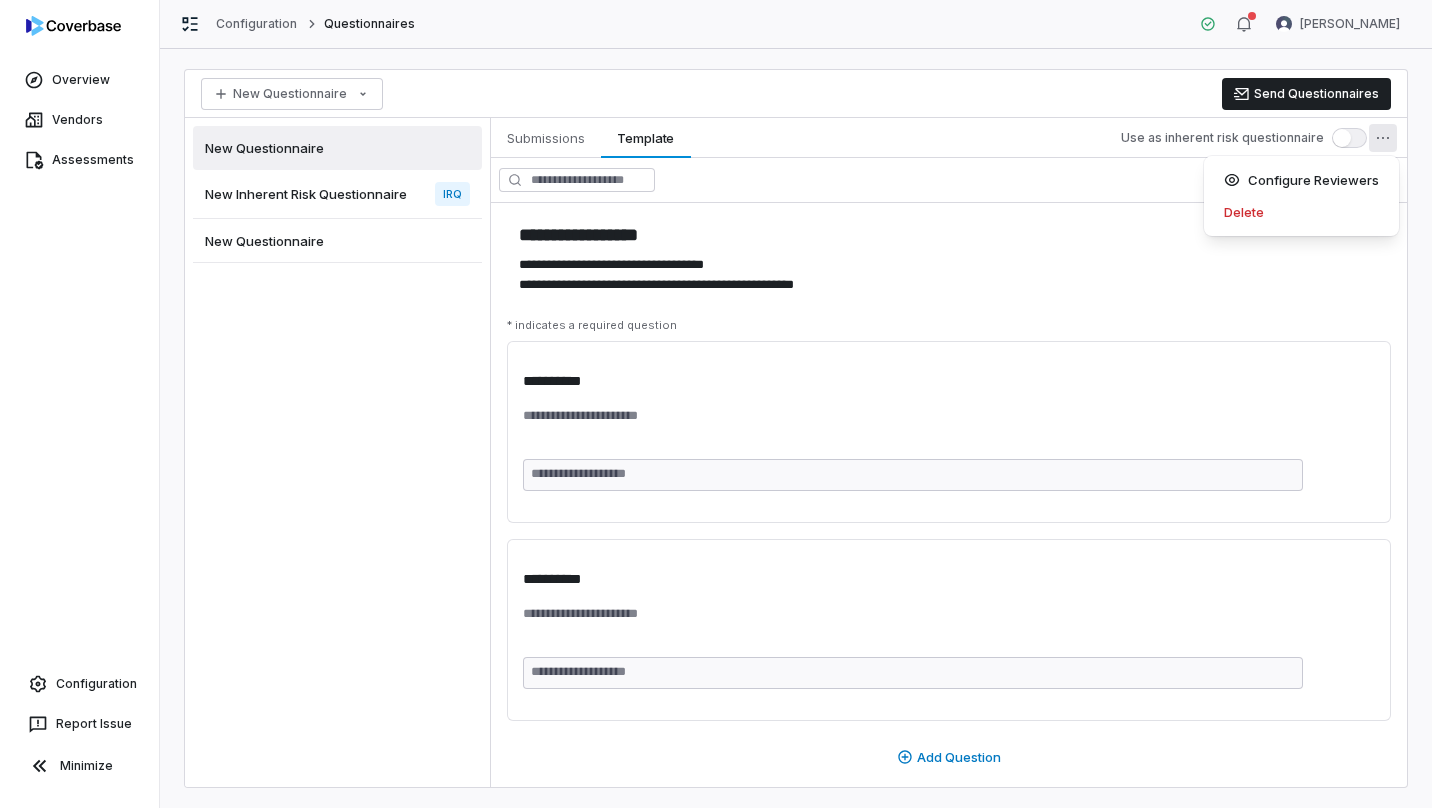click on "**********" at bounding box center (716, 404) 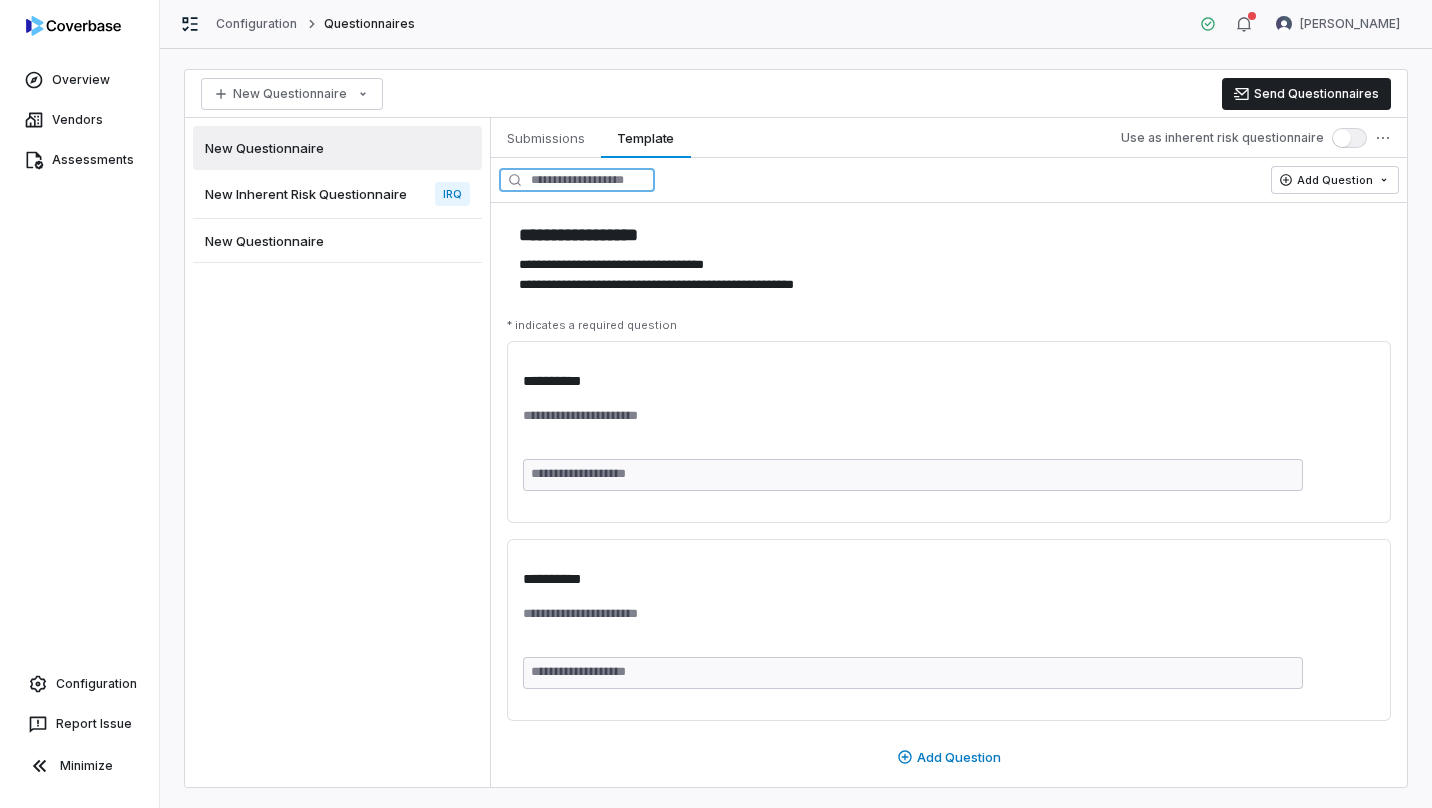 click at bounding box center [577, 180] 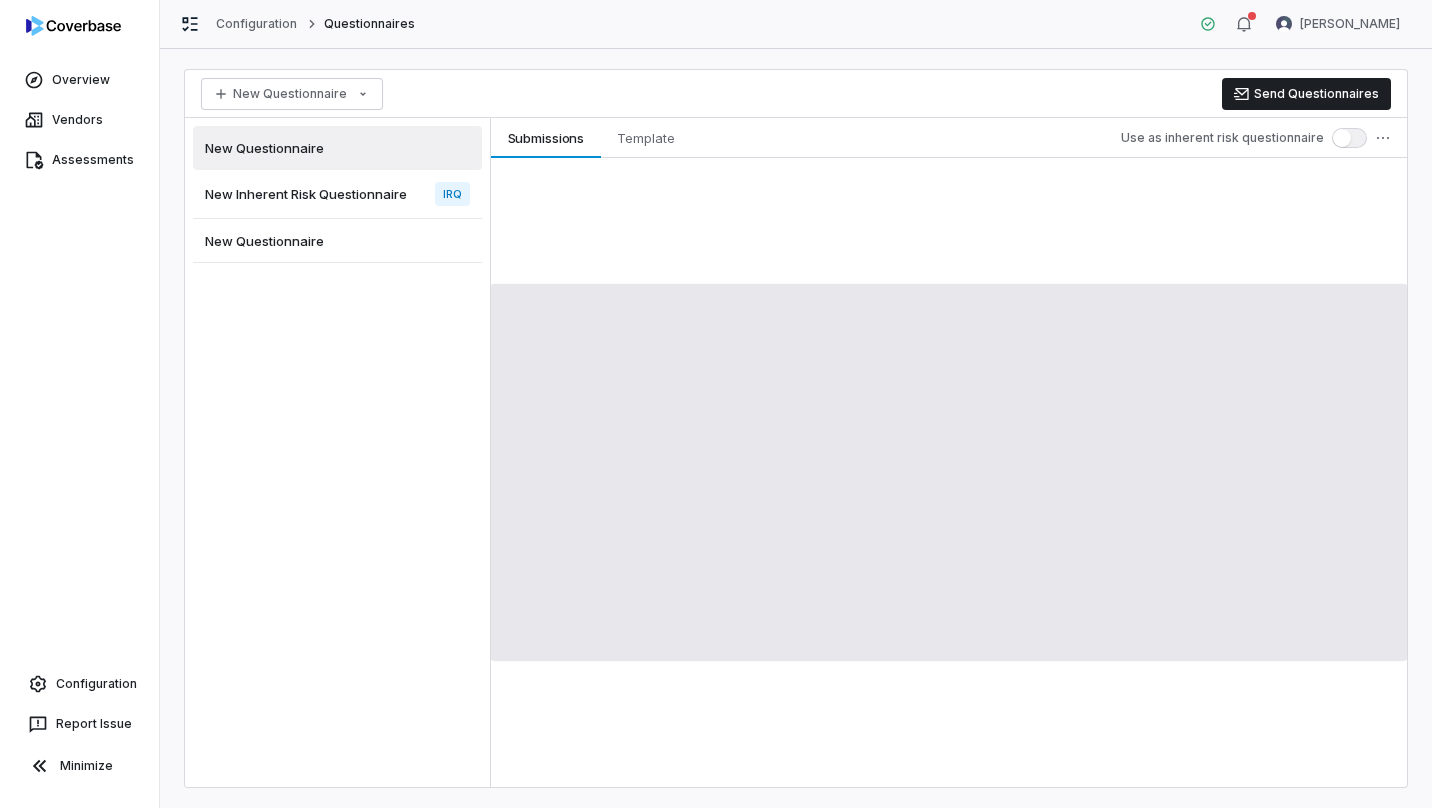 click on "Submissions" at bounding box center [546, 138] 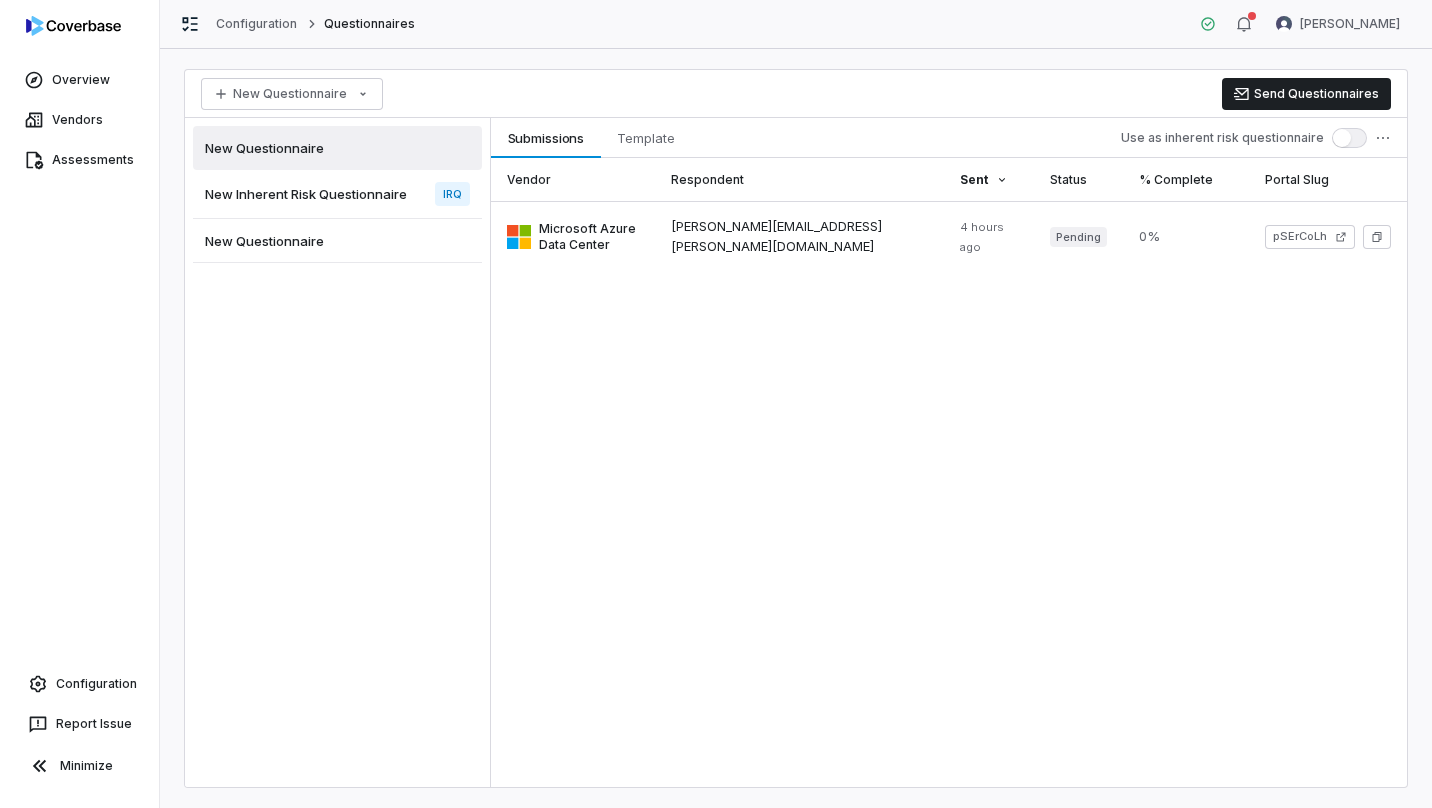 click on "Template" at bounding box center [646, 138] 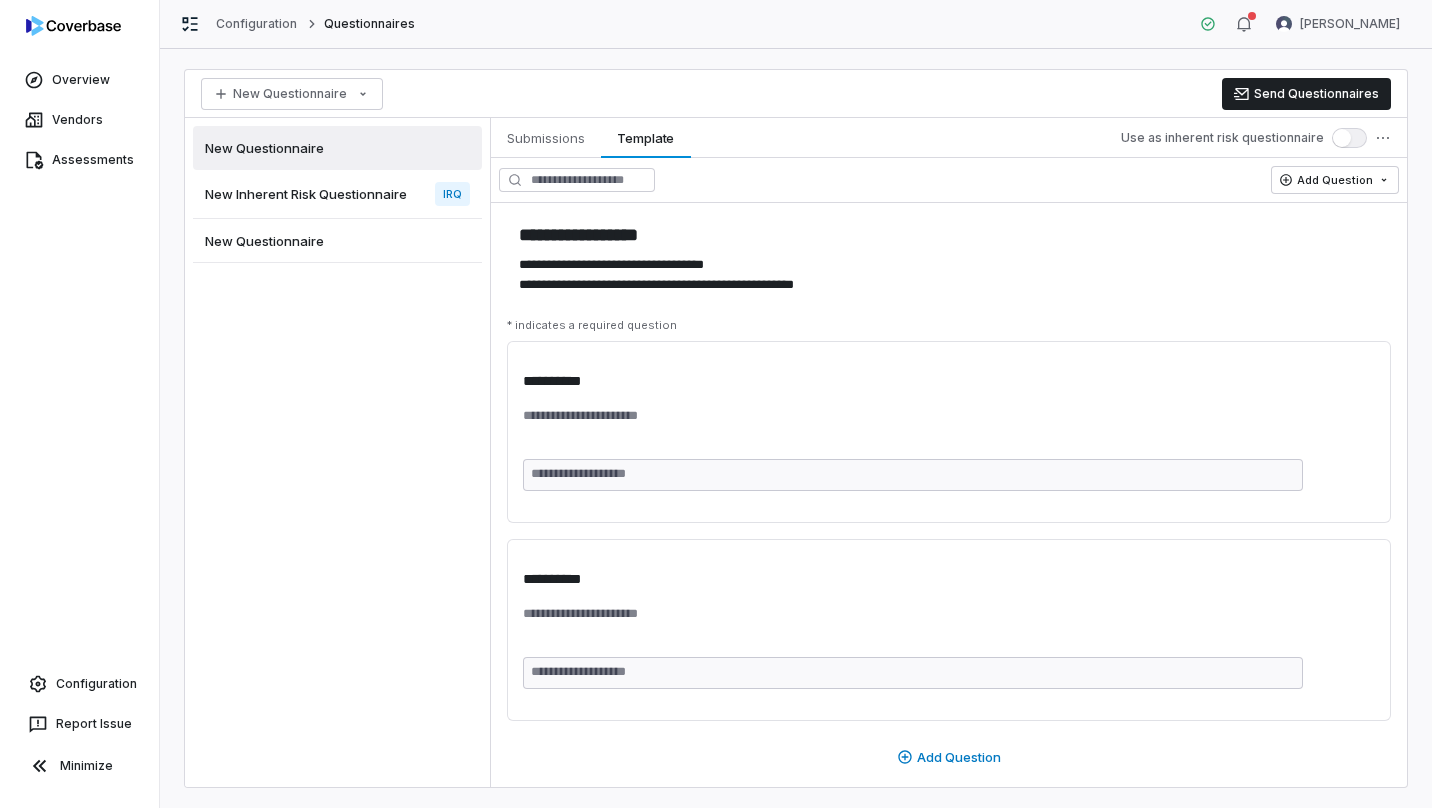 click on "Configuration" at bounding box center (79, 684) 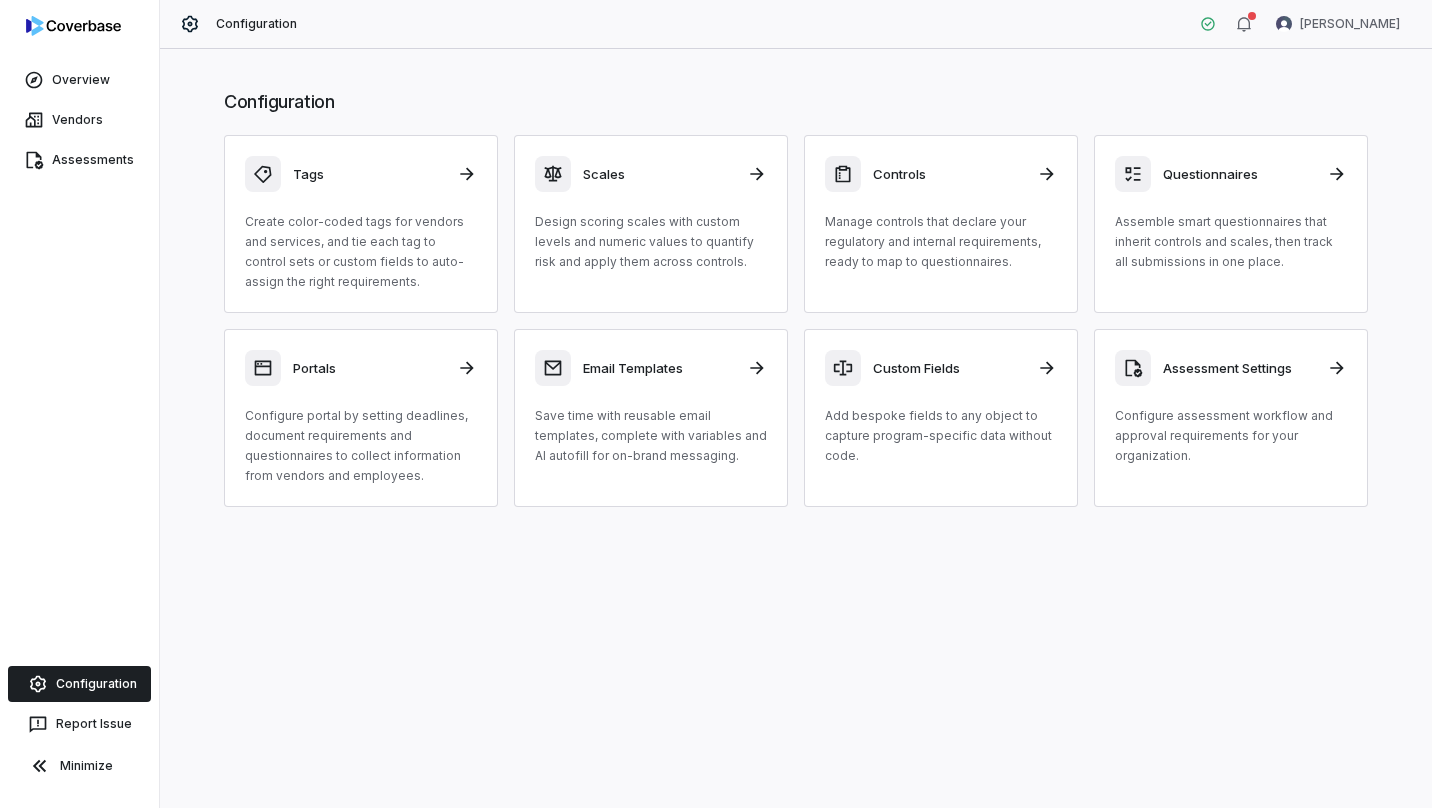 click on "Manage controls that declare your regulatory and internal requirements, ready to map to questionnaires." at bounding box center (941, 242) 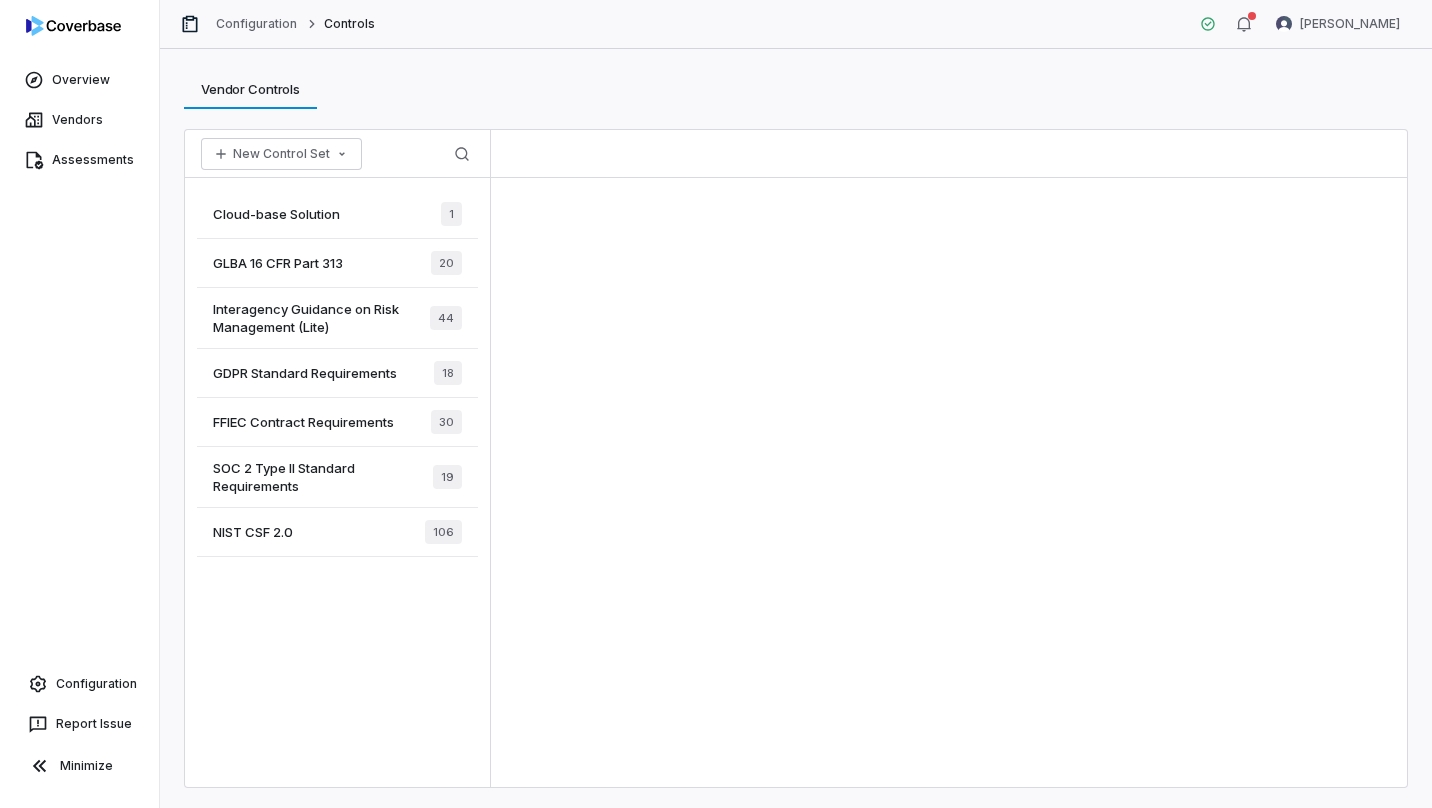 click on "Configuration" at bounding box center (79, 684) 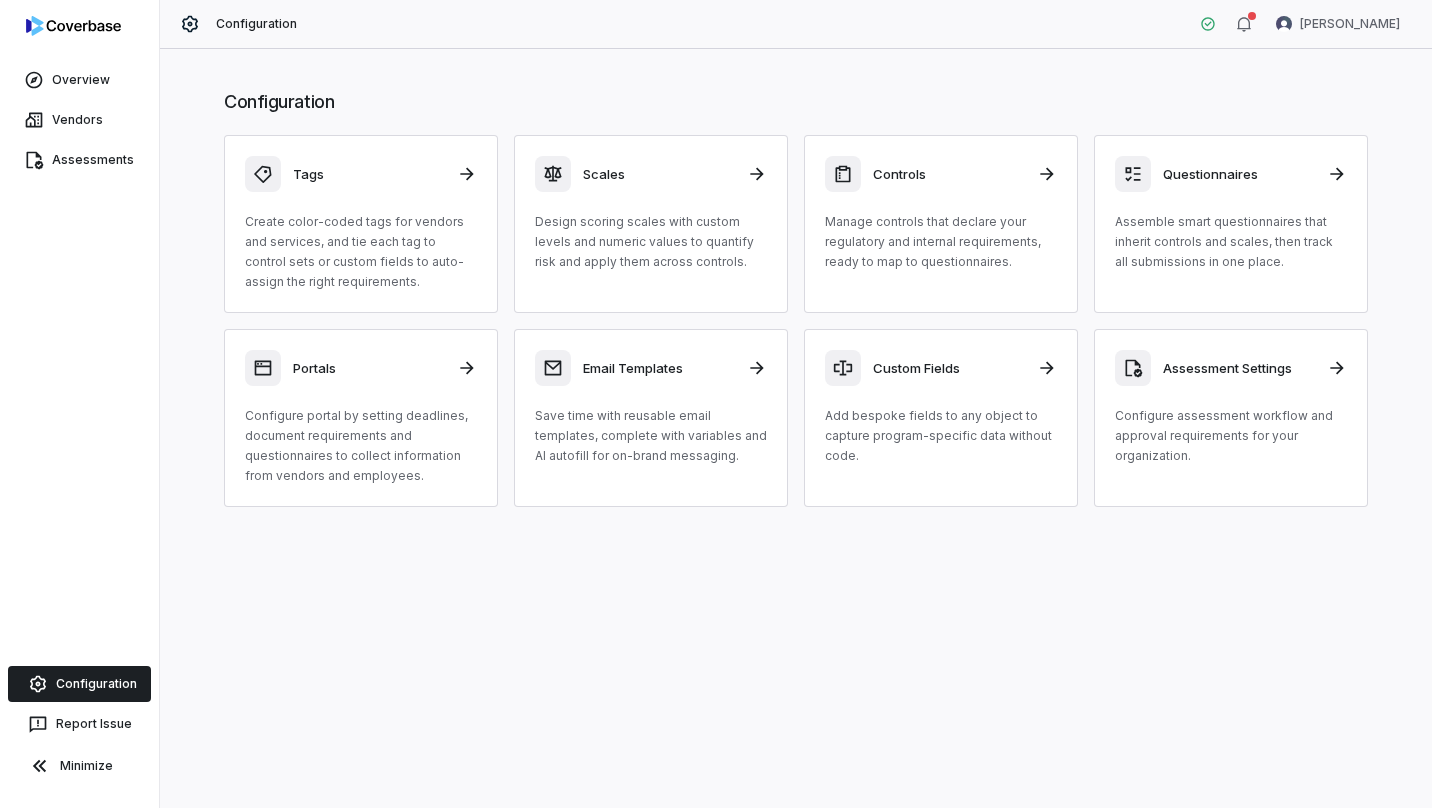 click on "Manage controls that declare your regulatory and internal requirements, ready to map to questionnaires." at bounding box center (941, 242) 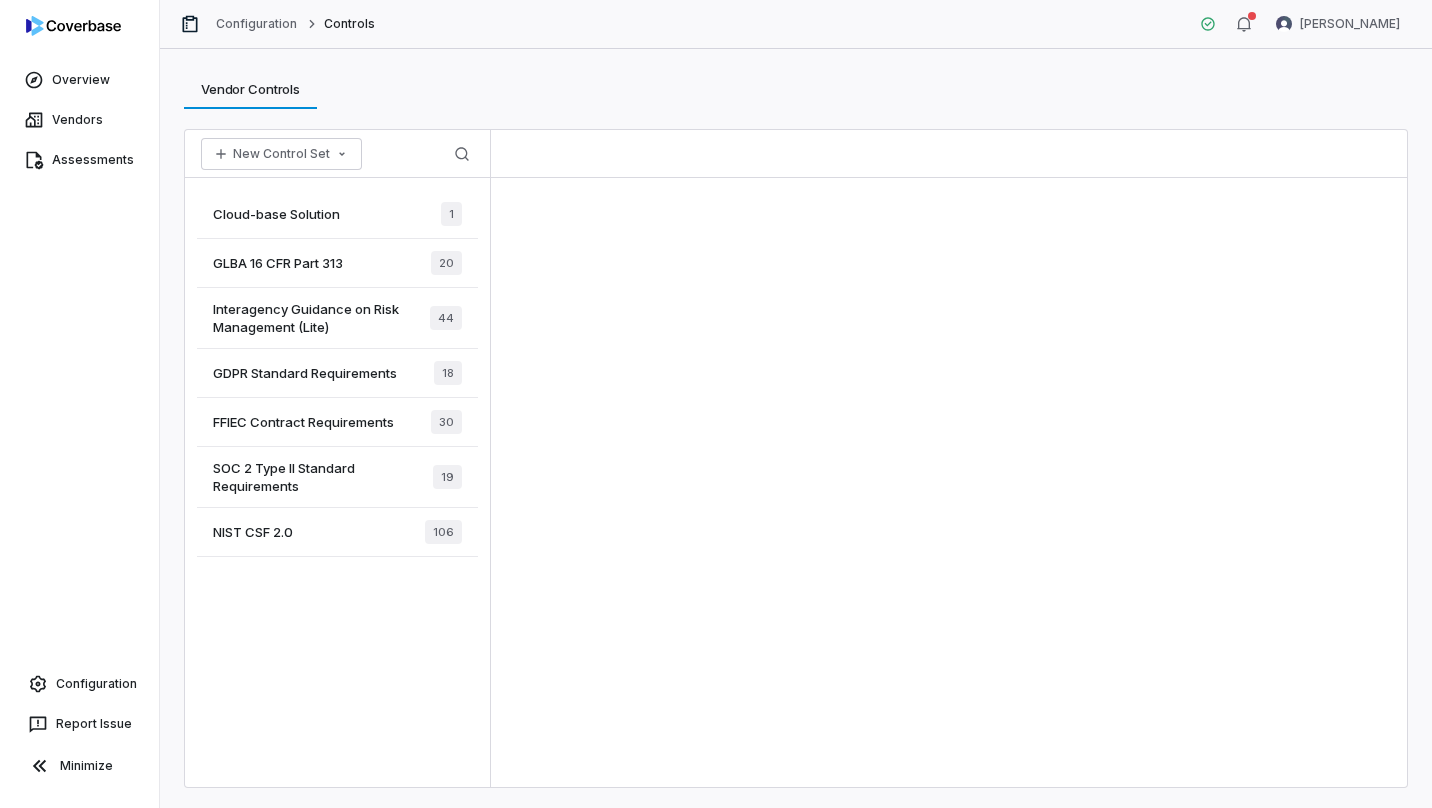 click 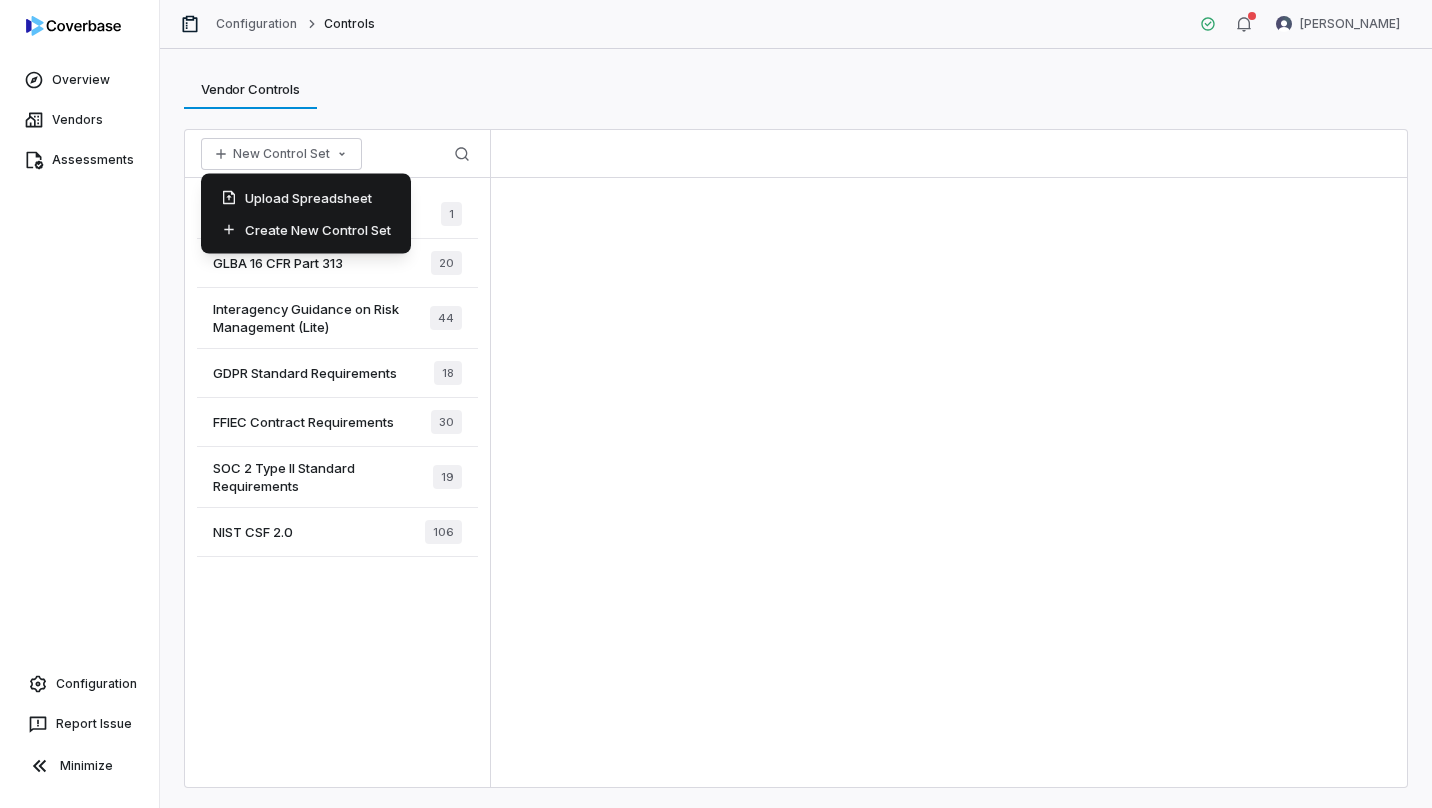 click on "Vendor Controls Vendor Controls" at bounding box center [796, 89] 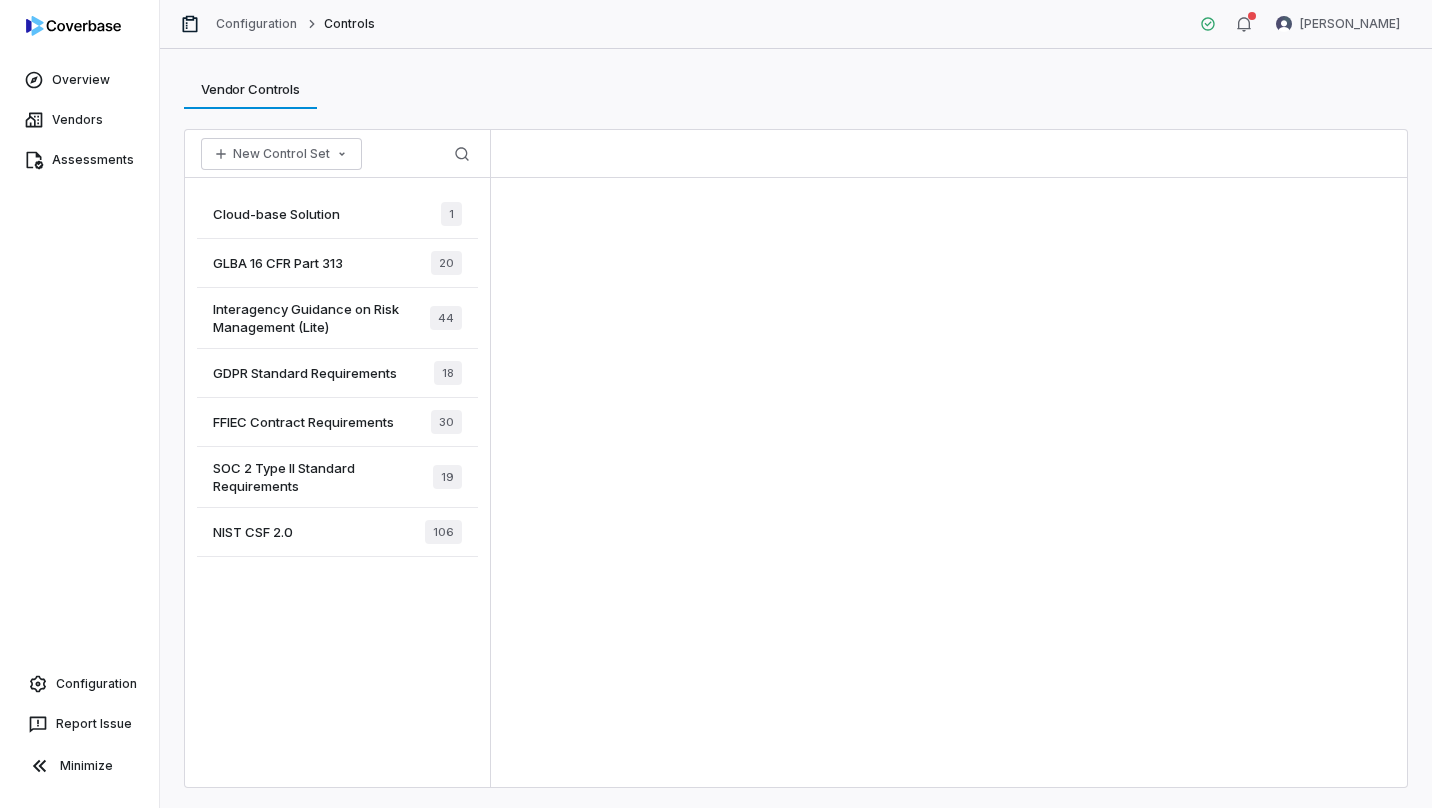 click on "Vendor Controls" at bounding box center [250, 89] 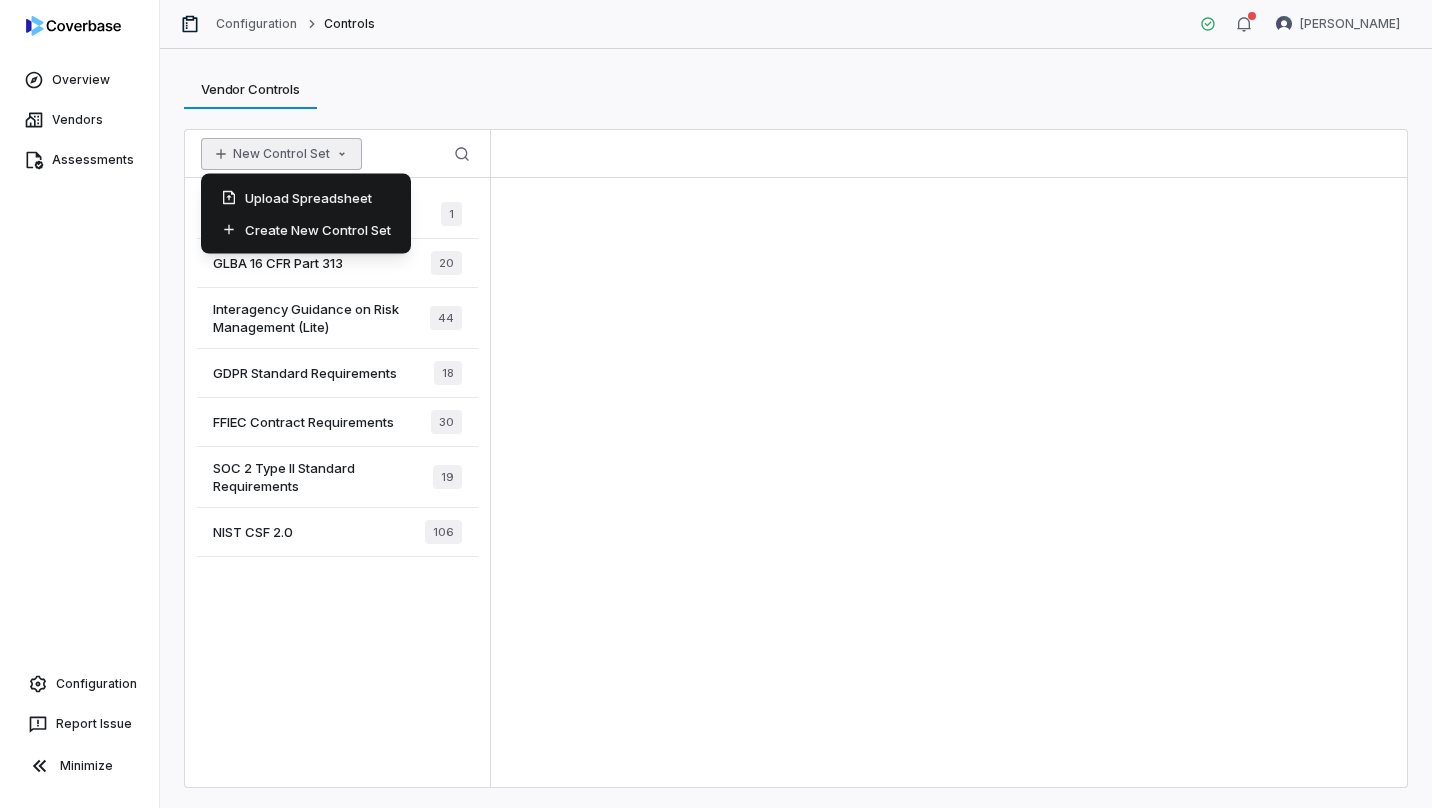click on "New Control Set" at bounding box center (281, 154) 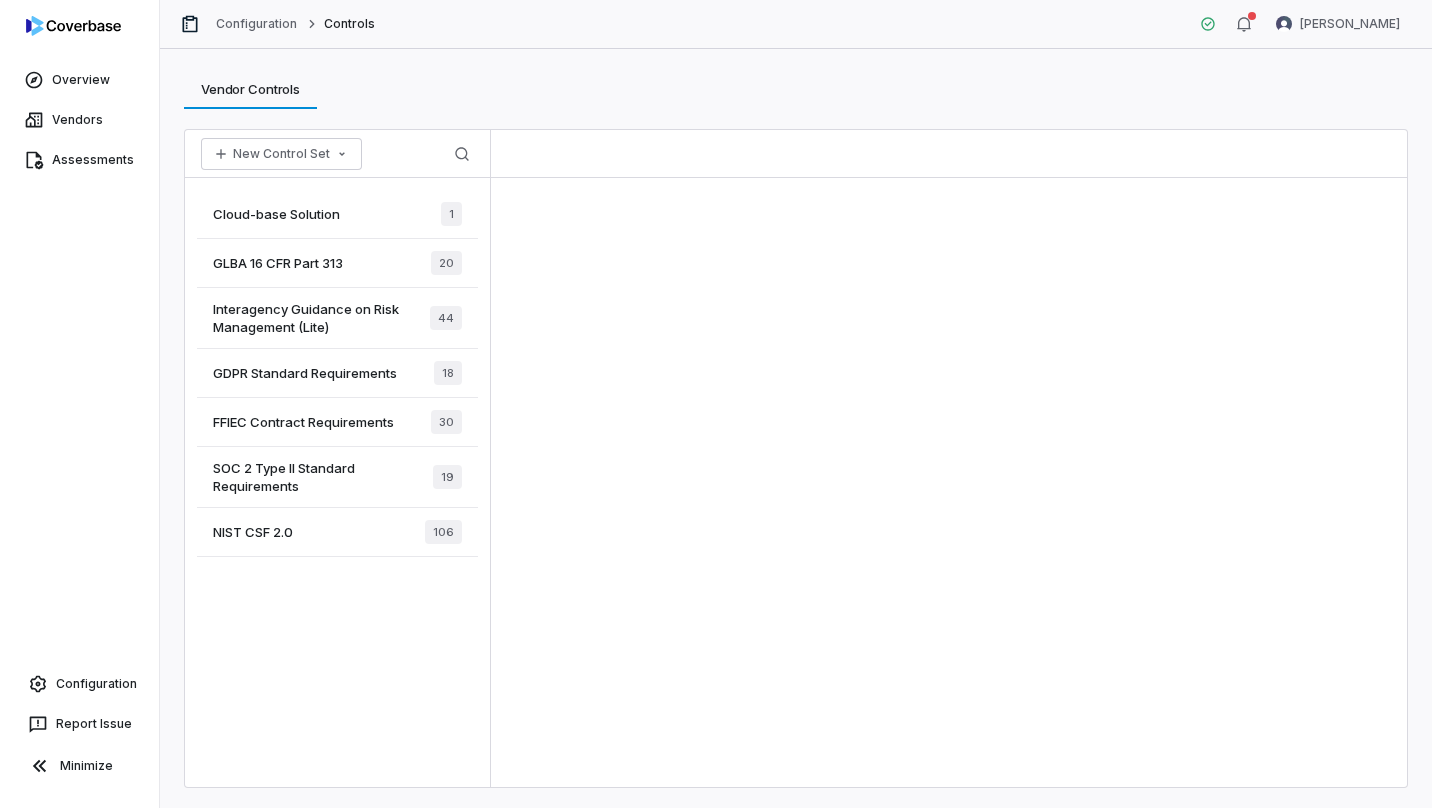 click on "Vendors" at bounding box center (79, 120) 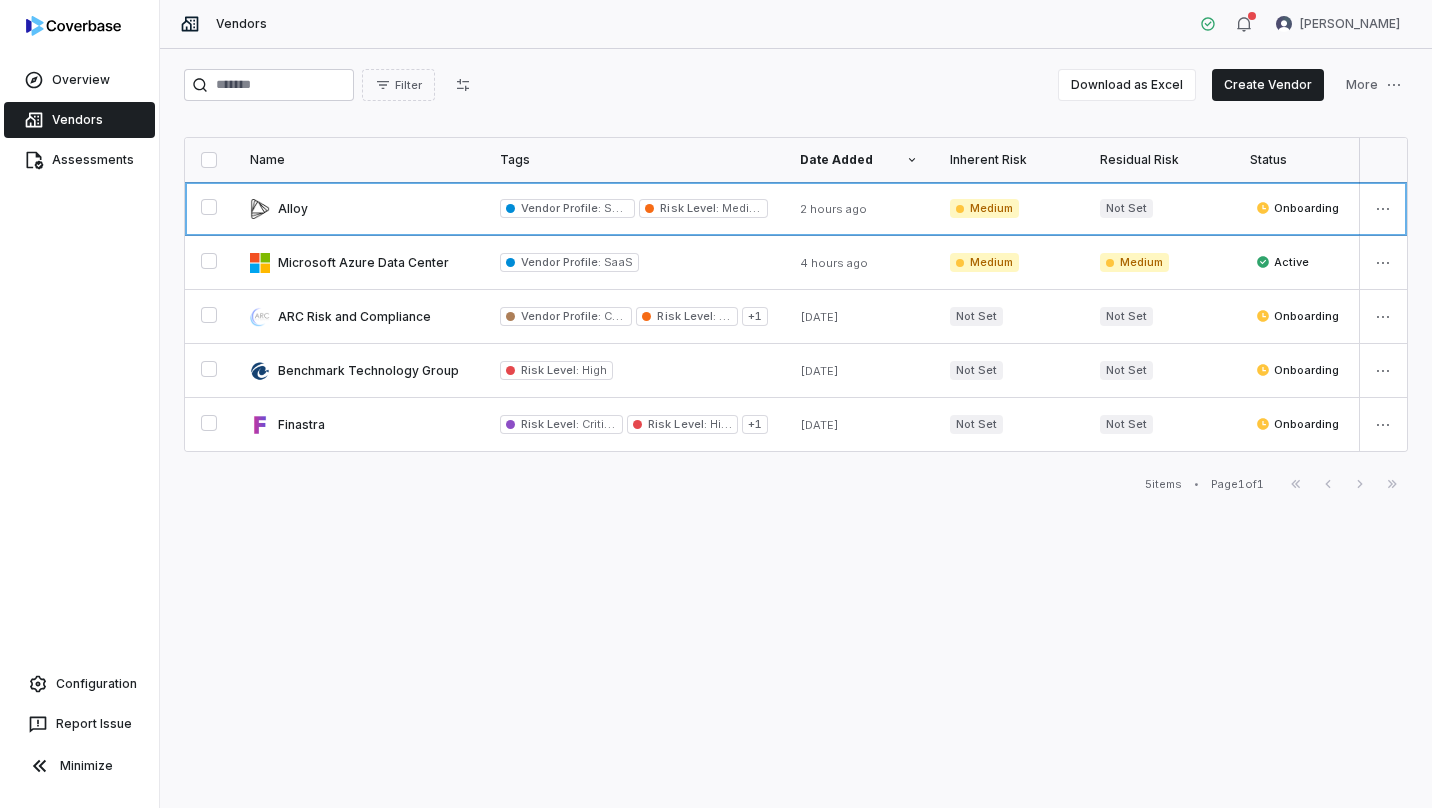 click at bounding box center [359, 208] 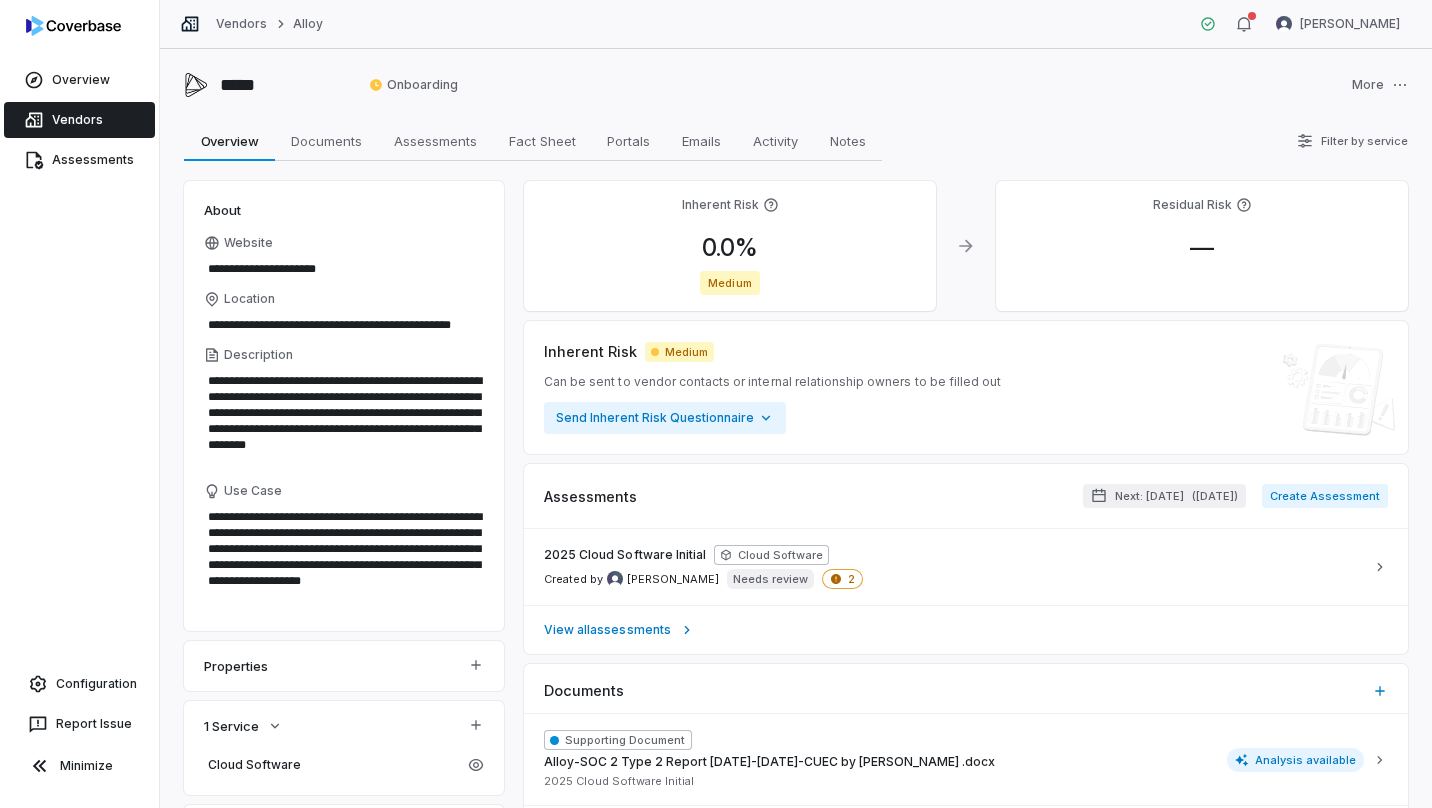 click on "**********" at bounding box center [716, 404] 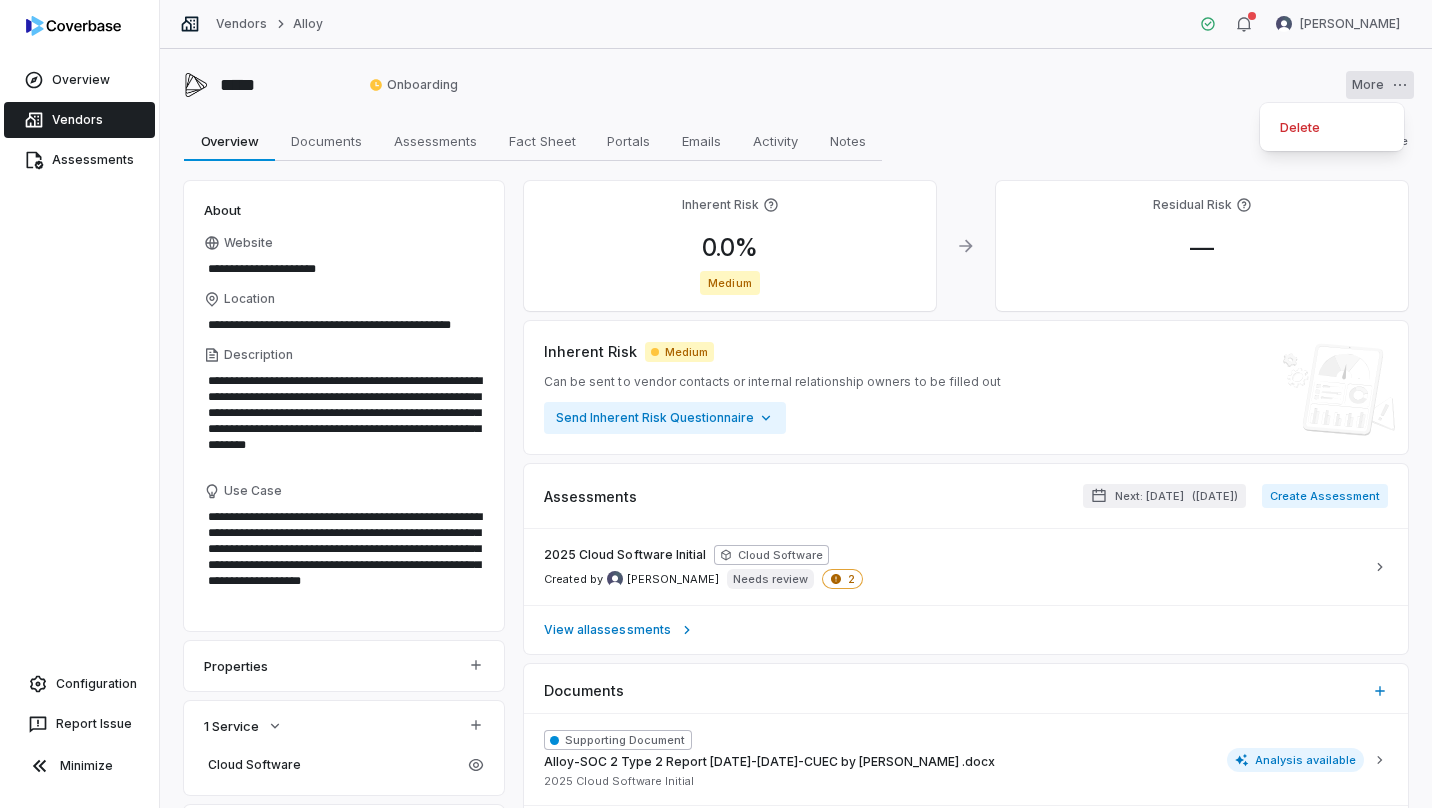 click on "**********" at bounding box center (716, 404) 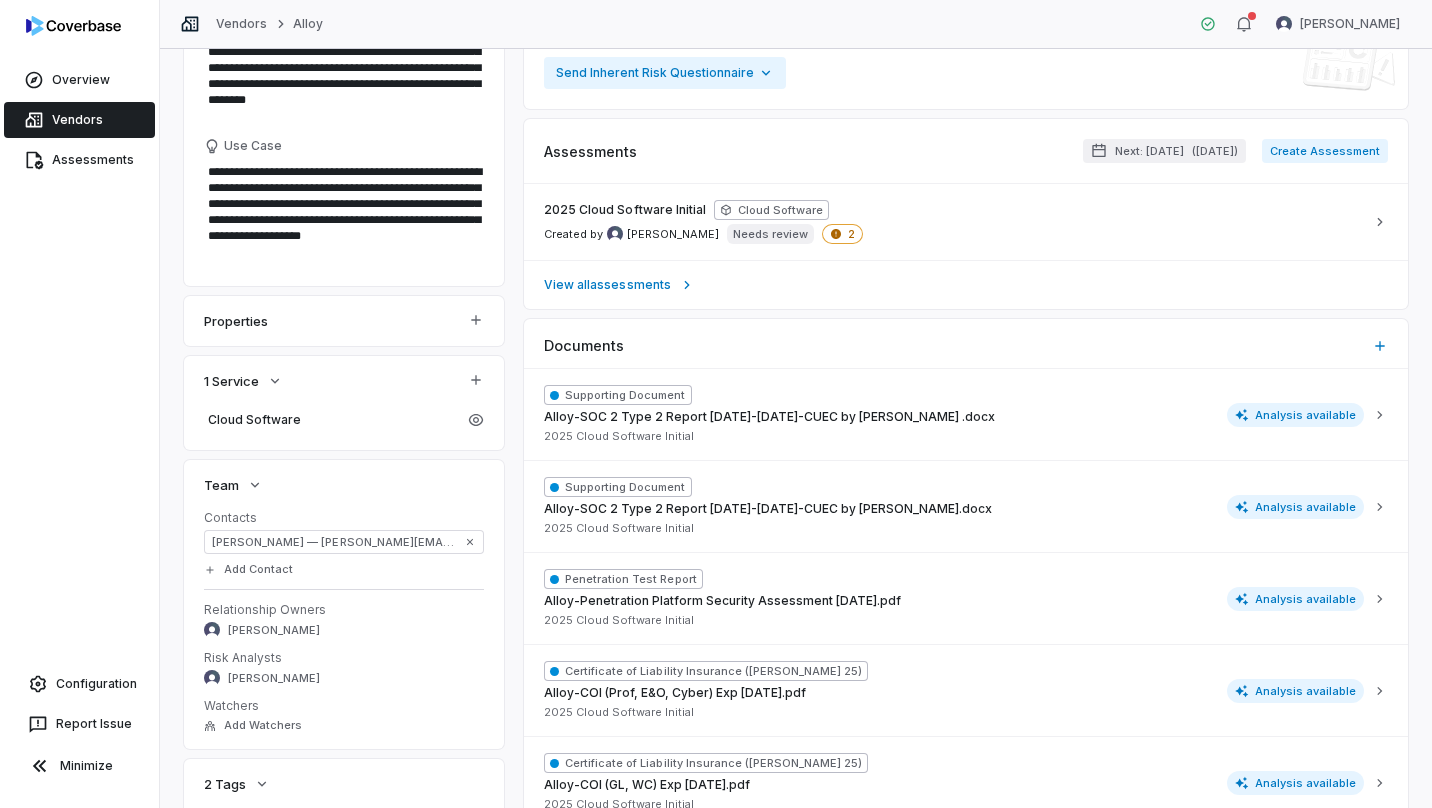 scroll, scrollTop: 344, scrollLeft: 0, axis: vertical 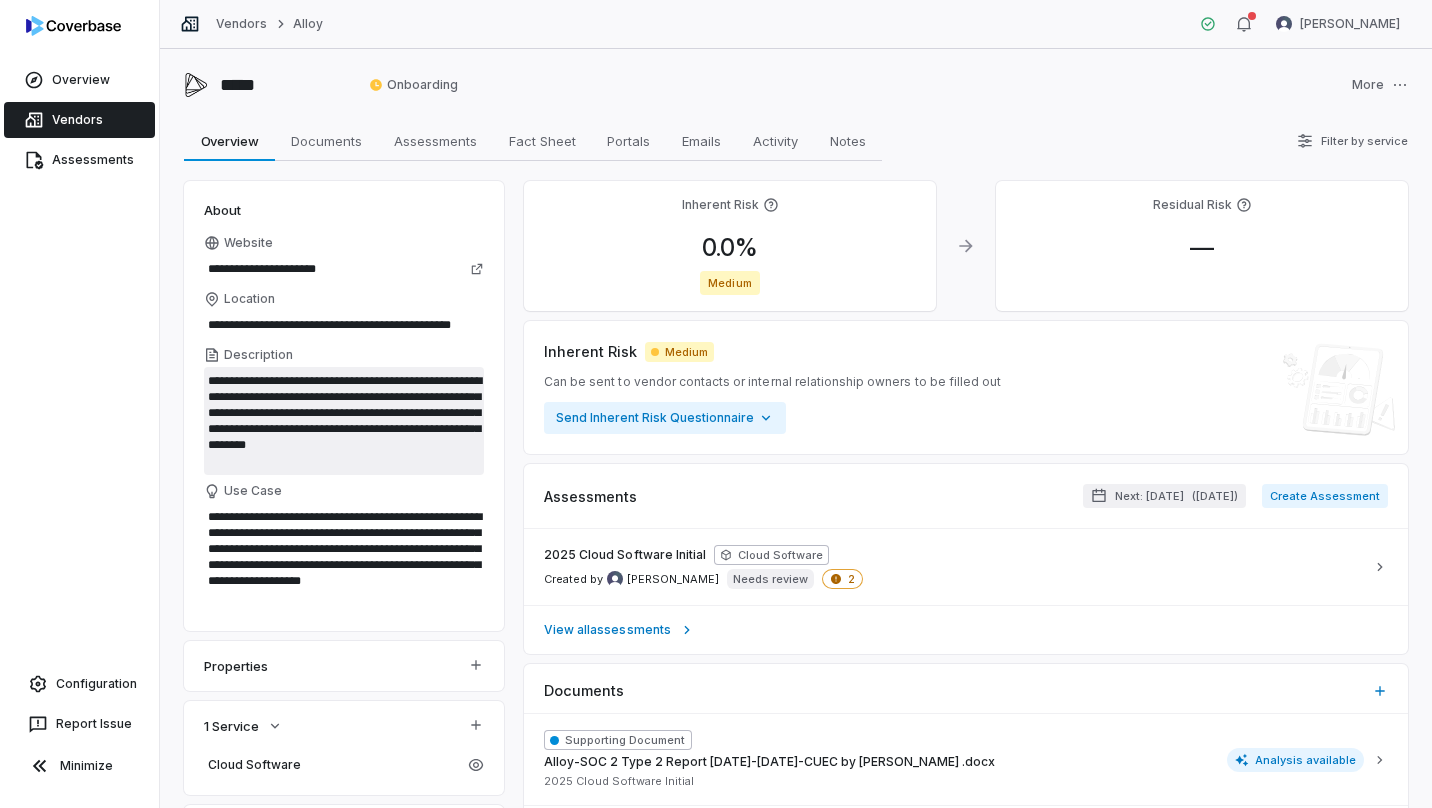 click on "**********" at bounding box center [344, 421] 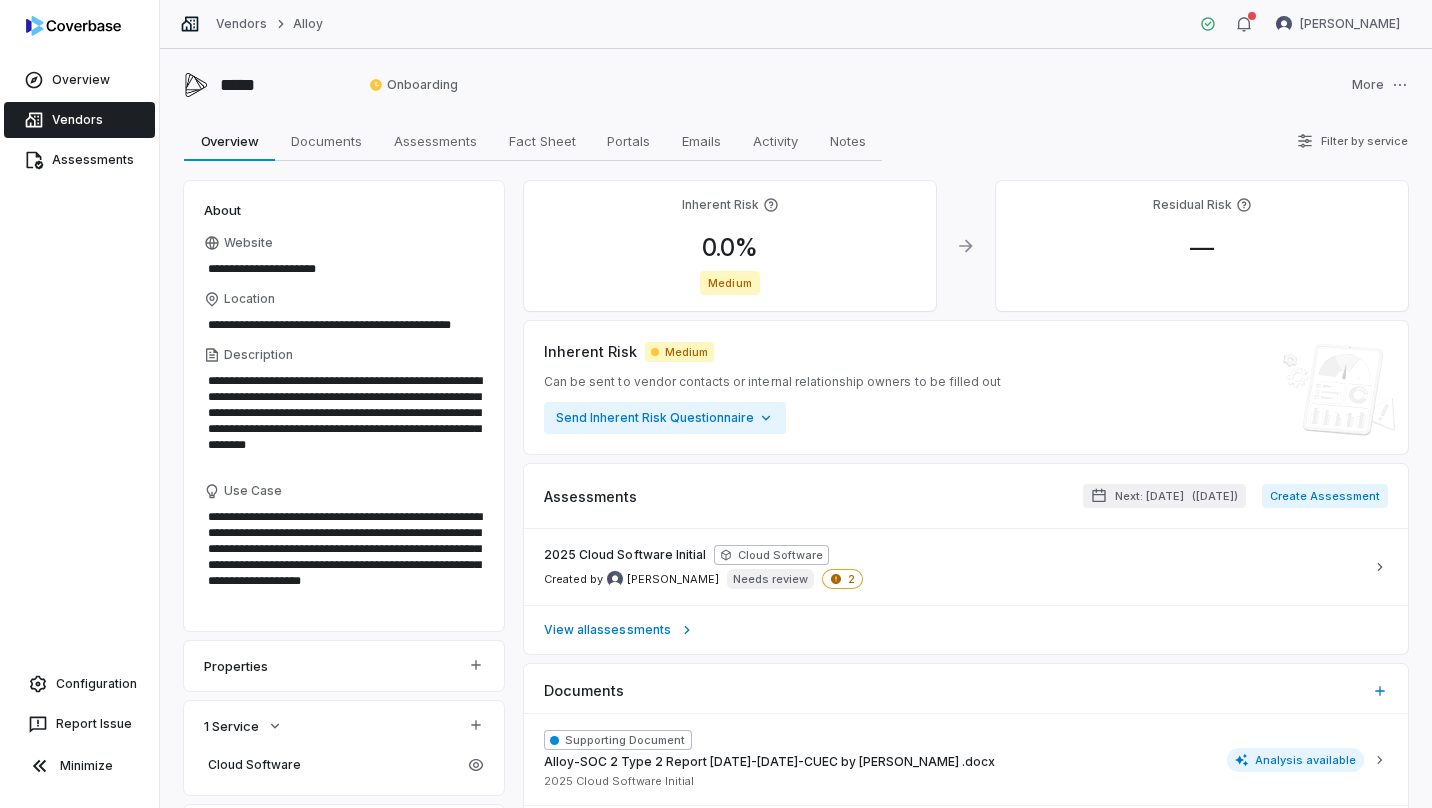 click on "Inherent Risk 0.0 % Medium Residual Risk — Inherent Risk Medium Can be sent to vendor contacts or internal relationship owners to be filled out Send Inherent Risk Questionnaire Assessments Get risk scores, document analysis, and critical issue insights. Access reports with recommendations Create Assessment Assessments Next: Jul 25, 2027 ( in 2 years ) Create Assessment 2025 Cloud Software Initial Cloud Software Created by   Eve Smith Needs review 2 View all  assessments Documents Supporting Document Alloy-SOC 2 Type 2 Report 5.1.22-4.30.23-CUEC by KevinM .docx 2025 Cloud Software Initial  Analysis available Supporting Document Alloy-SOC 2 Type 2 Report 5.1.23-4.30.24-CUEC by KevinM.docx 2025 Cloud Software Initial  Analysis available Penetration Test Report Alloy-Penetration Platform Security Assessment 2.23.24.pdf 2025 Cloud Software Initial  Analysis available Certificate of Liability Insurance (ACORD 25) Alloy-COI (Prof, E&O, Cyber) Exp 7.11.25.pdf 2025 Cloud Software Initial  Analysis available" at bounding box center [966, 769] 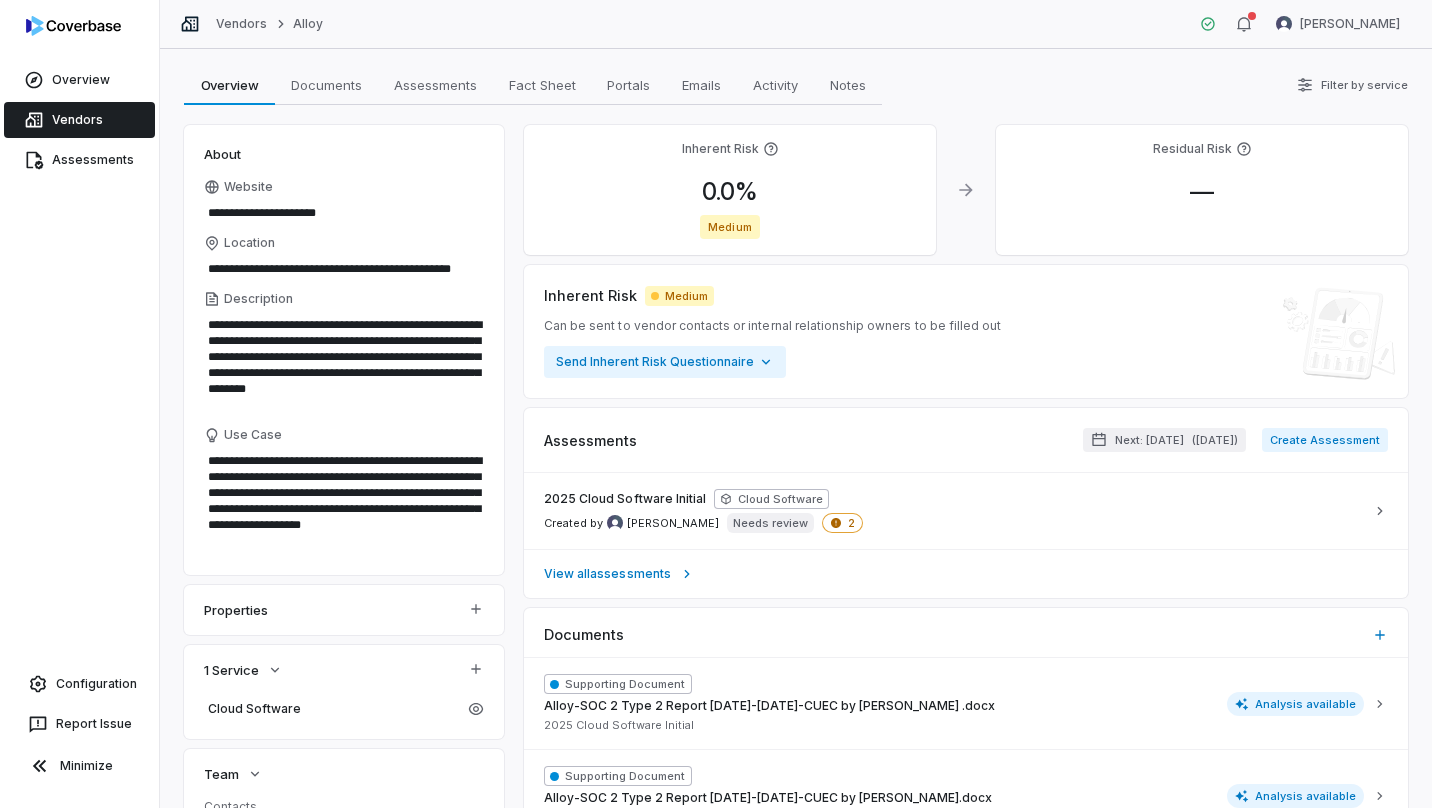 scroll, scrollTop: 55, scrollLeft: 0, axis: vertical 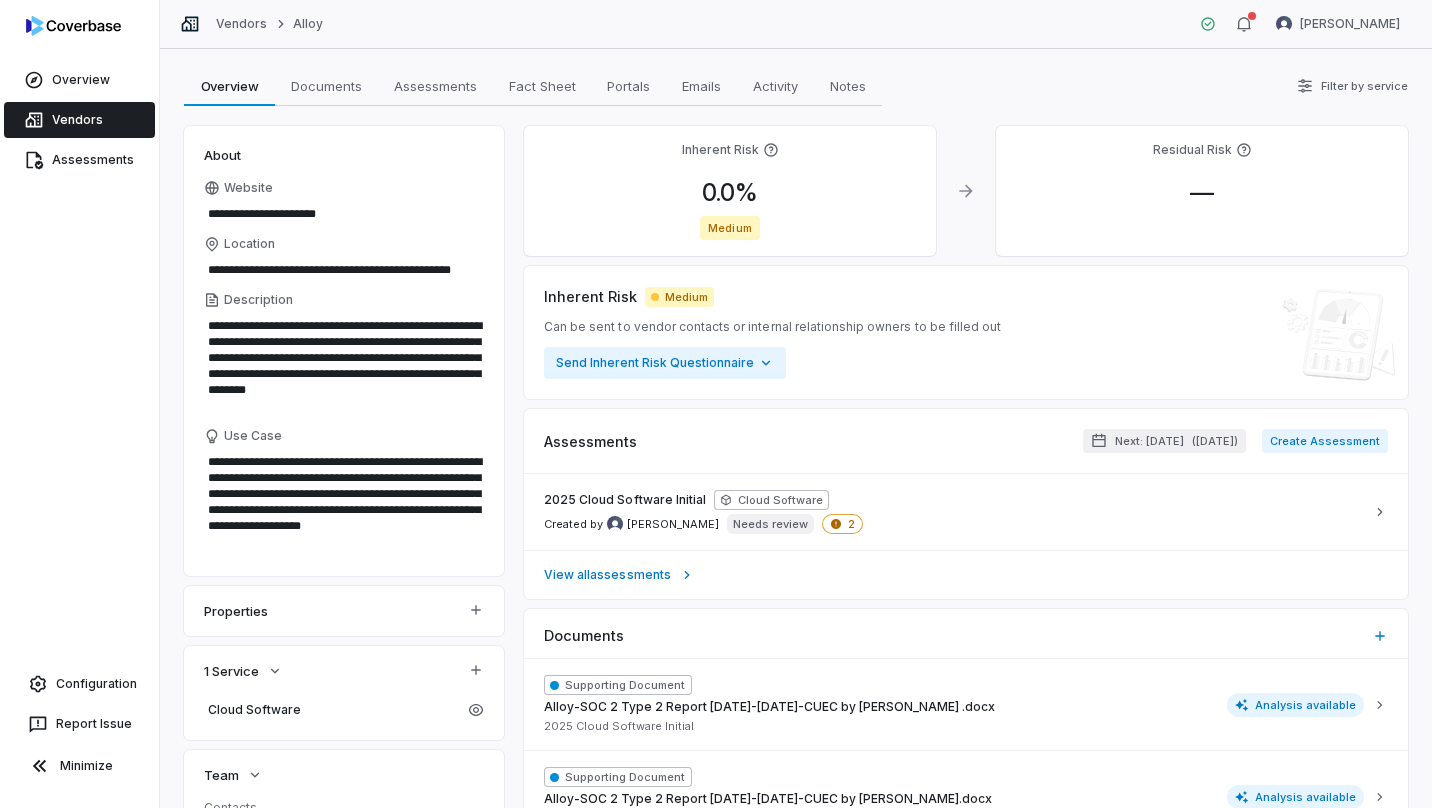 click on "Assessments" at bounding box center [79, 160] 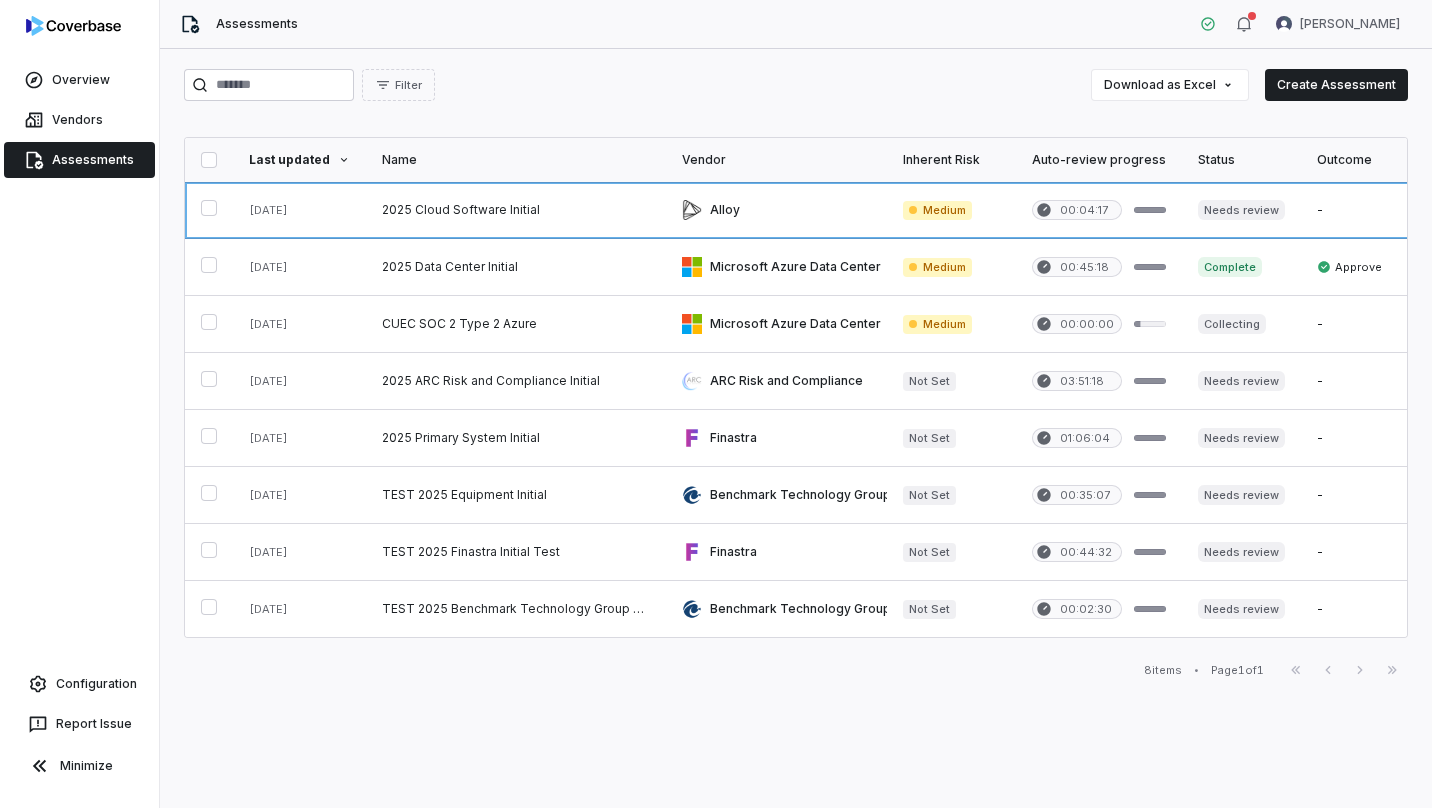 click at bounding box center (776, 210) 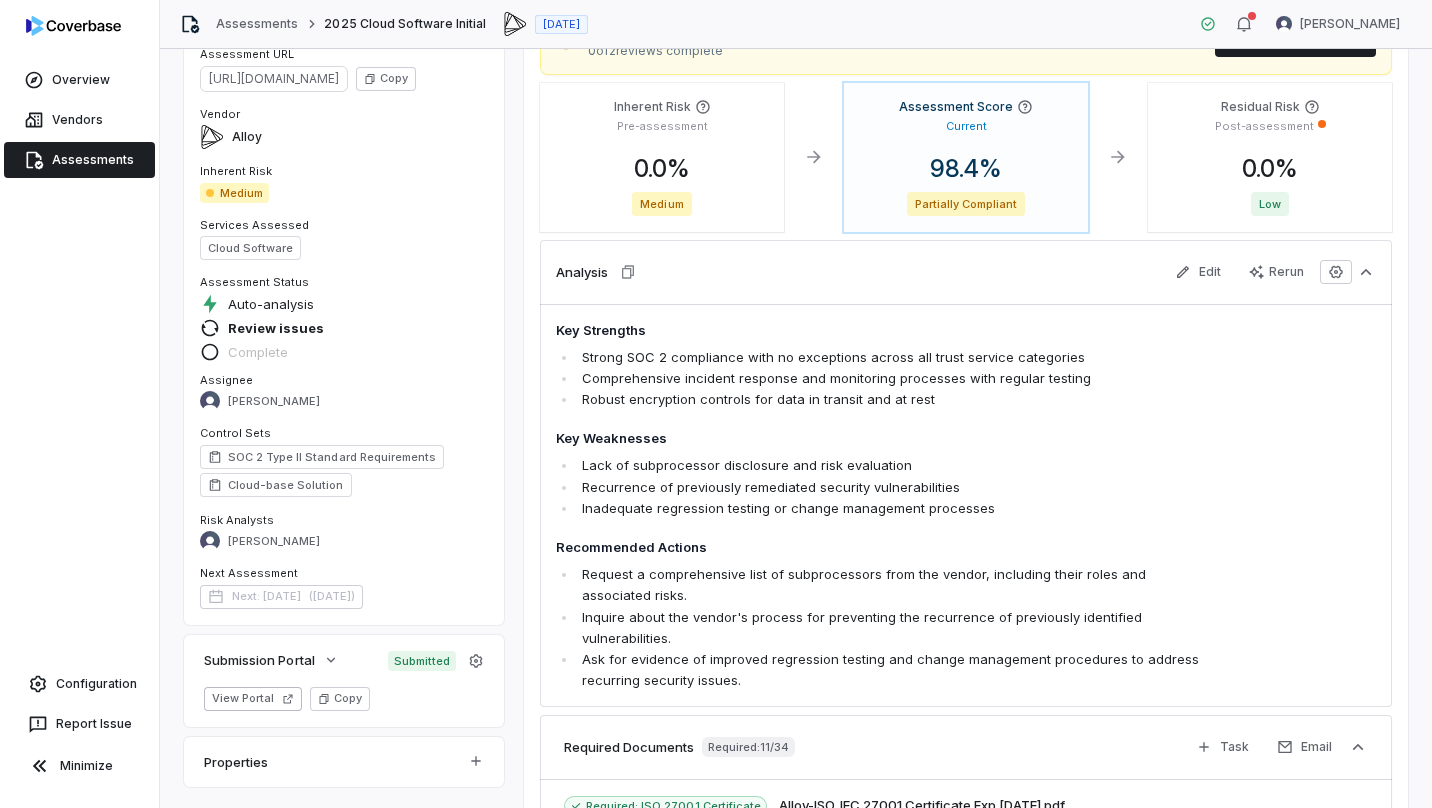 scroll, scrollTop: 0, scrollLeft: 0, axis: both 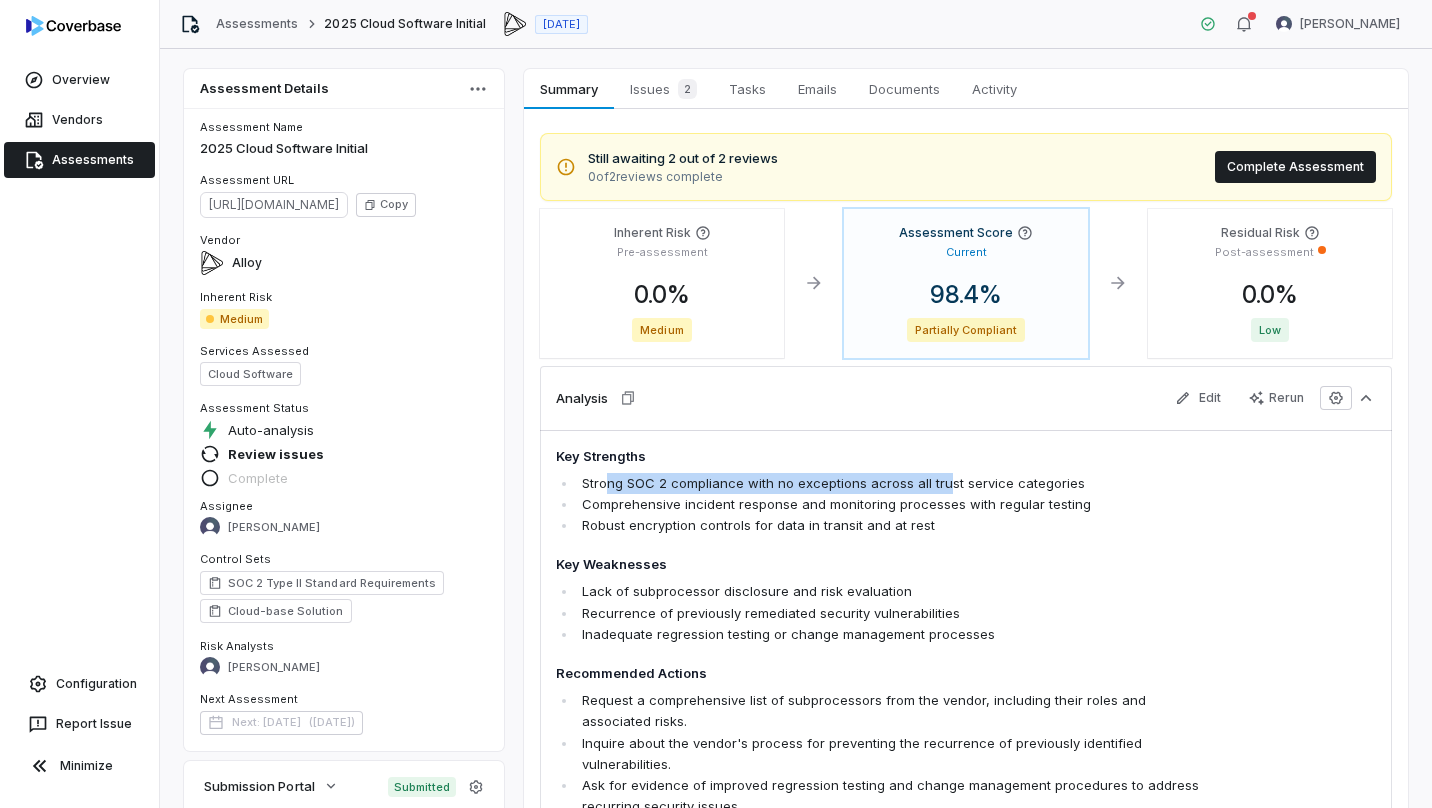 drag, startPoint x: 719, startPoint y: 479, endPoint x: 942, endPoint y: 493, distance: 223.43903 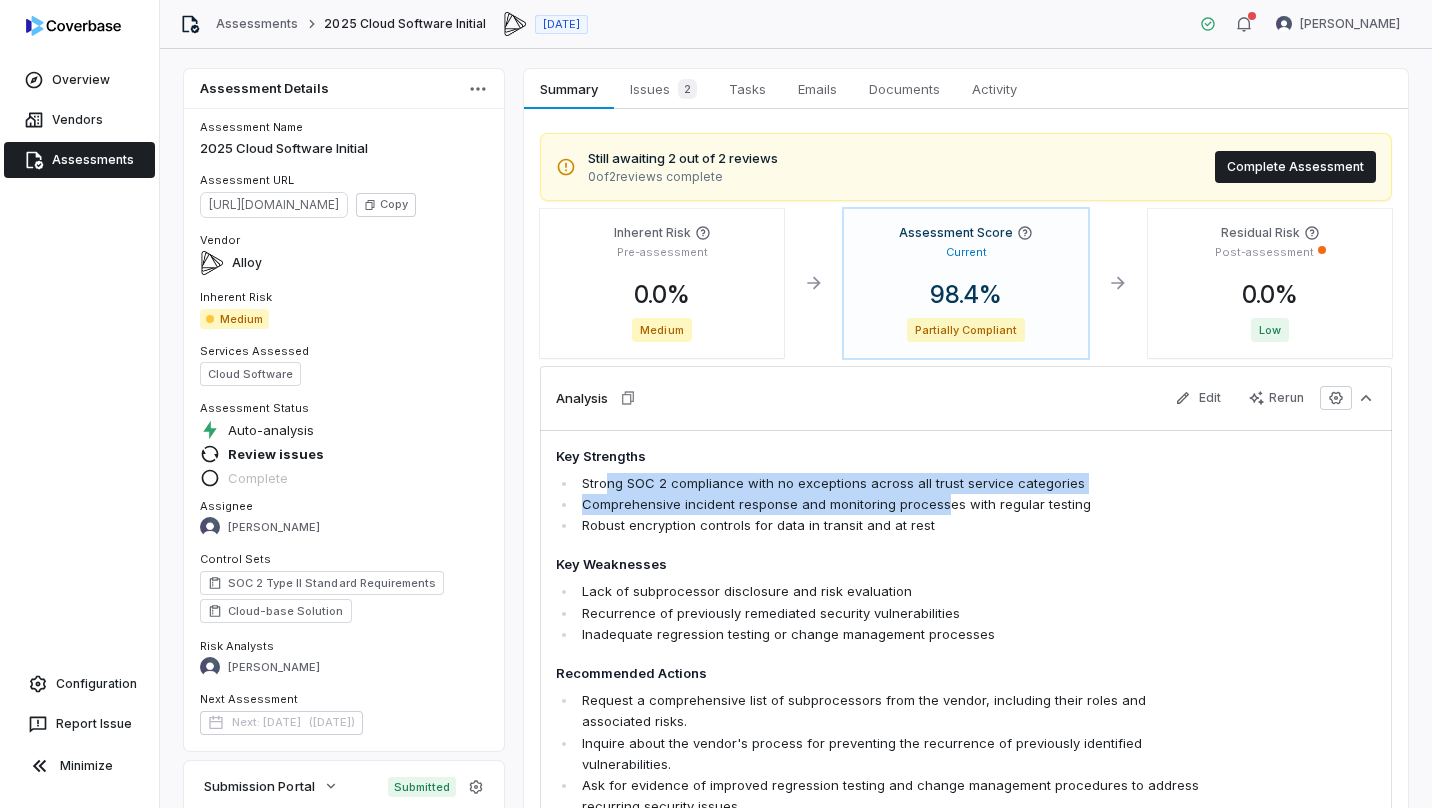 click on "Comprehensive incident response and monitoring processes with regular testing" at bounding box center (894, 504) 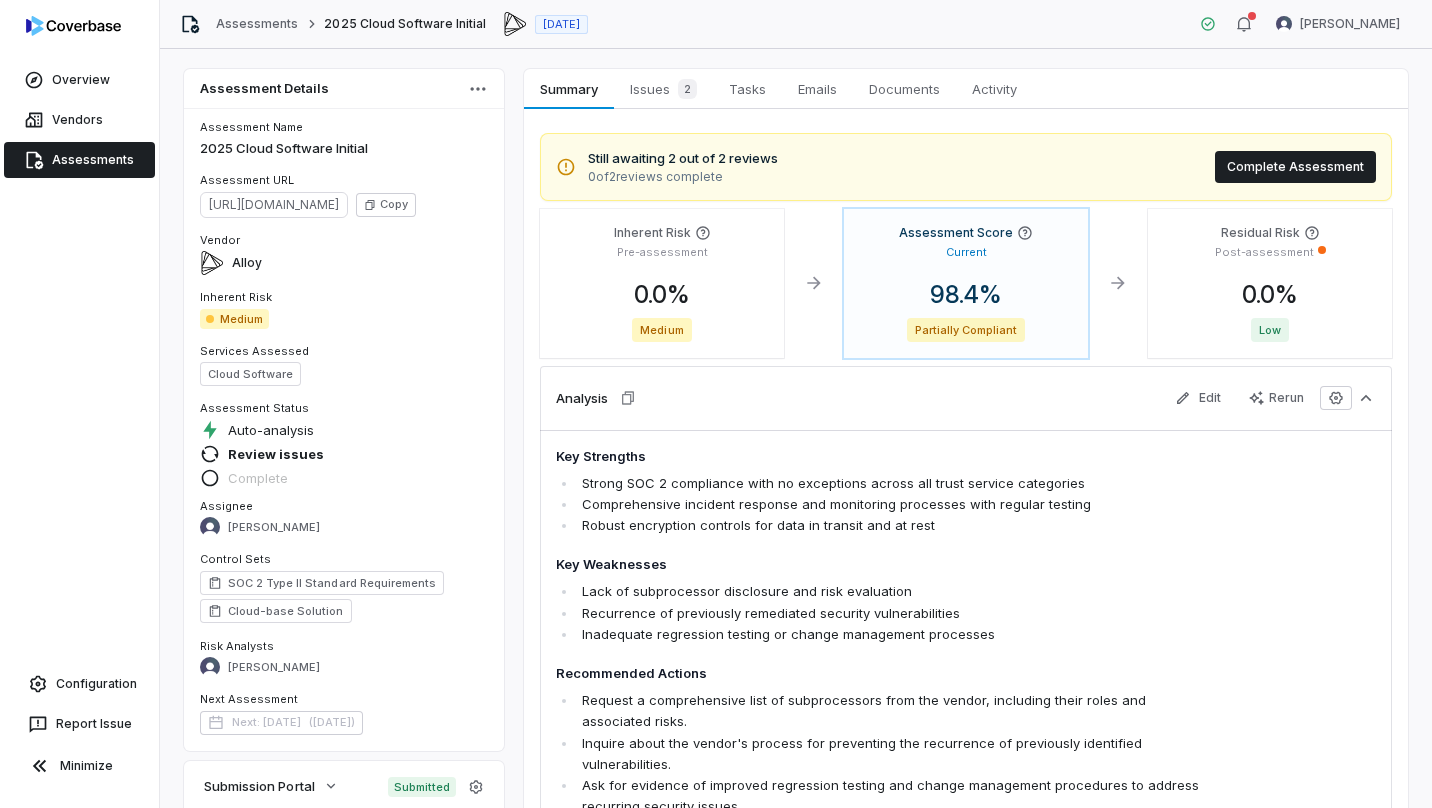 click on "Still awaiting 2 out of 2 reviews 0  of  2  reviews complete Complete Assessment" at bounding box center [966, 167] 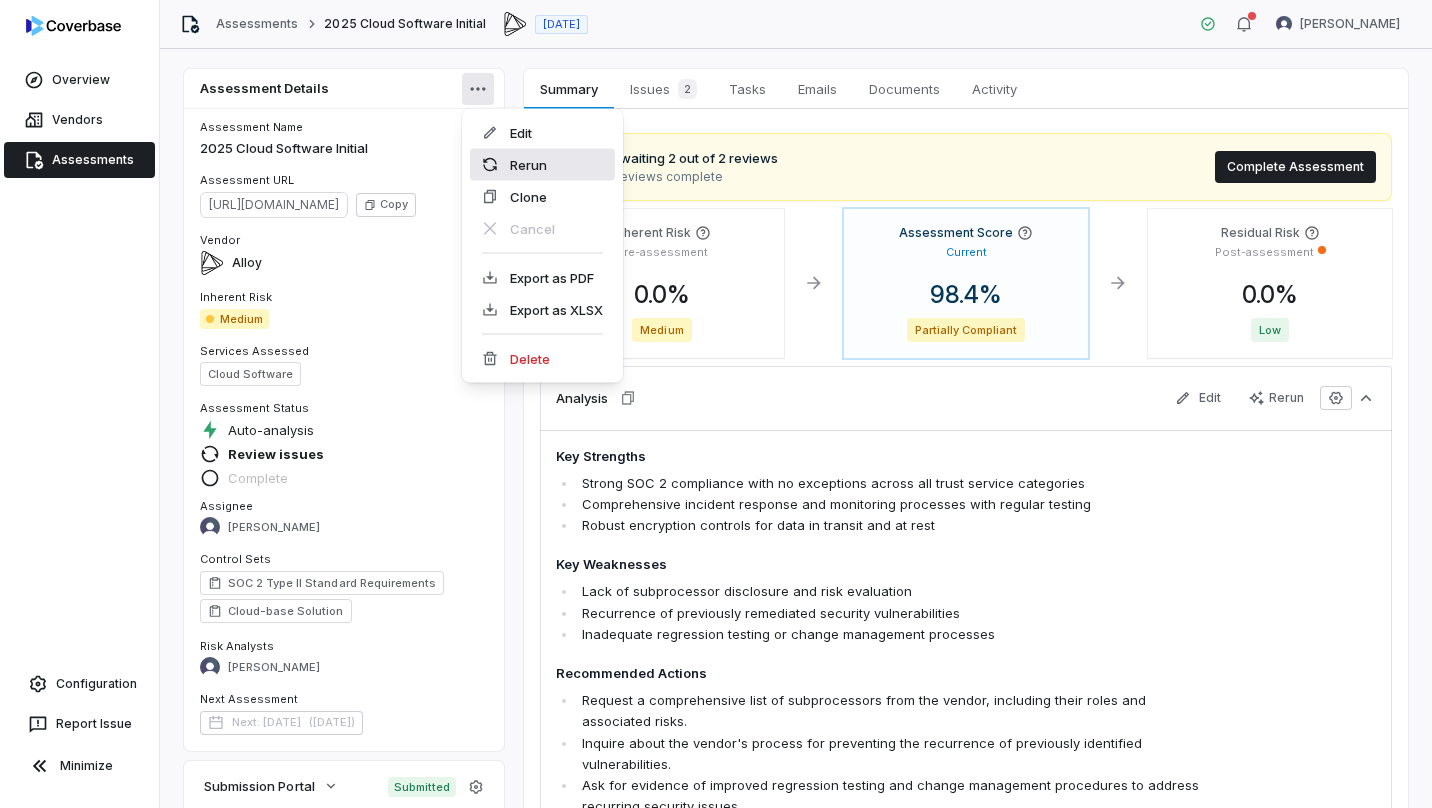 click on "Rerun" at bounding box center (542, 165) 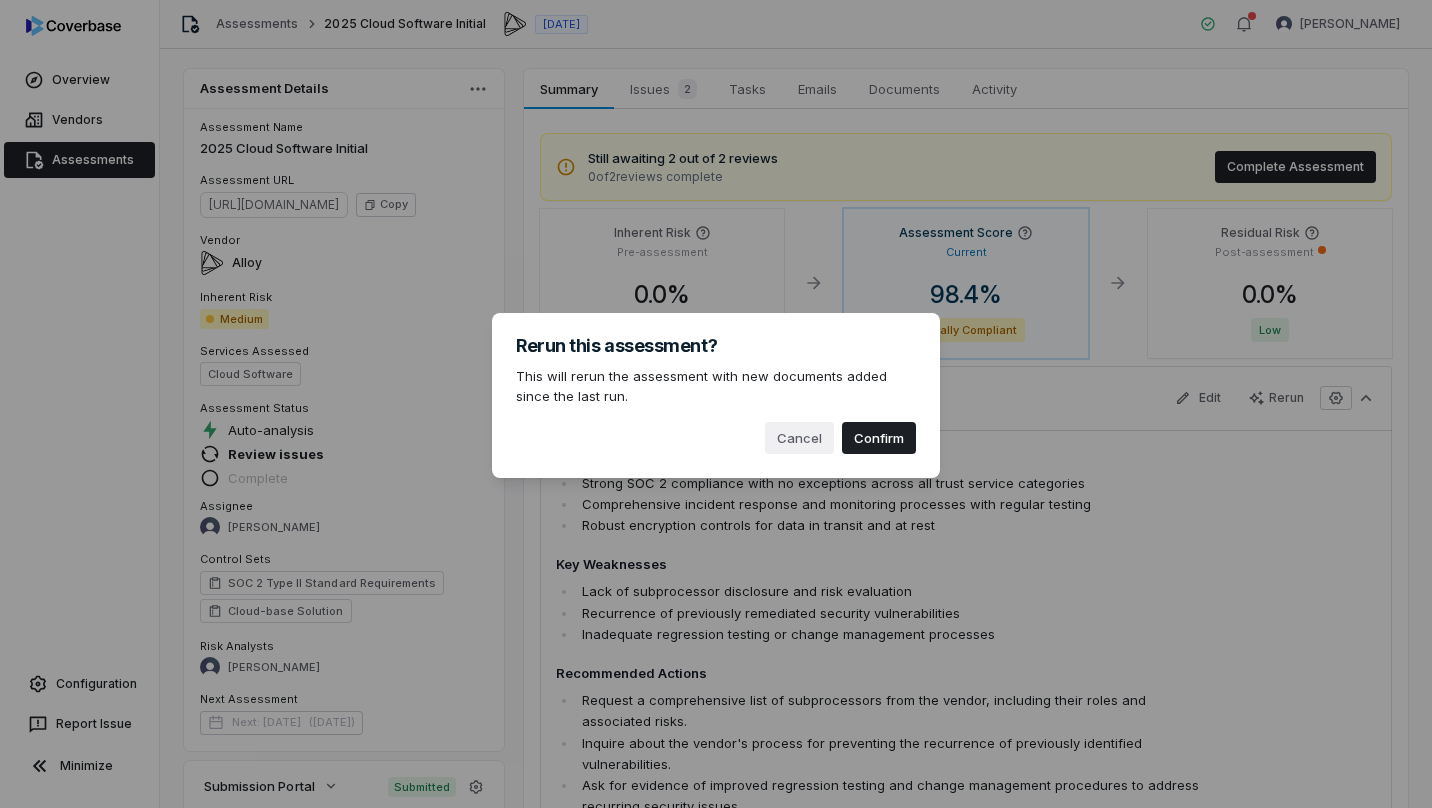 click on "Confirm" at bounding box center (879, 438) 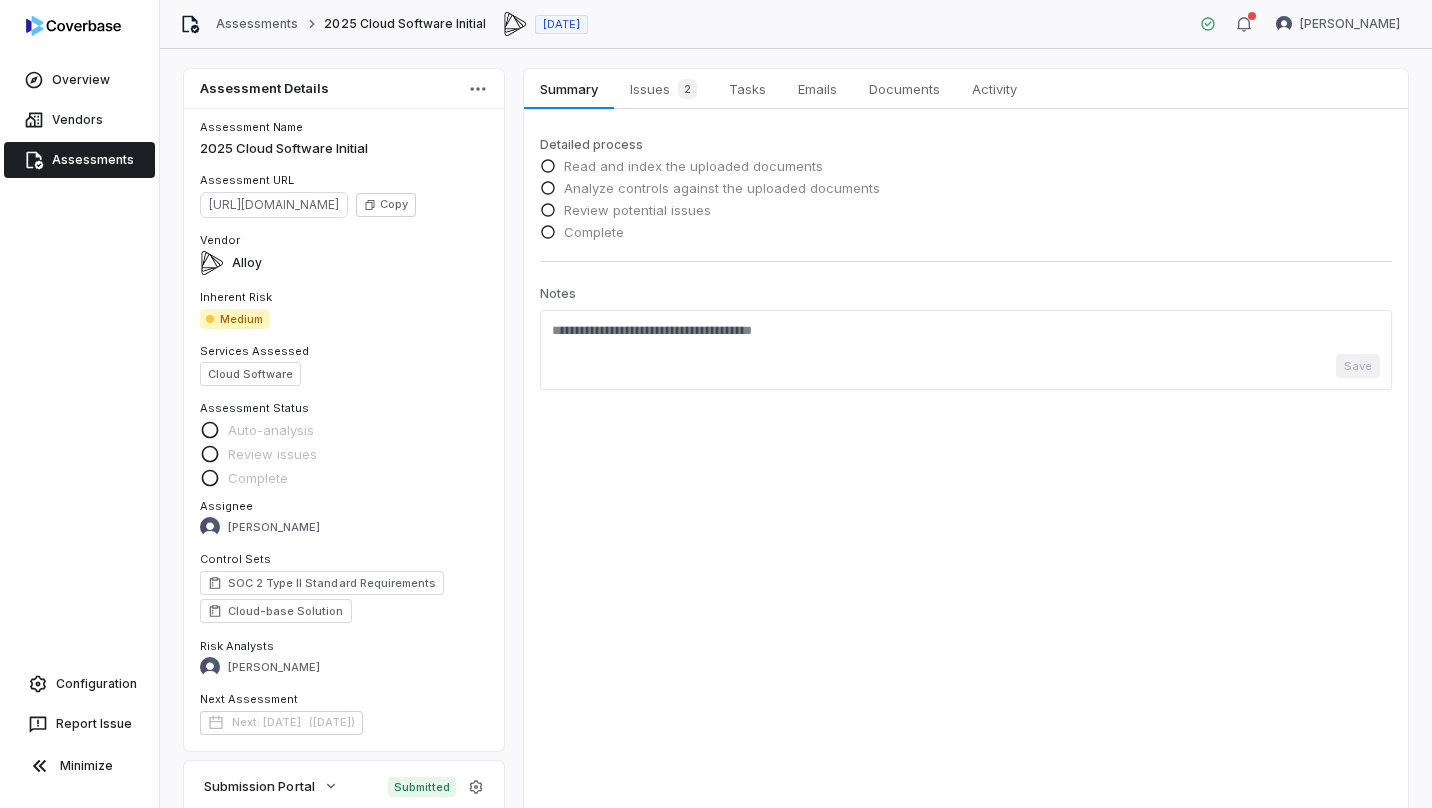 click on "Save" at bounding box center (966, 366) 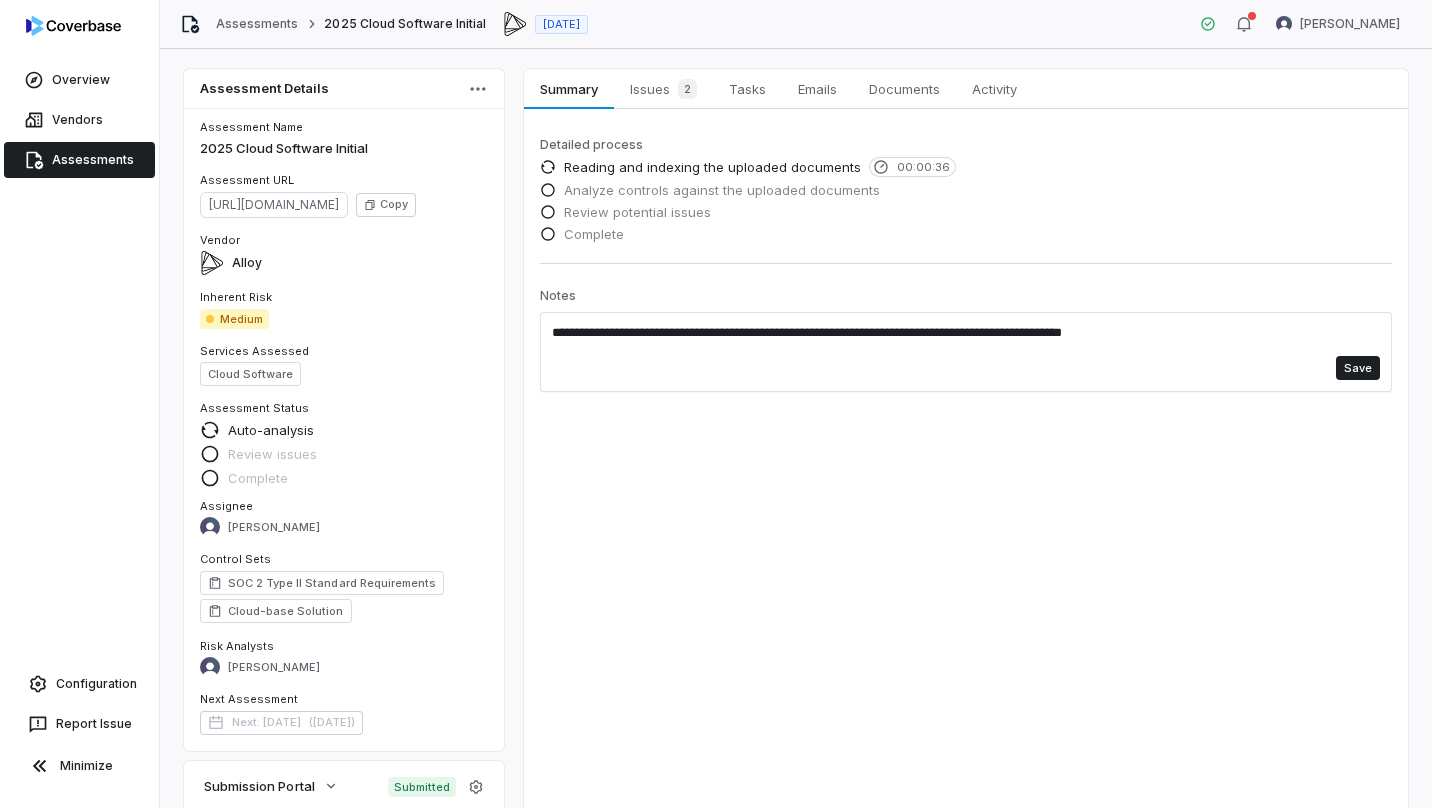 click on "Save" at bounding box center [1358, 368] 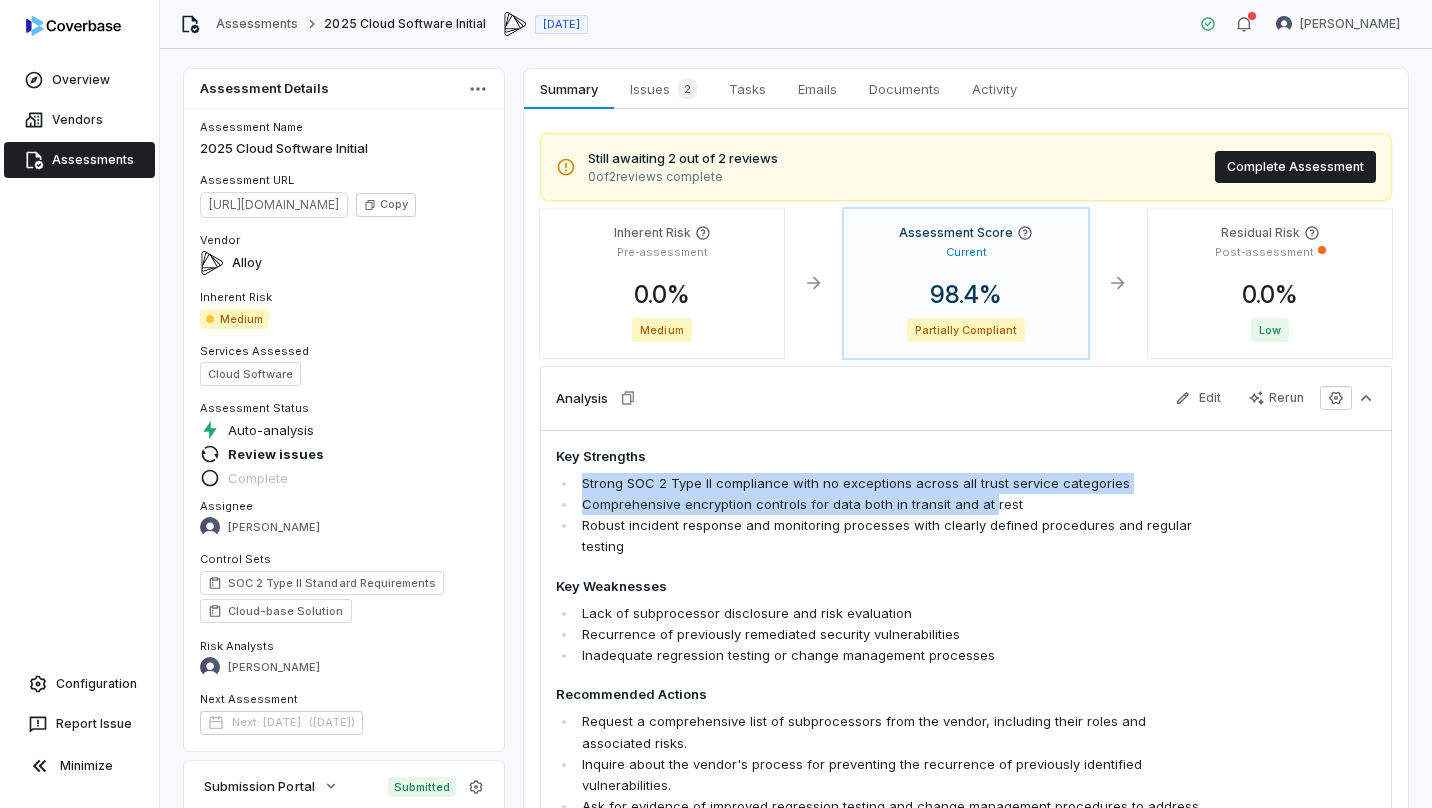 drag, startPoint x: 583, startPoint y: 479, endPoint x: 988, endPoint y: 495, distance: 405.31592 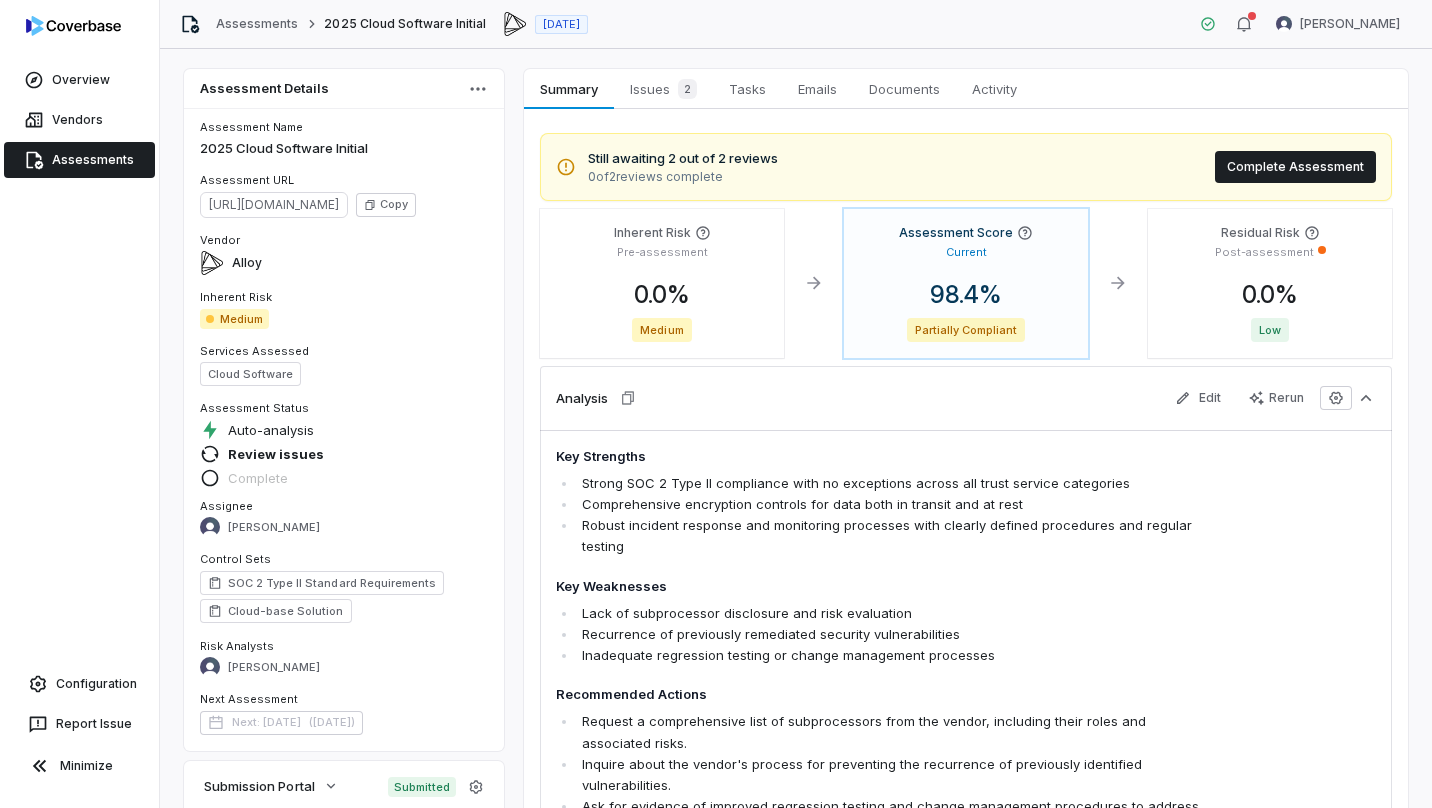 drag, startPoint x: 988, startPoint y: 495, endPoint x: 998, endPoint y: 542, distance: 48.052055 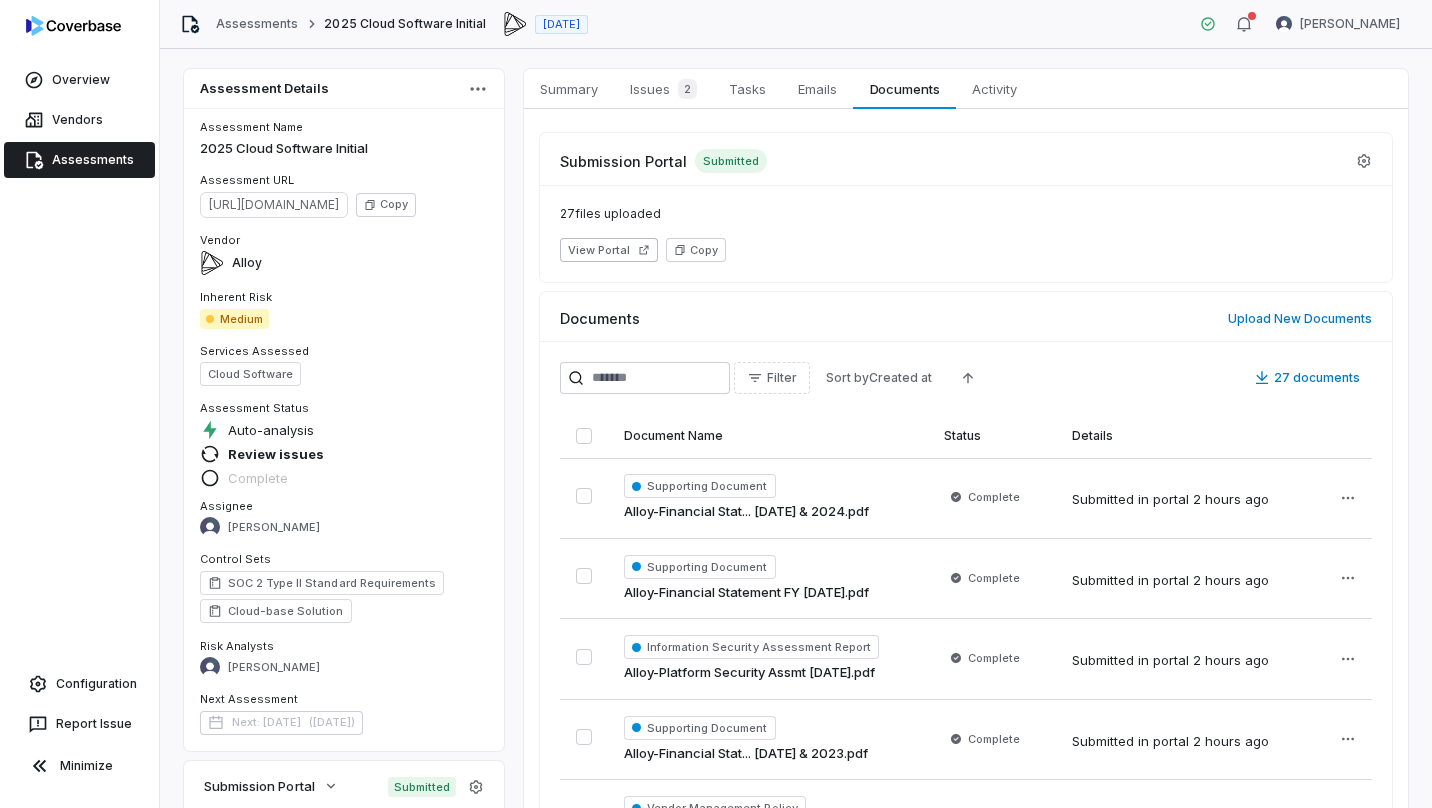 click on "Summary" at bounding box center (569, 89) 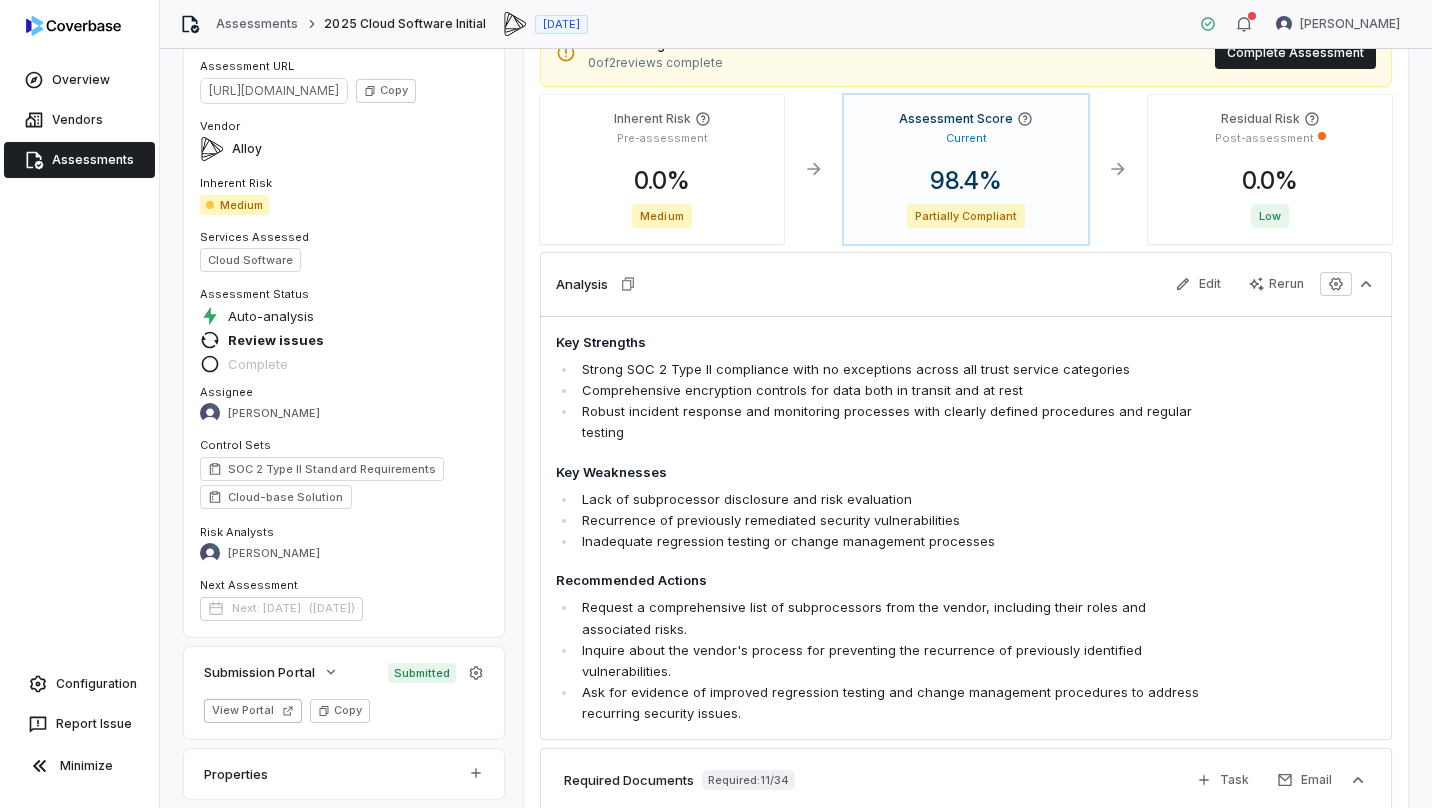 scroll, scrollTop: 0, scrollLeft: 0, axis: both 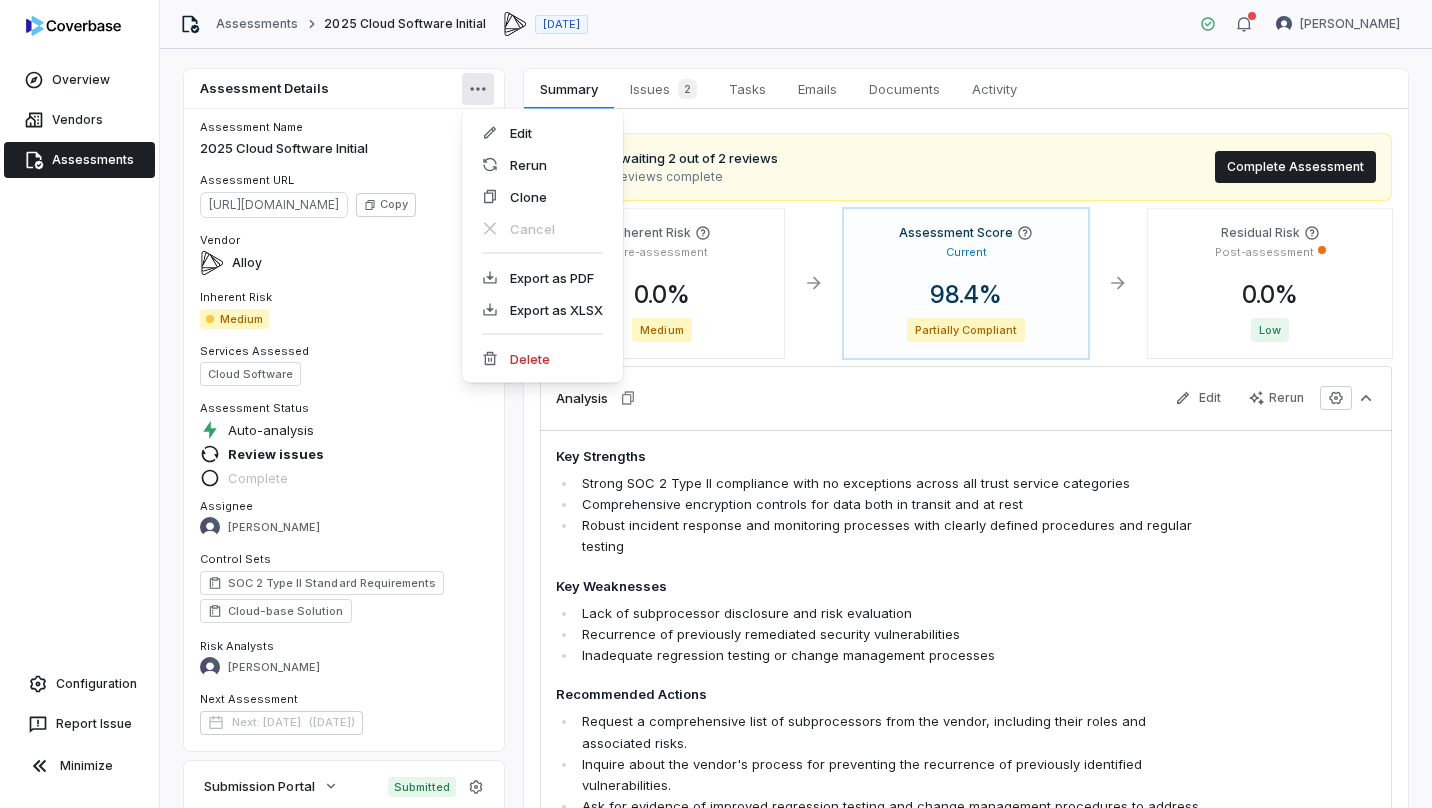 click on "Overview Vendors Assessments Configuration Report Issue Minimize Assessments 2025 Cloud Software Initial Jul 25, 2025 Eve Smith Assessment Details Assessment Name 2025 Cloud Software Initial Assessment URL  https://dashboard.coverbase.app/assessments/cbqsrw_68bfe86e0f0746ccb177def9c23c604d Copy Vendor Alloy Inherent Risk Medium Services Assessed Cloud Software Assessment Status Auto-analysis Review issues Complete Assignee Eve Smith Control Sets SOC 2 Type II Standard Requirements Cloud-base Solution Risk Analysts Eve Smith Next Assessment Next: Jul 25, 2027 ( in 2 years ) Submission Portal Submitted View Portal Copy Properties Summary Summary Issues 2 Issues 2 Tasks Tasks Emails Emails Documents Documents Activity Activity Still awaiting 2 out of 2 reviews 0  of  2  reviews complete Complete Assessment Inherent Risk Pre-assessment 0.0 % Medium Assessment Score Current 98.4 % Partially Compliant Residual Risk Post-assessment 0.0 % Low Analysis Edit Rerun Key Strengths" at bounding box center (716, 404) 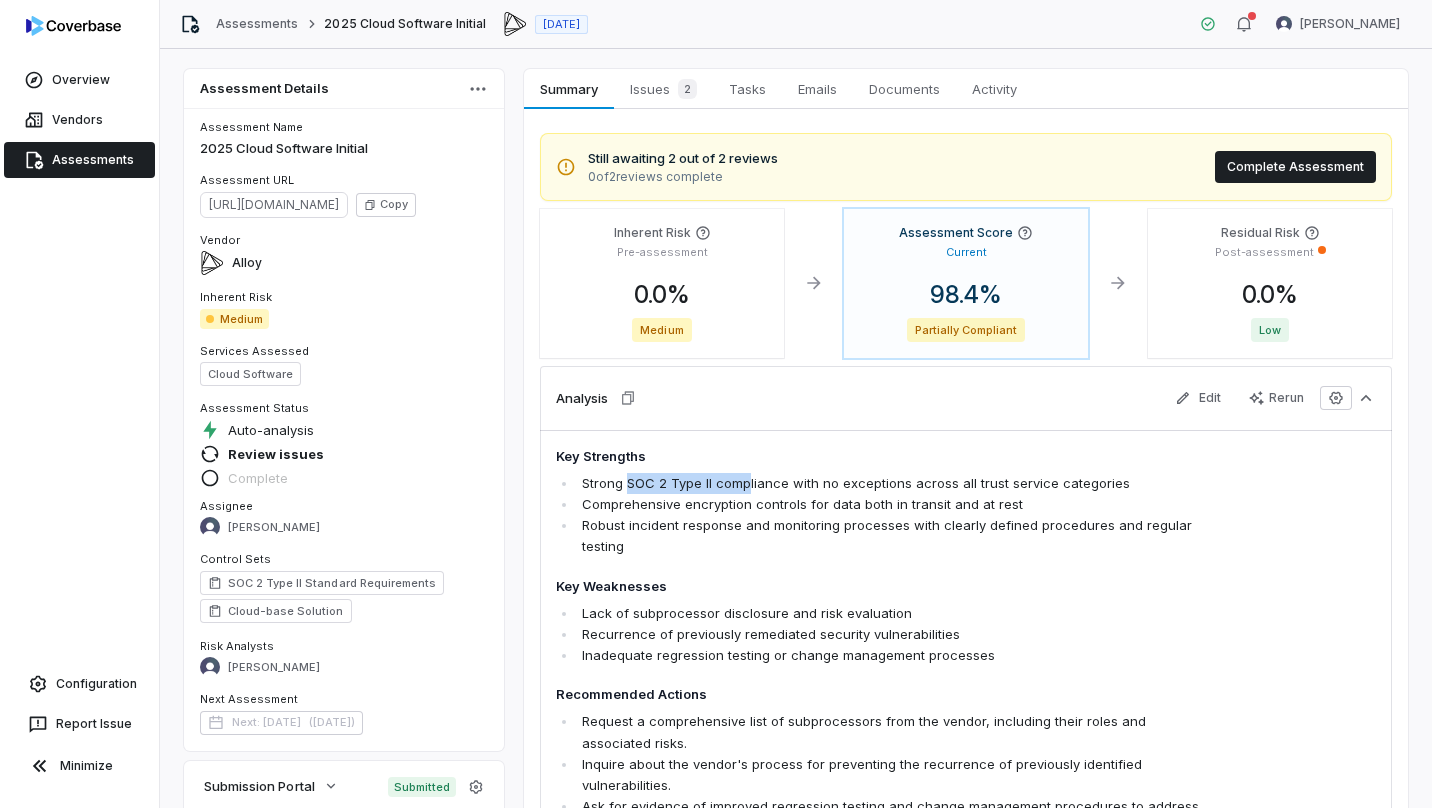 drag, startPoint x: 628, startPoint y: 474, endPoint x: 745, endPoint y: 487, distance: 117.72001 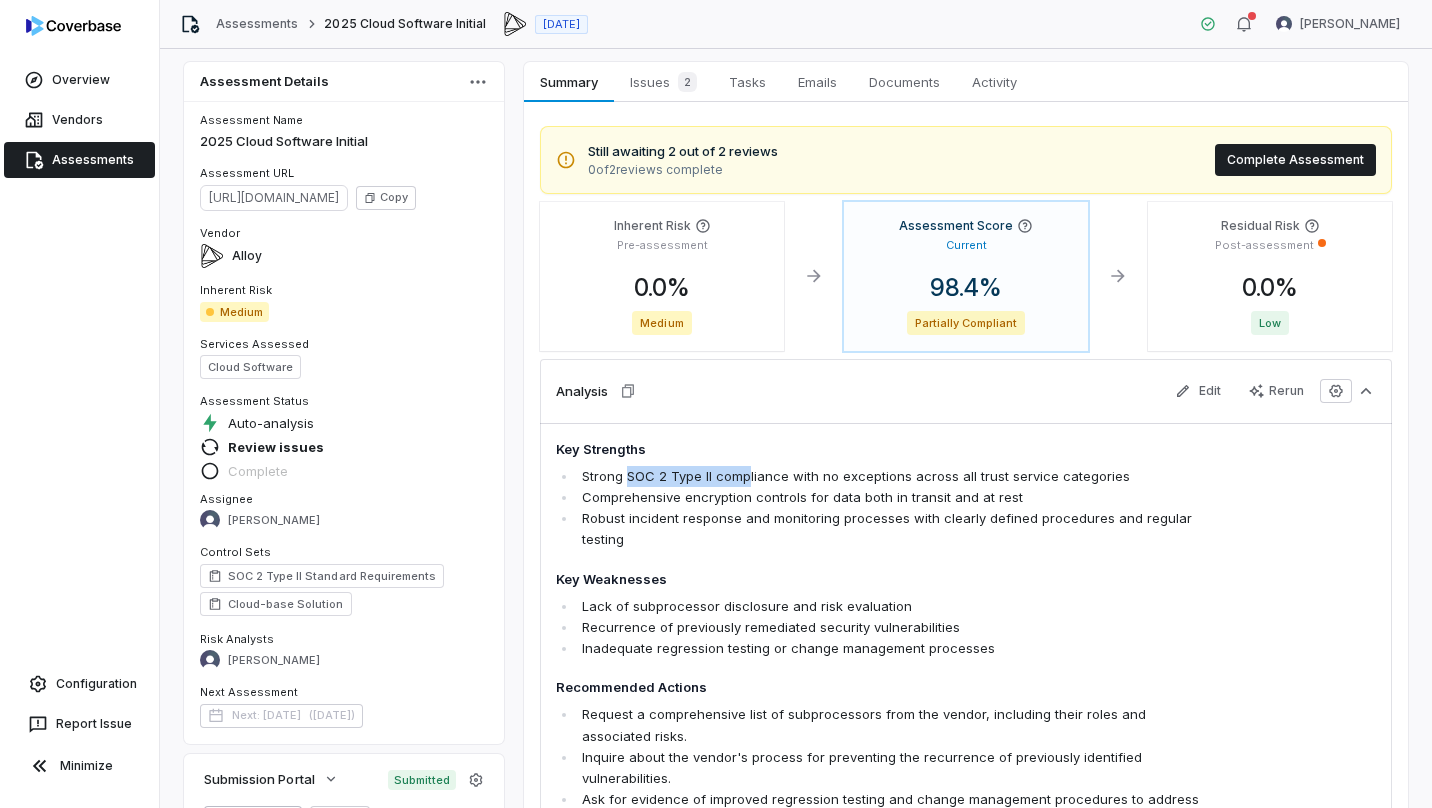 scroll, scrollTop: 0, scrollLeft: 0, axis: both 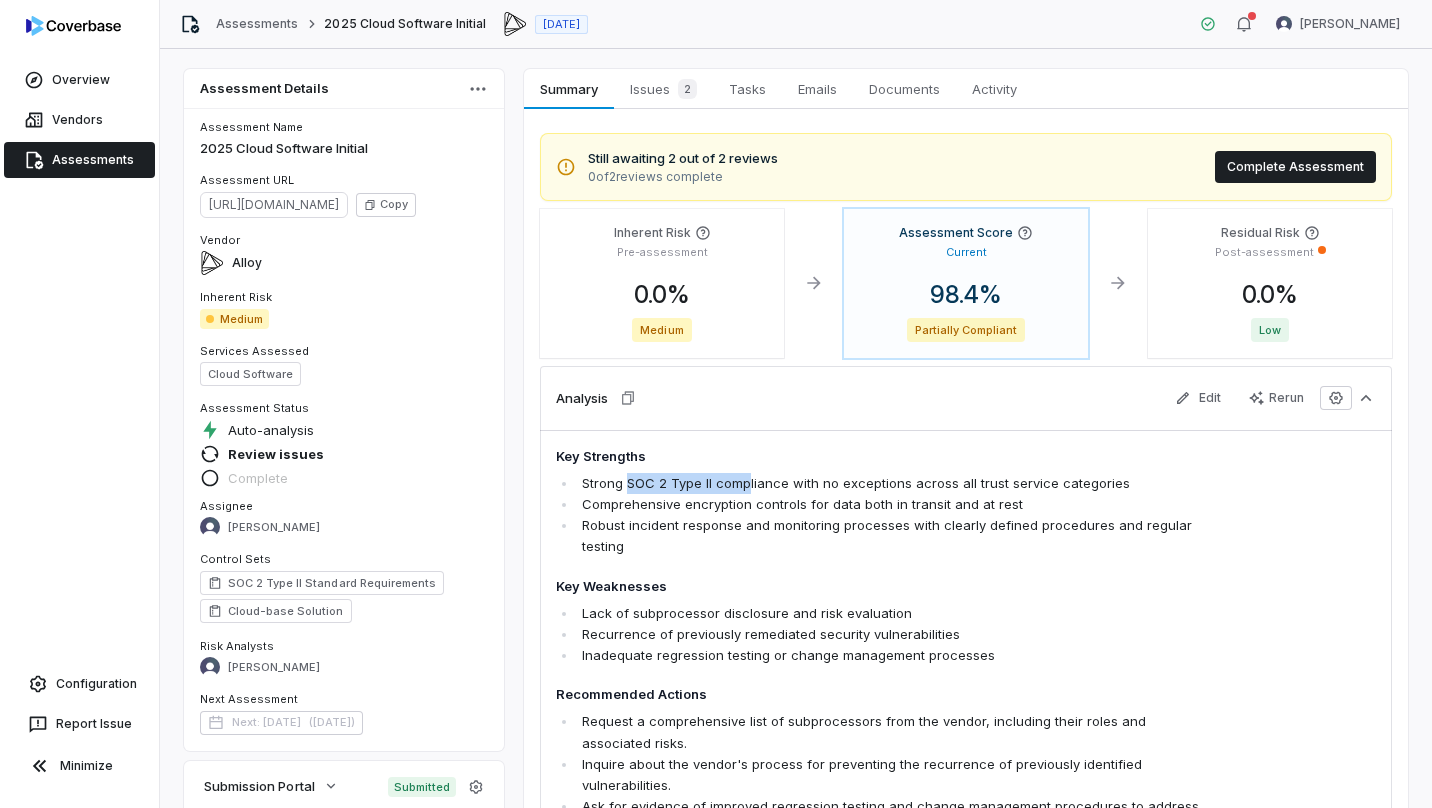 click on "Documents" at bounding box center (904, 89) 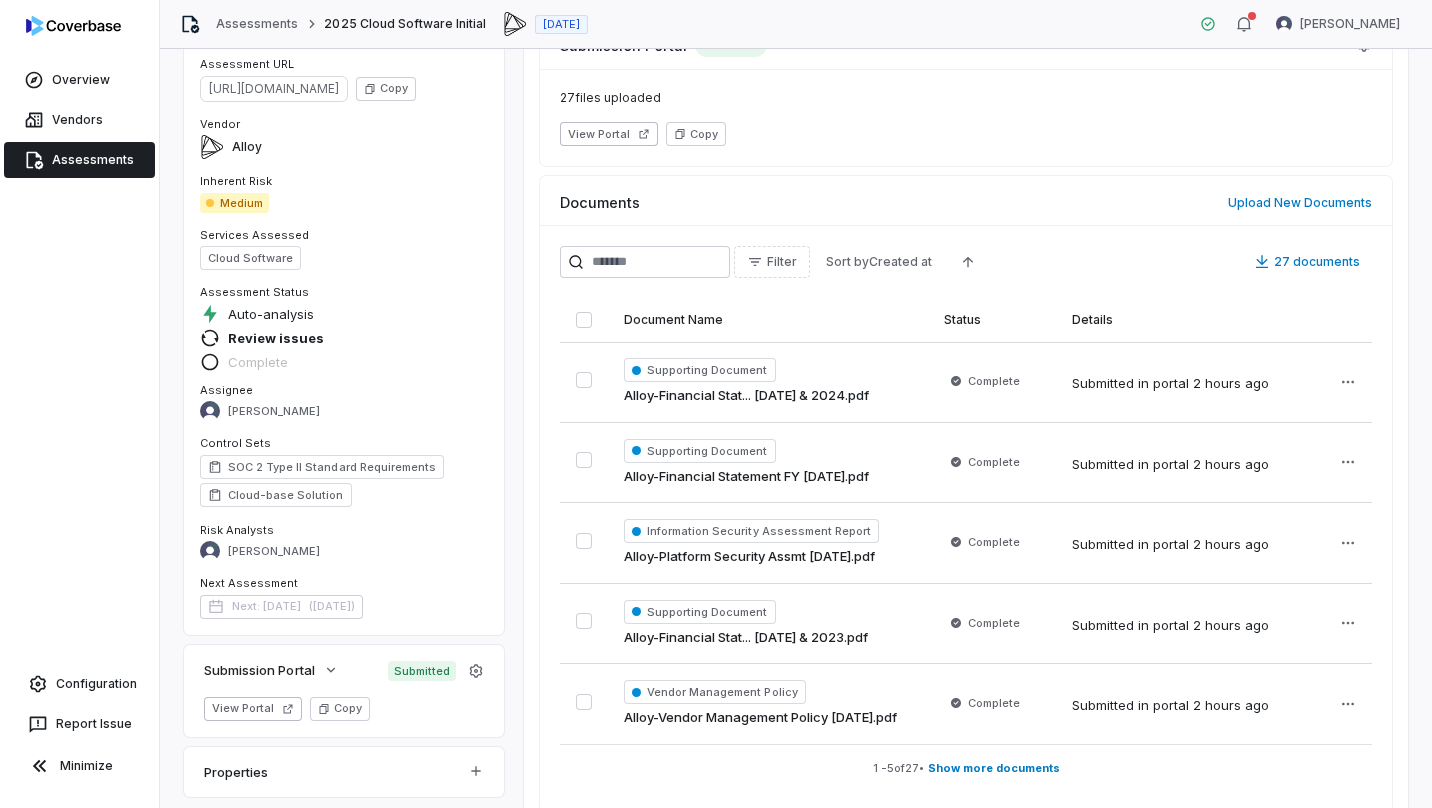 scroll, scrollTop: 0, scrollLeft: 0, axis: both 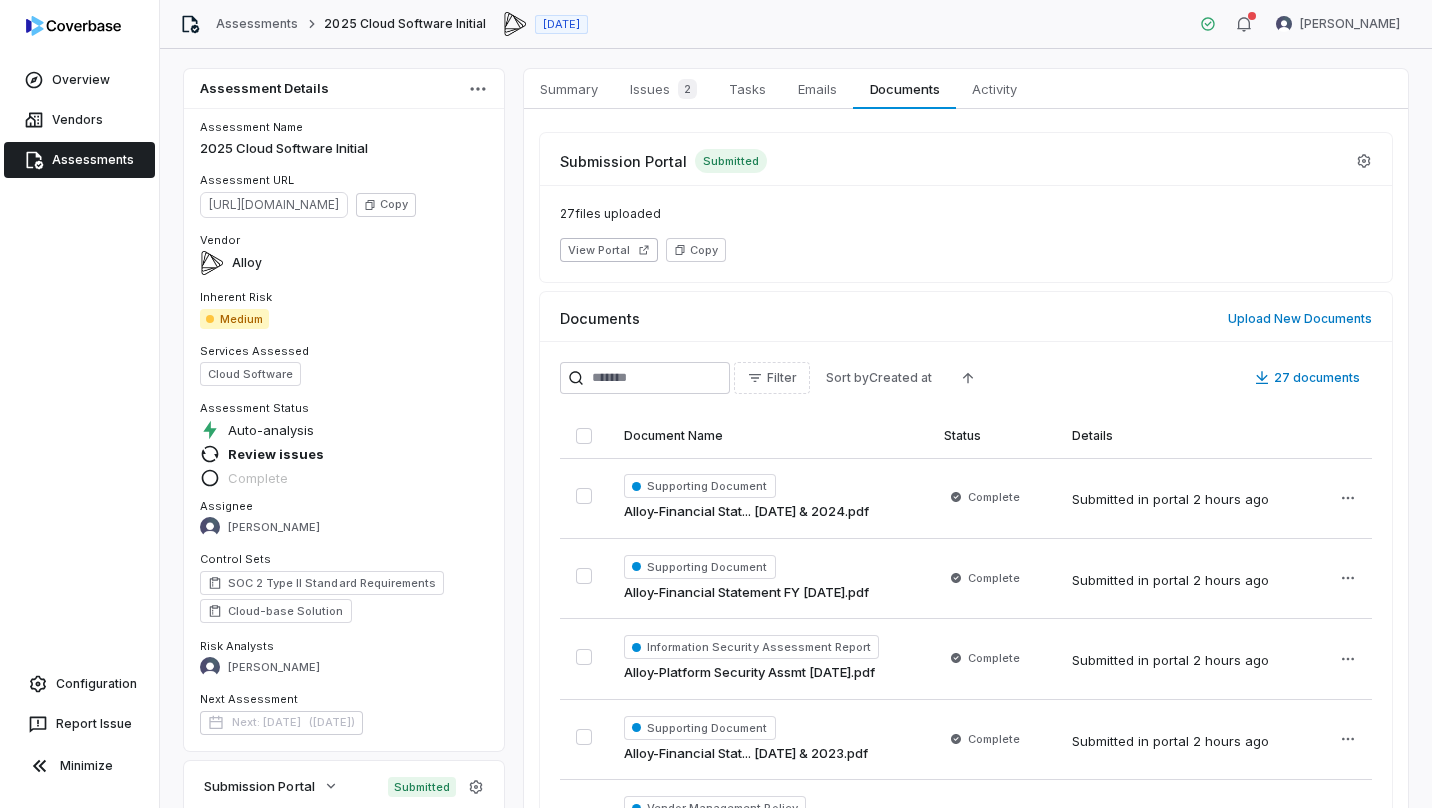 click on "Summary" at bounding box center [569, 89] 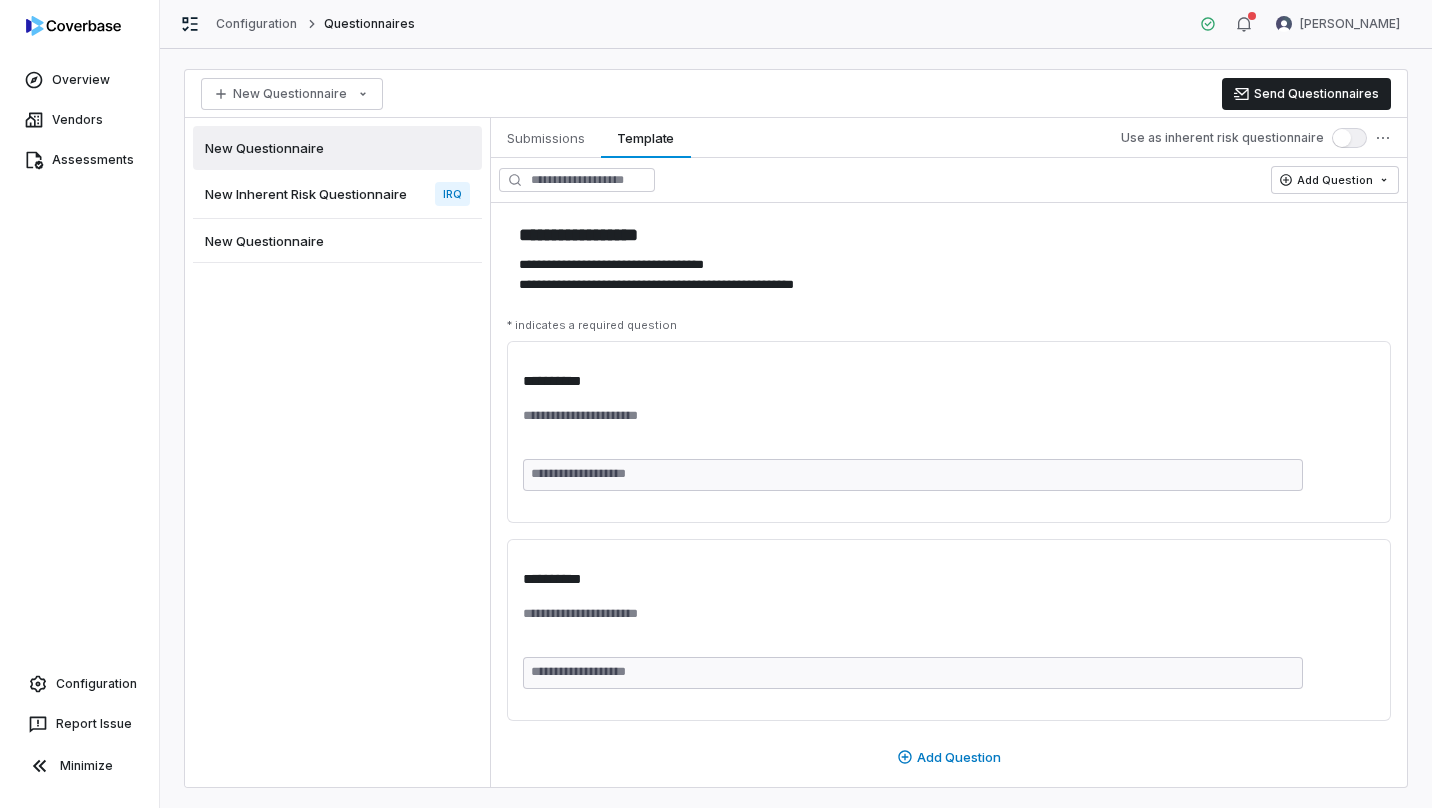 scroll, scrollTop: 0, scrollLeft: 0, axis: both 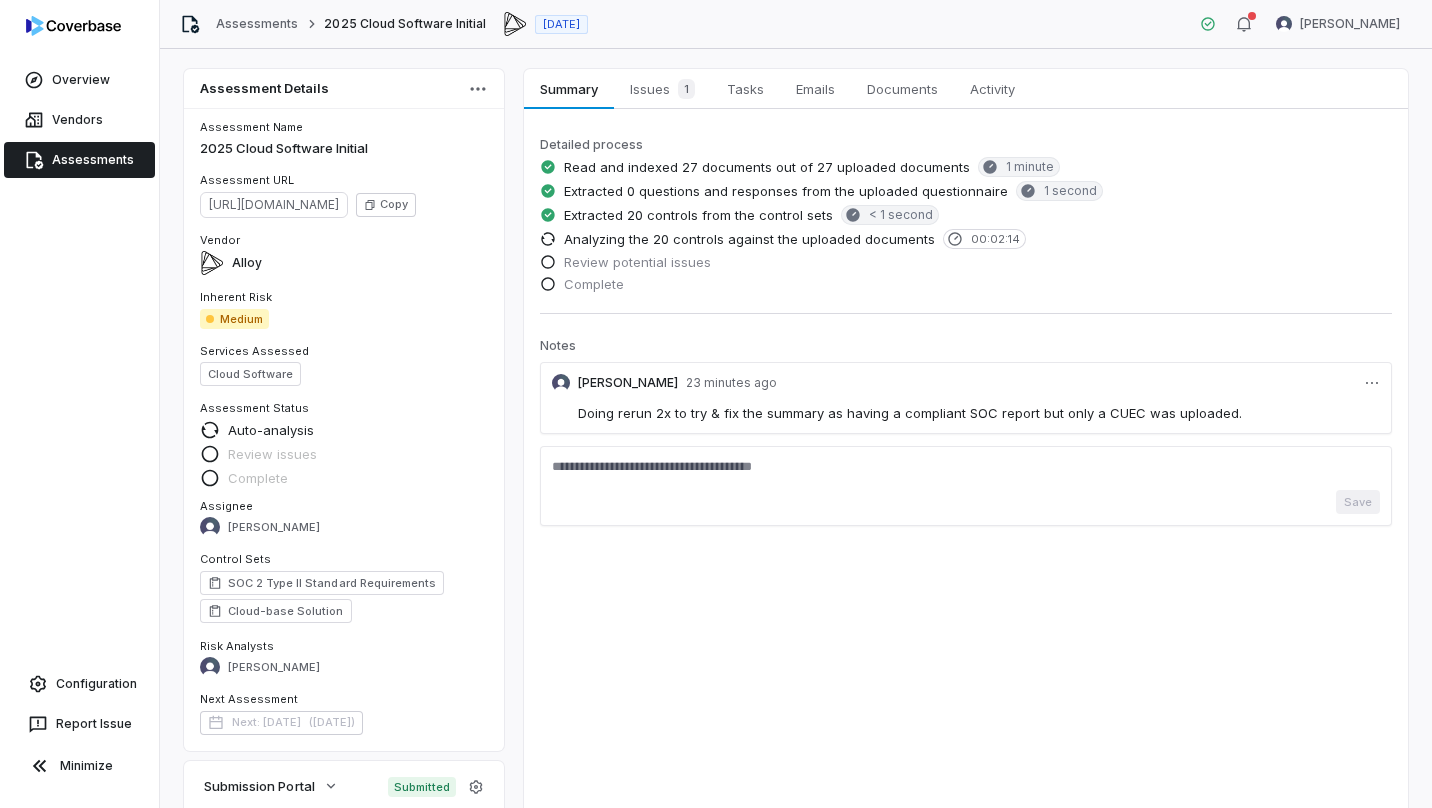 click on "Documents" at bounding box center [902, 89] 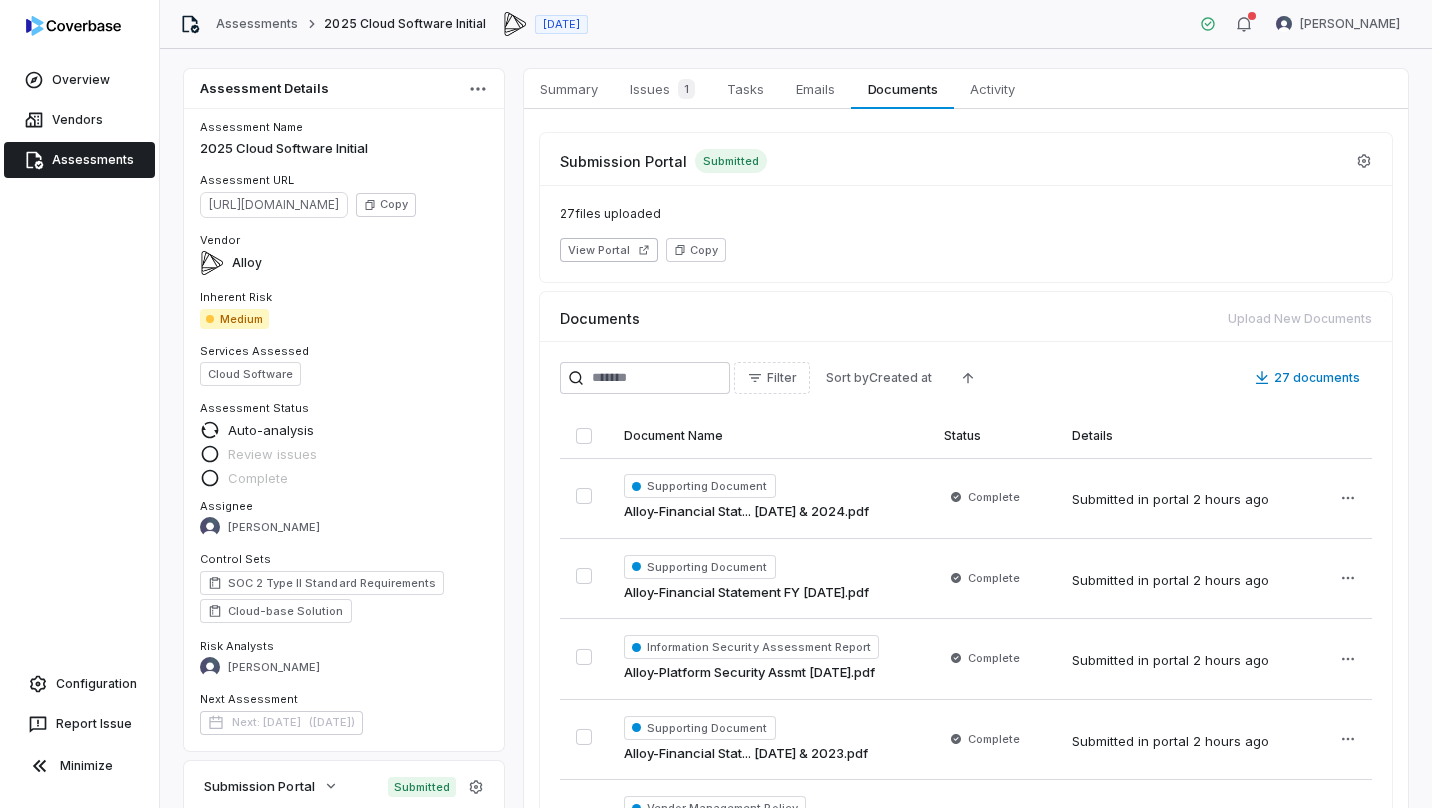 click on "Summary" at bounding box center (569, 89) 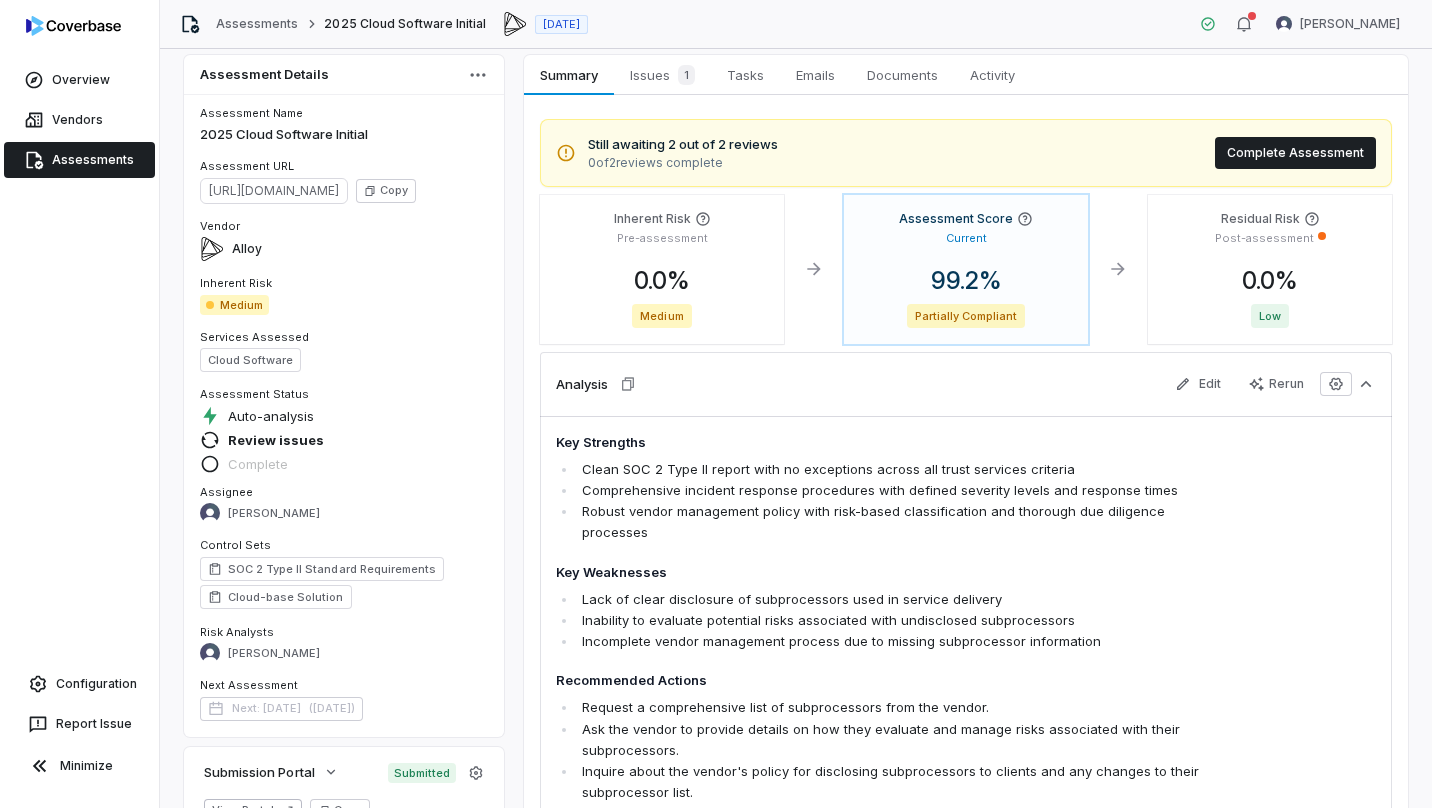 scroll, scrollTop: 0, scrollLeft: 0, axis: both 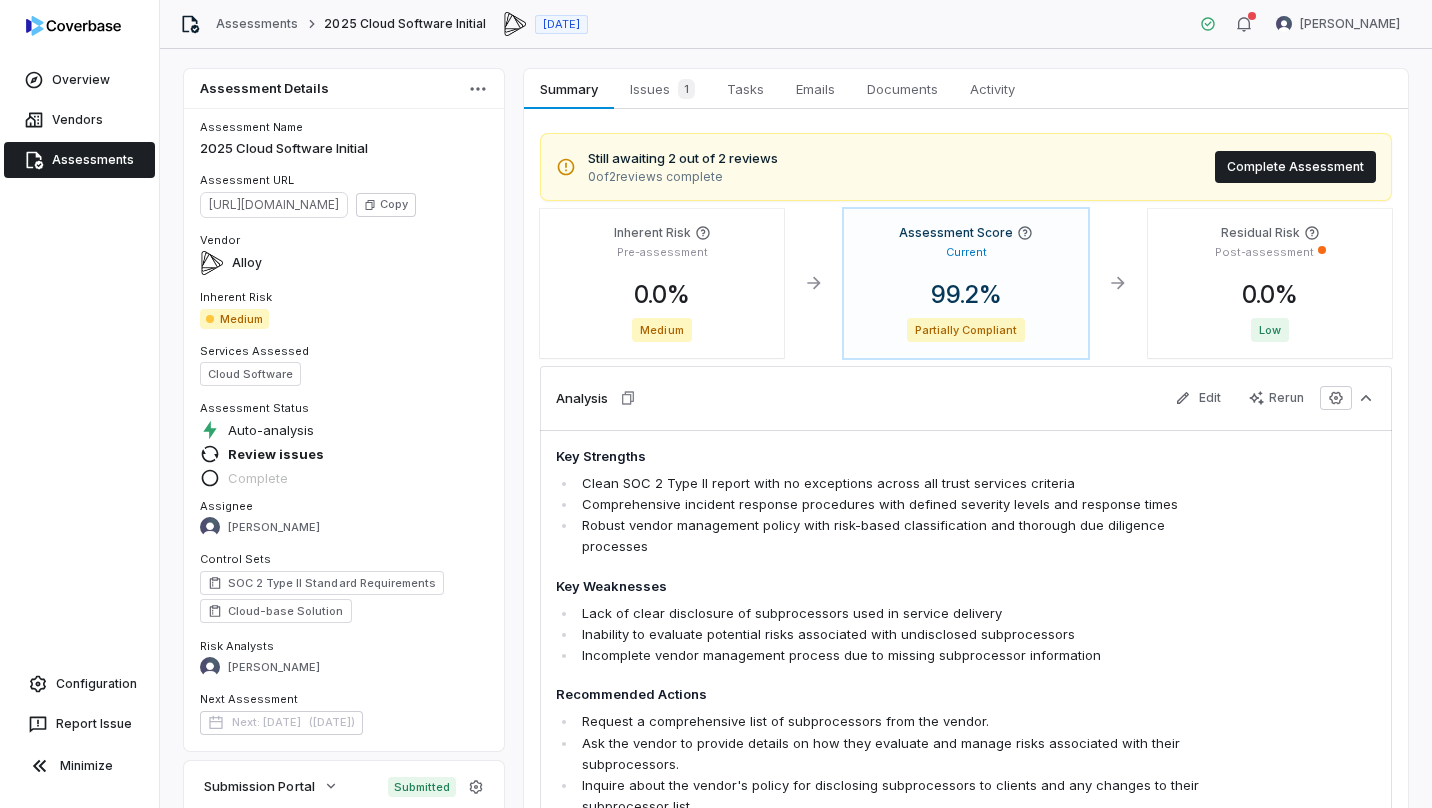 click on "Comprehensive incident response procedures with defined severity levels and response times" at bounding box center (894, 504) 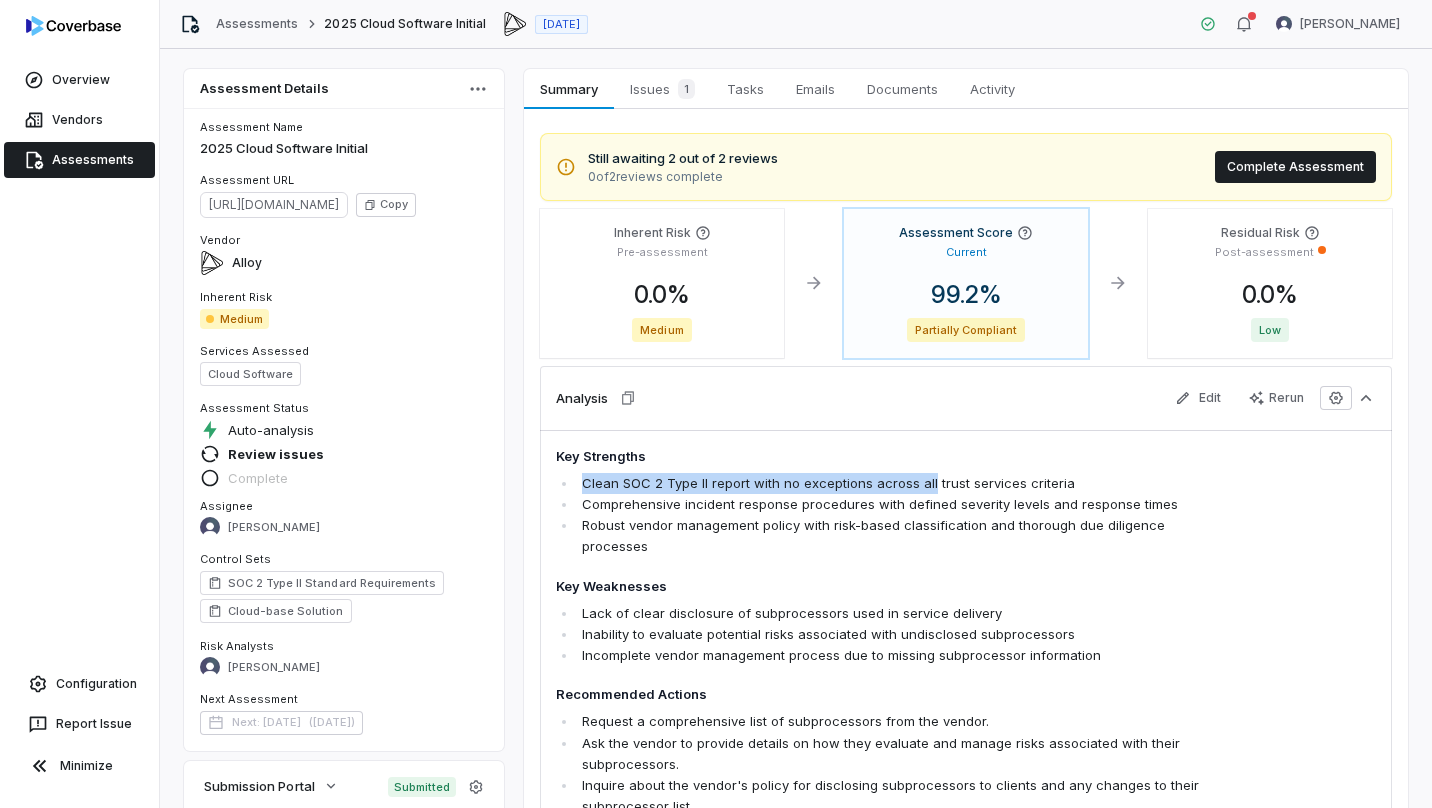 drag, startPoint x: 578, startPoint y: 483, endPoint x: 927, endPoint y: 488, distance: 349.03583 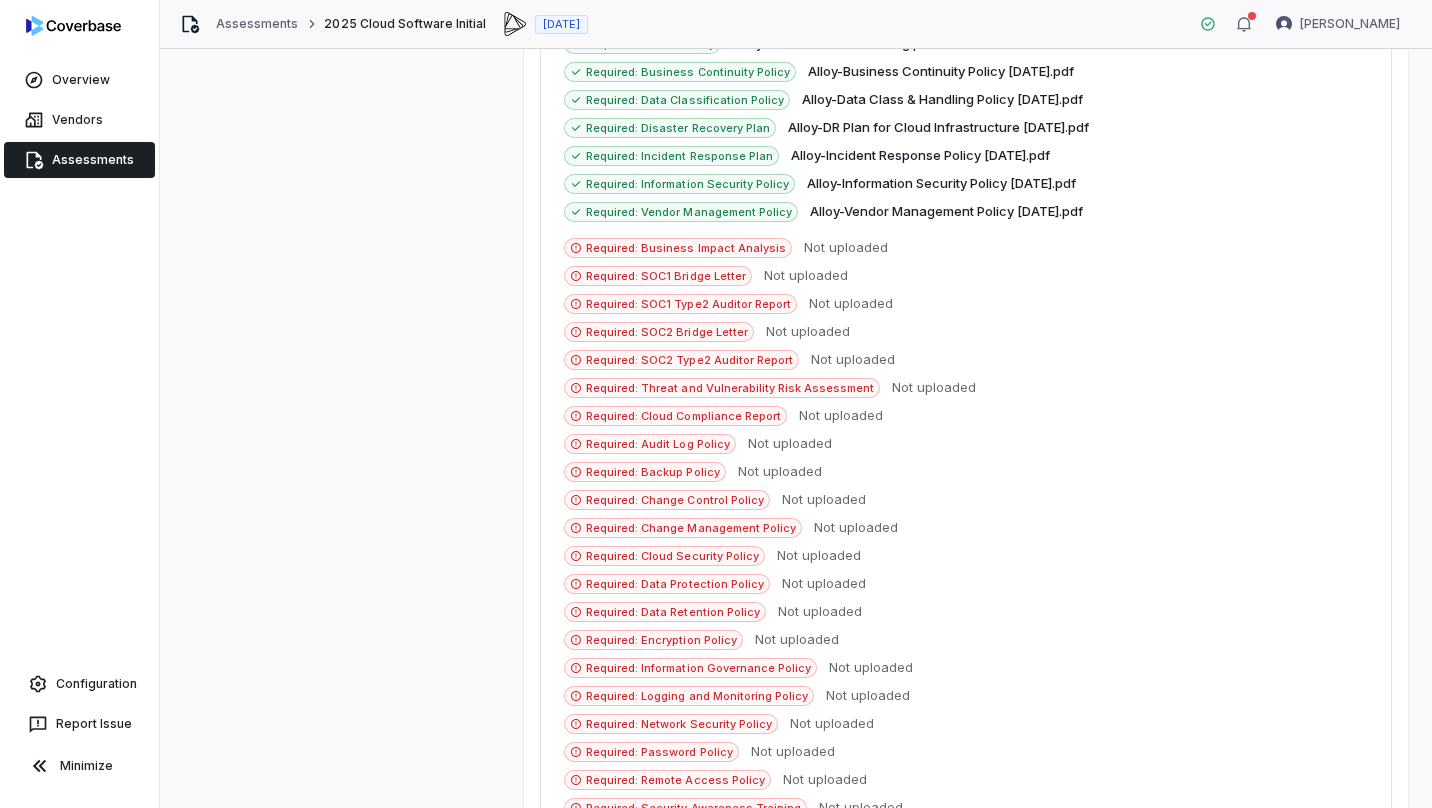 scroll, scrollTop: 1059, scrollLeft: 0, axis: vertical 